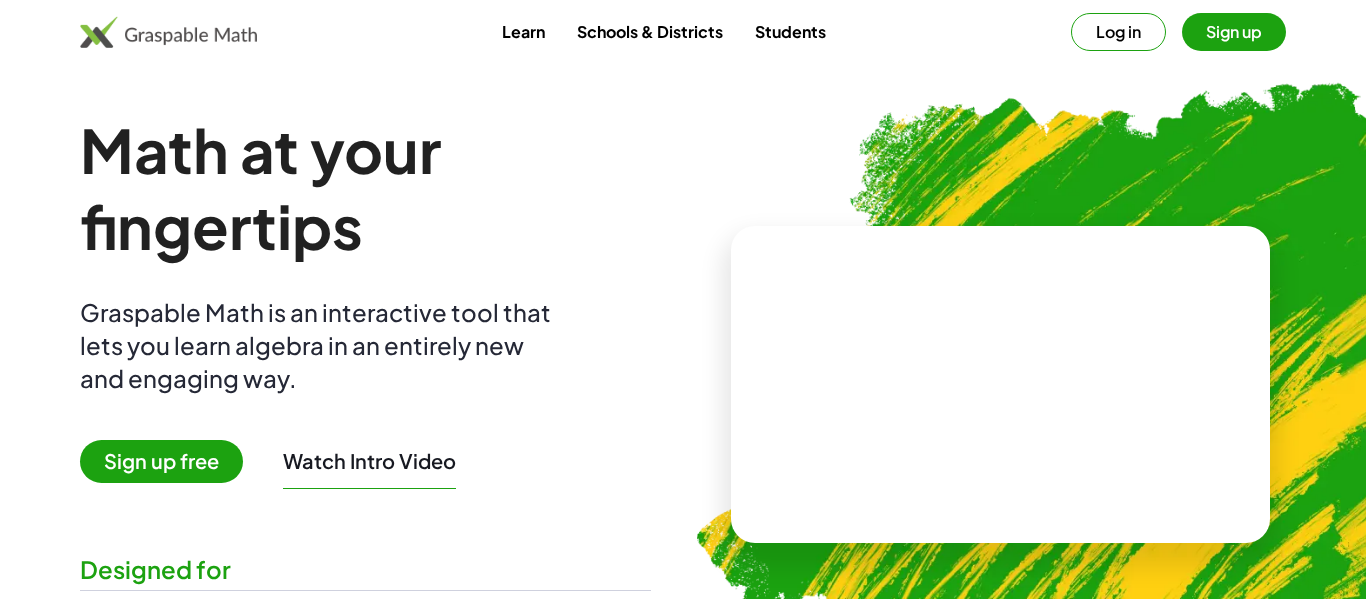 scroll, scrollTop: 0, scrollLeft: 0, axis: both 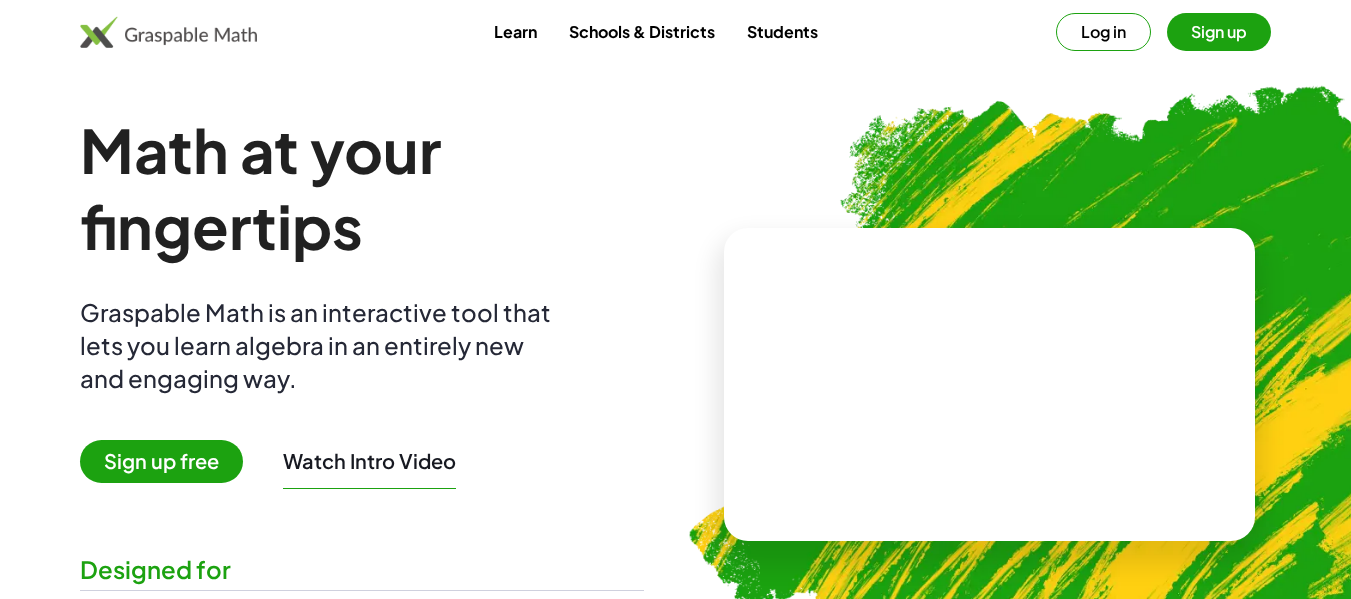 click on "Sign up" at bounding box center [1219, 32] 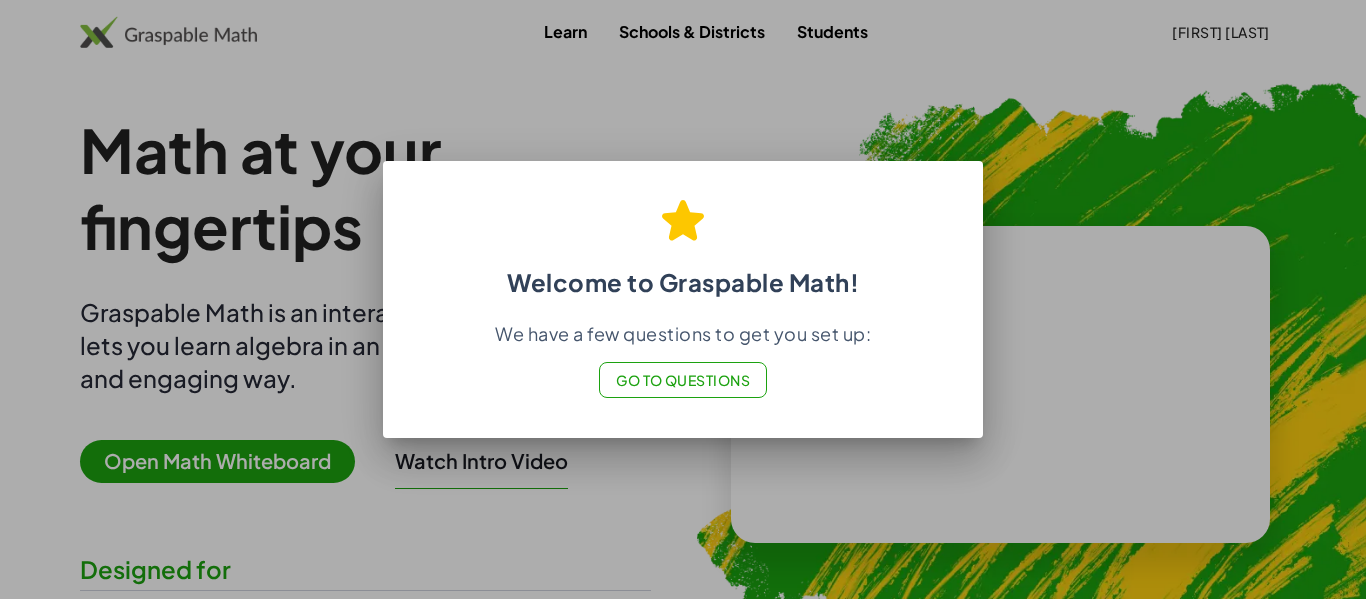 click on "Go to Questions" 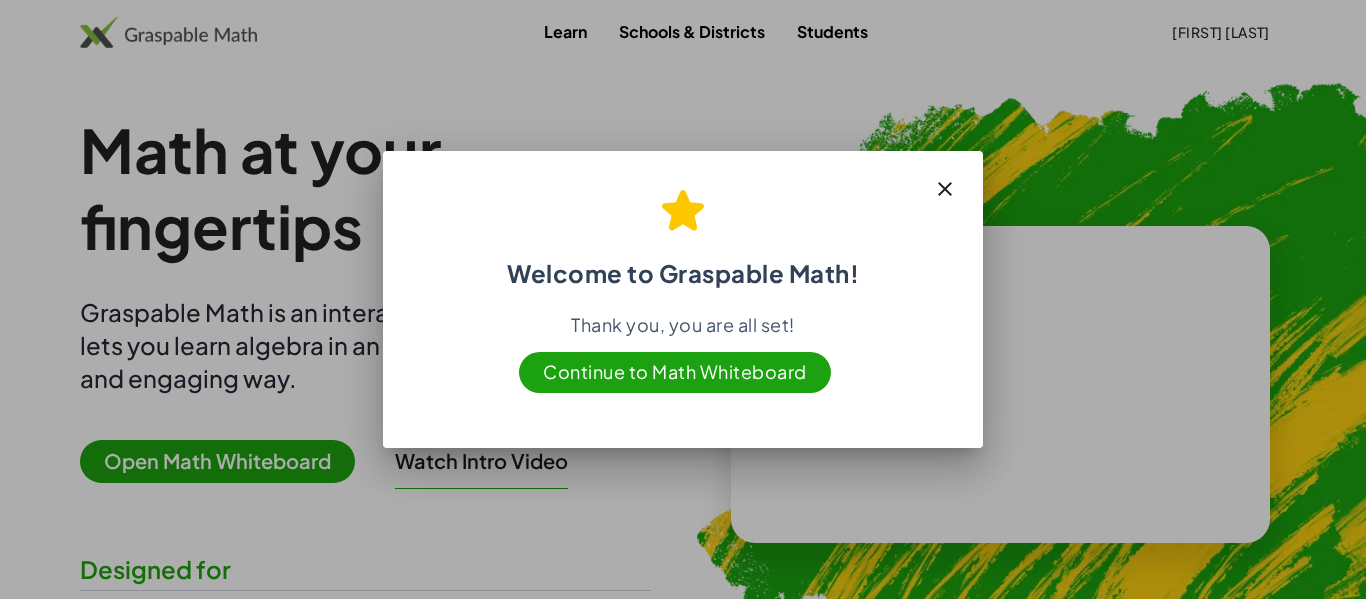 click 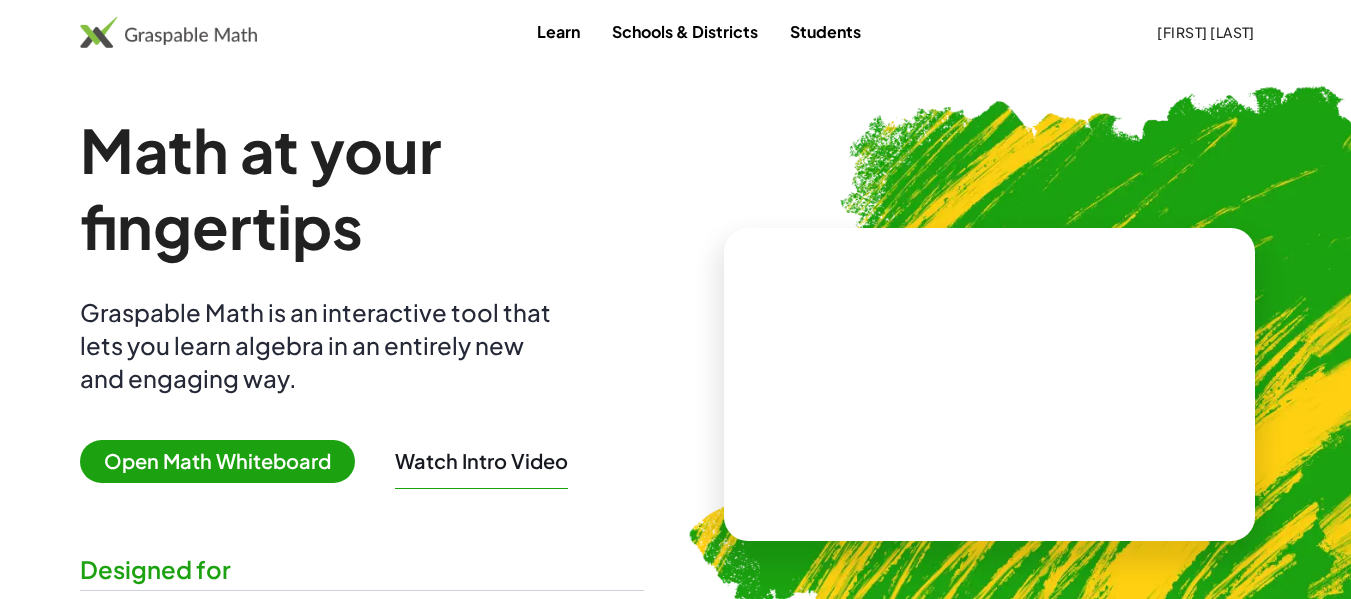 click on "Open Math Whiteboard" at bounding box center [217, 461] 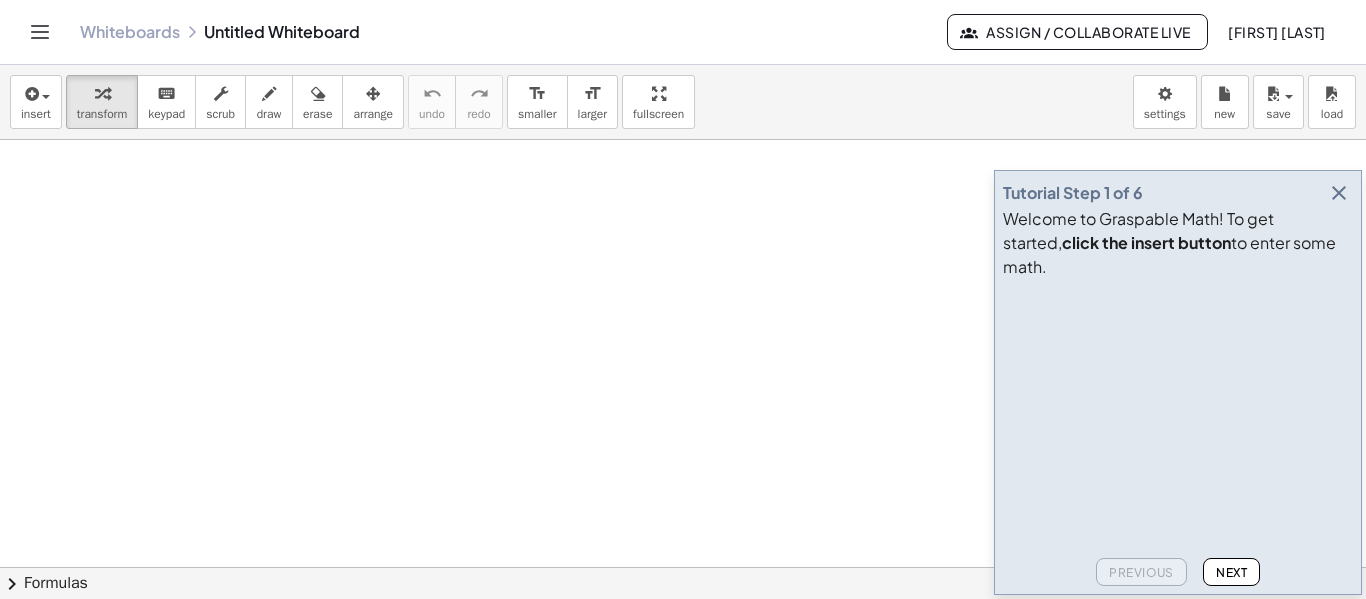 click on "Next" 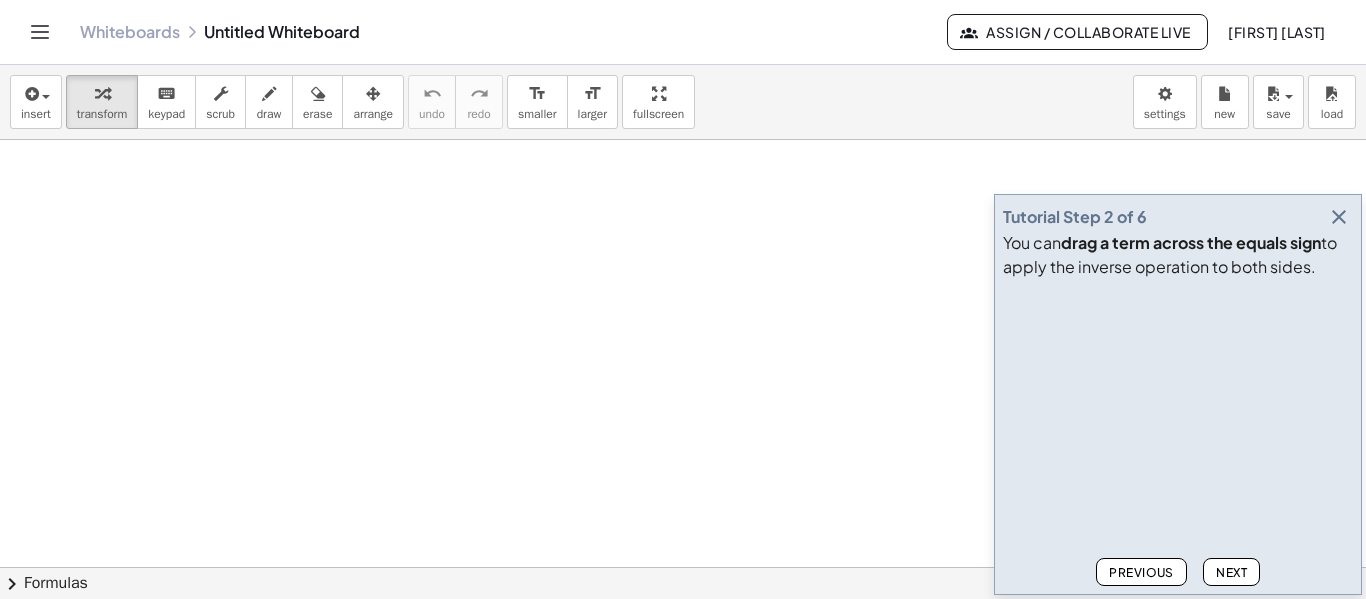 click on "Next" 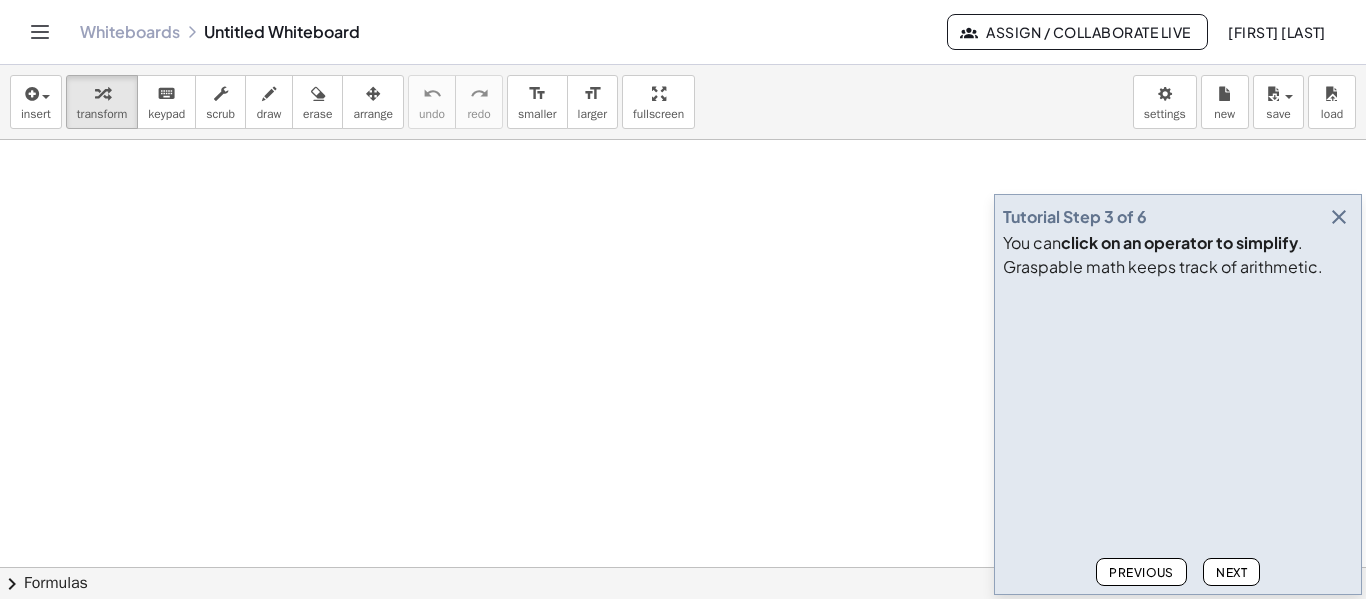 click on "Next" 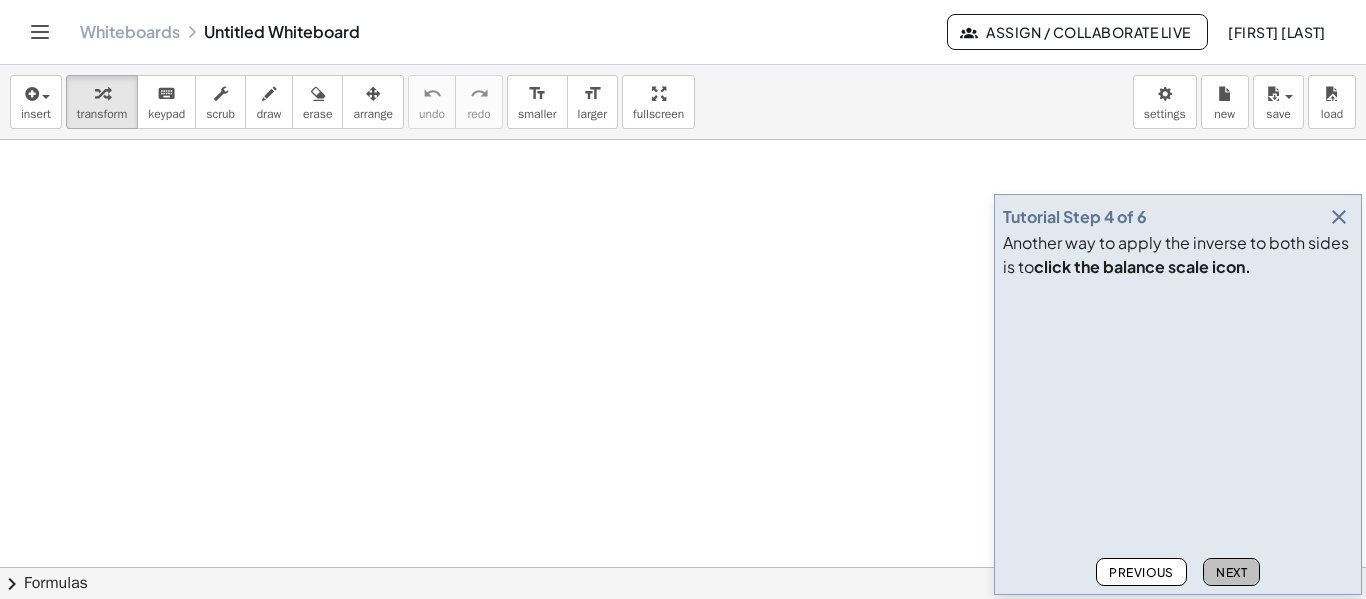 click on "Next" 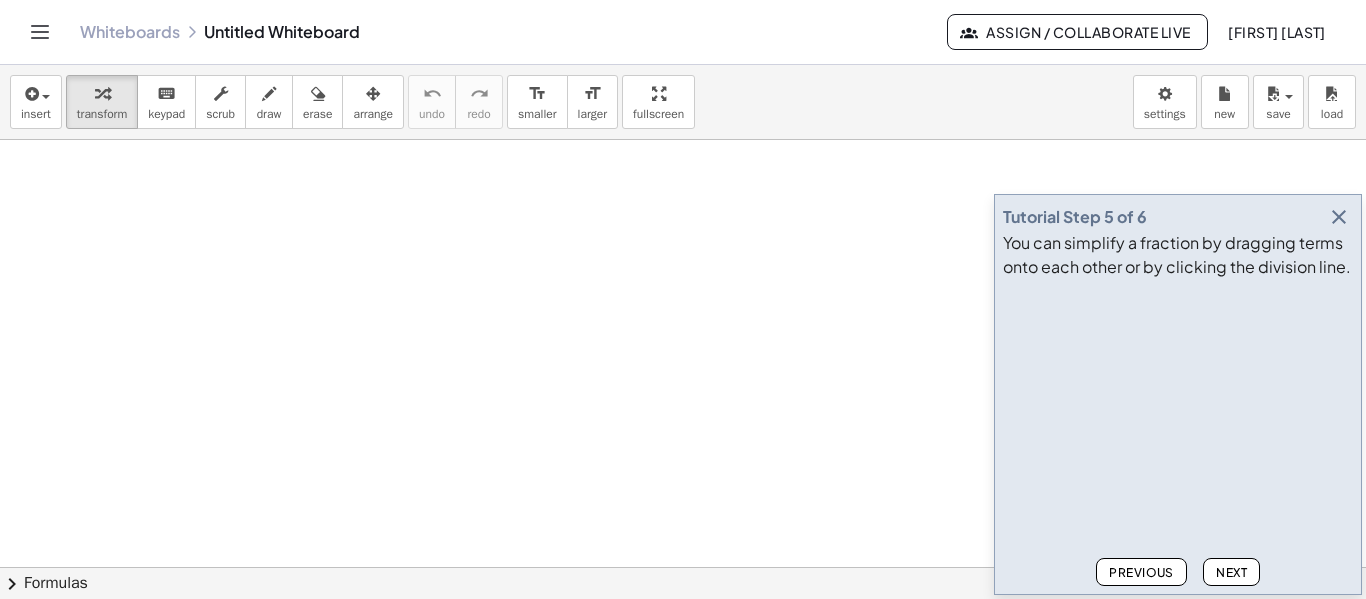 click on "Next" 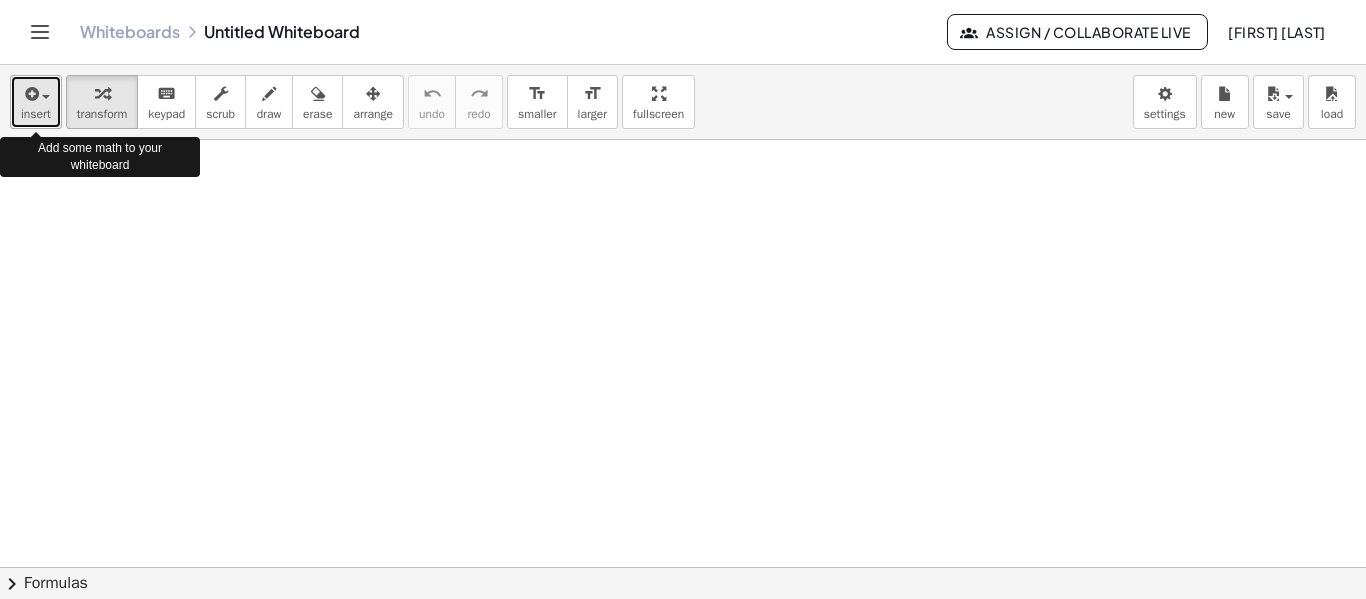 click at bounding box center (36, 93) 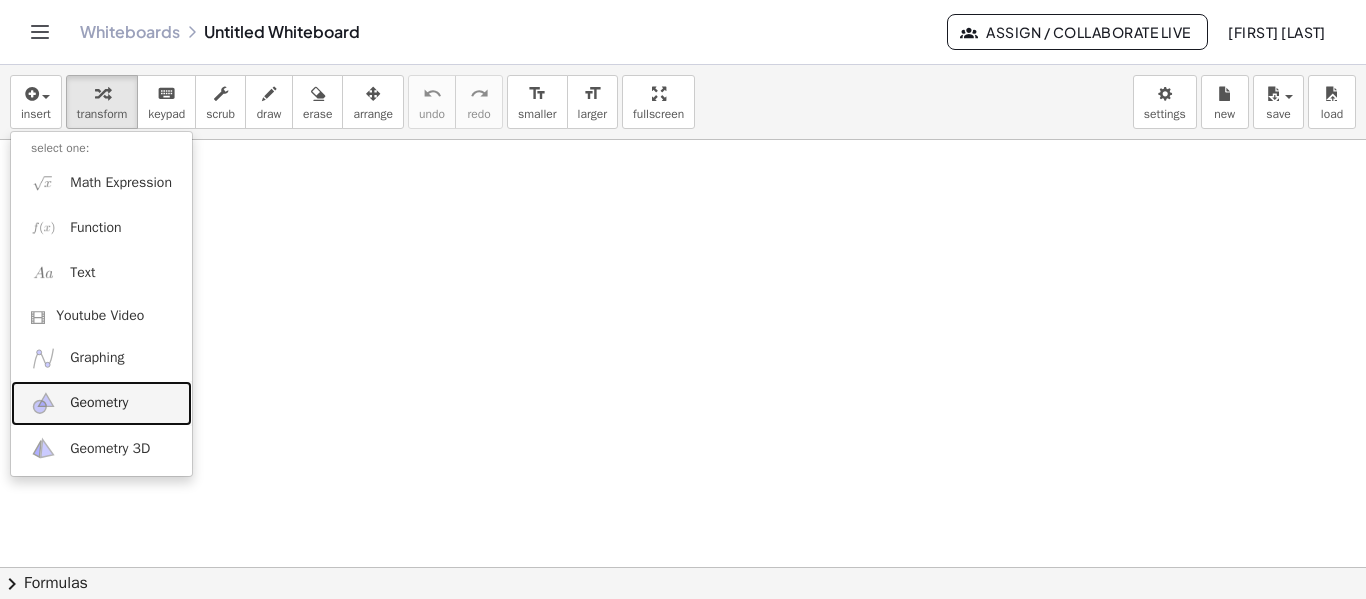click on "Geometry" at bounding box center [99, 403] 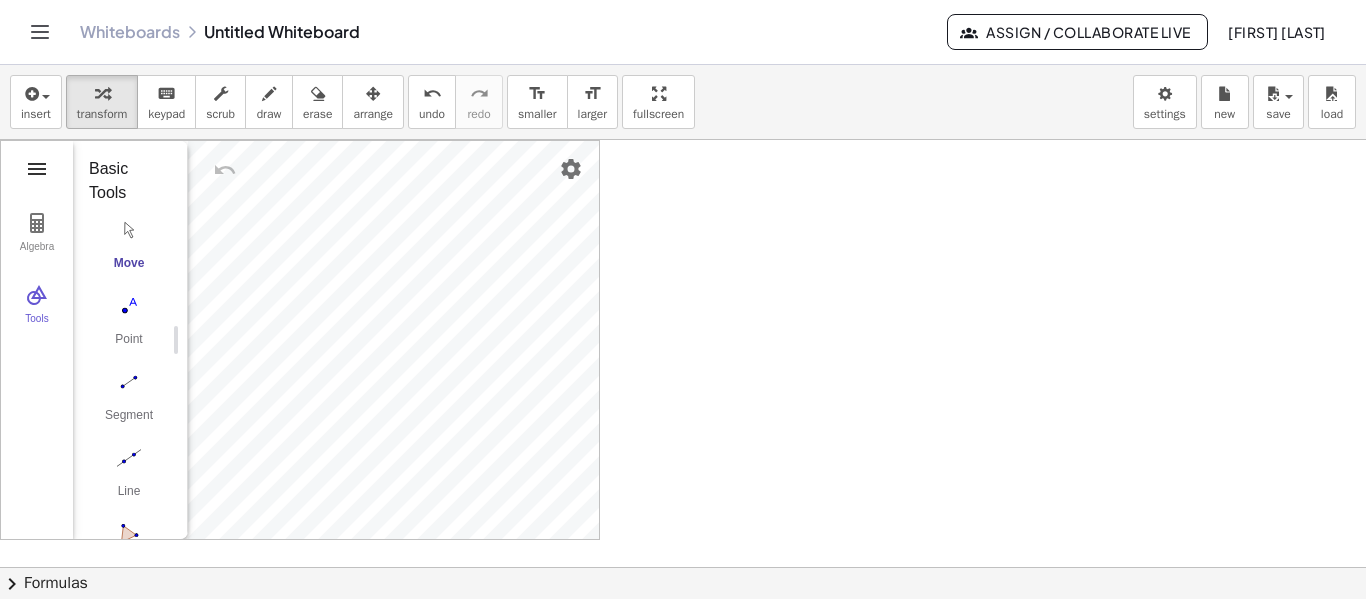 click at bounding box center [37, 169] 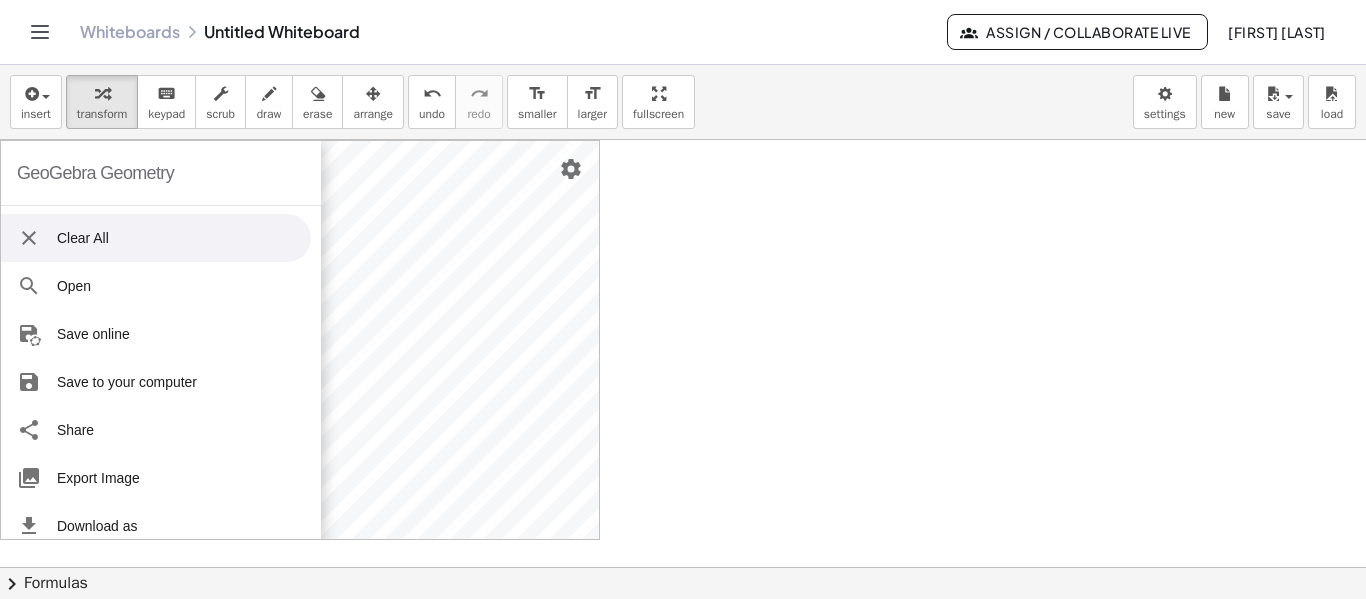 click on "Clear All" at bounding box center (156, 238) 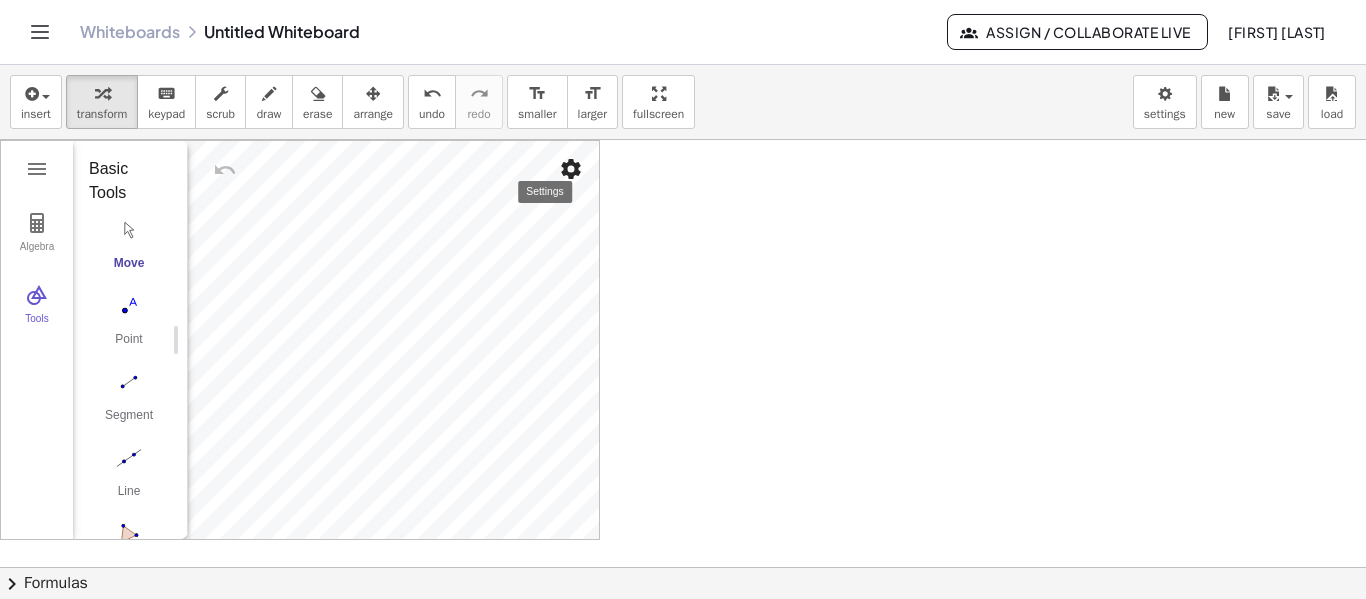 click at bounding box center (571, 169) 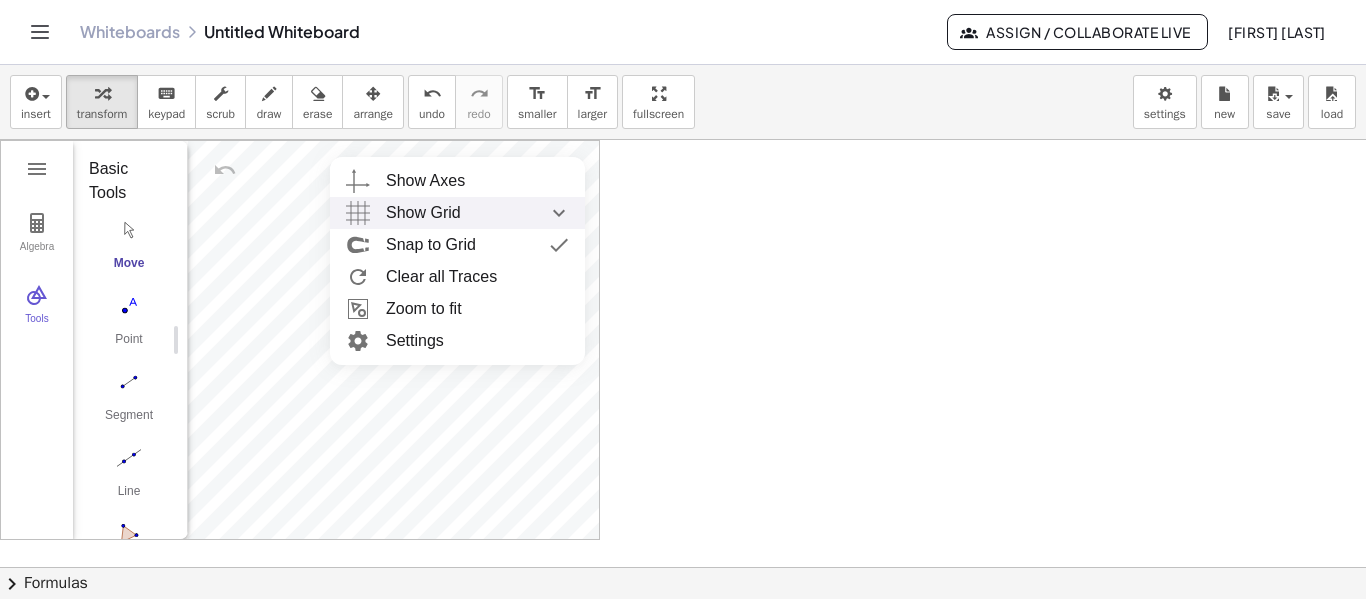 click on "Show Grid" at bounding box center [423, 213] 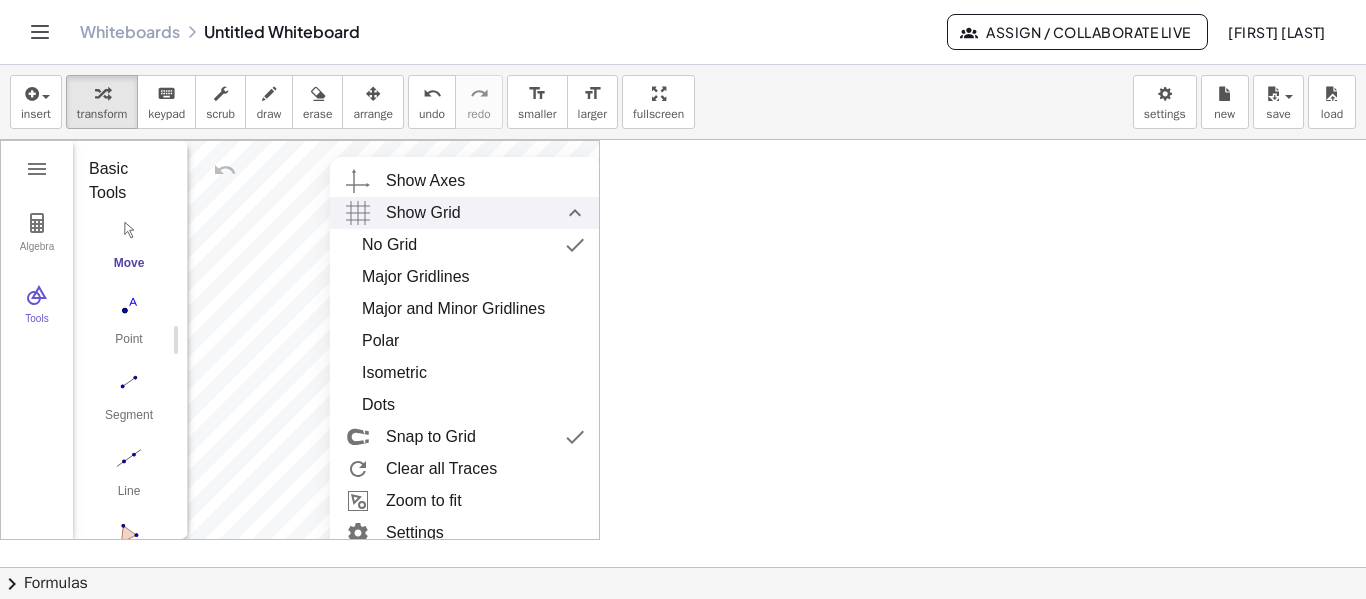 click on "Show Grid" at bounding box center [423, 213] 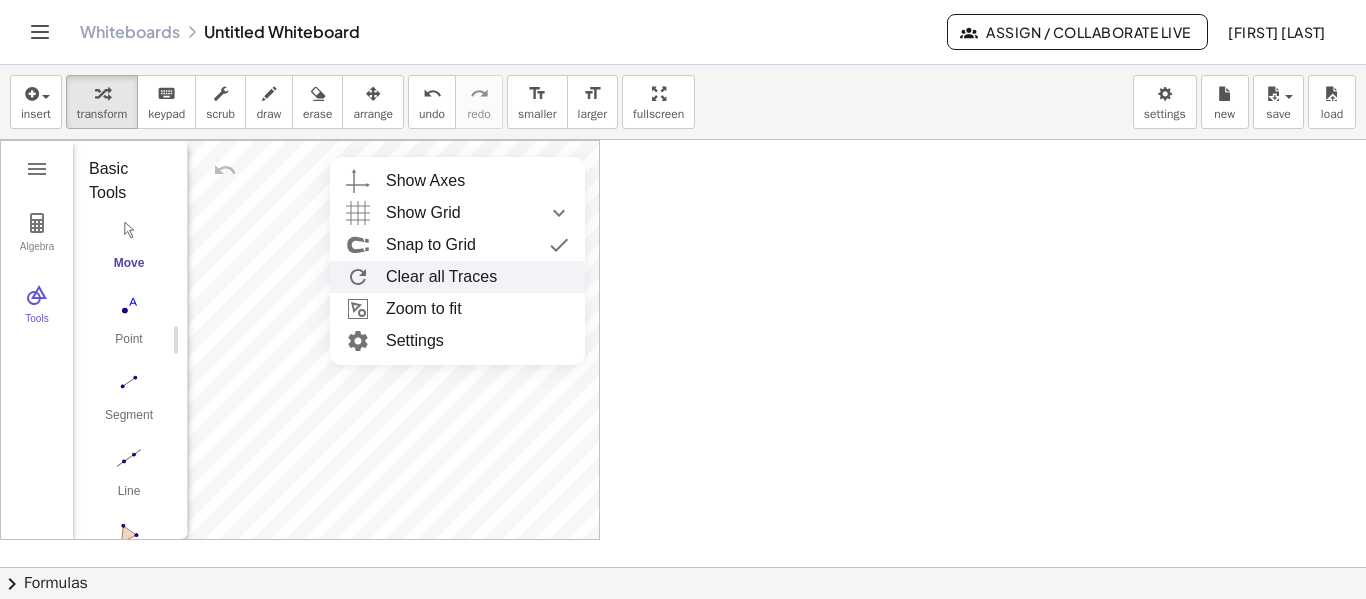 click on "Clear all Traces" at bounding box center (457, 277) 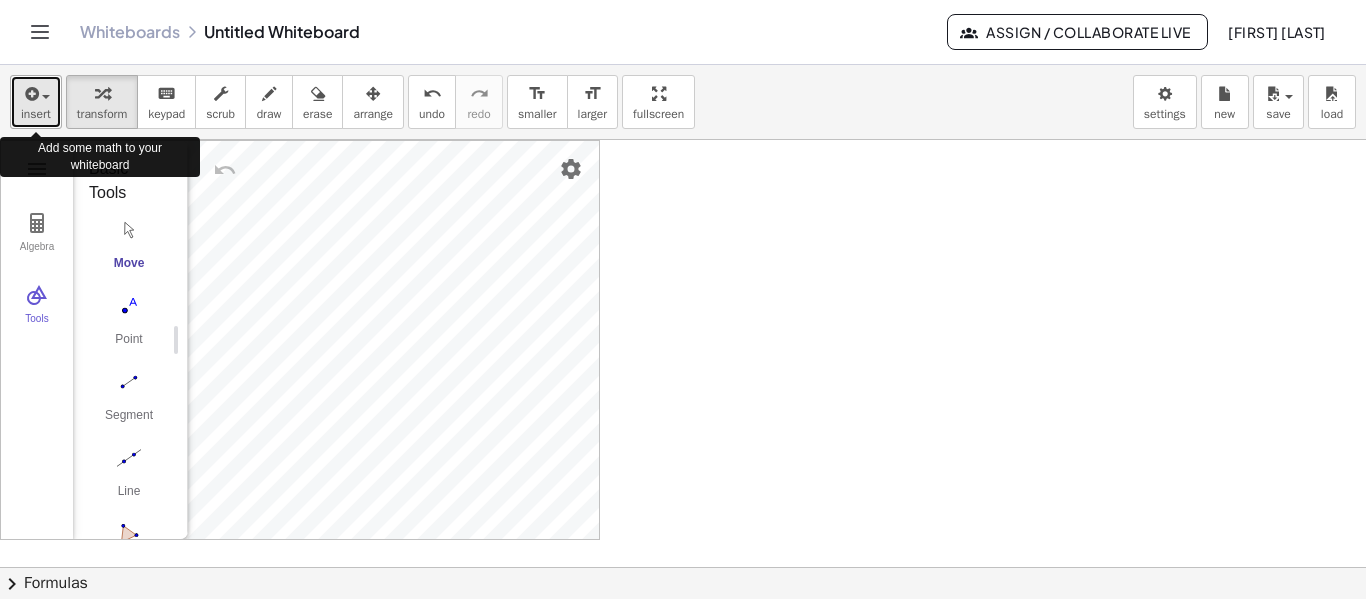 click at bounding box center [41, 96] 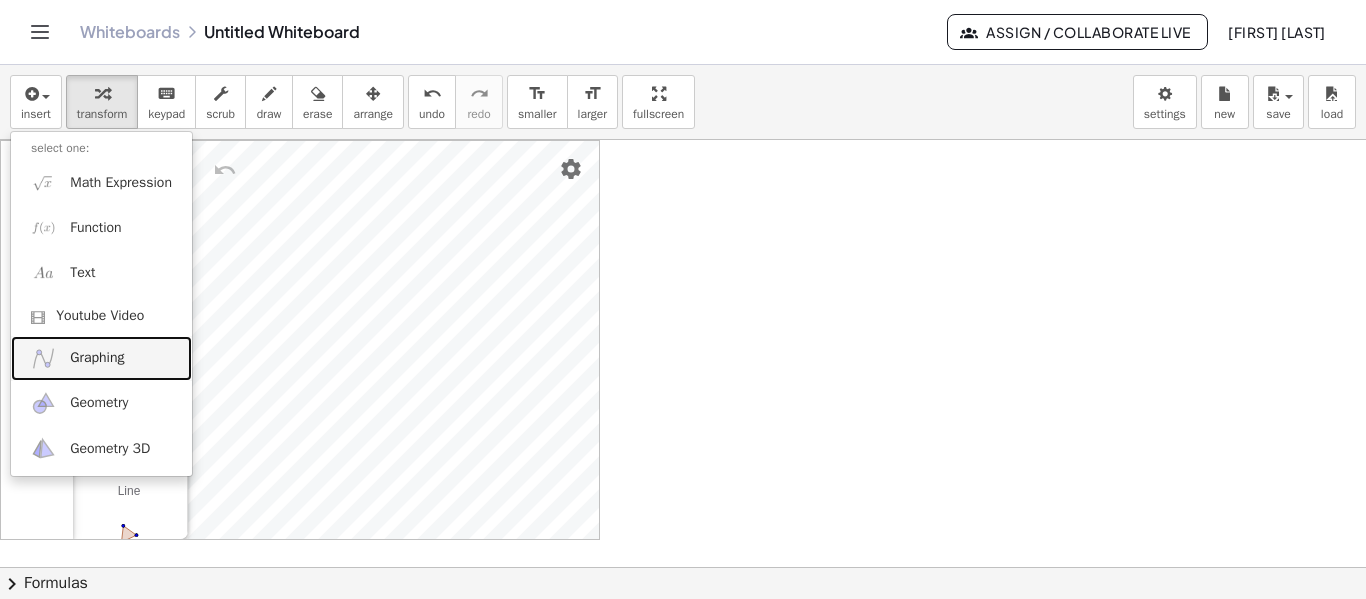 click on "Graphing" at bounding box center (97, 358) 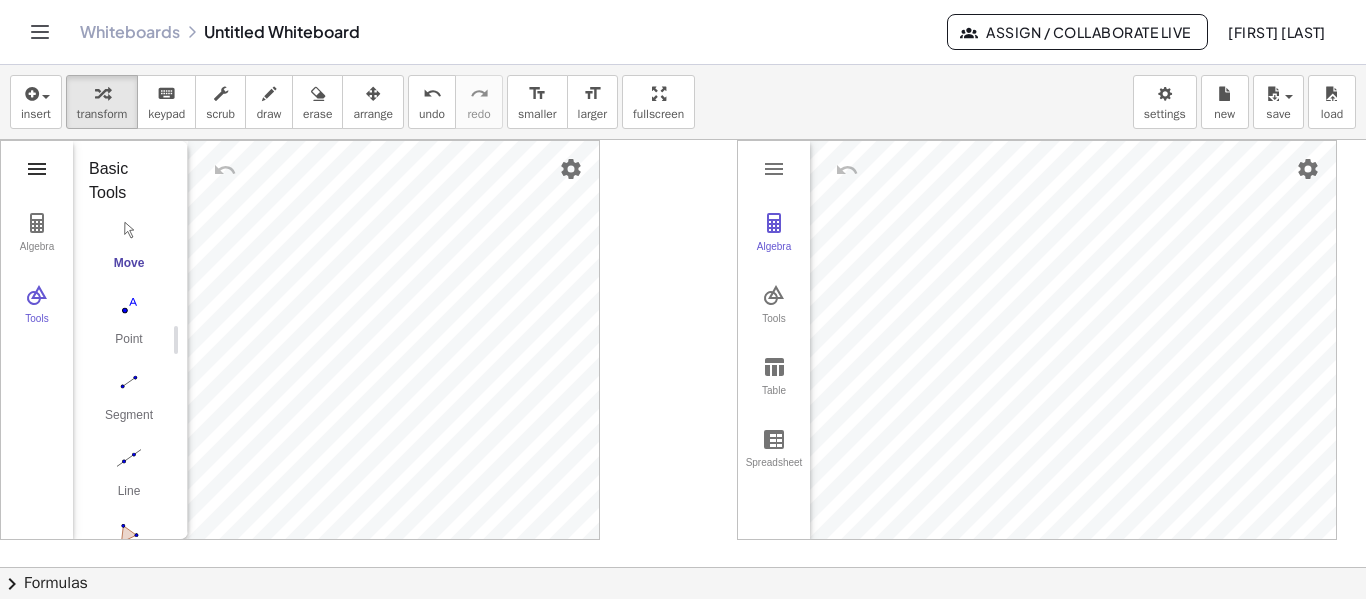 click at bounding box center [37, 169] 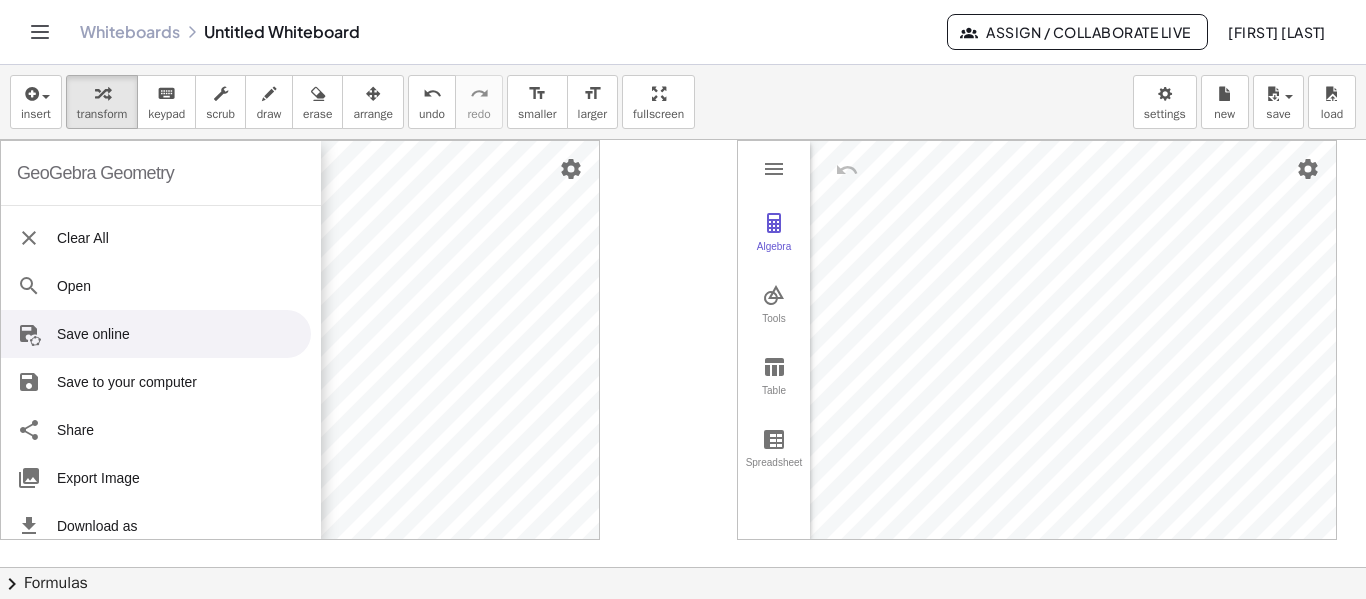 scroll, scrollTop: 245, scrollLeft: 0, axis: vertical 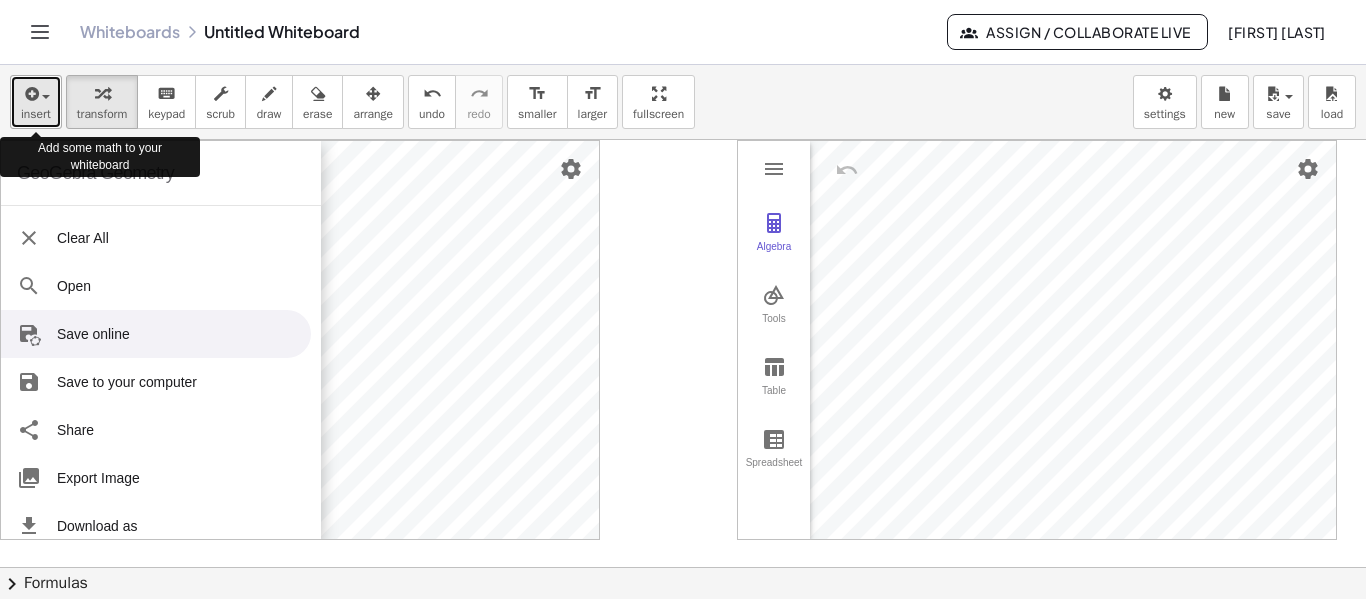 click at bounding box center [36, 93] 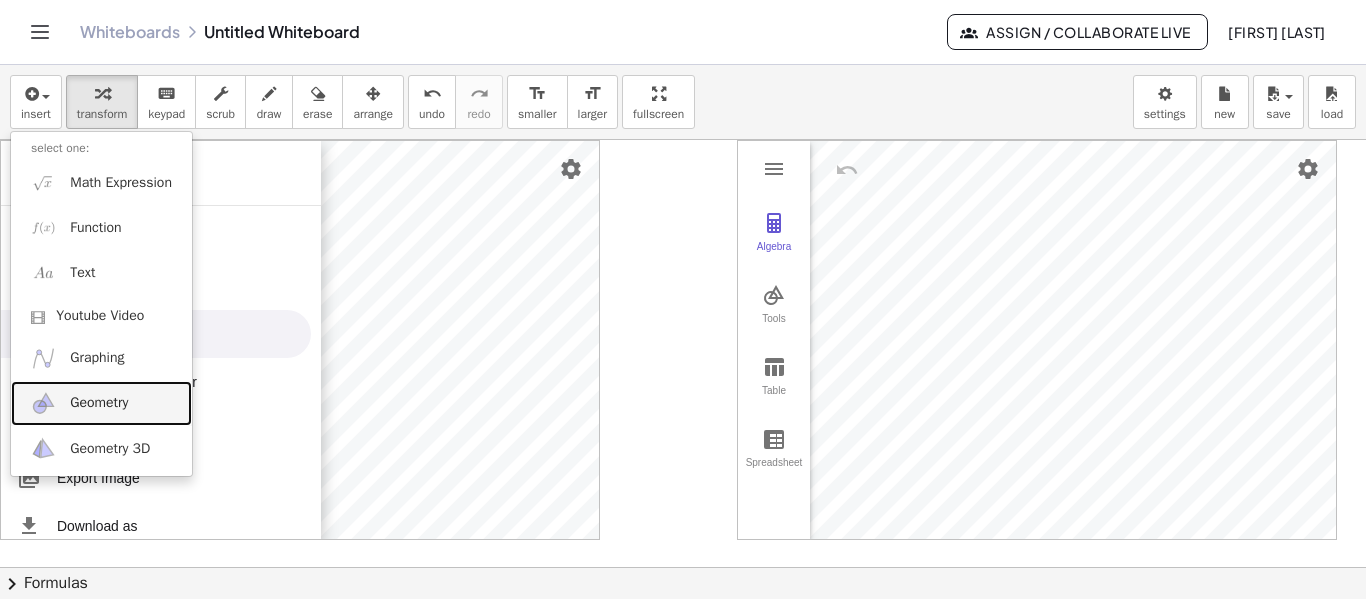 click on "Geometry" at bounding box center (99, 403) 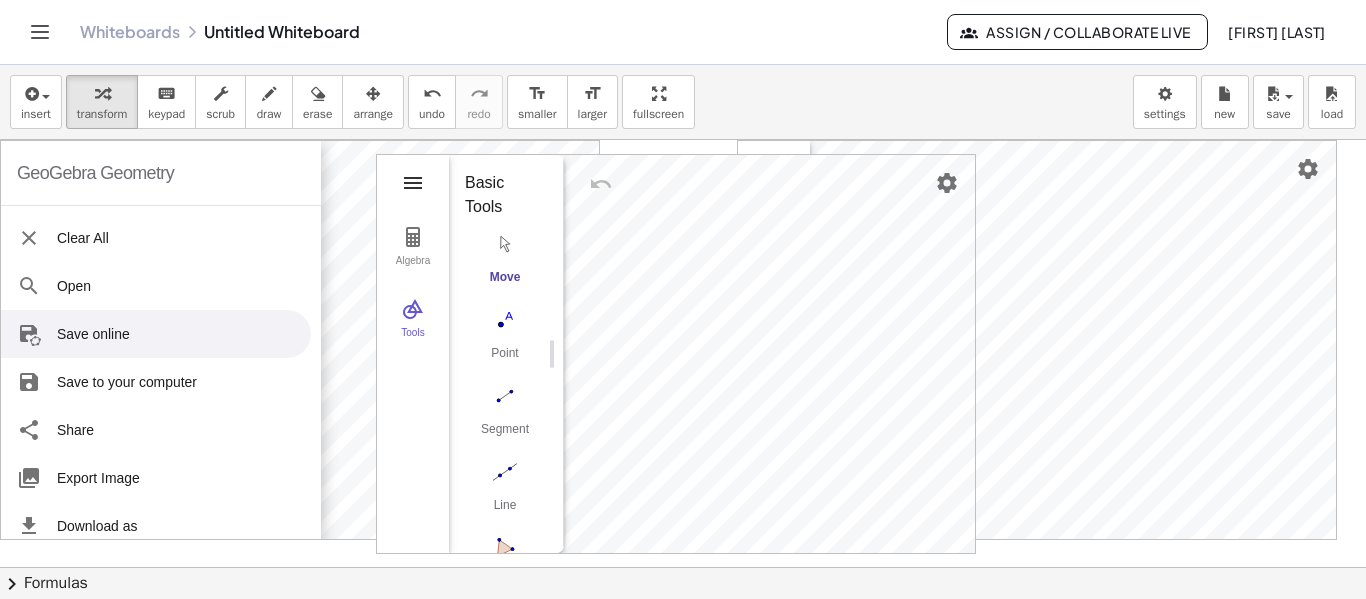 click at bounding box center (413, 183) 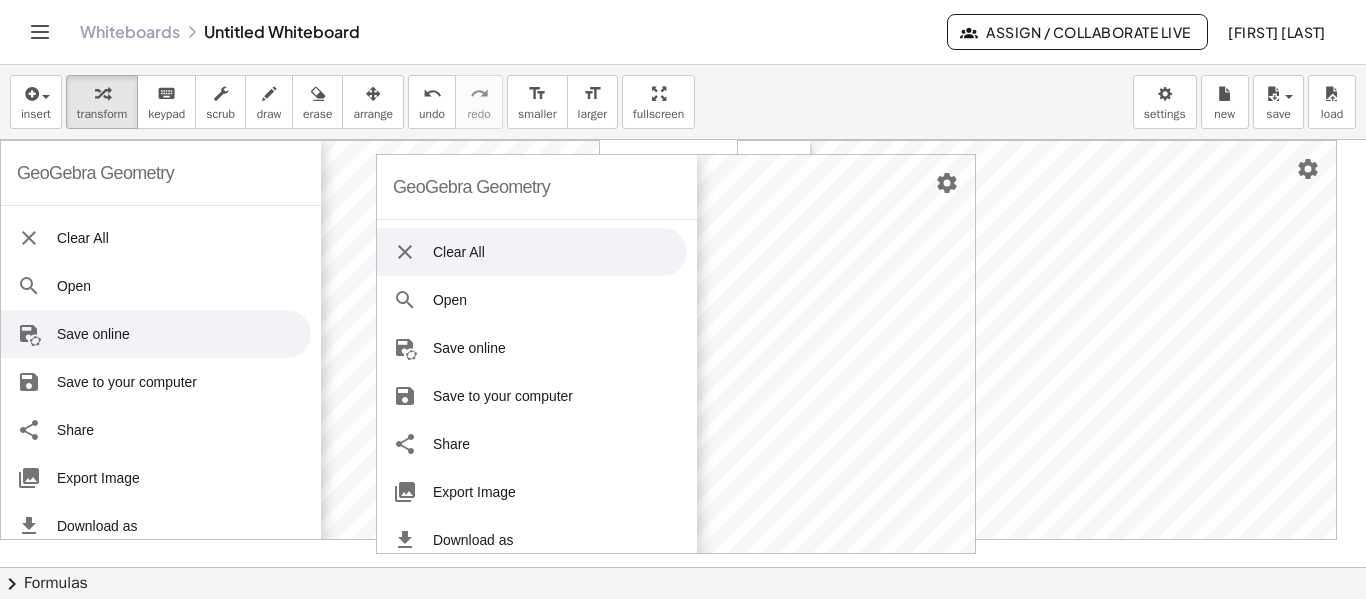 scroll, scrollTop: 245, scrollLeft: 0, axis: vertical 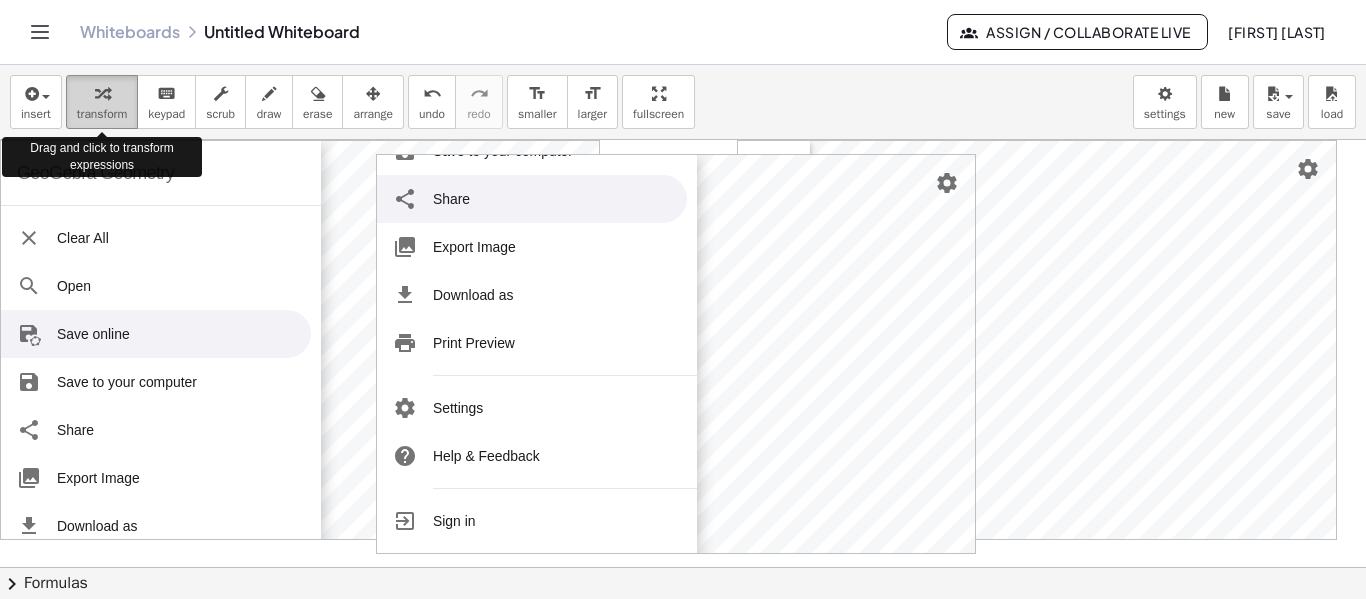 click at bounding box center [102, 94] 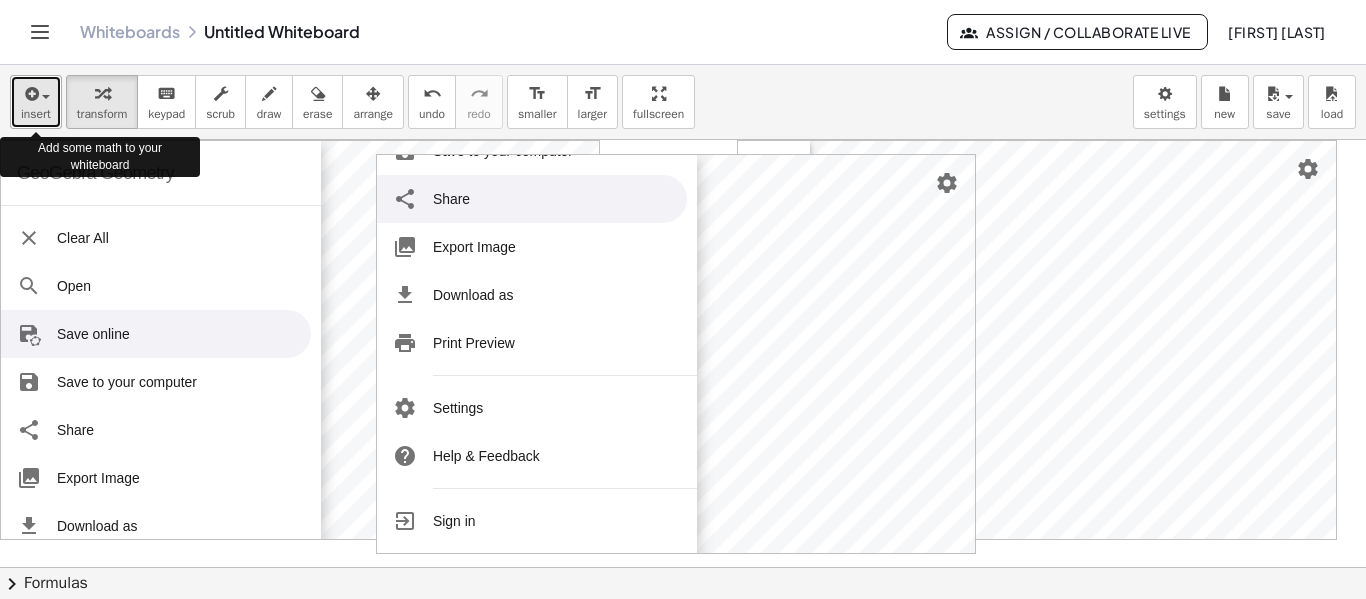 click at bounding box center (36, 93) 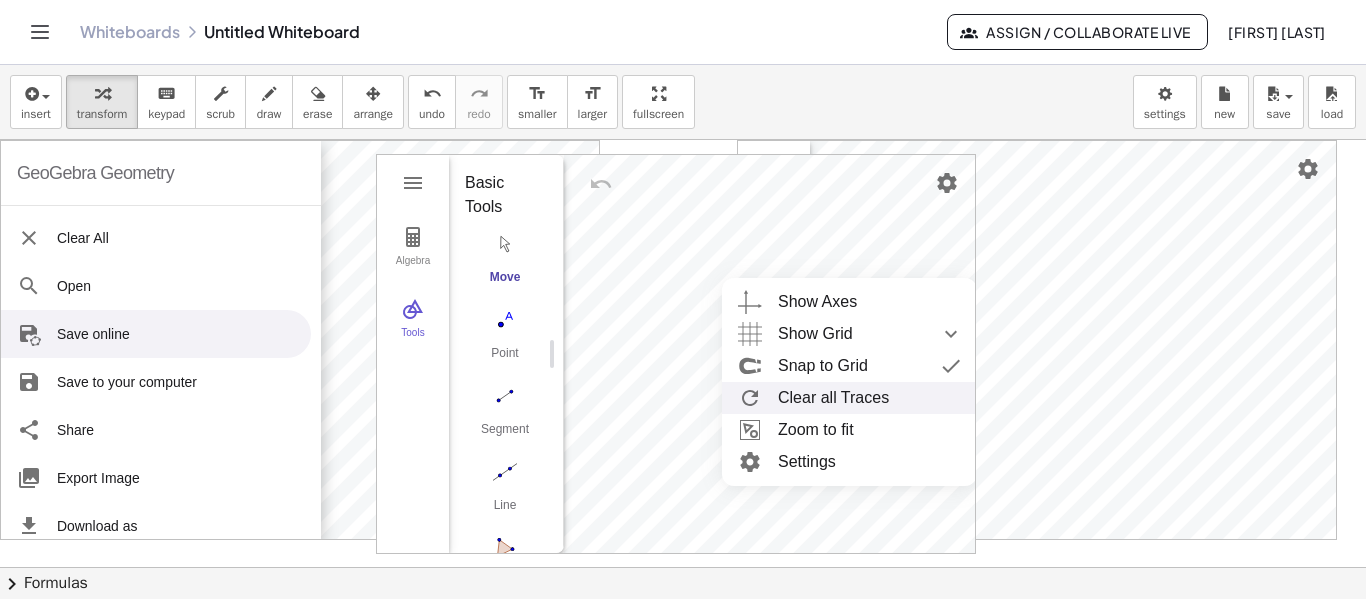 click on "Clear all Traces" at bounding box center (849, 398) 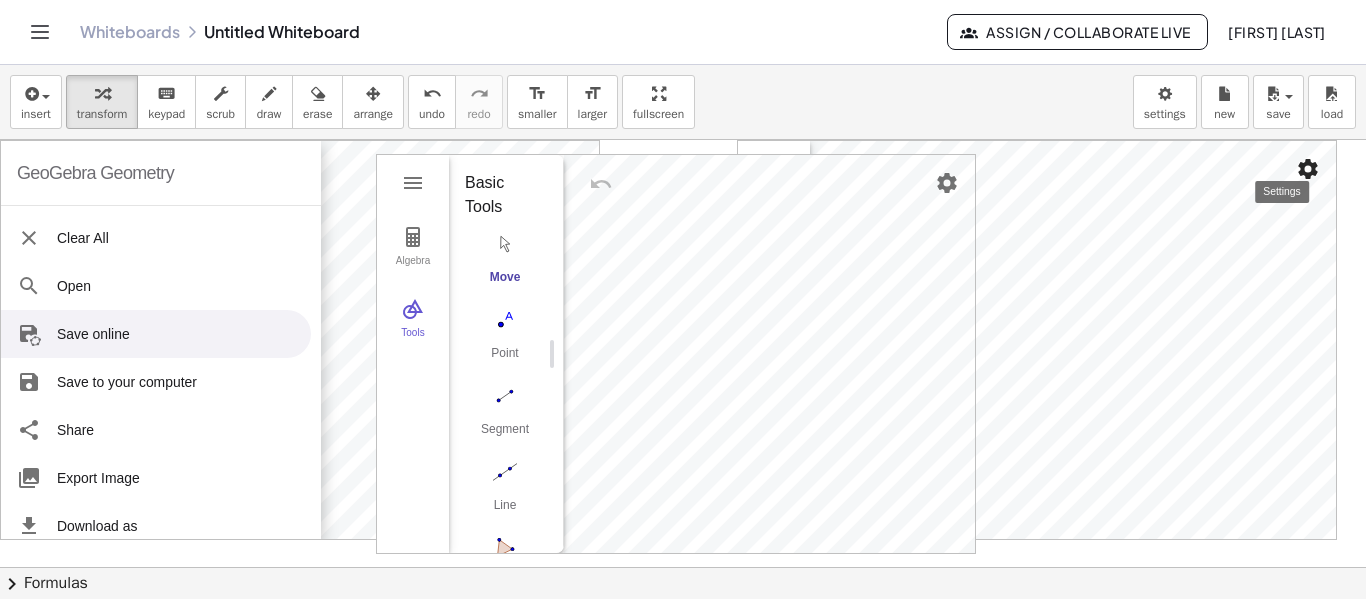 click at bounding box center [1308, 169] 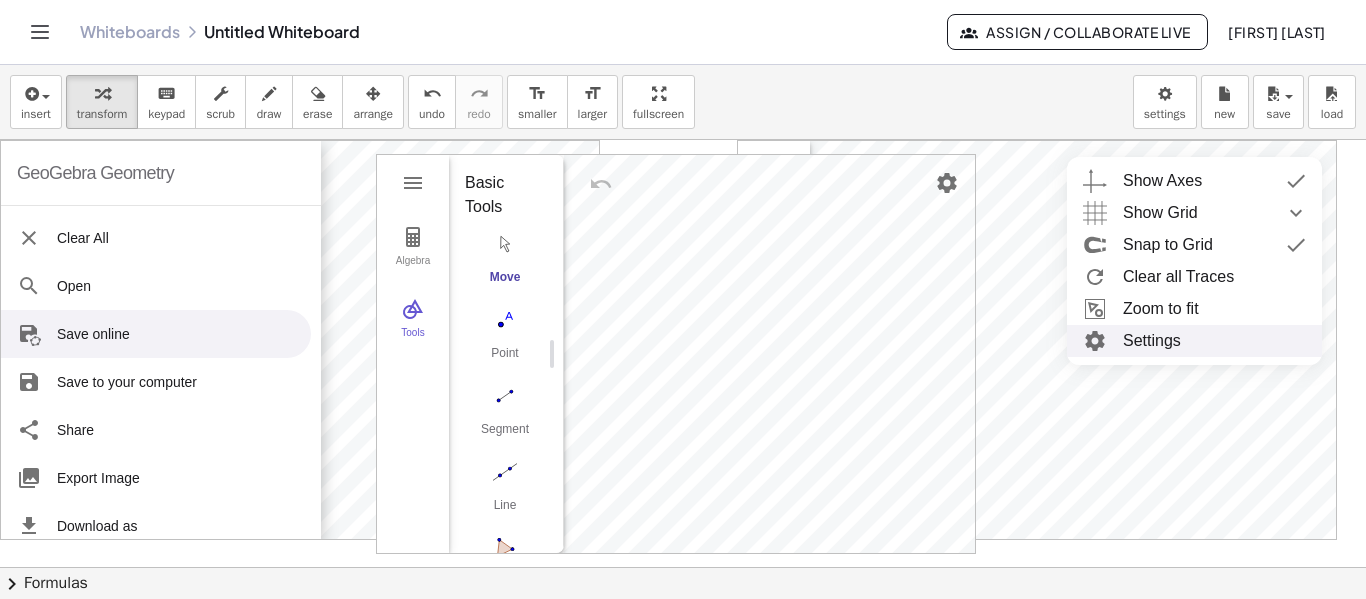 click on "Settings" at bounding box center [1194, 341] 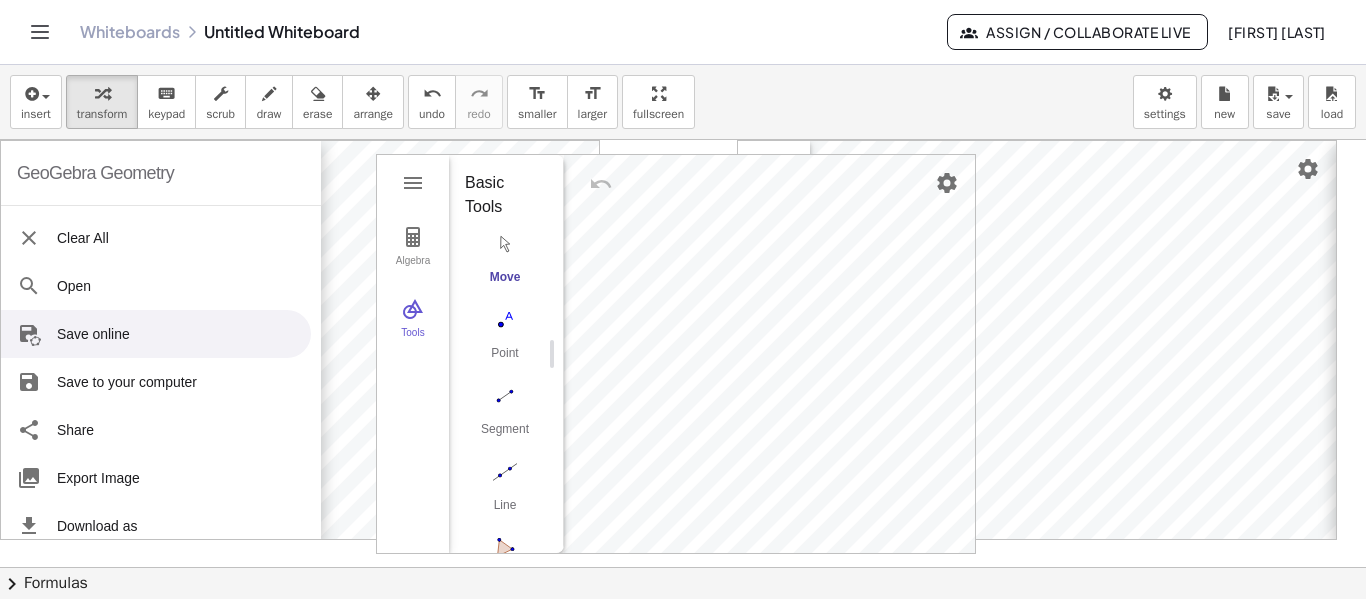 click on "Basic xAxis yAxis Grid Dimensions x Min: ***** x Max: **** y Min: ***** y Max: **** xAxis : yAxis *  :  * Axes Show Axes Bold Color: Line Style: Label Style: Serif Bold Italic Navigation Bar for Construction Steps Show Play button Button to open construction protocol Miscellaneous Background Color: Tooltips: Automatic Show Mouse Coordinates Right Angle Style: □ Show xAxis Show Numbers Positive Direction Only Distance Ticks:  |    |    | Label: Unit: Cross at: * Stick to Edge Selection Allowed Show yAxis Show Numbers Positive Direction Only Distance Ticks:  |    |    | Label: Unit: Cross at: * Stick to Edge Selection Allowed Show Grid Point Capturing: Automatic Grid Type Major and Minor Gridlines Distance x: * y: * θ: Line Style Color: Bold" at bounding box center [1586, 341] 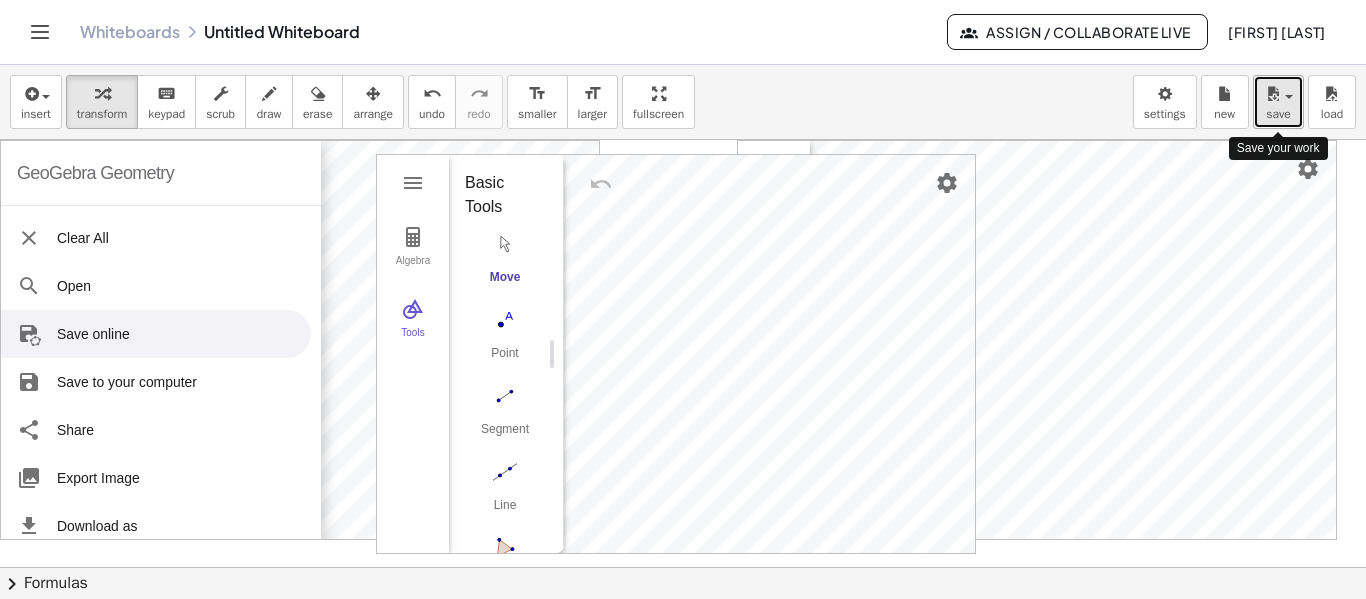 click at bounding box center [1278, 93] 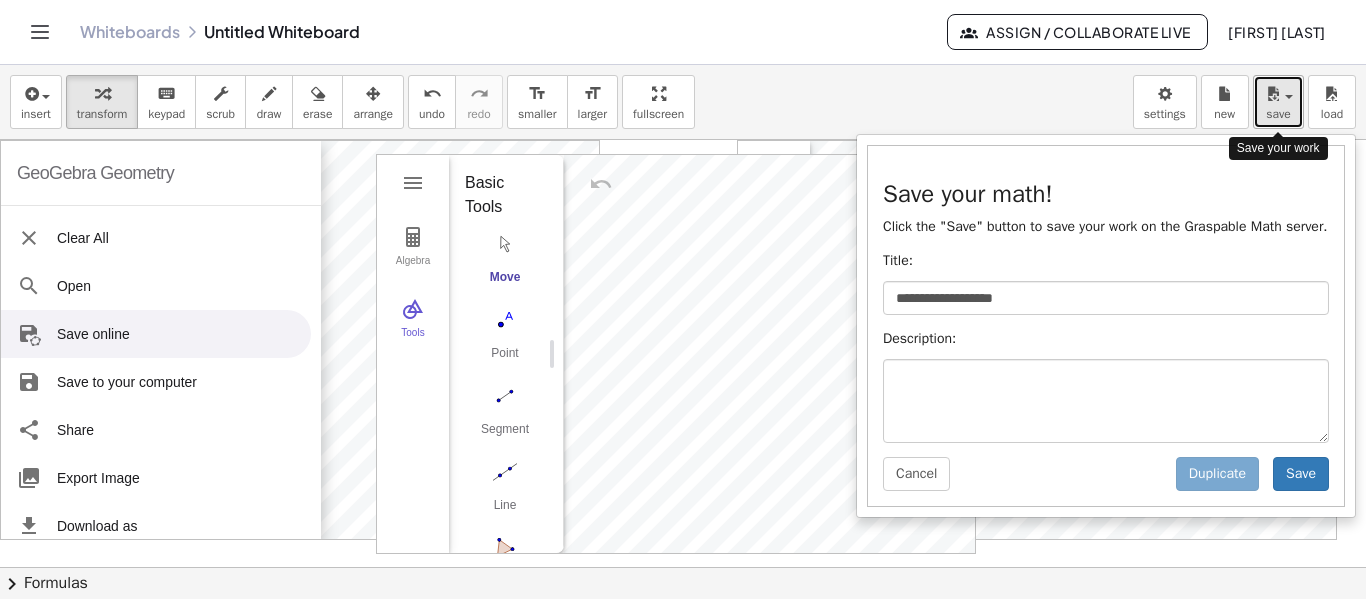 click at bounding box center (1278, 93) 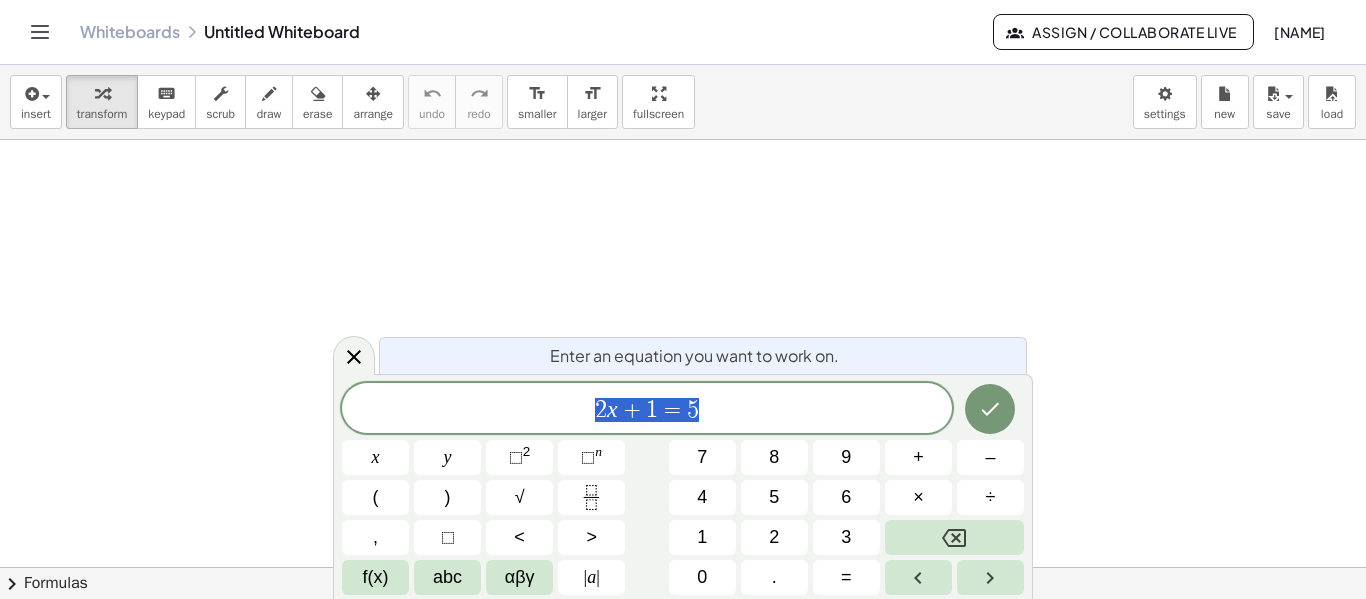 scroll, scrollTop: 0, scrollLeft: 0, axis: both 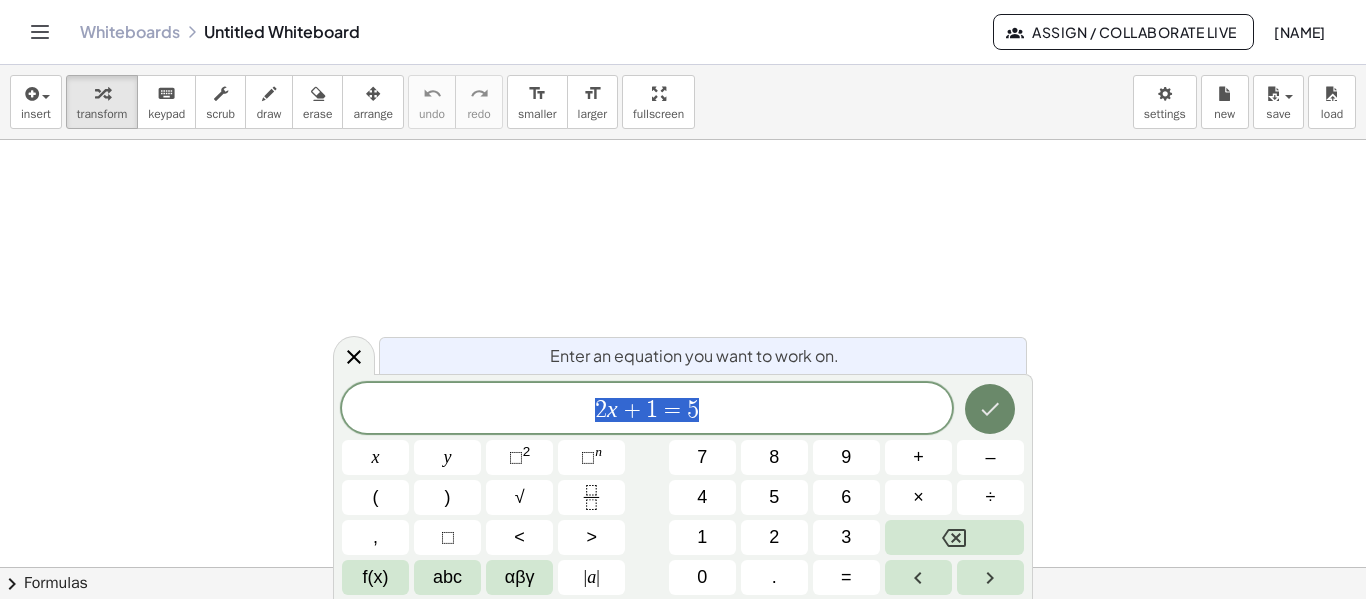 click 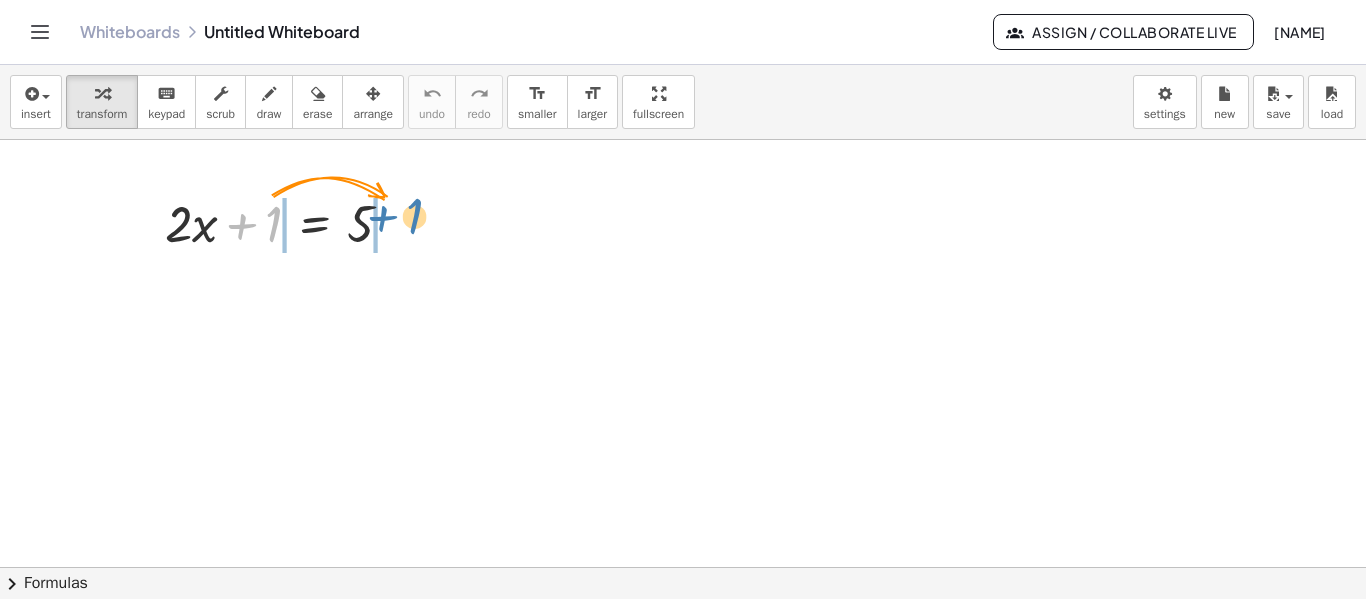 drag, startPoint x: 269, startPoint y: 213, endPoint x: 413, endPoint y: 205, distance: 144.22205 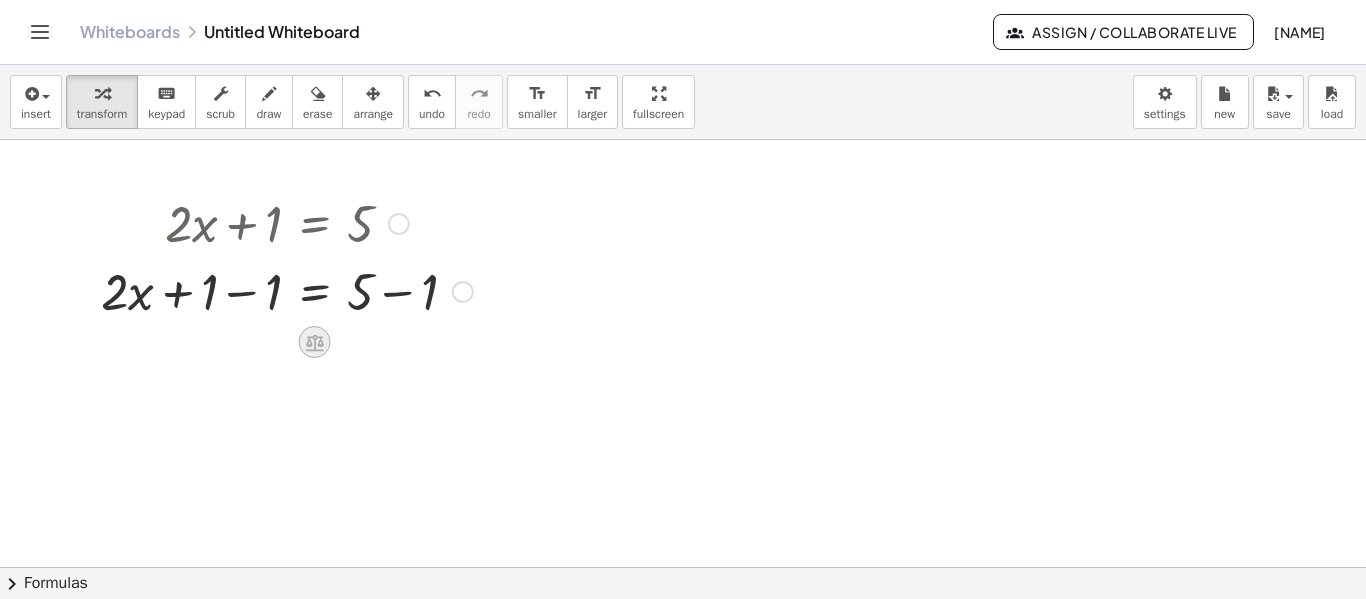 click 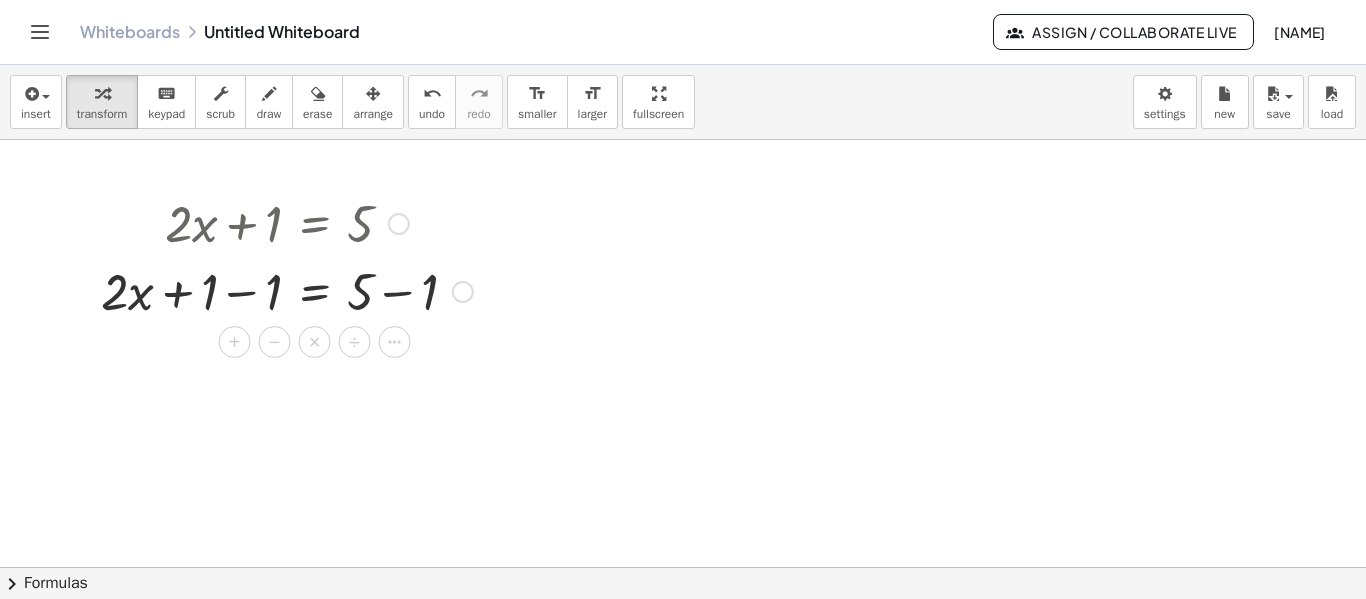 click at bounding box center [463, 292] 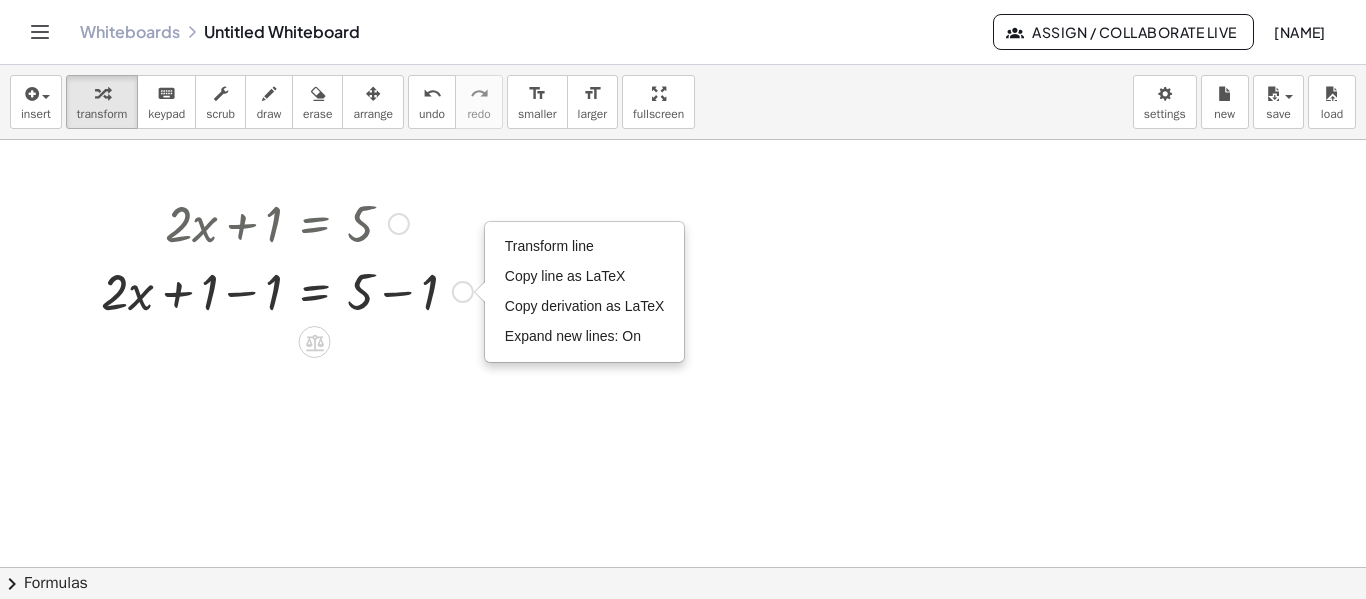 click on "Transform line Copy line as LaTeX Copy derivation as LaTeX Expand new lines: On" at bounding box center [463, 292] 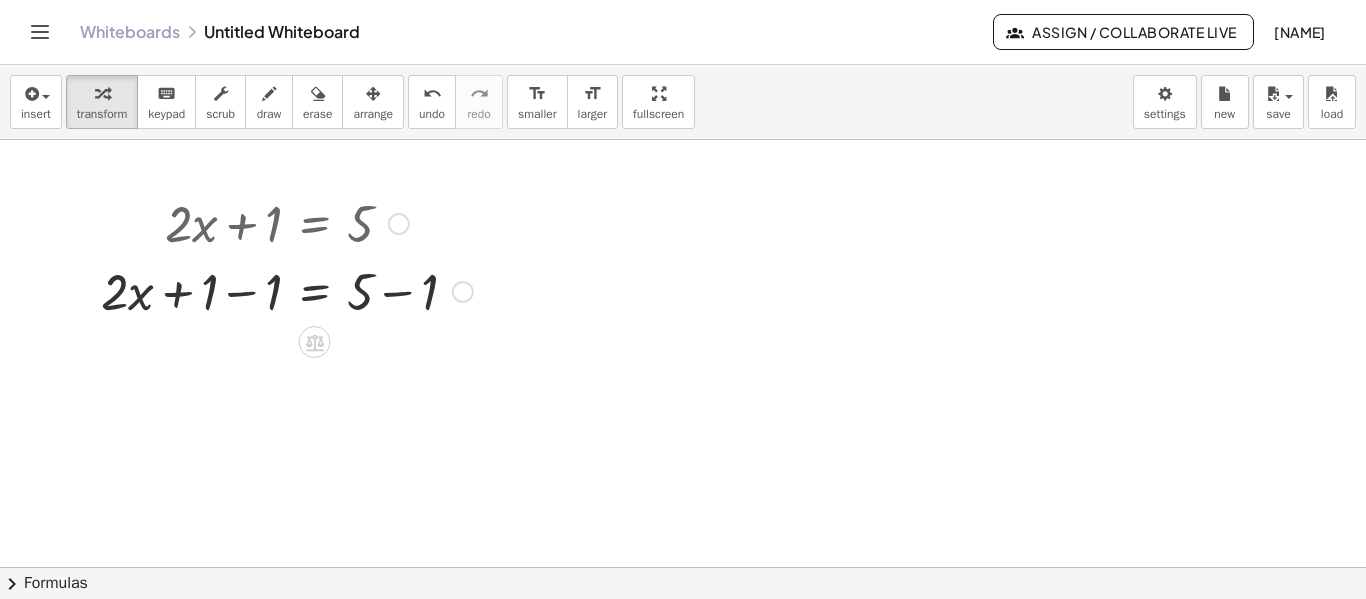 click at bounding box center (287, 290) 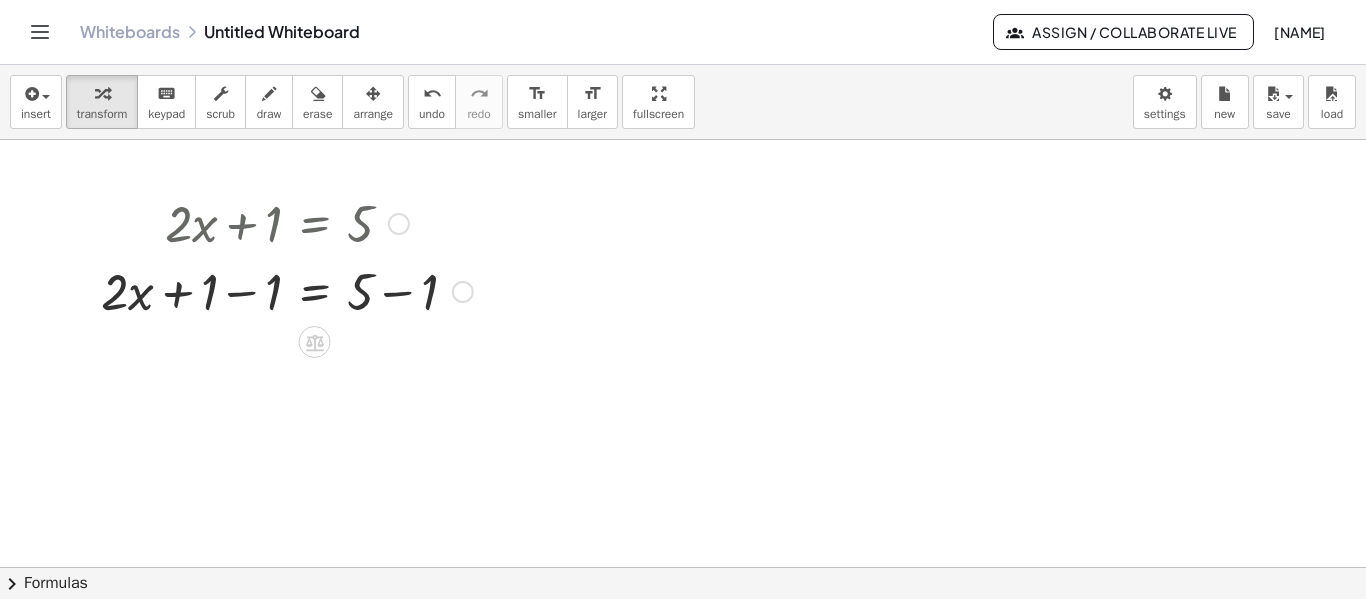 click at bounding box center (287, 290) 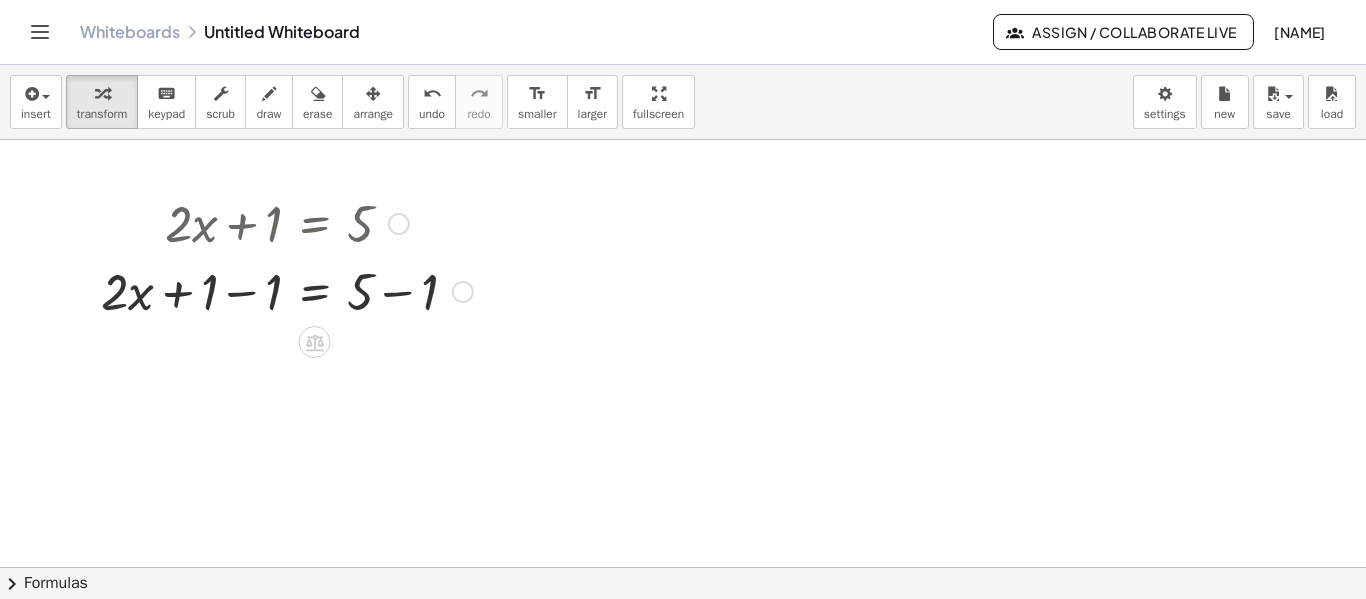 click at bounding box center (287, 290) 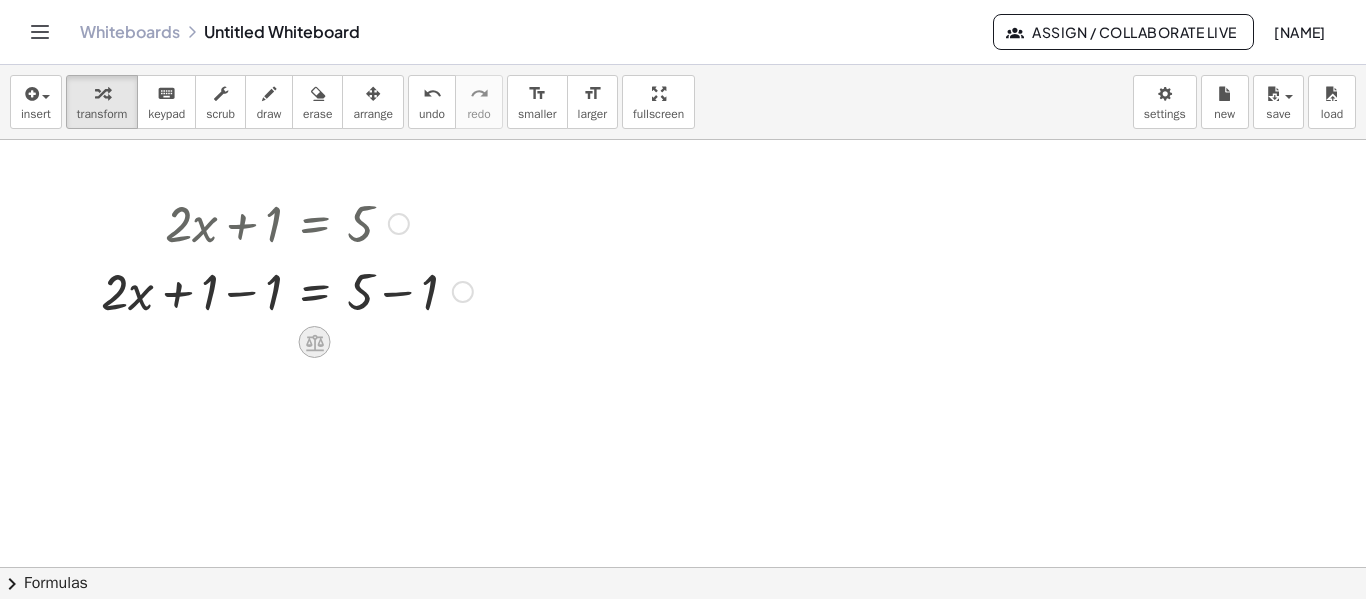 click 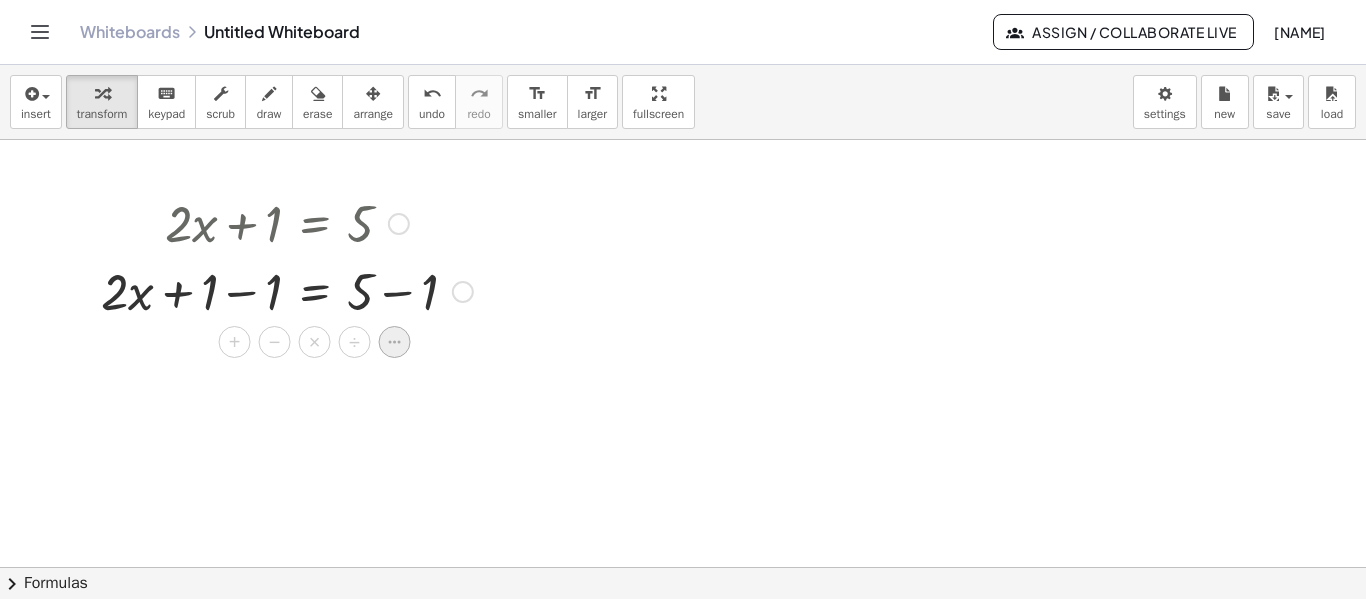 click 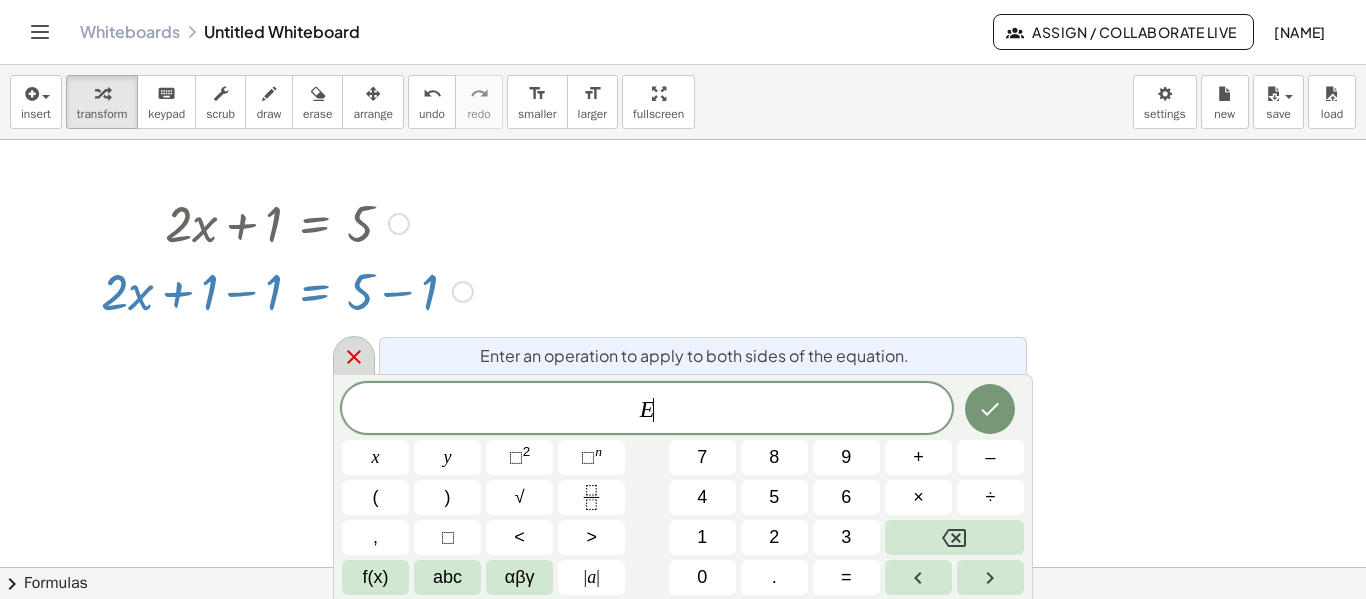 click 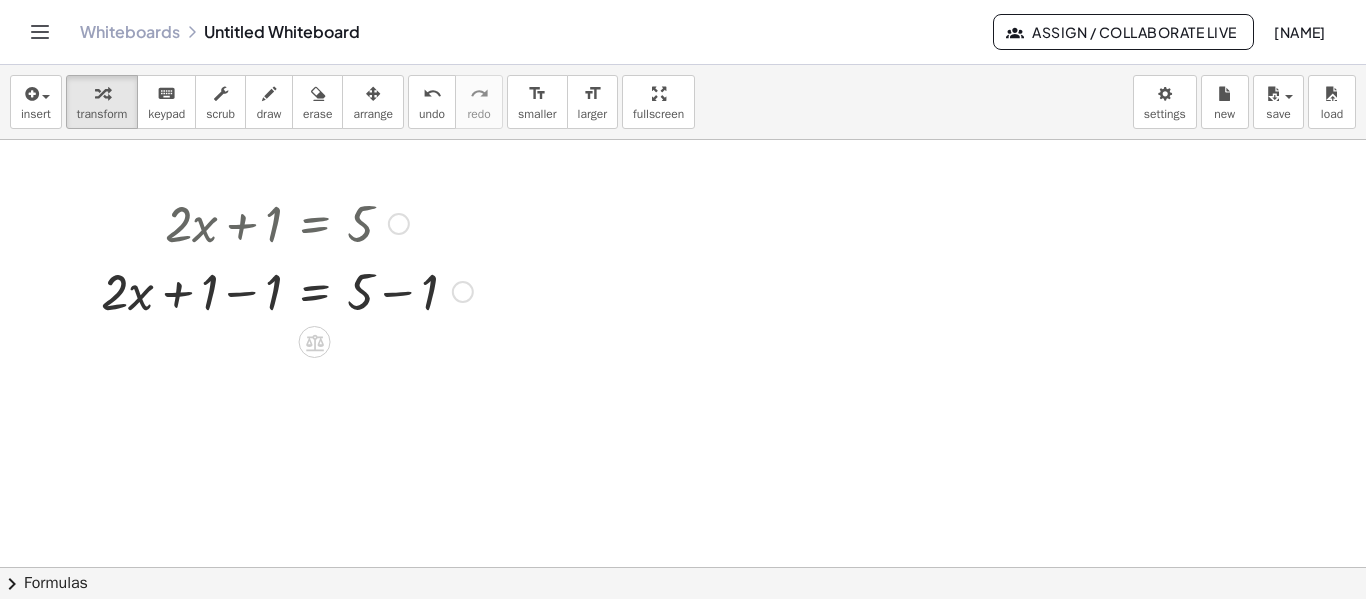 click on "Transform line Copy line as LaTeX Copy derivation as LaTeX Expand new lines: On" at bounding box center [463, 292] 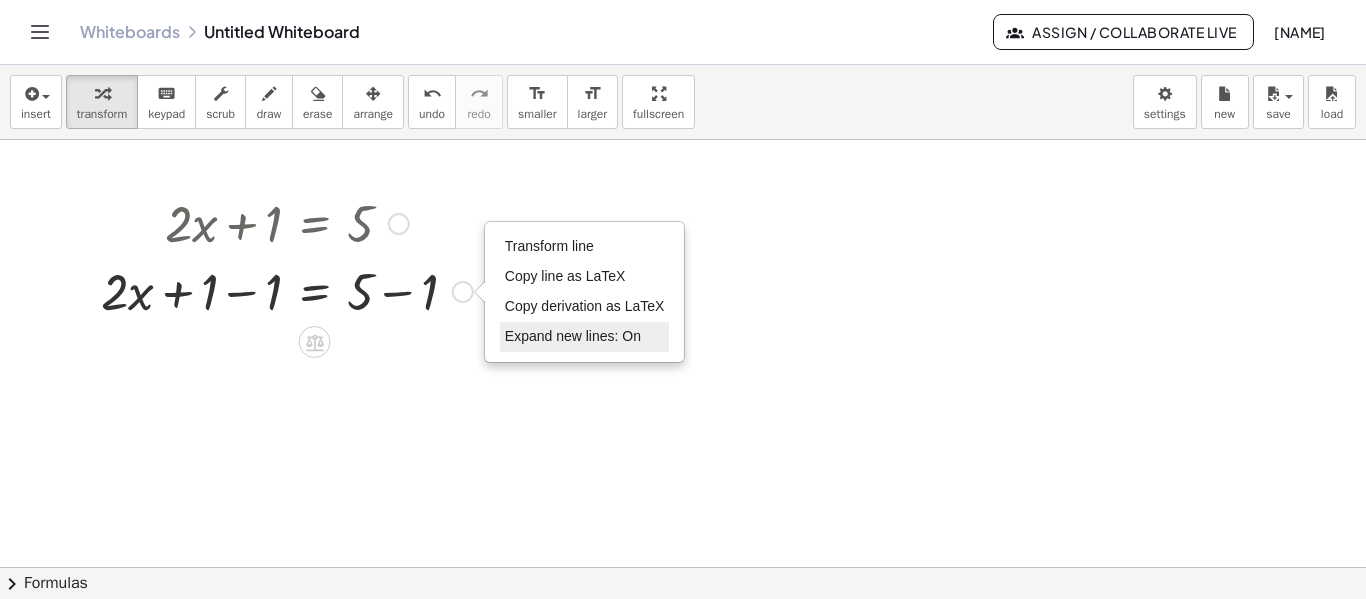 click on "Expand new lines: On" at bounding box center (573, 336) 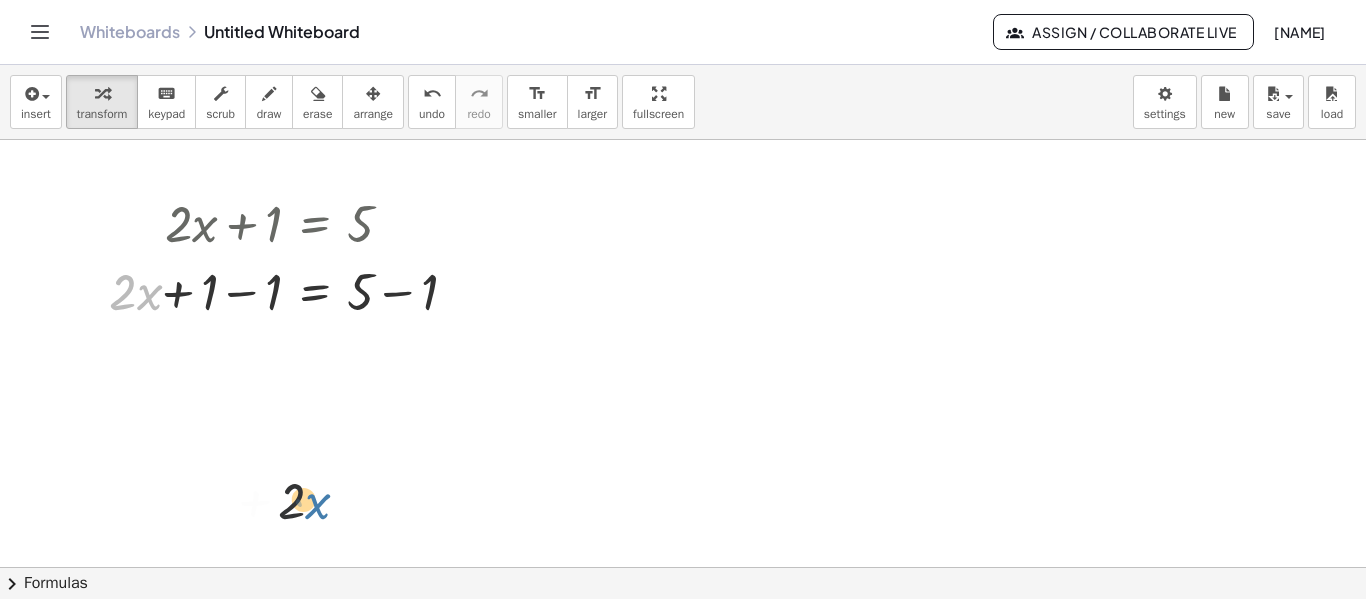 drag, startPoint x: 132, startPoint y: 292, endPoint x: 308, endPoint y: 512, distance: 281.73746 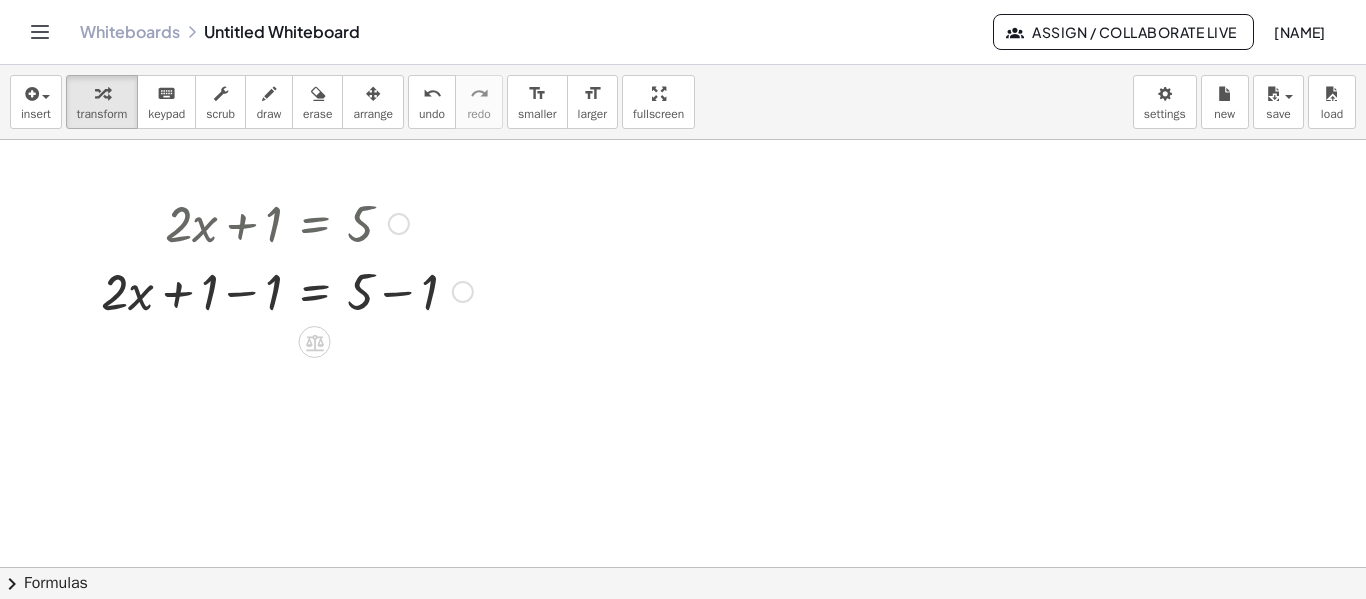 click on "Transform line Copy line as LaTeX Copy derivation as LaTeX Expand new lines: On" at bounding box center [463, 292] 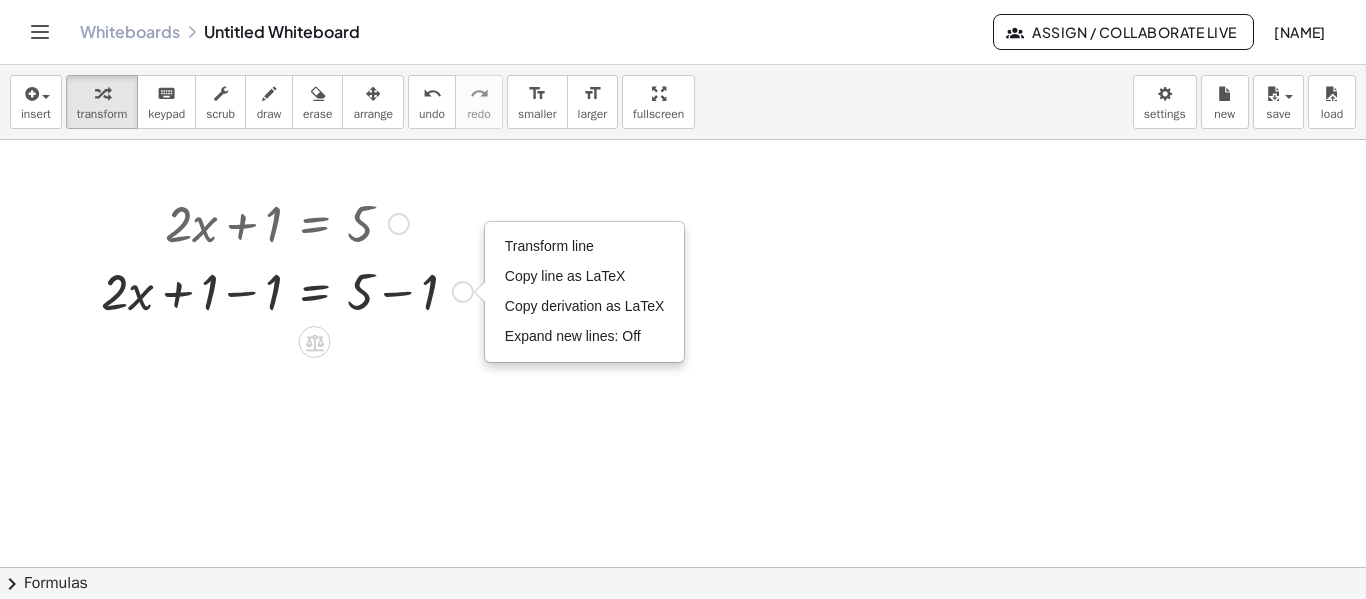 click on "Transform line Copy line as LaTeX Copy derivation as LaTeX Expand new lines: Off" at bounding box center (463, 292) 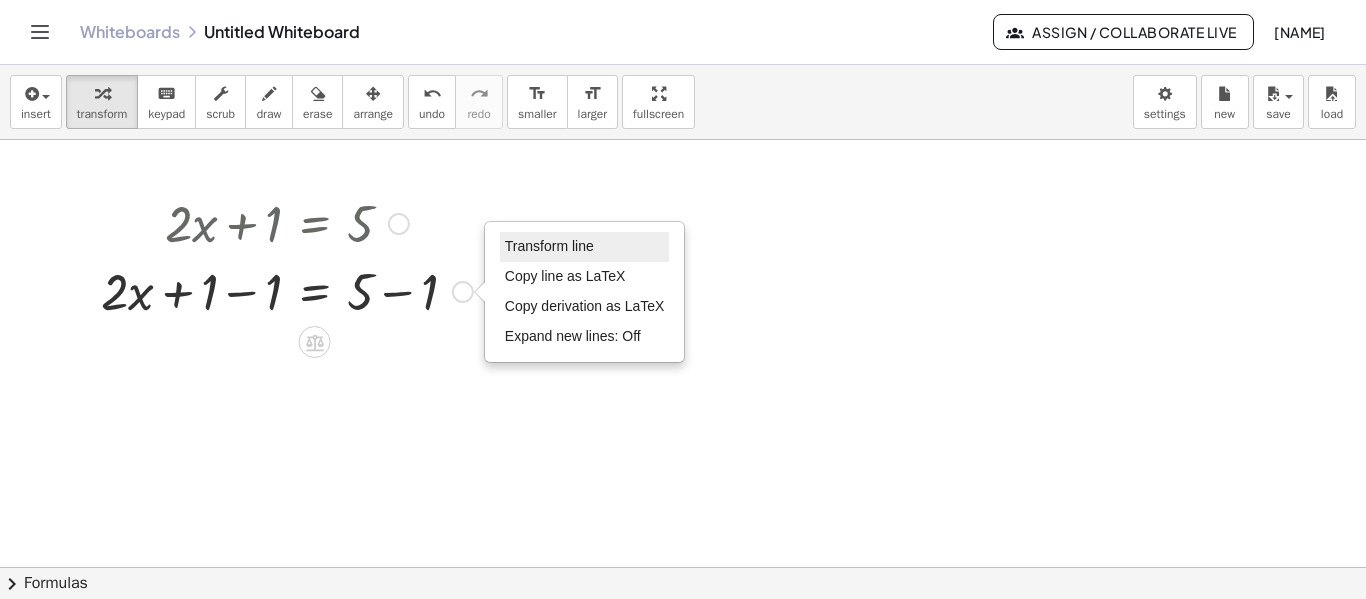 click on "Transform line" at bounding box center (549, 246) 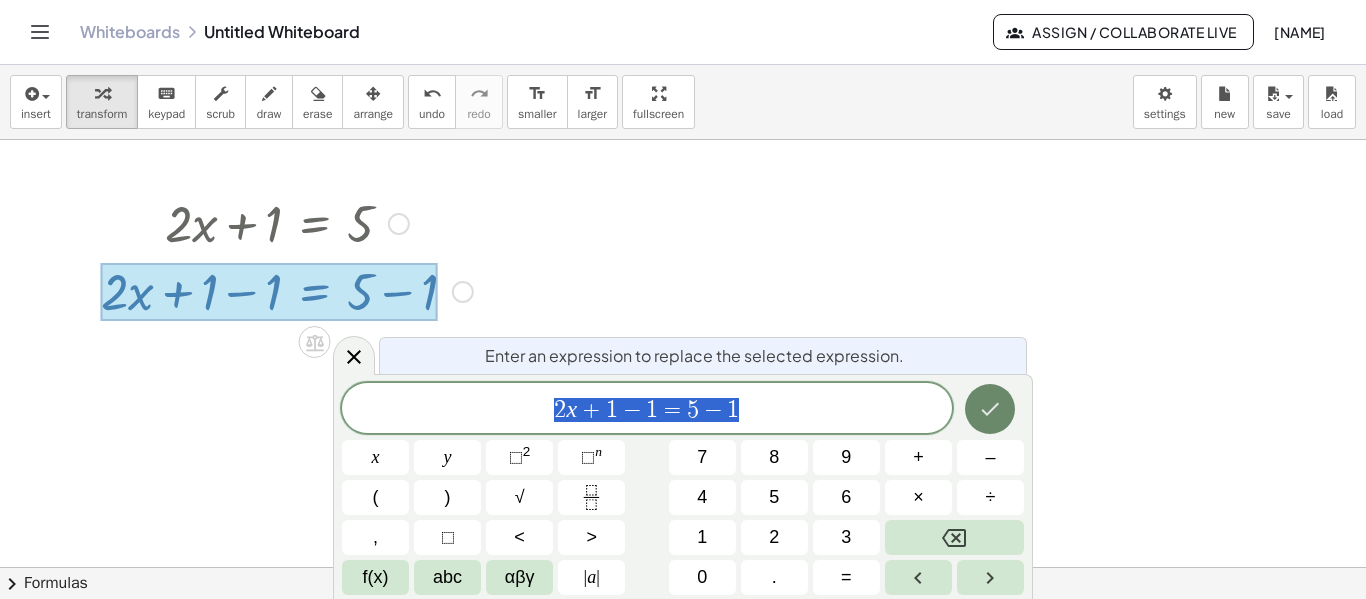click 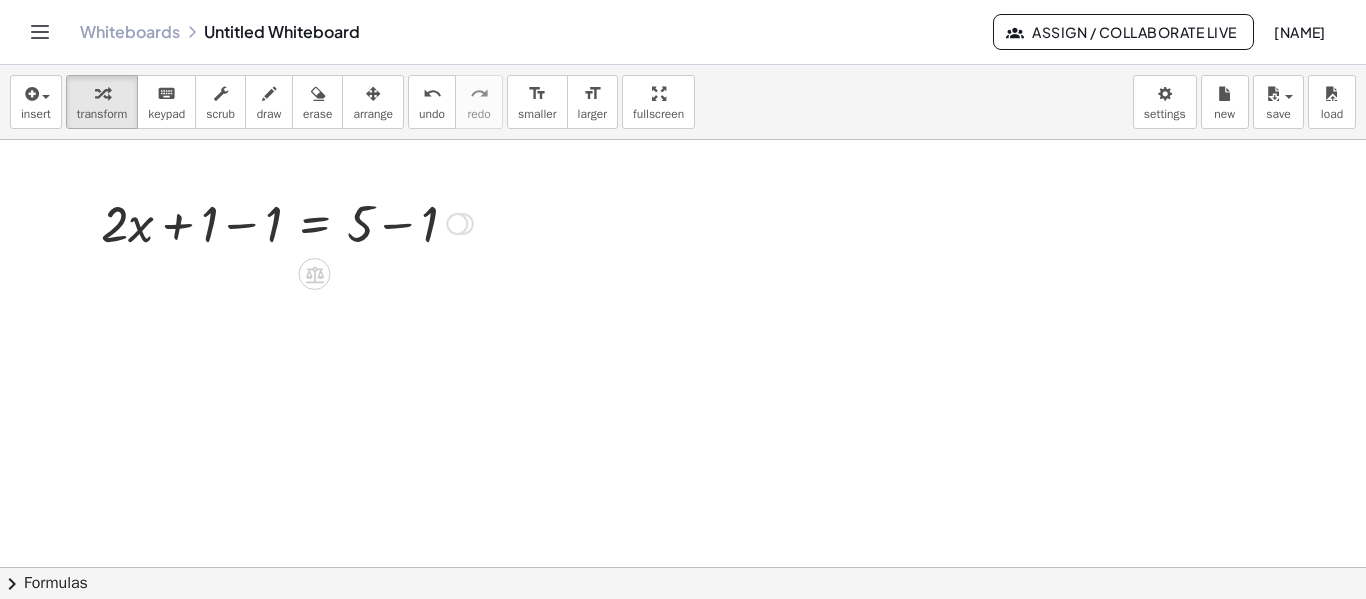 click at bounding box center [457, 224] 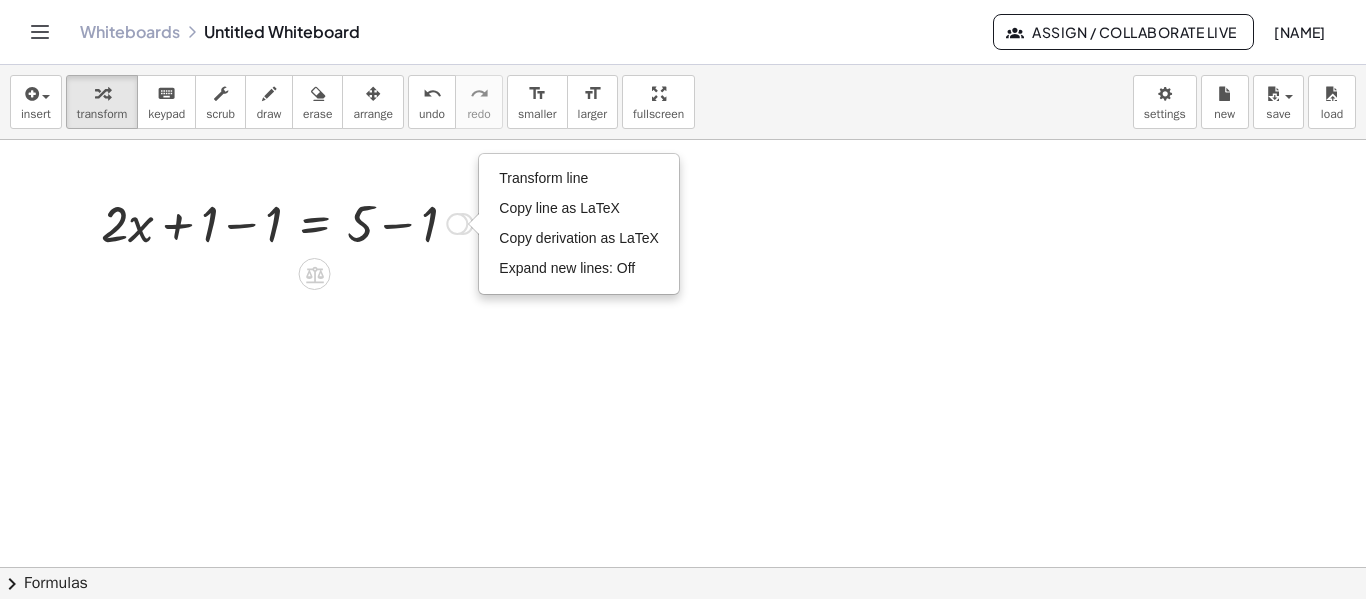 drag, startPoint x: 452, startPoint y: 225, endPoint x: 450, endPoint y: 172, distance: 53.037724 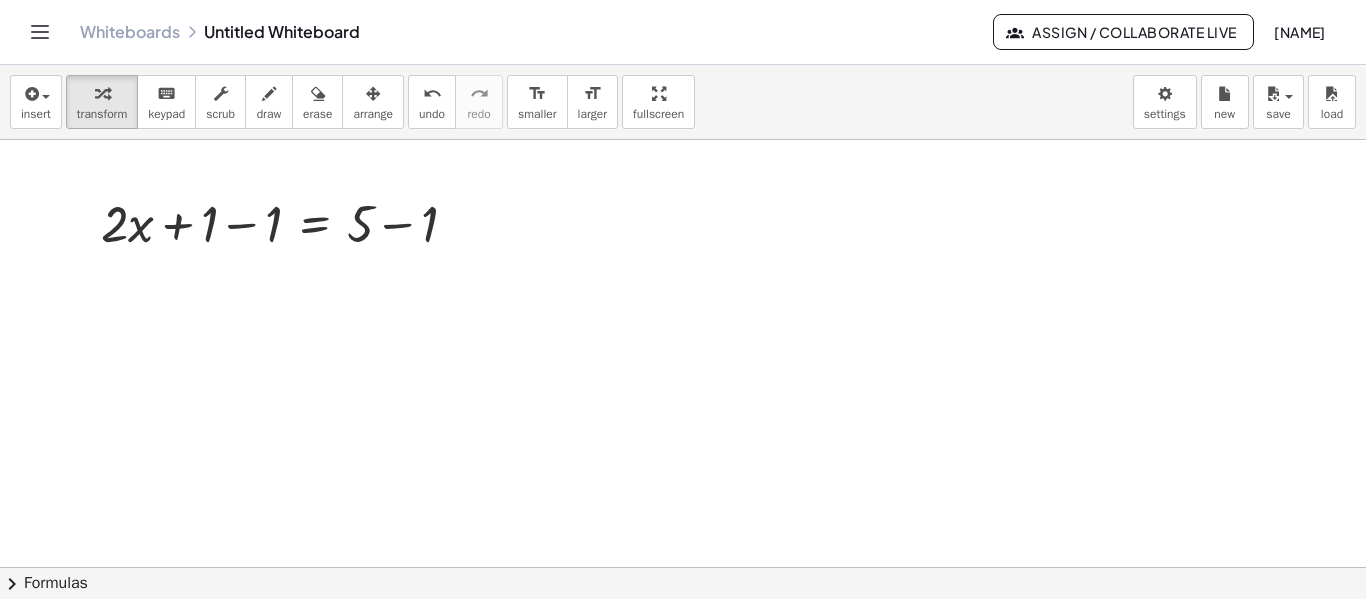 click at bounding box center [683, 632] 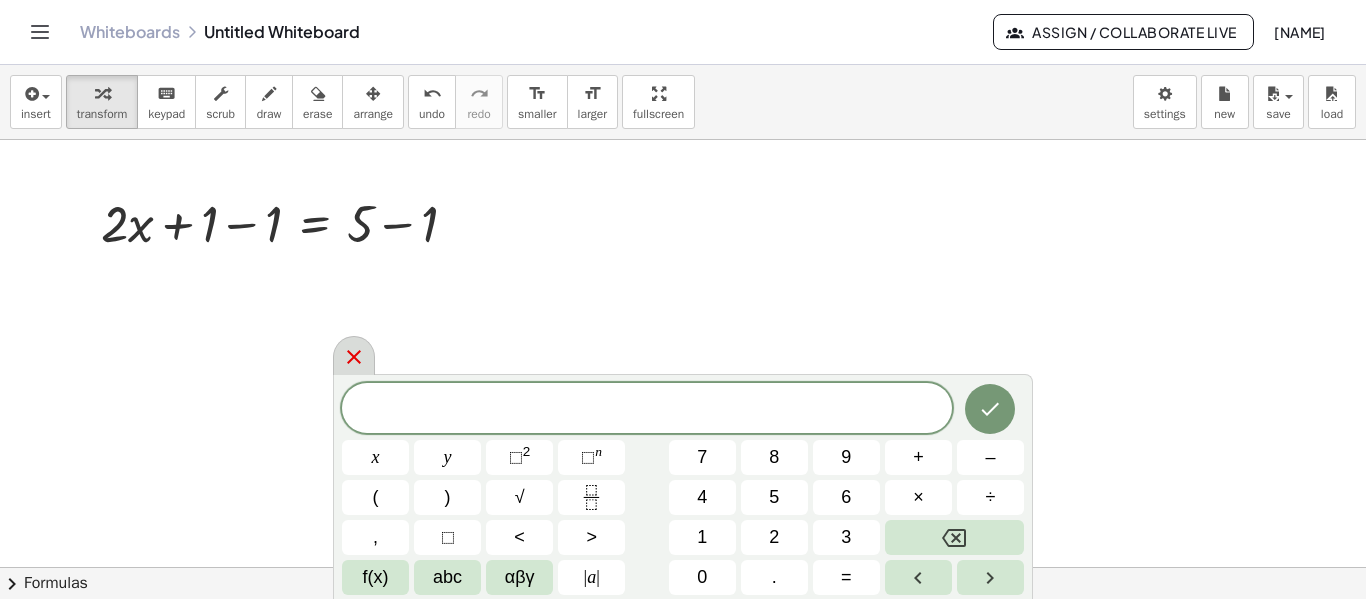 click 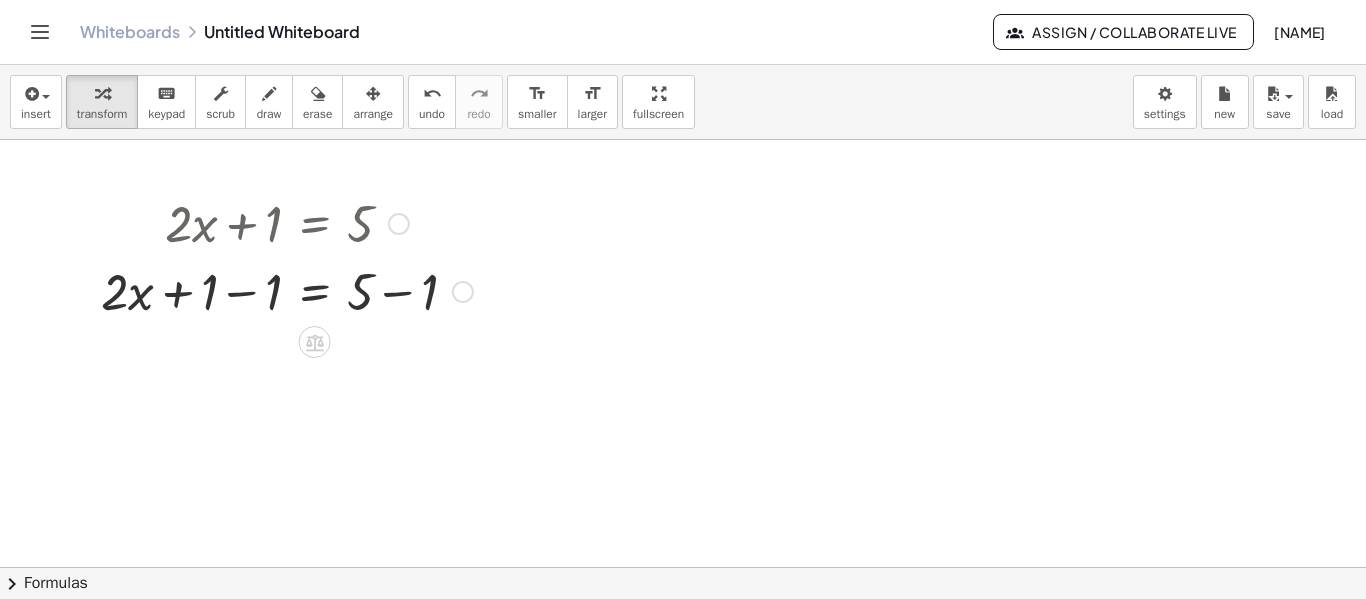 drag, startPoint x: 450, startPoint y: 223, endPoint x: 451, endPoint y: 301, distance: 78.00641 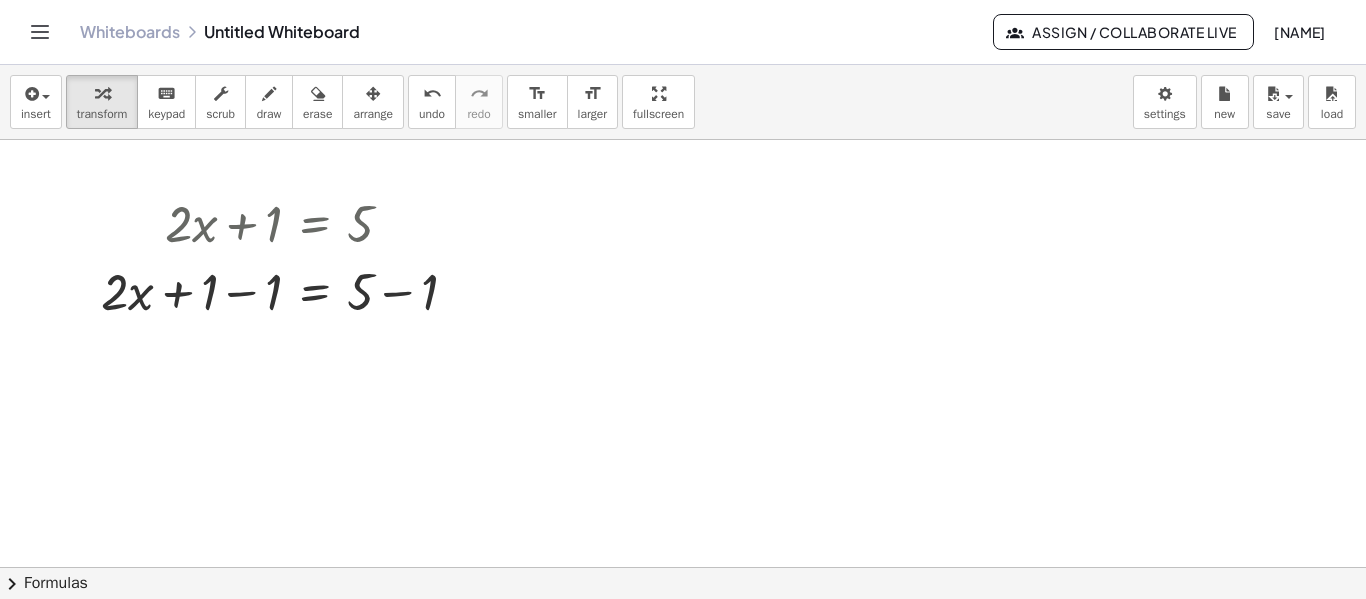 drag, startPoint x: 312, startPoint y: 341, endPoint x: 307, endPoint y: 443, distance: 102.122475 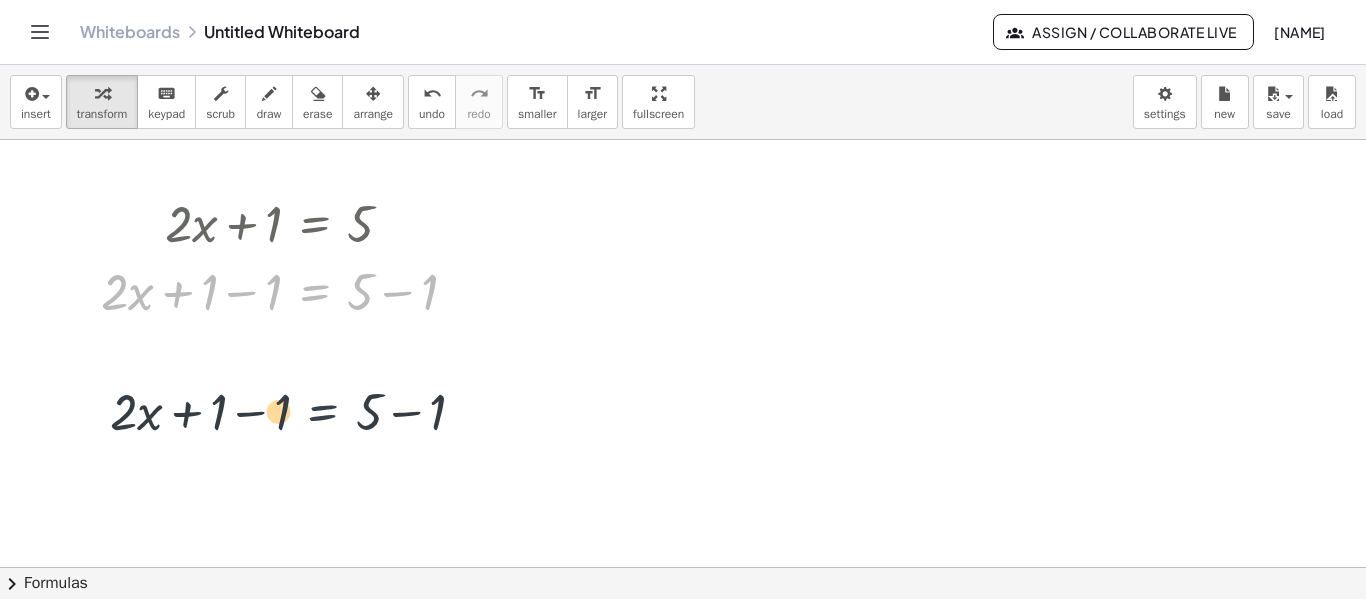 drag, startPoint x: 311, startPoint y: 297, endPoint x: 320, endPoint y: 422, distance: 125.32358 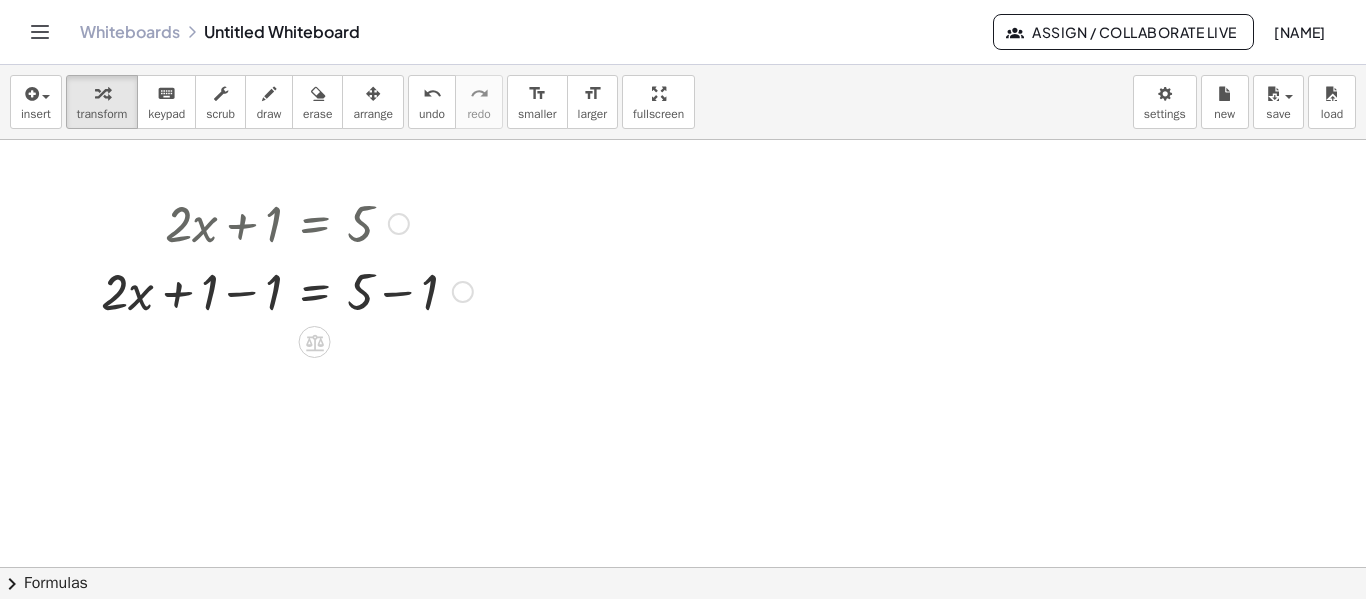 click at bounding box center (287, 290) 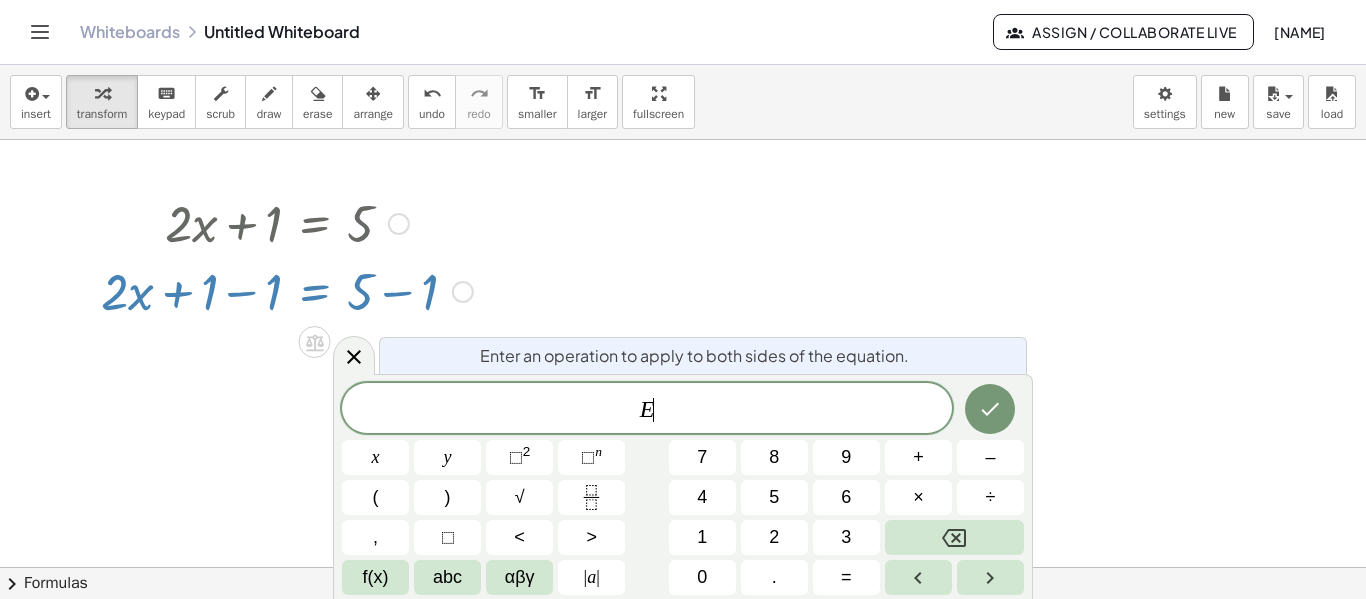 click at bounding box center [287, 290] 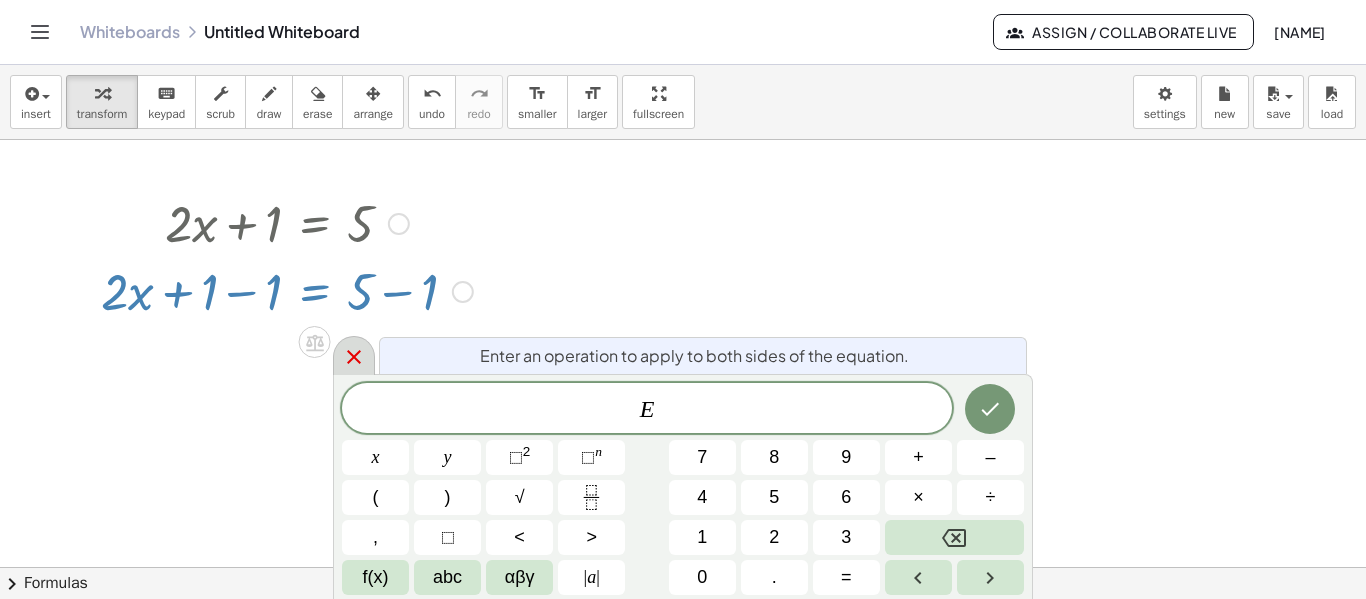 click 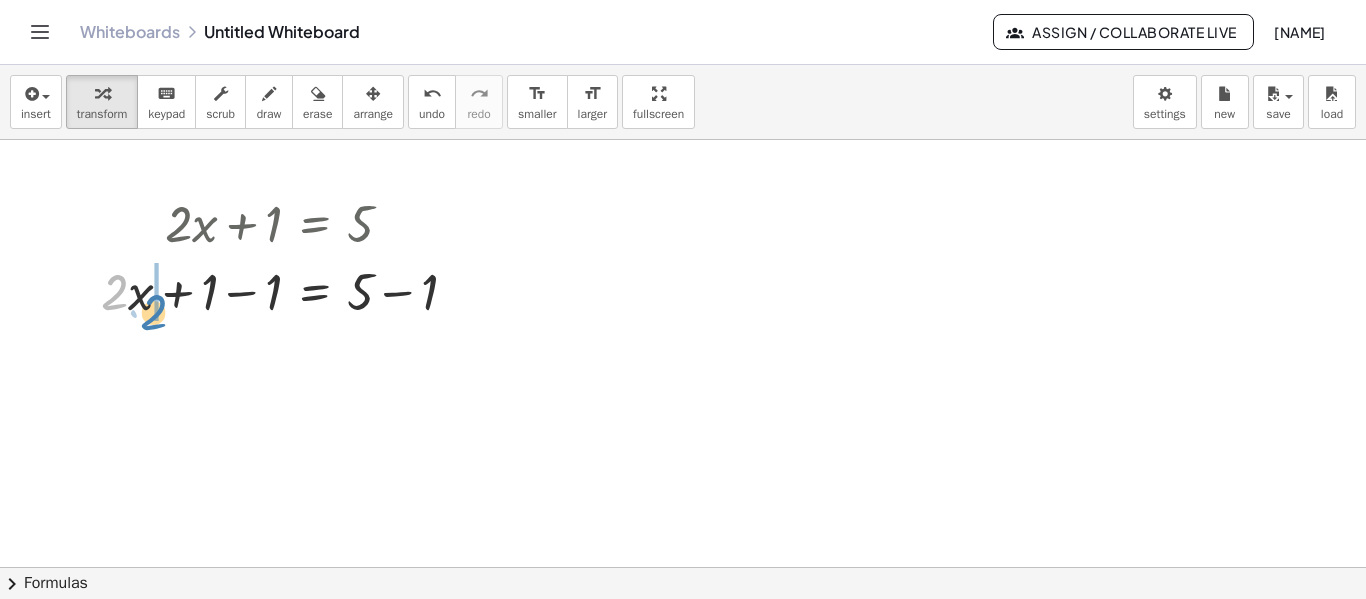 drag, startPoint x: 107, startPoint y: 293, endPoint x: 147, endPoint y: 297, distance: 40.1995 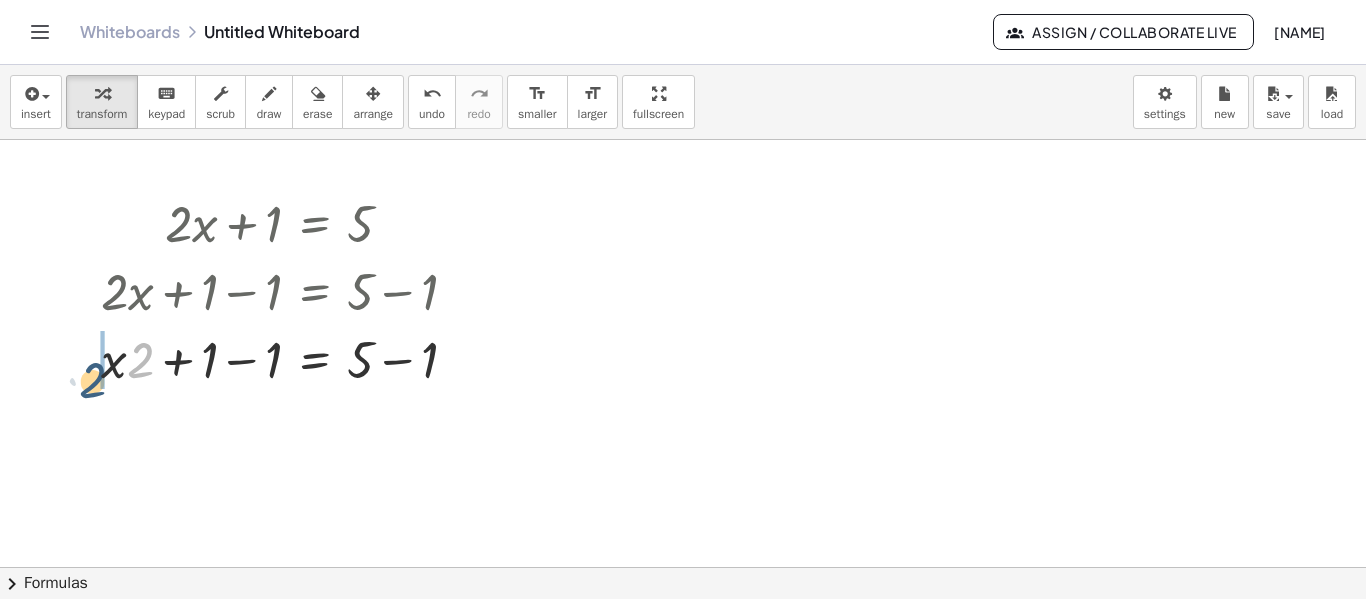 drag, startPoint x: 145, startPoint y: 348, endPoint x: 92, endPoint y: 358, distance: 53.935146 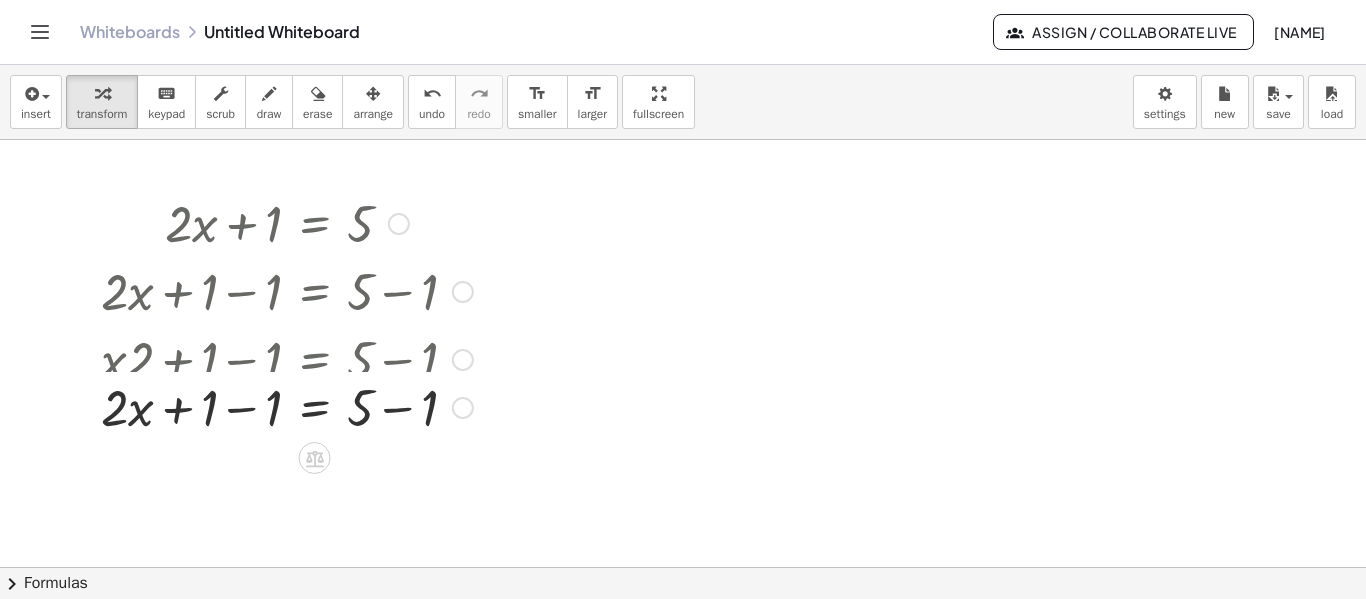drag, startPoint x: 458, startPoint y: 355, endPoint x: 459, endPoint y: 415, distance: 60.00833 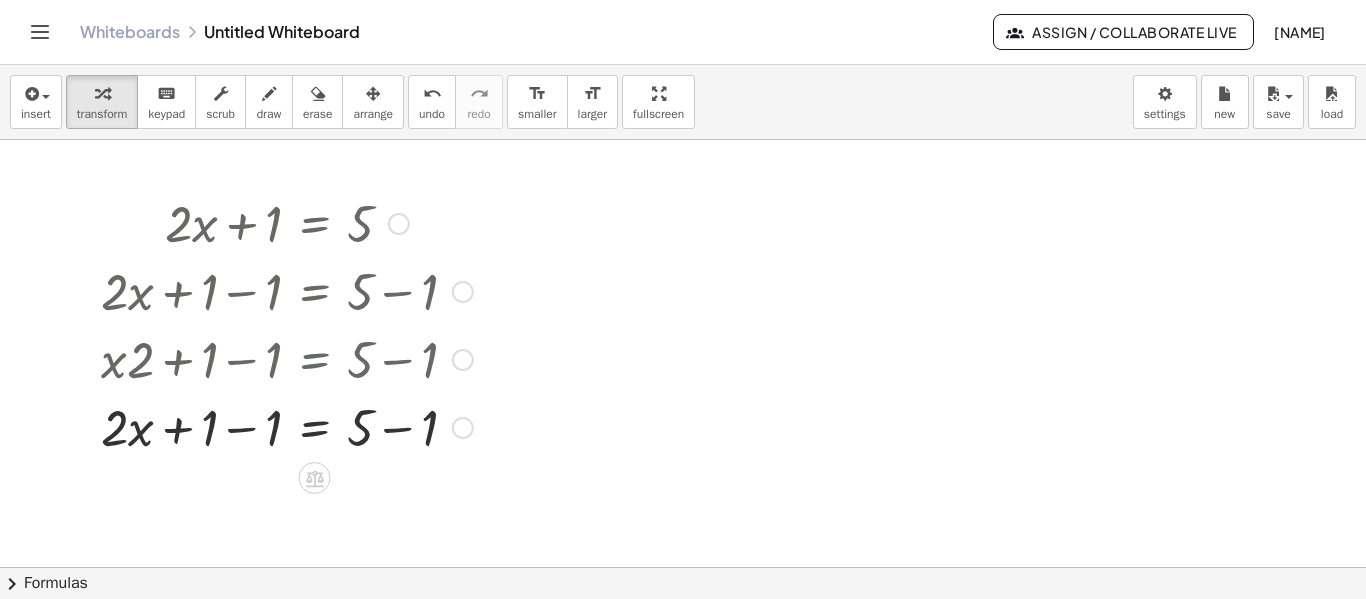 drag, startPoint x: 455, startPoint y: 424, endPoint x: 471, endPoint y: 533, distance: 110.16805 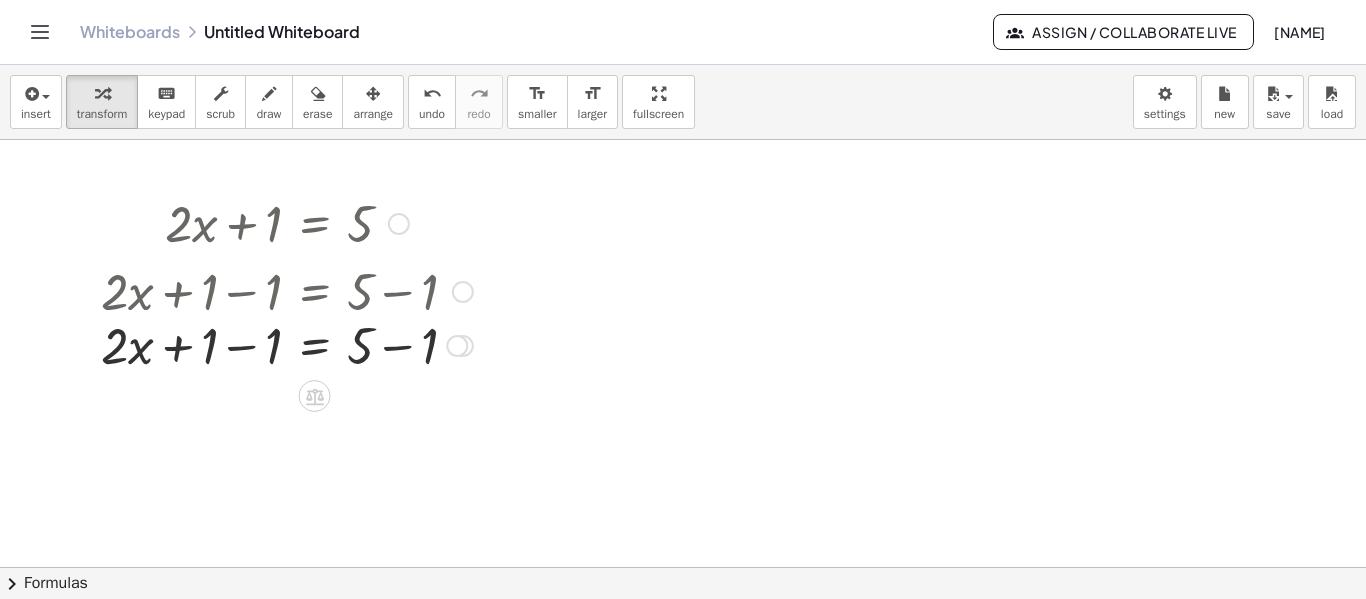 drag, startPoint x: 462, startPoint y: 428, endPoint x: 462, endPoint y: 338, distance: 90 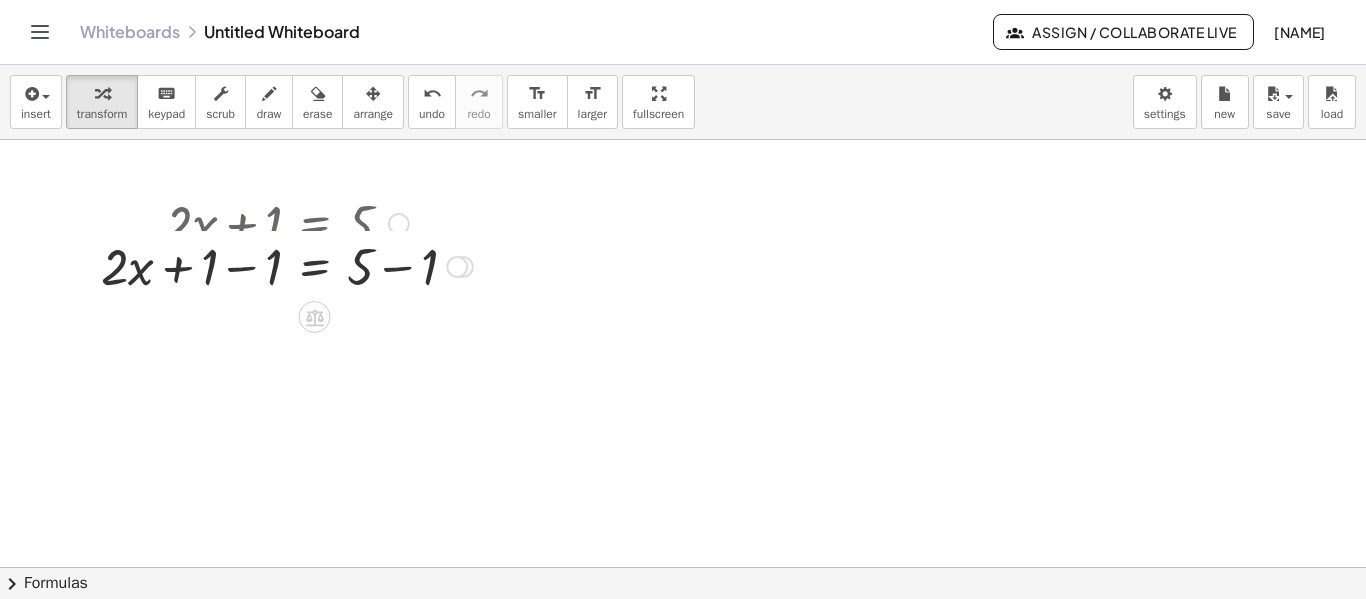 drag, startPoint x: 462, startPoint y: 364, endPoint x: 458, endPoint y: 266, distance: 98.0816 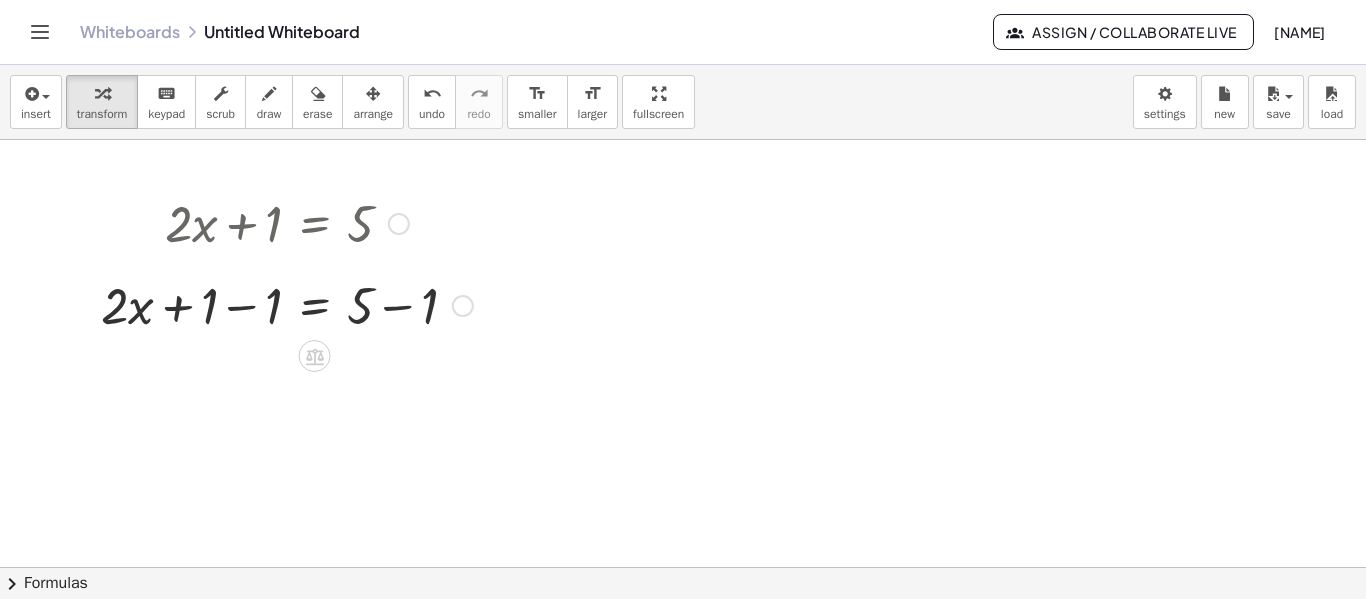 drag, startPoint x: 460, startPoint y: 288, endPoint x: 462, endPoint y: 310, distance: 22.090721 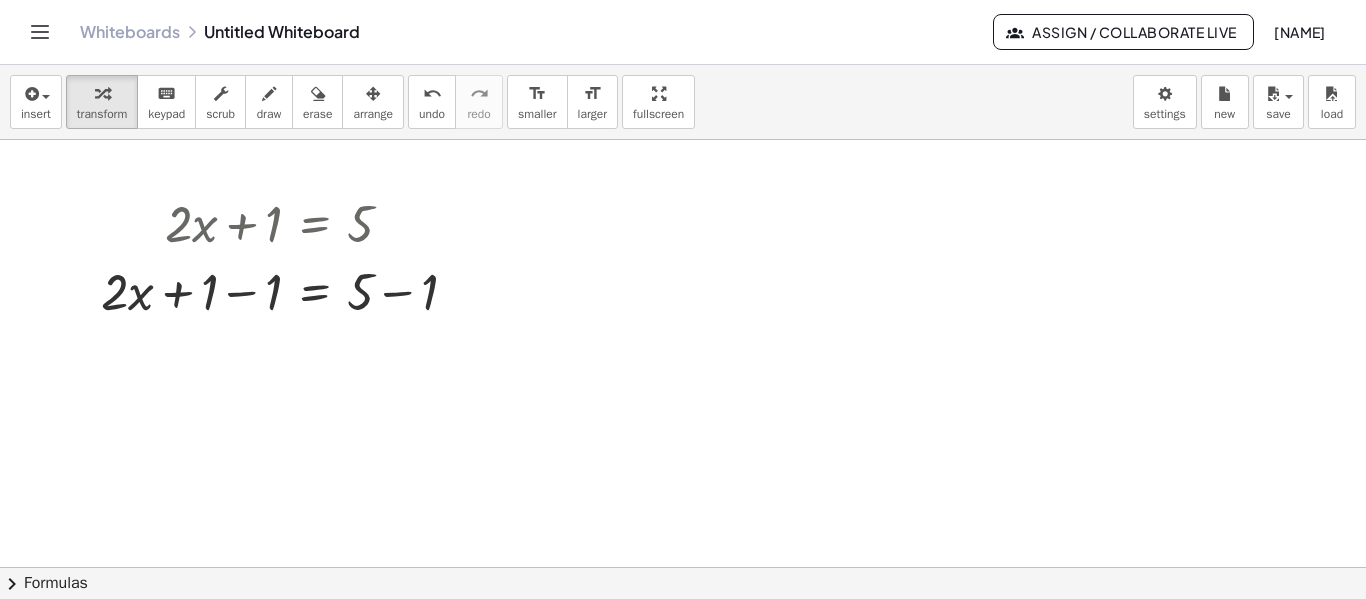drag, startPoint x: 458, startPoint y: 293, endPoint x: 429, endPoint y: 455, distance: 164.57521 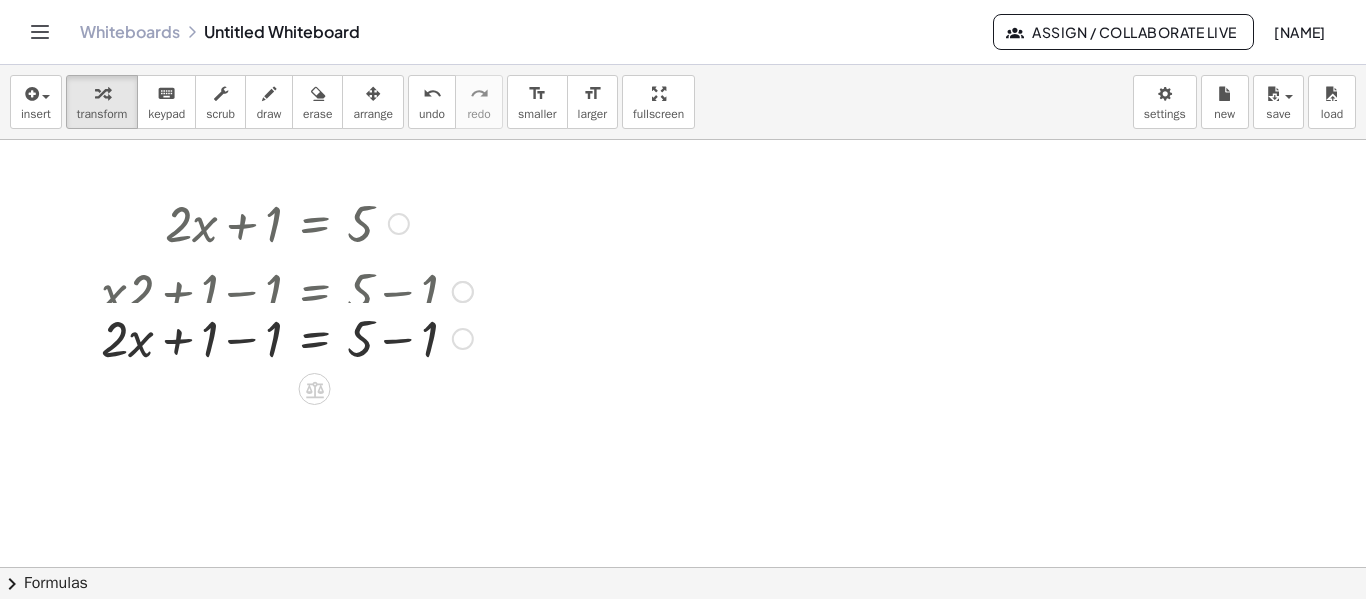 drag, startPoint x: 456, startPoint y: 295, endPoint x: 456, endPoint y: 346, distance: 51 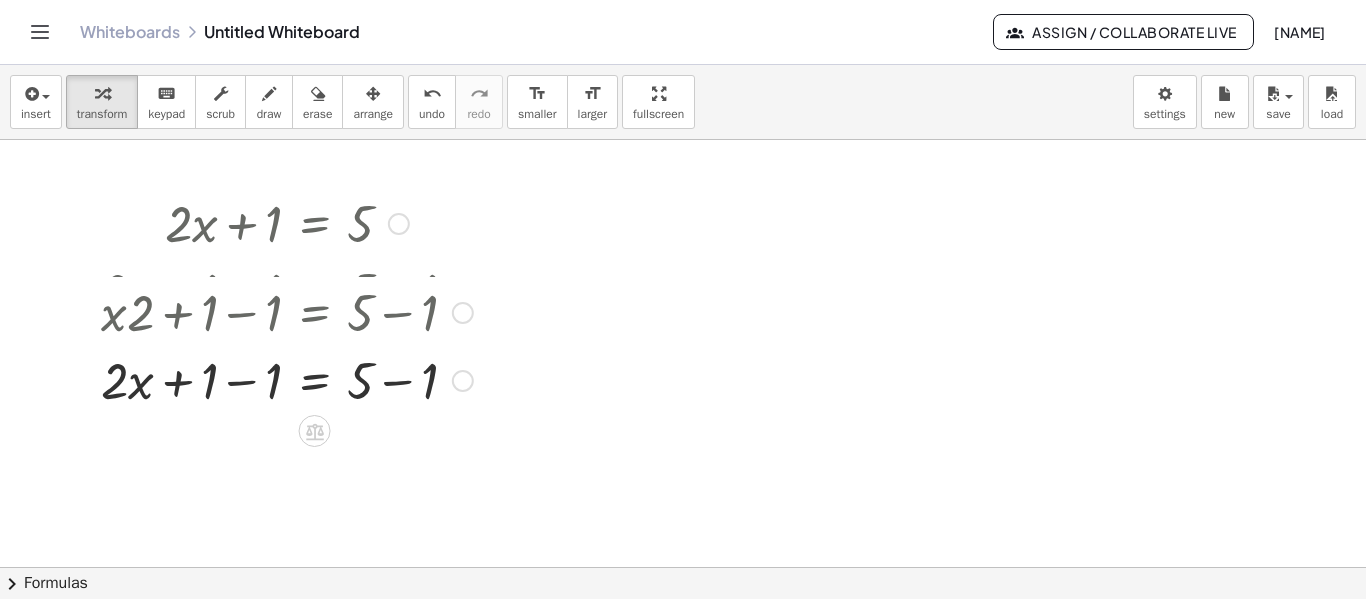 drag, startPoint x: 456, startPoint y: 294, endPoint x: 454, endPoint y: 325, distance: 31.06445 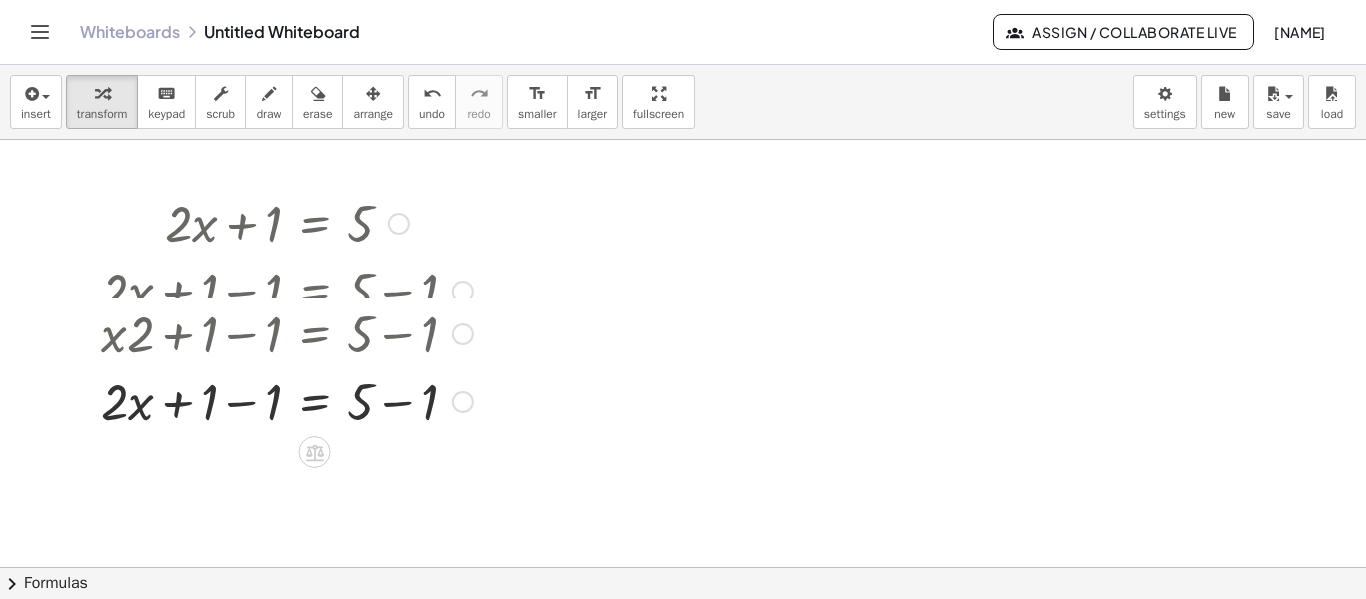 drag, startPoint x: 454, startPoint y: 290, endPoint x: 454, endPoint y: 350, distance: 60 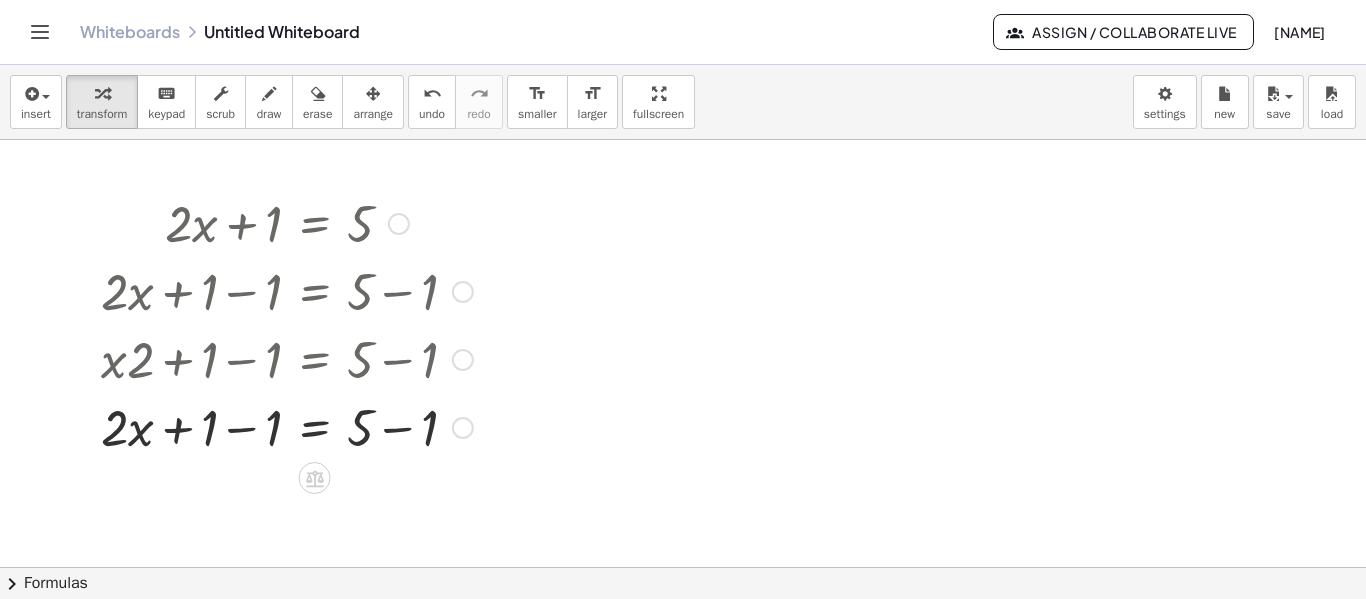 click at bounding box center [463, 360] 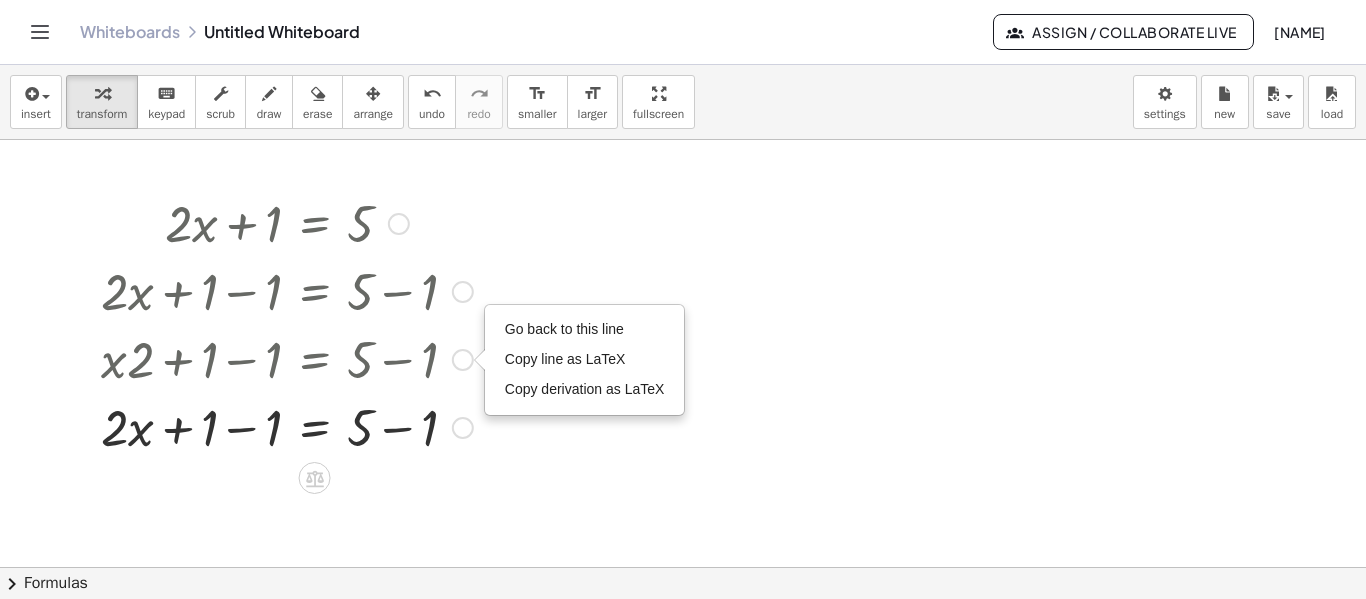 drag, startPoint x: 460, startPoint y: 355, endPoint x: 842, endPoint y: 192, distance: 415.32275 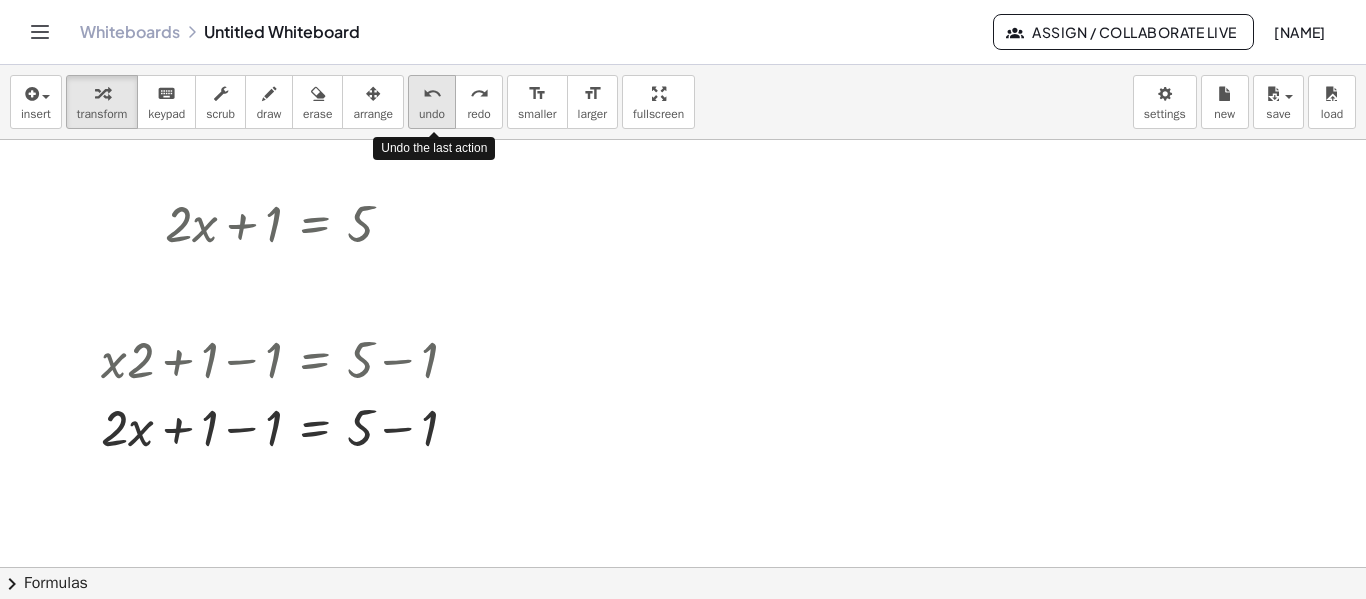 click on "undo" at bounding box center (432, 114) 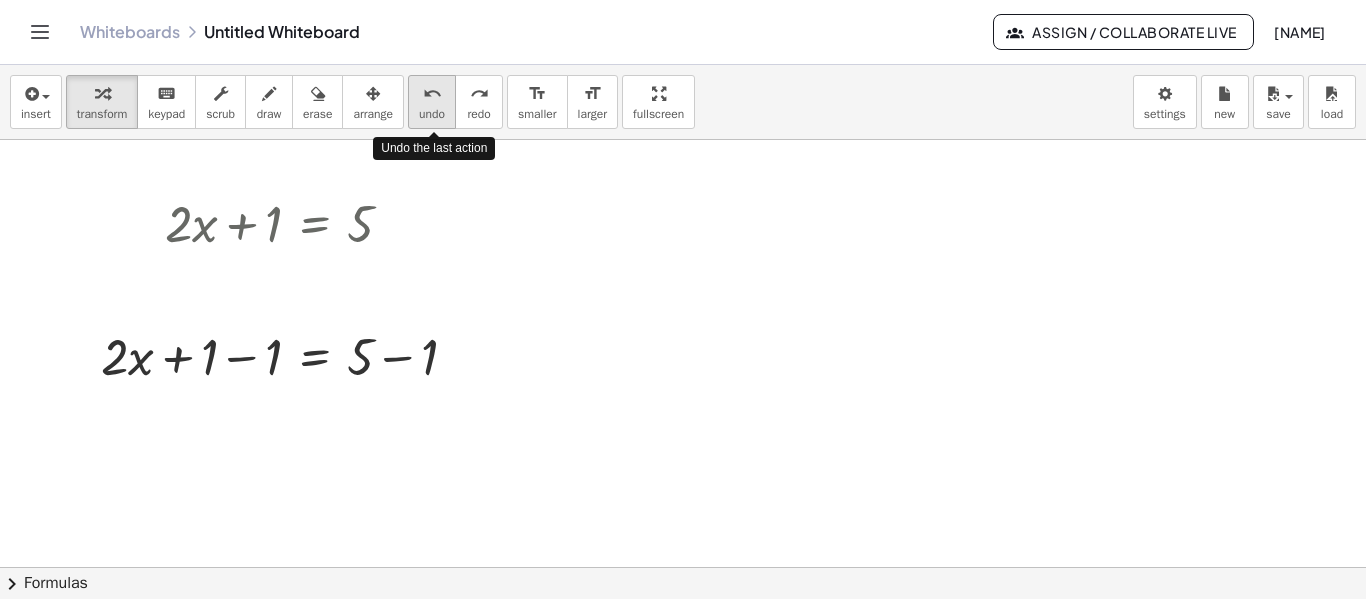 click on "undo" at bounding box center [432, 114] 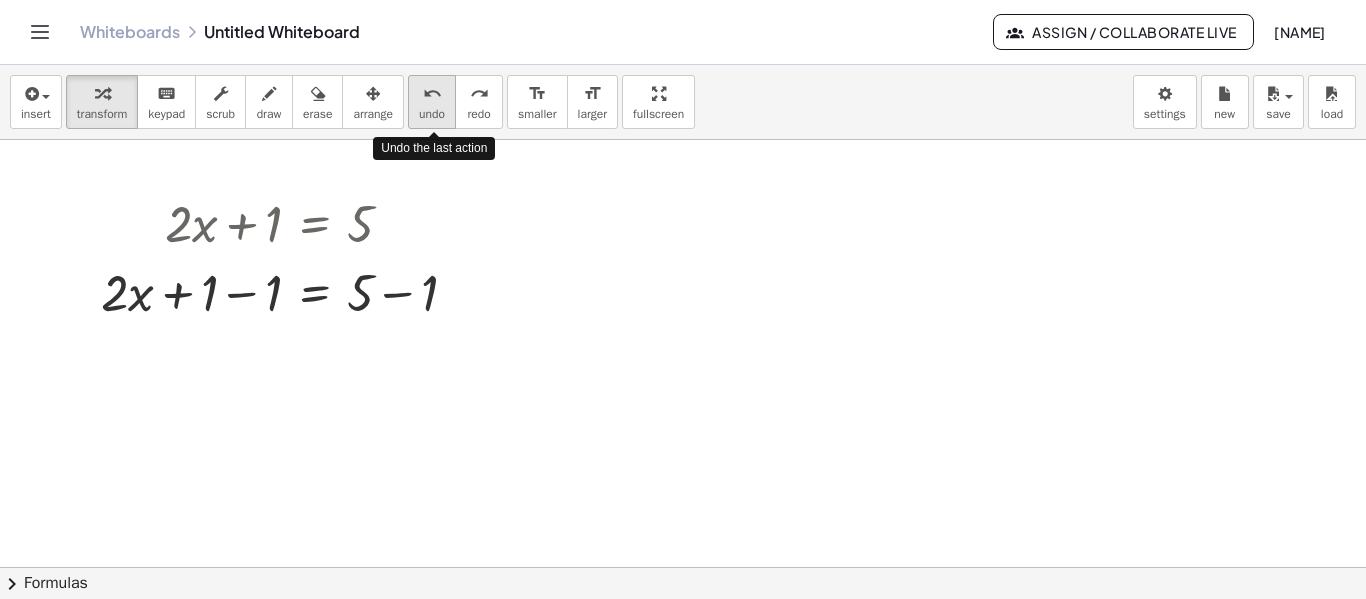 click on "undo" at bounding box center [432, 114] 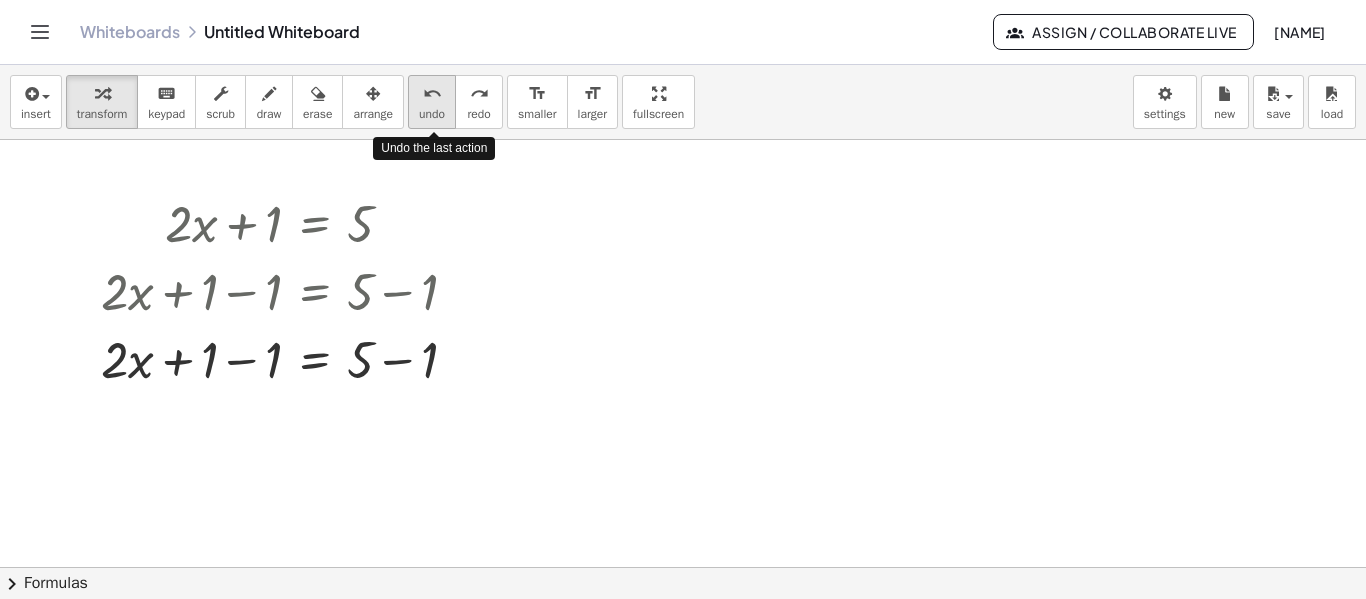 click on "undo" at bounding box center (432, 114) 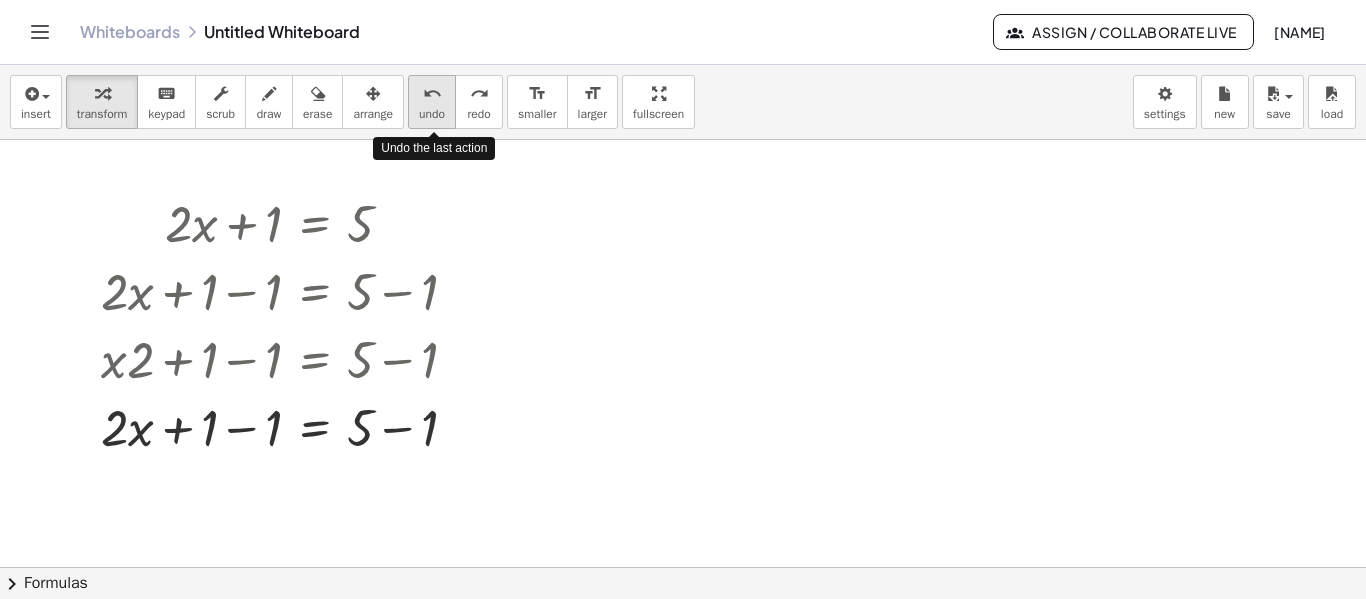 click on "undo" at bounding box center [432, 114] 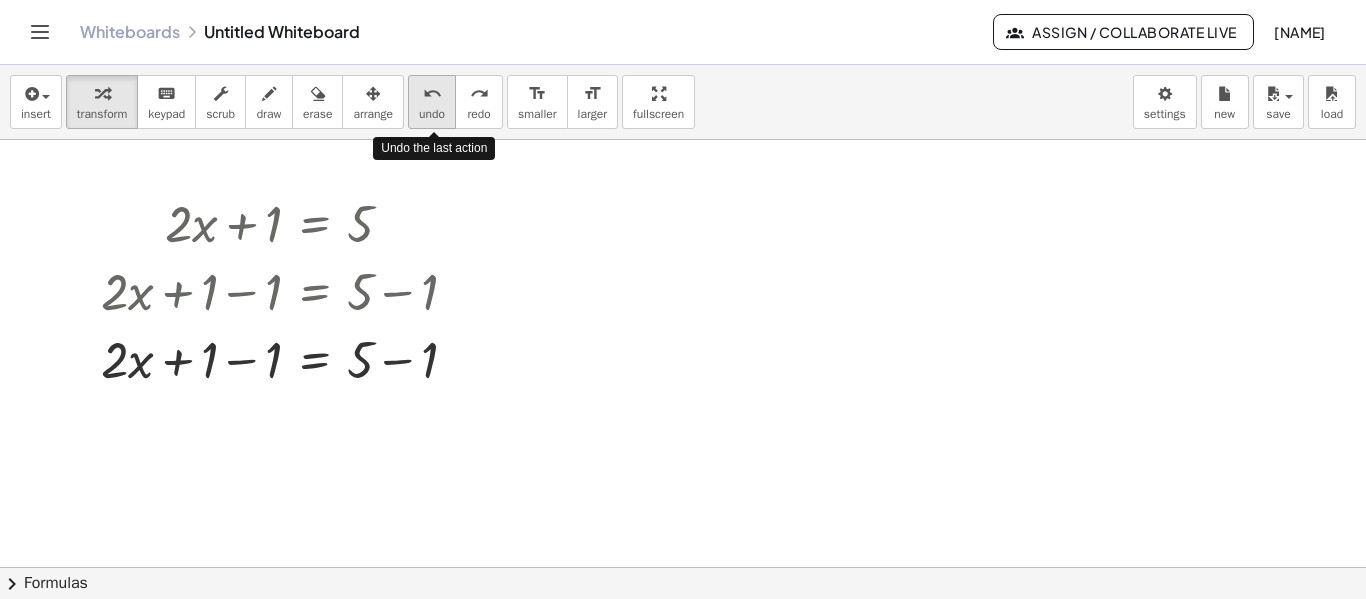 click on "undo" at bounding box center (432, 114) 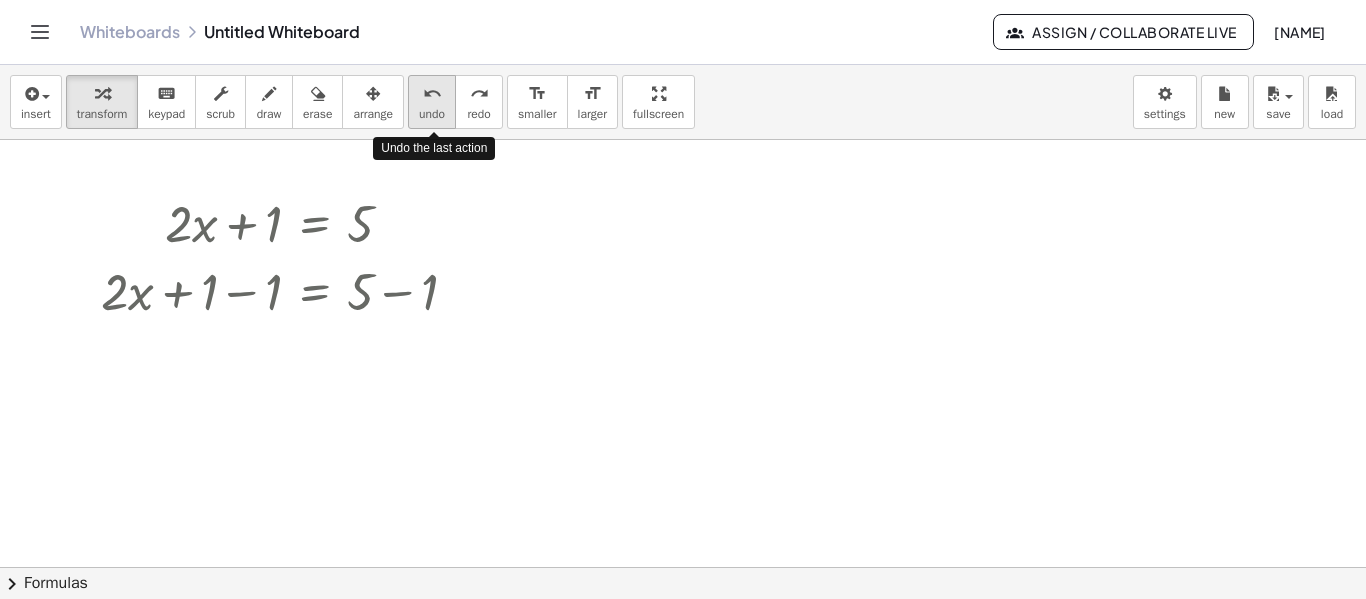 click on "undo" at bounding box center [432, 114] 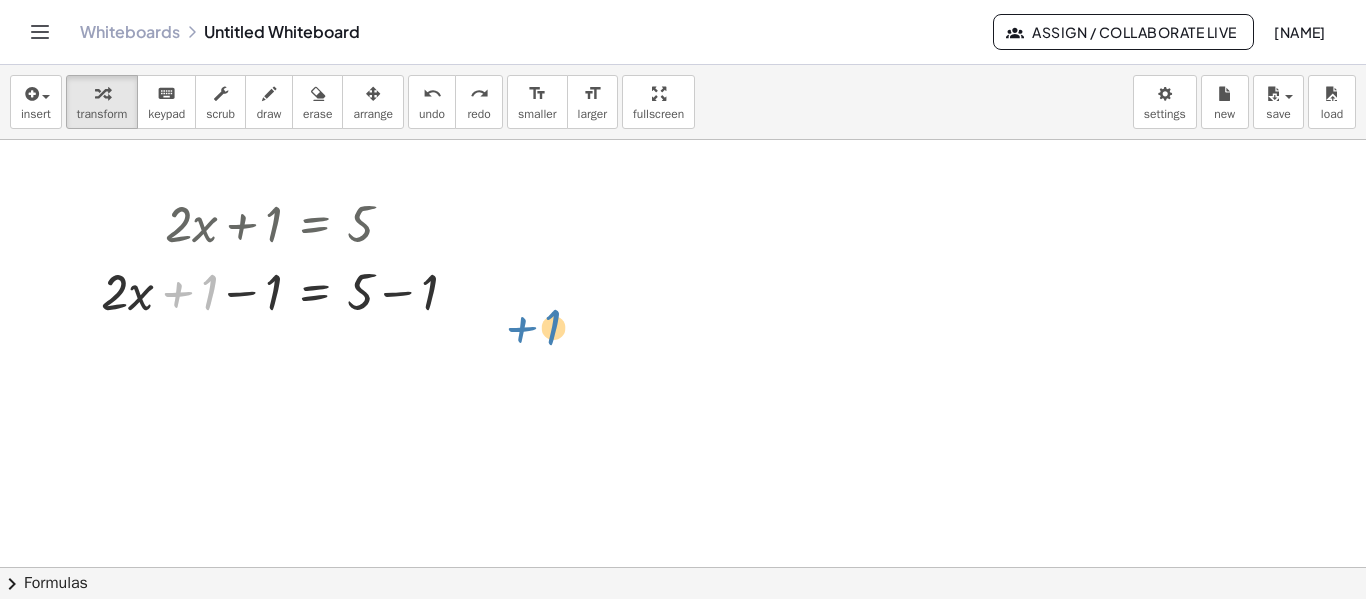 drag, startPoint x: 208, startPoint y: 293, endPoint x: 555, endPoint y: 321, distance: 348.12784 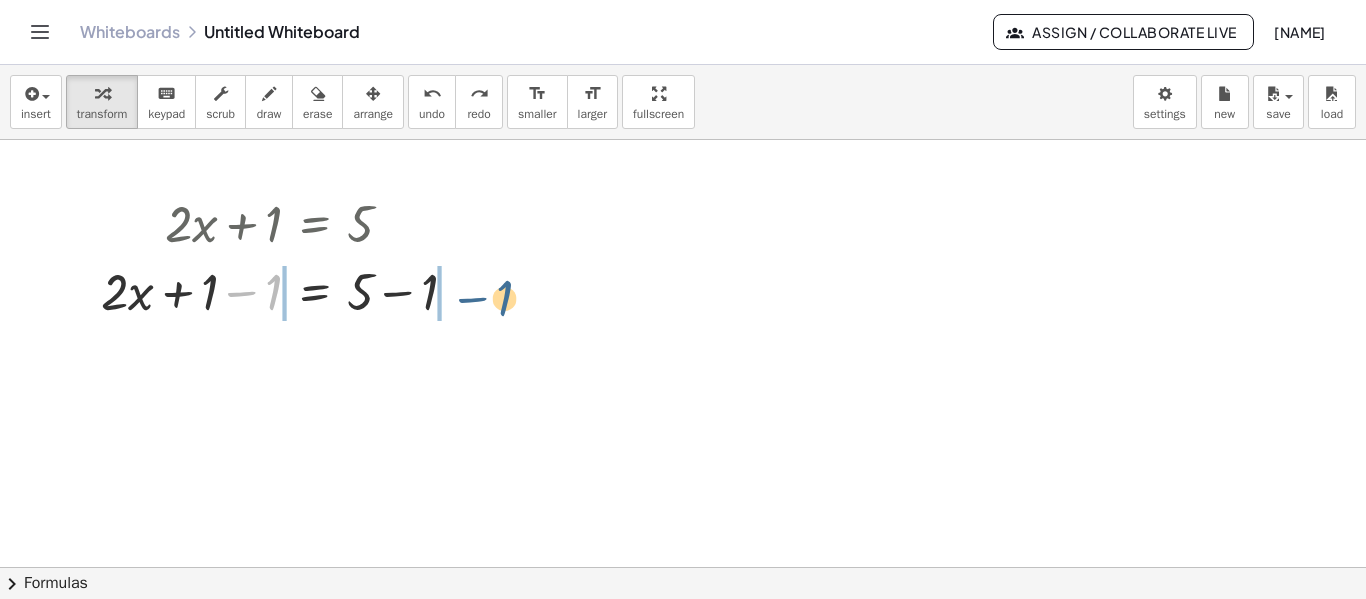 drag, startPoint x: 272, startPoint y: 287, endPoint x: 512, endPoint y: 280, distance: 240.10207 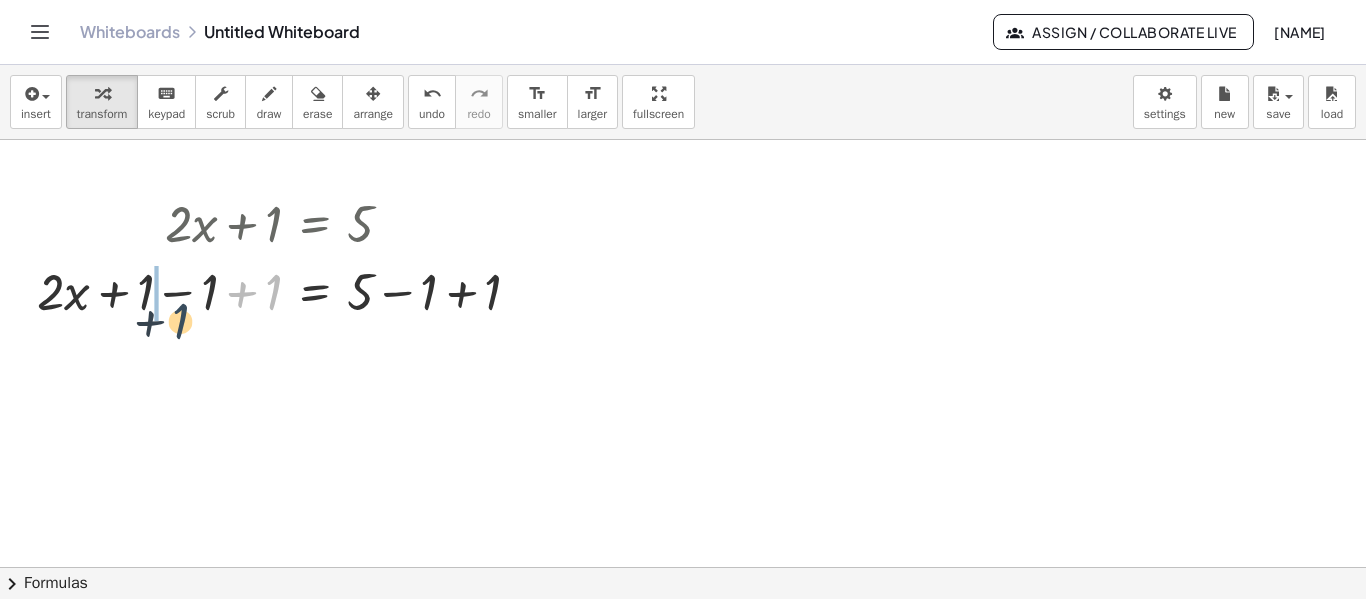 drag, startPoint x: 277, startPoint y: 289, endPoint x: 177, endPoint y: 310, distance: 102.18121 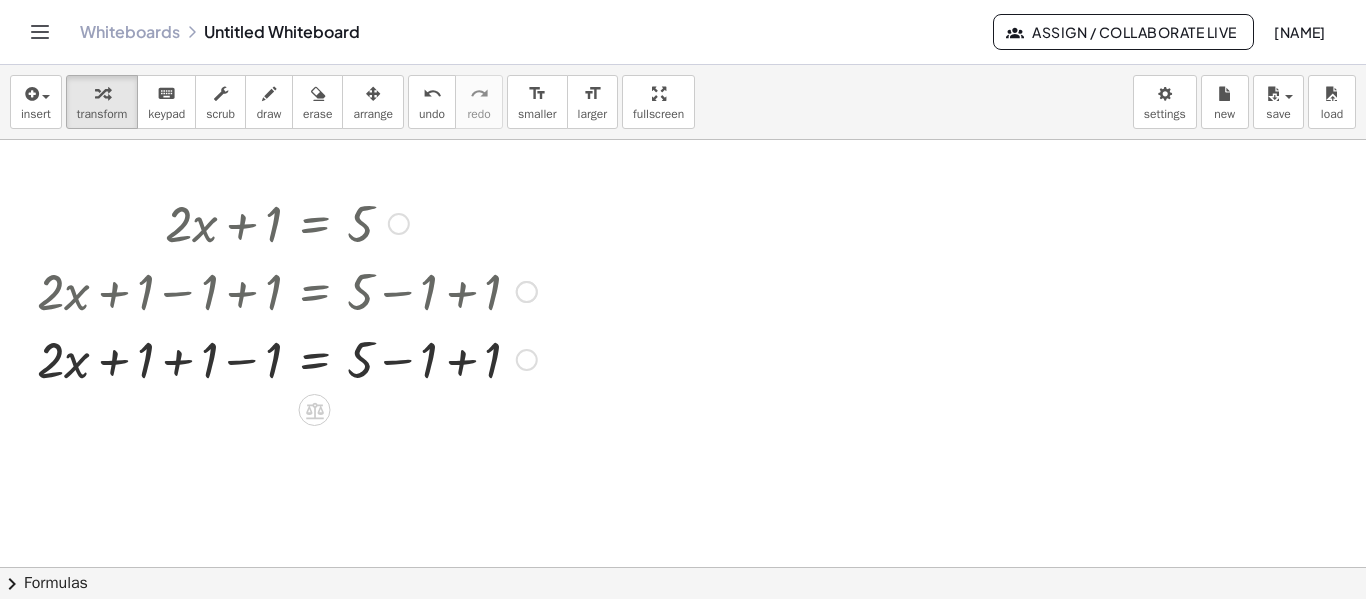 click at bounding box center [287, 290] 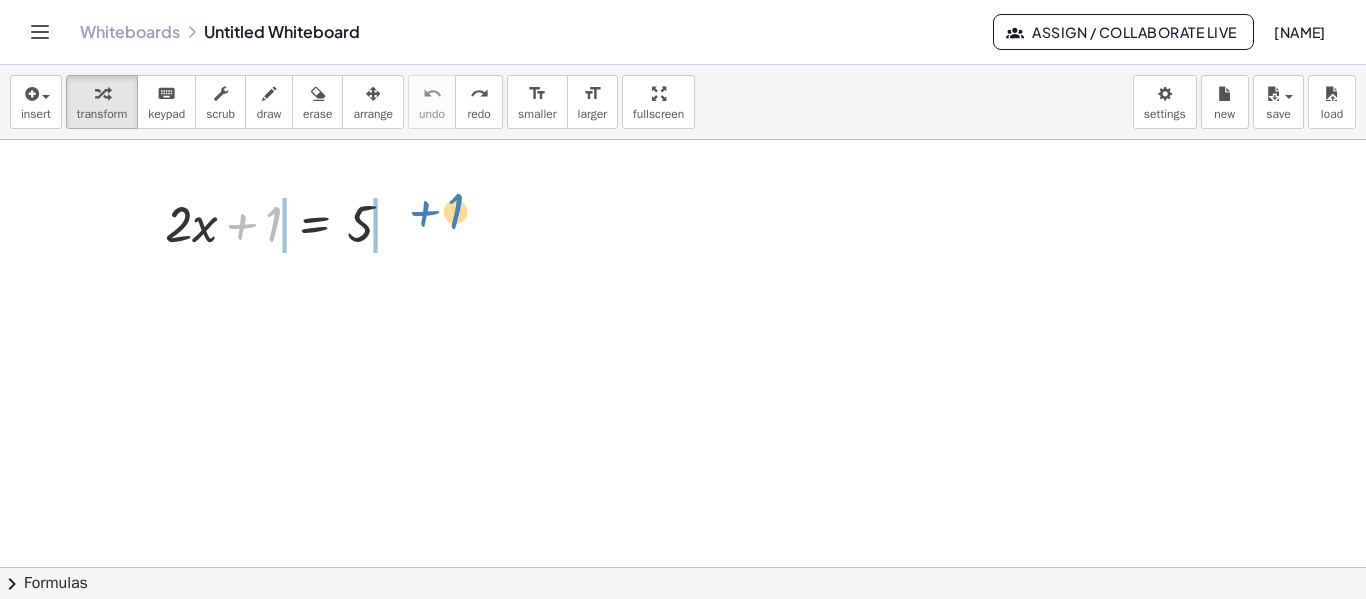drag, startPoint x: 243, startPoint y: 220, endPoint x: 423, endPoint y: 207, distance: 180.46883 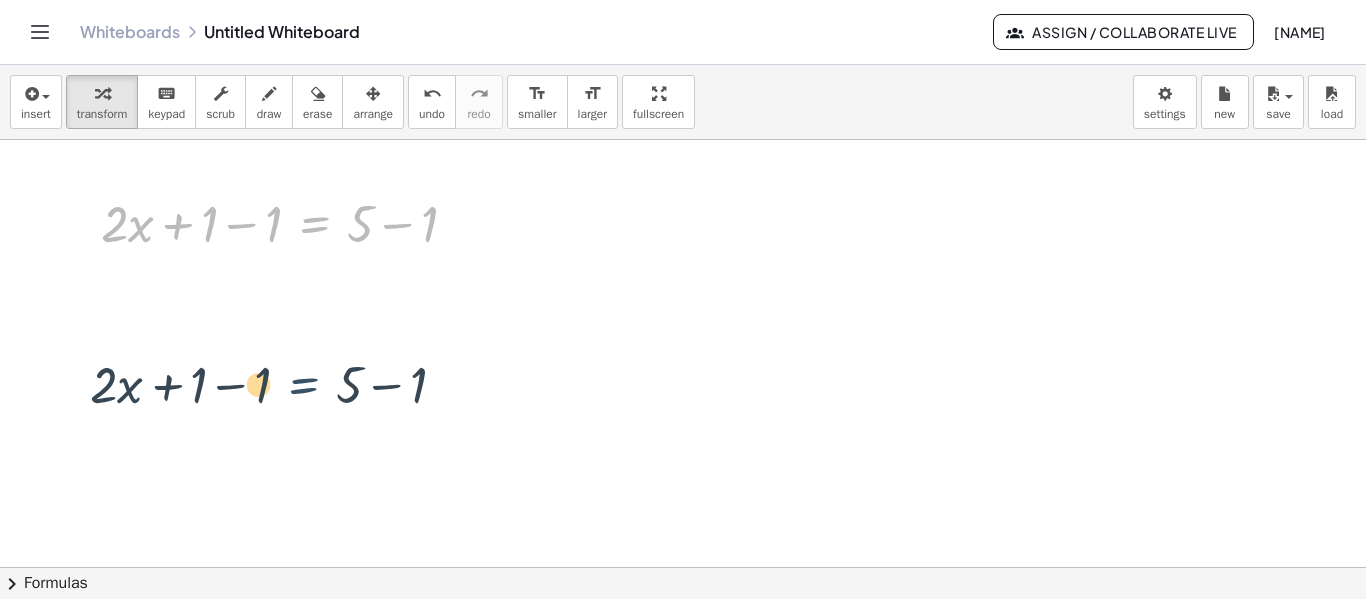 drag, startPoint x: 313, startPoint y: 225, endPoint x: 302, endPoint y: 389, distance: 164.36848 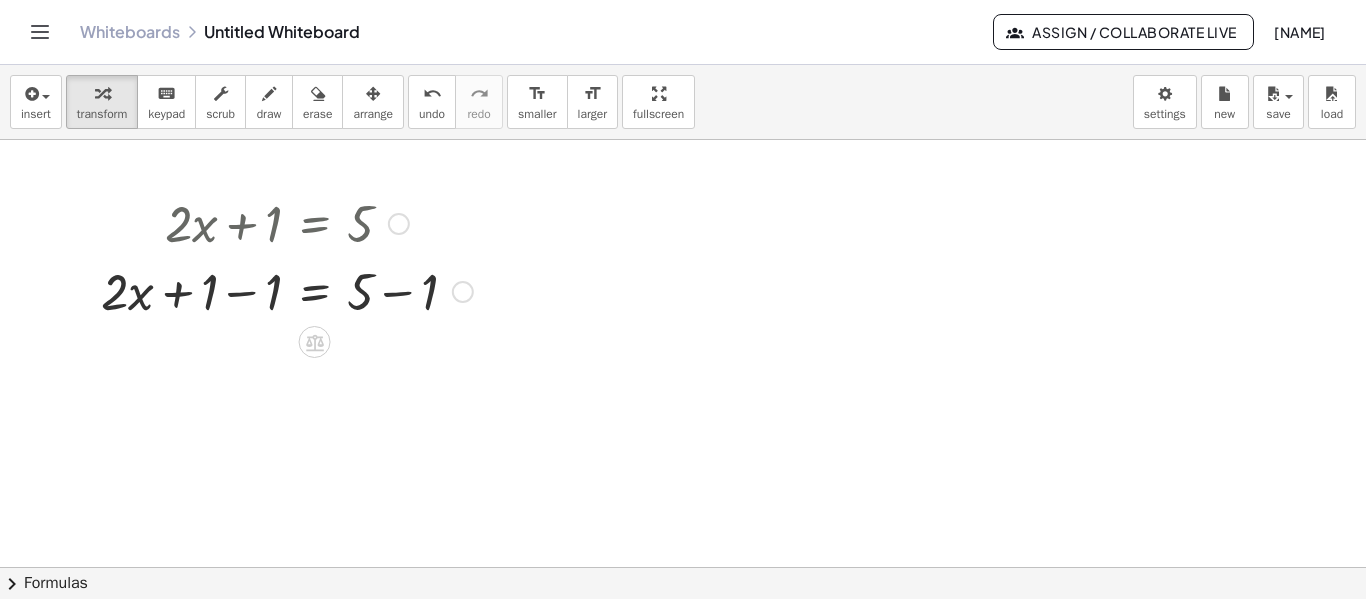 drag, startPoint x: 452, startPoint y: 225, endPoint x: 452, endPoint y: 308, distance: 83 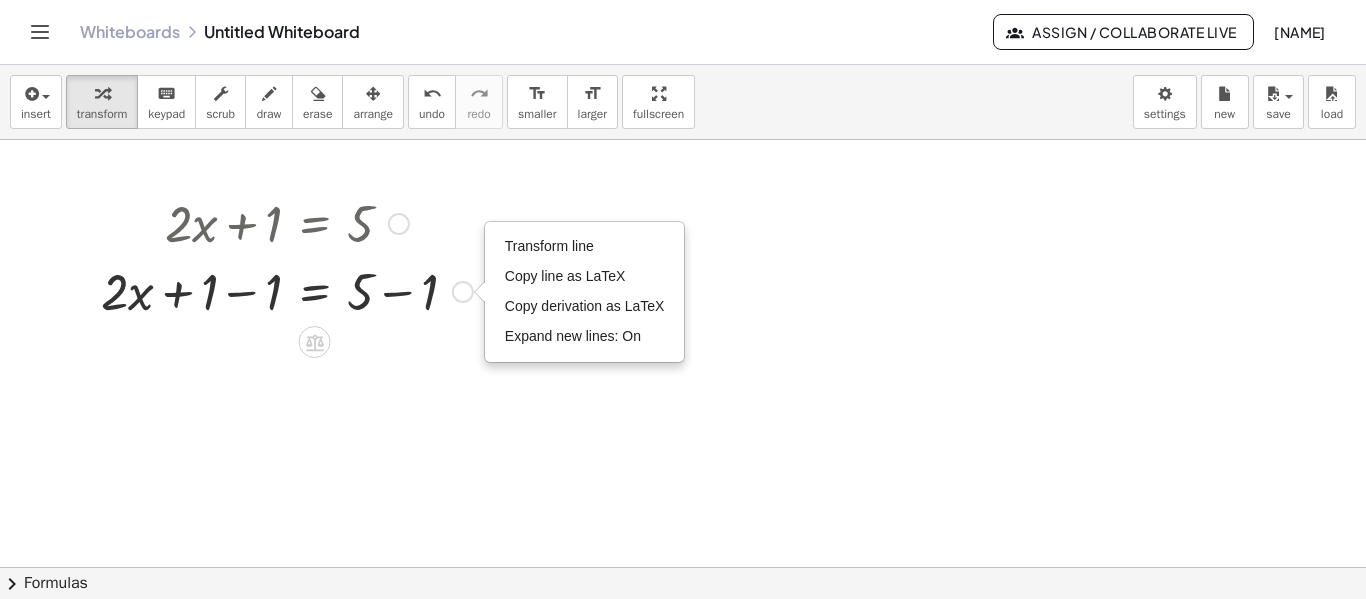 click on "Transform line Copy line as LaTeX Copy derivation as LaTeX Expand new lines: On" at bounding box center (463, 292) 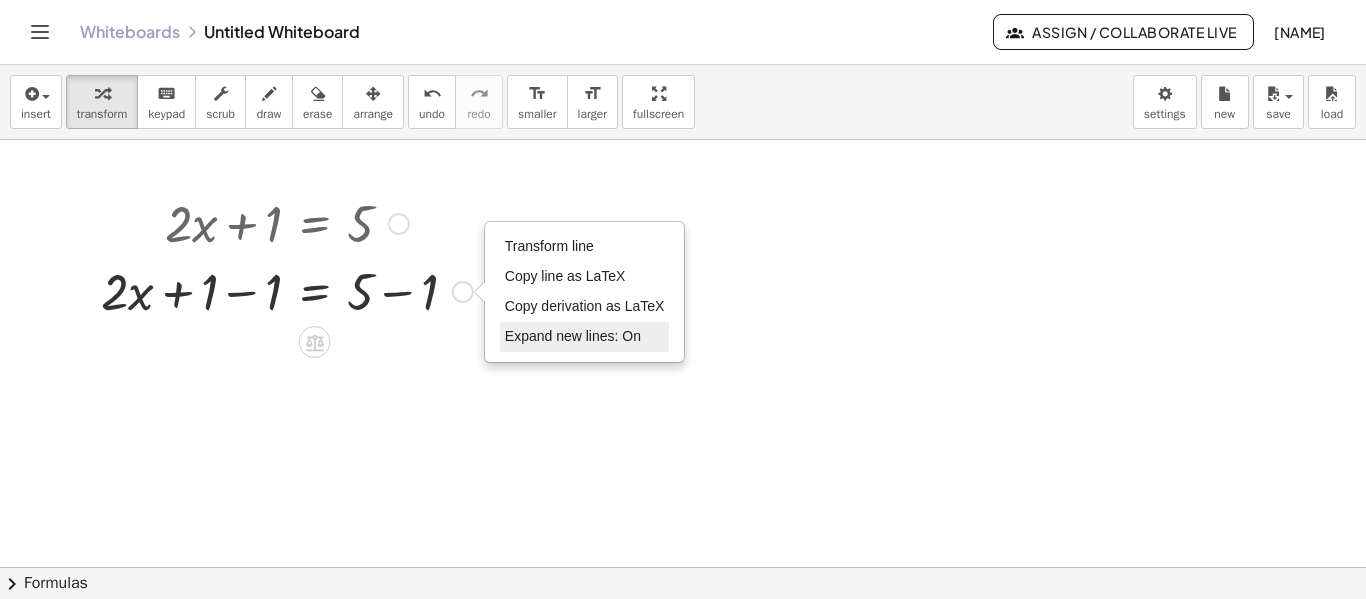 click on "Expand new lines: On" at bounding box center (573, 336) 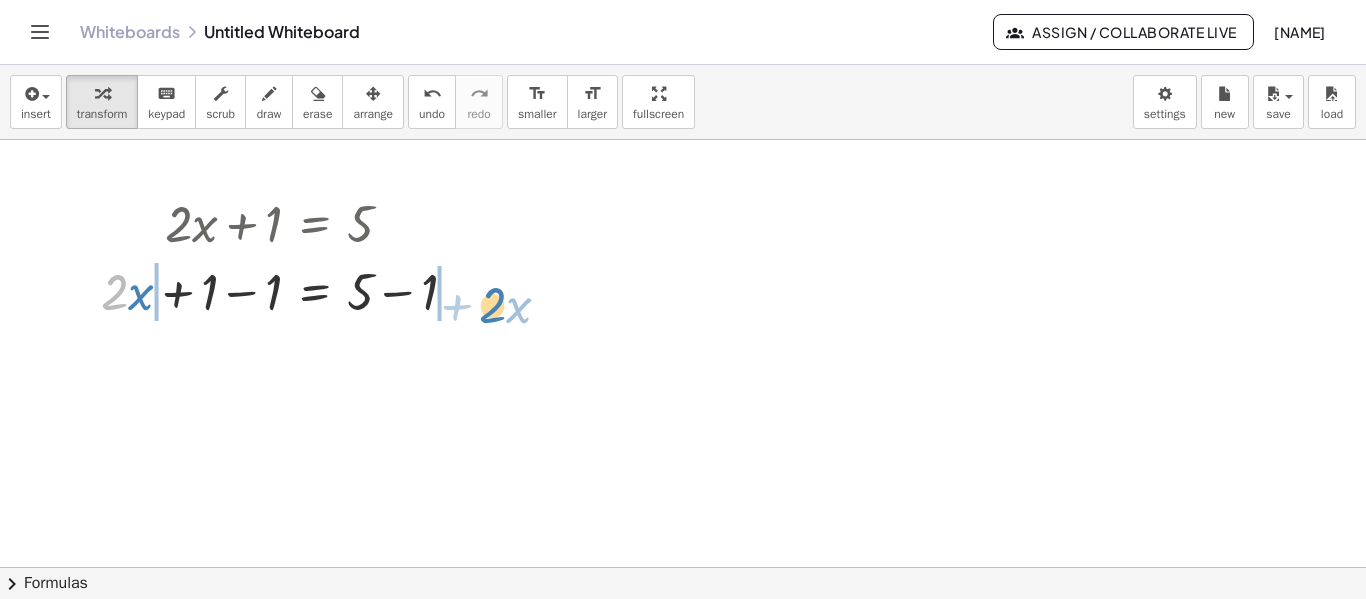 drag, startPoint x: 120, startPoint y: 294, endPoint x: 510, endPoint y: 287, distance: 390.0628 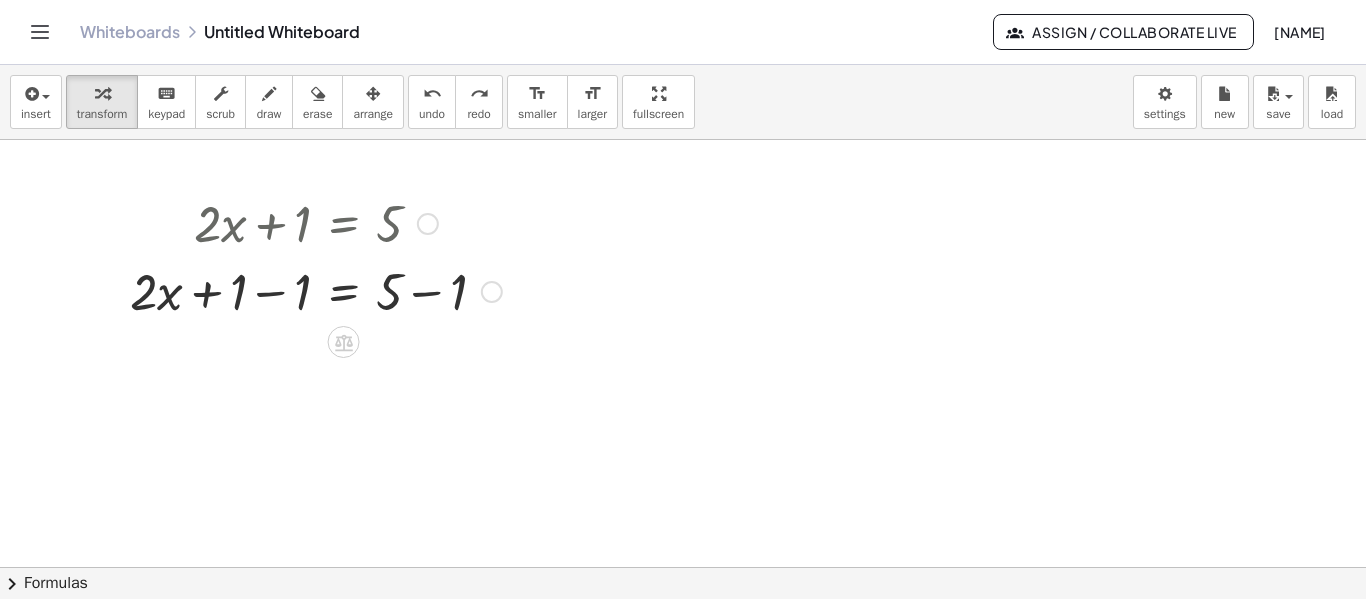 drag, startPoint x: 490, startPoint y: 223, endPoint x: 481, endPoint y: 355, distance: 132.30646 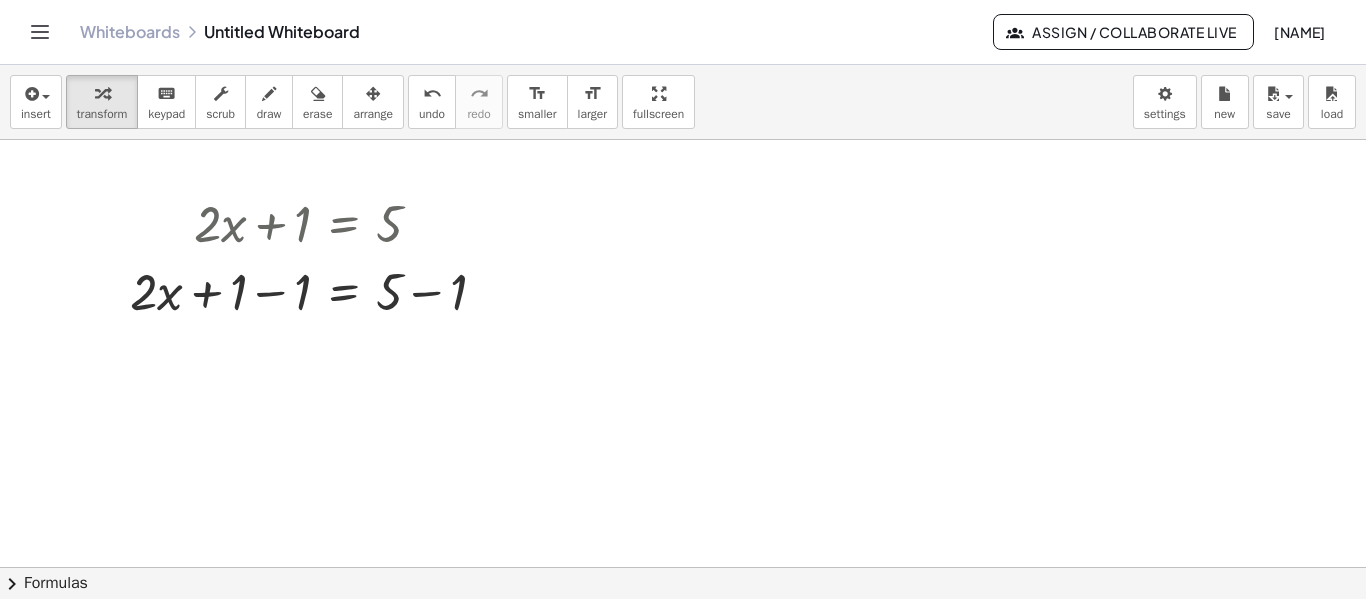 click at bounding box center [683, 632] 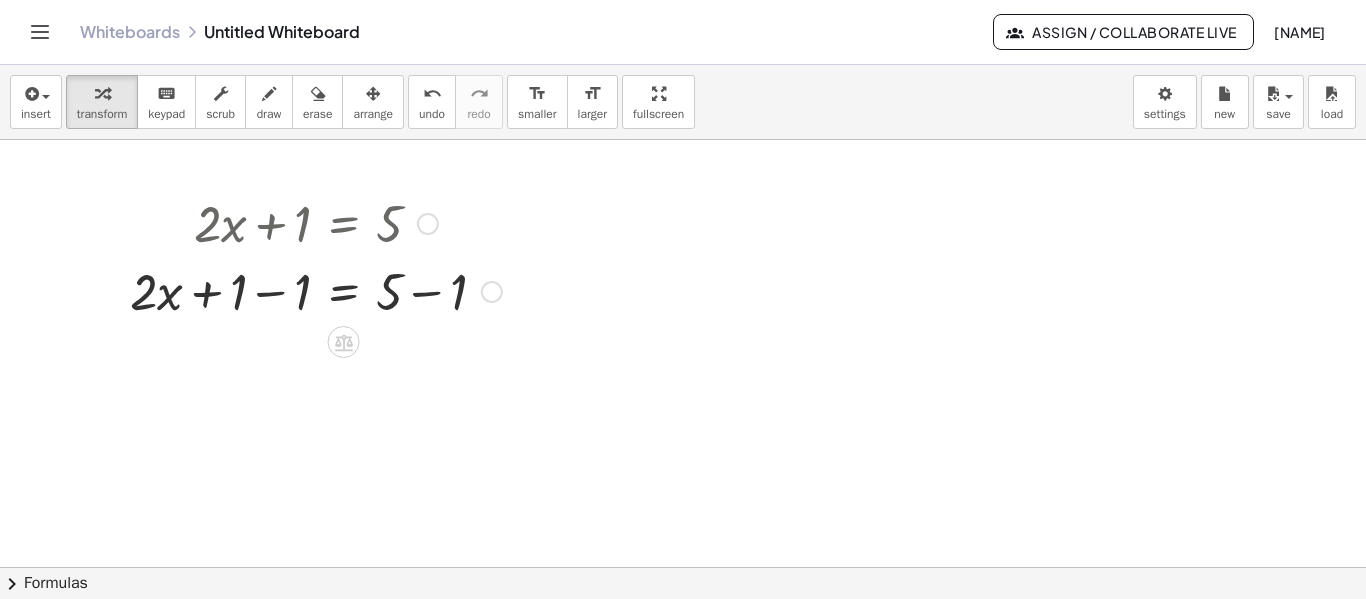 click at bounding box center [316, 290] 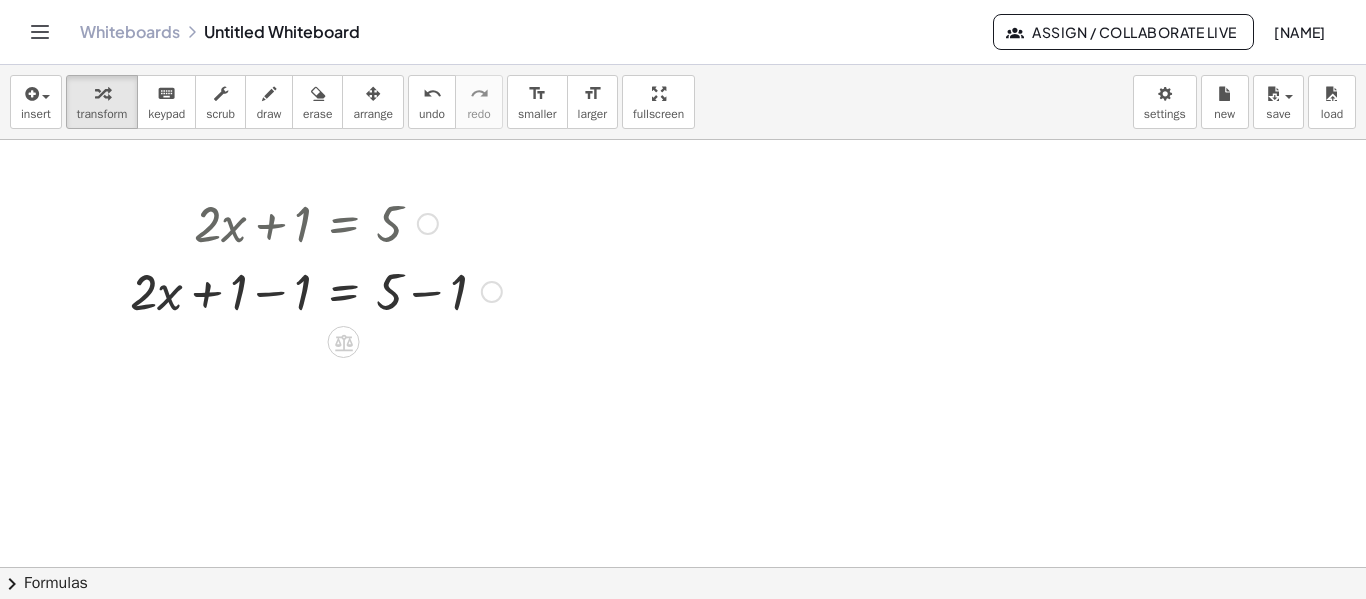 click at bounding box center (316, 290) 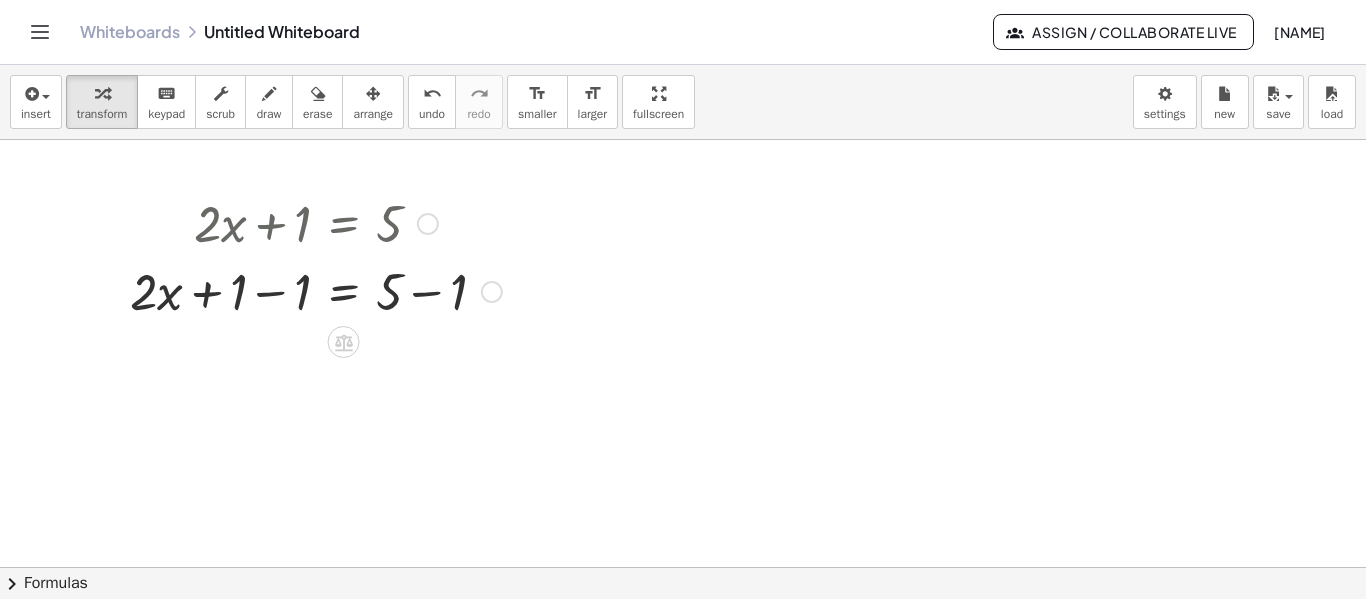 click at bounding box center [492, 292] 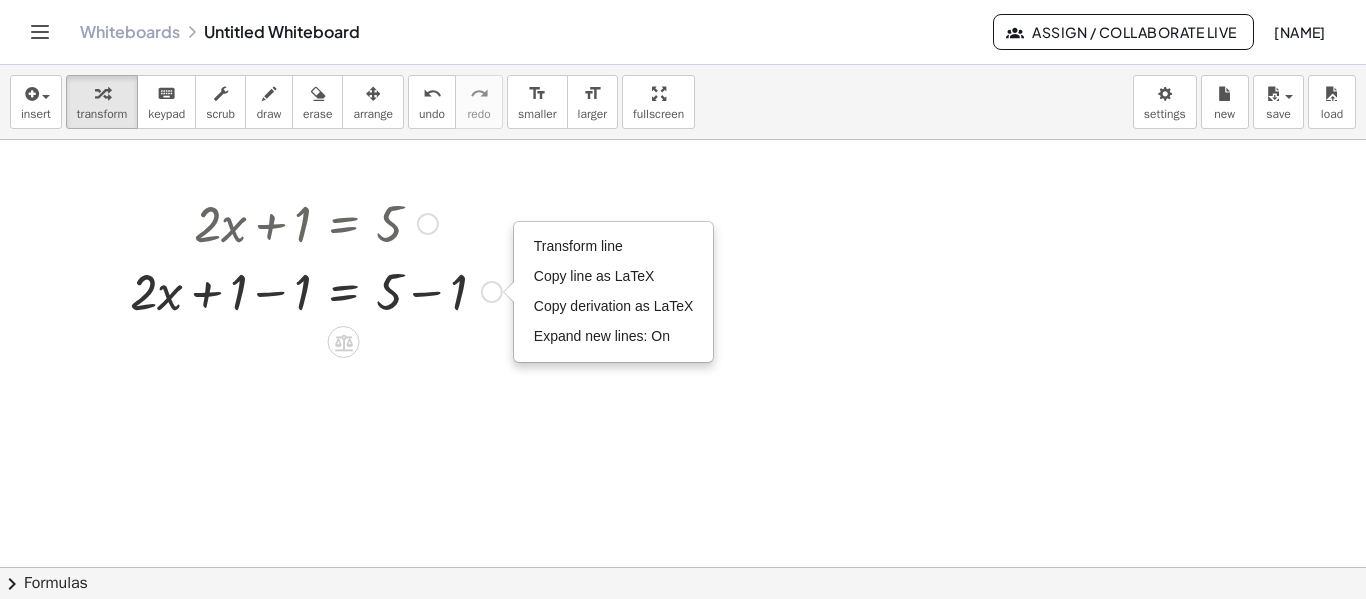 click on "Transform line Copy line as LaTeX Copy derivation as LaTeX Expand new lines: On" at bounding box center (492, 292) 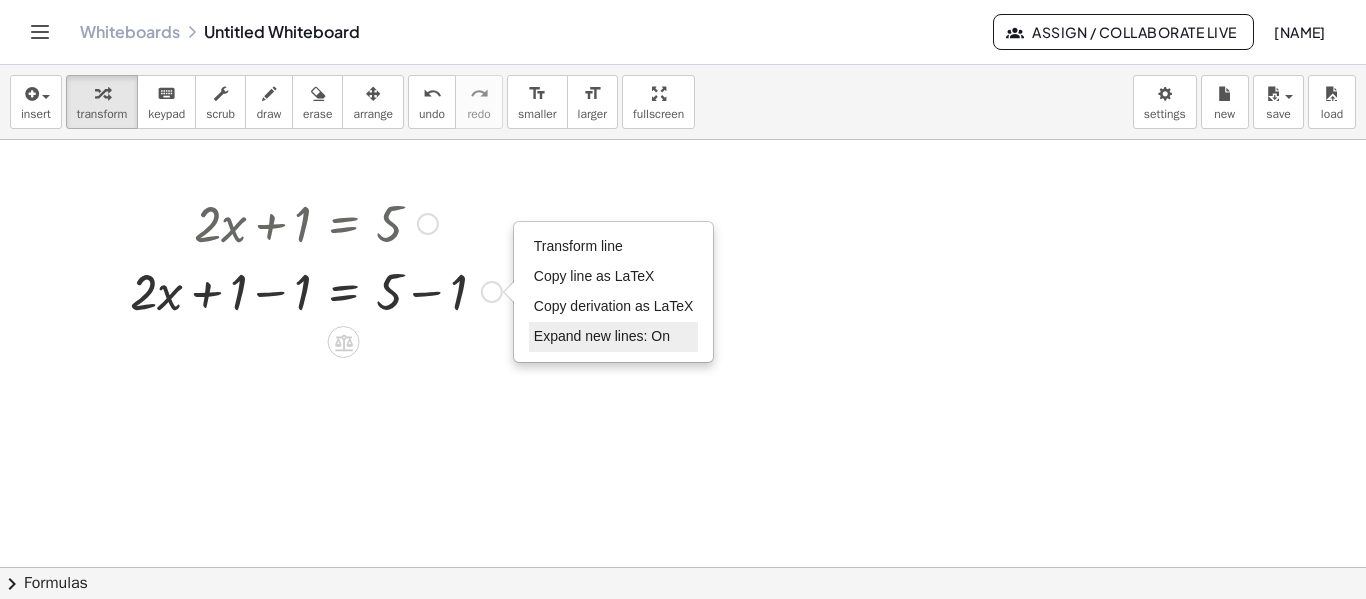 click on "Expand new lines: On" at bounding box center [602, 336] 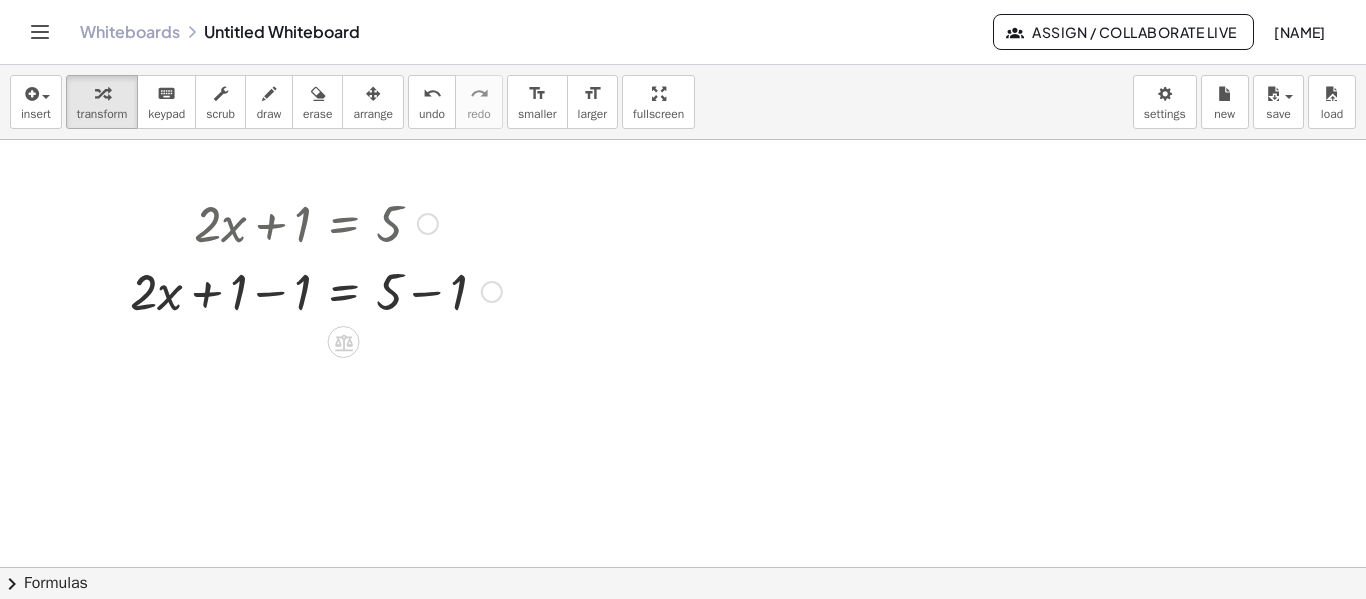 click on "Transform line Copy line as LaTeX Copy derivation as LaTeX Expand new lines: On" at bounding box center (492, 292) 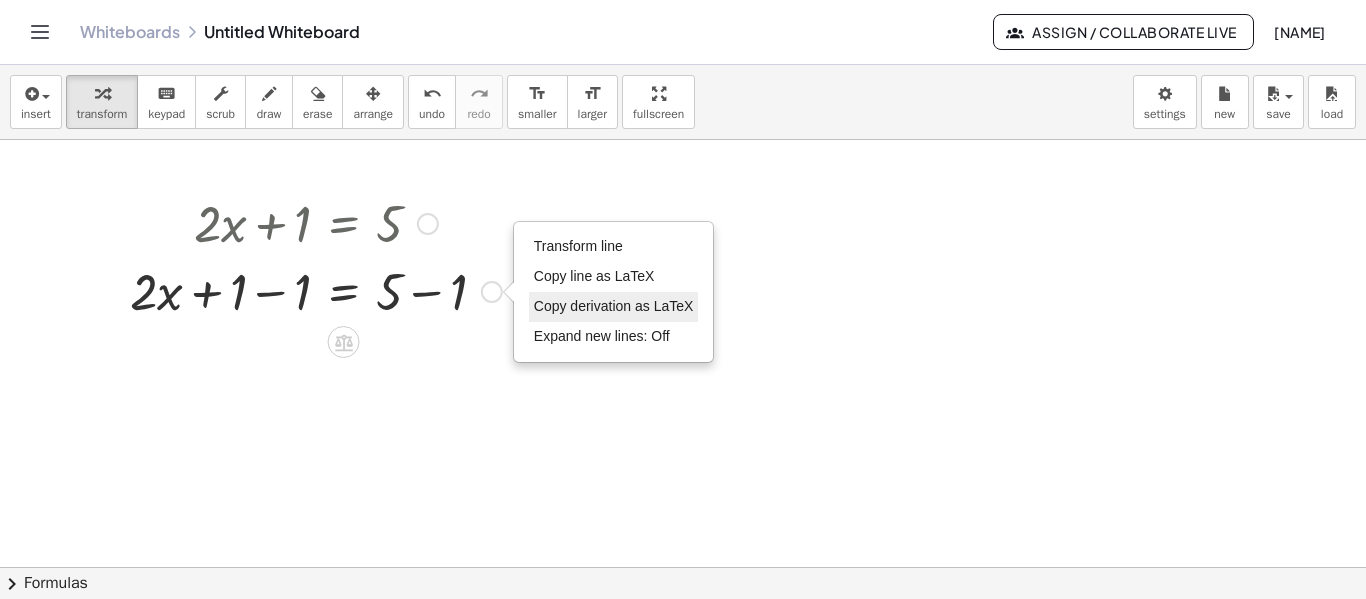 click on "Copy derivation as LaTeX" at bounding box center [614, 306] 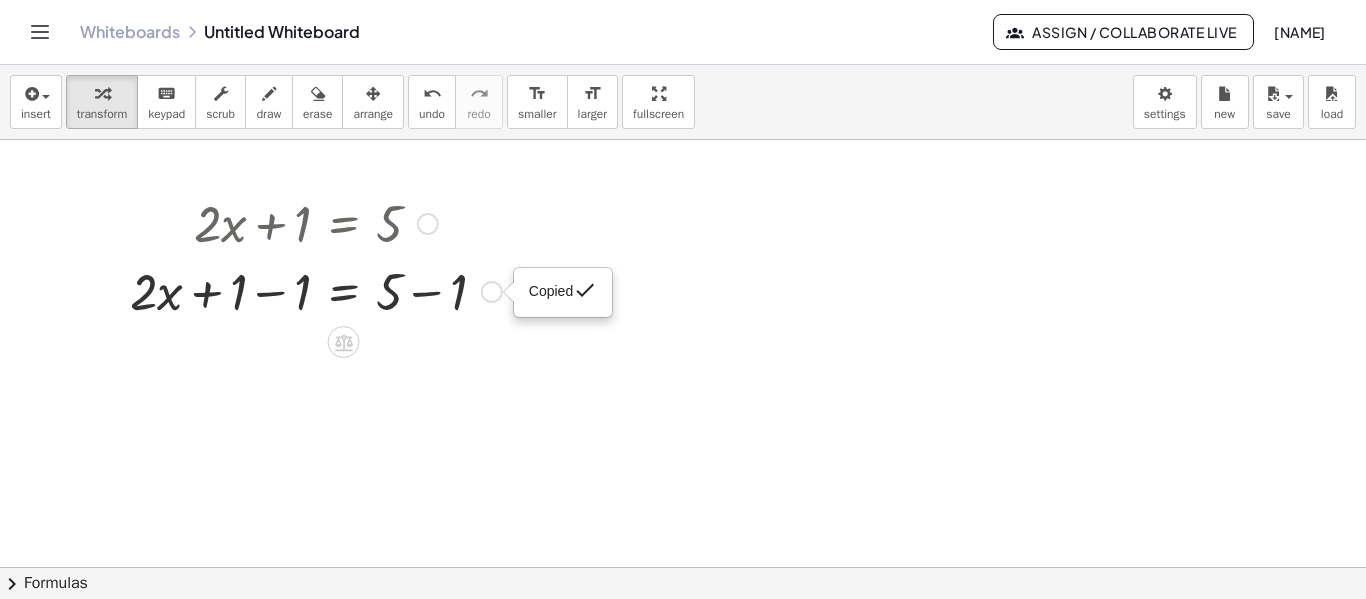 click on "Copied done" at bounding box center (563, 293) 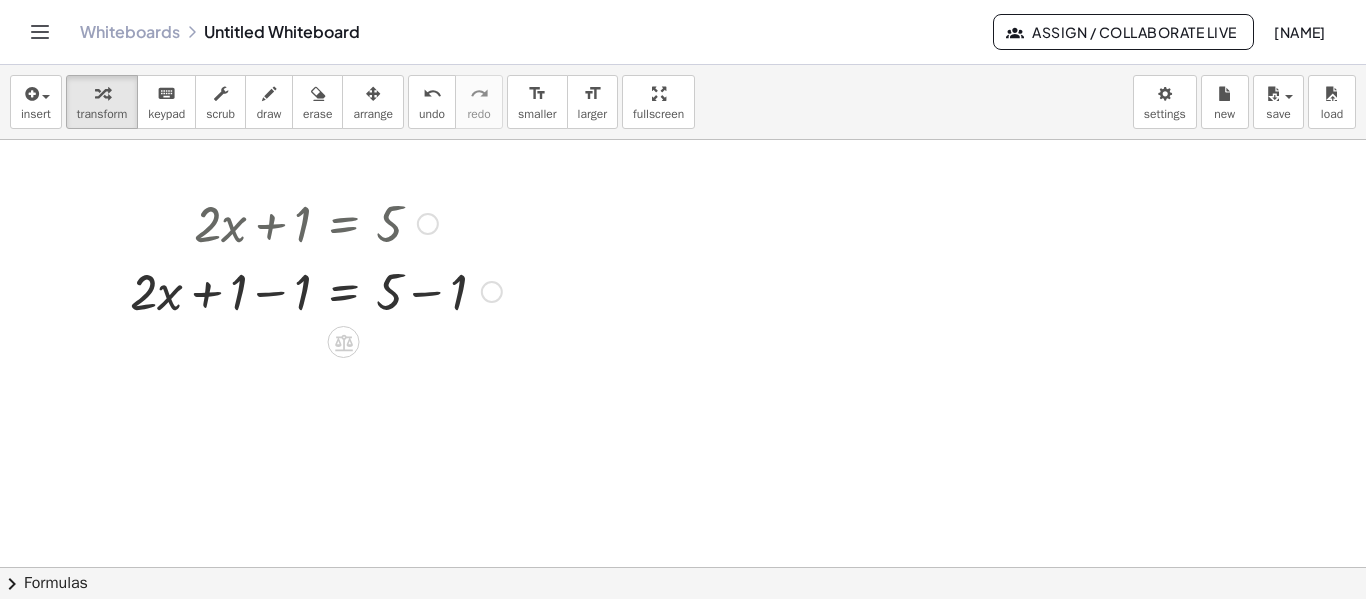 click on "Copied done" at bounding box center (492, 292) 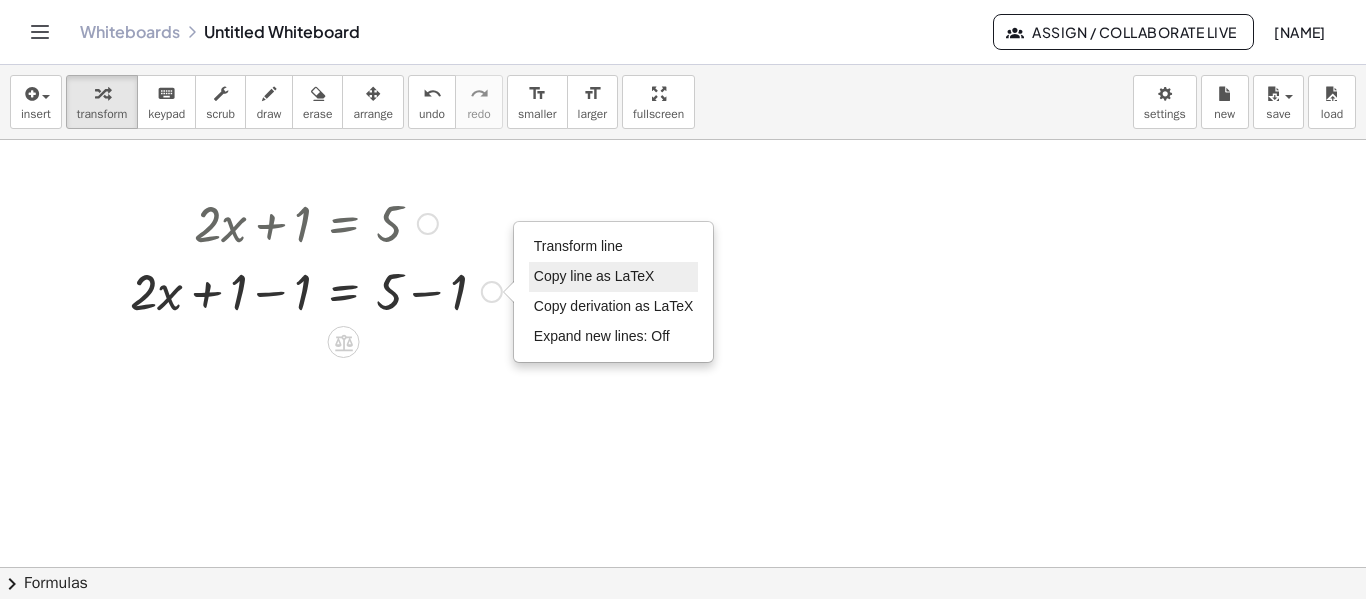 click on "Copy line as LaTeX" at bounding box center [594, 276] 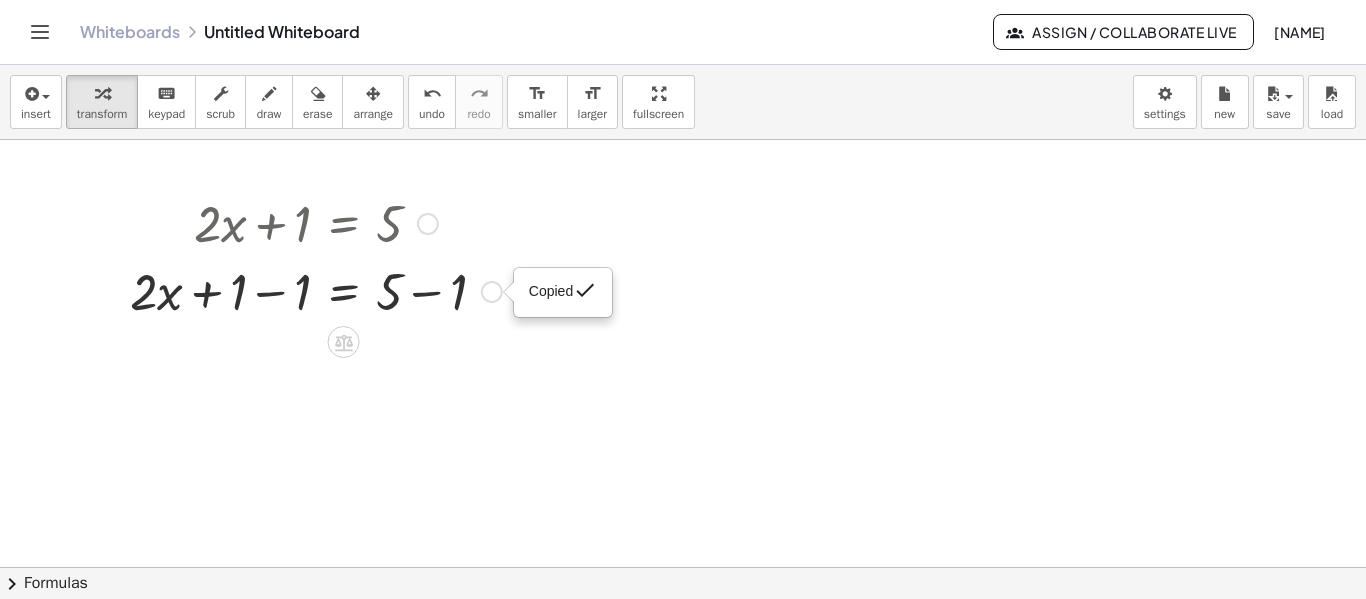 click on "Copied done" at bounding box center [492, 292] 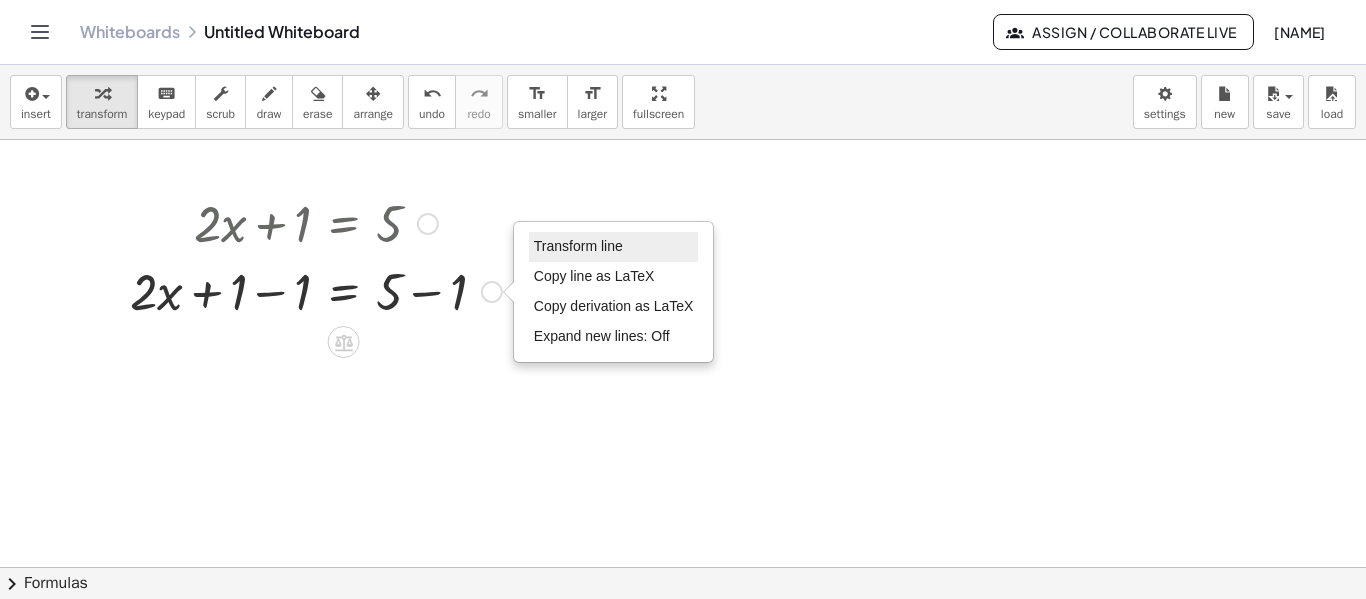 click on "Transform line" at bounding box center [578, 246] 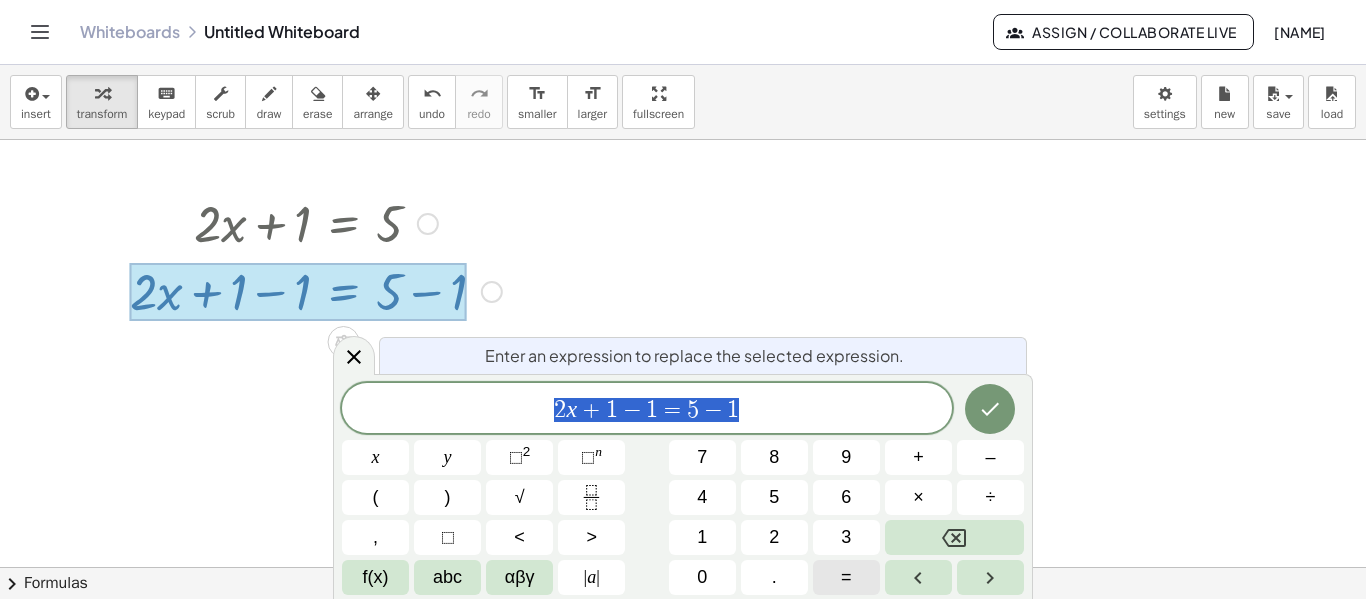 click on "=" at bounding box center [846, 577] 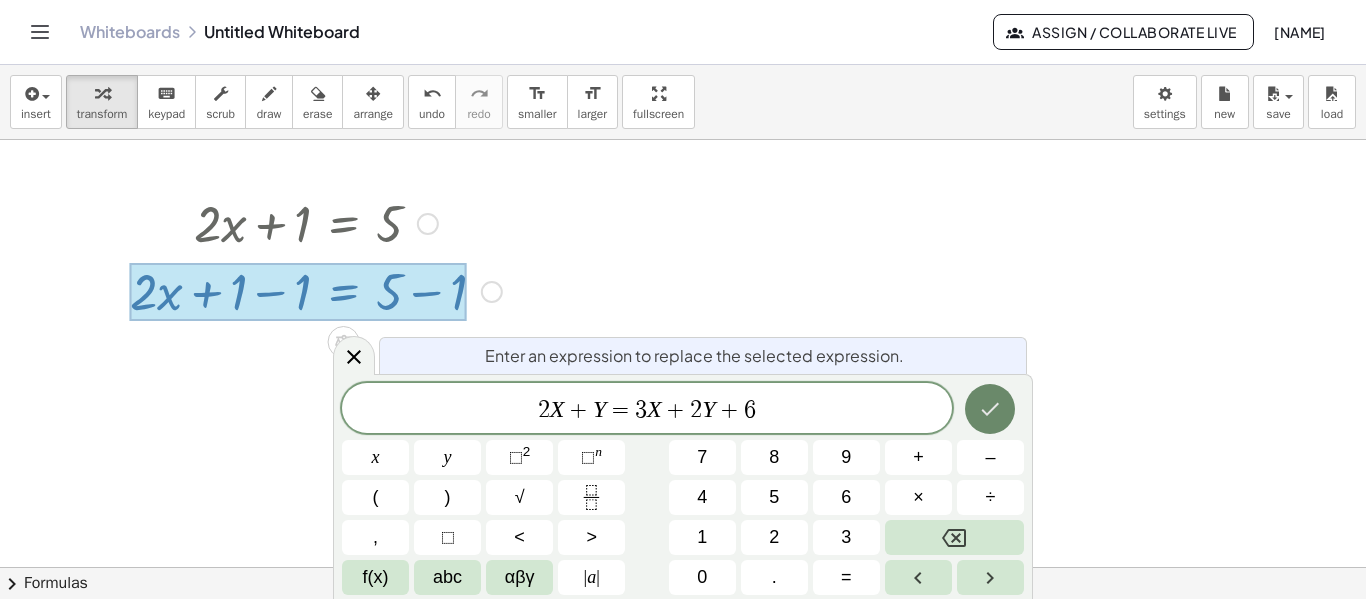 click 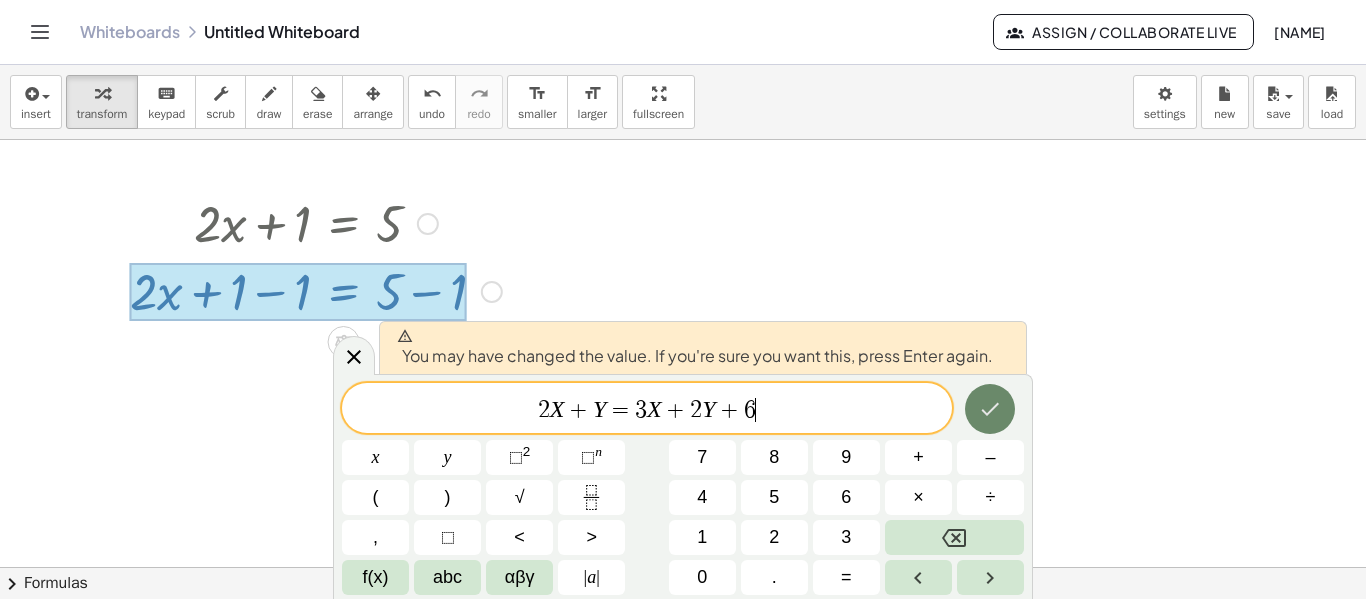 click 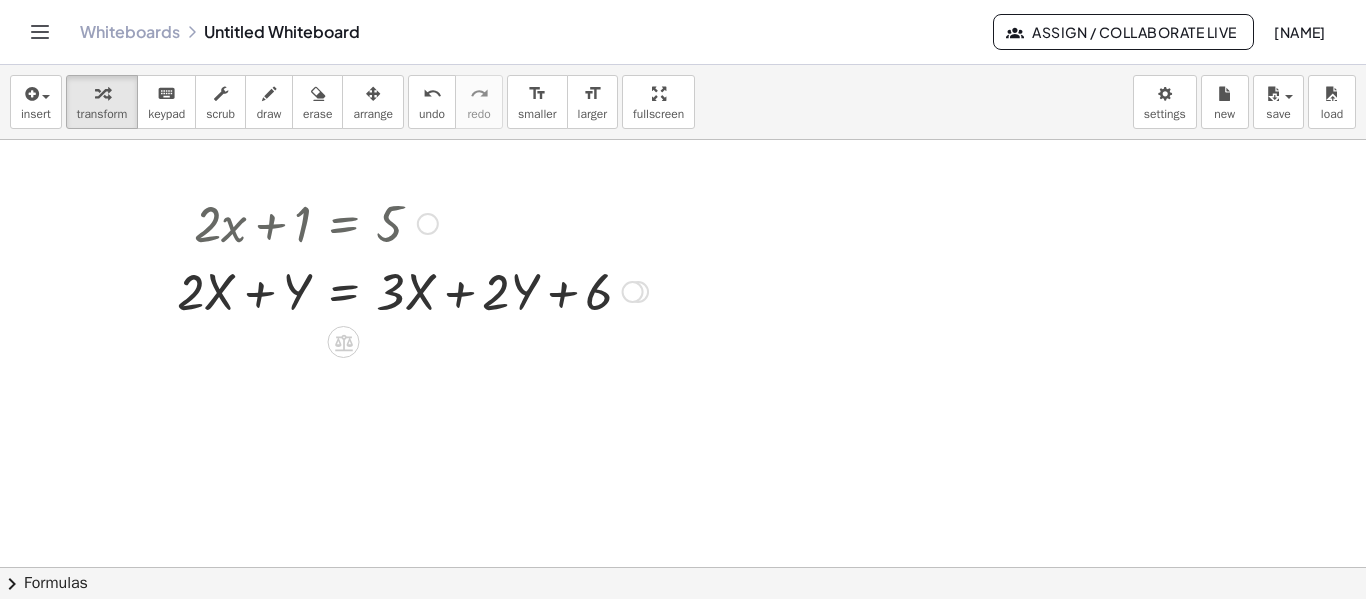 drag, startPoint x: 424, startPoint y: 224, endPoint x: 806, endPoint y: 402, distance: 421.43564 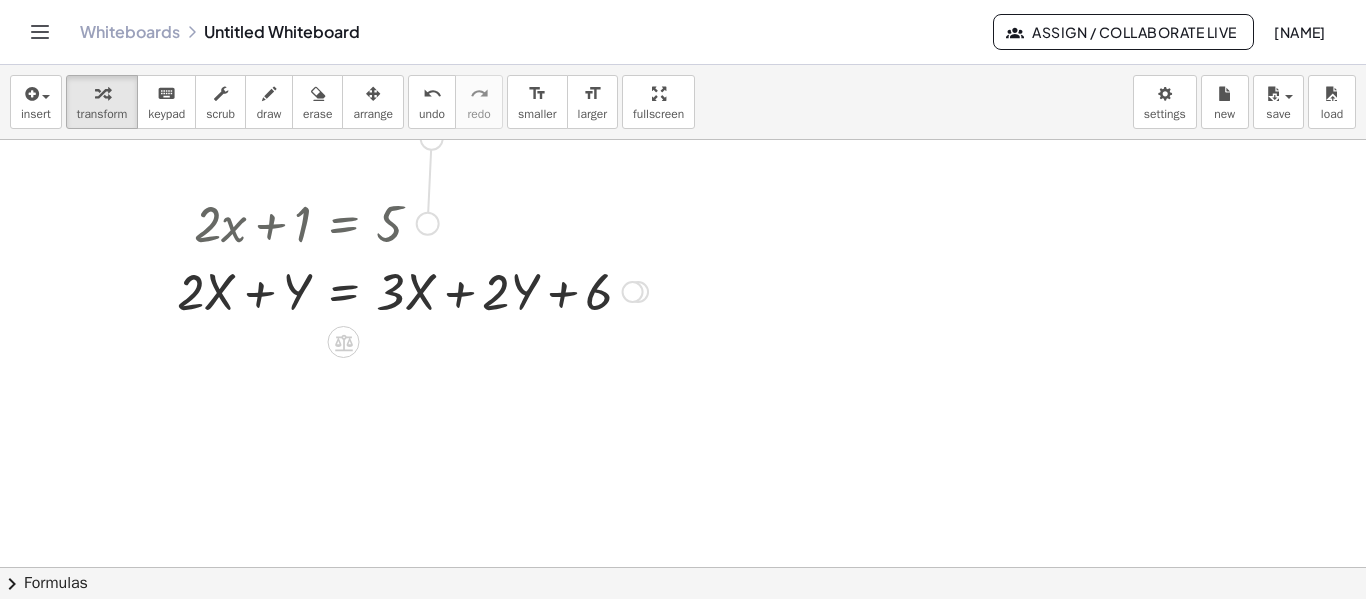 drag, startPoint x: 431, startPoint y: 227, endPoint x: 435, endPoint y: 131, distance: 96.0833 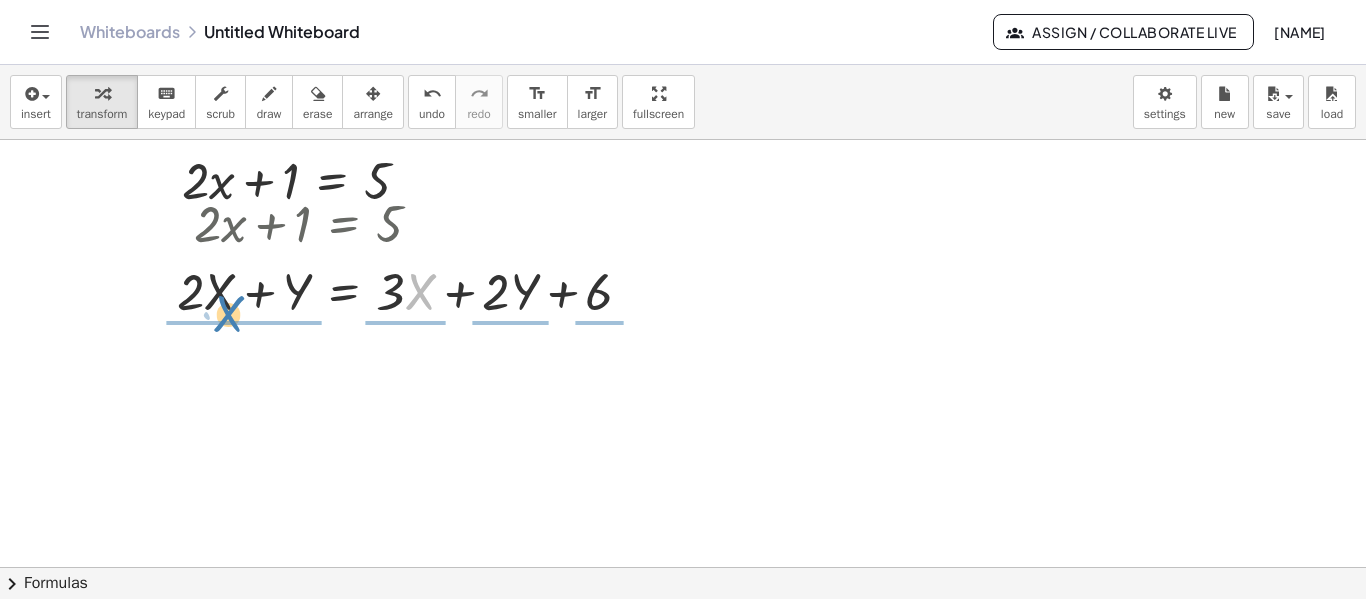 drag, startPoint x: 410, startPoint y: 294, endPoint x: 219, endPoint y: 315, distance: 192.15099 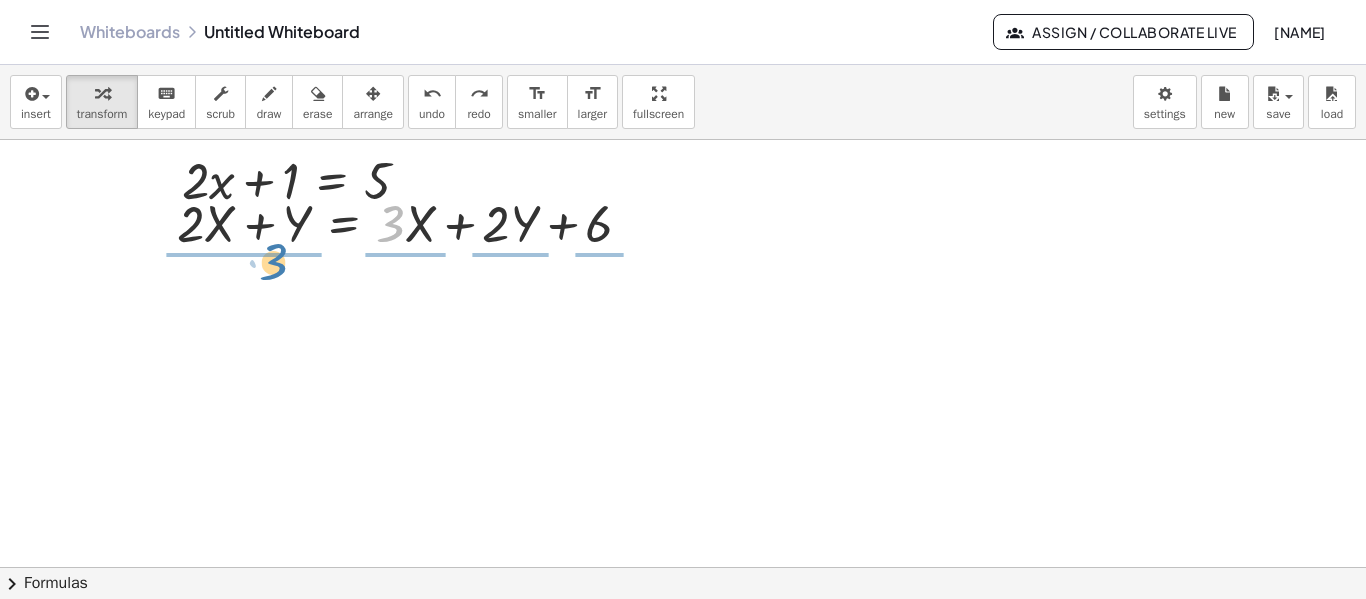 drag, startPoint x: 398, startPoint y: 219, endPoint x: 279, endPoint y: 256, distance: 124.61942 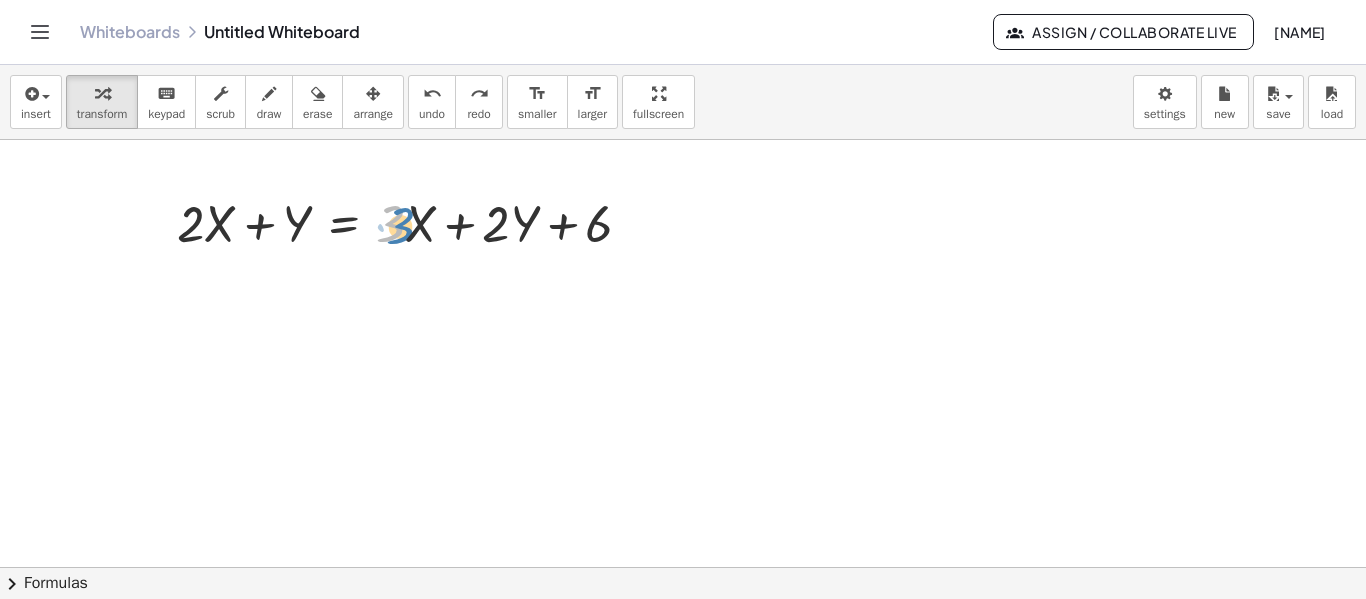 drag, startPoint x: 390, startPoint y: 210, endPoint x: 400, endPoint y: 211, distance: 10.049875 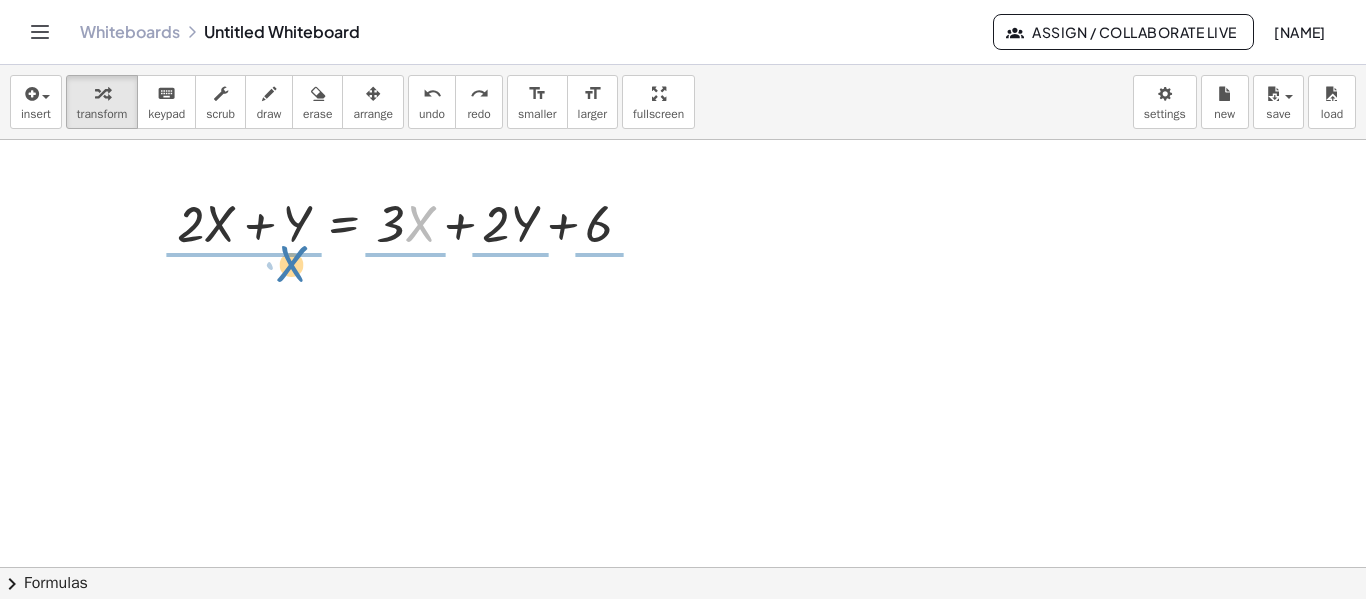 drag, startPoint x: 409, startPoint y: 228, endPoint x: 278, endPoint y: 268, distance: 136.9708 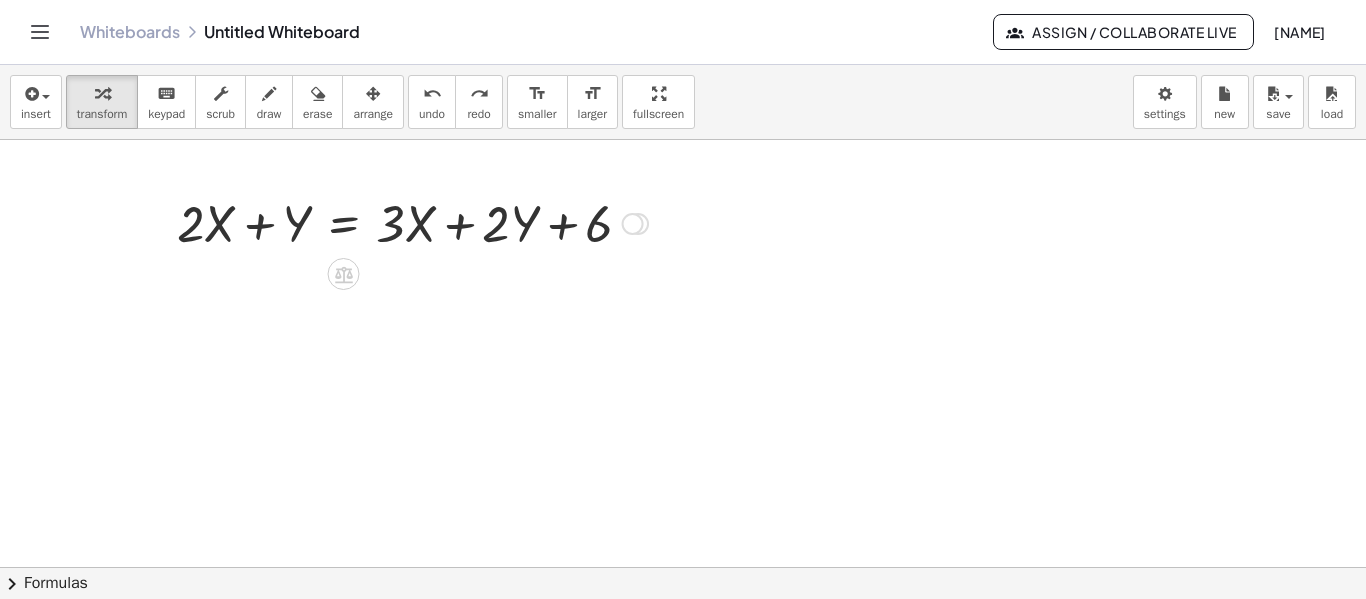 drag, startPoint x: 387, startPoint y: 184, endPoint x: 427, endPoint y: 204, distance: 44.72136 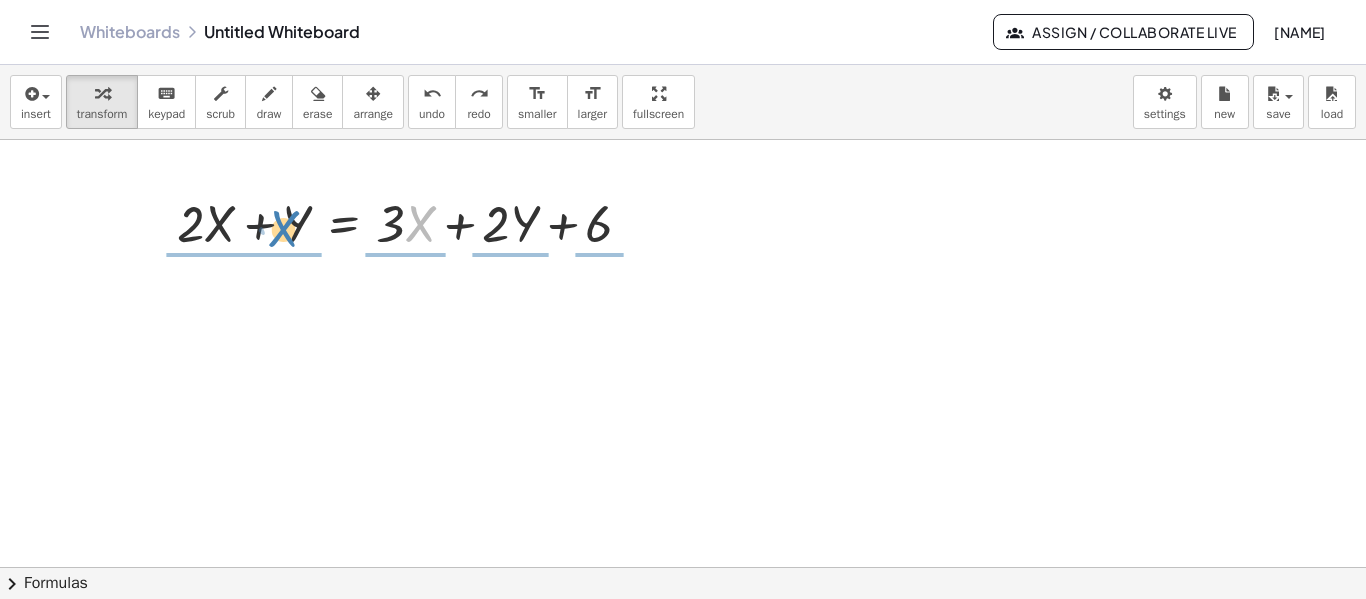 drag, startPoint x: 427, startPoint y: 221, endPoint x: 377, endPoint y: 216, distance: 50.24938 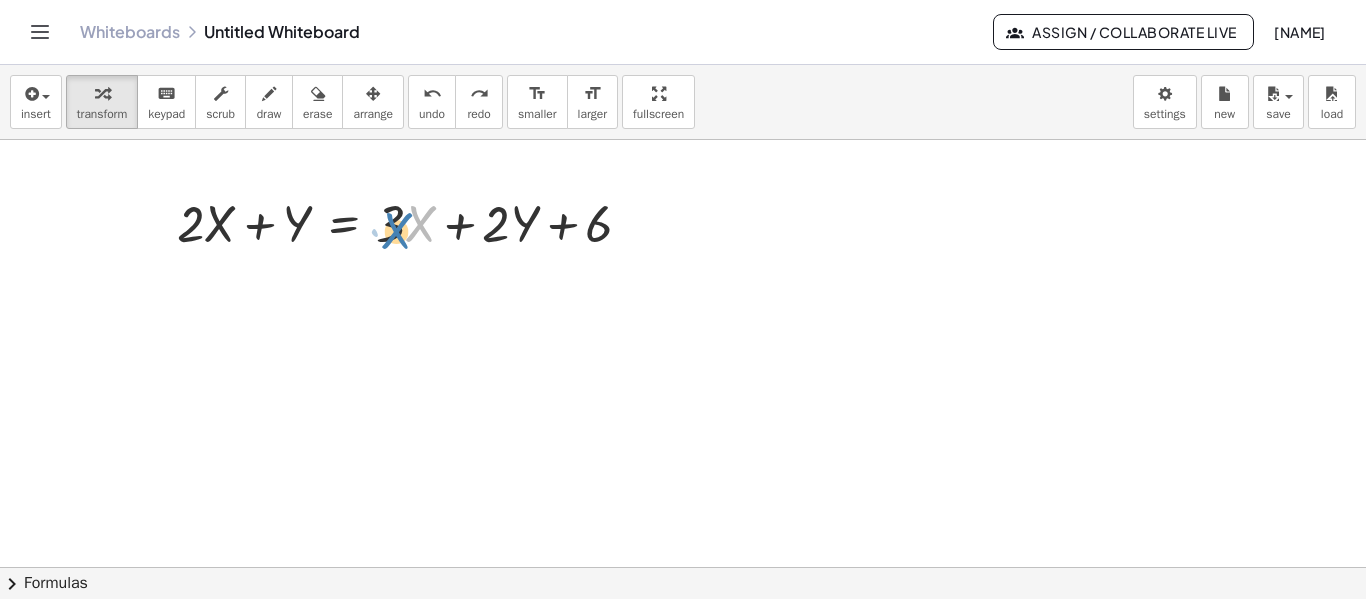 drag, startPoint x: 410, startPoint y: 229, endPoint x: 395, endPoint y: 235, distance: 16.155495 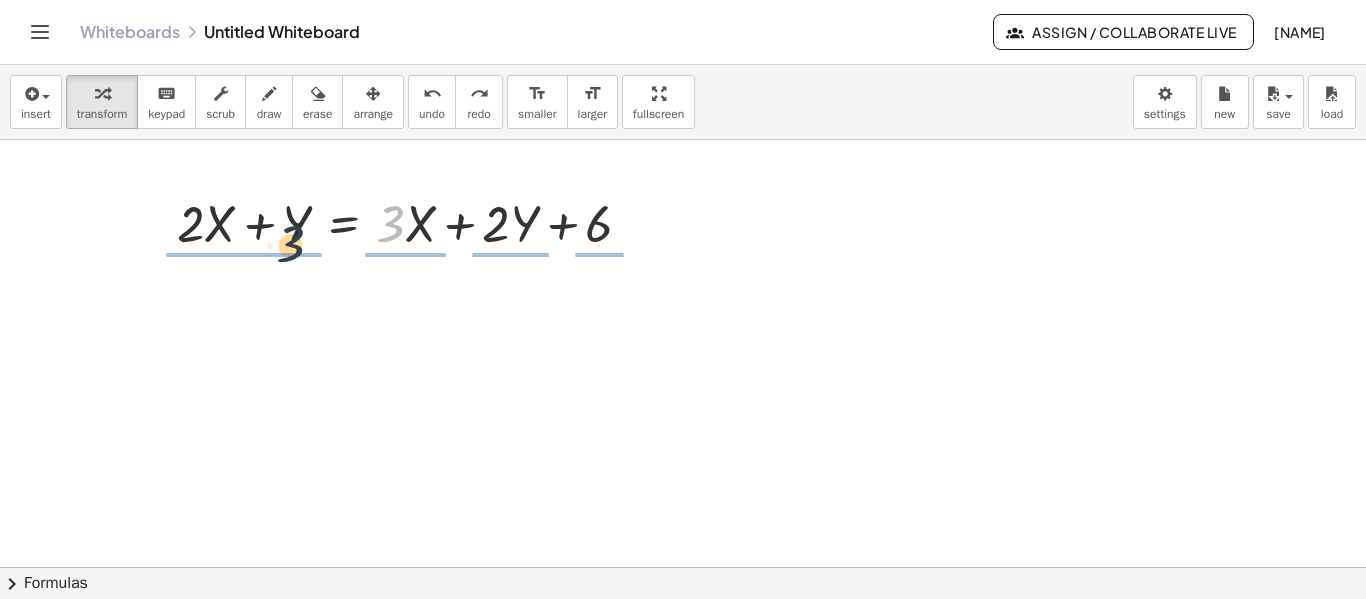drag, startPoint x: 402, startPoint y: 227, endPoint x: 300, endPoint y: 247, distance: 103.94229 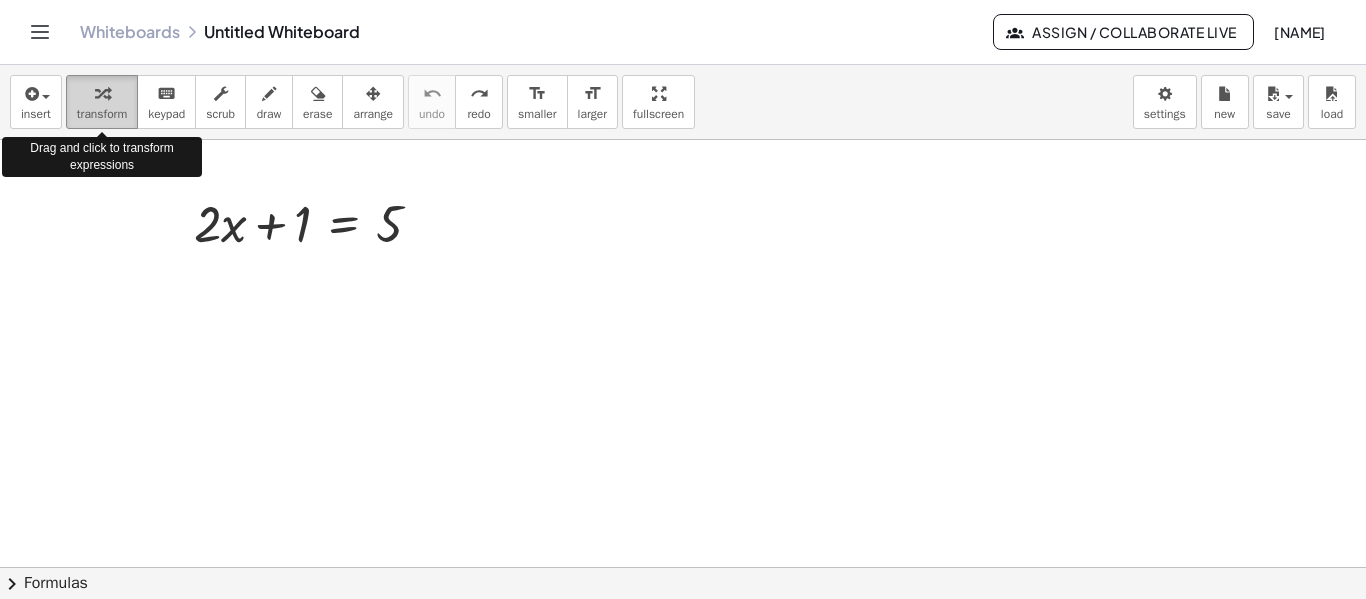 click at bounding box center (102, 94) 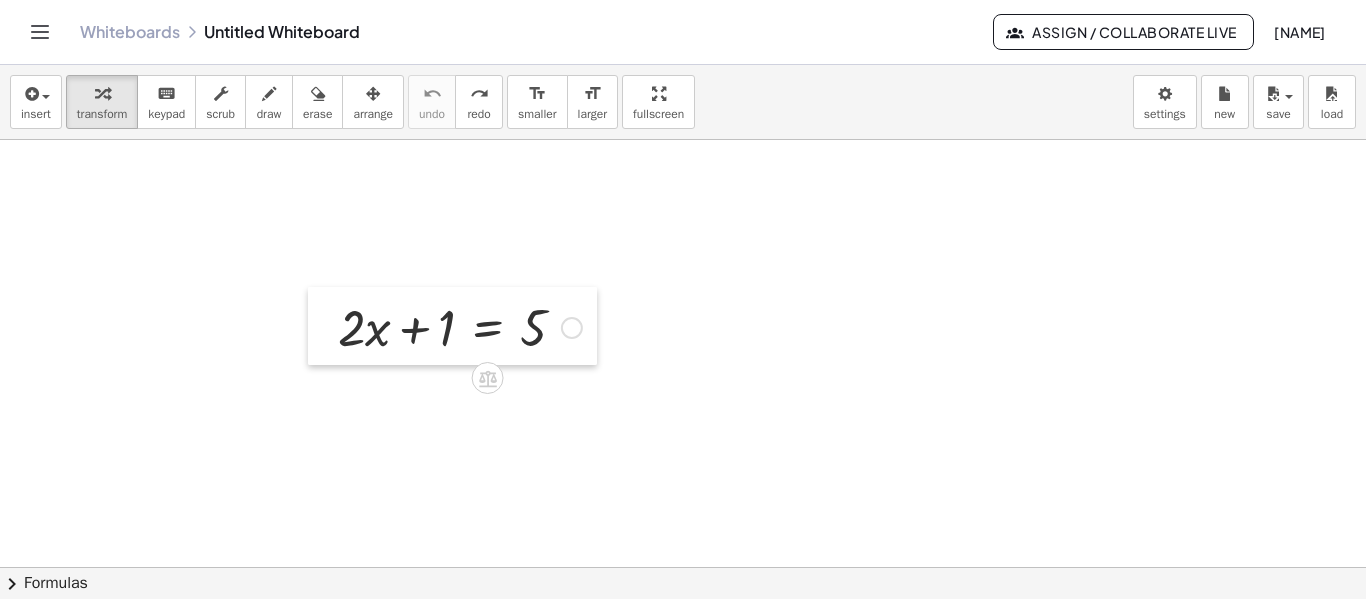 drag, startPoint x: 187, startPoint y: 214, endPoint x: 331, endPoint y: 318, distance: 177.62883 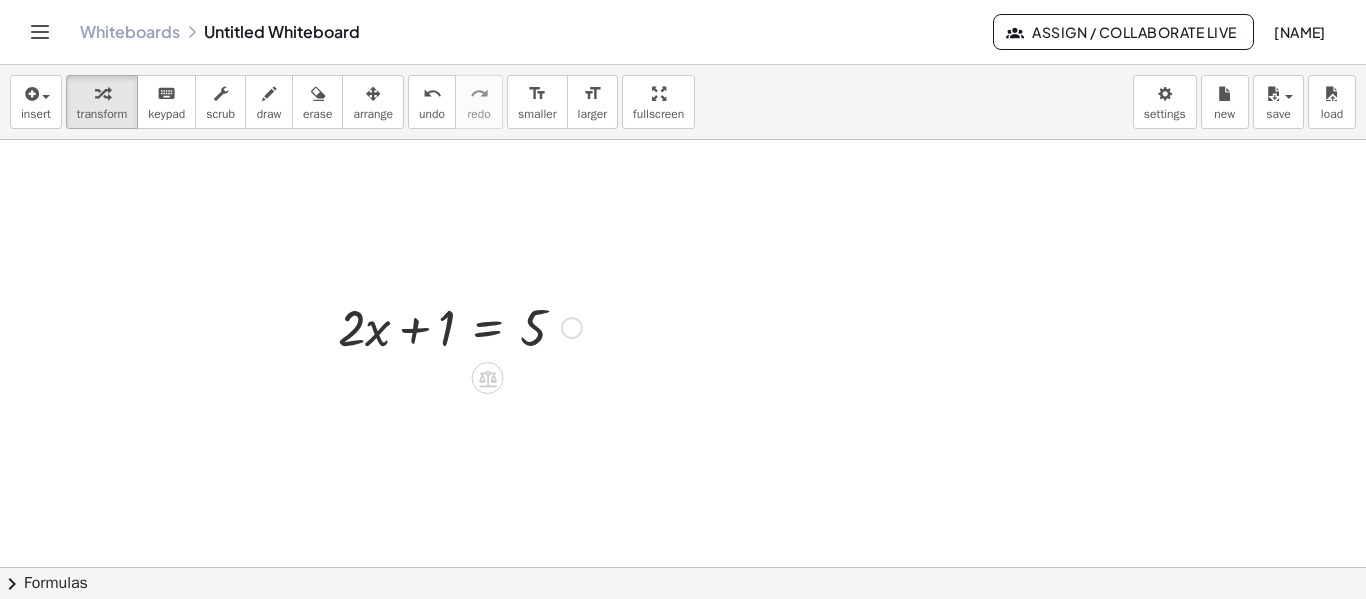 click at bounding box center [323, 326] 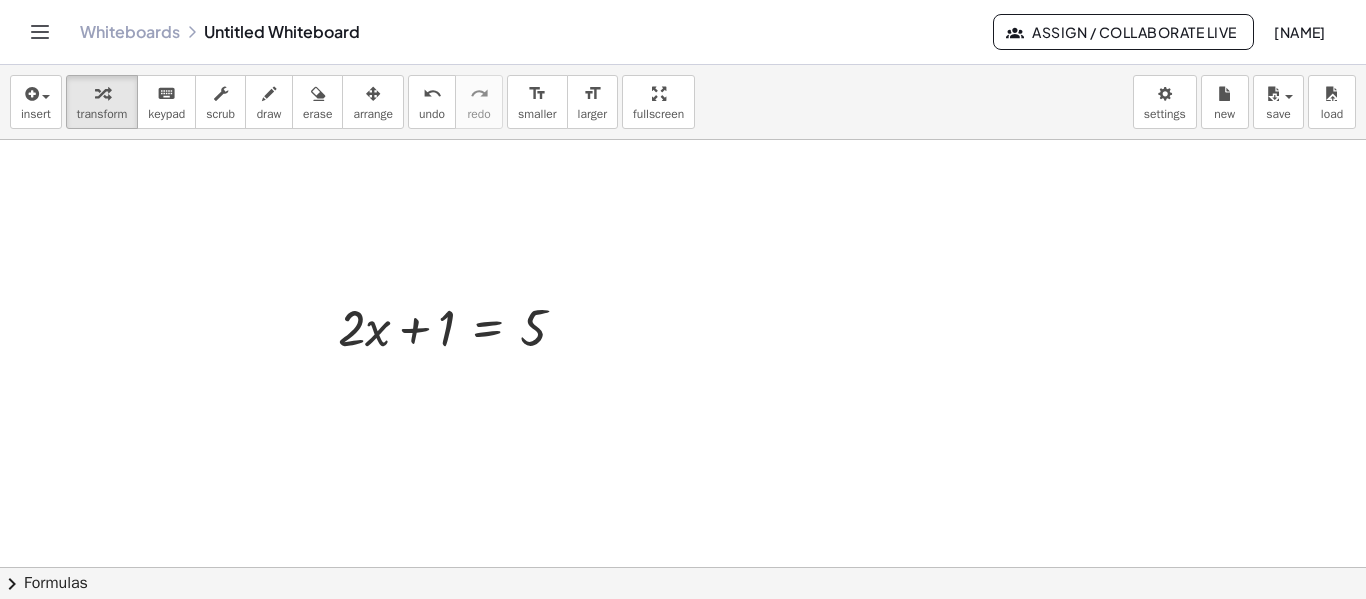 drag, startPoint x: 324, startPoint y: 328, endPoint x: 785, endPoint y: 407, distance: 467.72 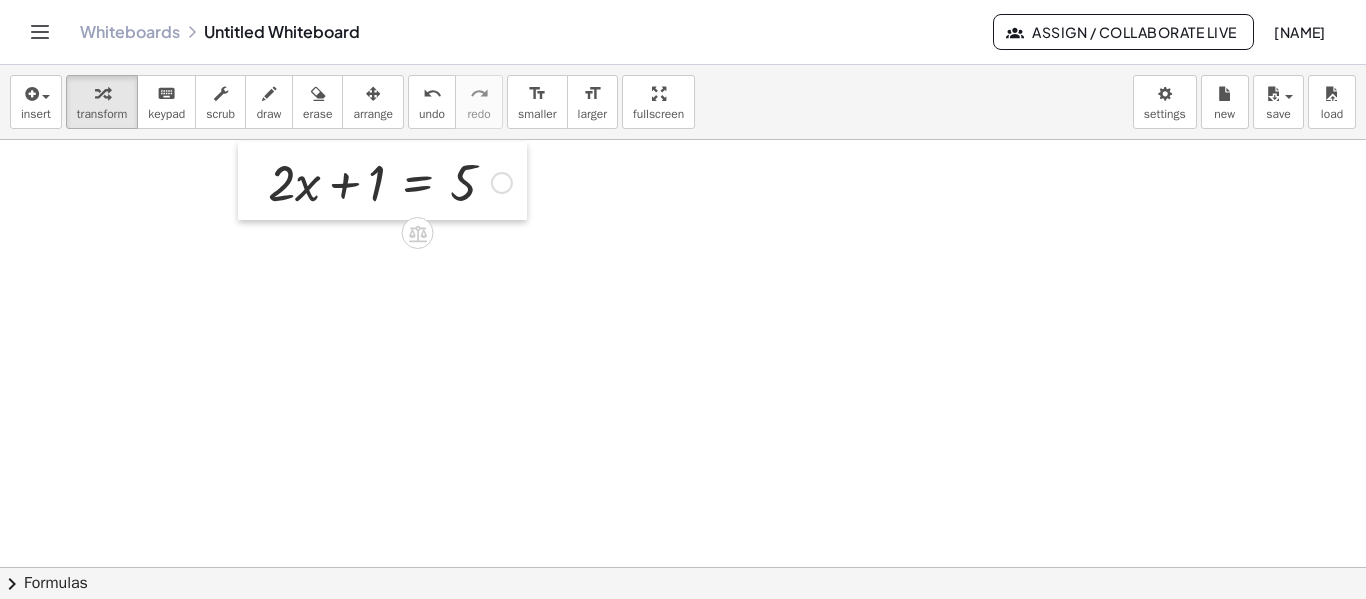 drag, startPoint x: 334, startPoint y: 326, endPoint x: 264, endPoint y: 181, distance: 161.01242 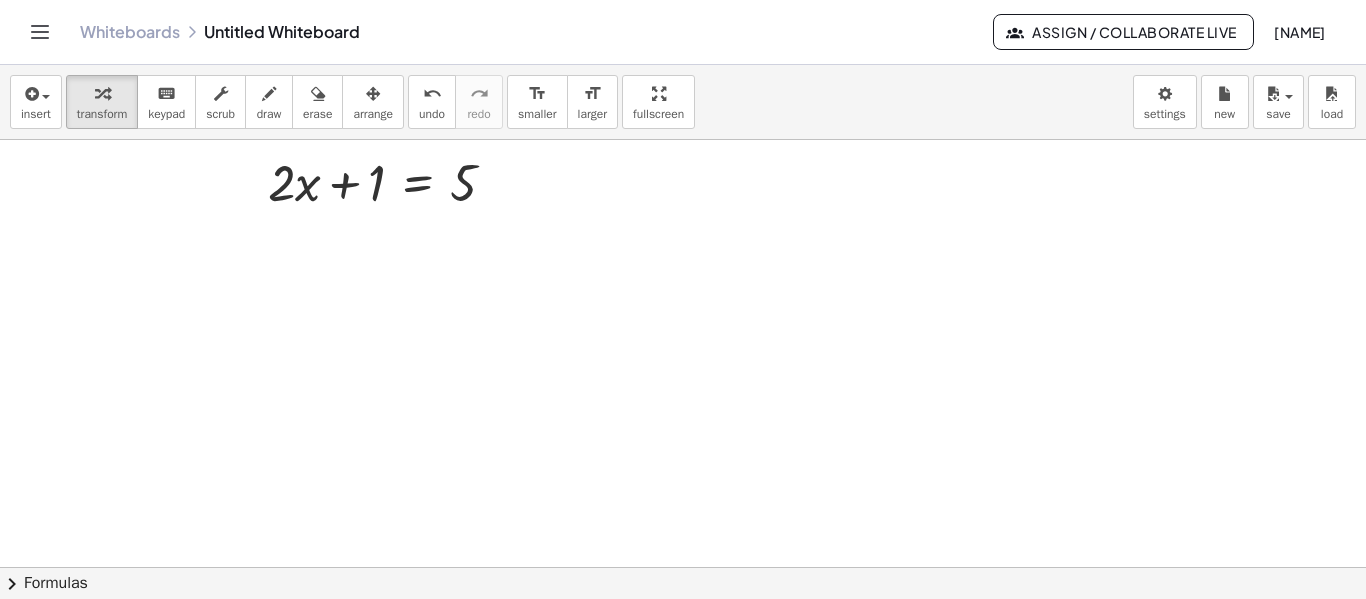 drag, startPoint x: 506, startPoint y: 183, endPoint x: 424, endPoint y: 367, distance: 201.44478 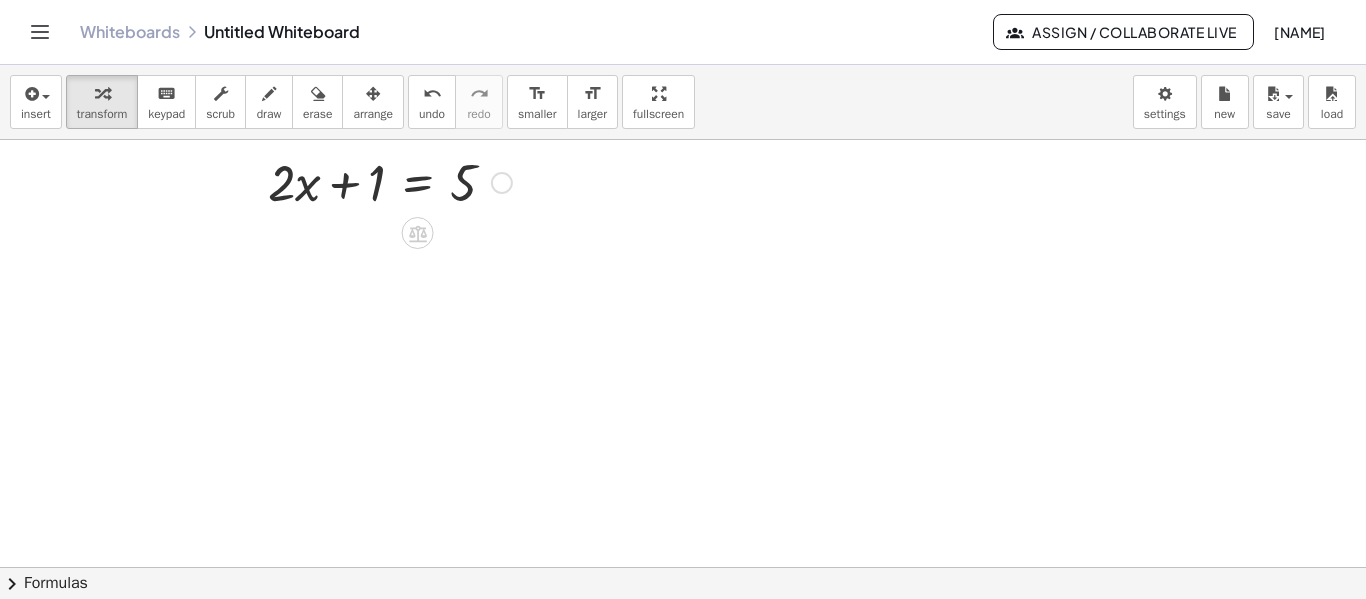 click at bounding box center (502, 183) 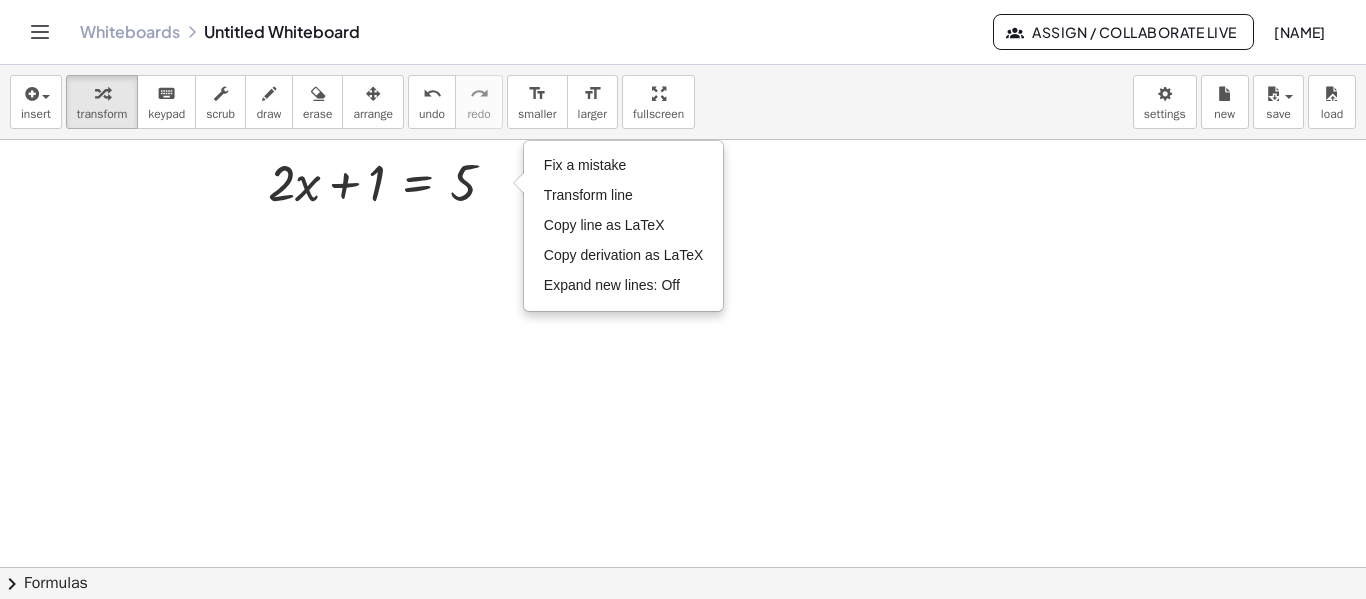 click at bounding box center [683, 632] 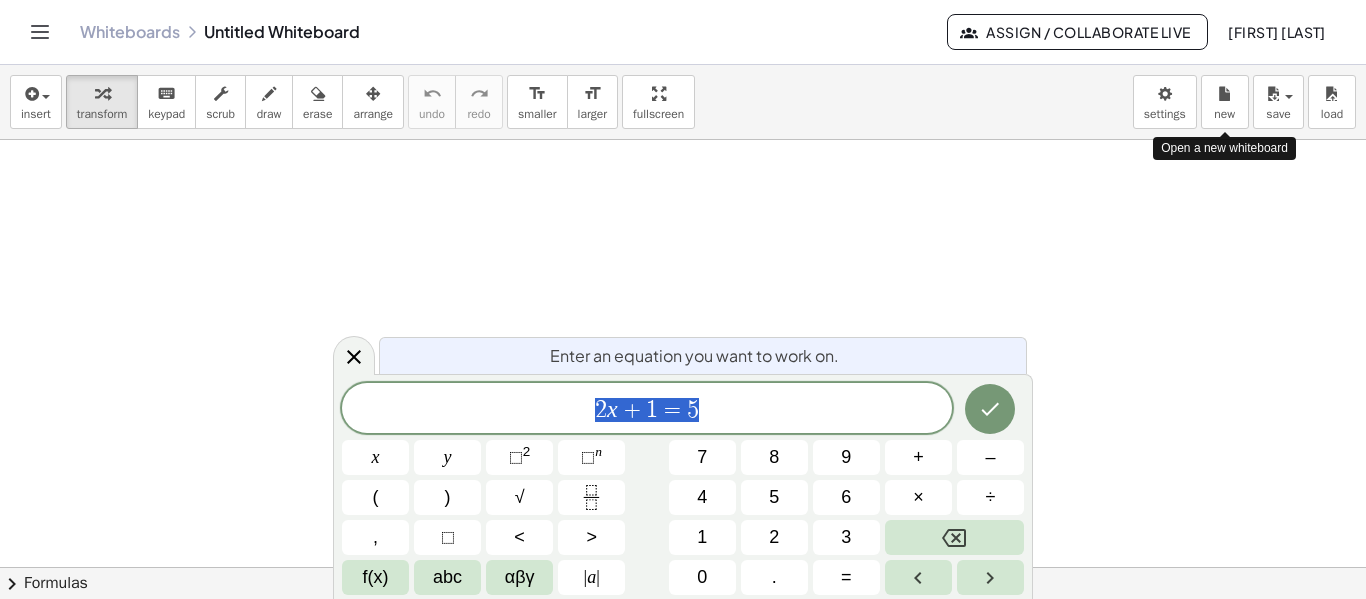 scroll, scrollTop: 0, scrollLeft: 0, axis: both 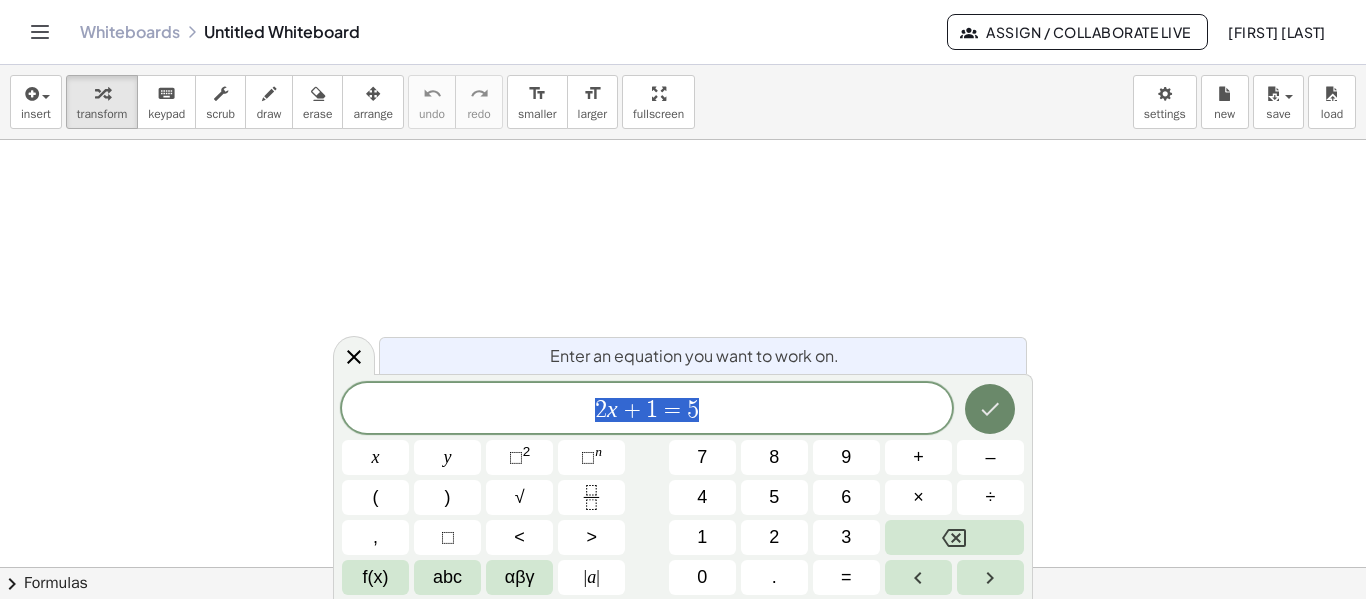 click 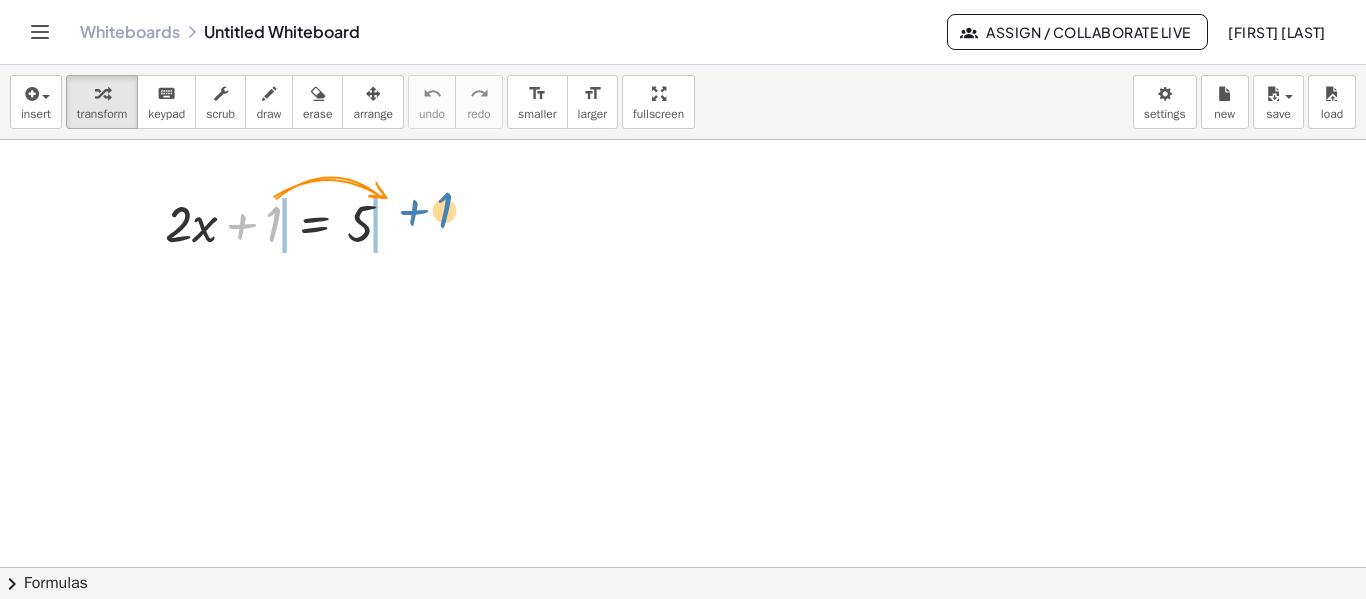 drag, startPoint x: 244, startPoint y: 230, endPoint x: 416, endPoint y: 216, distance: 172.56883 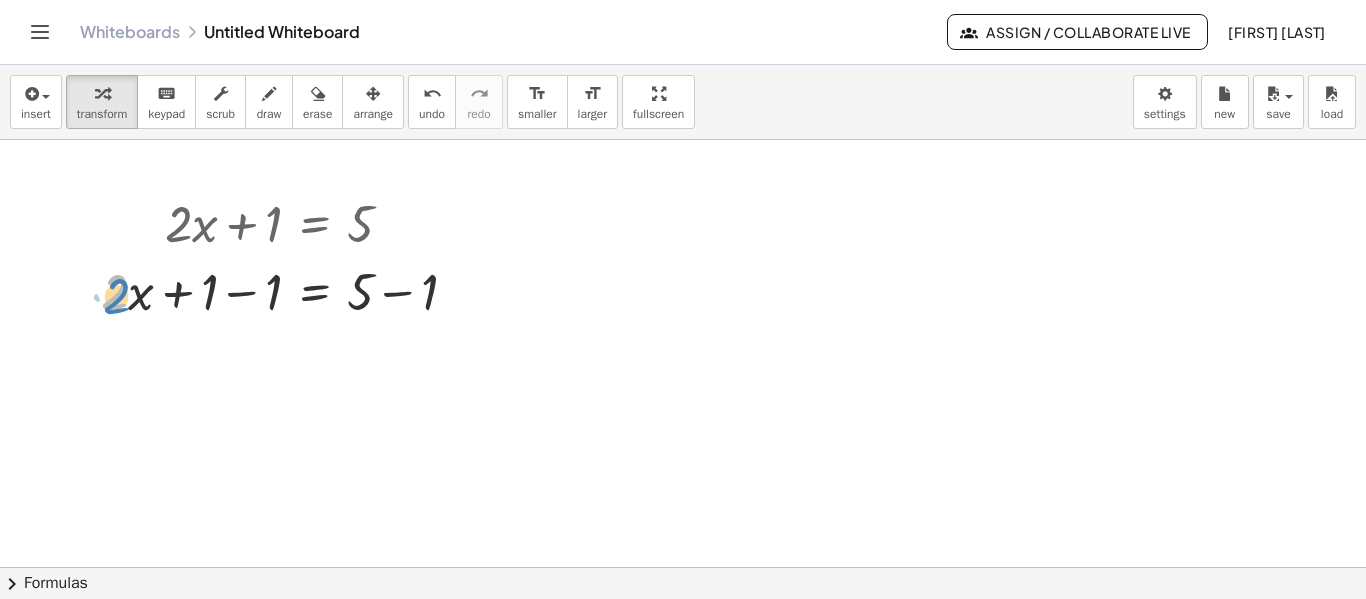 click at bounding box center [287, 290] 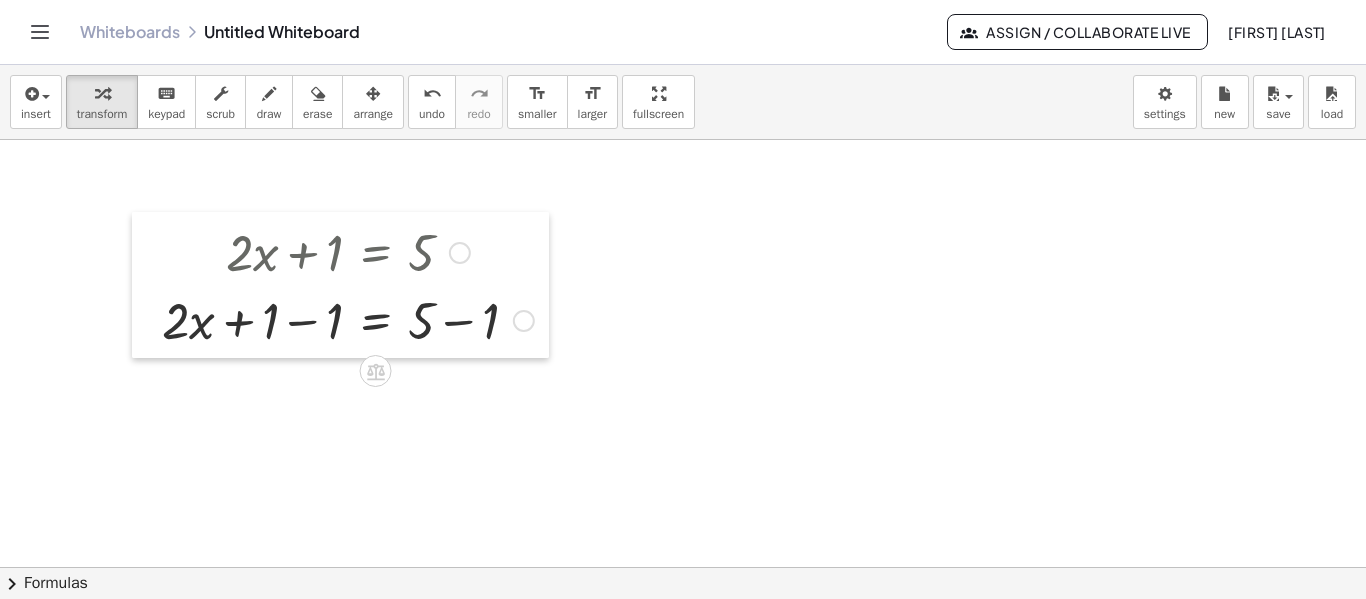 drag, startPoint x: 89, startPoint y: 300, endPoint x: 150, endPoint y: 329, distance: 67.54258 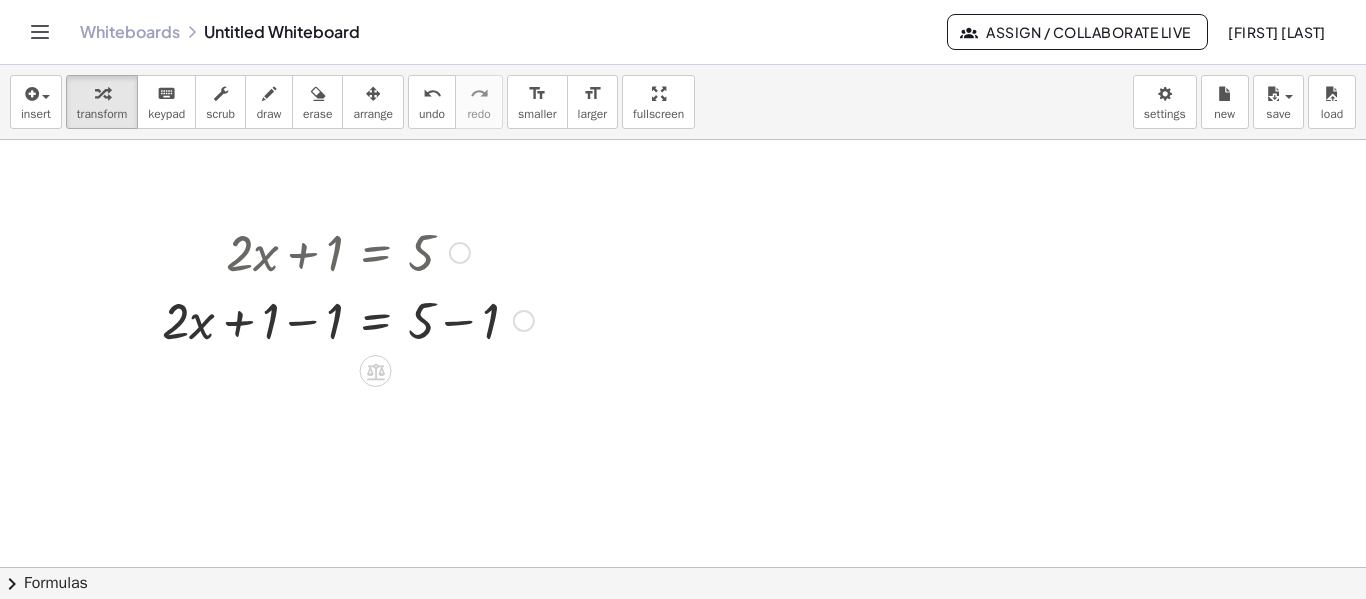 click at bounding box center [348, 251] 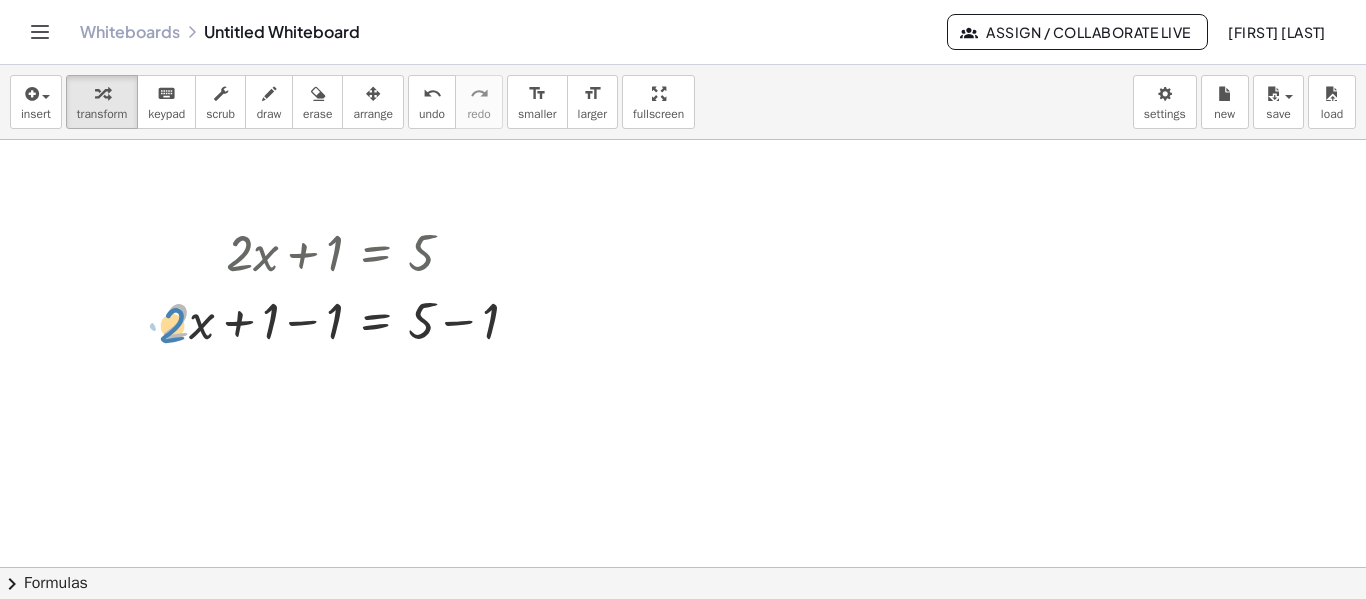 click at bounding box center [348, 319] 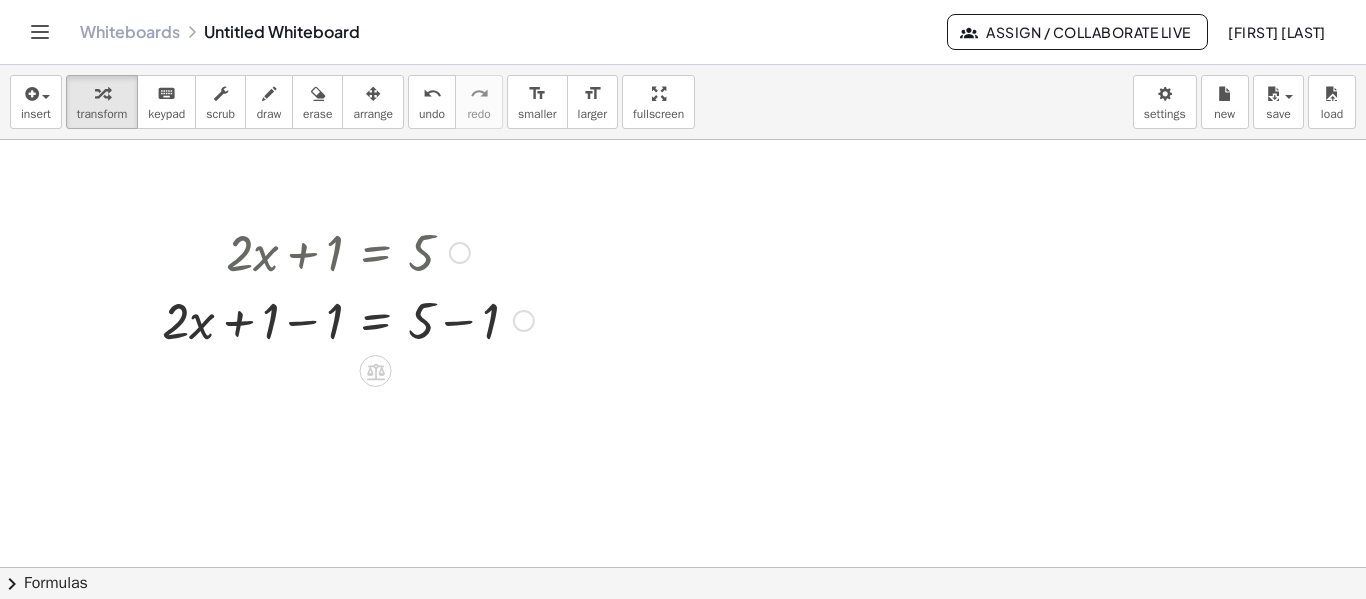 drag, startPoint x: 241, startPoint y: 259, endPoint x: 419, endPoint y: 290, distance: 180.67928 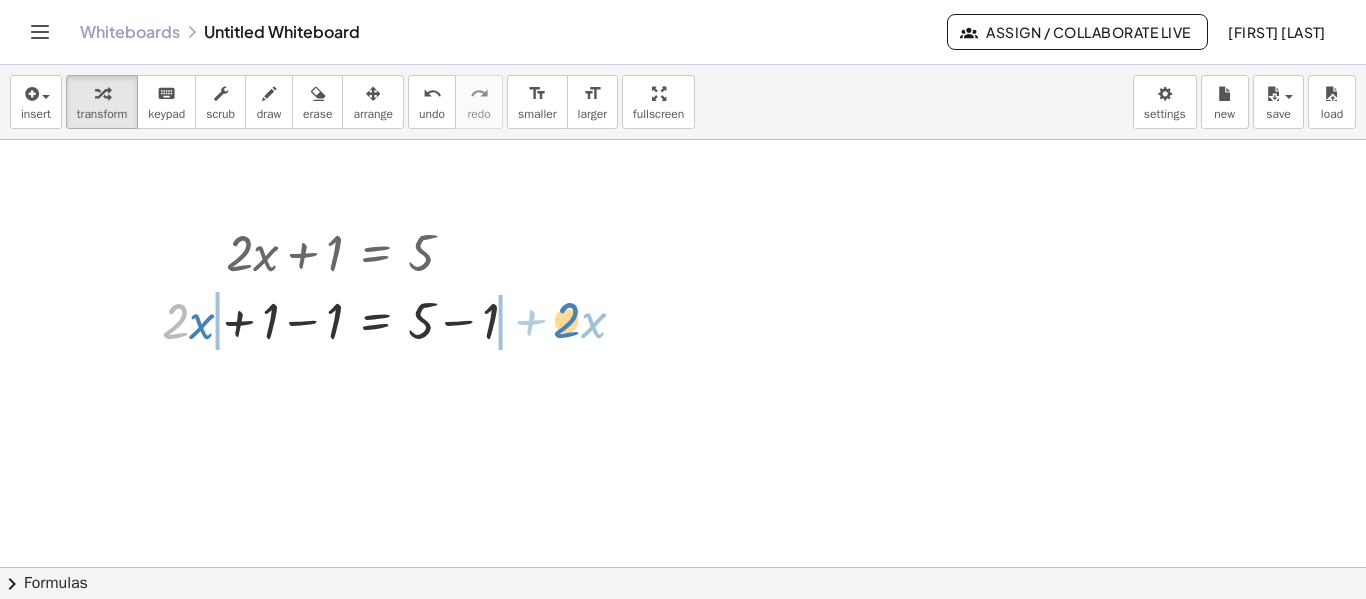 drag, startPoint x: 182, startPoint y: 333, endPoint x: 573, endPoint y: 332, distance: 391.00128 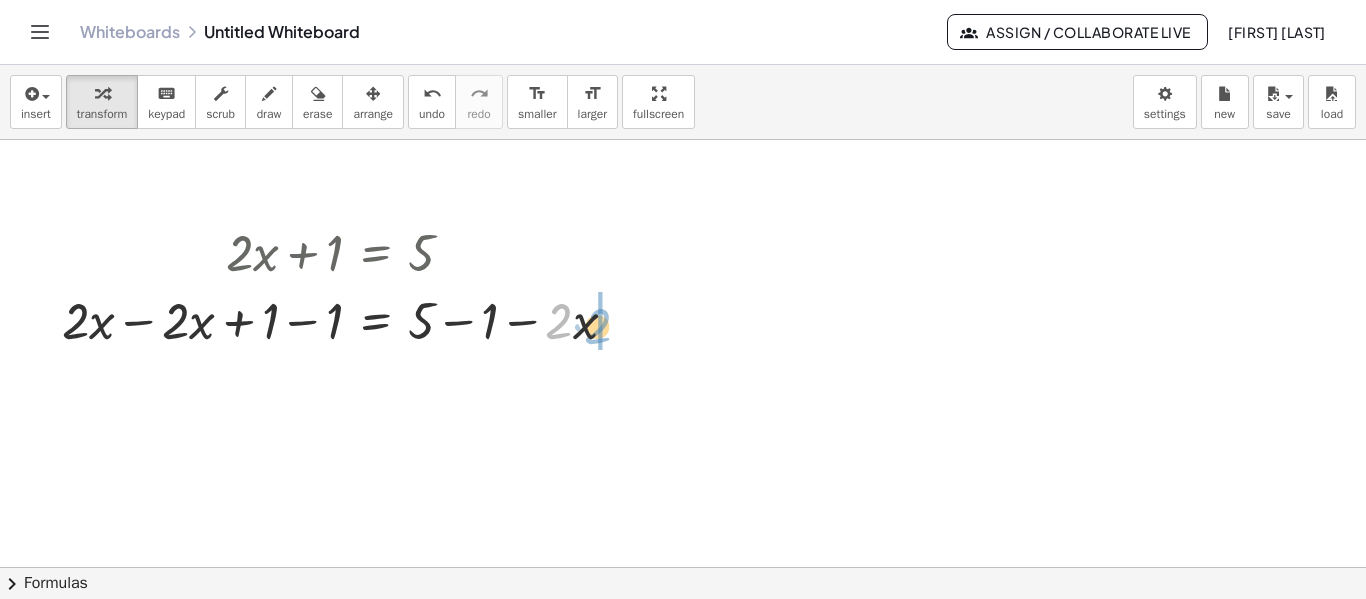 drag, startPoint x: 567, startPoint y: 326, endPoint x: 602, endPoint y: 327, distance: 35.014282 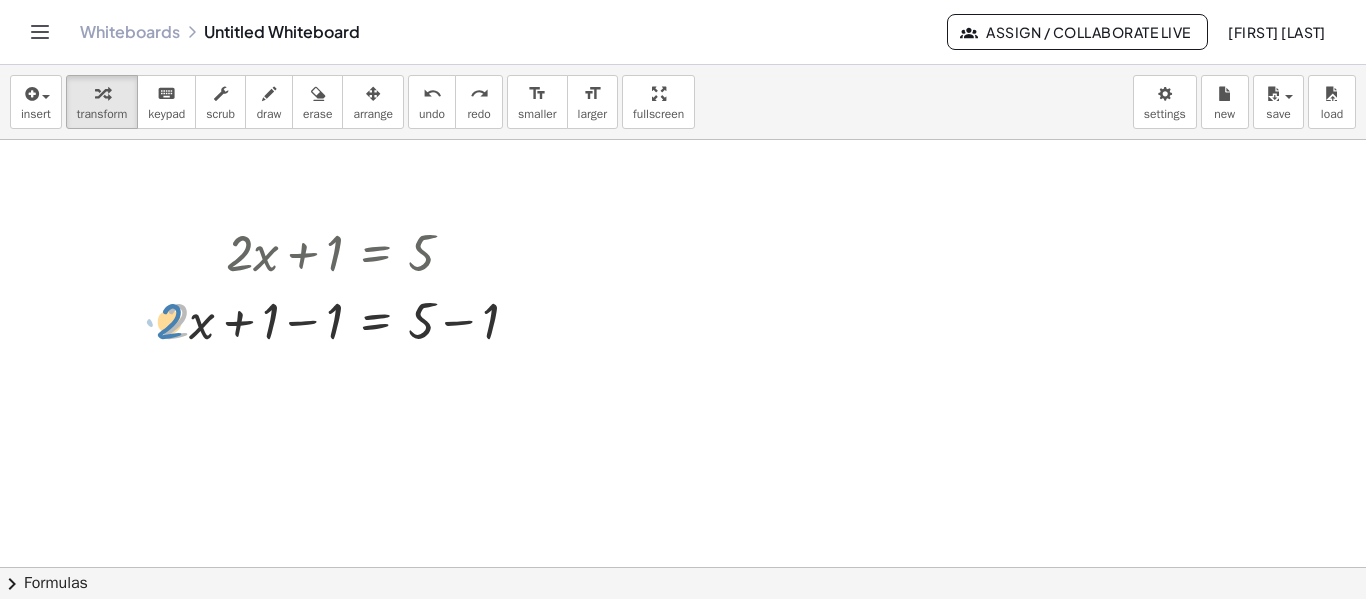 click at bounding box center (348, 319) 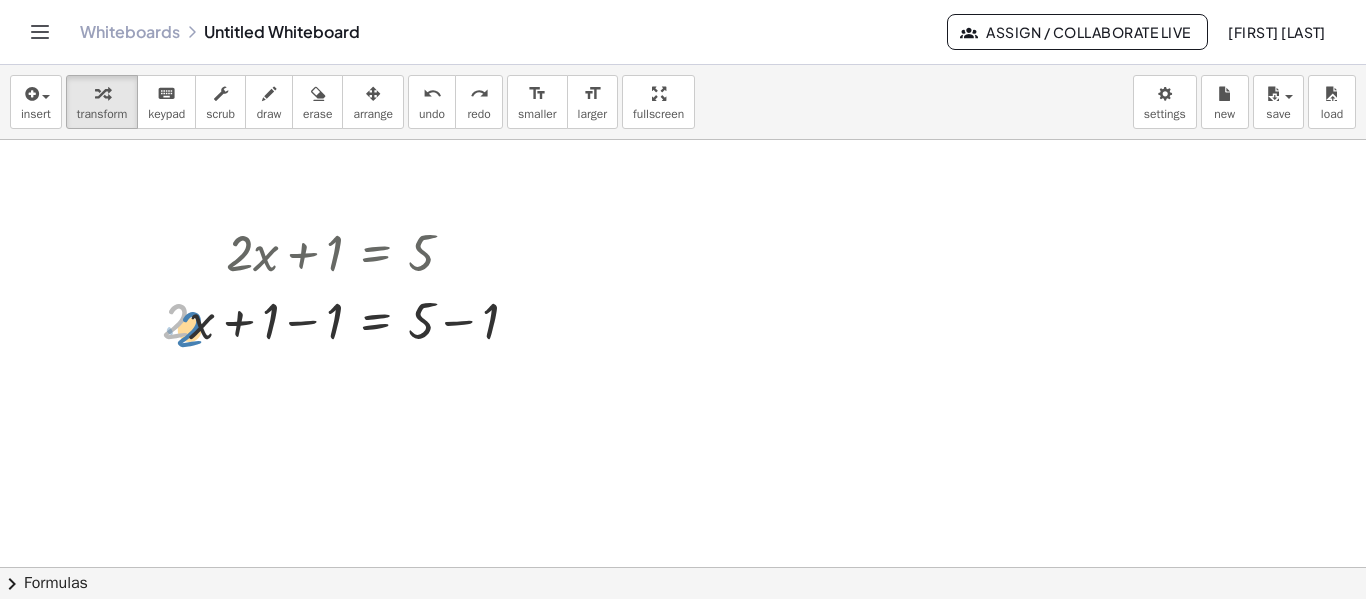 click at bounding box center (348, 319) 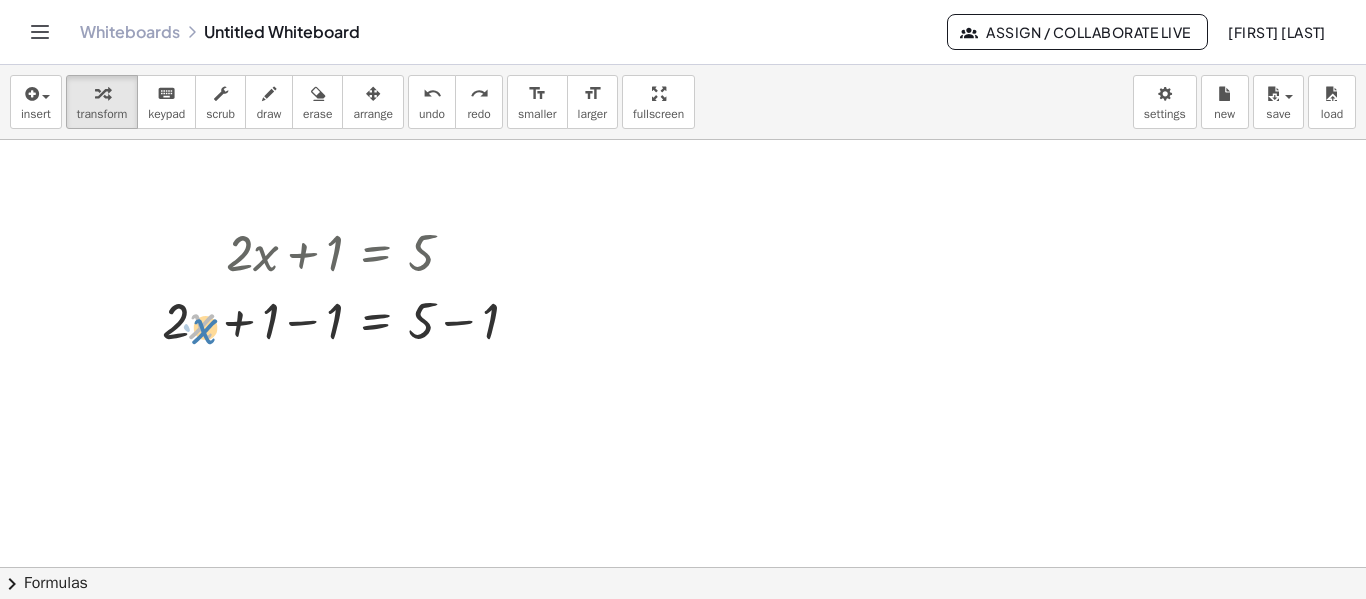 click at bounding box center (348, 319) 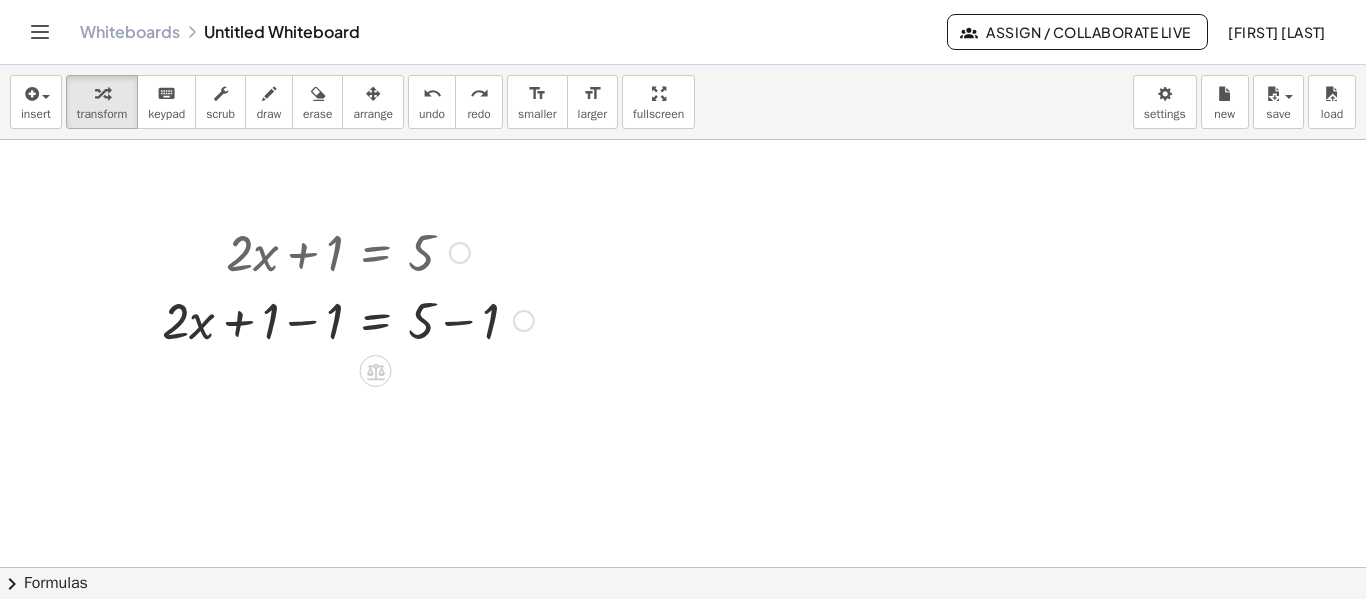 click at bounding box center (348, 319) 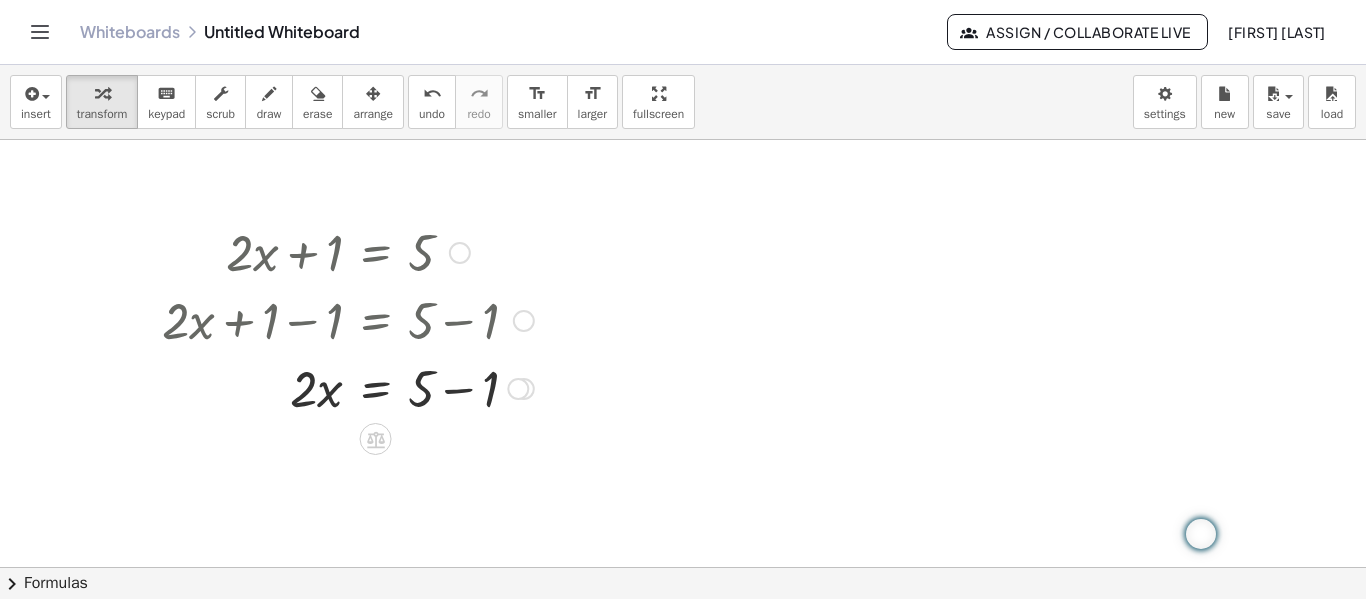 click at bounding box center [348, 387] 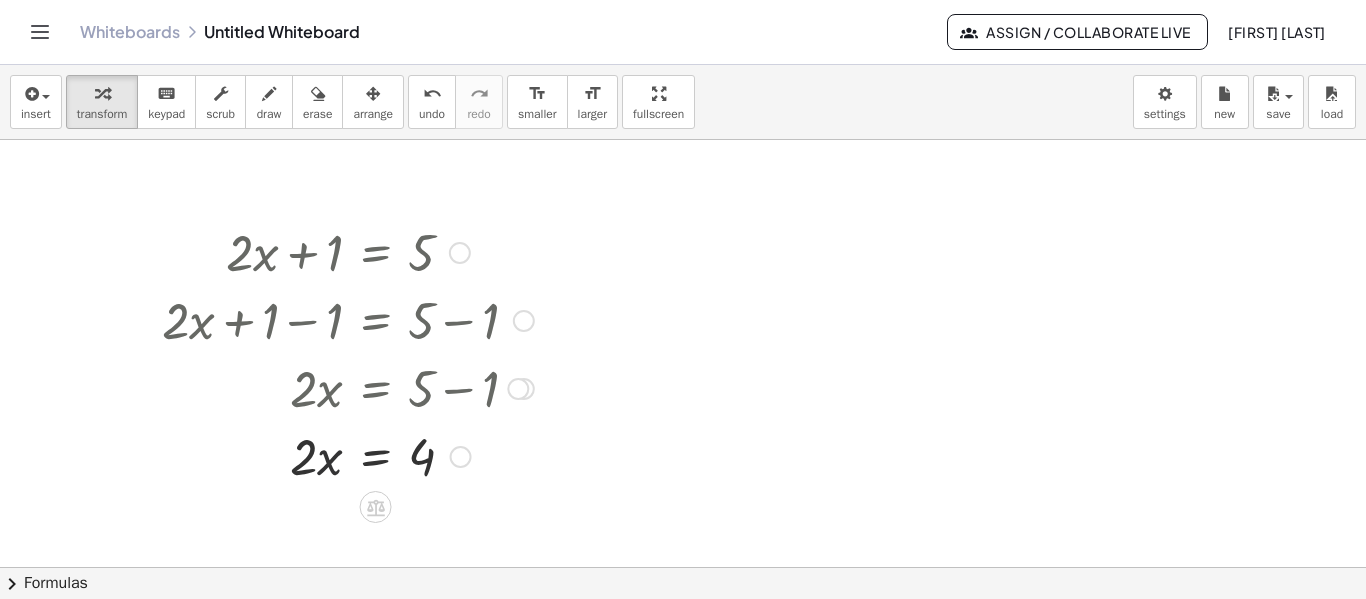 click at bounding box center (348, 455) 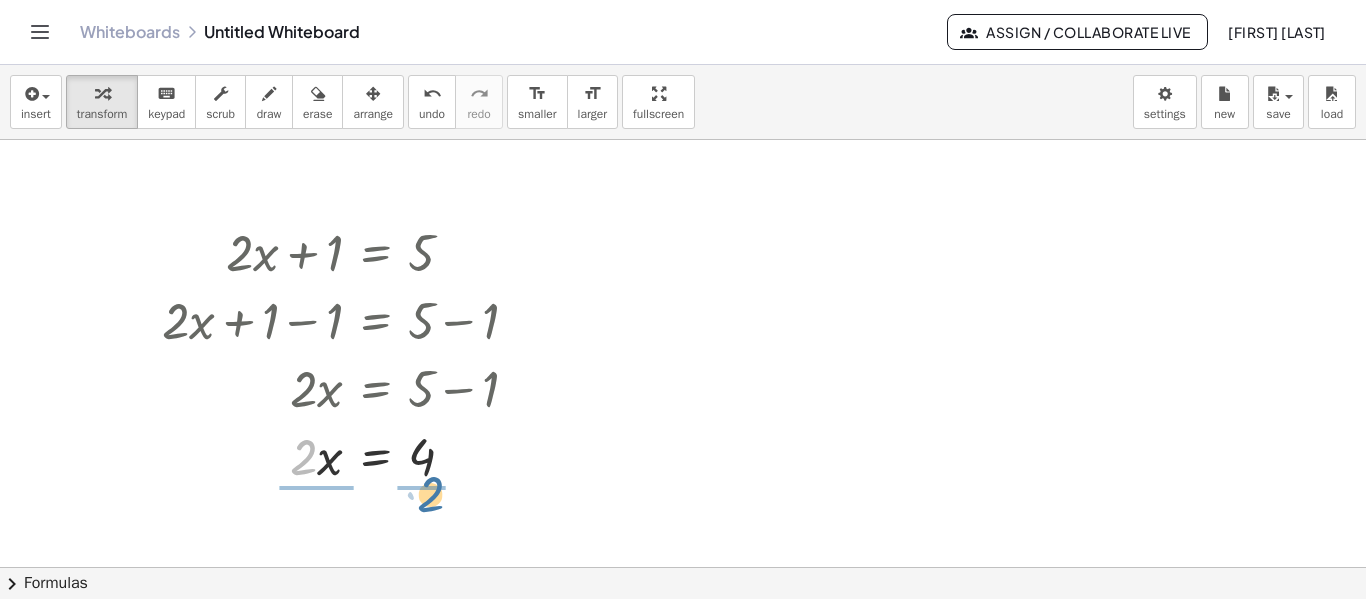 drag, startPoint x: 304, startPoint y: 454, endPoint x: 435, endPoint y: 491, distance: 136.12494 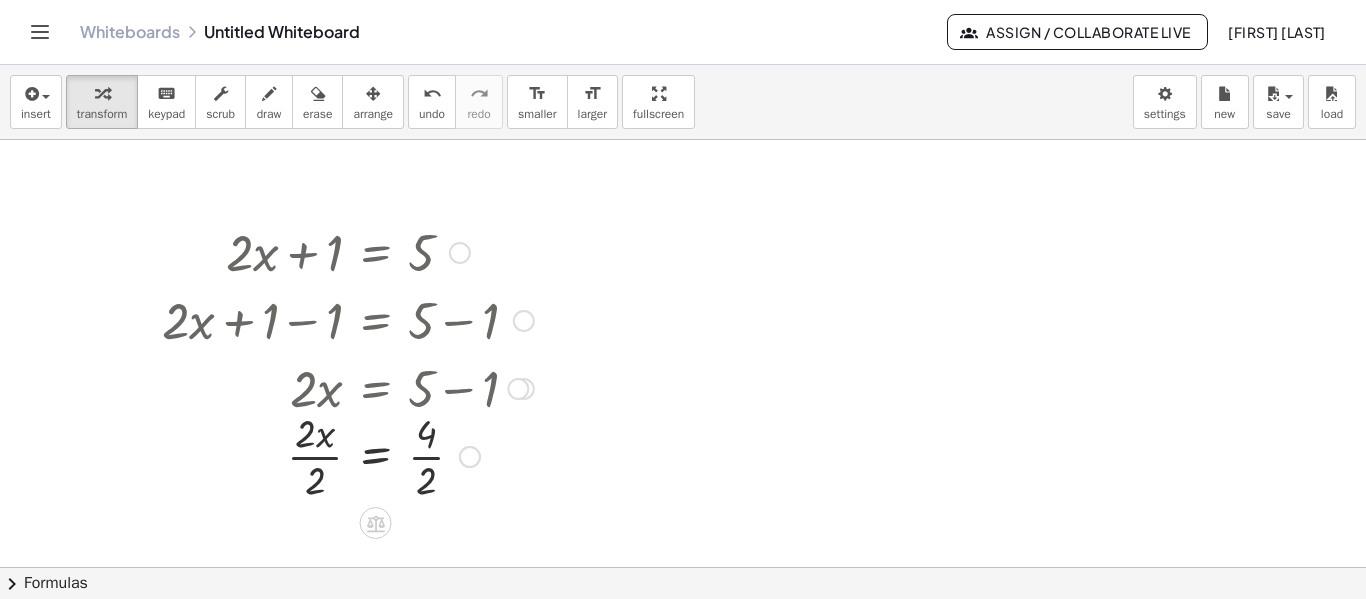 click at bounding box center [348, 455] 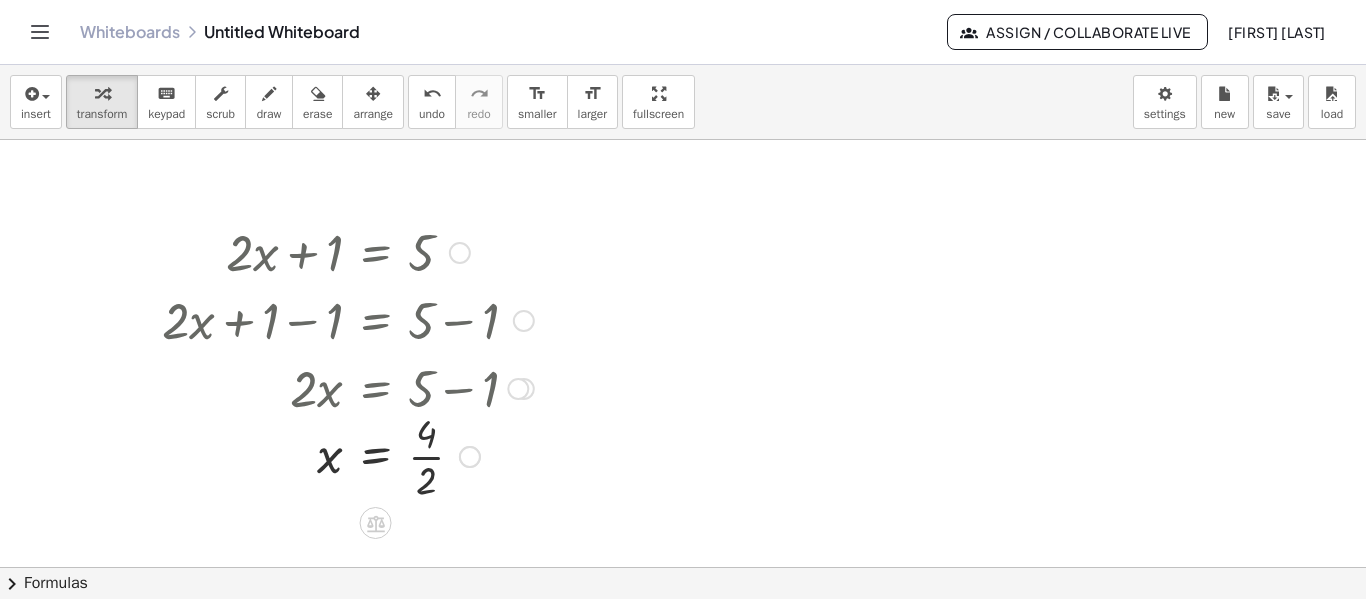 click at bounding box center [348, 455] 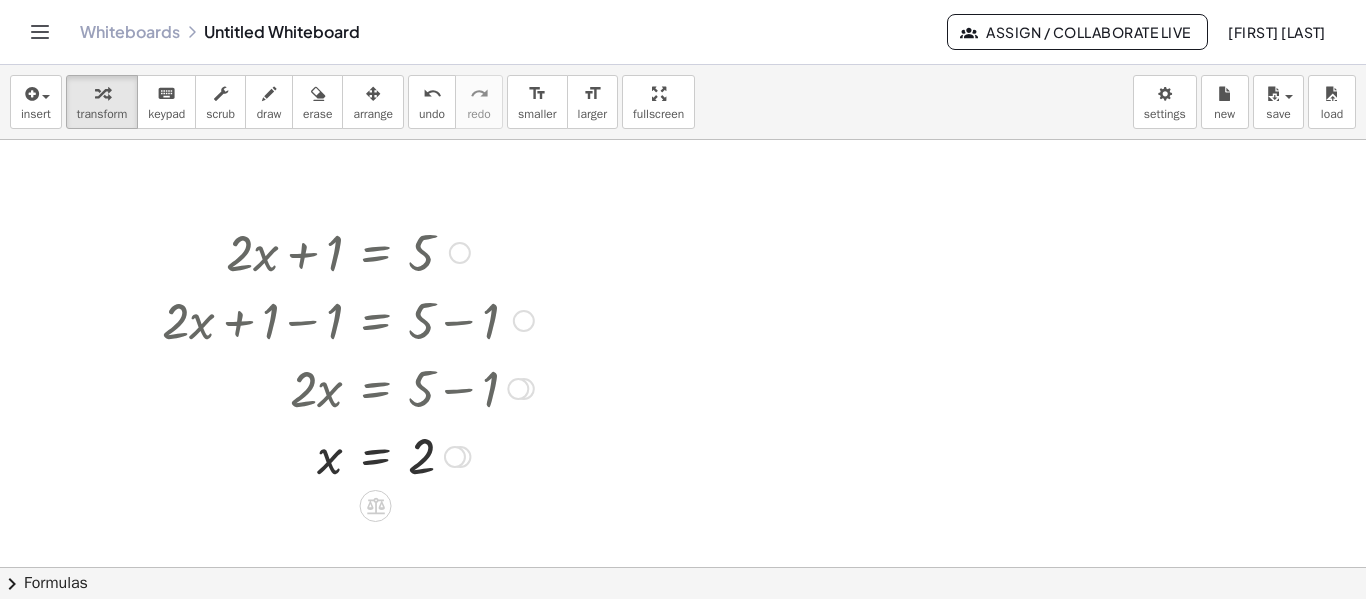 click at bounding box center (518, 389) 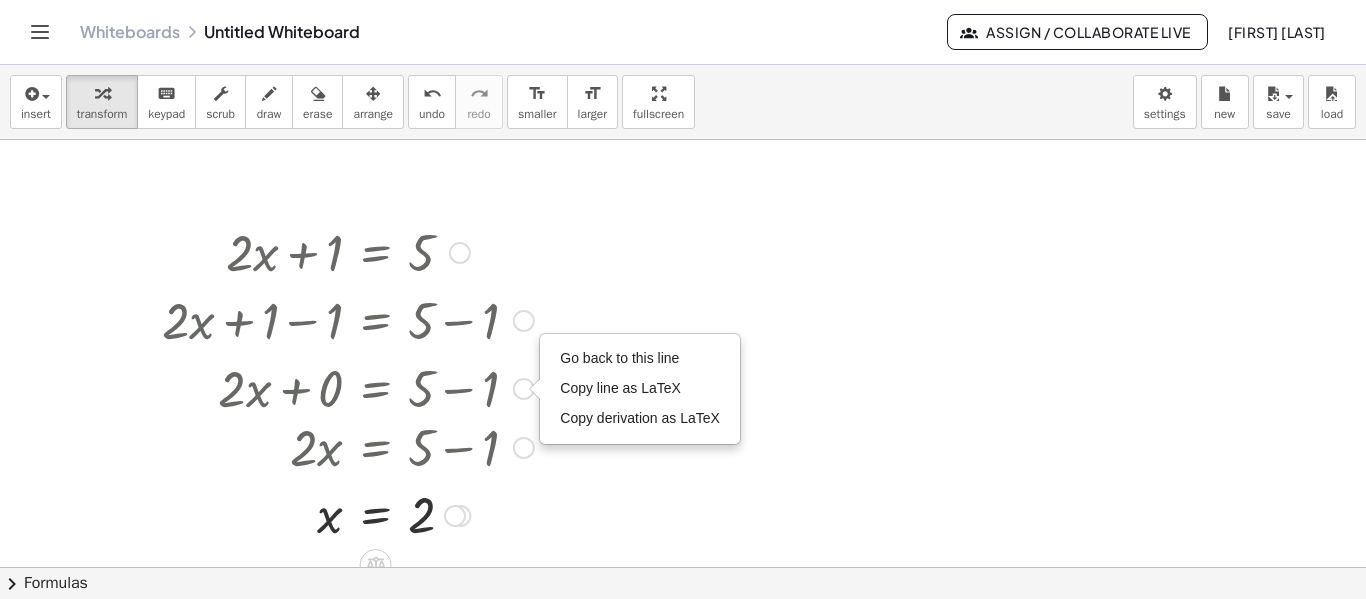 drag, startPoint x: 514, startPoint y: 392, endPoint x: 513, endPoint y: 471, distance: 79.00633 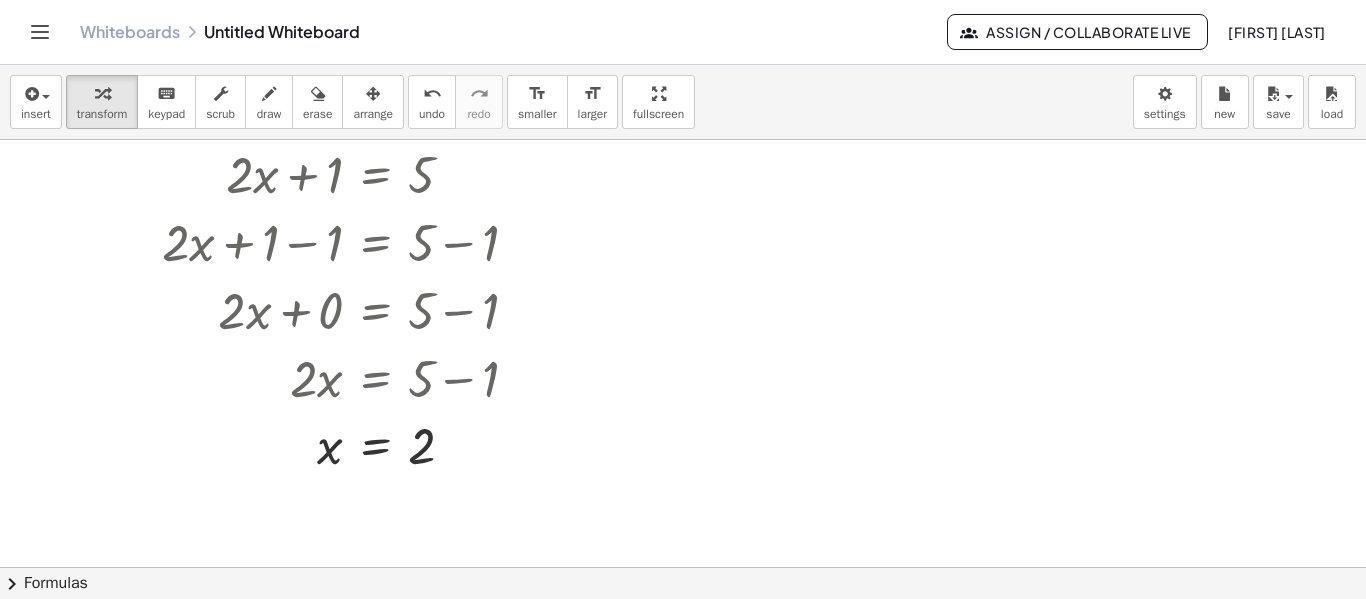 scroll, scrollTop: 75, scrollLeft: 0, axis: vertical 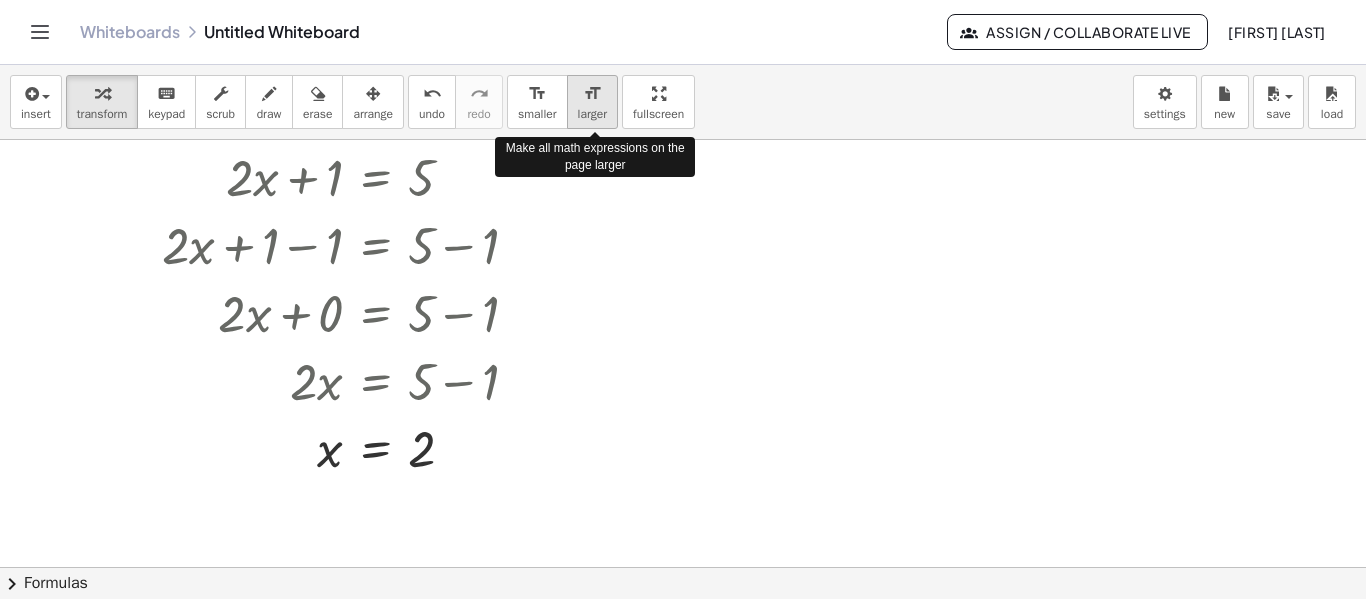 click on "format_size" at bounding box center (592, 94) 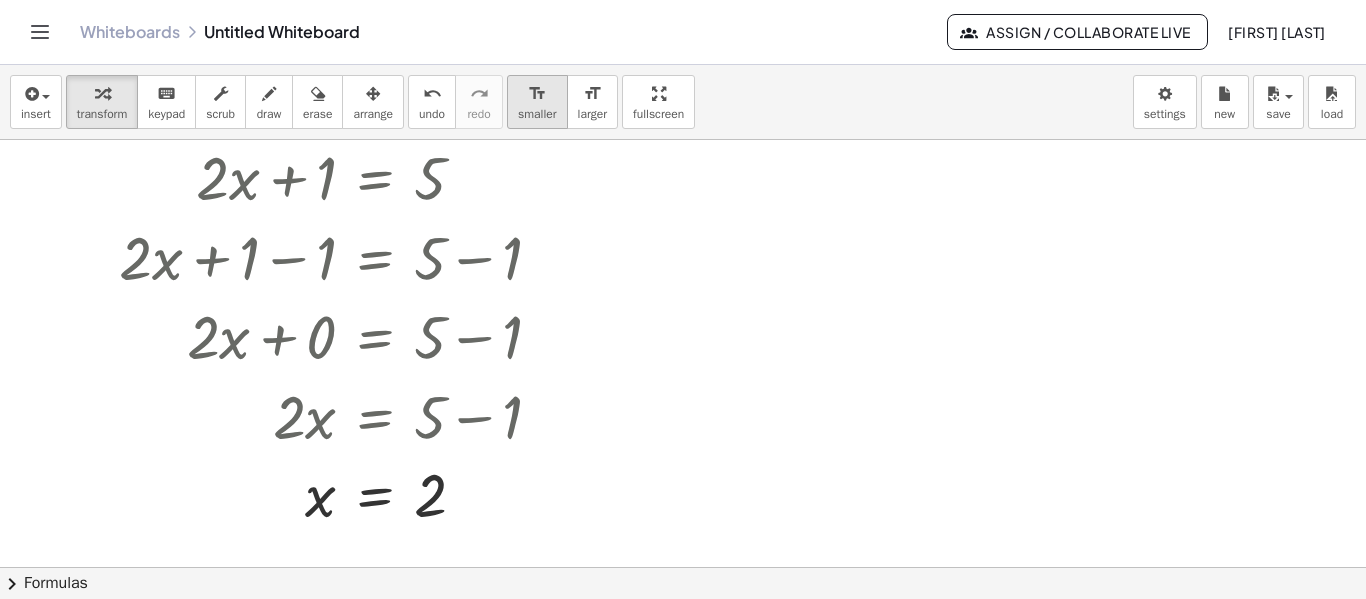 click on "smaller" at bounding box center [537, 114] 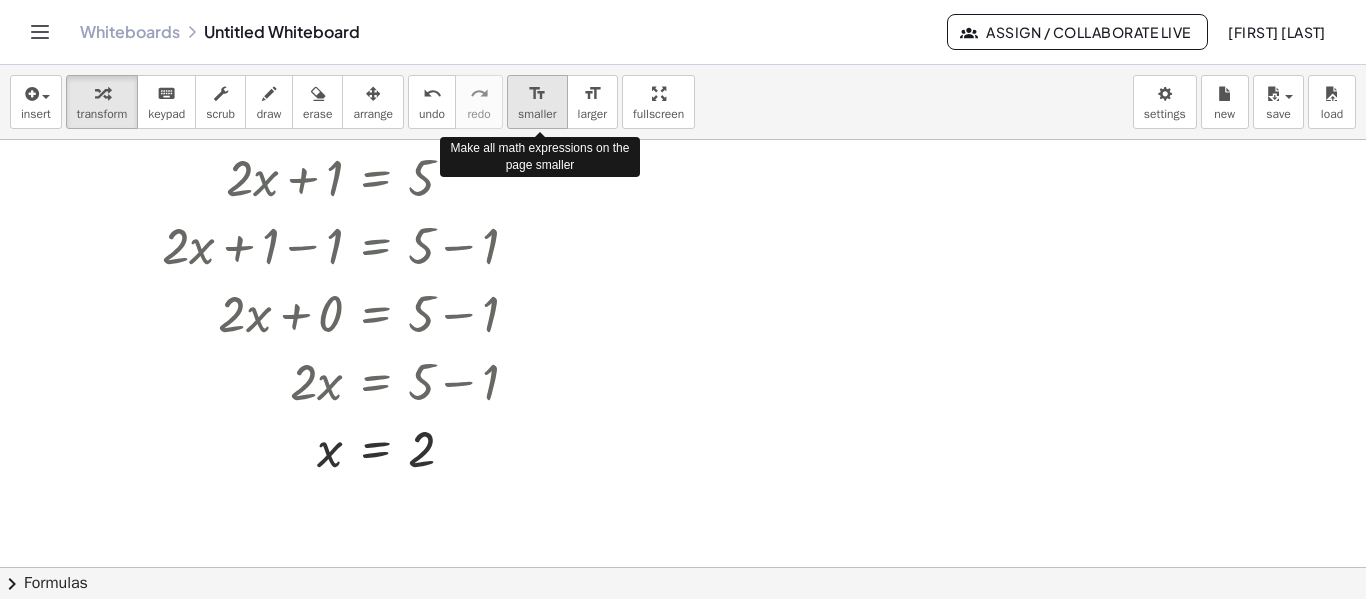 click on "smaller" at bounding box center (537, 114) 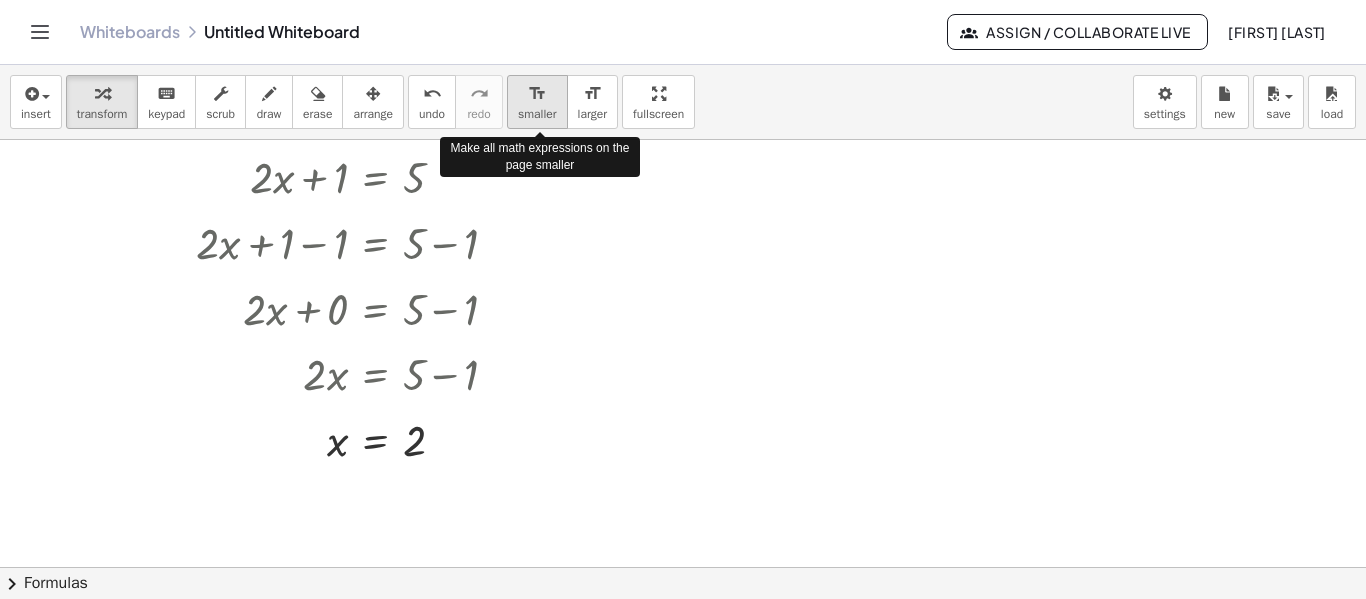 click on "smaller" at bounding box center [537, 114] 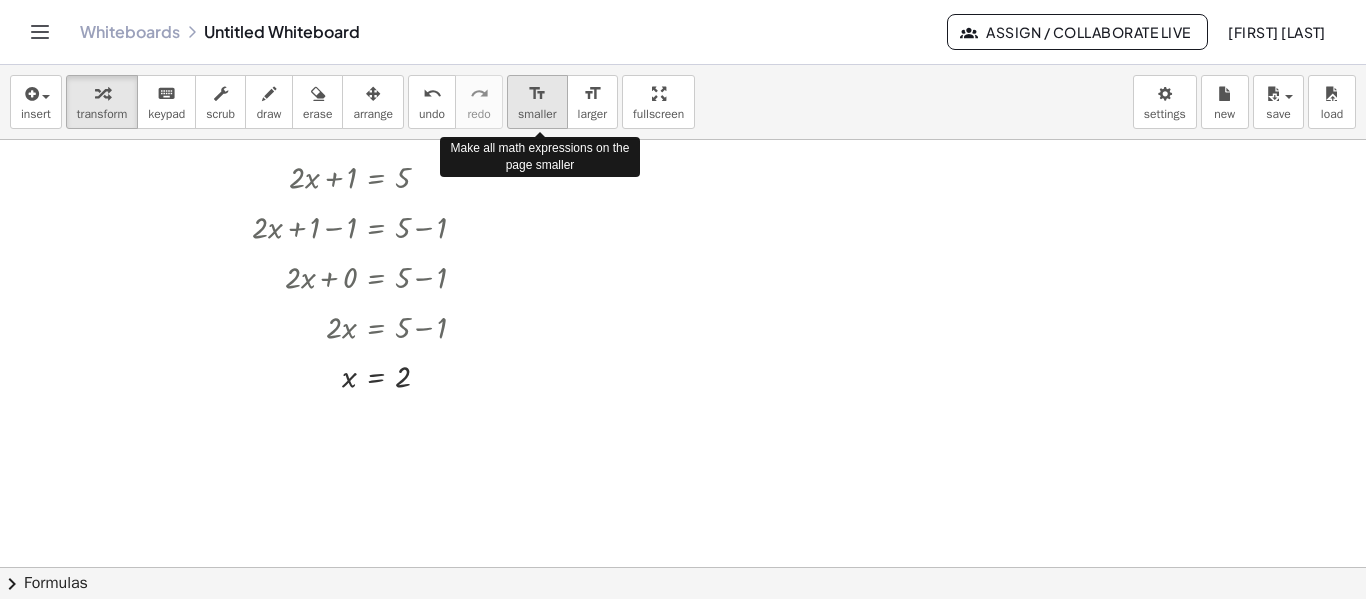click on "smaller" at bounding box center (537, 114) 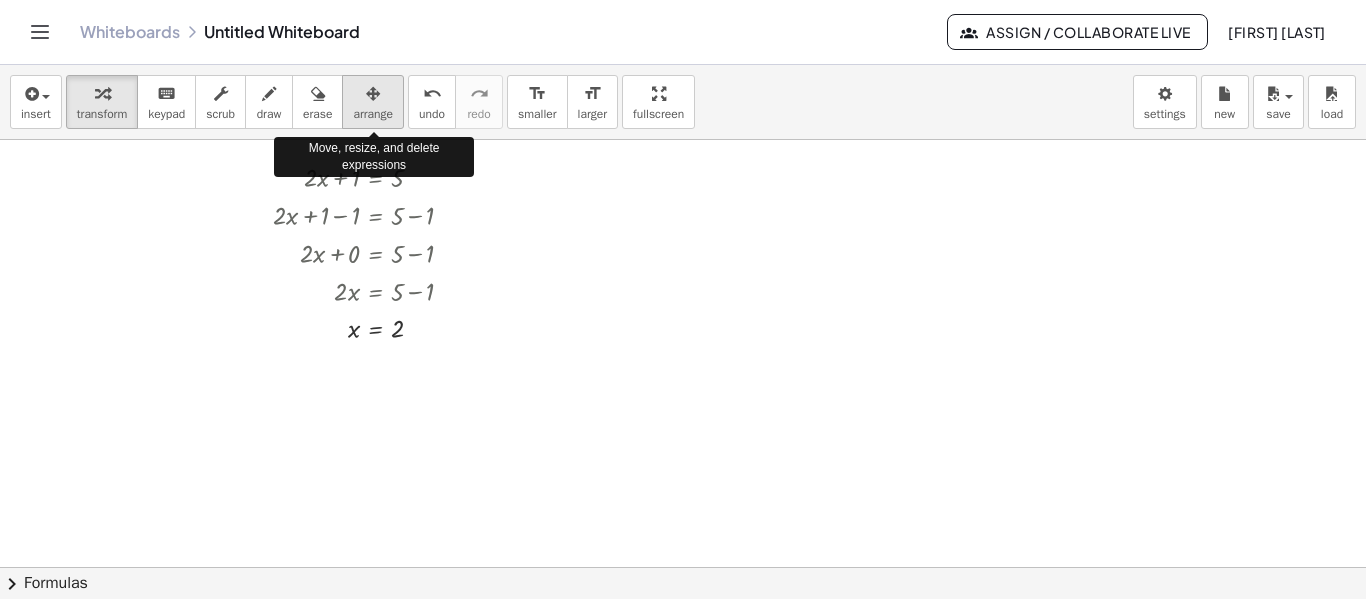 click at bounding box center [373, 94] 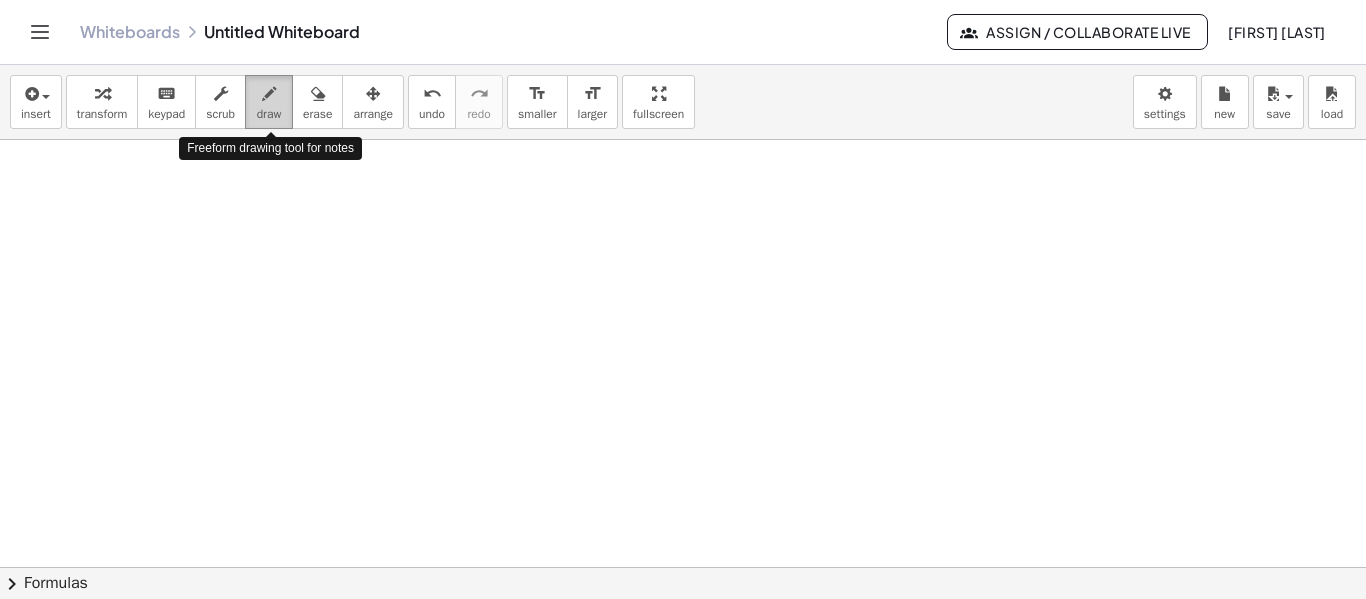 click at bounding box center (269, 93) 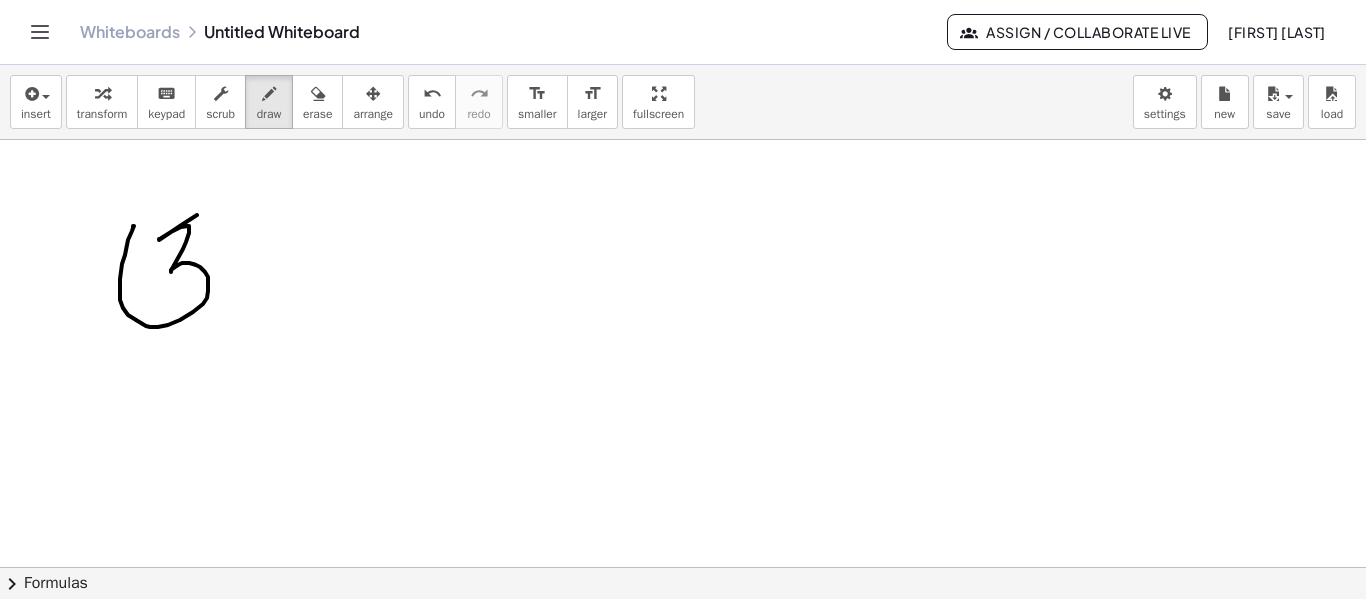 drag, startPoint x: 133, startPoint y: 226, endPoint x: 233, endPoint y: 207, distance: 101.788994 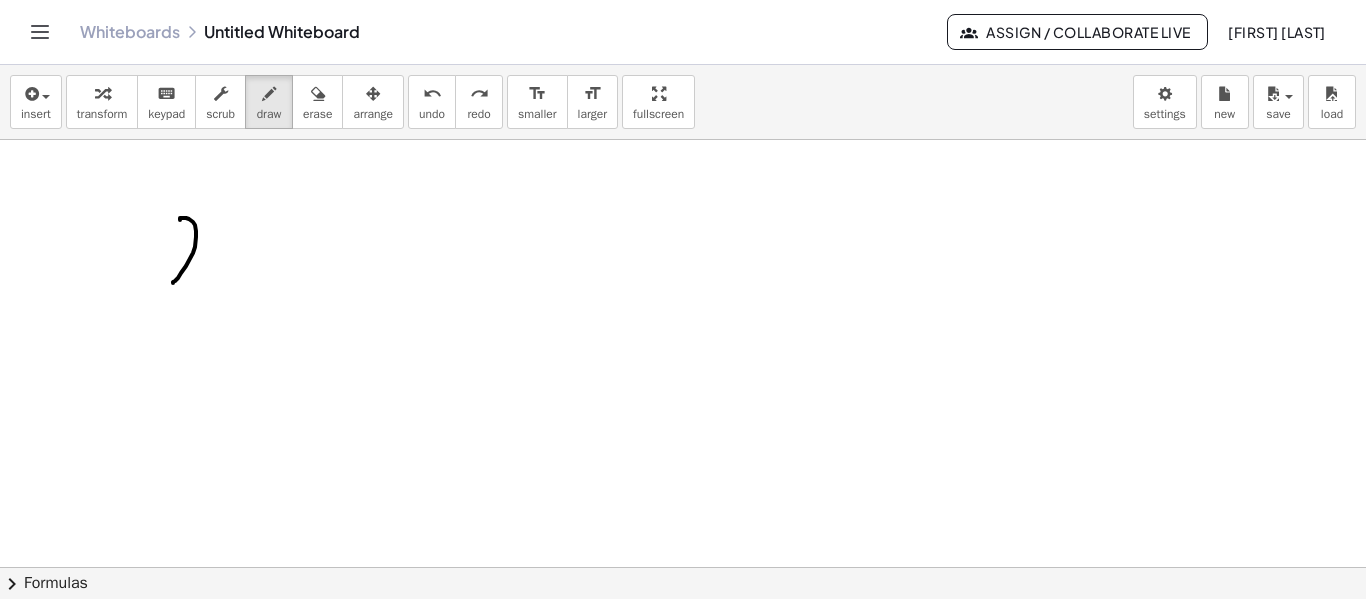 drag, startPoint x: 180, startPoint y: 220, endPoint x: 192, endPoint y: 273, distance: 54.34151 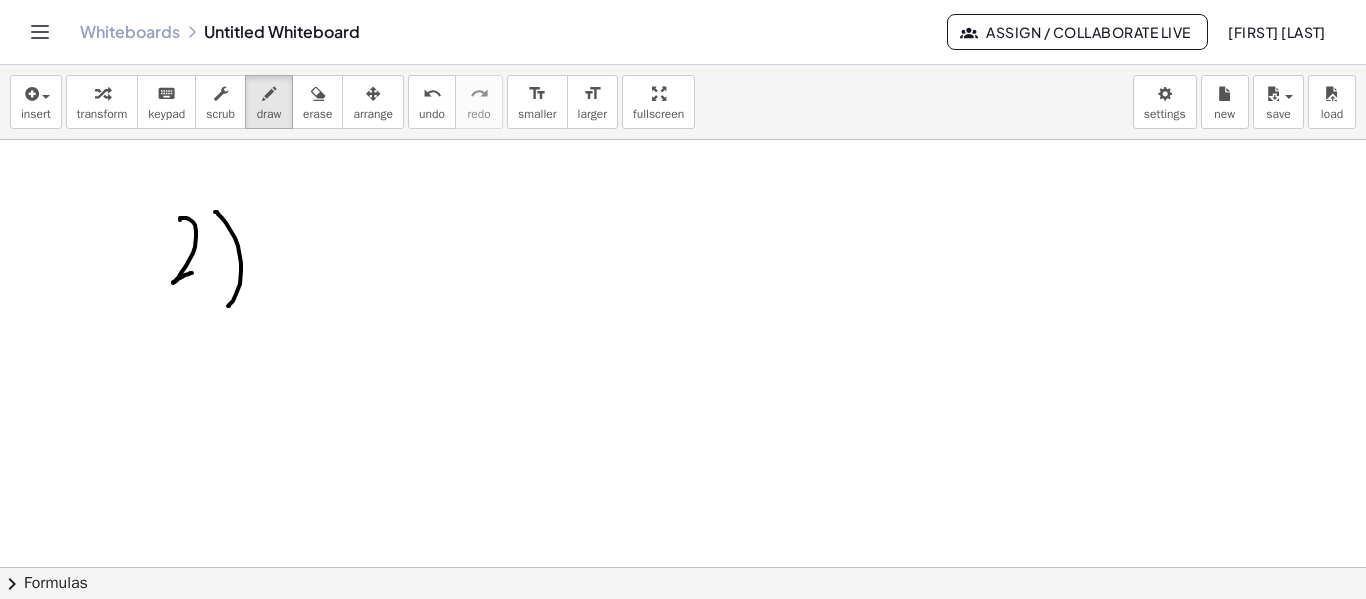 drag, startPoint x: 215, startPoint y: 212, endPoint x: 241, endPoint y: 250, distance: 46.043457 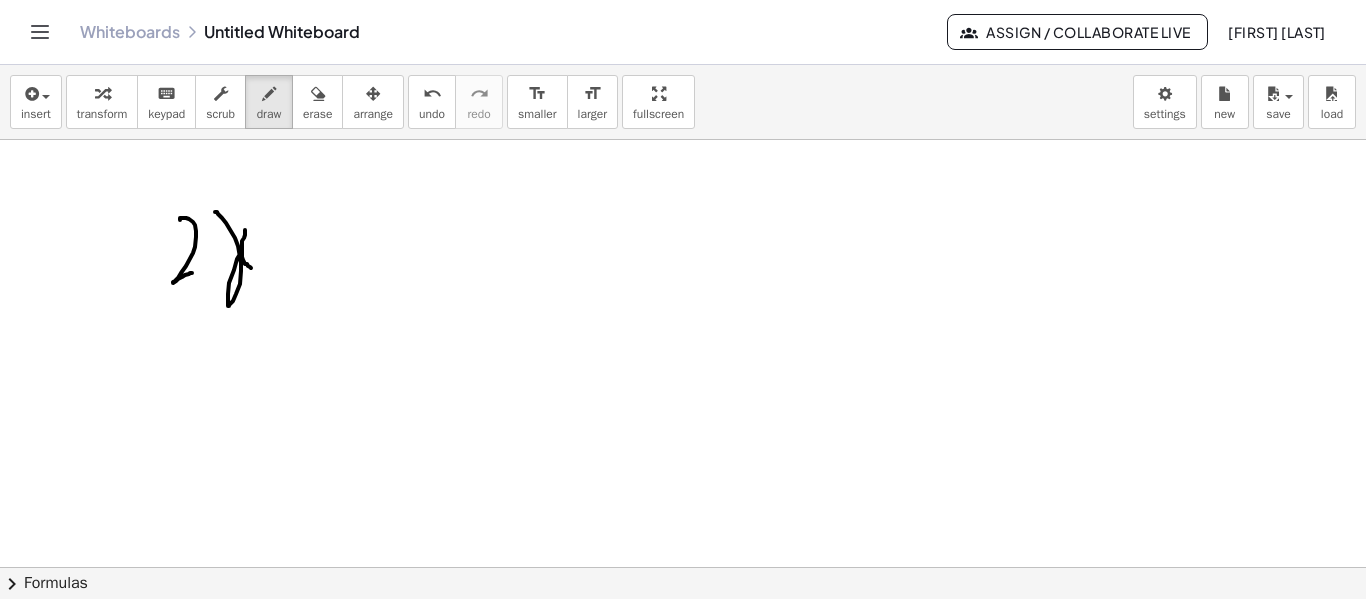 drag, startPoint x: 245, startPoint y: 230, endPoint x: 262, endPoint y: 269, distance: 42.544094 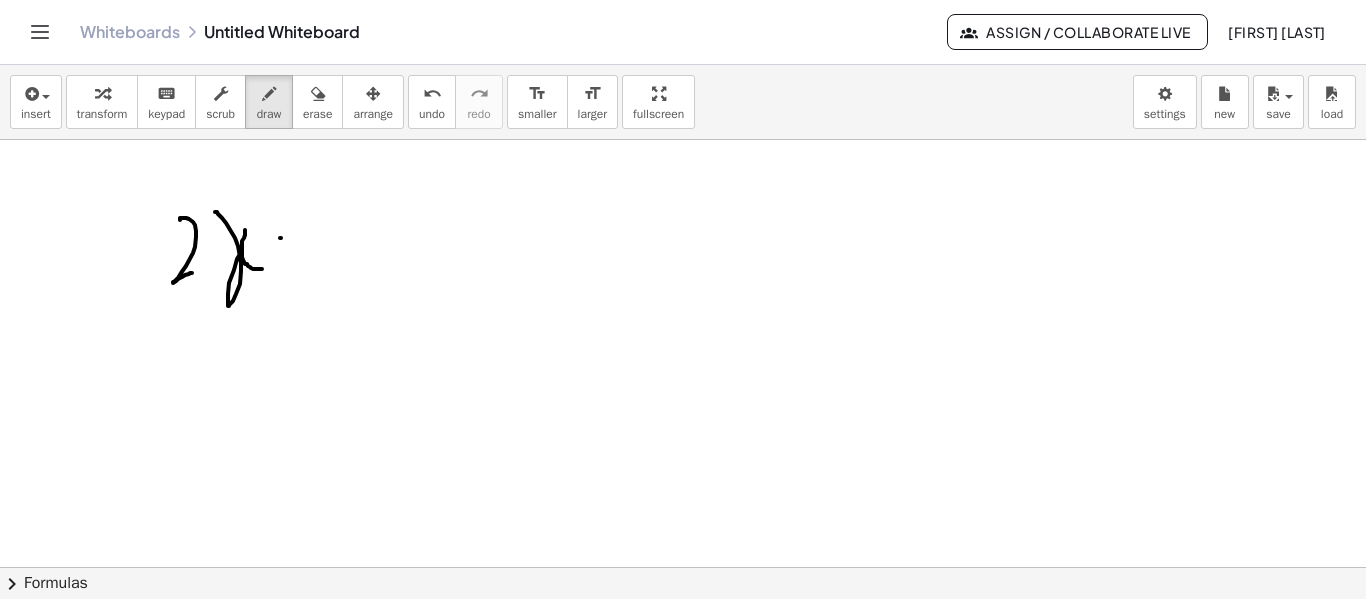 drag, startPoint x: 280, startPoint y: 238, endPoint x: 341, endPoint y: 224, distance: 62.58594 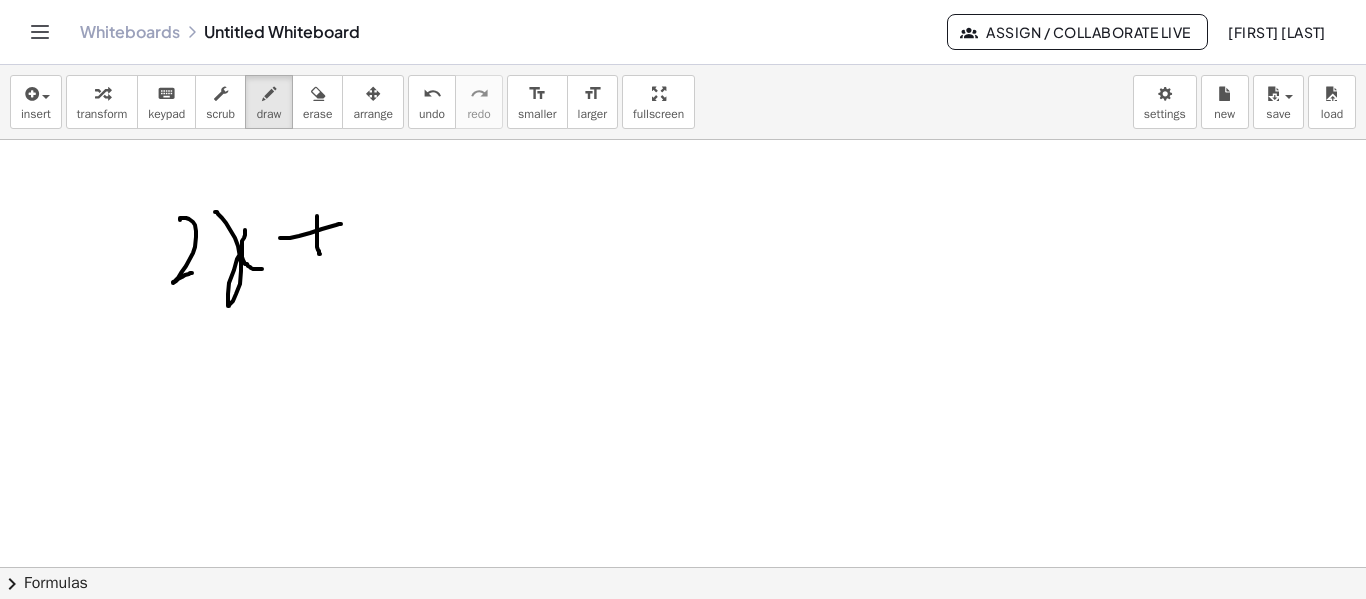 drag, startPoint x: 317, startPoint y: 216, endPoint x: 320, endPoint y: 256, distance: 40.112343 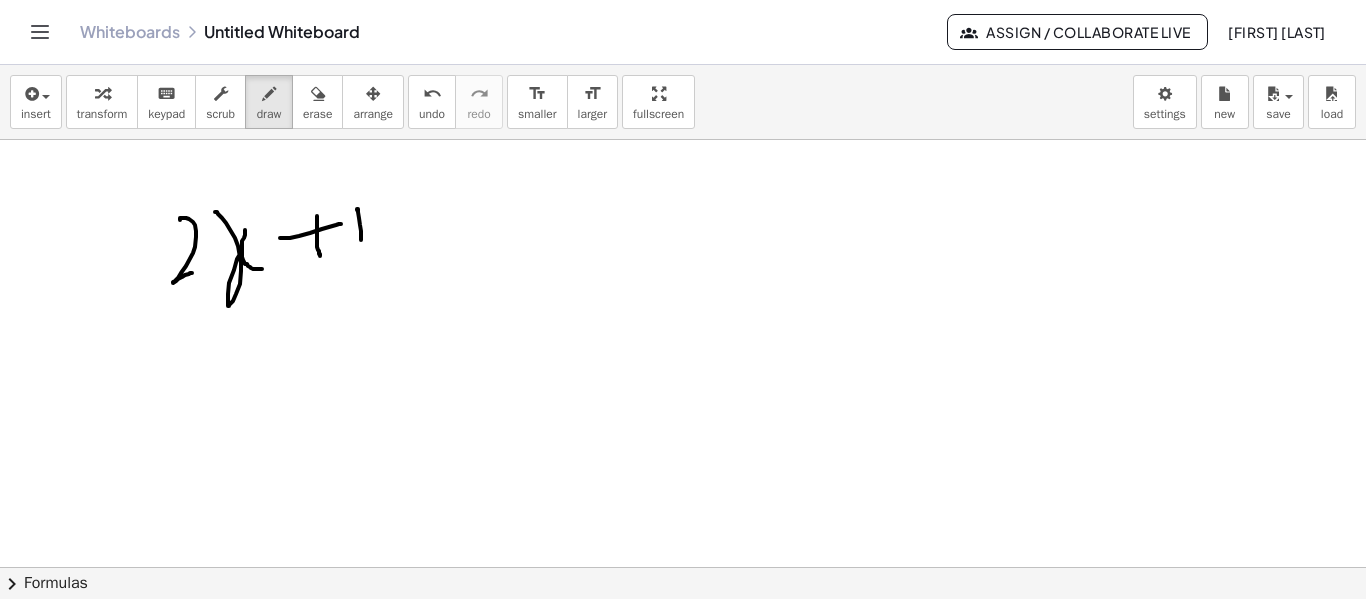 drag, startPoint x: 357, startPoint y: 209, endPoint x: 361, endPoint y: 242, distance: 33.24154 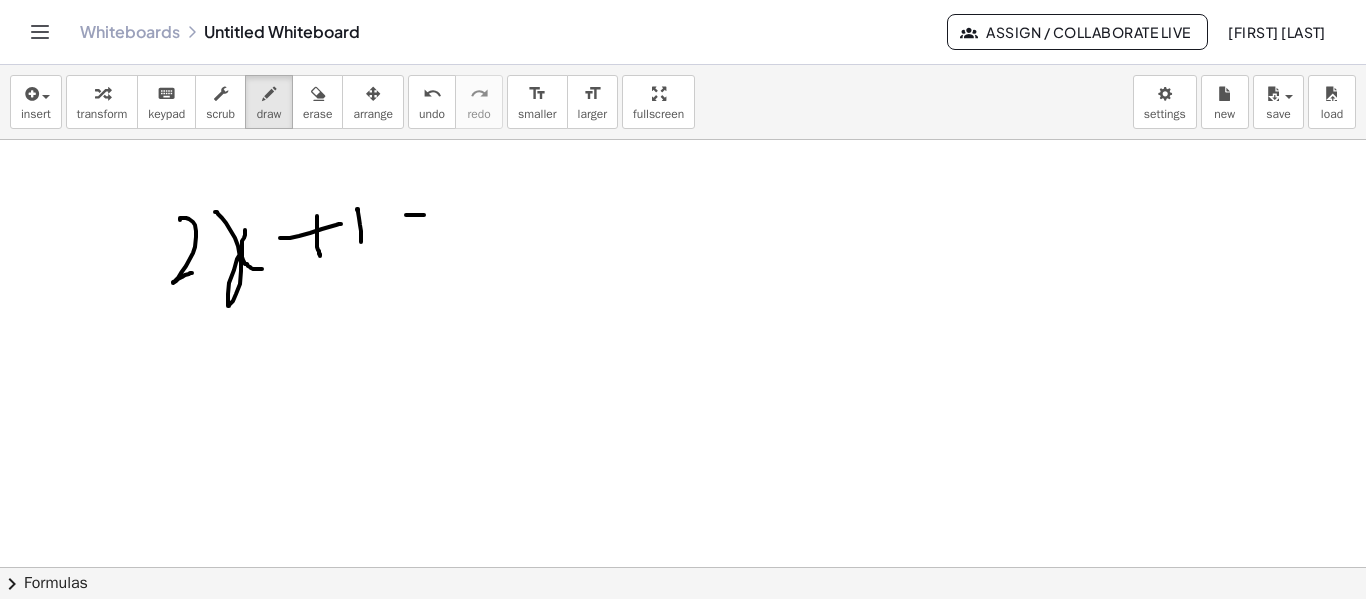 drag, startPoint x: 406, startPoint y: 215, endPoint x: 424, endPoint y: 216, distance: 18.027756 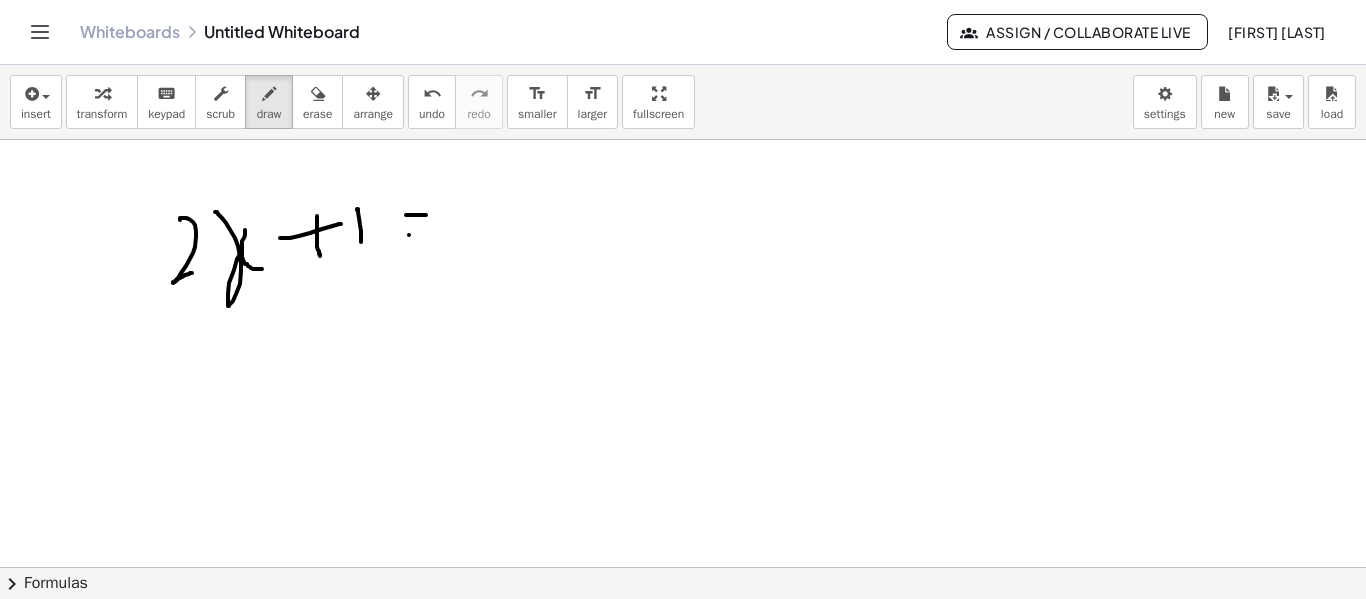 drag, startPoint x: 409, startPoint y: 235, endPoint x: 431, endPoint y: 235, distance: 22 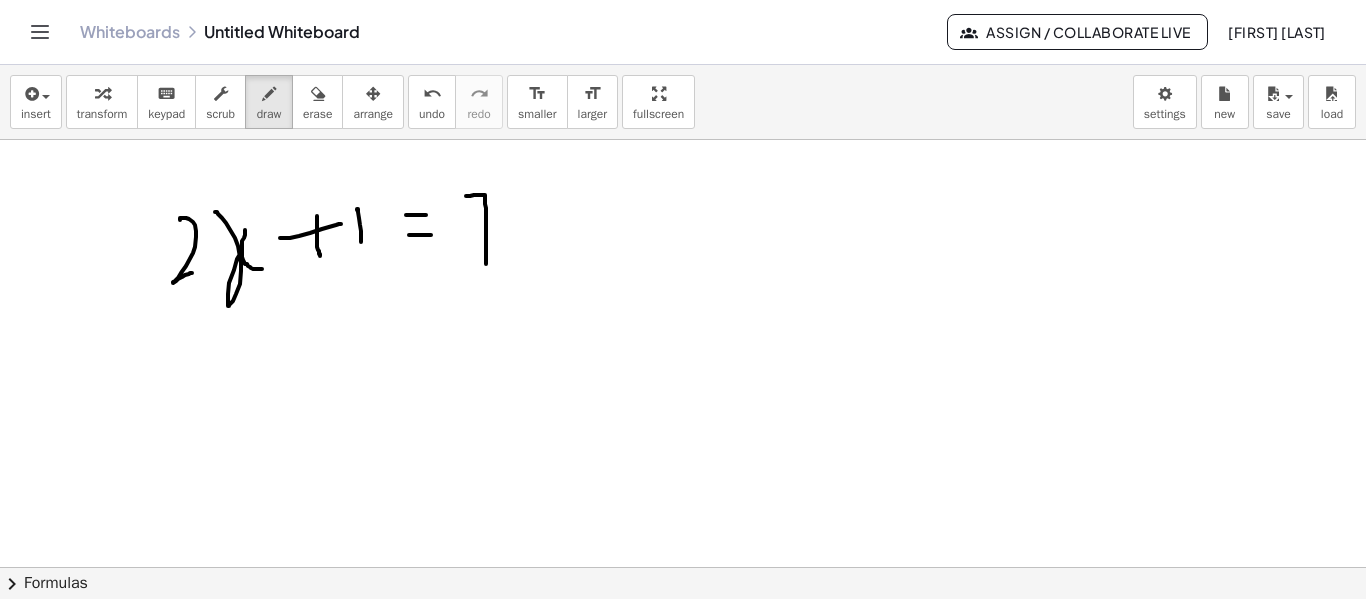 drag, startPoint x: 466, startPoint y: 196, endPoint x: 486, endPoint y: 264, distance: 70.88018 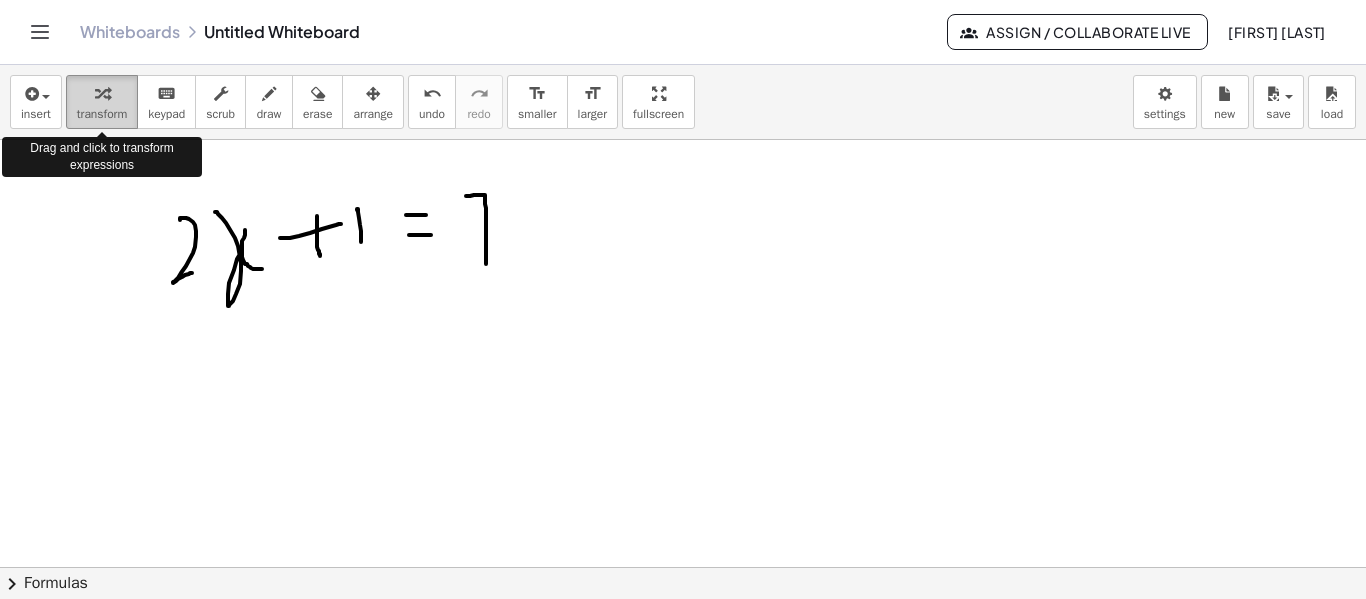 click at bounding box center [102, 94] 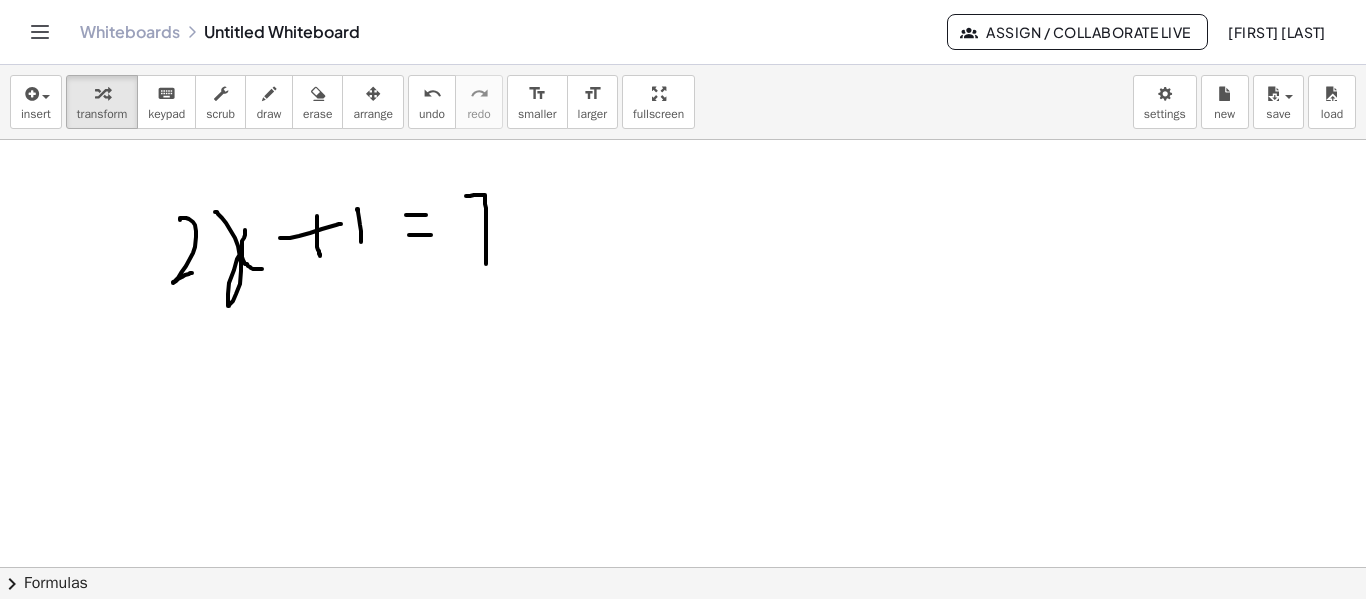 drag, startPoint x: 193, startPoint y: 236, endPoint x: 294, endPoint y: 288, distance: 113.600174 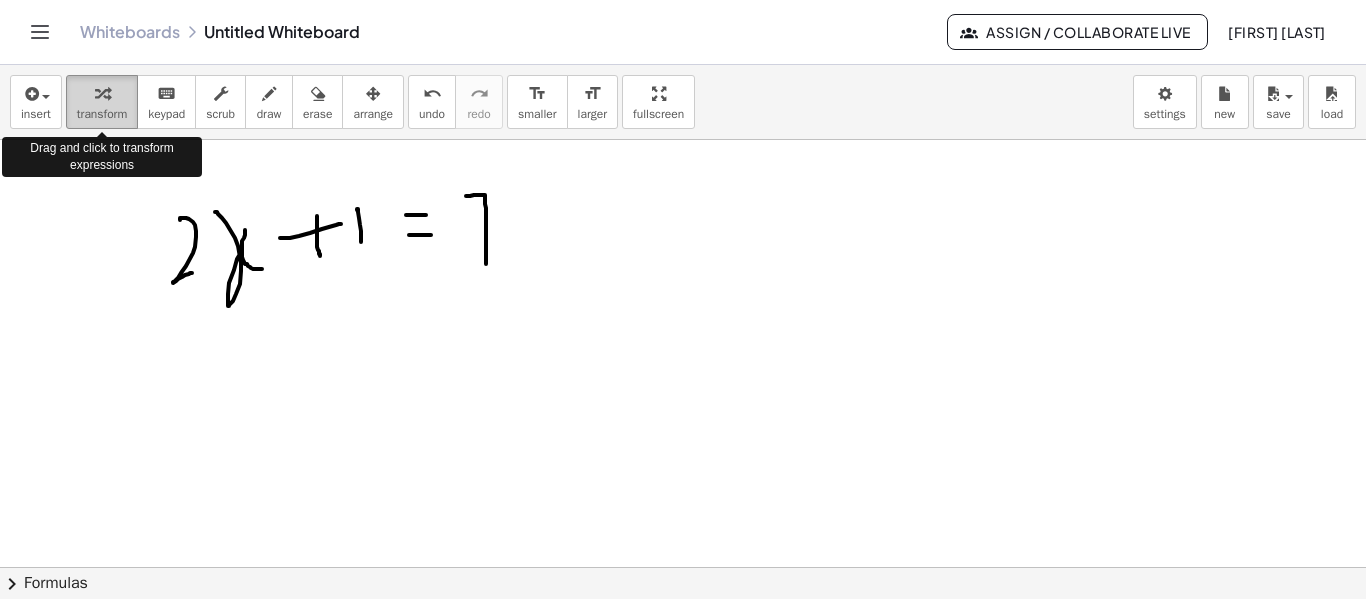 click at bounding box center [102, 93] 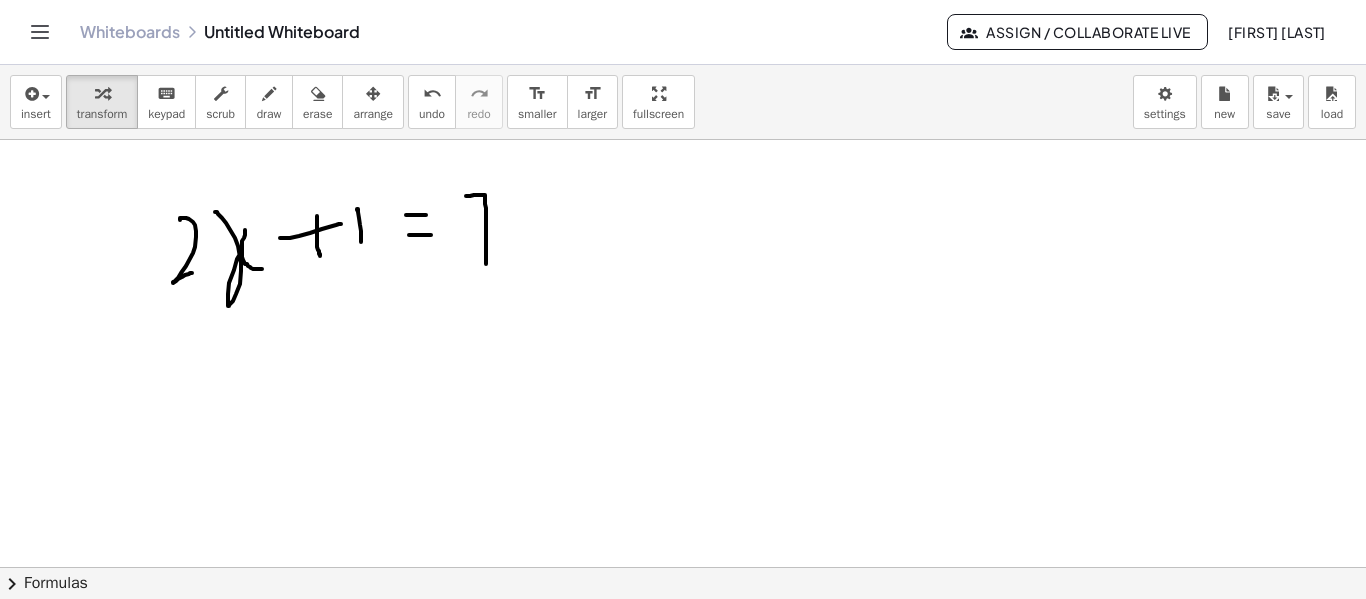 drag, startPoint x: 316, startPoint y: 229, endPoint x: 523, endPoint y: 223, distance: 207.08694 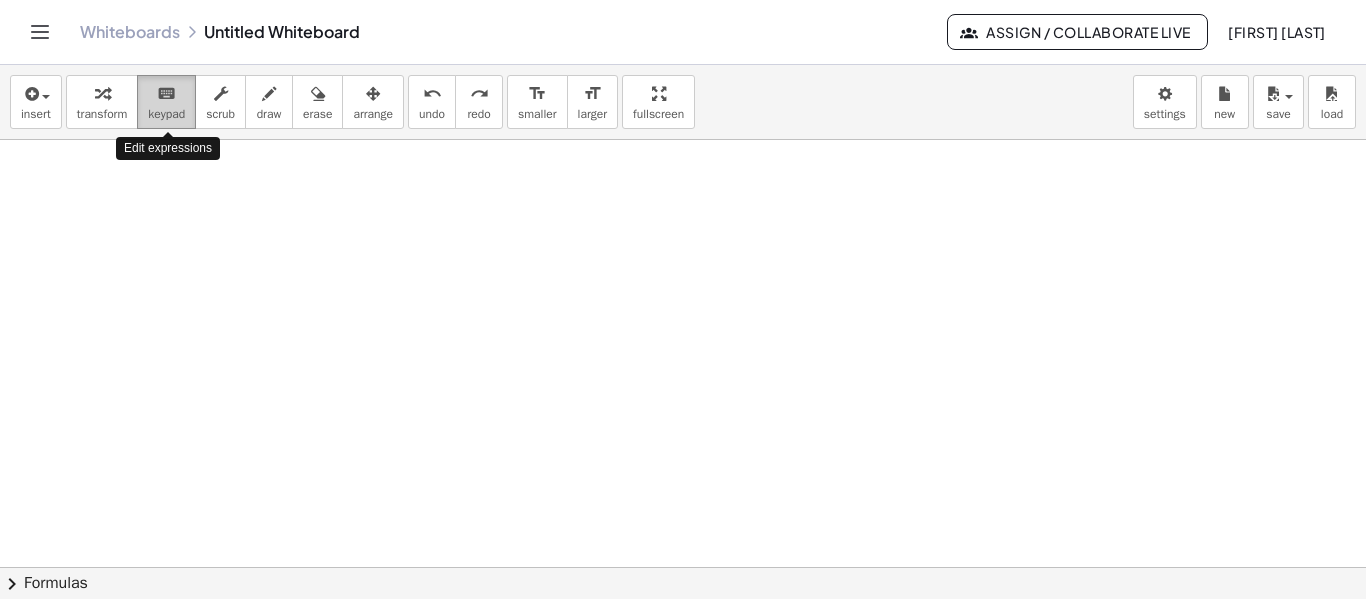 click on "keypad" at bounding box center (166, 114) 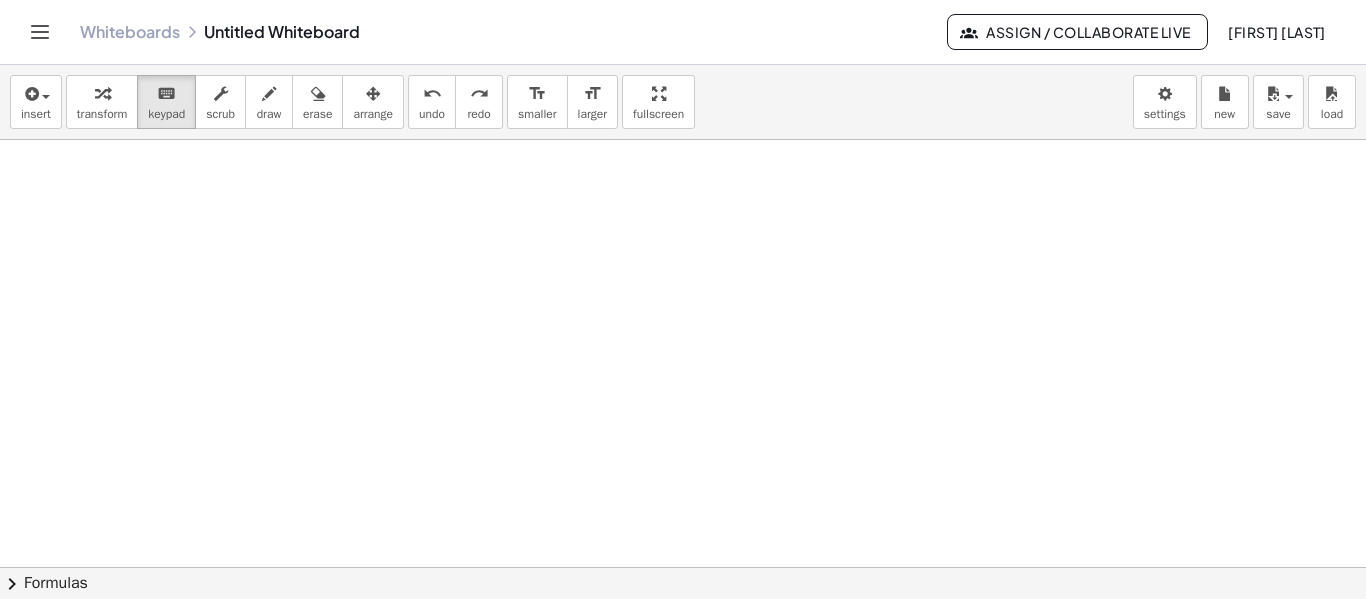 click at bounding box center [683, 492] 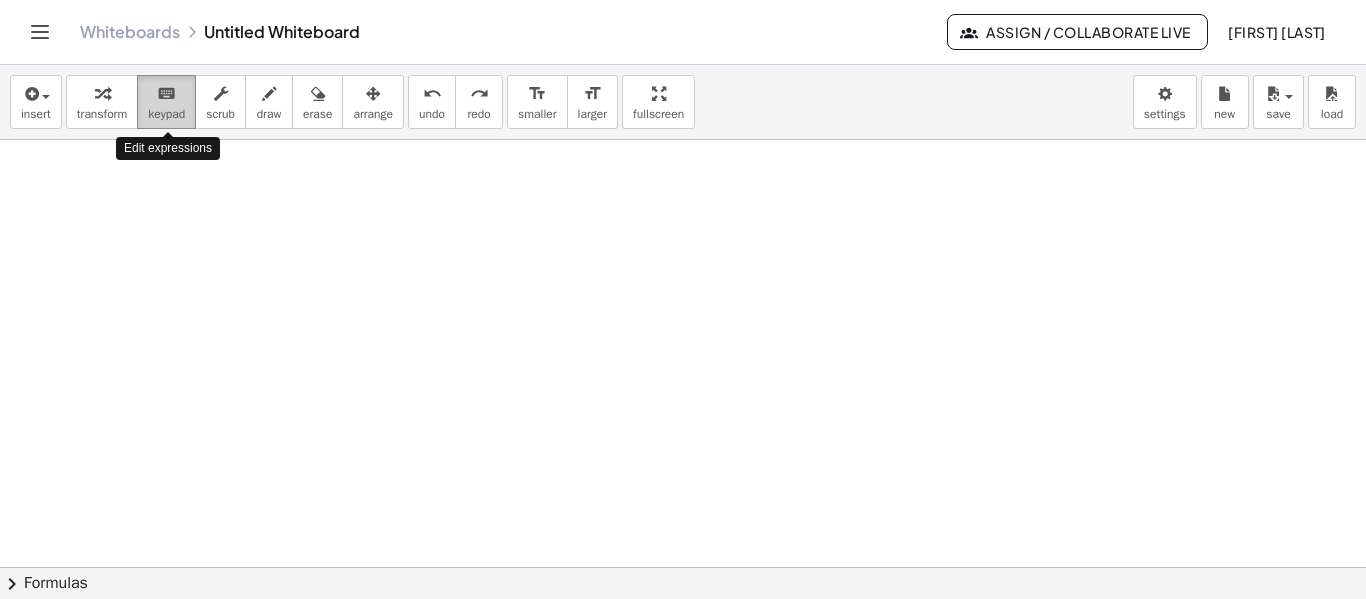 click on "keyboard" at bounding box center (166, 94) 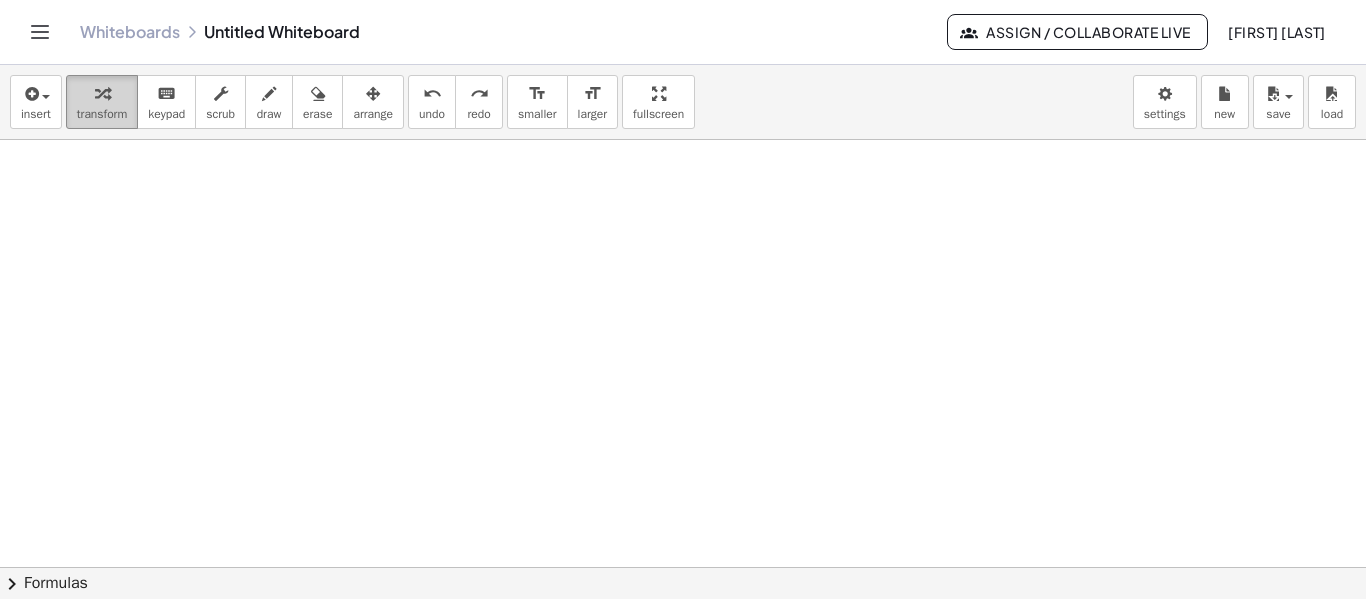 click at bounding box center (102, 93) 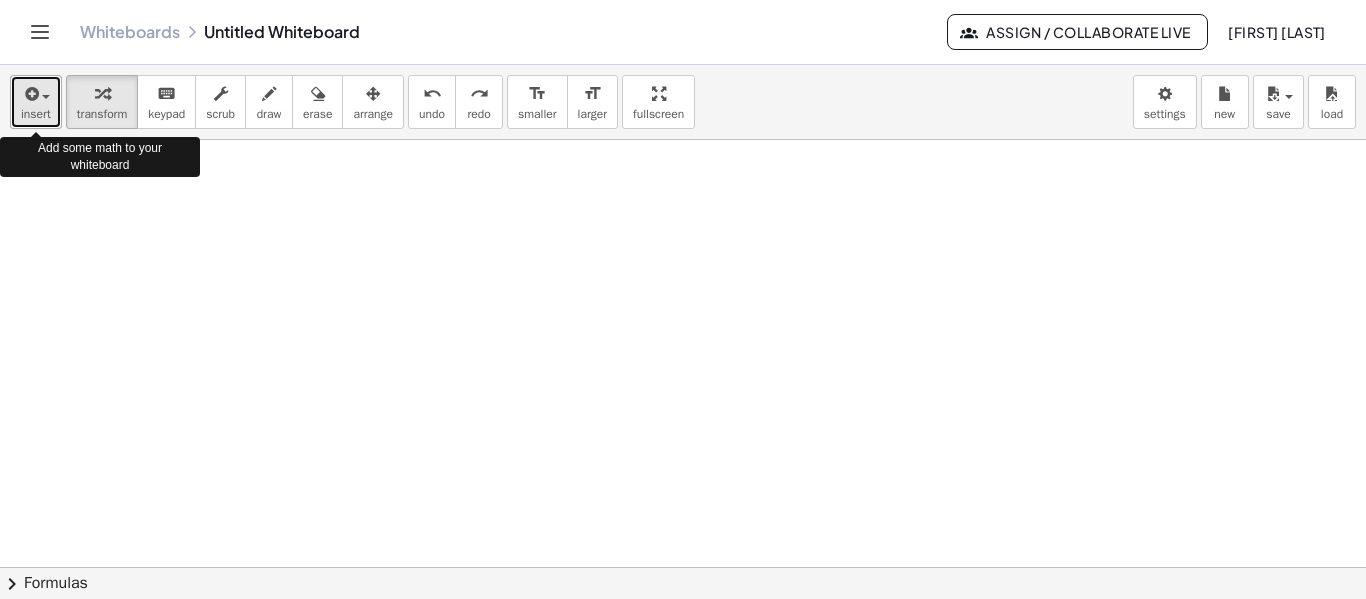click at bounding box center (36, 93) 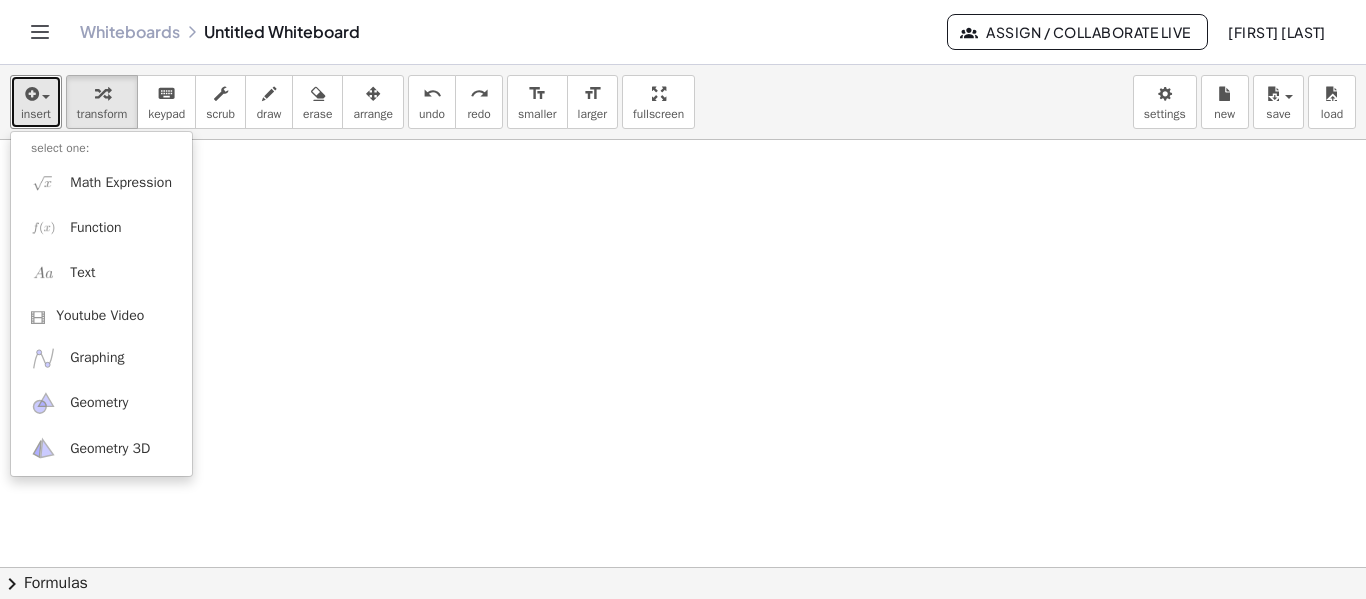 click at bounding box center [683, 492] 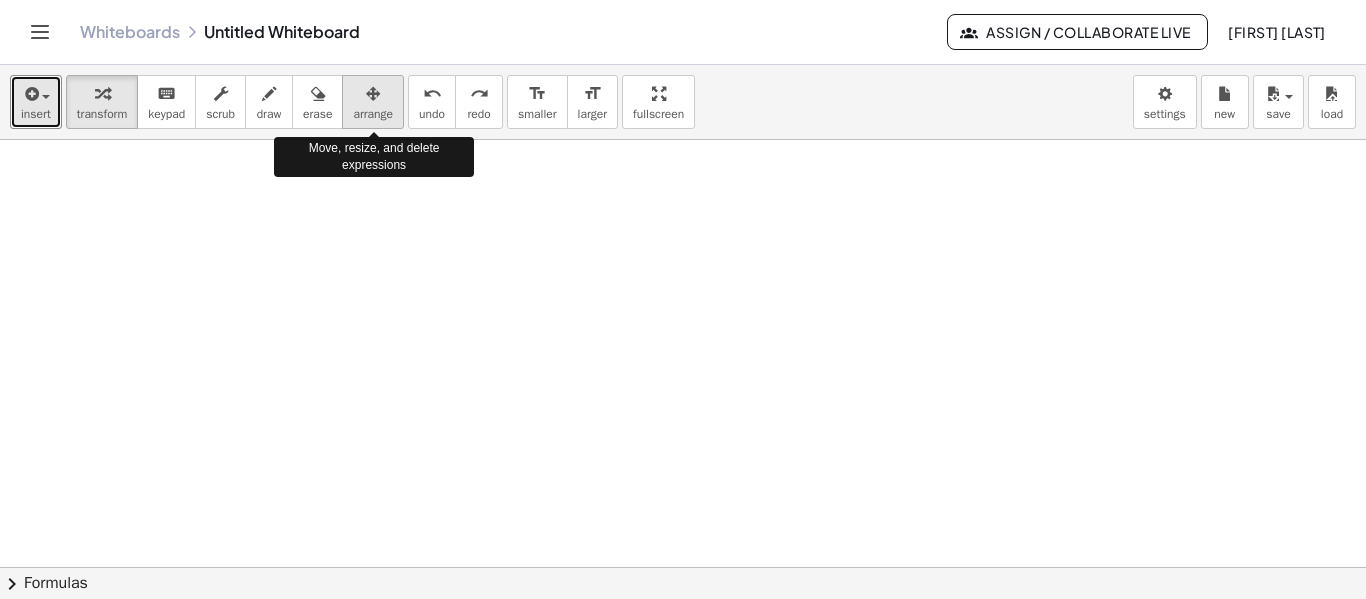 click at bounding box center [373, 94] 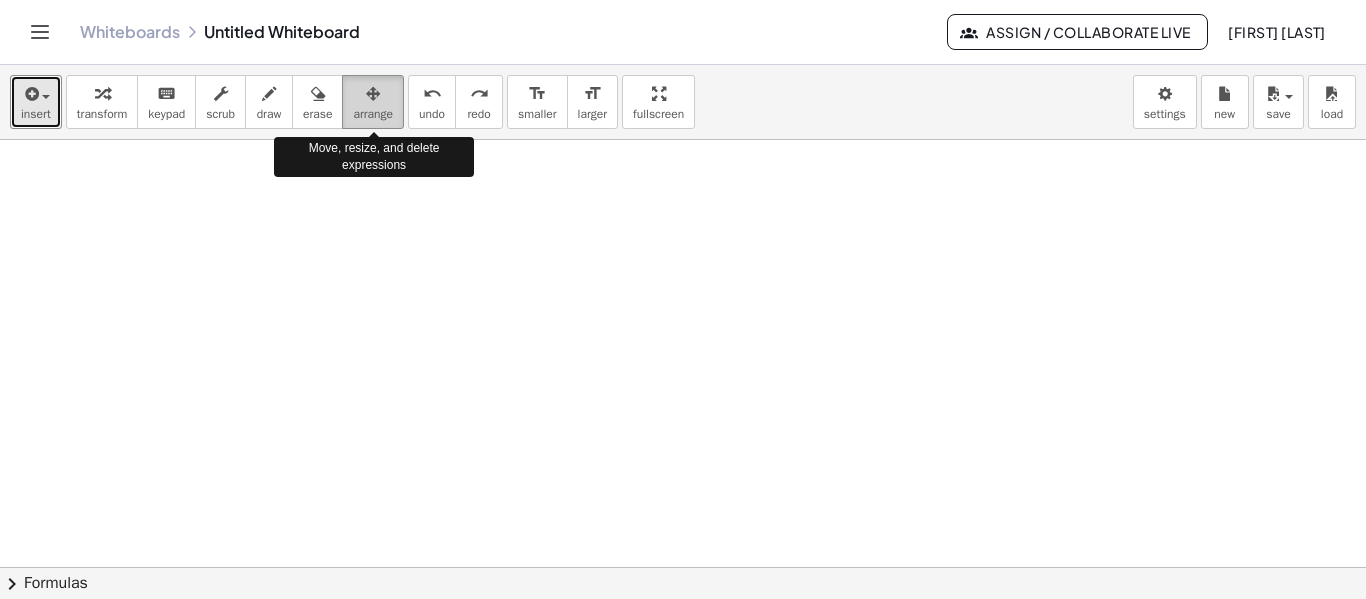 click at bounding box center (373, 94) 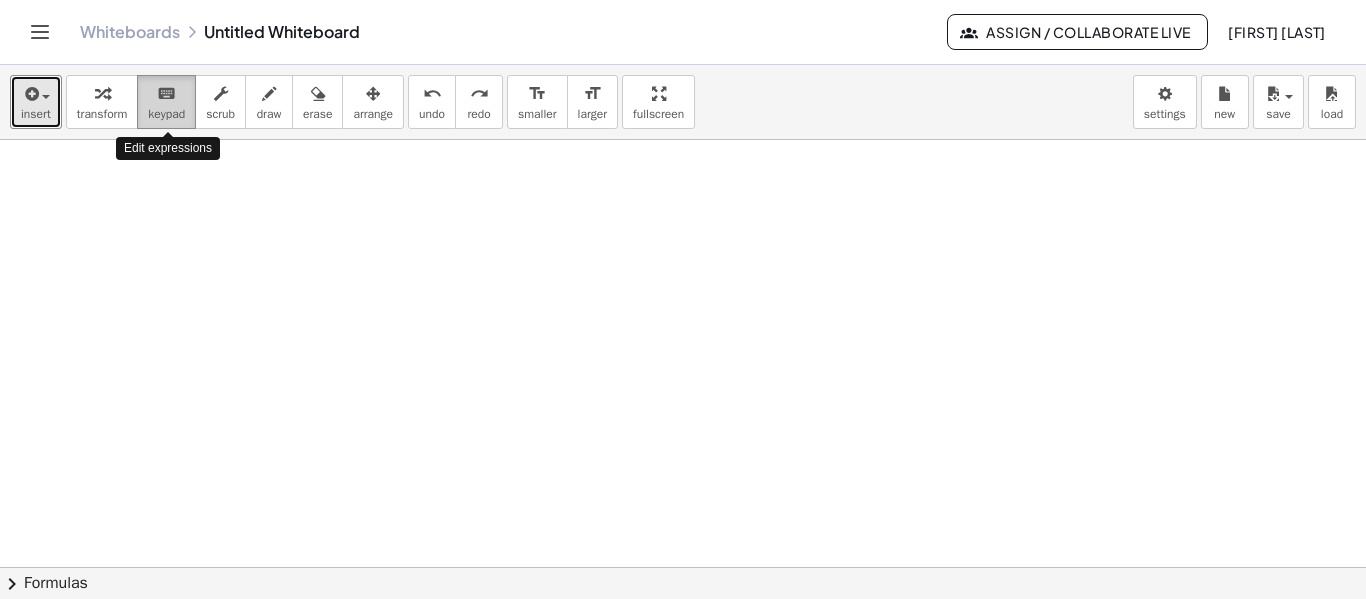click on "keyboard" at bounding box center (166, 94) 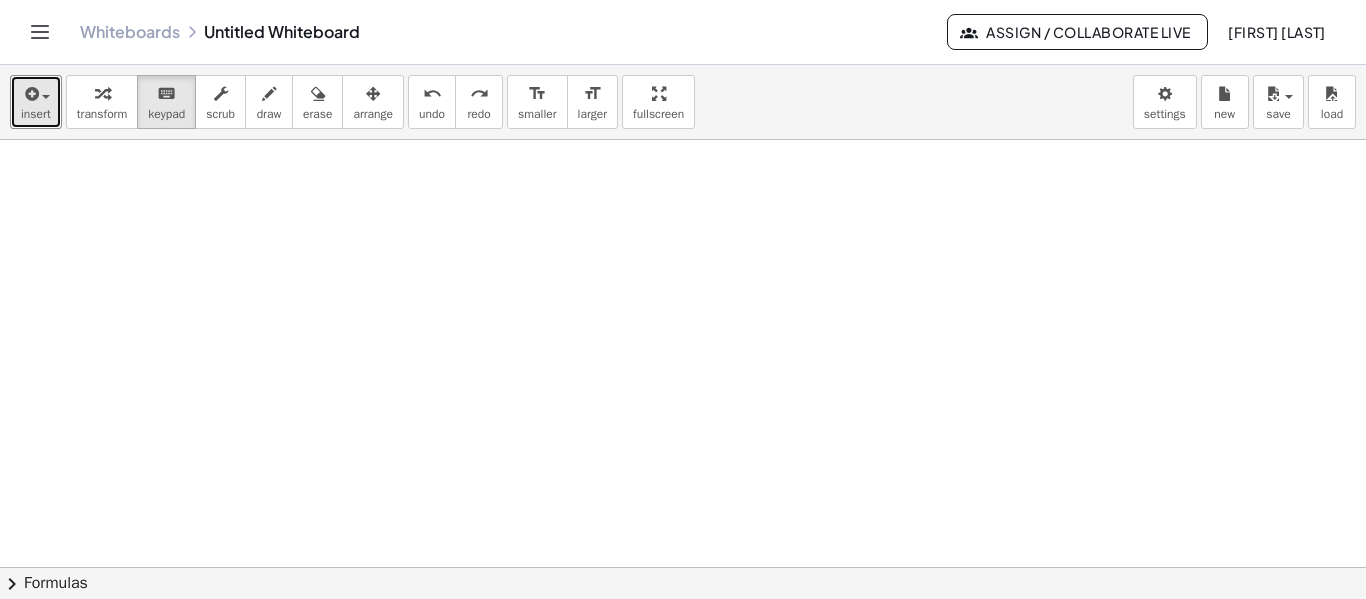 drag, startPoint x: 30, startPoint y: 0, endPoint x: 901, endPoint y: 245, distance: 904.80164 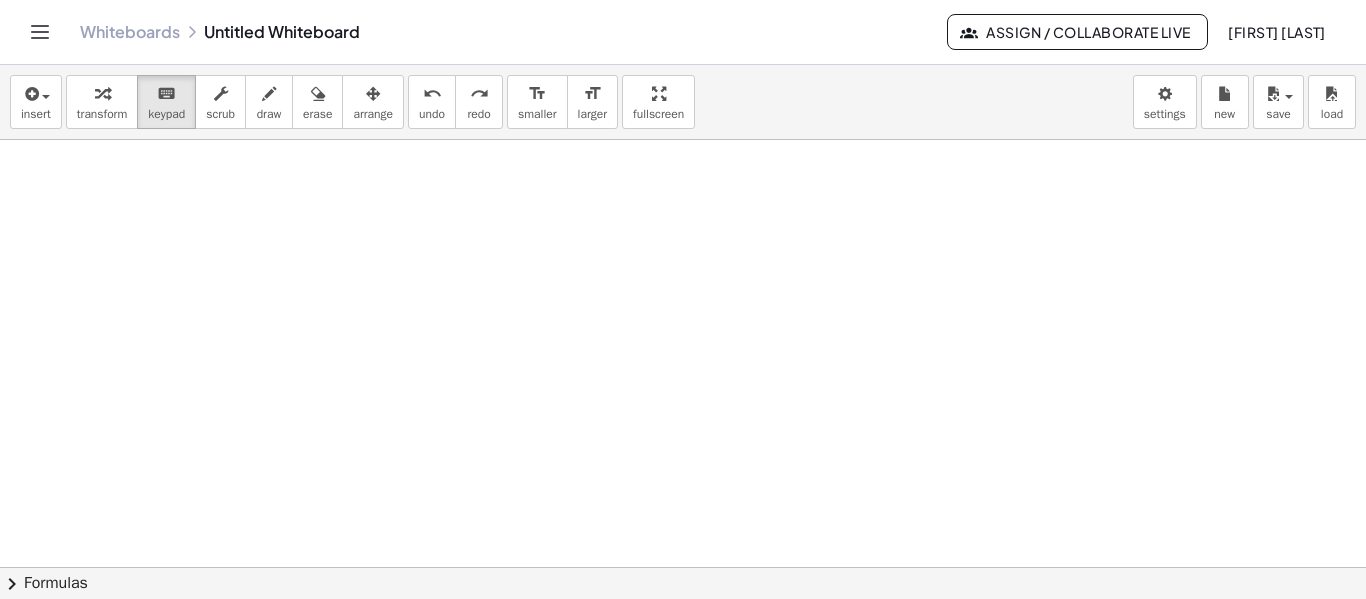 click on "chevron_right  Formulas" 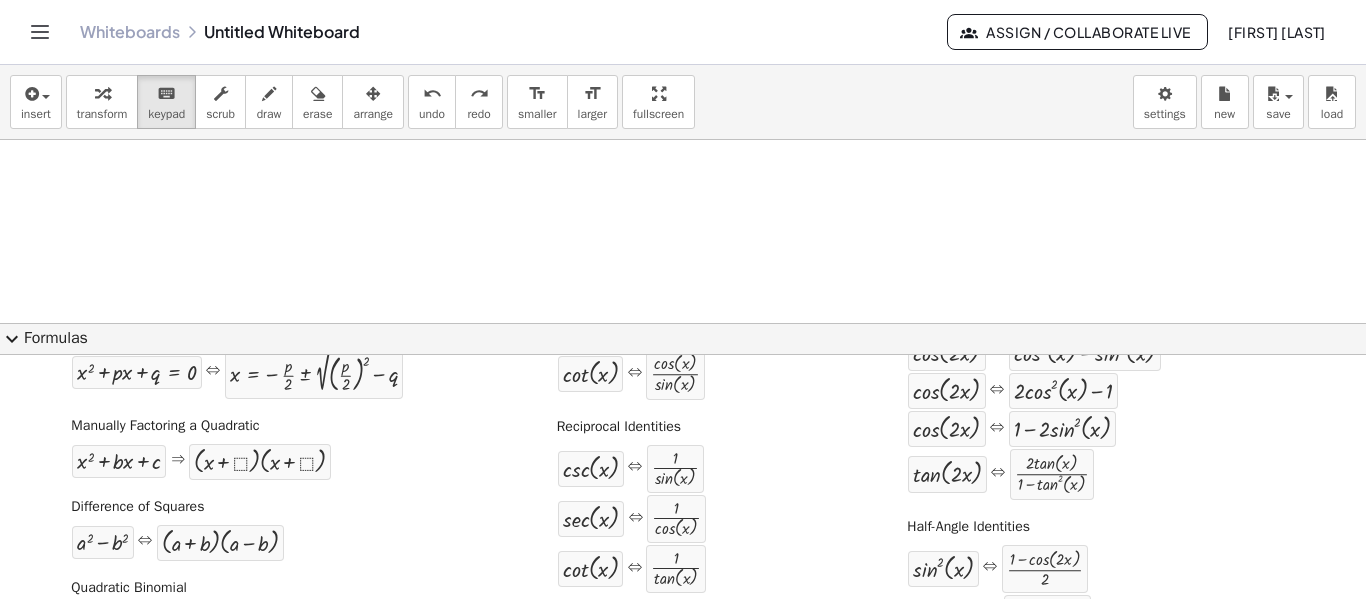 scroll, scrollTop: 0, scrollLeft: 0, axis: both 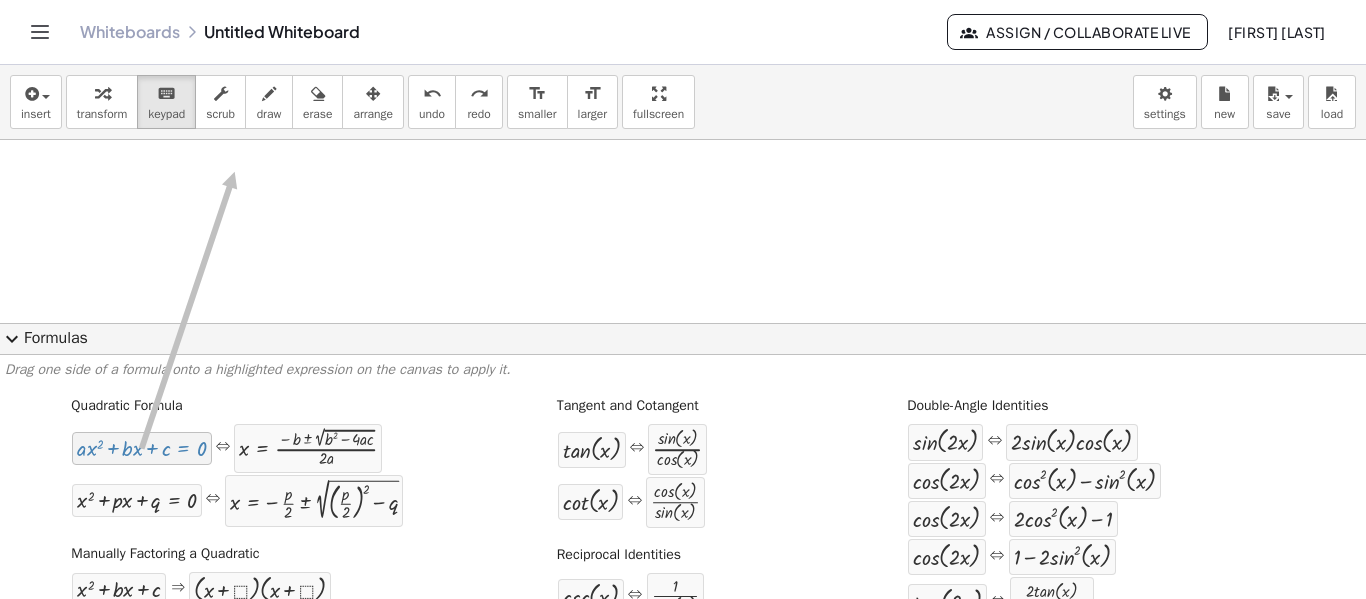drag, startPoint x: 157, startPoint y: 451, endPoint x: 232, endPoint y: 172, distance: 288.90482 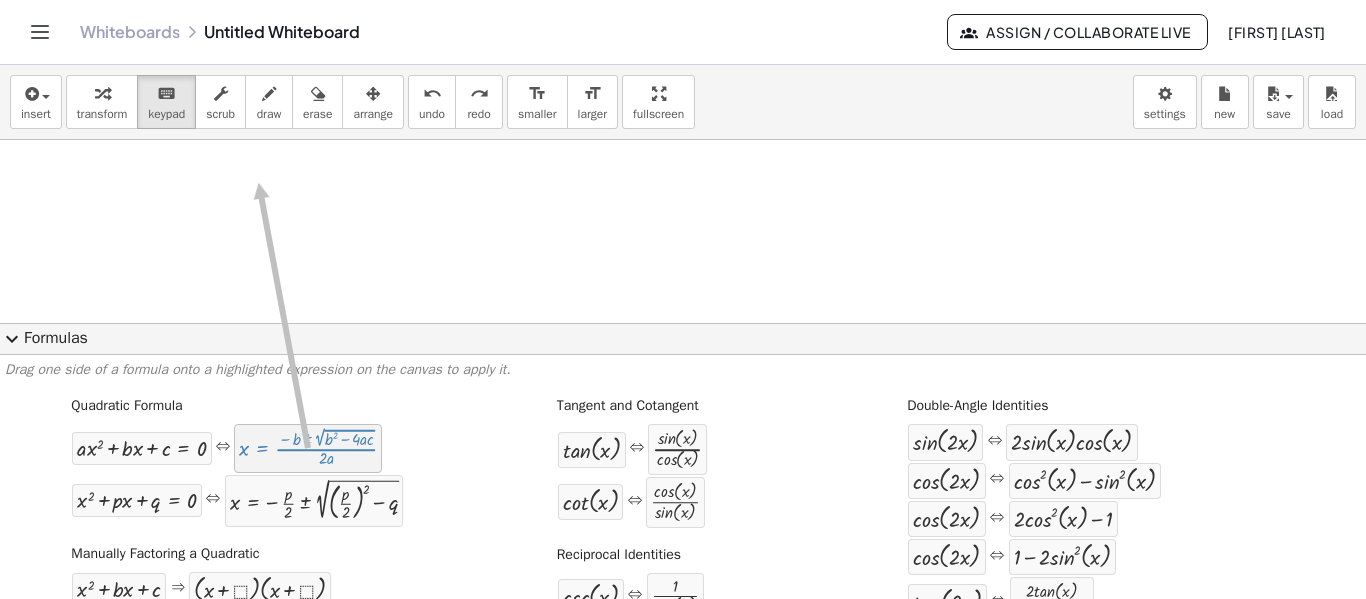 drag, startPoint x: 272, startPoint y: 450, endPoint x: 257, endPoint y: 178, distance: 272.4133 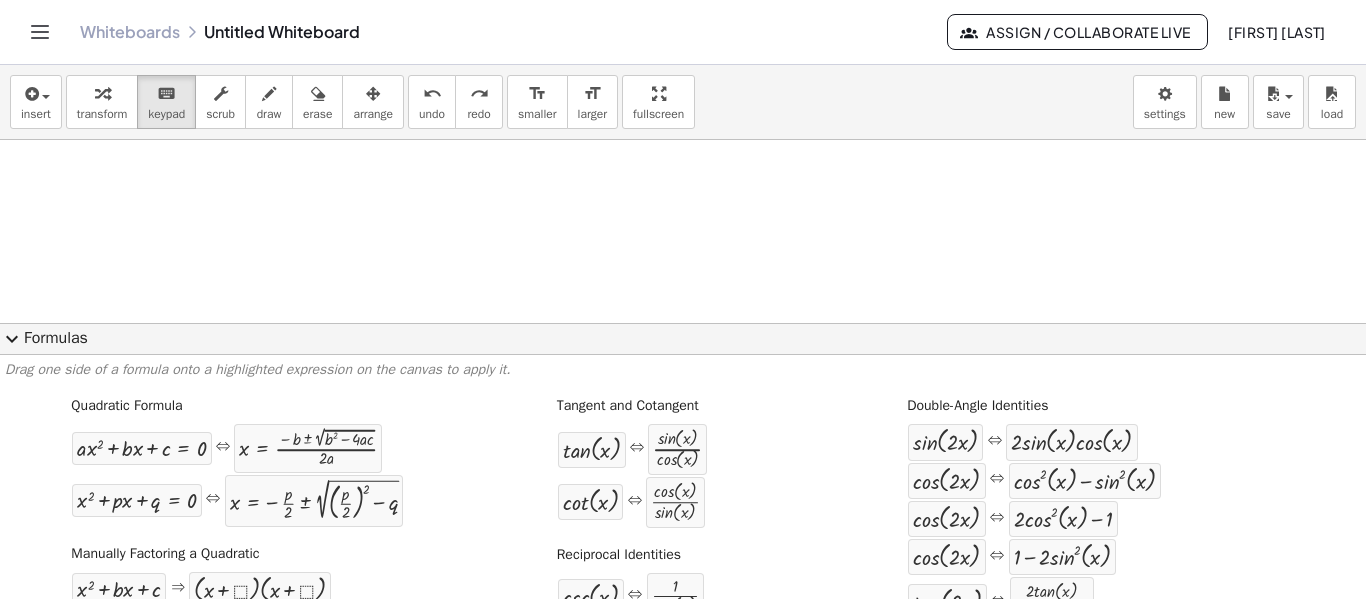 scroll, scrollTop: 0, scrollLeft: 0, axis: both 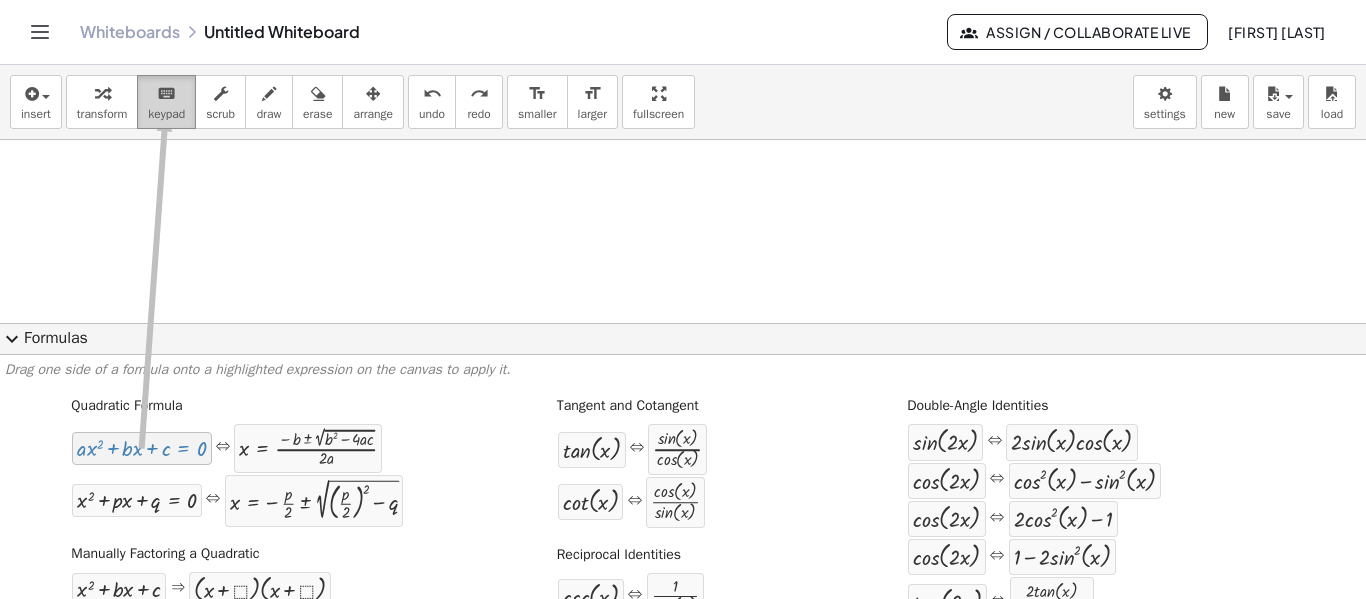 drag, startPoint x: 125, startPoint y: 456, endPoint x: 163, endPoint y: 115, distance: 343.11078 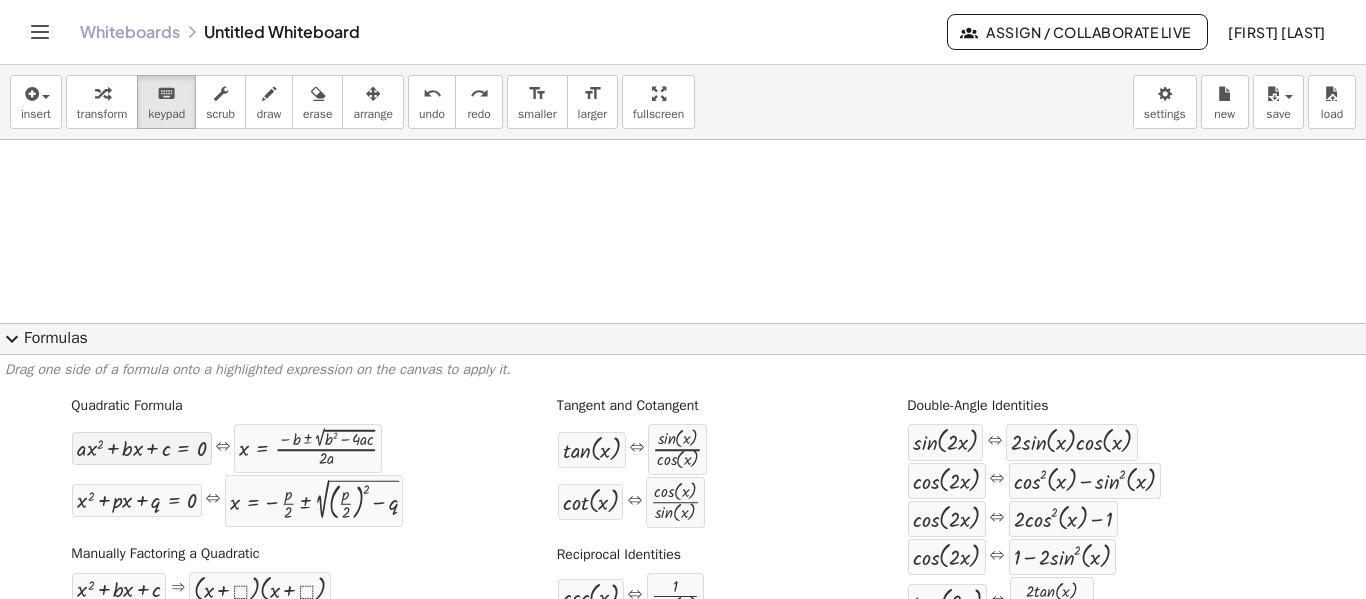 click at bounding box center [141, 448] 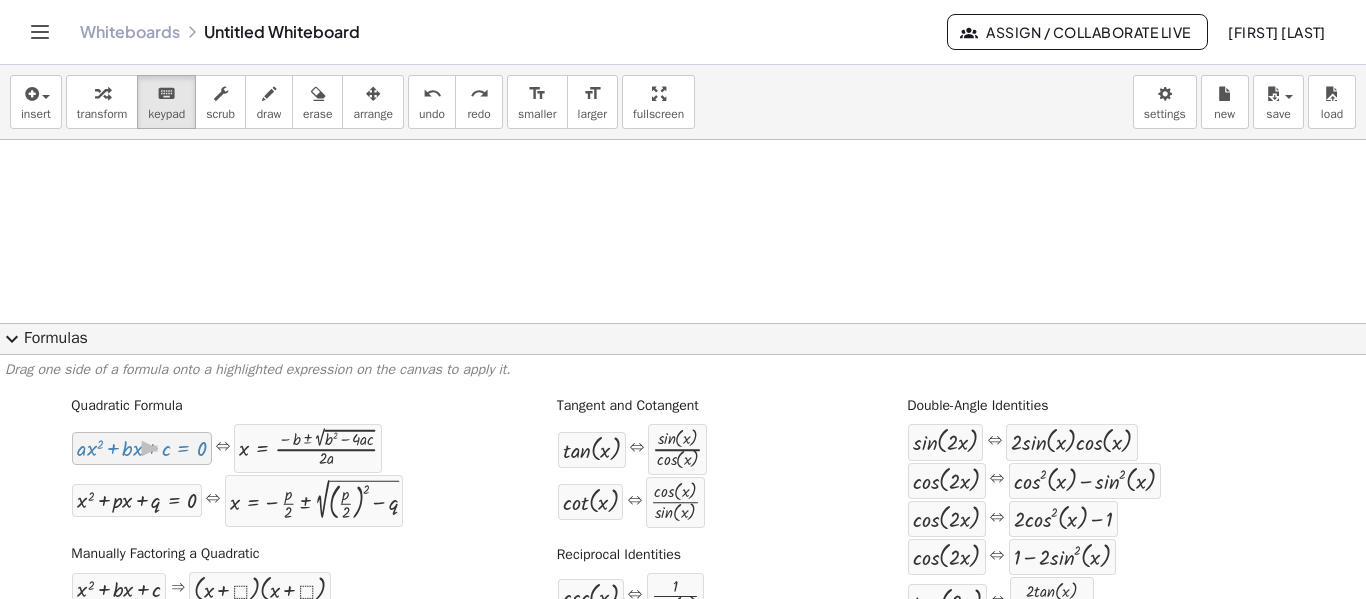 click at bounding box center (141, 448) 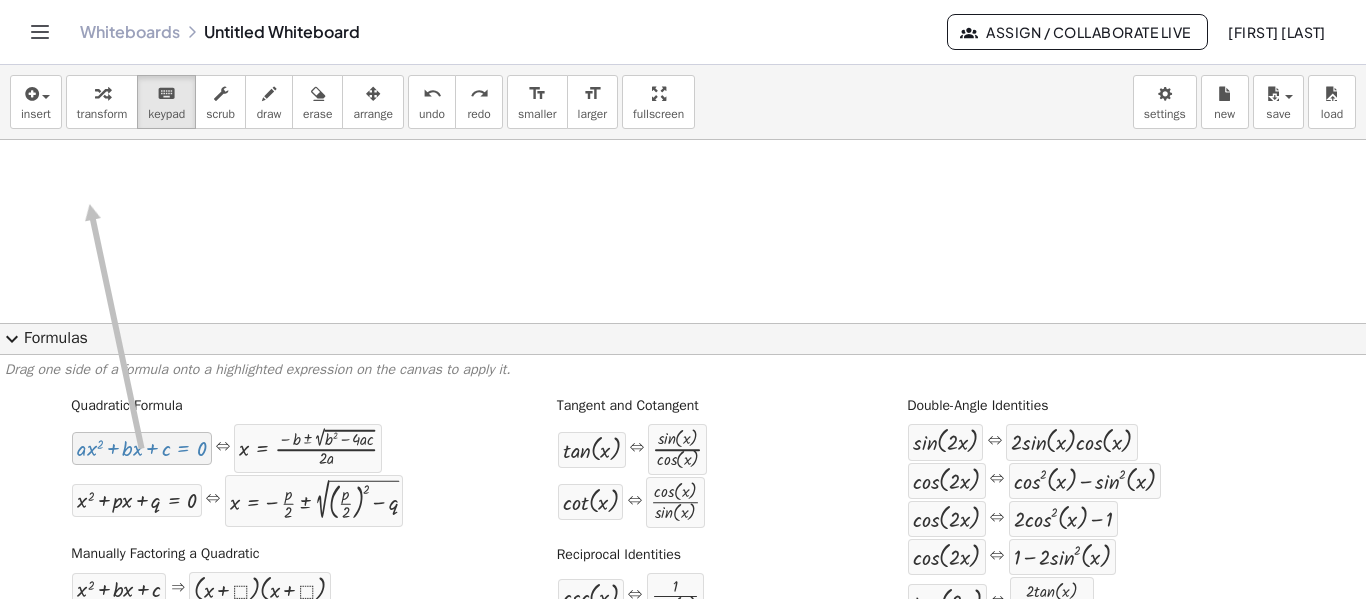 drag, startPoint x: 105, startPoint y: 446, endPoint x: 87, endPoint y: 204, distance: 242.6685 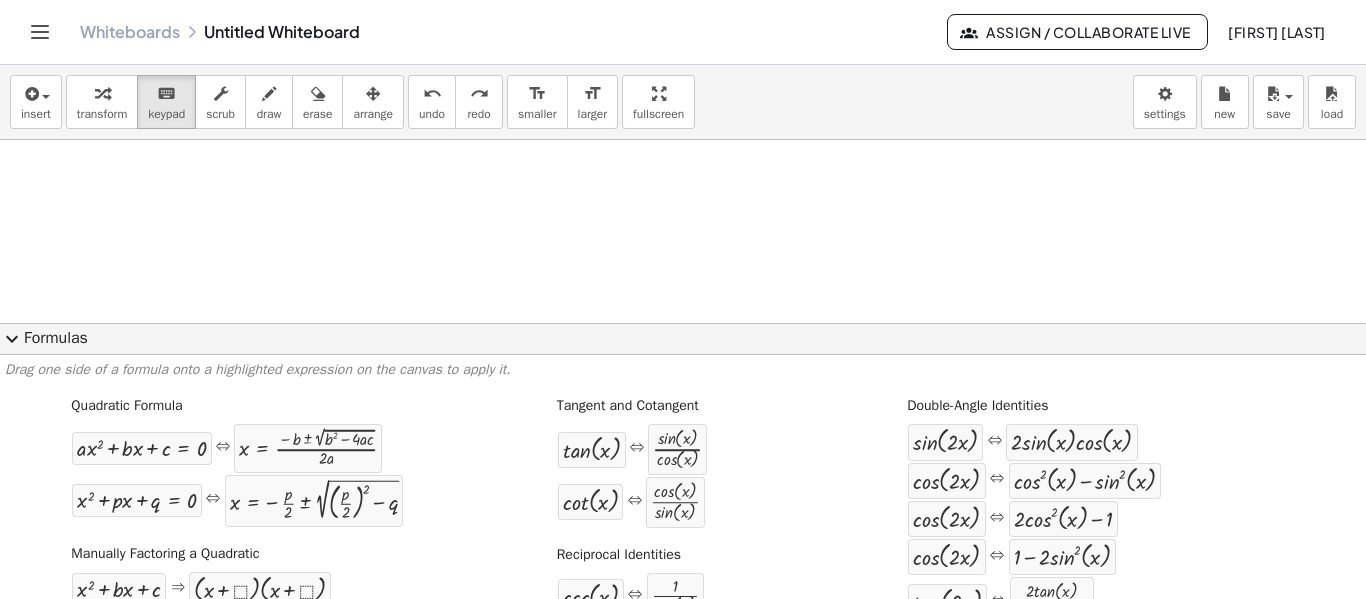 click at bounding box center [683, 322] 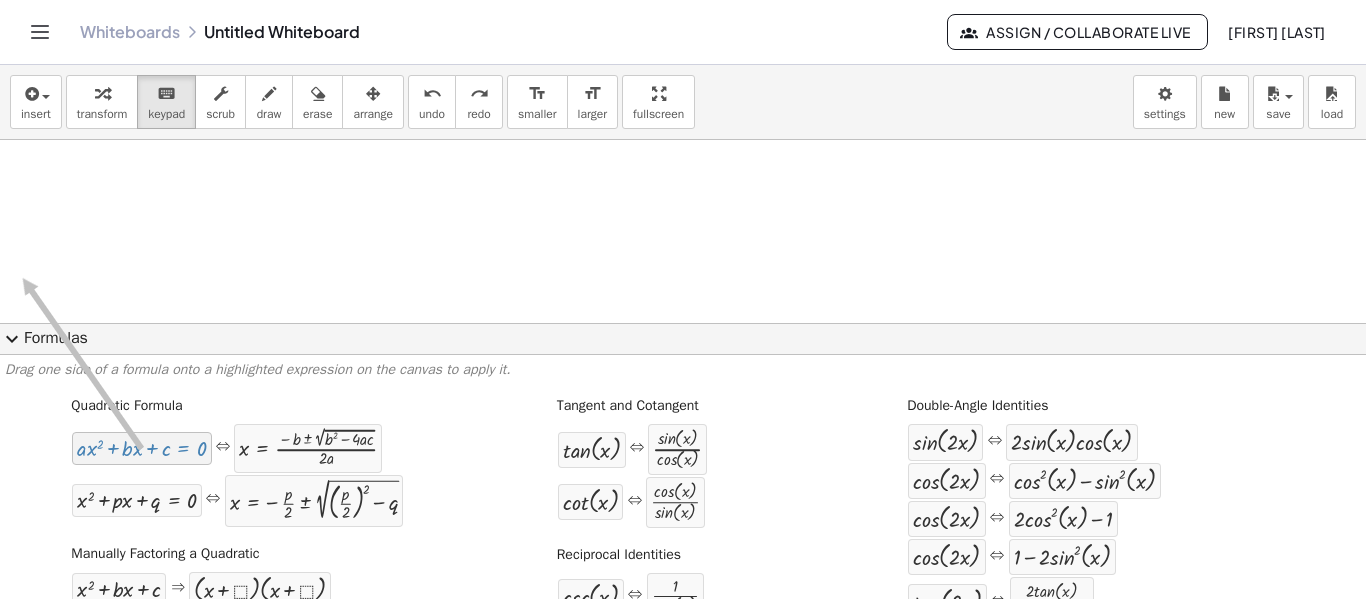 drag, startPoint x: 79, startPoint y: 448, endPoint x: 20, endPoint y: 278, distance: 179.94722 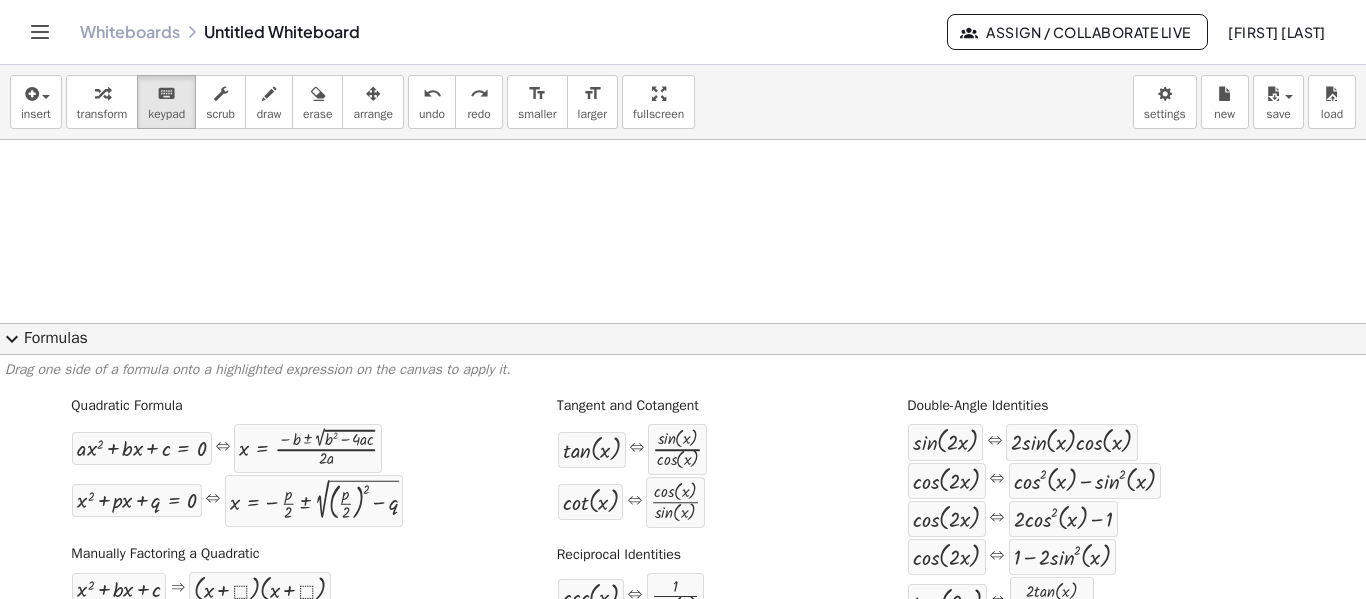click at bounding box center [683, 322] 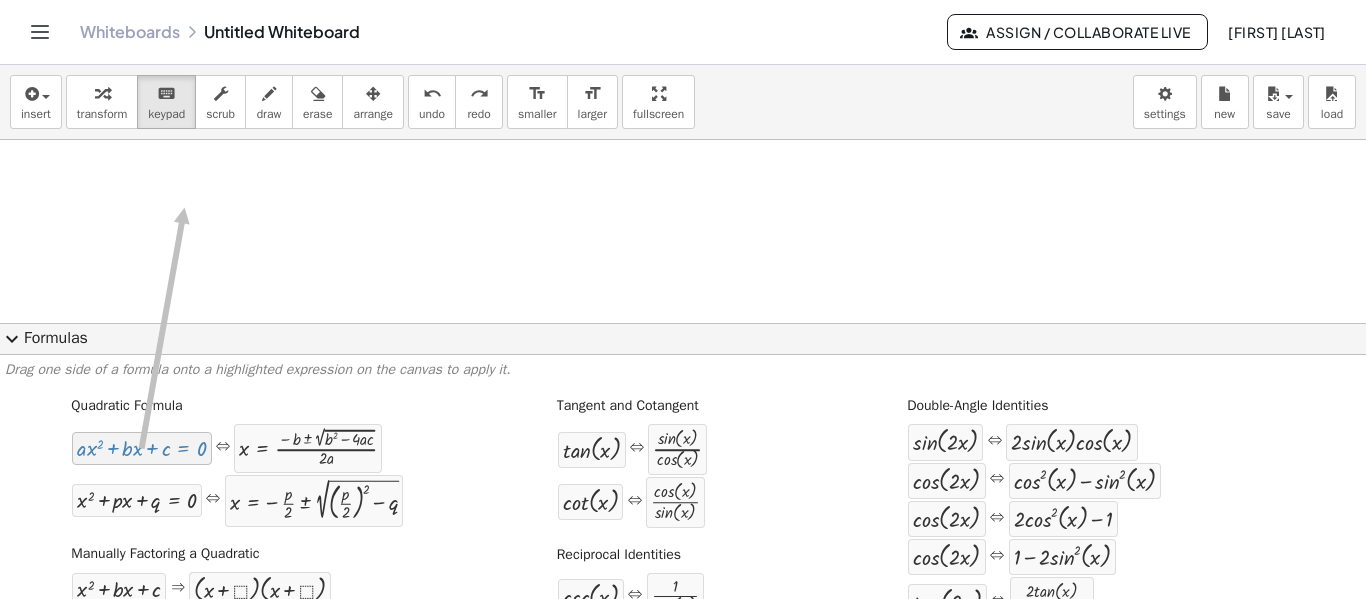 drag, startPoint x: 185, startPoint y: 447, endPoint x: 182, endPoint y: 205, distance: 242.0186 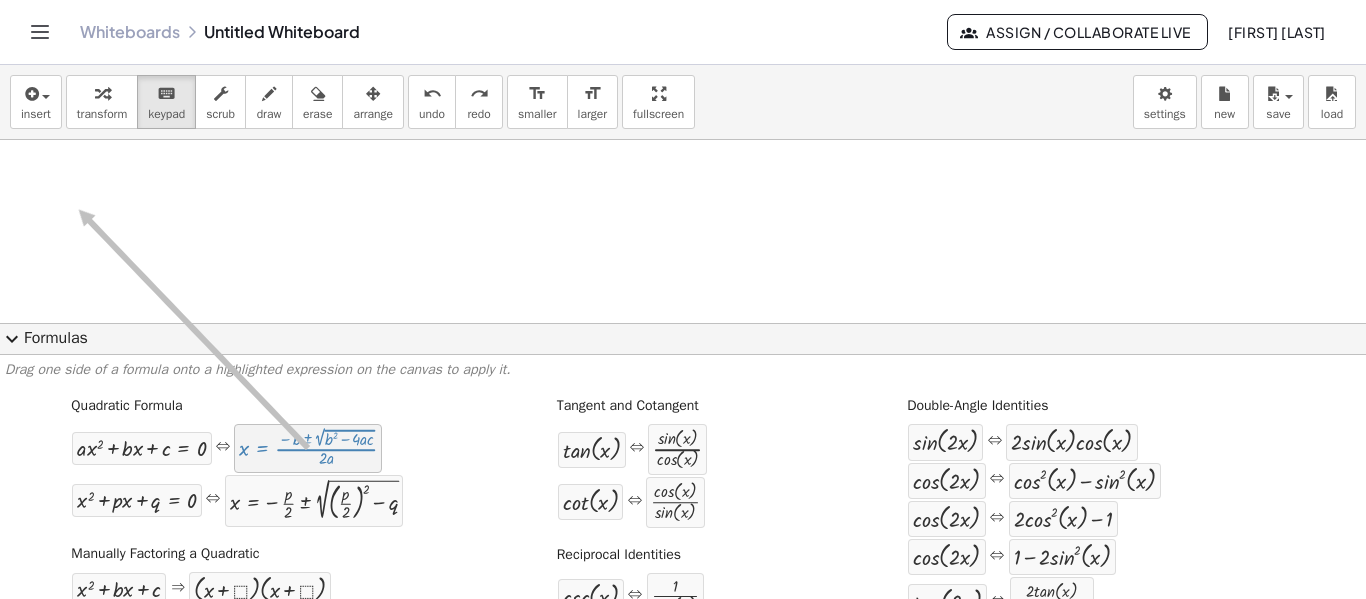 drag, startPoint x: 290, startPoint y: 452, endPoint x: 59, endPoint y: 185, distance: 353.05807 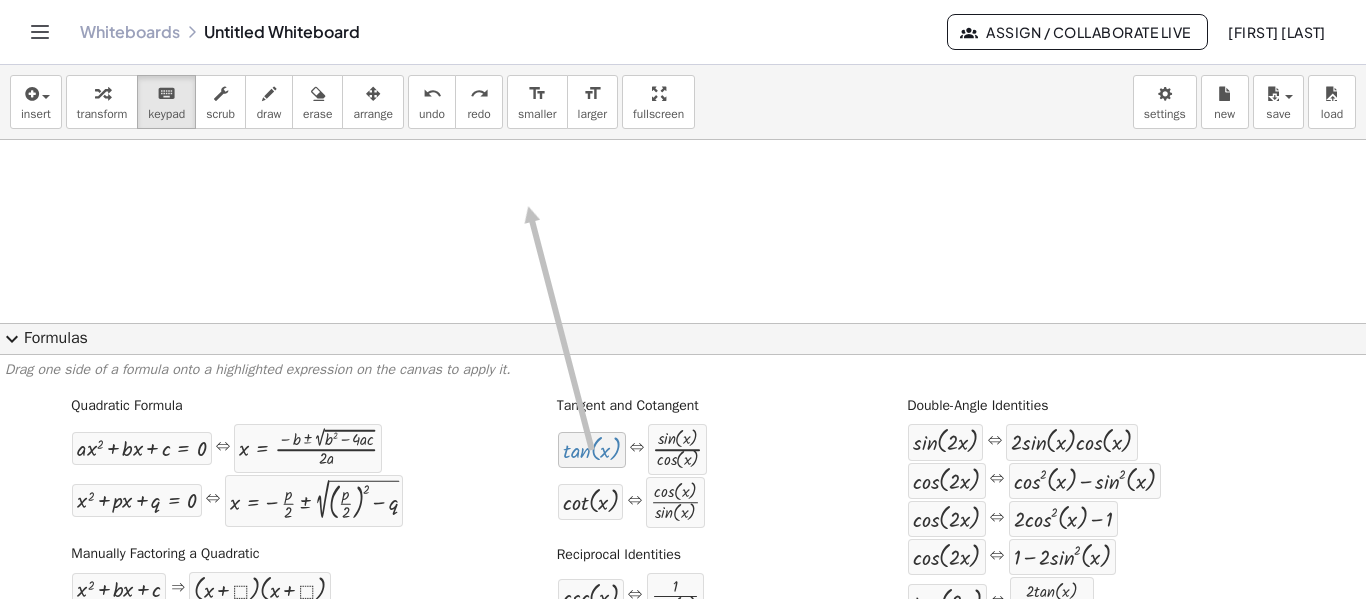 drag, startPoint x: 592, startPoint y: 444, endPoint x: 516, endPoint y: 171, distance: 283.38138 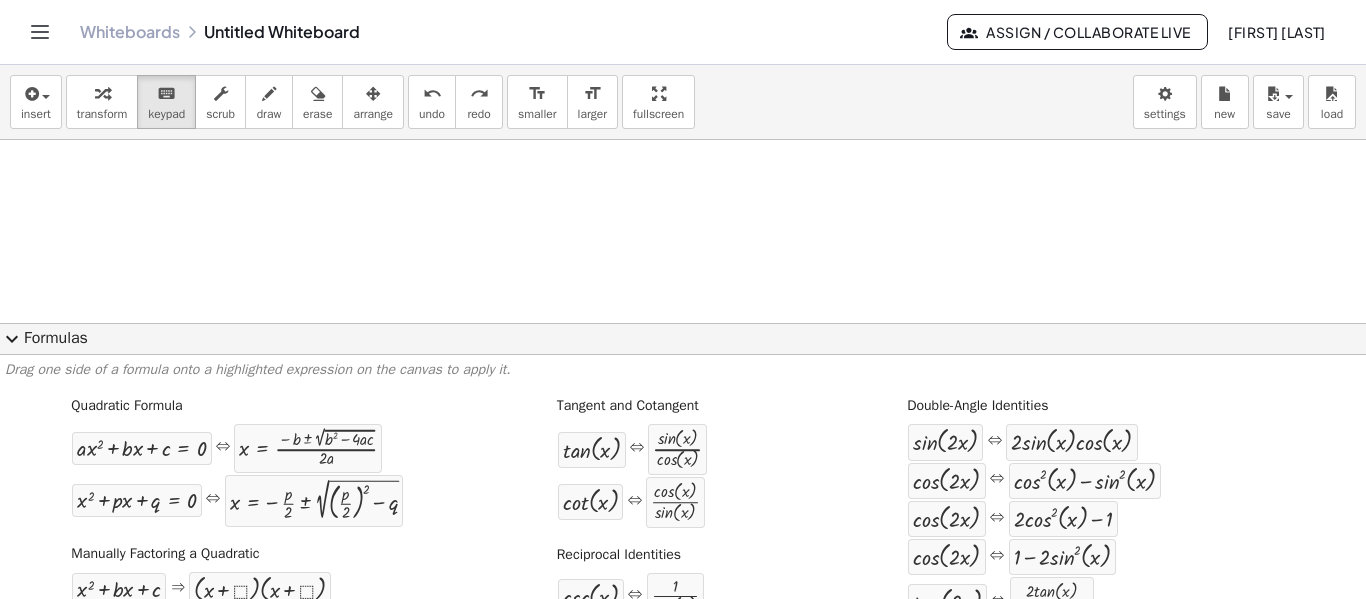 click on "expand_more" at bounding box center (12, 339) 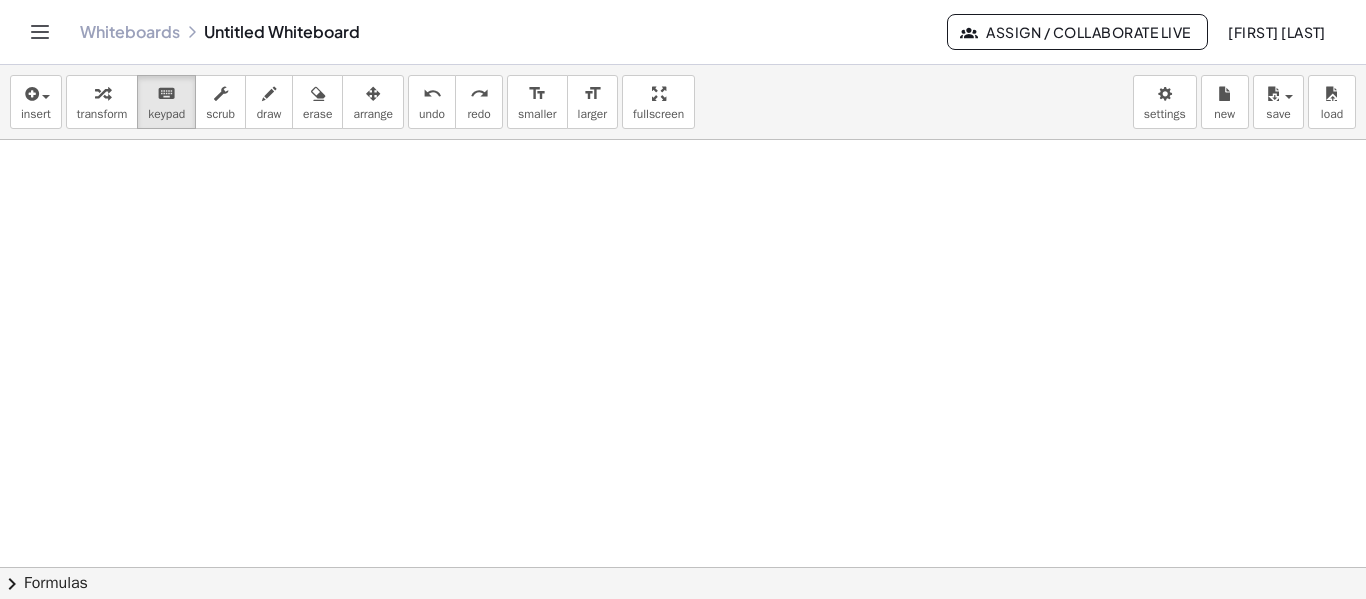 scroll, scrollTop: 0, scrollLeft: 0, axis: both 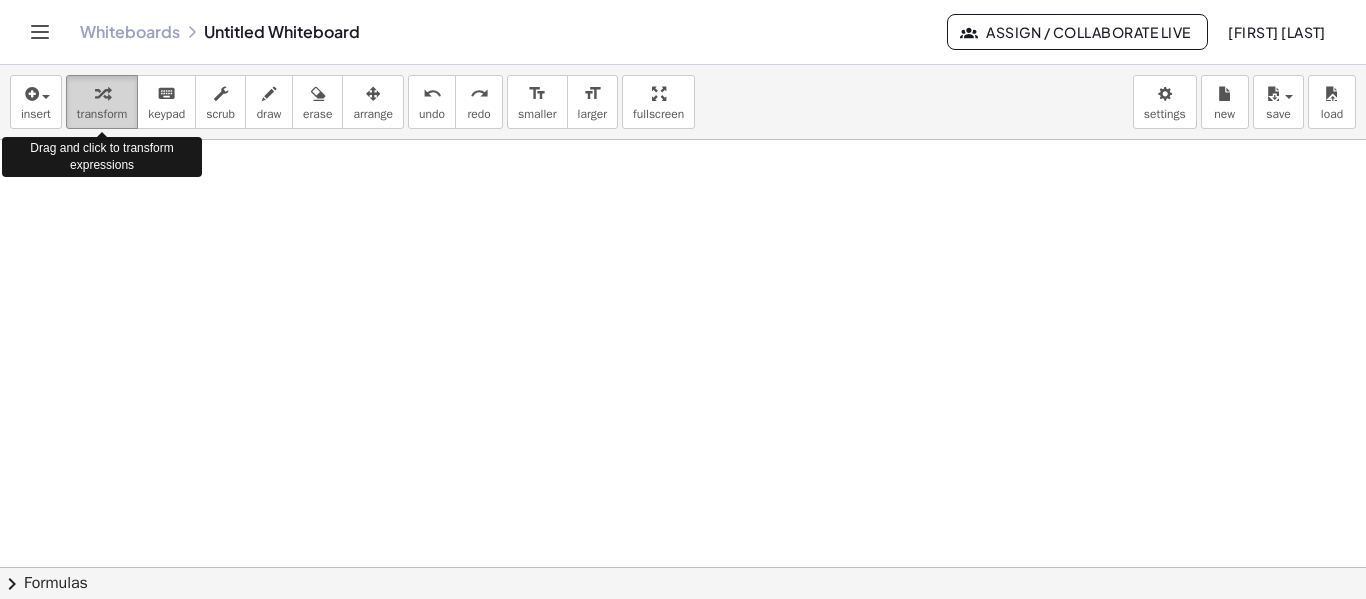 click on "transform" at bounding box center [102, 114] 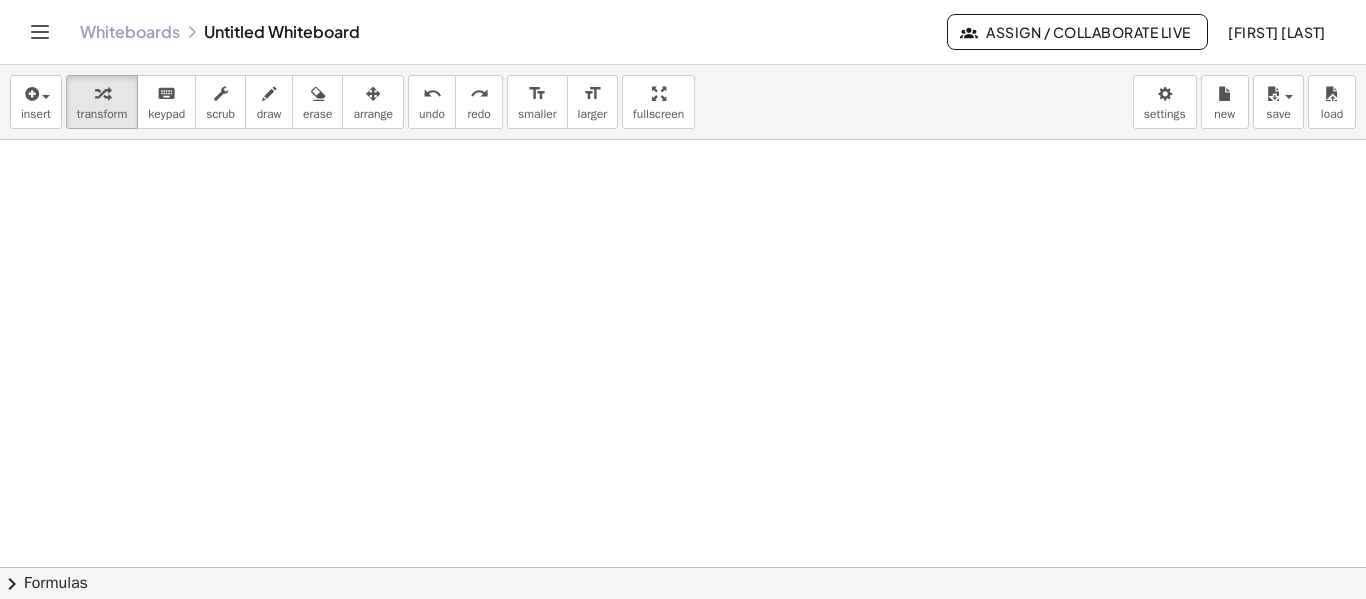 click on "chevron_right  Formulas" 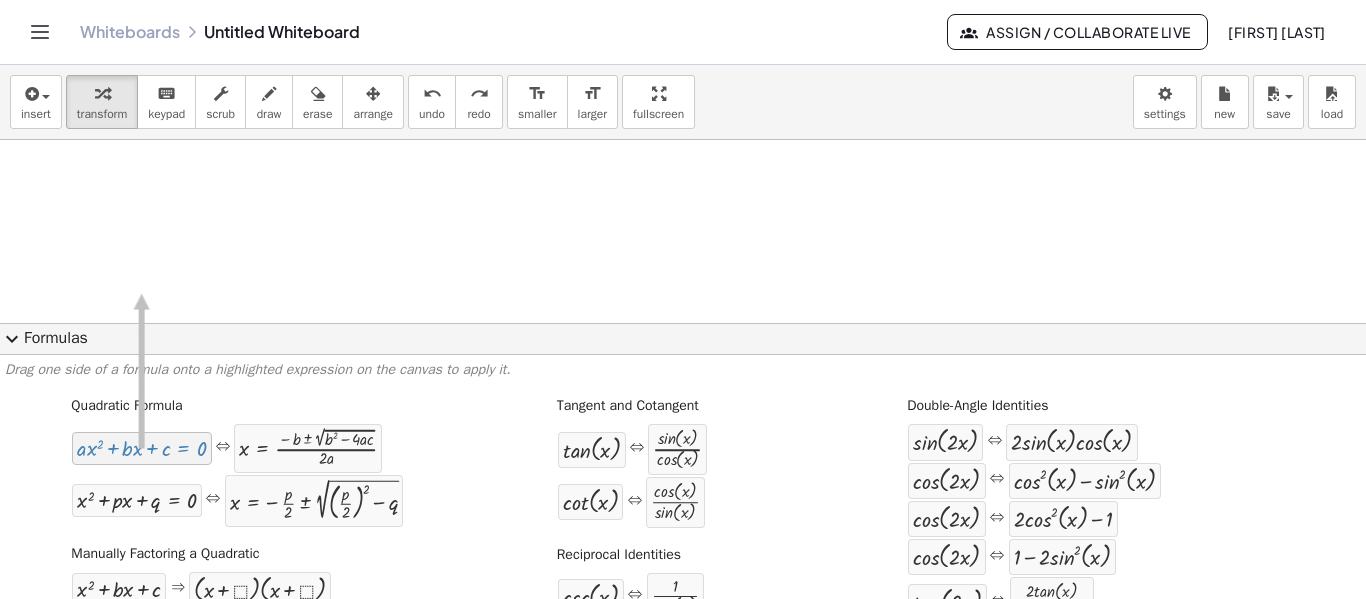 drag, startPoint x: 174, startPoint y: 450, endPoint x: 139, endPoint y: 294, distance: 159.87808 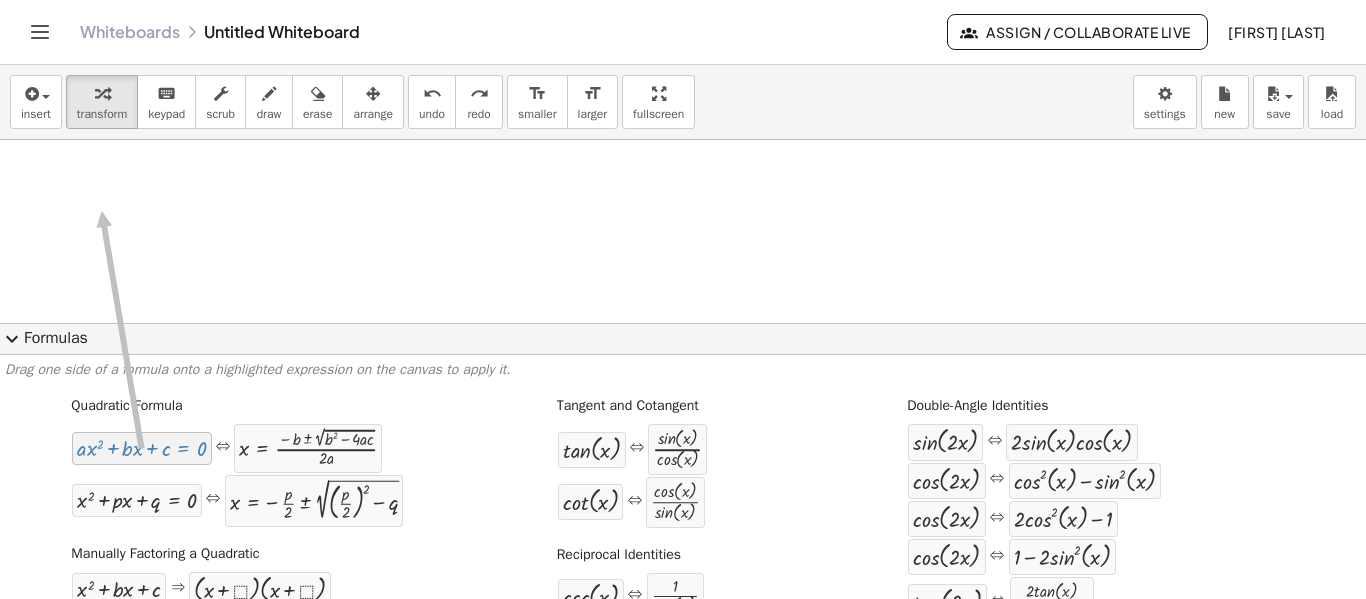 drag, startPoint x: 122, startPoint y: 458, endPoint x: 99, endPoint y: 211, distance: 248.06854 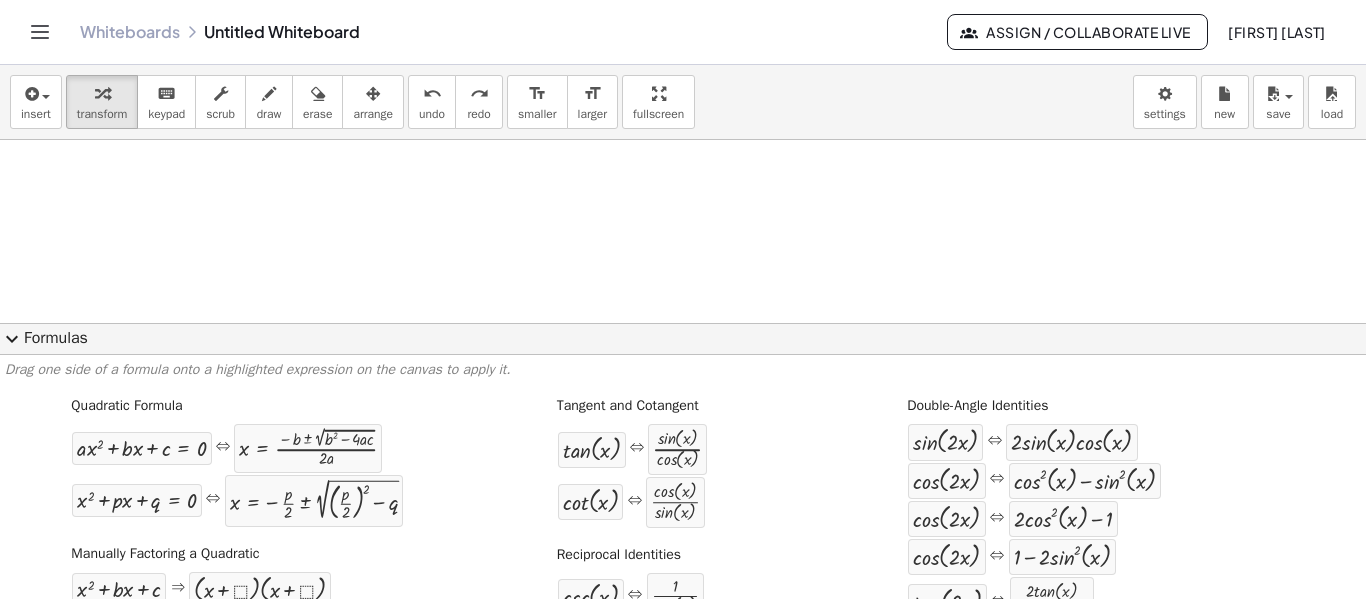 click at bounding box center (683, 353) 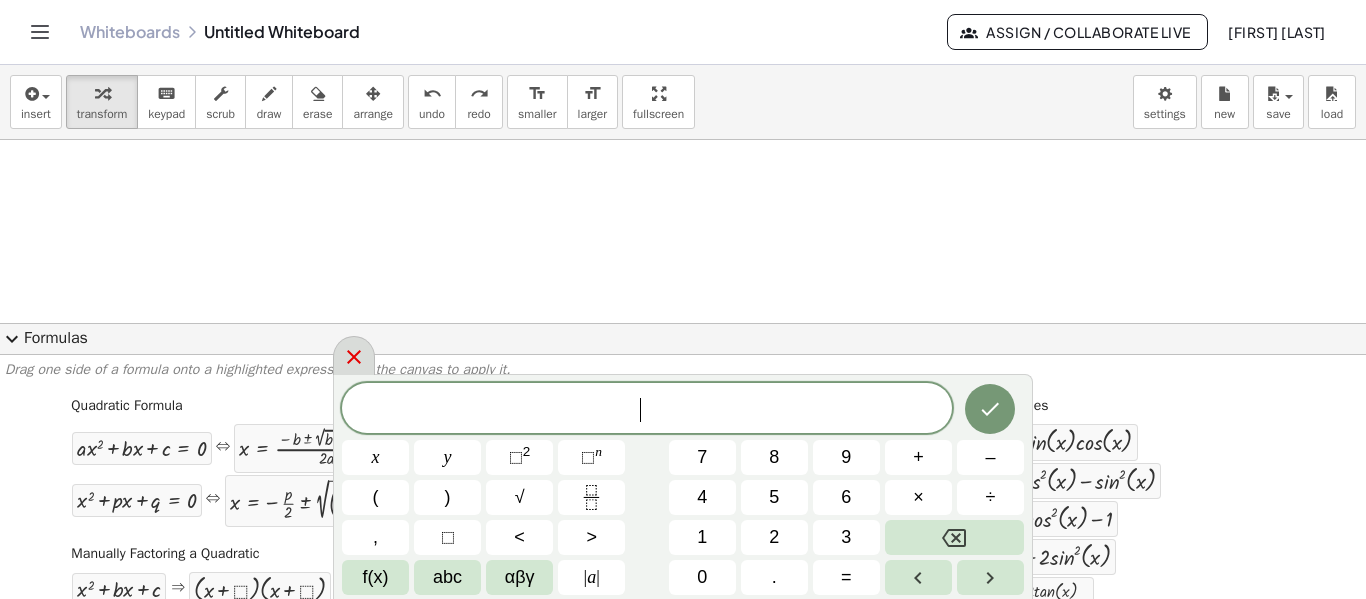 click 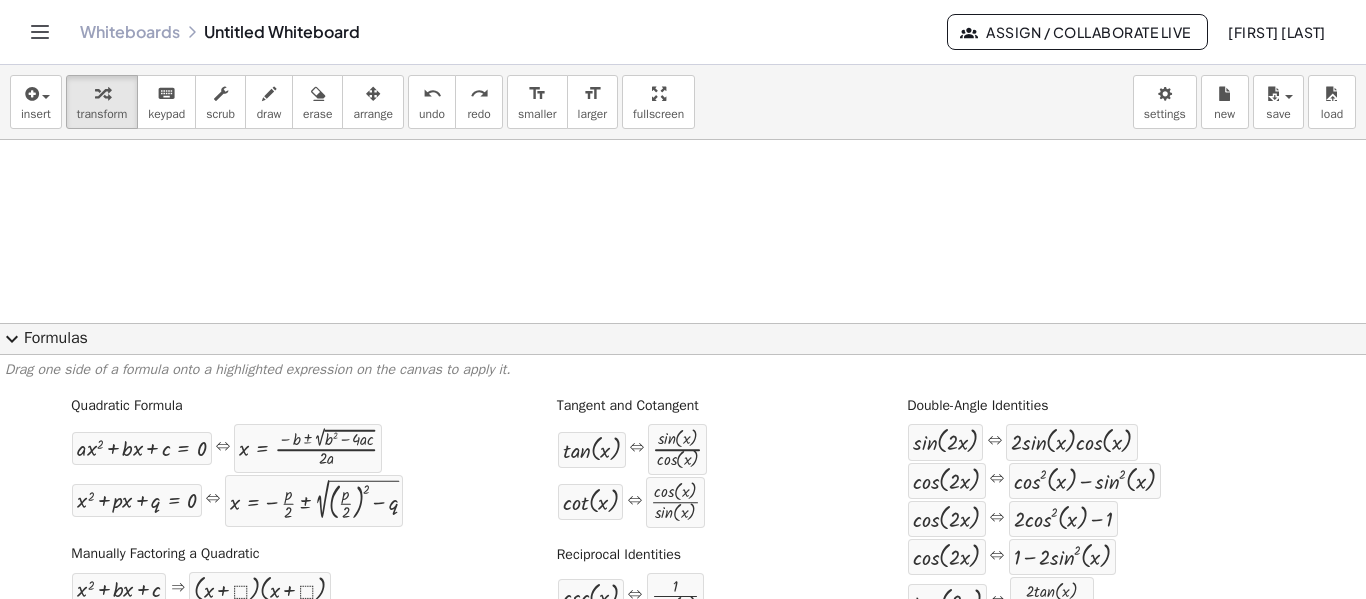 click on "expand_more" at bounding box center [12, 339] 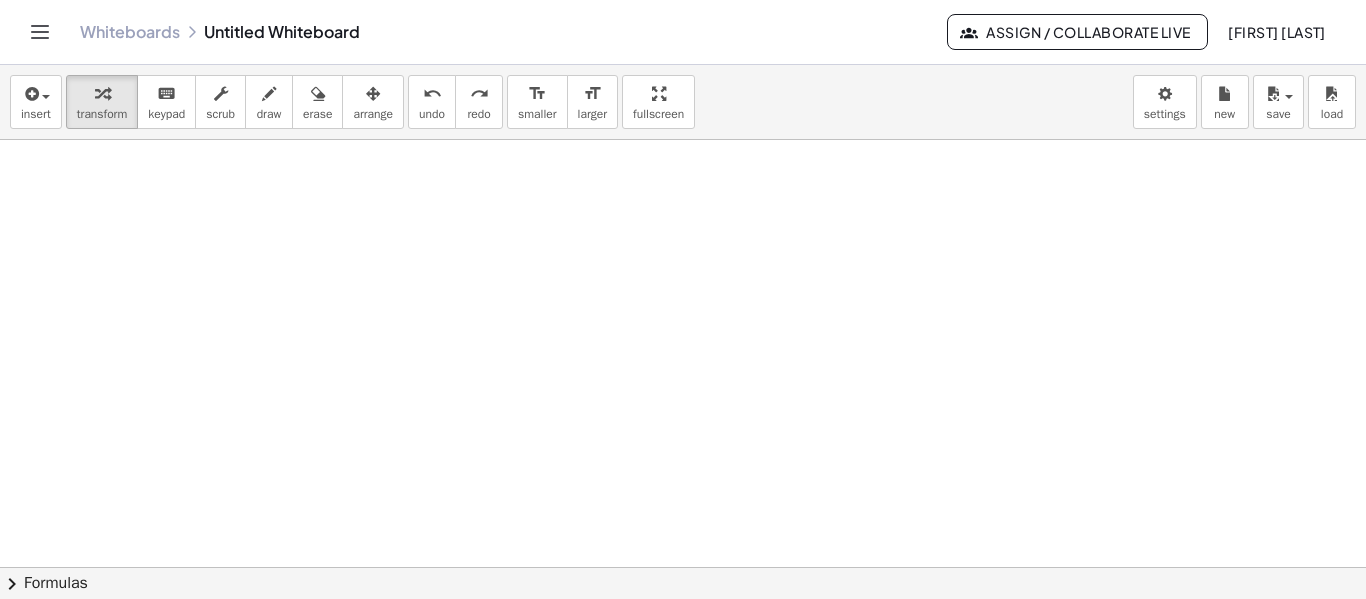 click at bounding box center (683, 567) 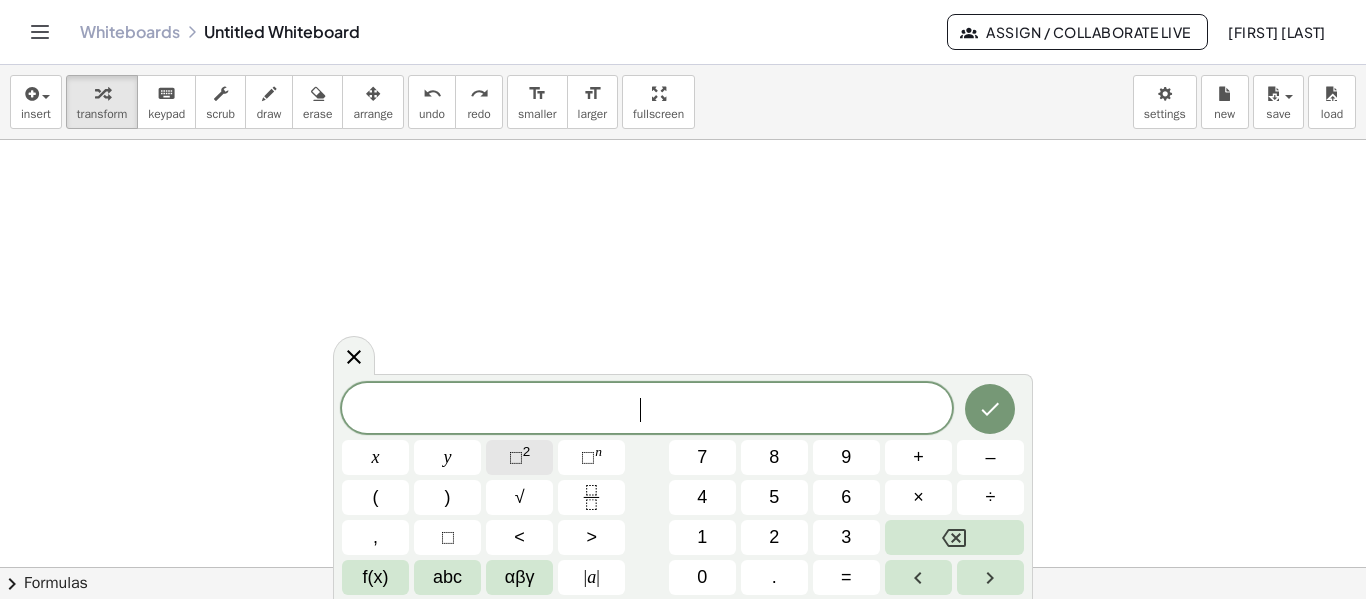 click on "⬚" at bounding box center (516, 457) 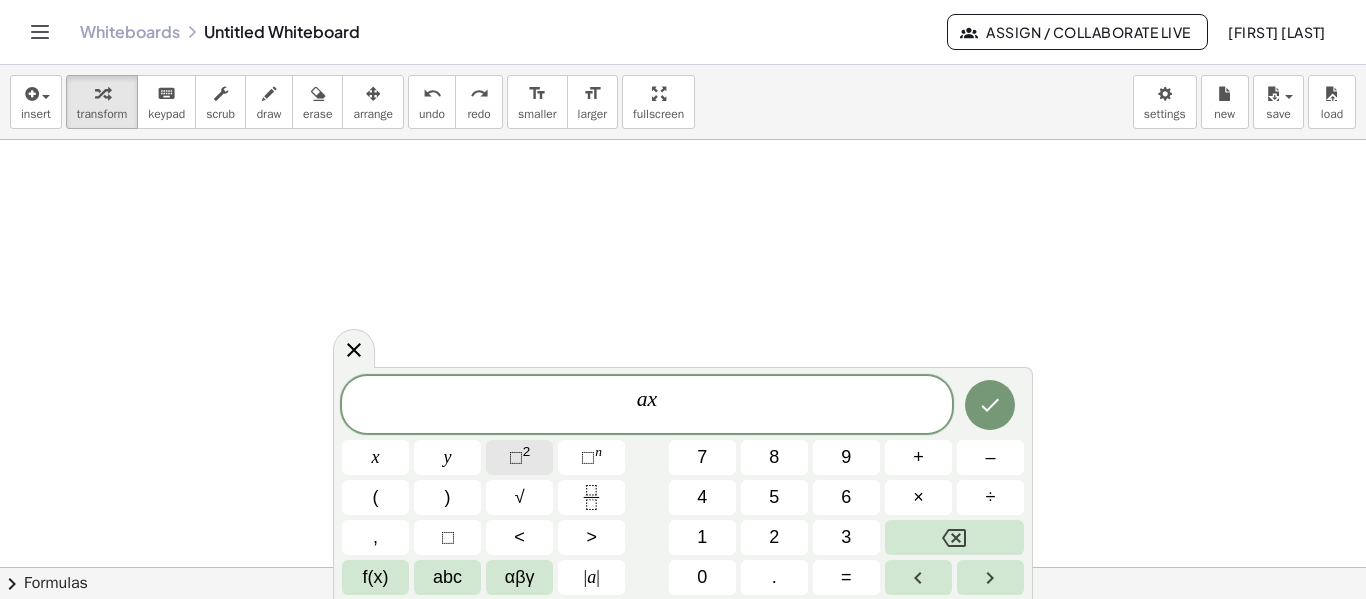 click on "2" at bounding box center [527, 451] 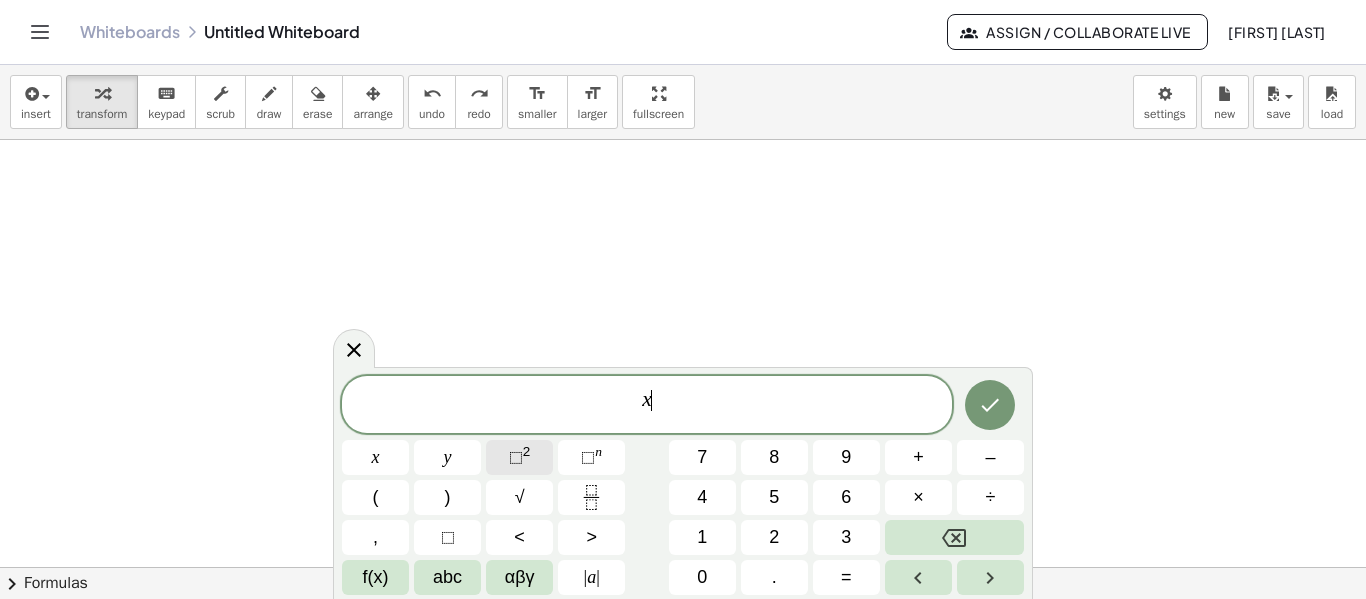 click on "⬚" at bounding box center (516, 457) 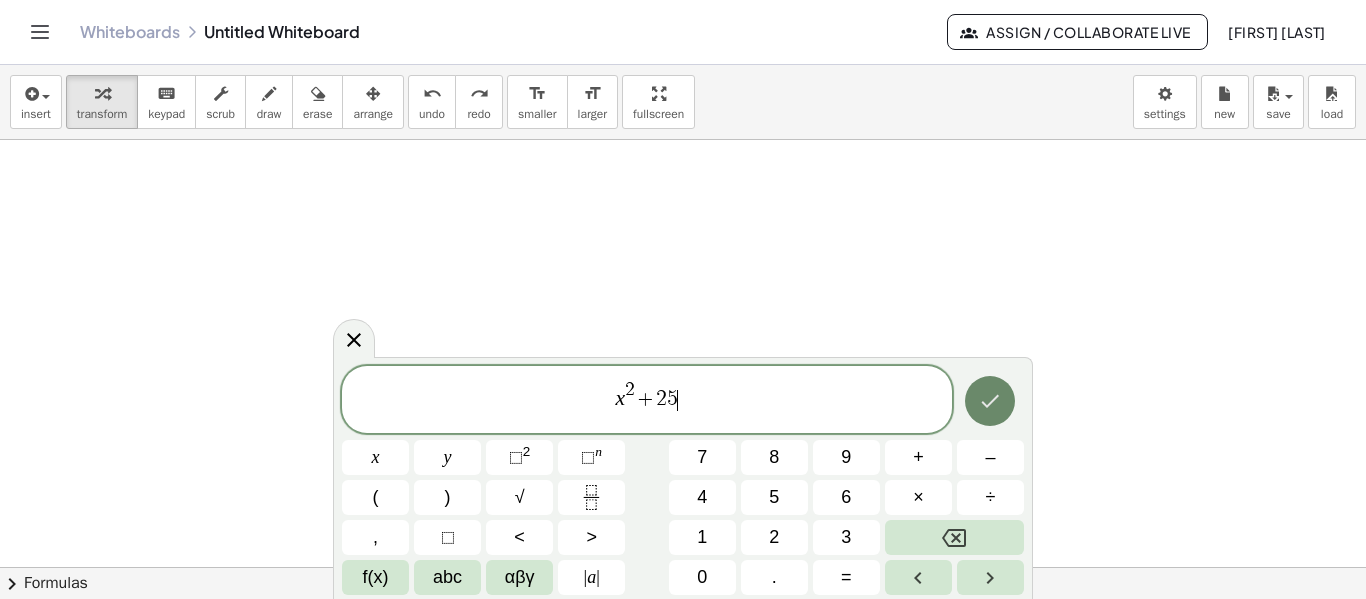 click 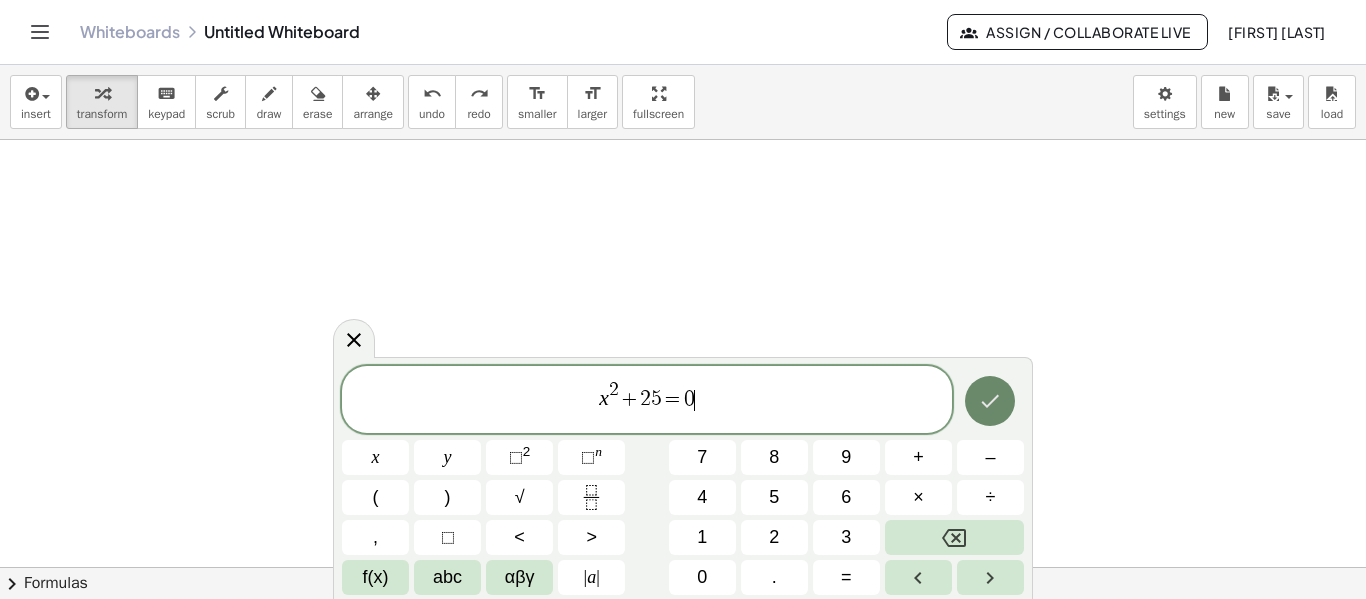 click 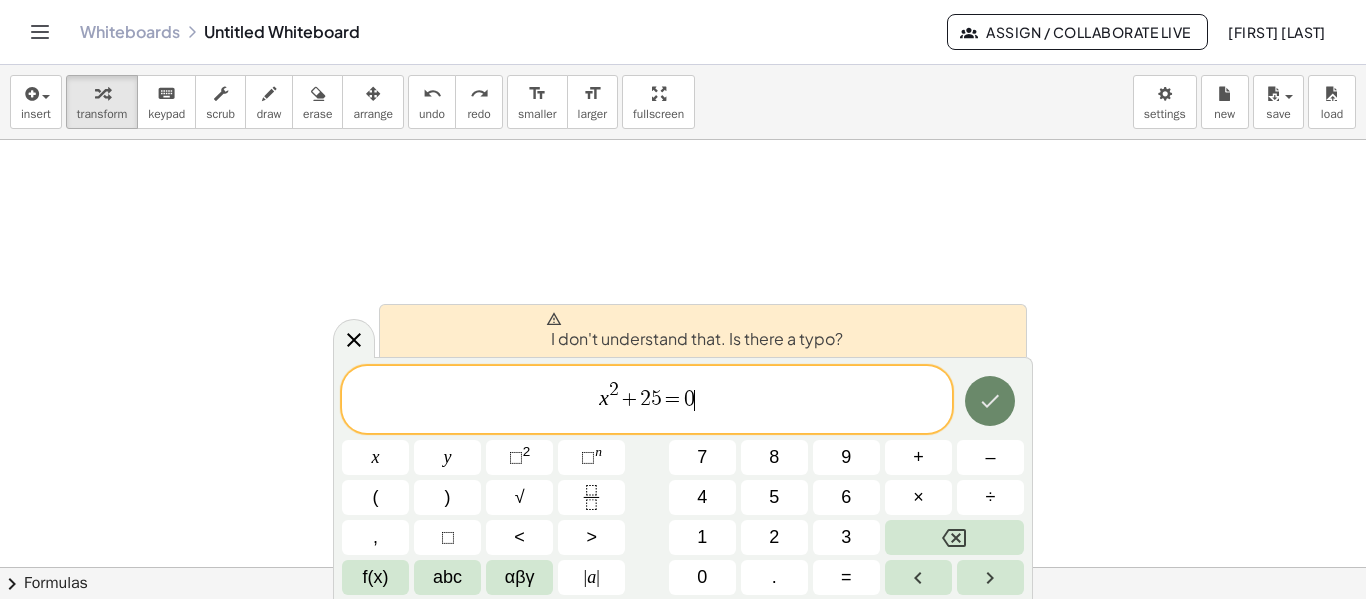 click 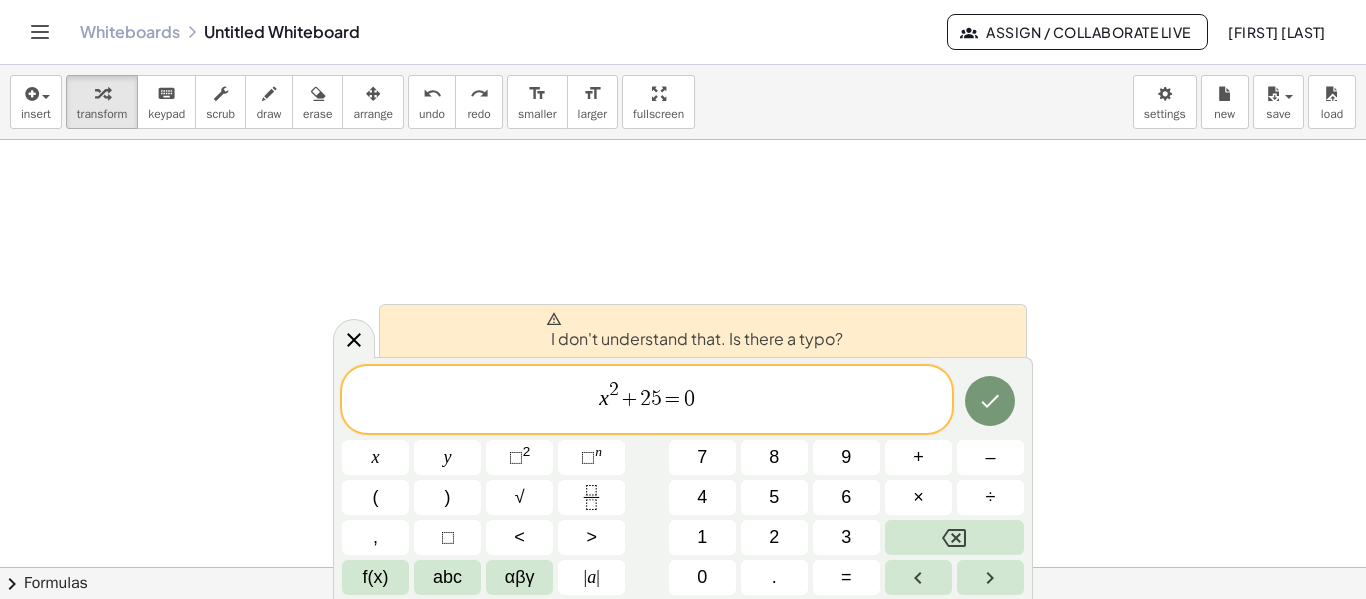 click on "I don't understand that. Is there a typo?" at bounding box center (694, 331) 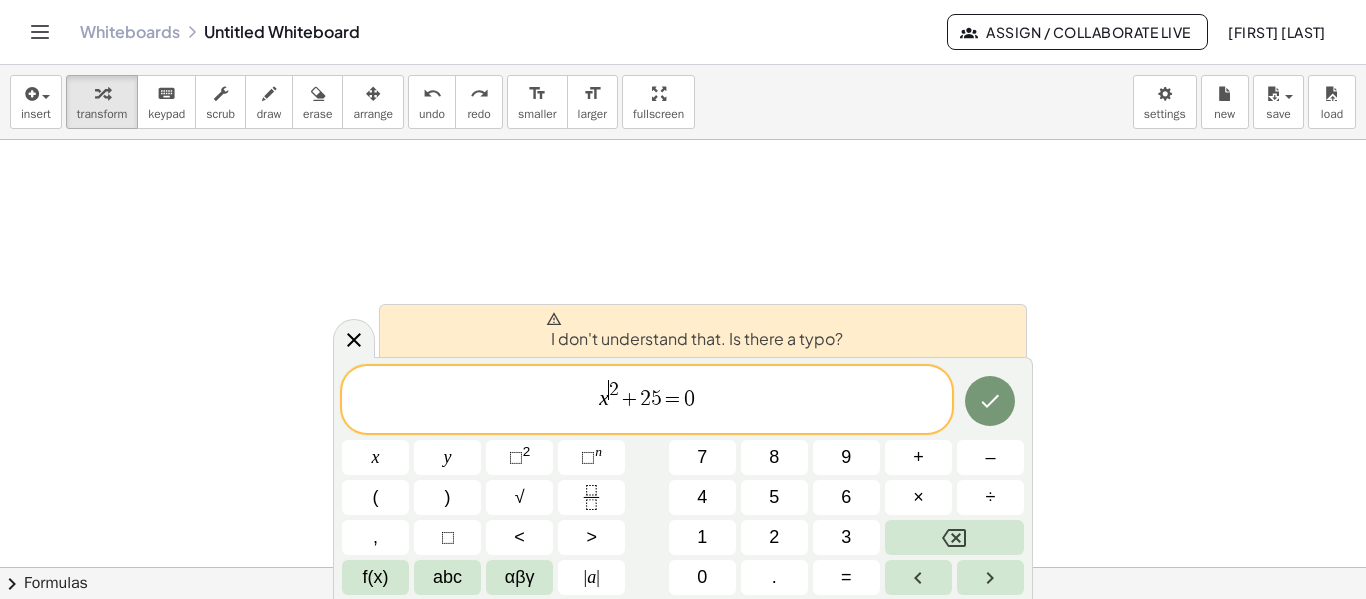 click on "x ​ 2 + 2 5 = 0" at bounding box center (646, 395) 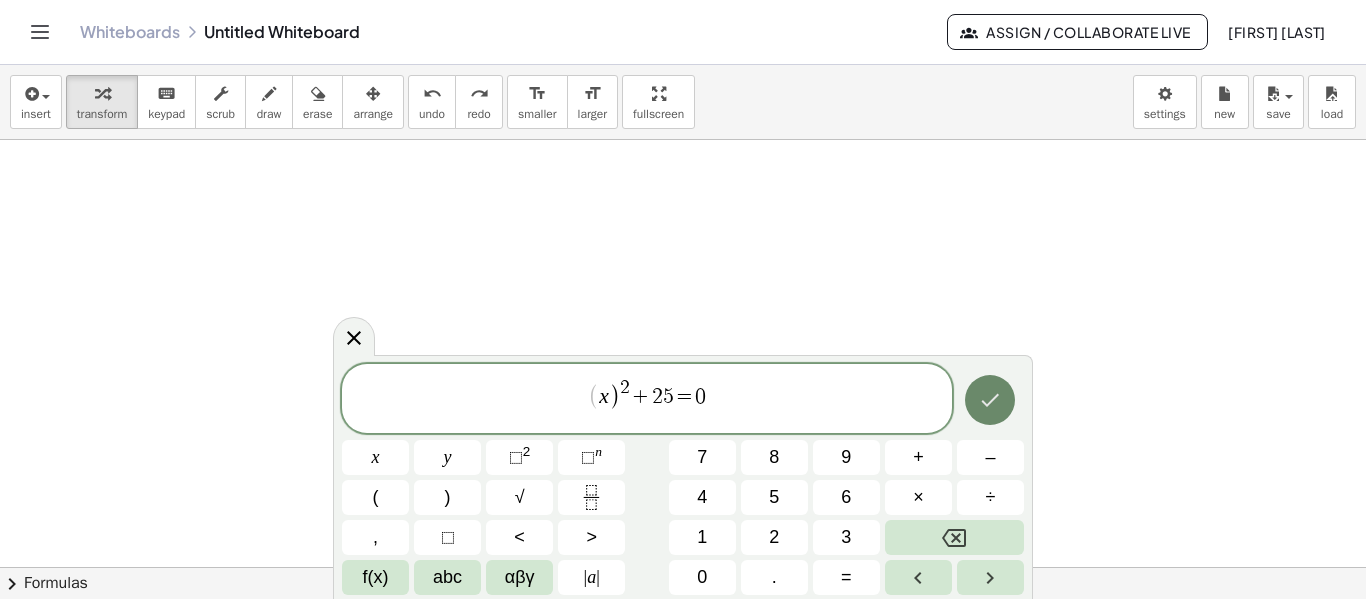 click 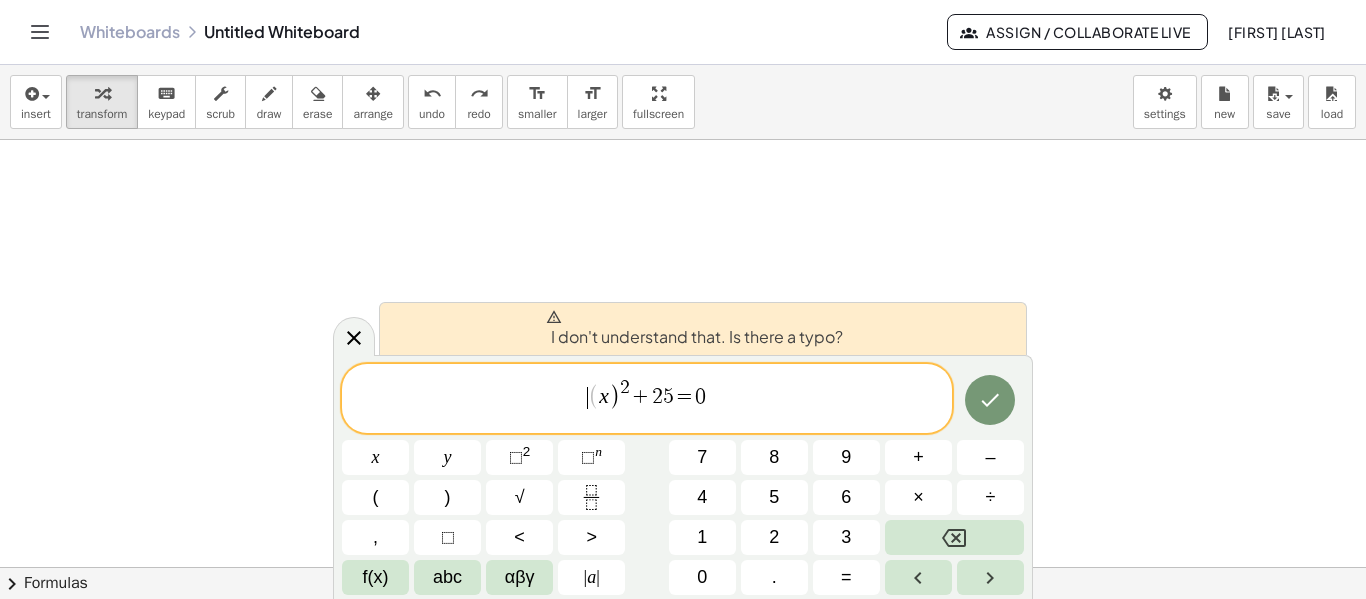 click on "(" at bounding box center [593, 398] 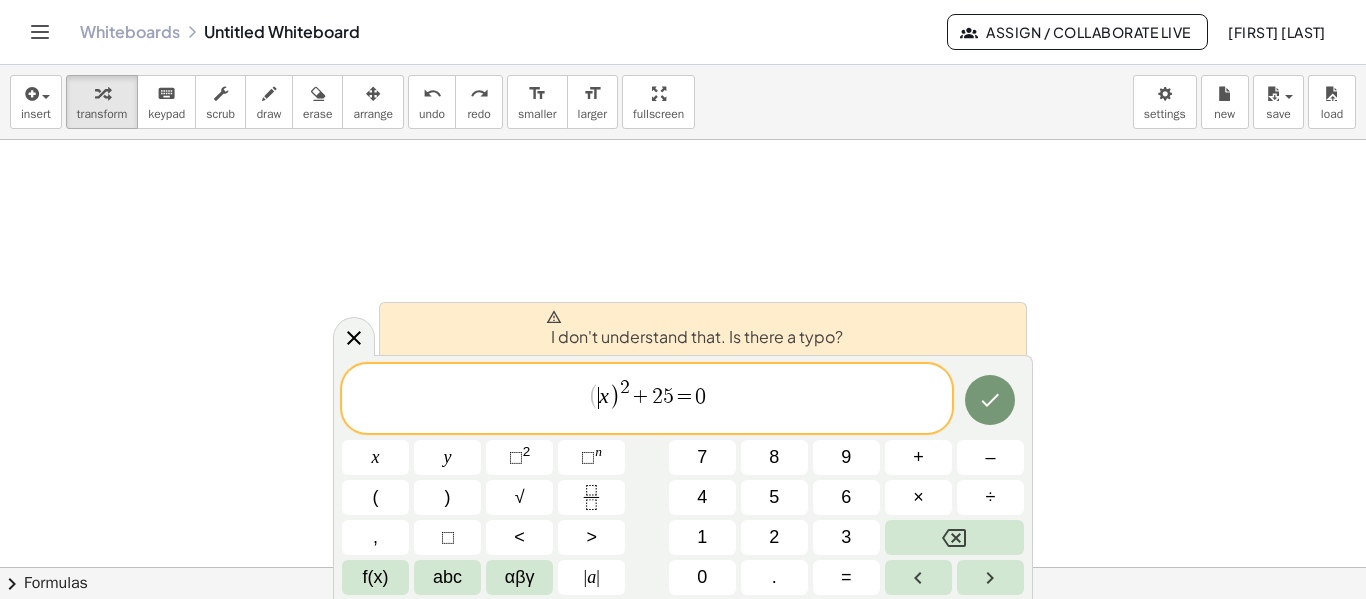 click on "(" at bounding box center [593, 398] 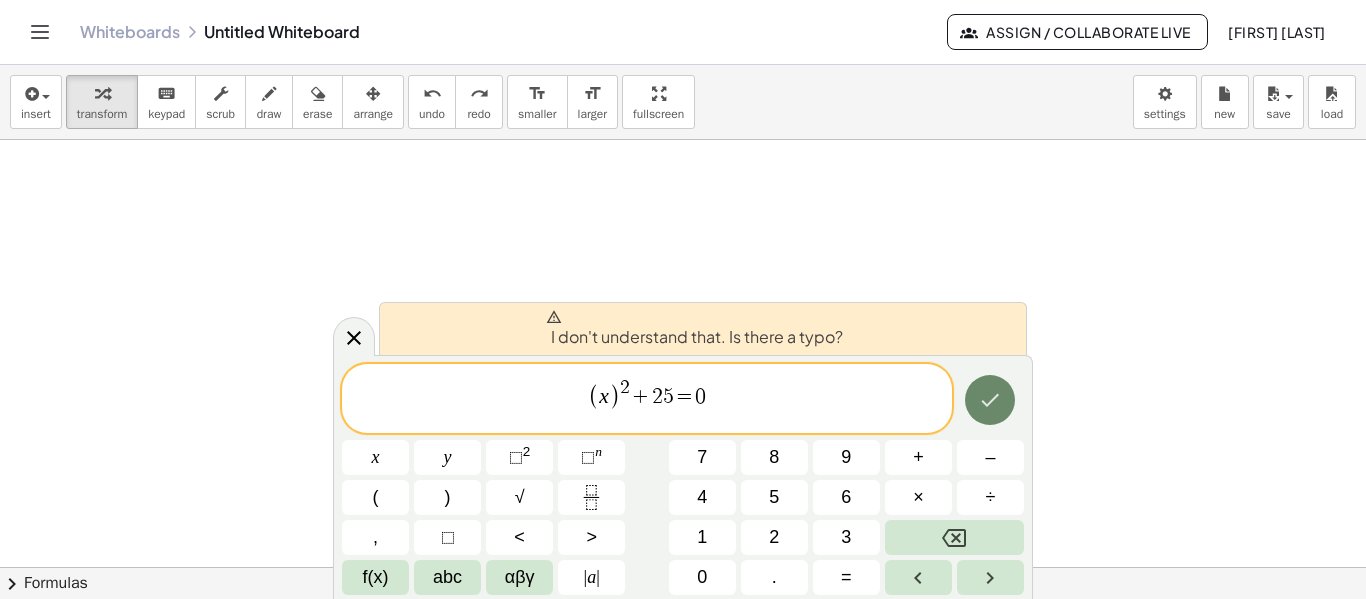 click 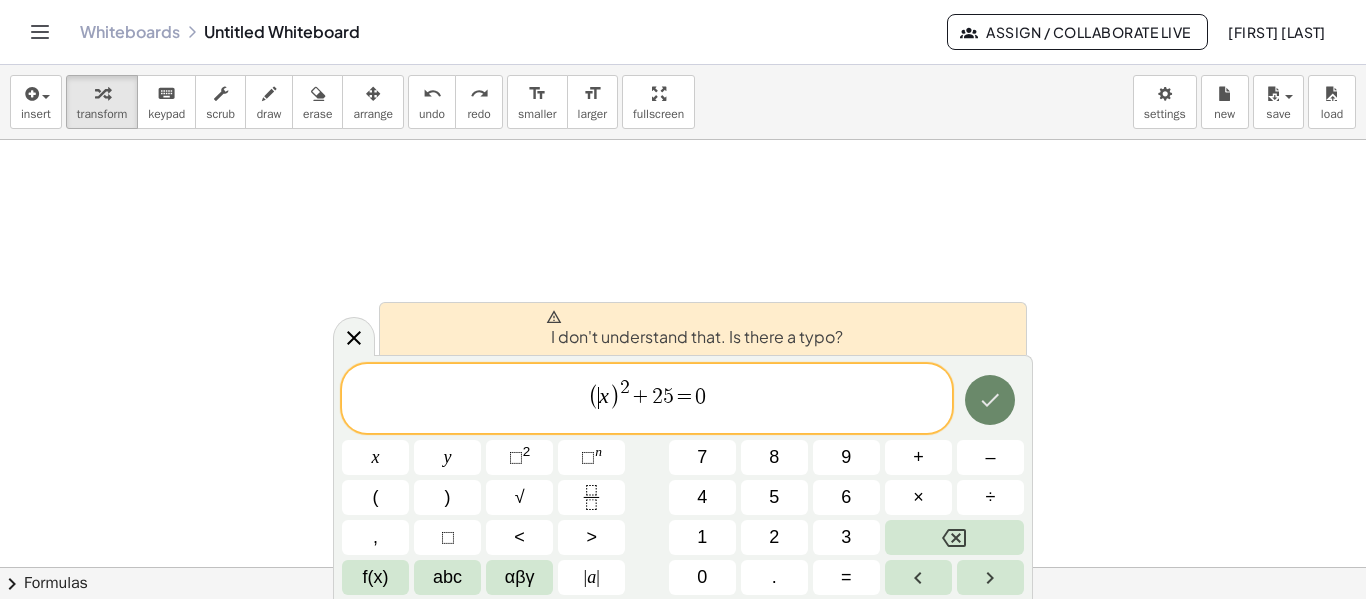 click 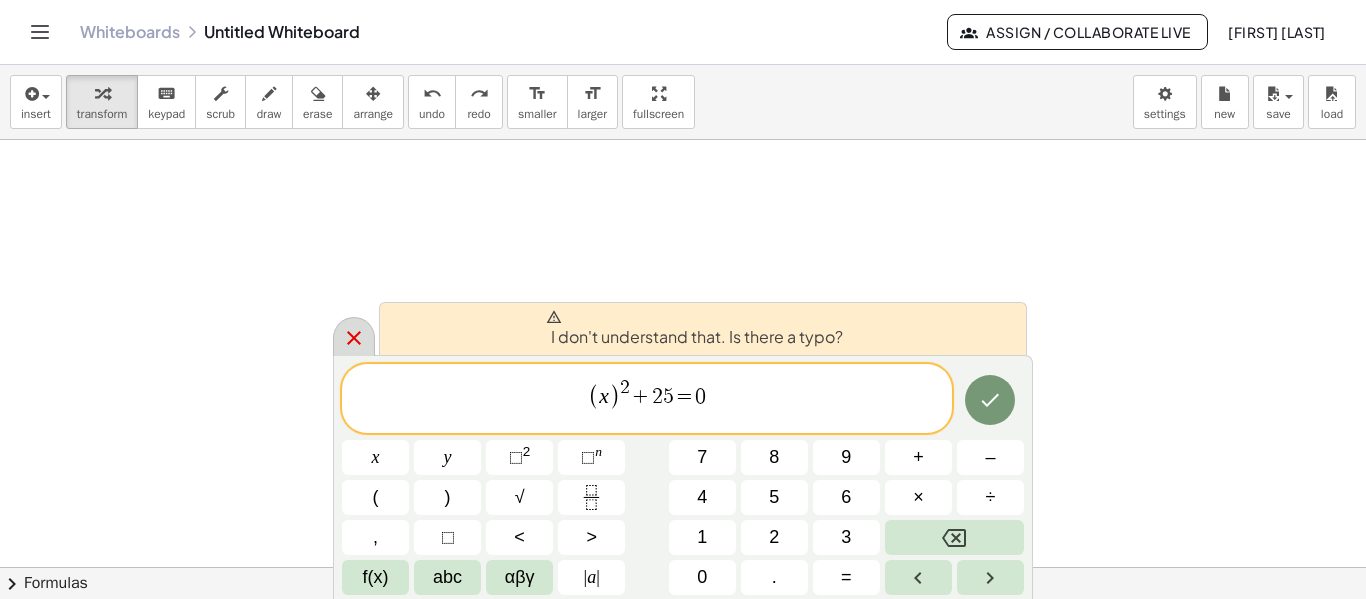 click 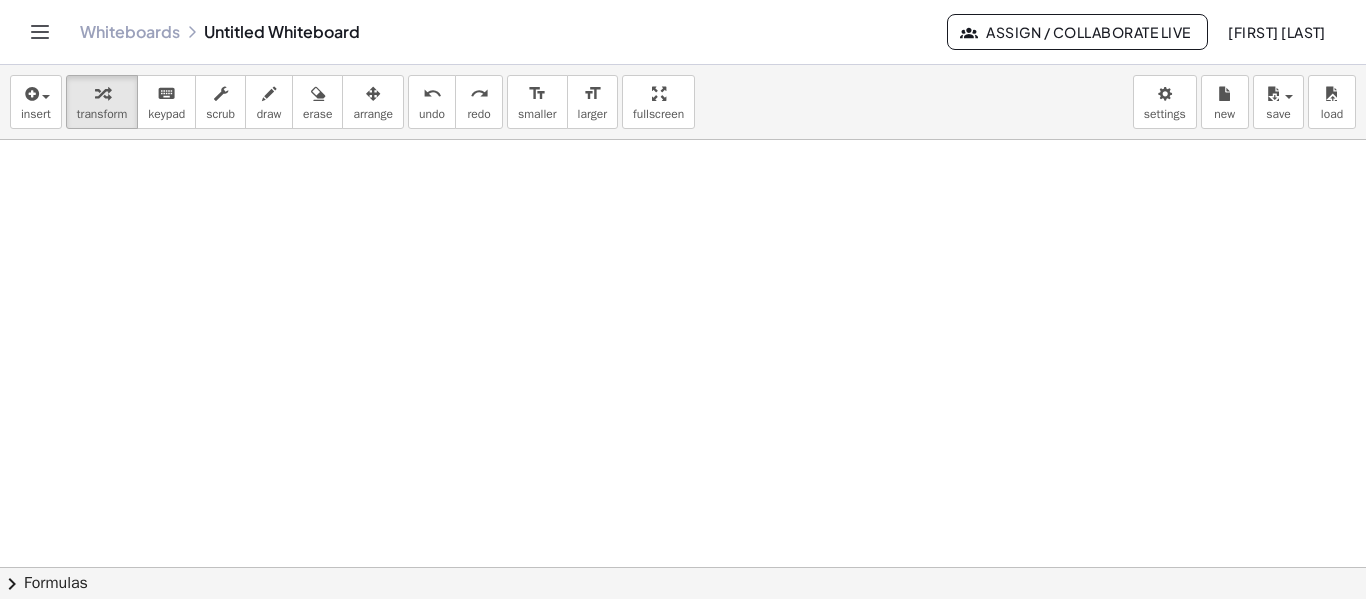 click at bounding box center (683, 567) 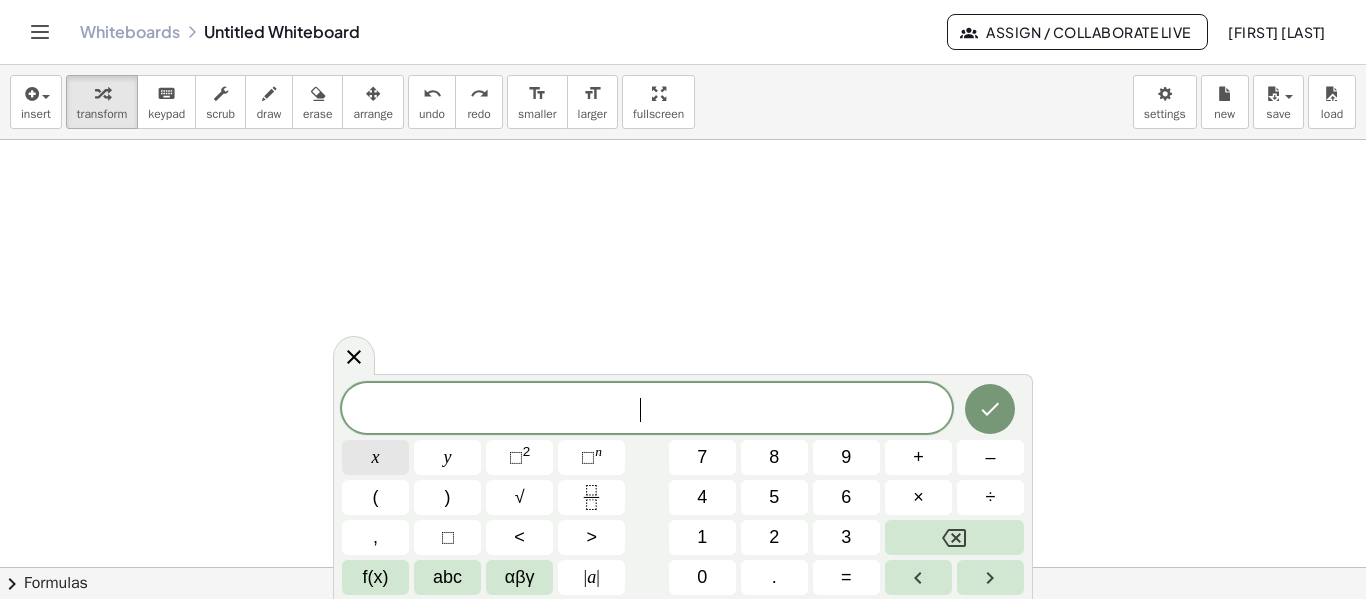 click on "x" at bounding box center (375, 457) 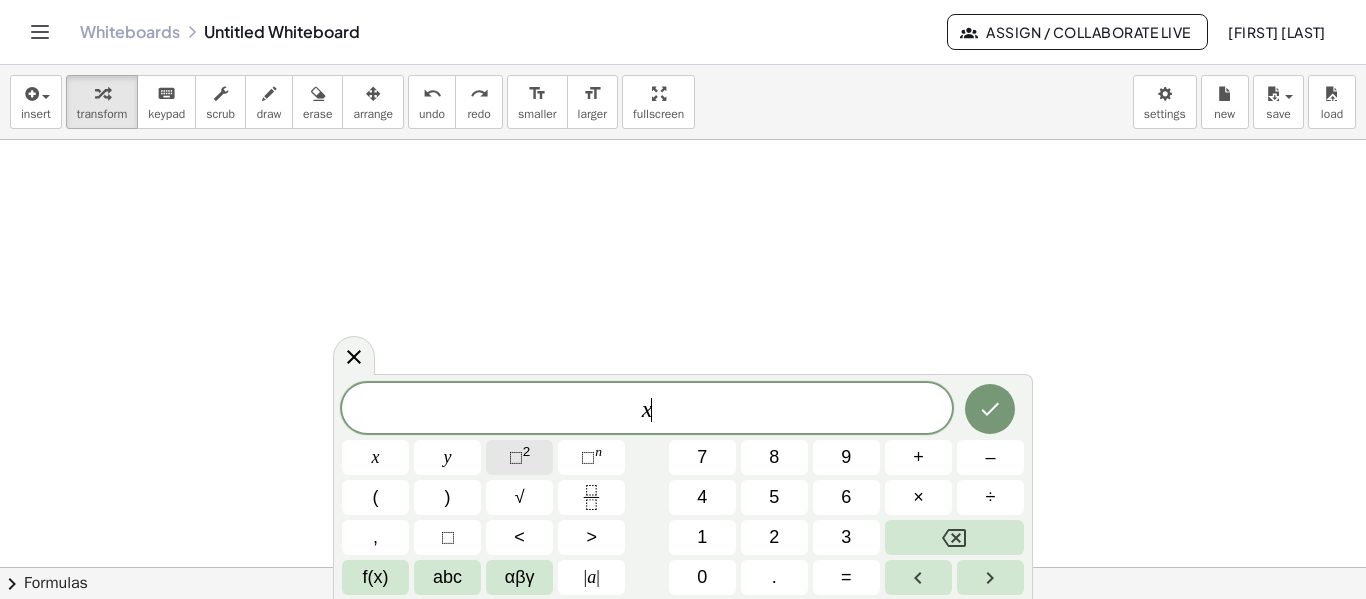 click on "⬚" at bounding box center [516, 457] 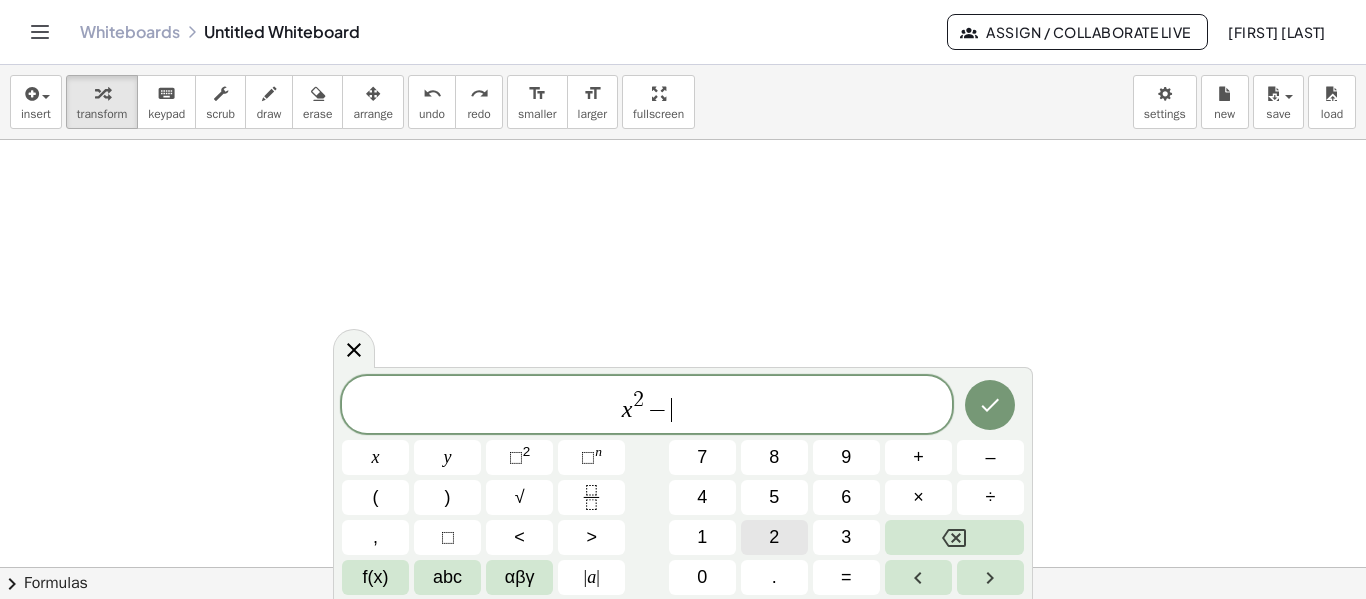 click on "2" at bounding box center [774, 537] 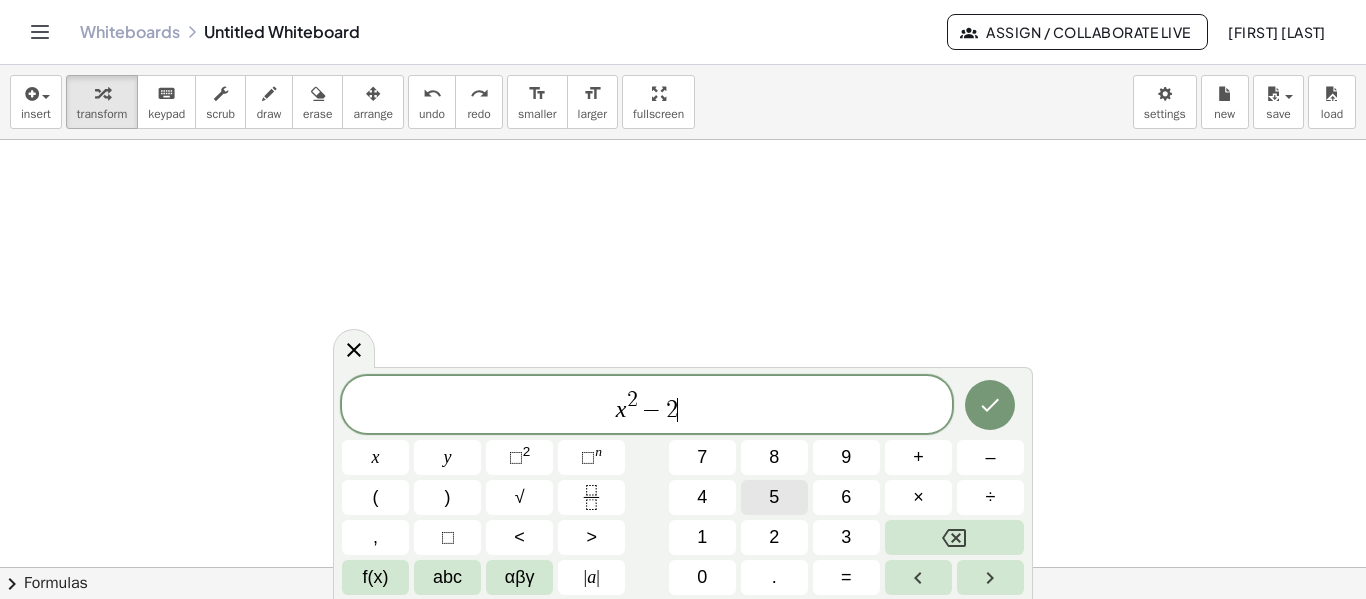 click on "5" at bounding box center (774, 497) 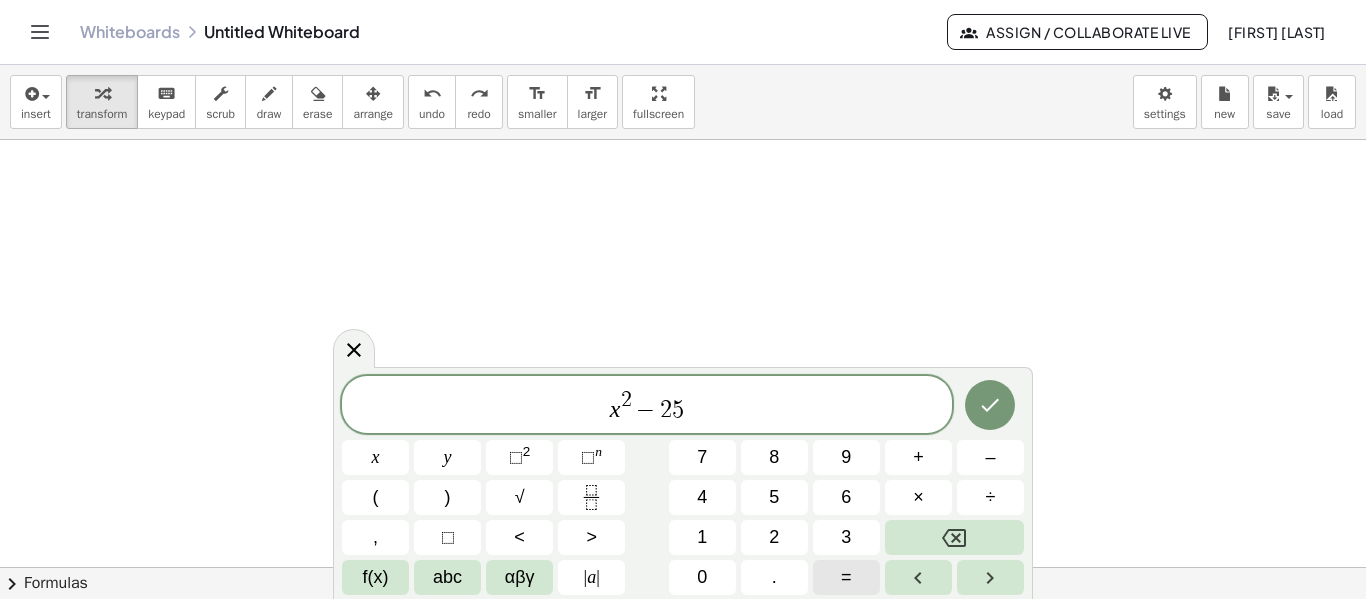 click on "=" at bounding box center (846, 577) 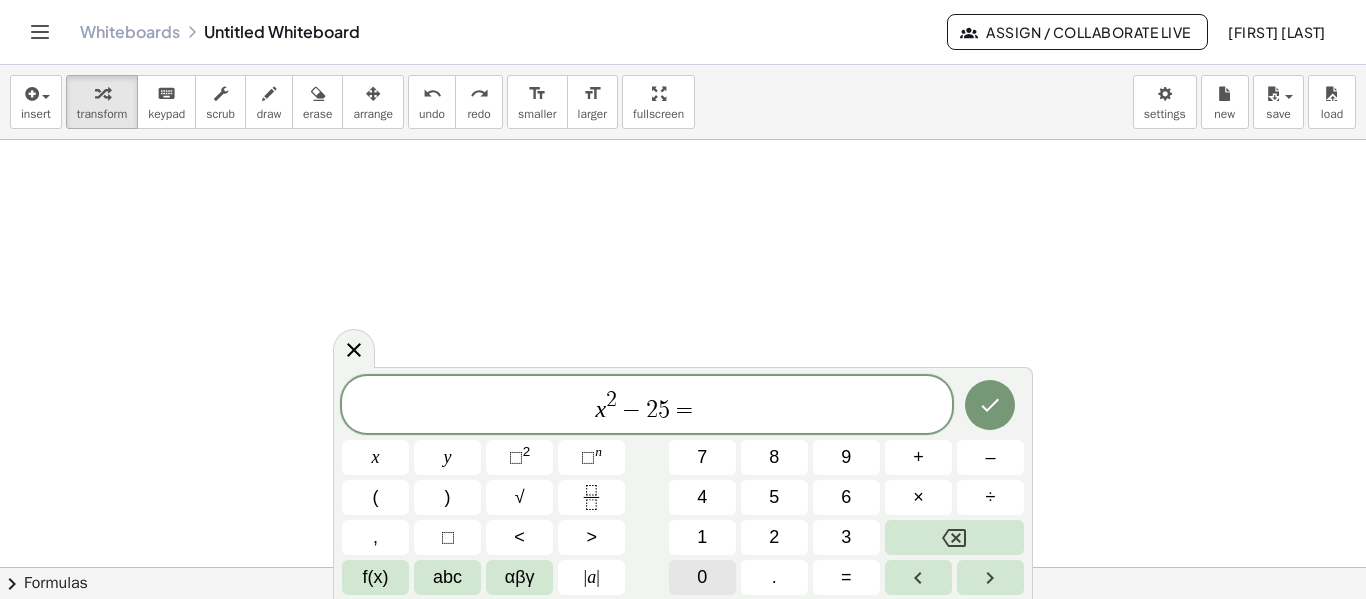 click on "0" at bounding box center (702, 577) 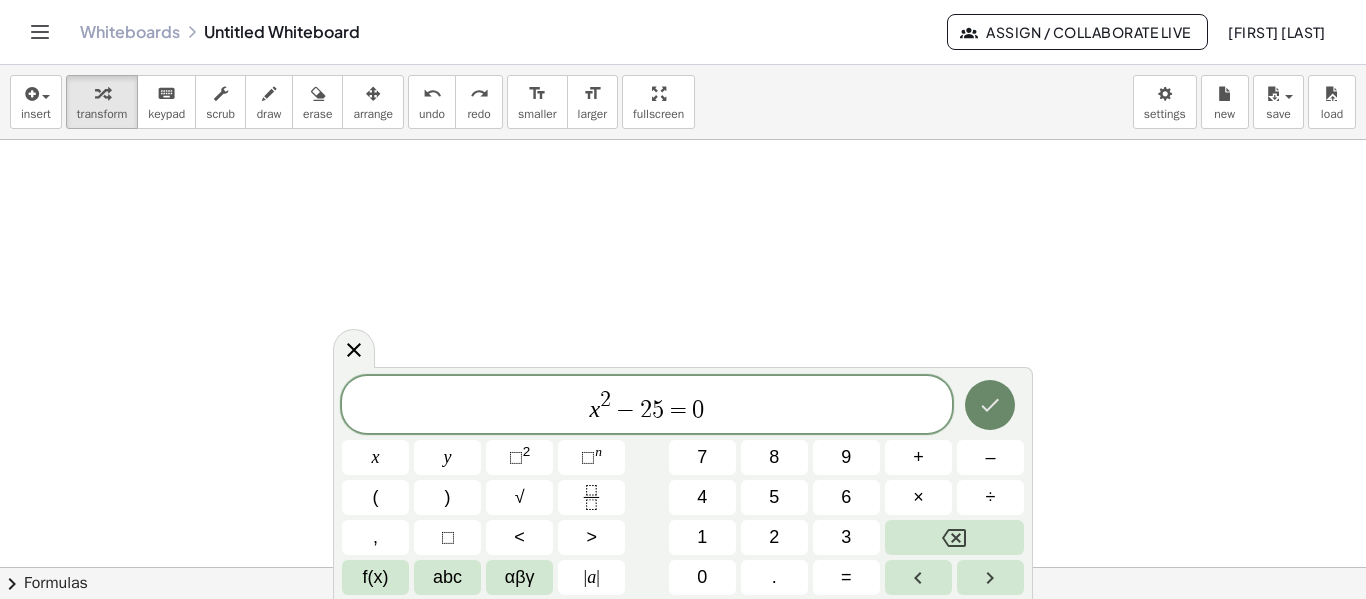 click 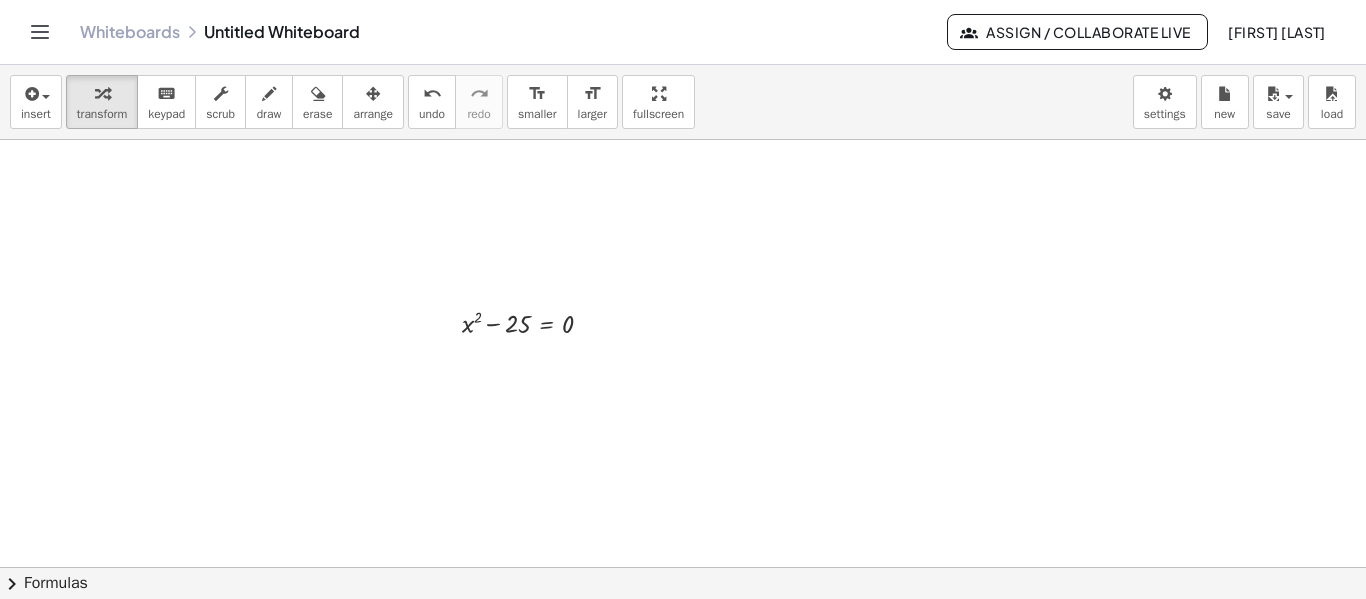 click on "chevron_right  Formulas" 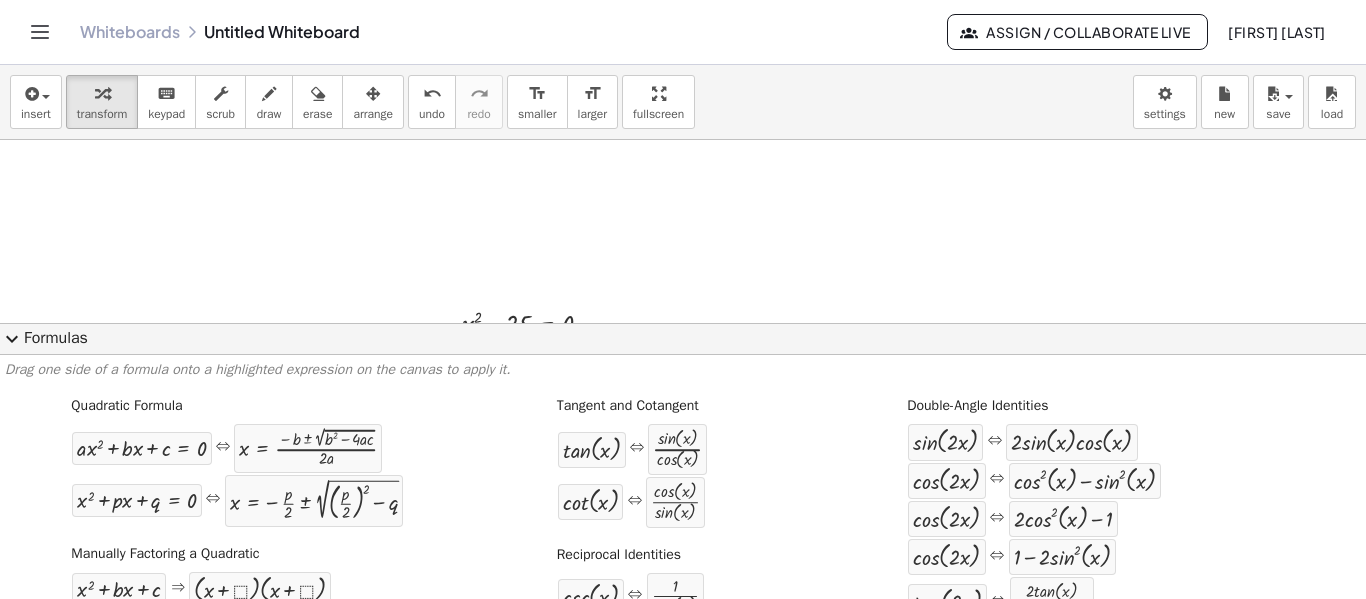 drag, startPoint x: 1298, startPoint y: 339, endPoint x: 1302, endPoint y: 417, distance: 78.10249 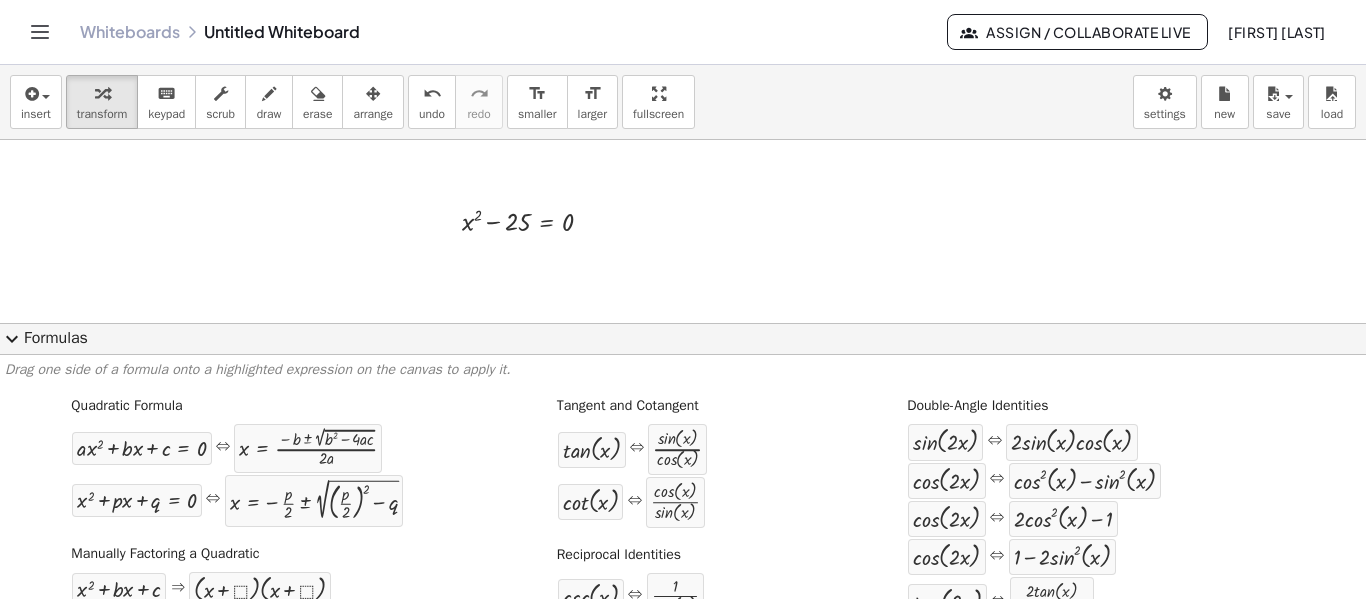 scroll, scrollTop: 105, scrollLeft: 0, axis: vertical 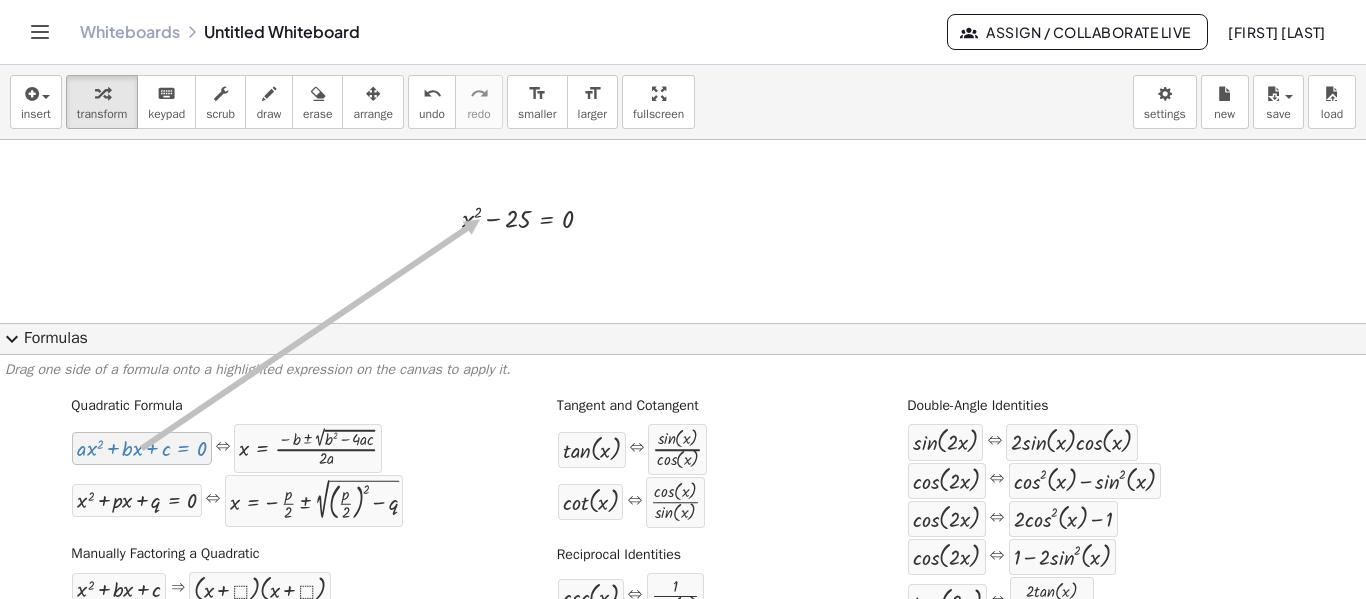 drag, startPoint x: 168, startPoint y: 460, endPoint x: 478, endPoint y: 219, distance: 392.65887 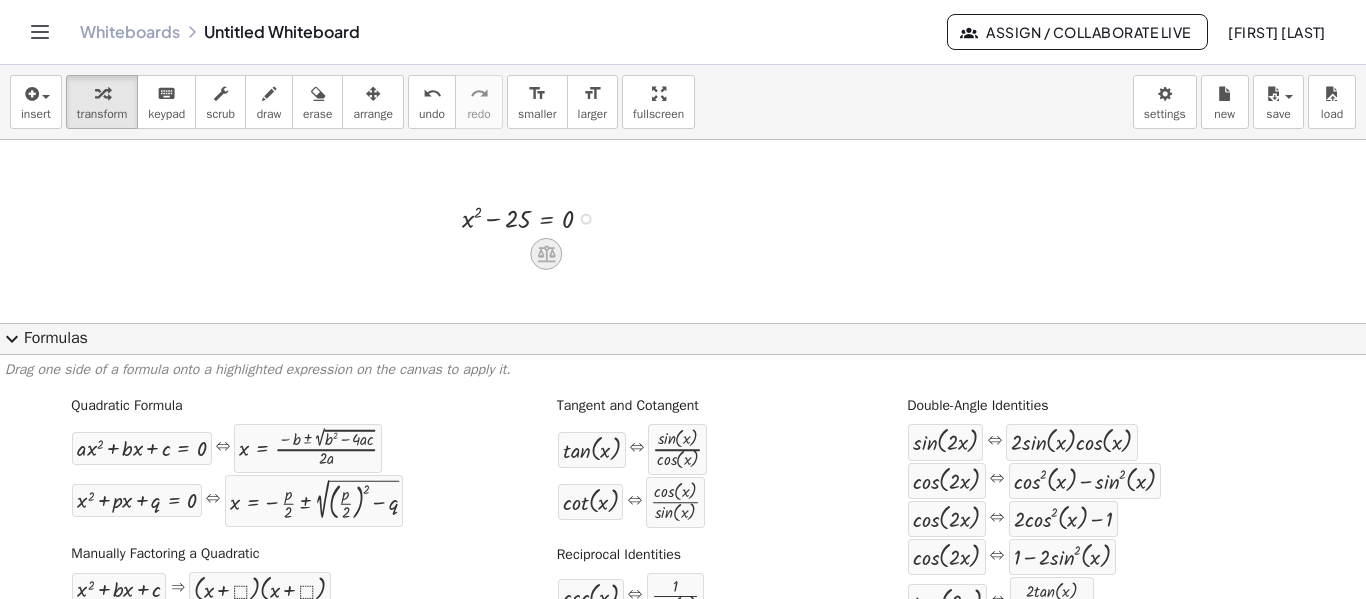 click 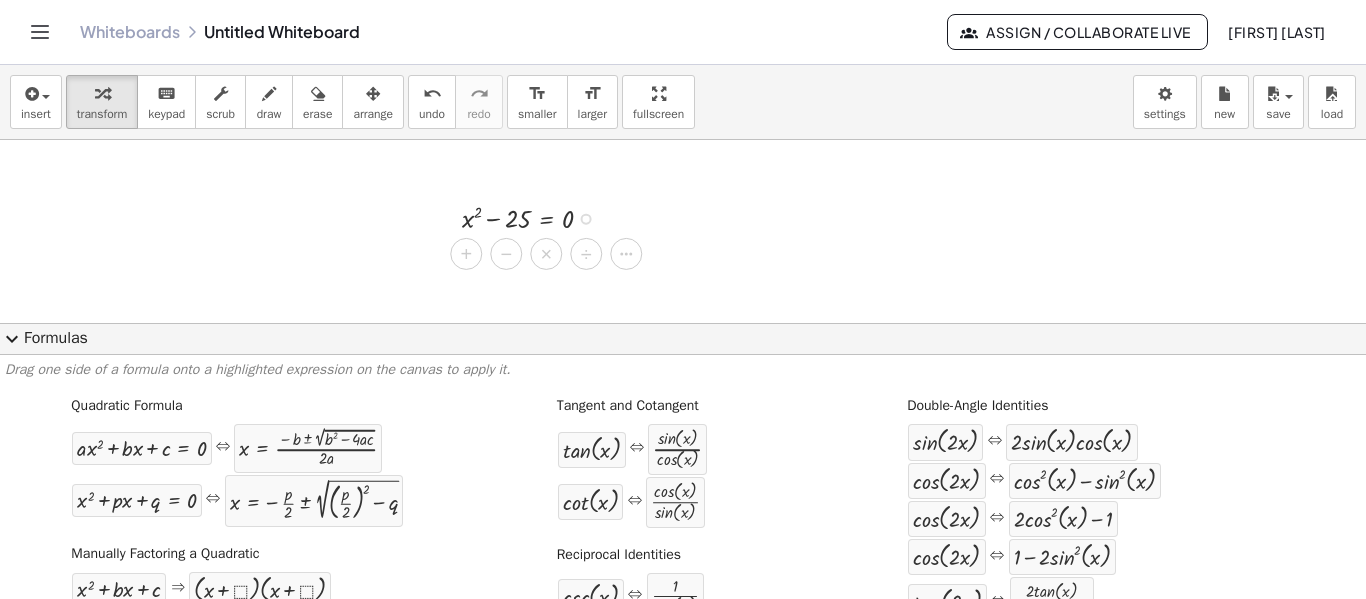 click on "×" at bounding box center (546, 254) 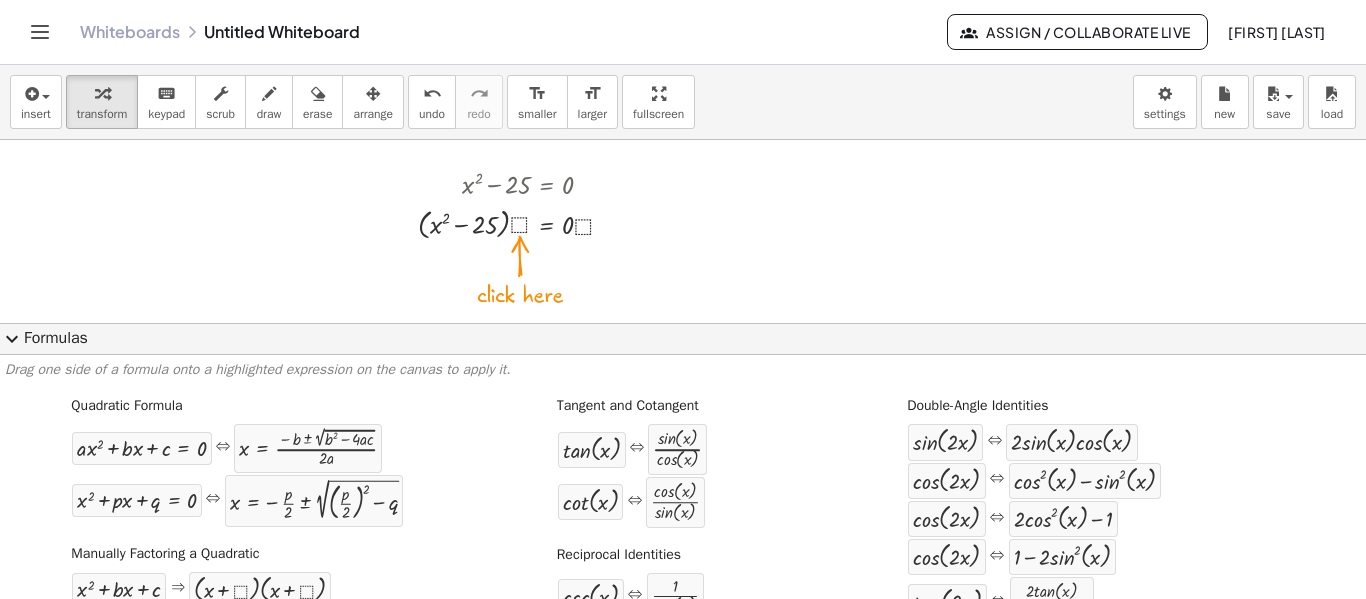 scroll, scrollTop: 145, scrollLeft: 0, axis: vertical 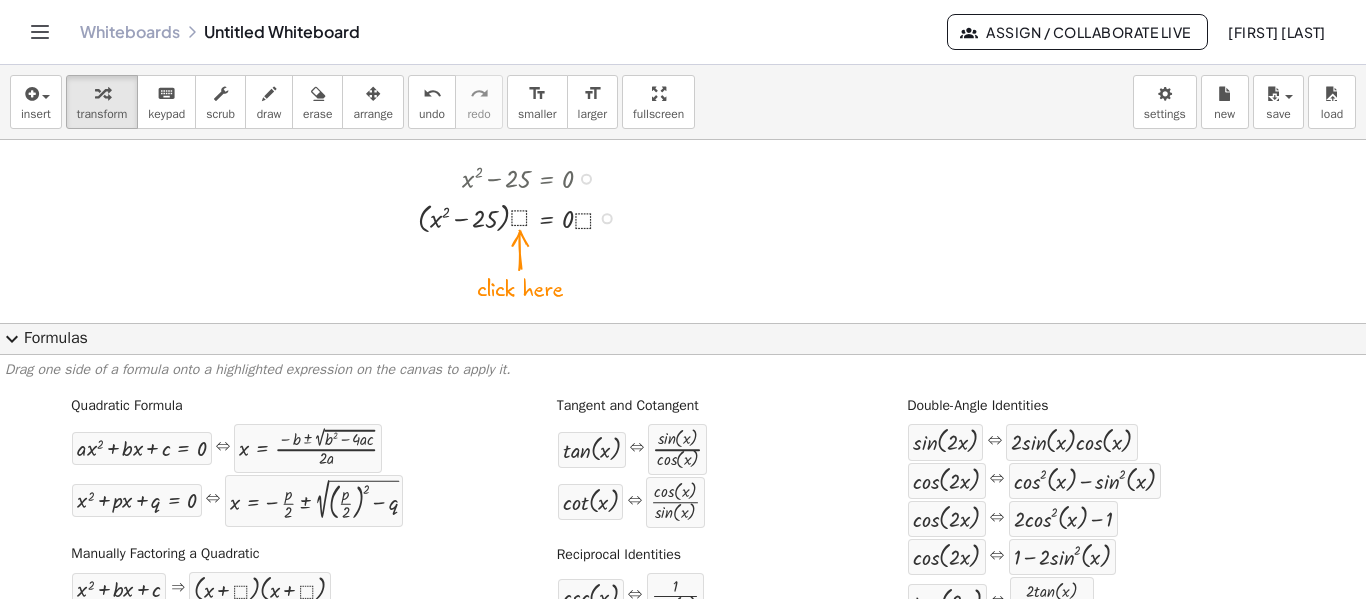 click at bounding box center (524, 216) 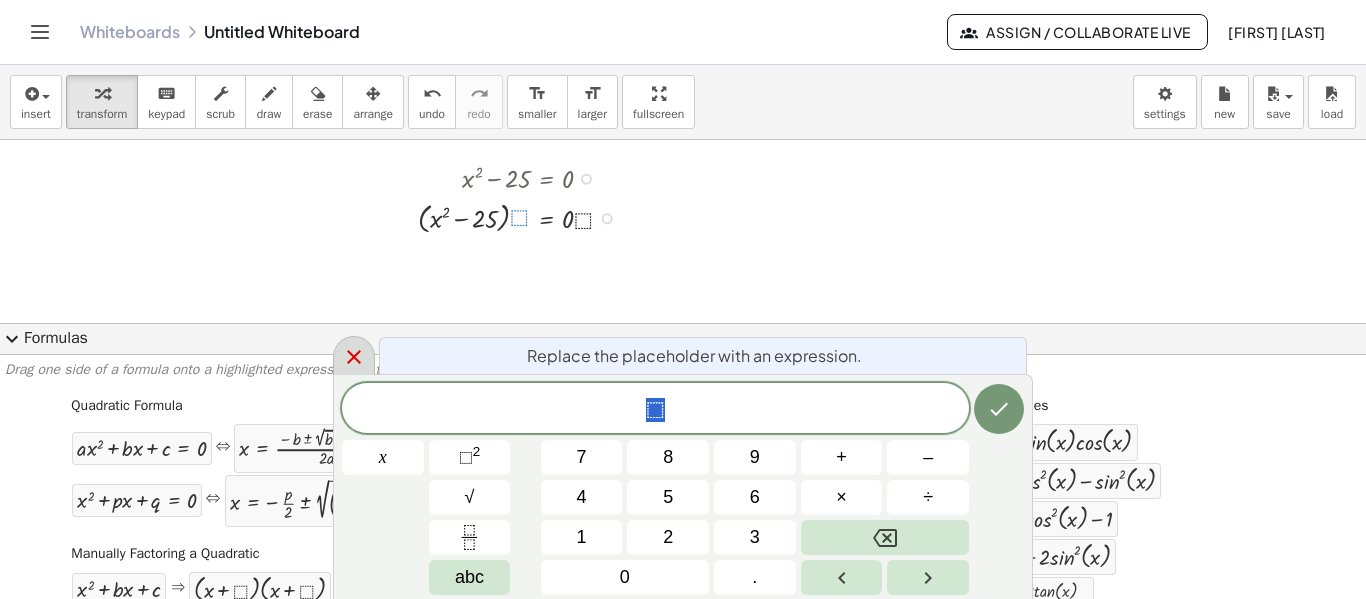 click 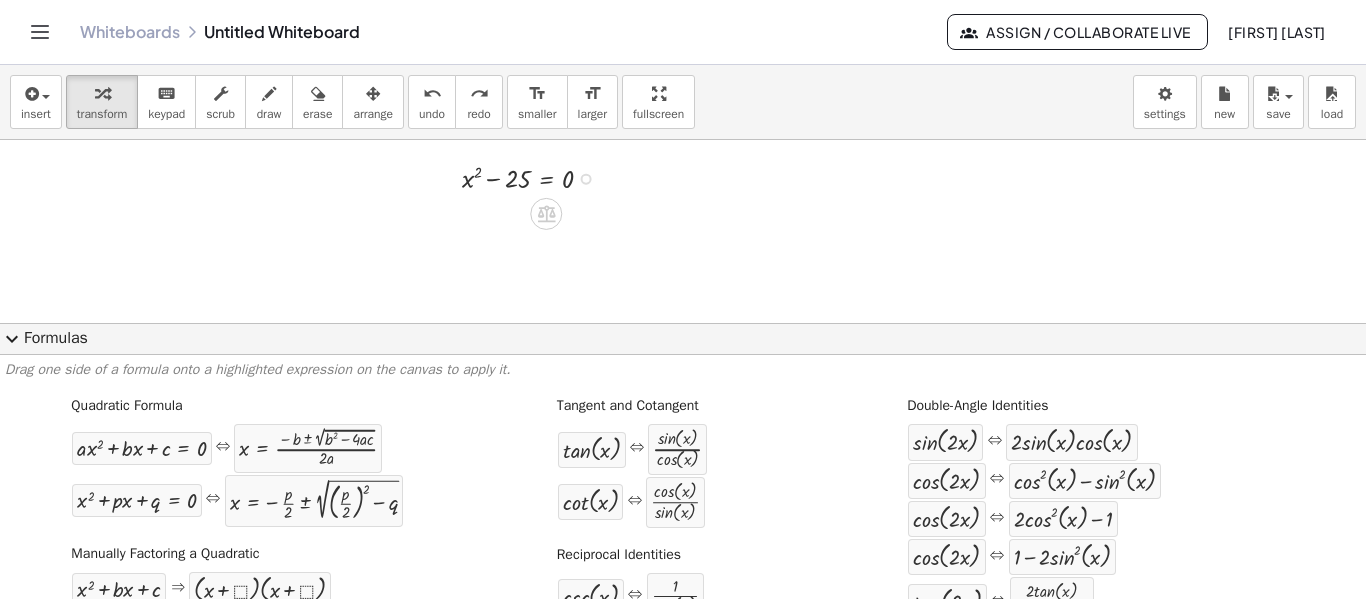 click at bounding box center [535, 177] 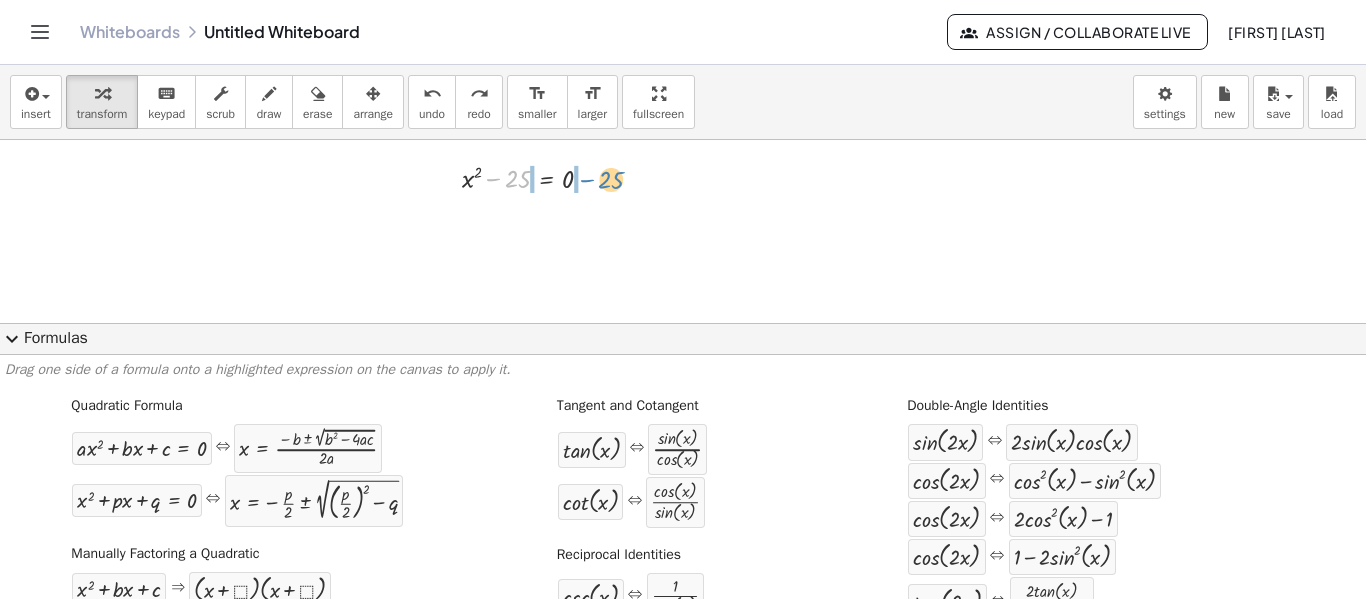 drag, startPoint x: 494, startPoint y: 180, endPoint x: 588, endPoint y: 180, distance: 94 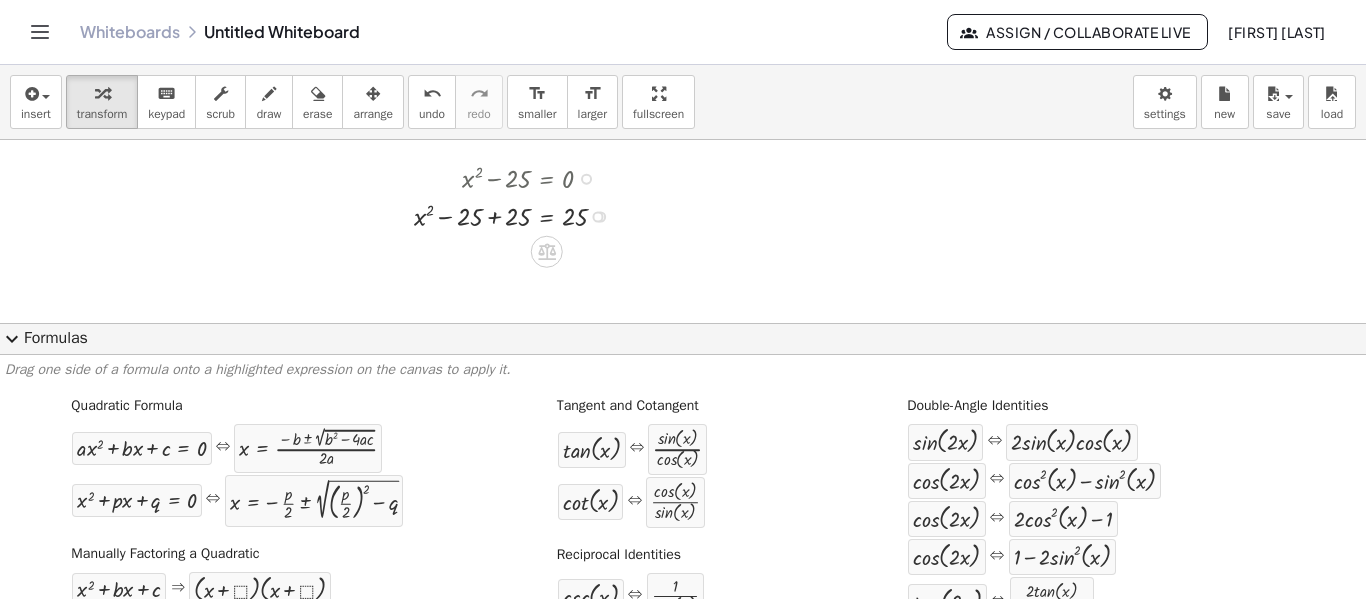 click at bounding box center [518, 215] 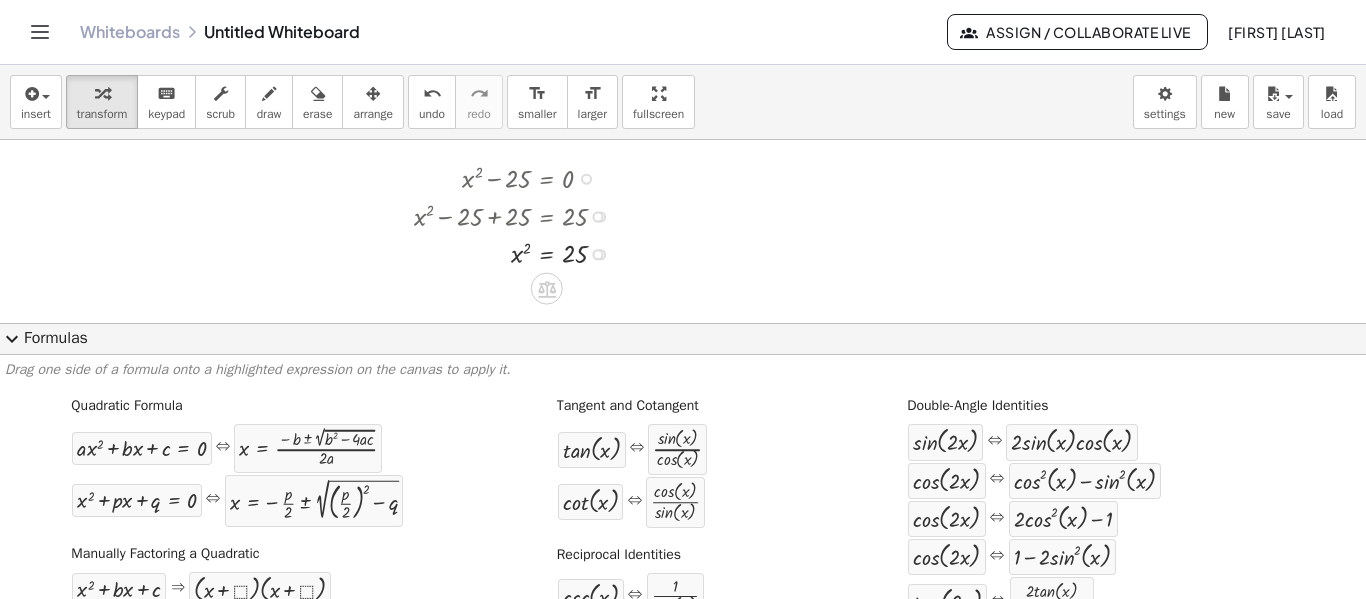 click at bounding box center (518, 252) 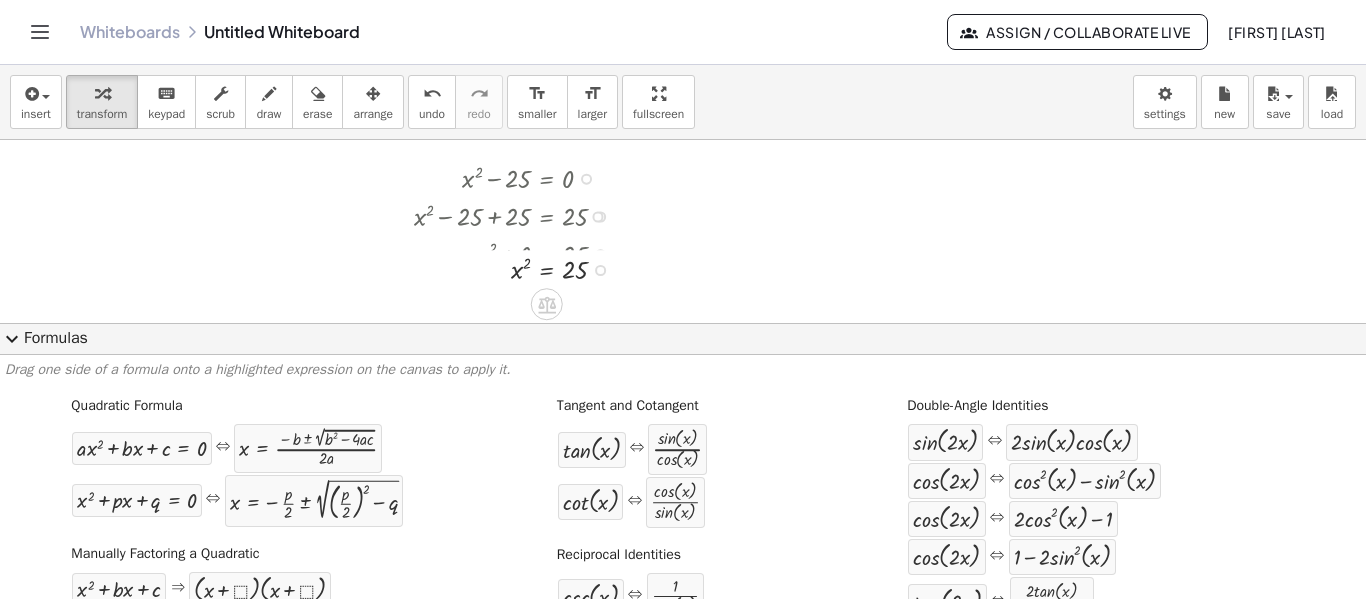 drag, startPoint x: 598, startPoint y: 253, endPoint x: 598, endPoint y: 280, distance: 27 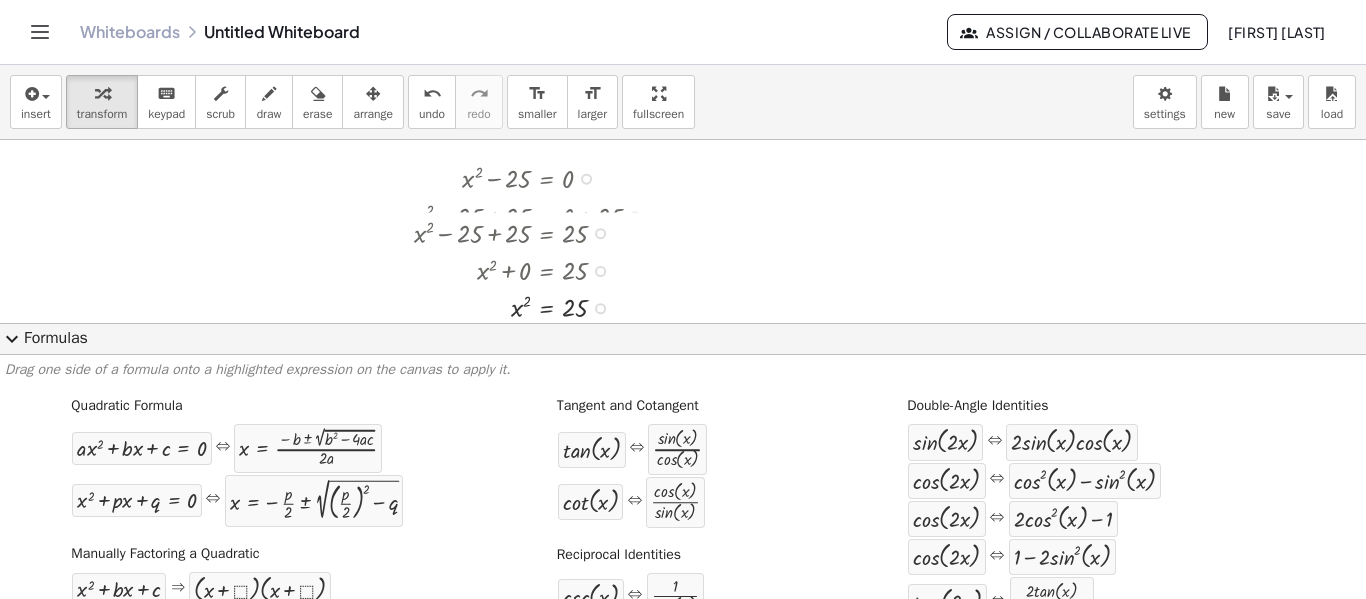 drag, startPoint x: 598, startPoint y: 218, endPoint x: 598, endPoint y: 242, distance: 24 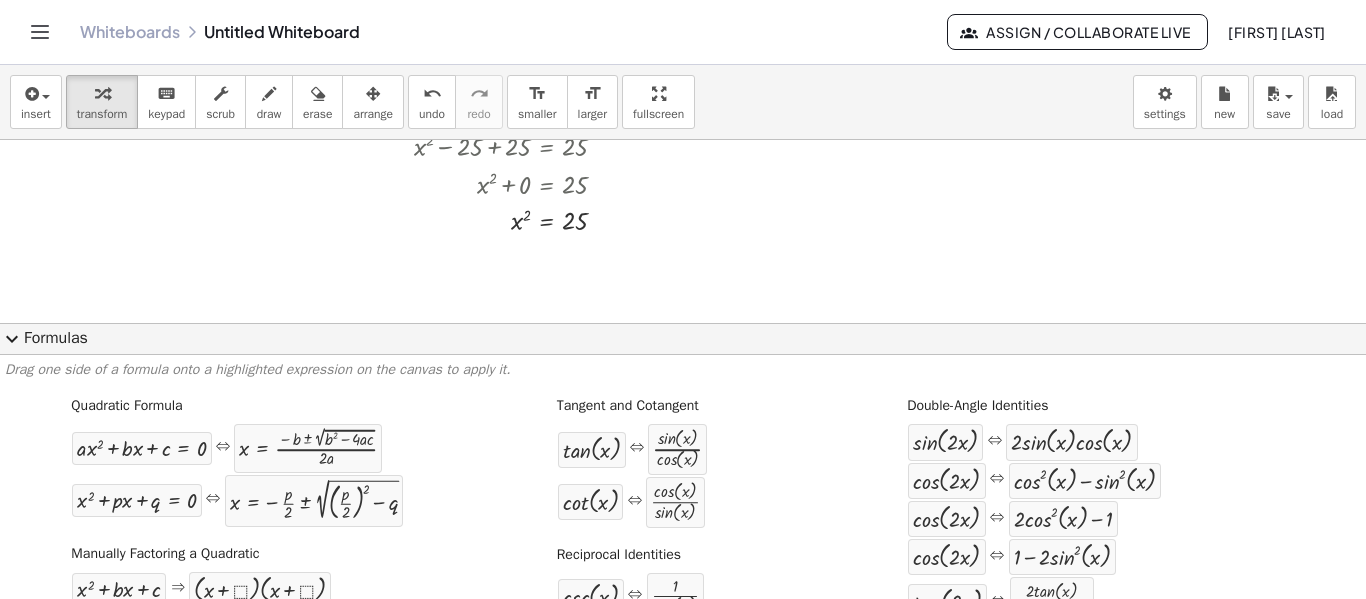 scroll, scrollTop: 221, scrollLeft: 0, axis: vertical 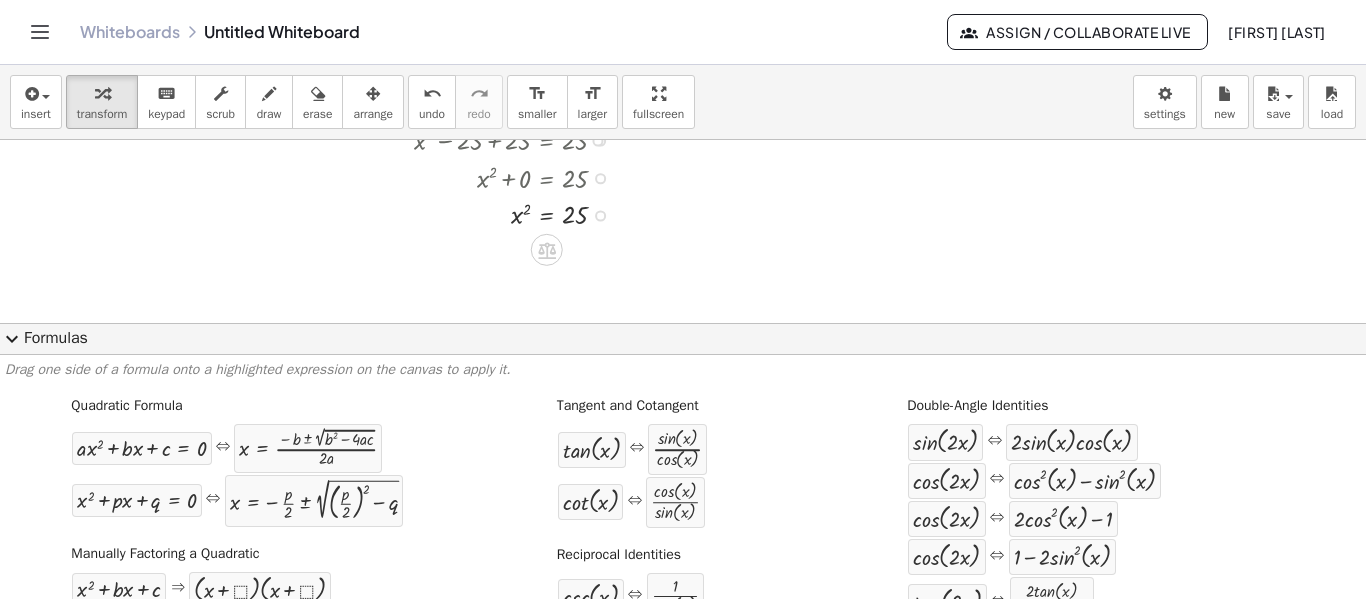 click at bounding box center [518, 214] 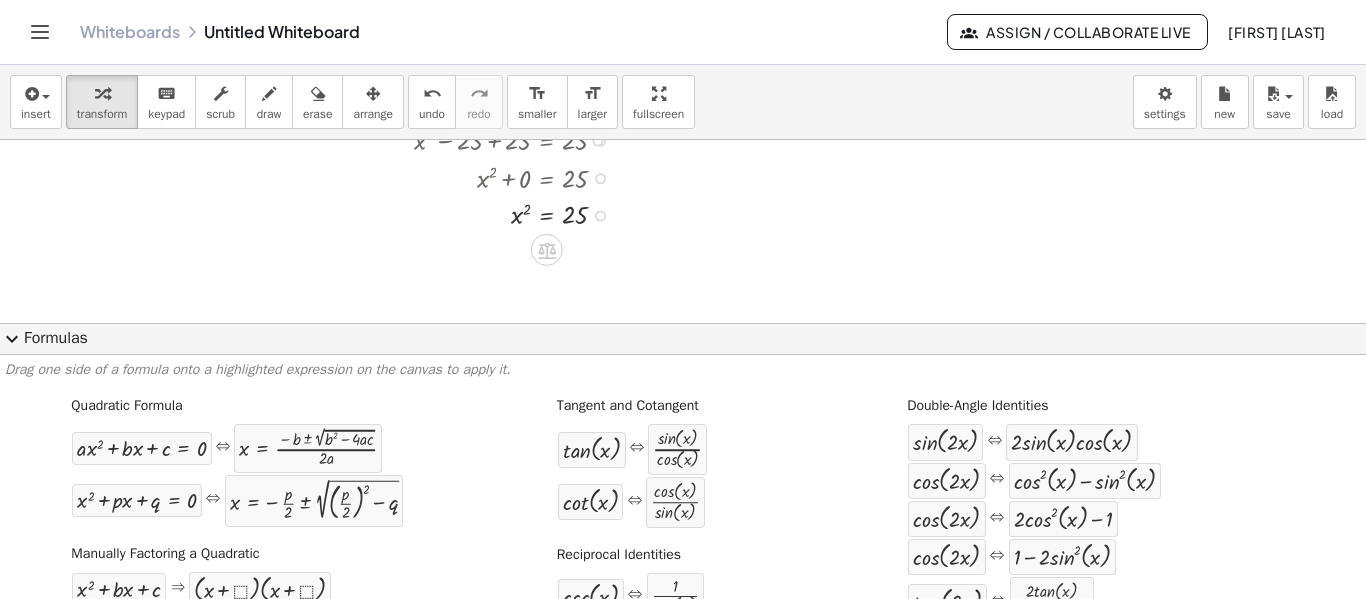 click at bounding box center (518, 214) 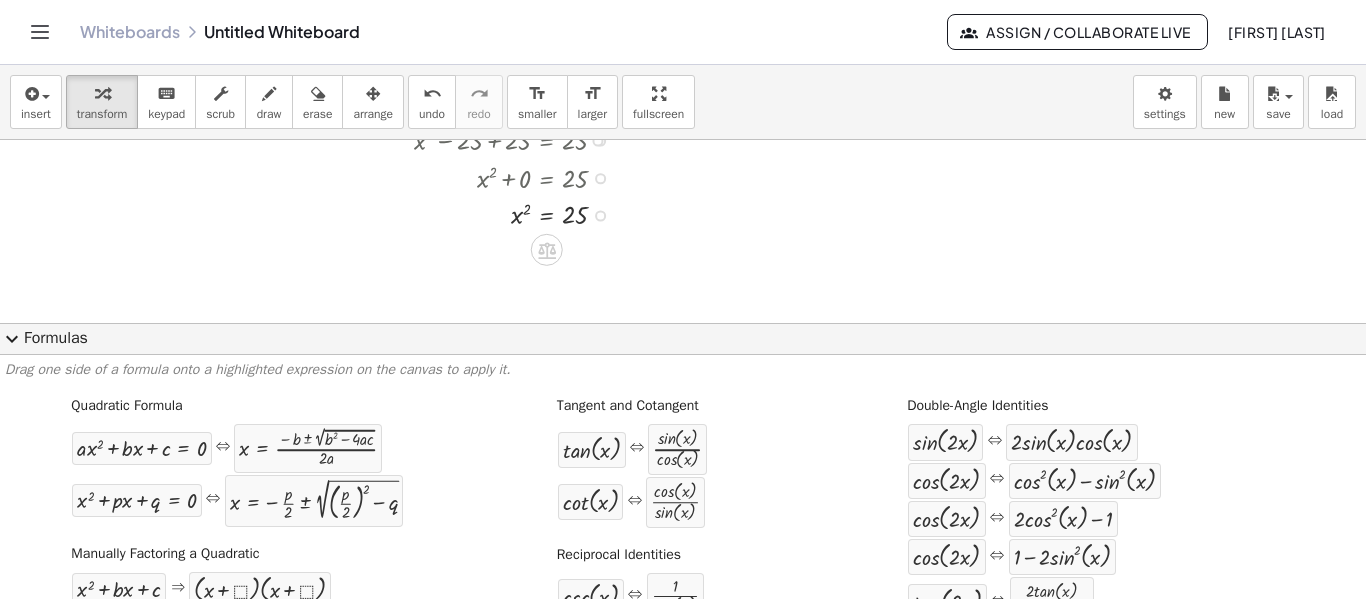 click at bounding box center [518, 214] 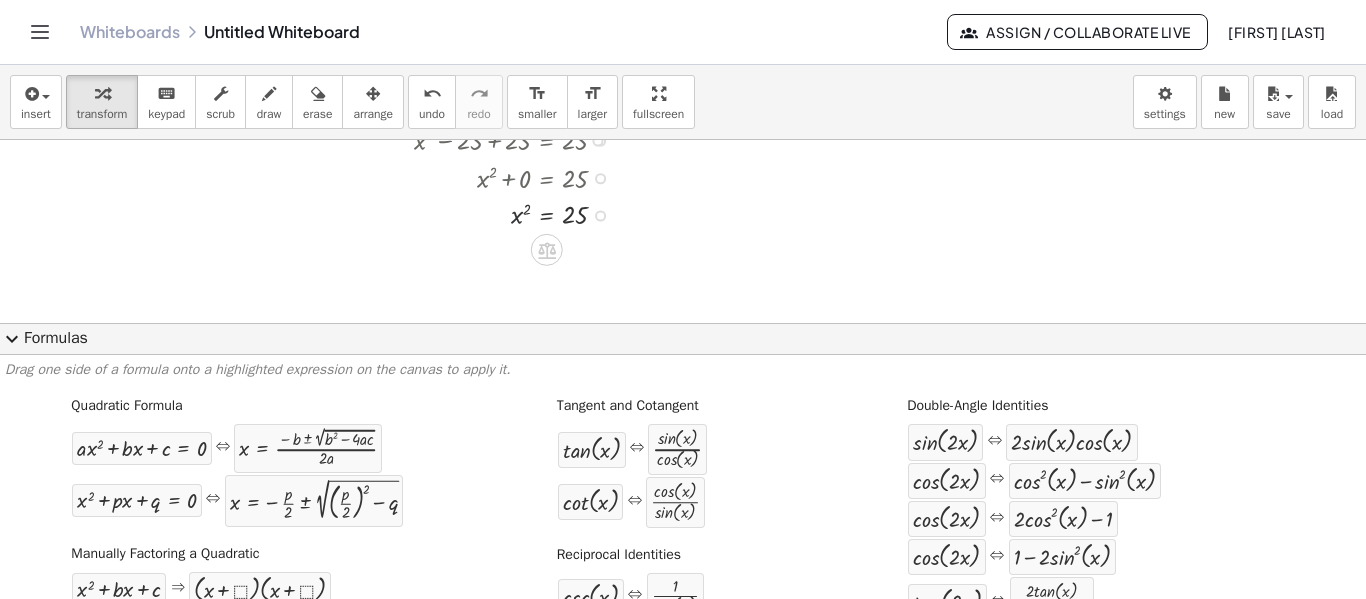 click at bounding box center [518, 214] 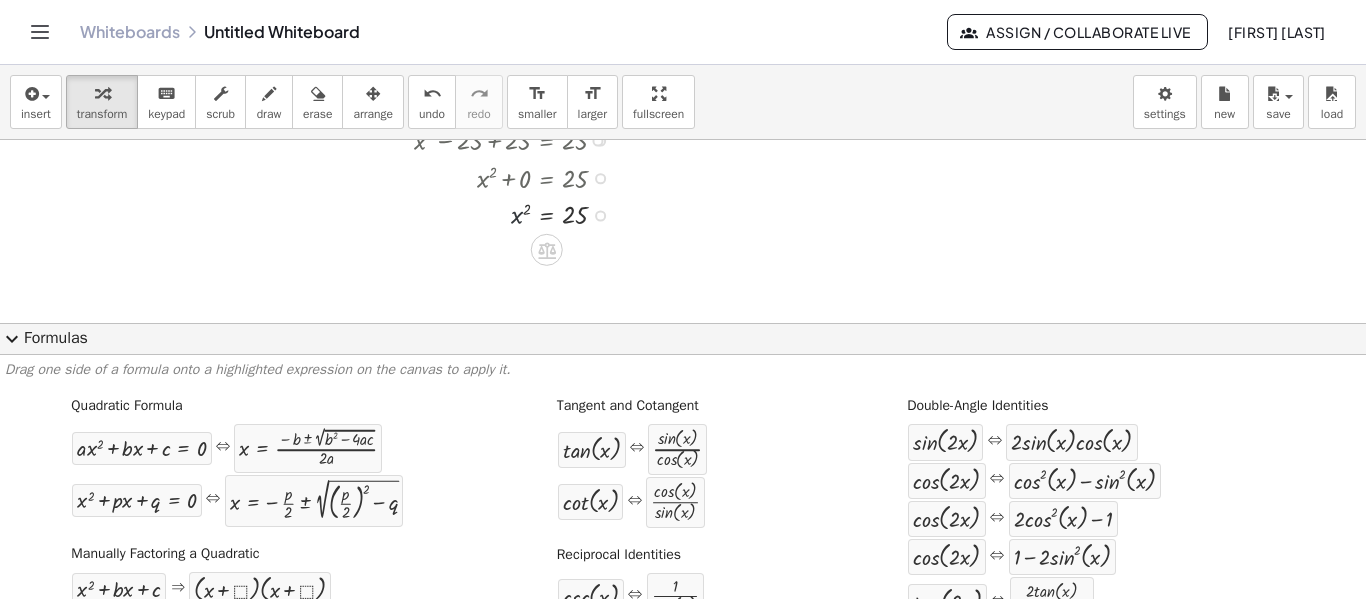 click at bounding box center [518, 214] 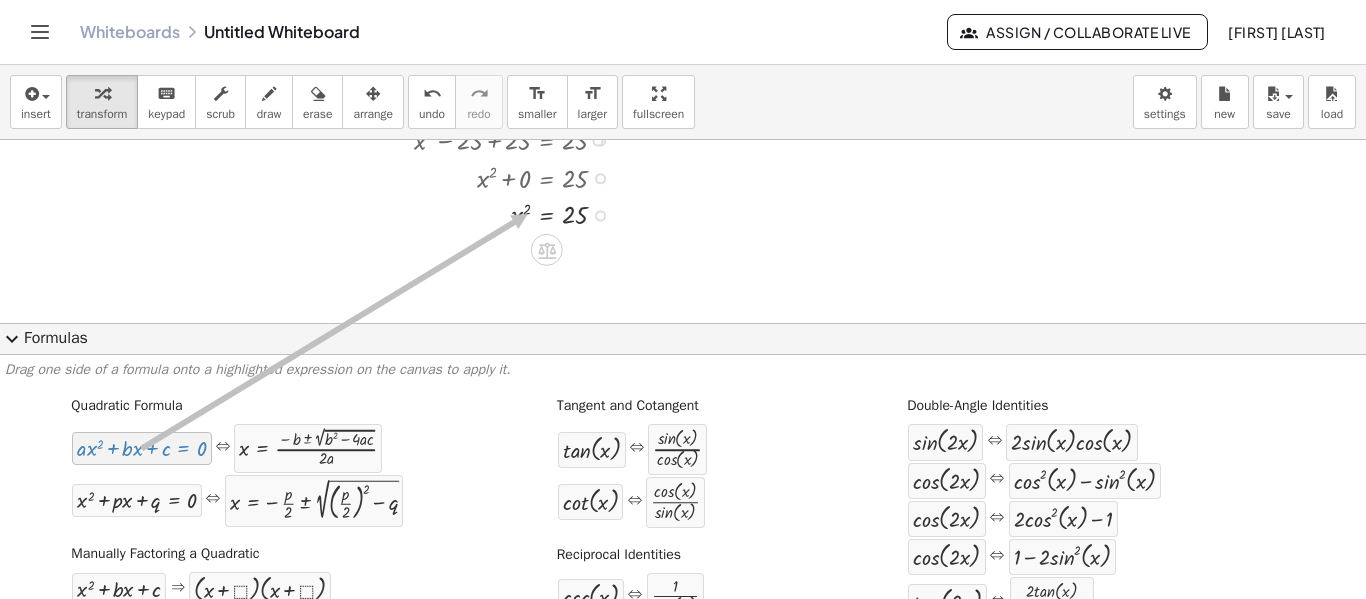 drag, startPoint x: 89, startPoint y: 454, endPoint x: 525, endPoint y: 214, distance: 497.69067 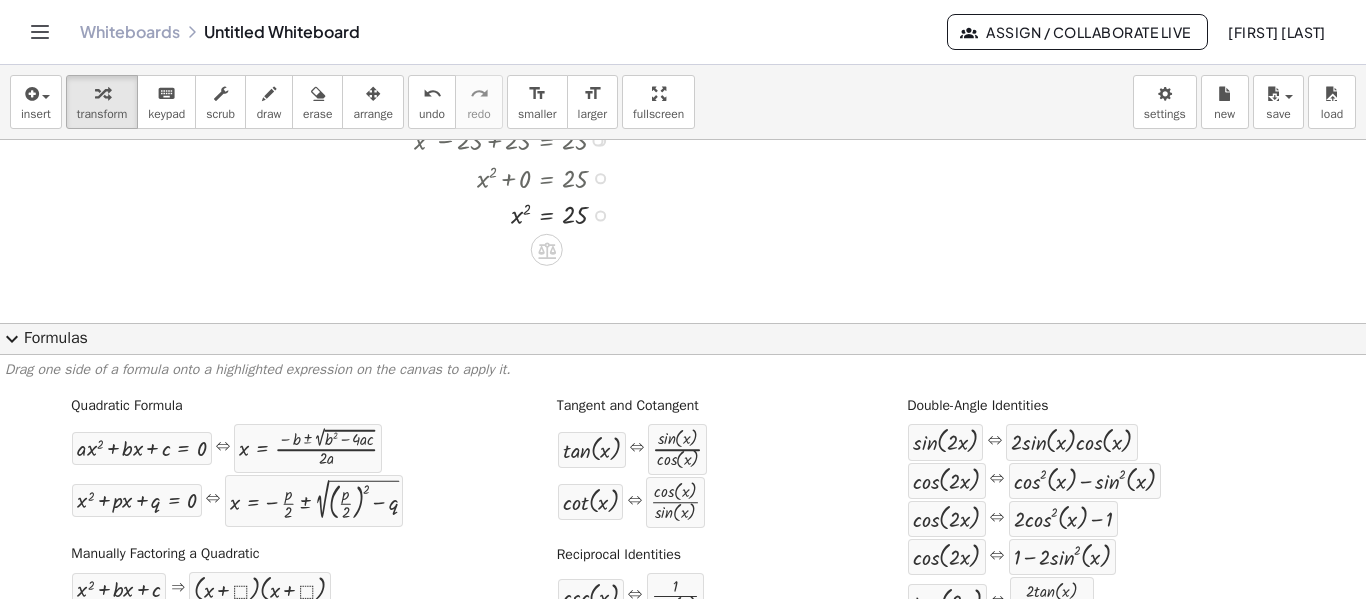 click at bounding box center (518, 214) 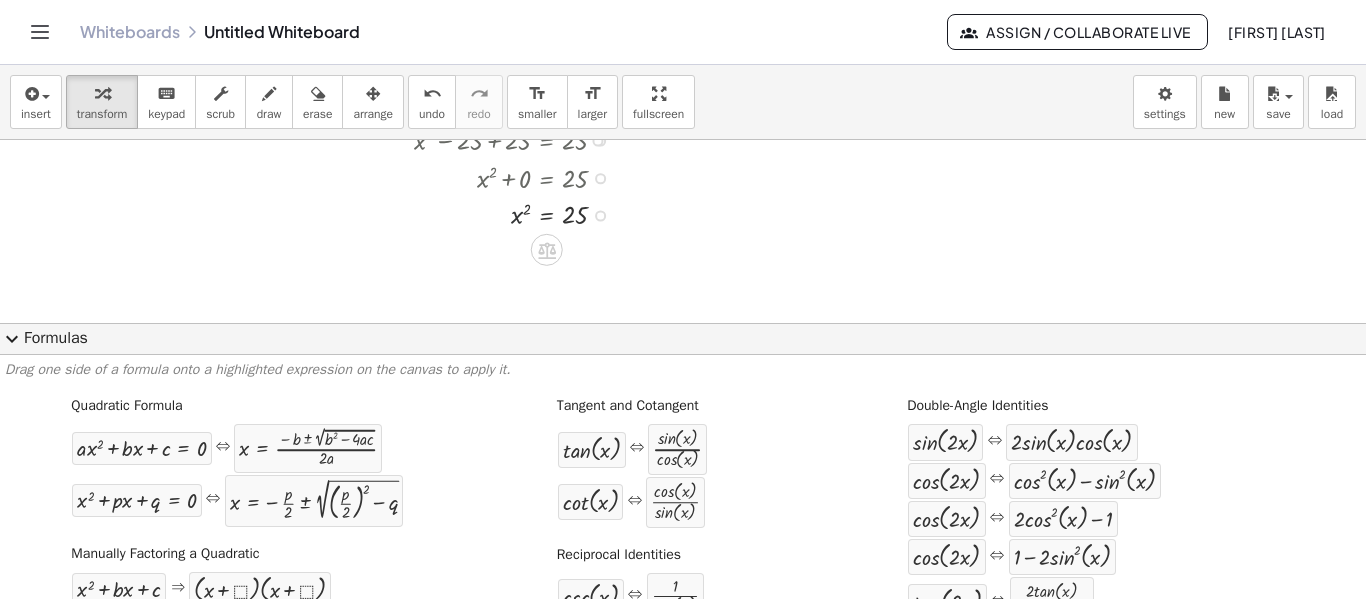 click at bounding box center (518, 214) 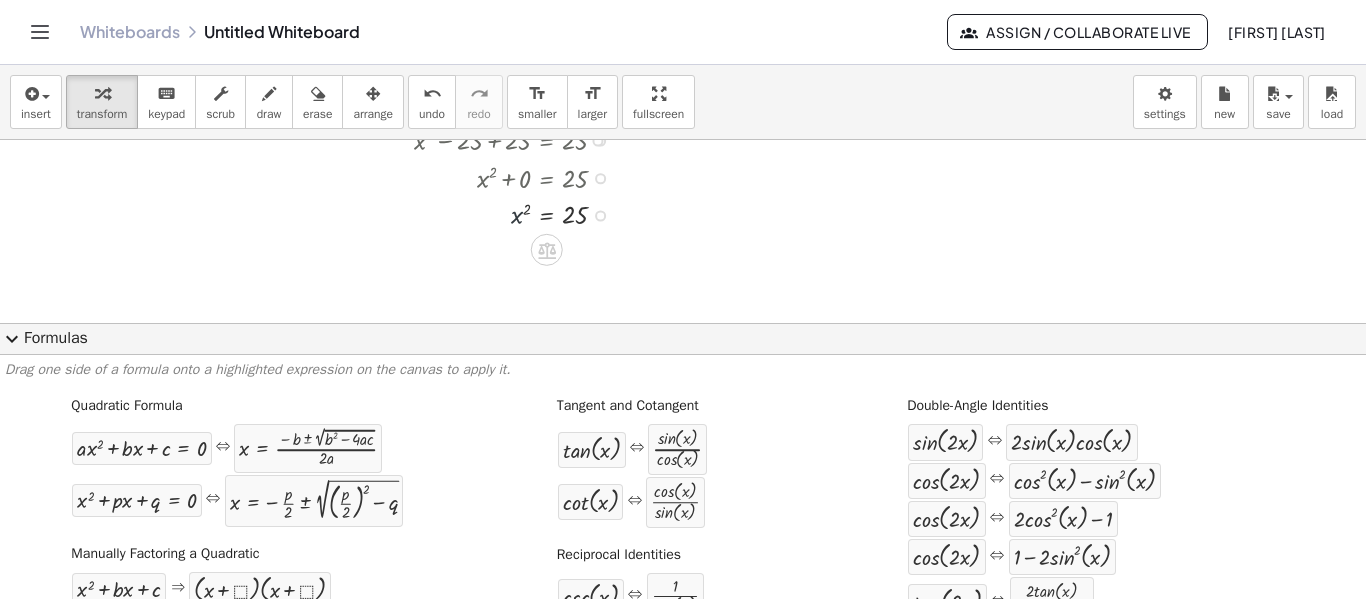 click at bounding box center (518, 214) 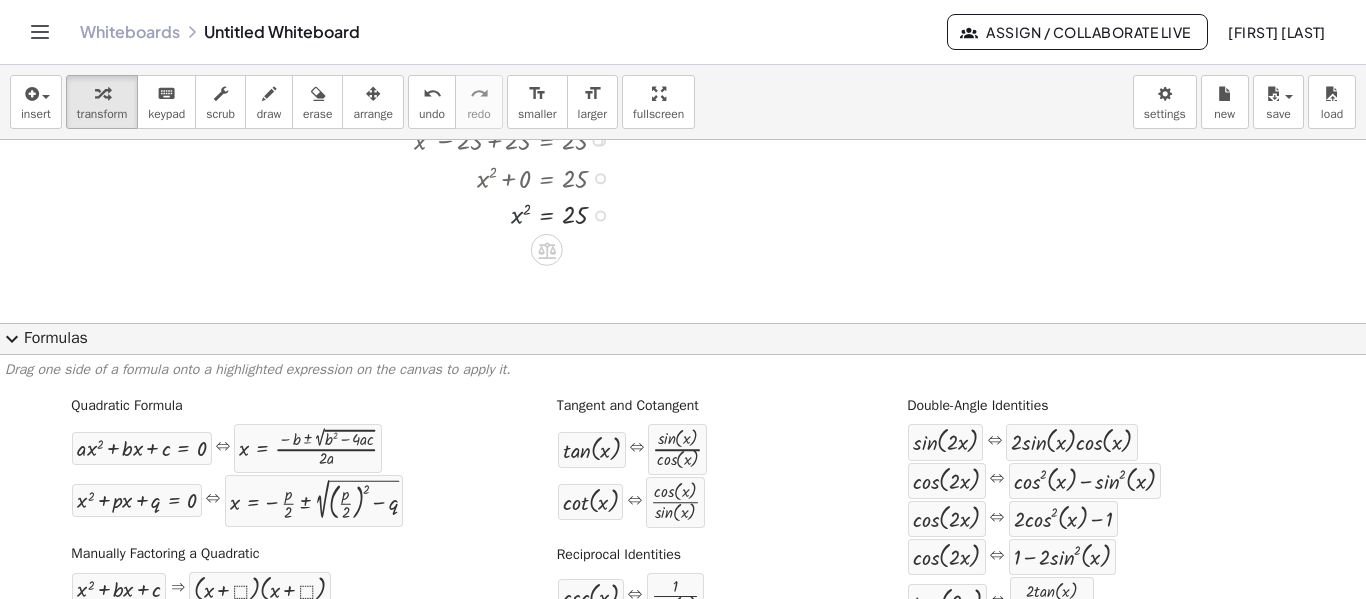 click at bounding box center [518, 214] 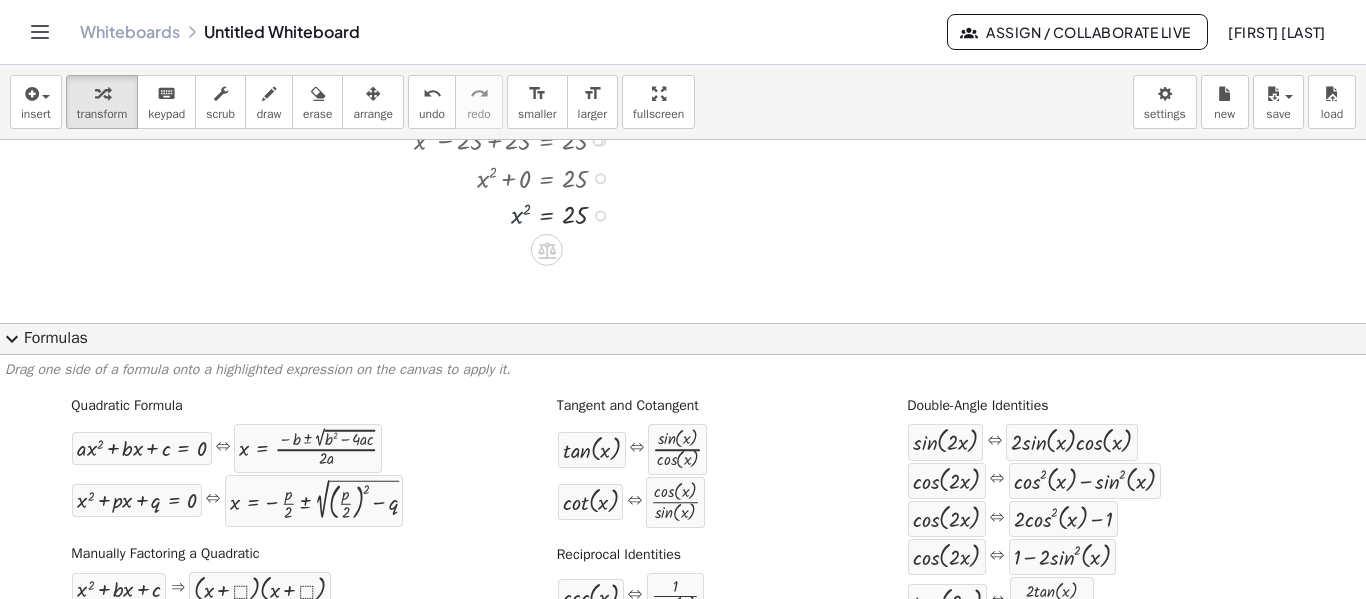 click at bounding box center (518, 214) 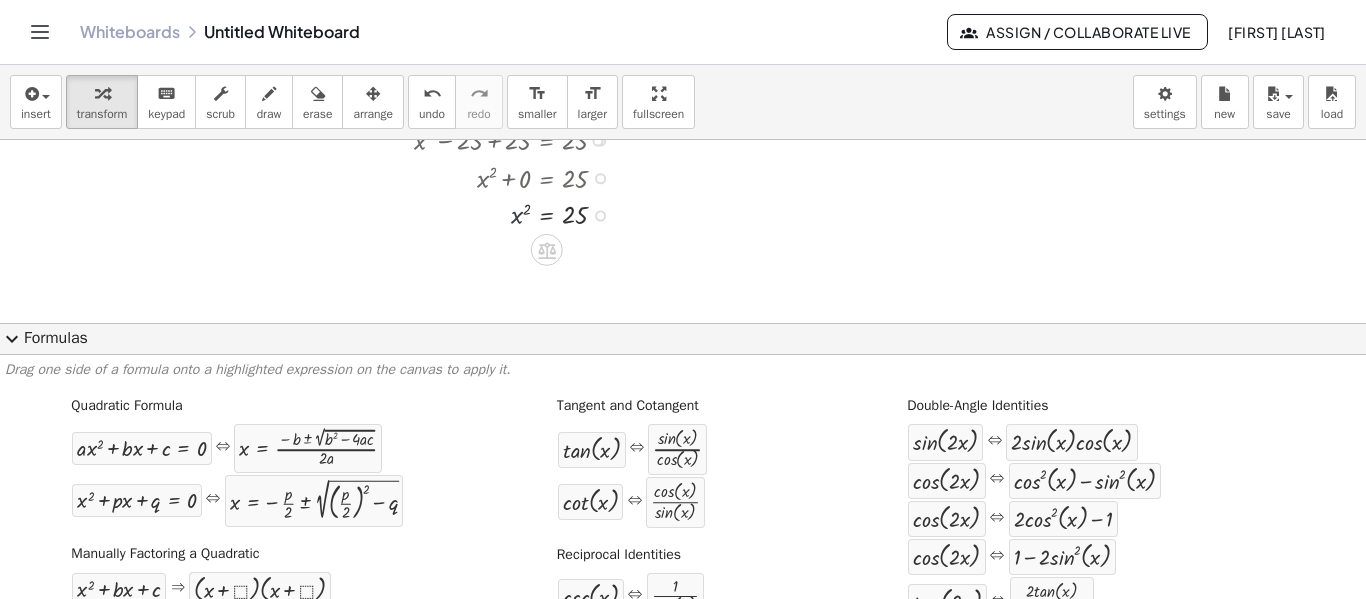 click at bounding box center [518, 214] 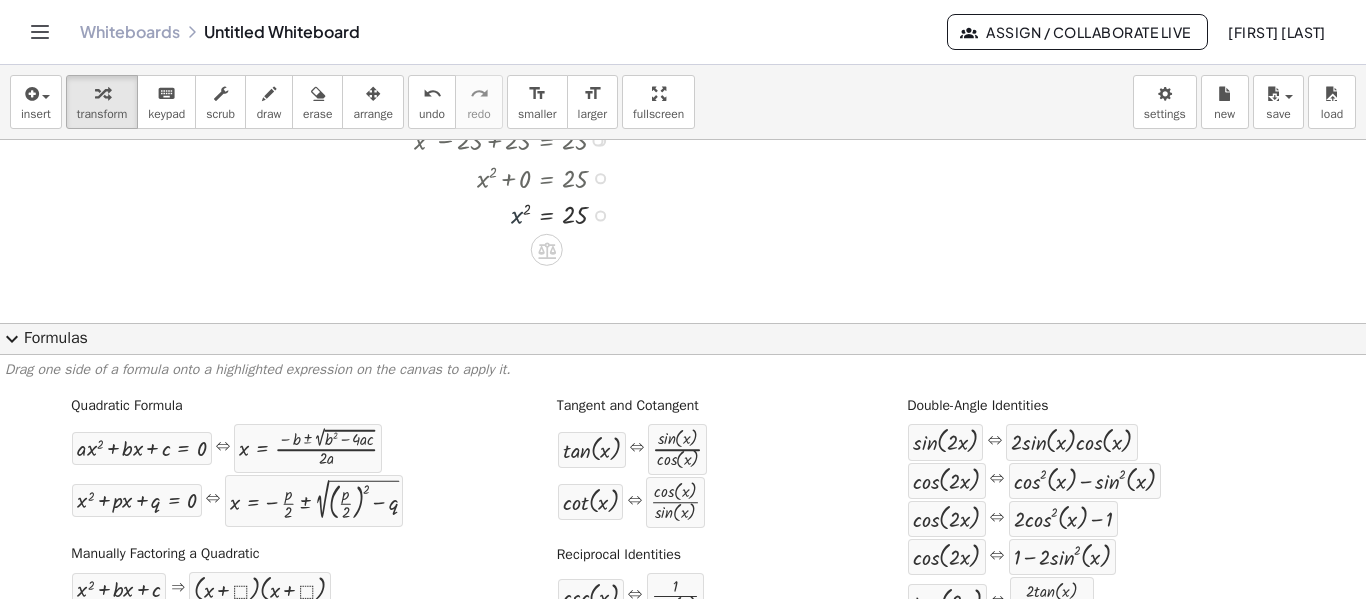 click at bounding box center (518, 214) 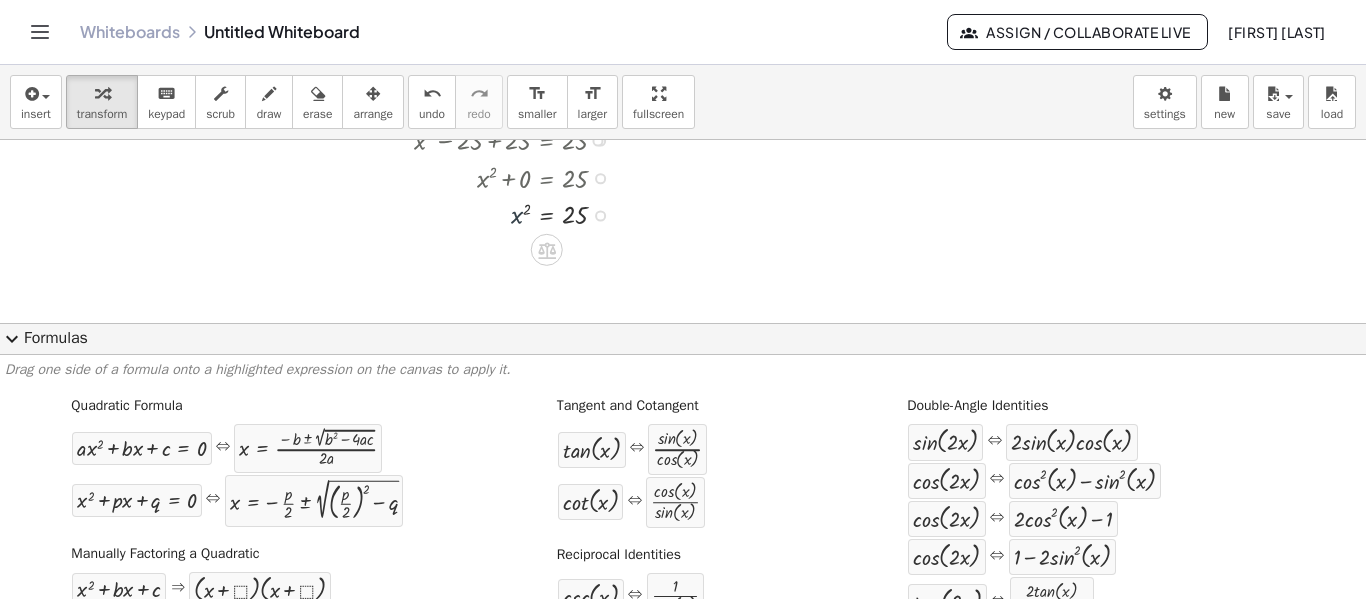 click at bounding box center [518, 214] 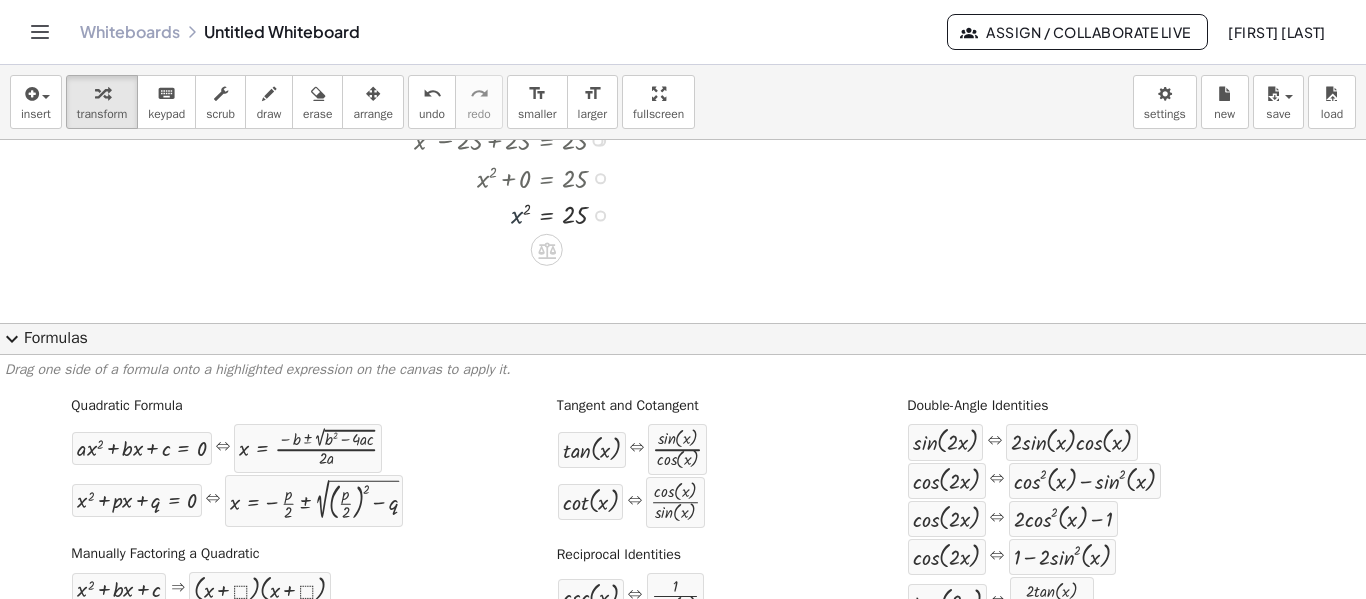 click at bounding box center (518, 214) 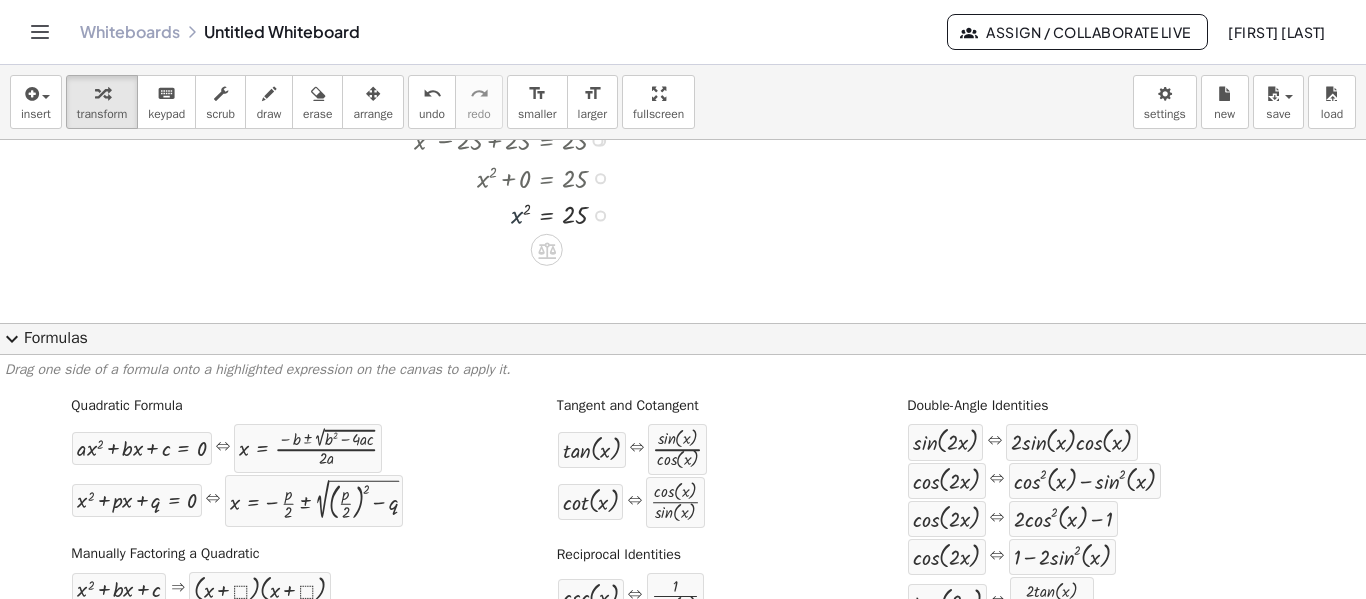 click at bounding box center (518, 214) 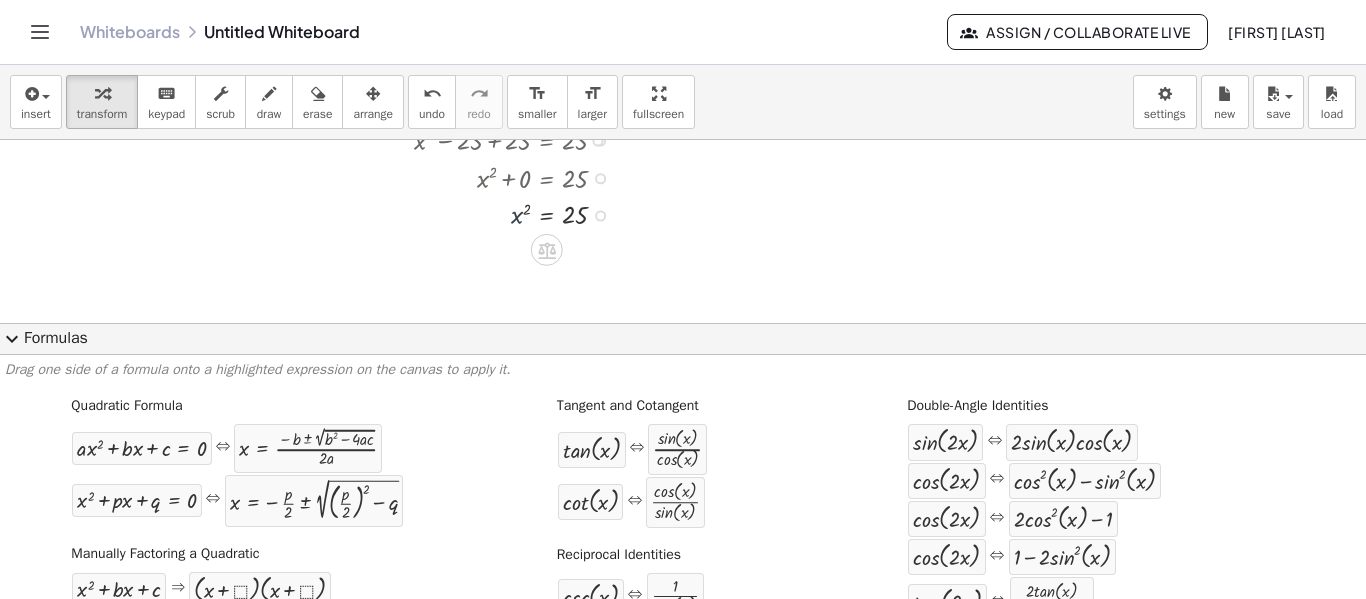 click at bounding box center (518, 214) 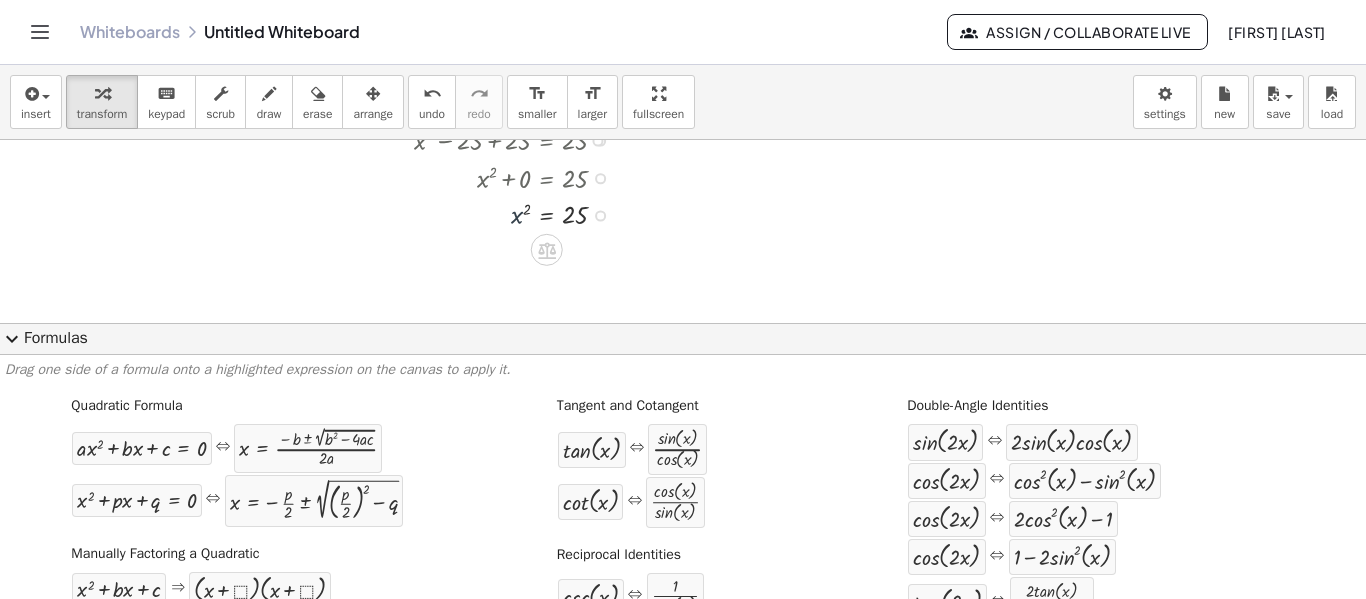 click at bounding box center (518, 214) 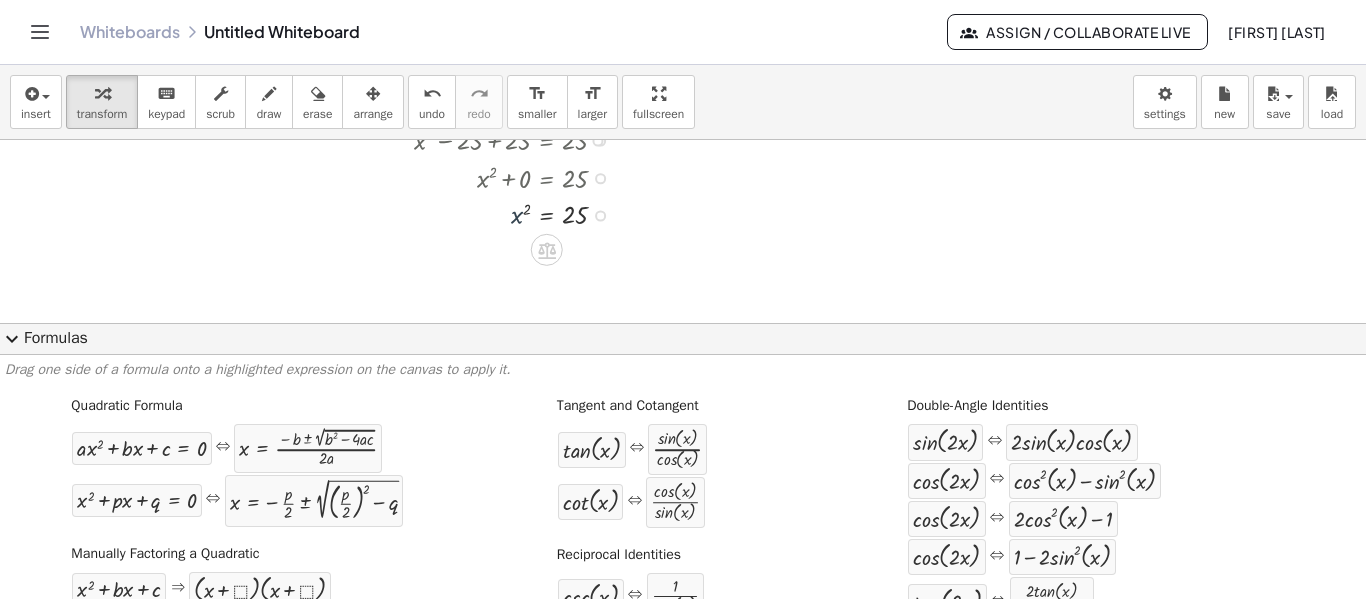 click at bounding box center (518, 214) 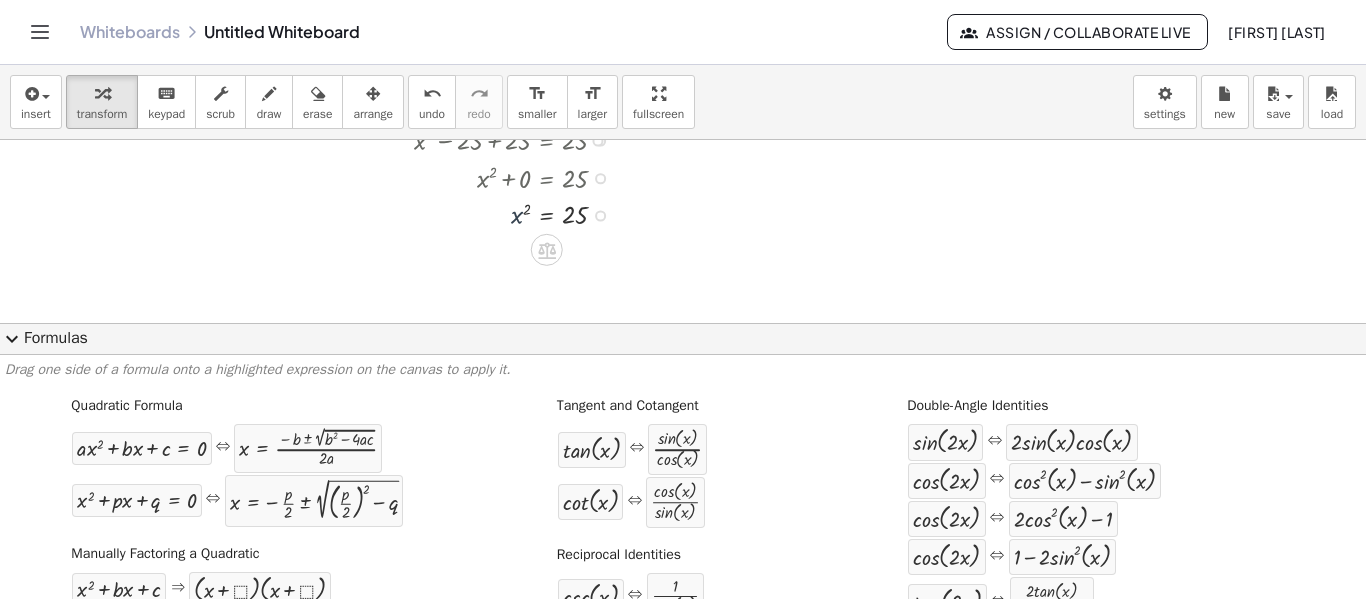 click at bounding box center (518, 214) 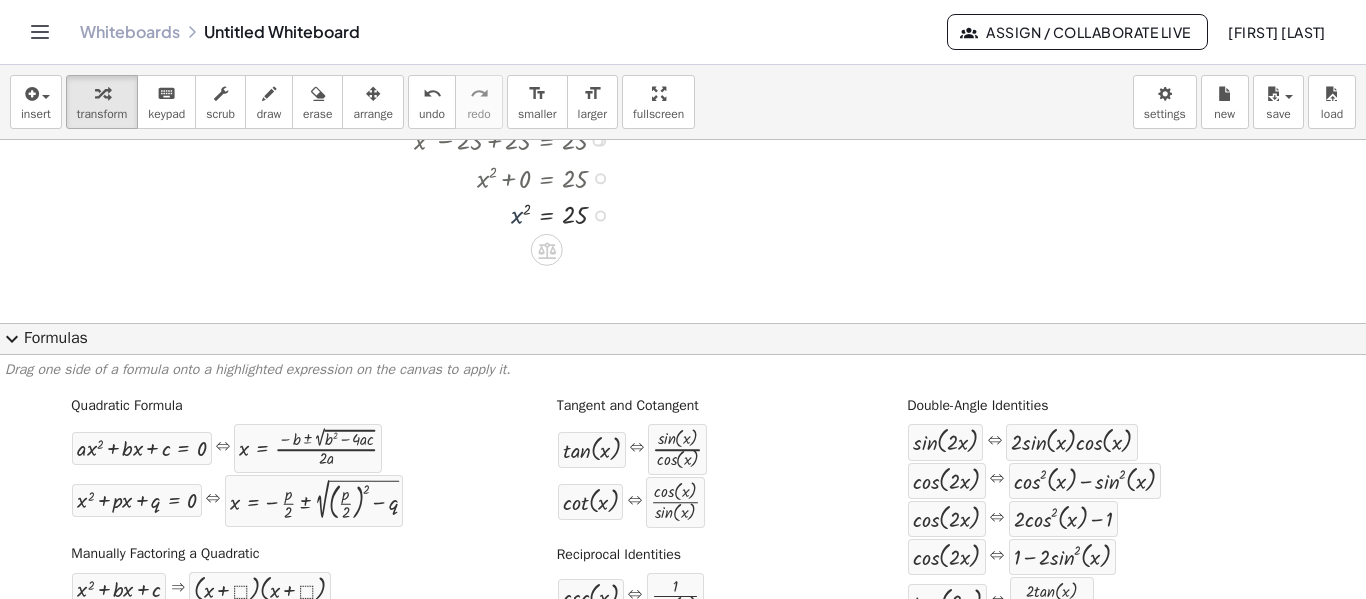 click at bounding box center [518, 214] 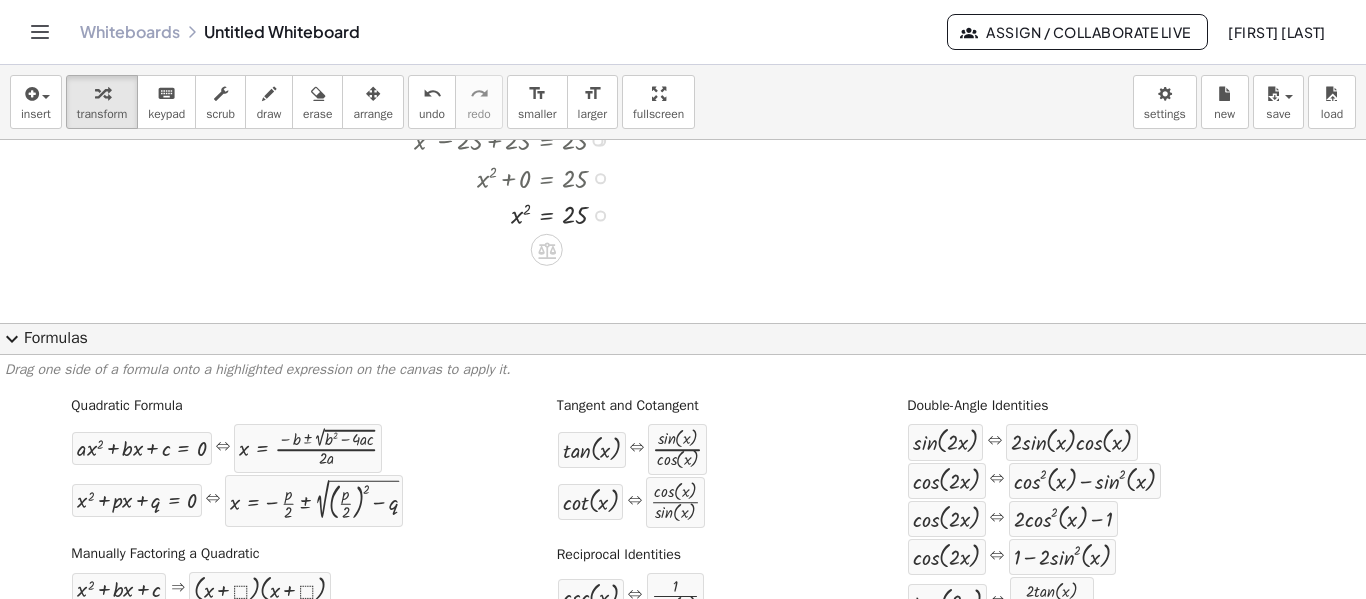 click at bounding box center [518, 214] 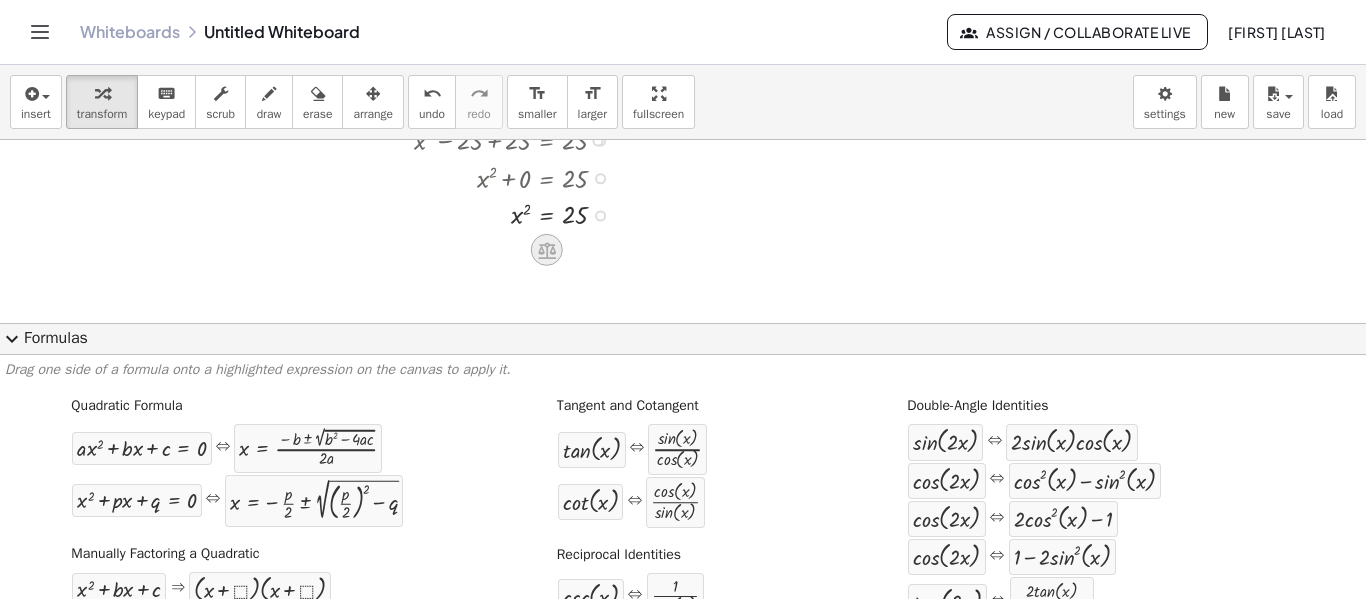 click 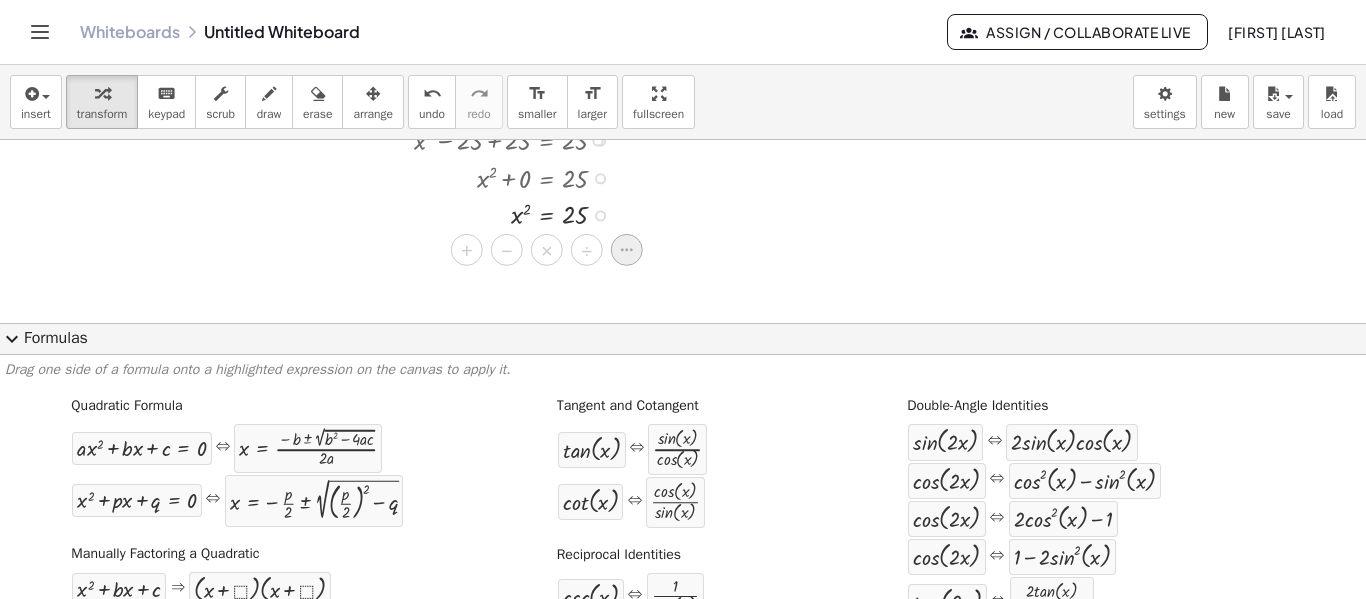 click 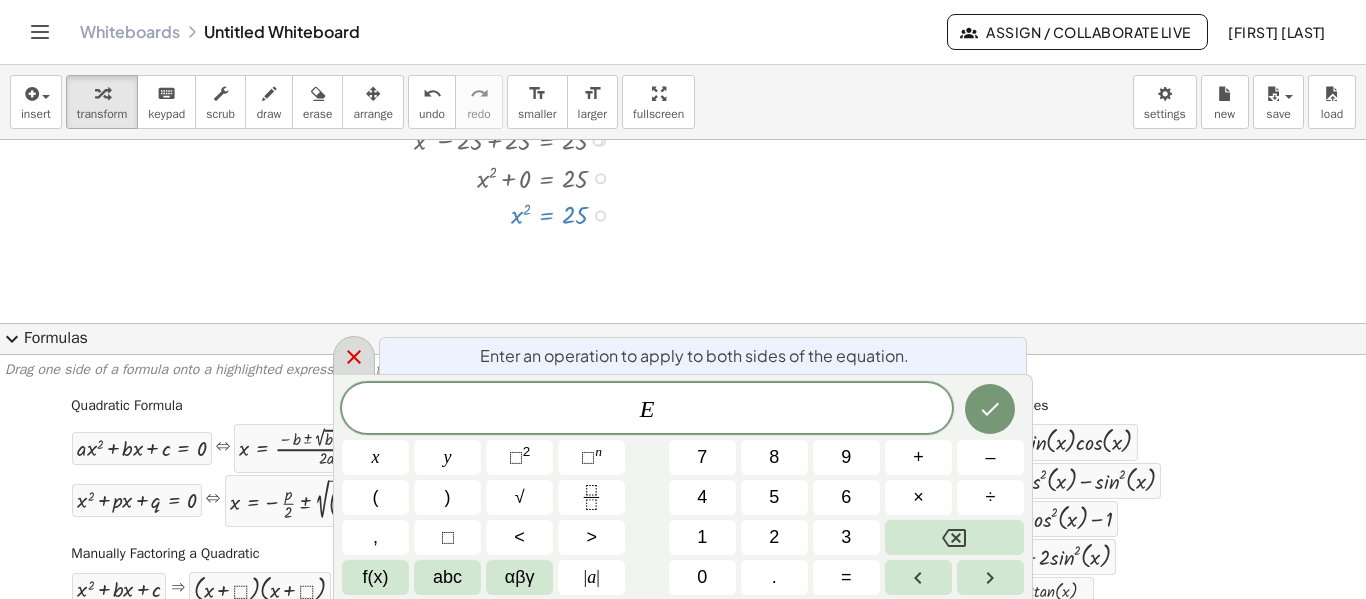 click 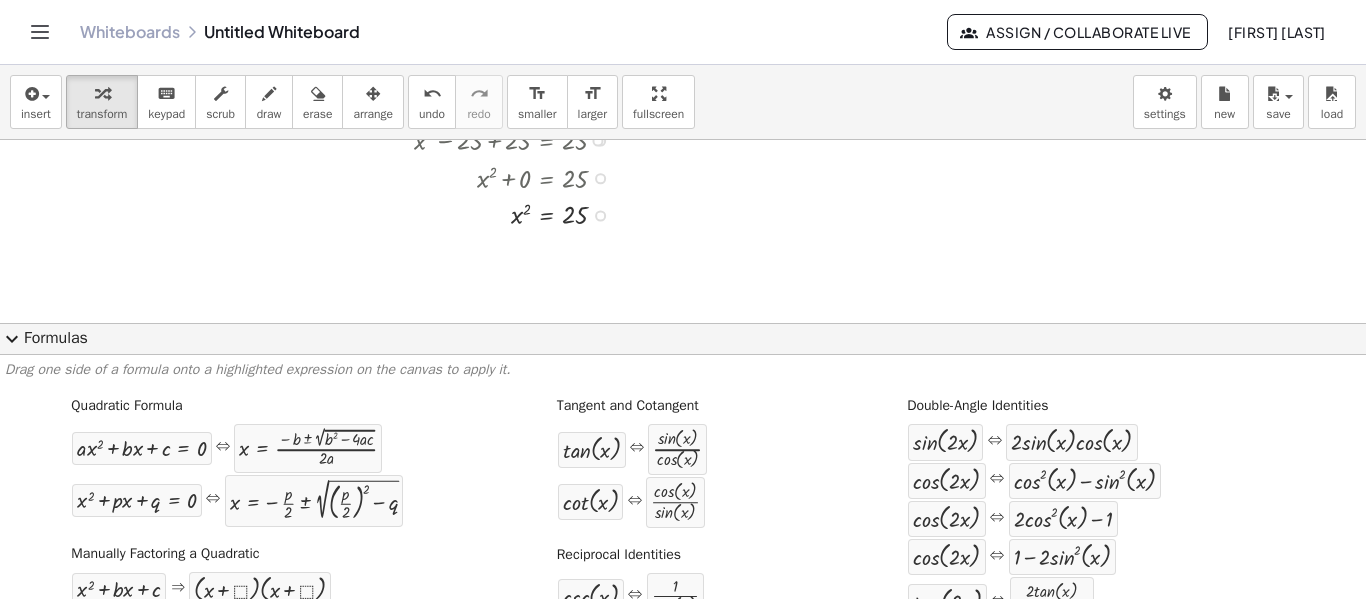 click at bounding box center (518, 214) 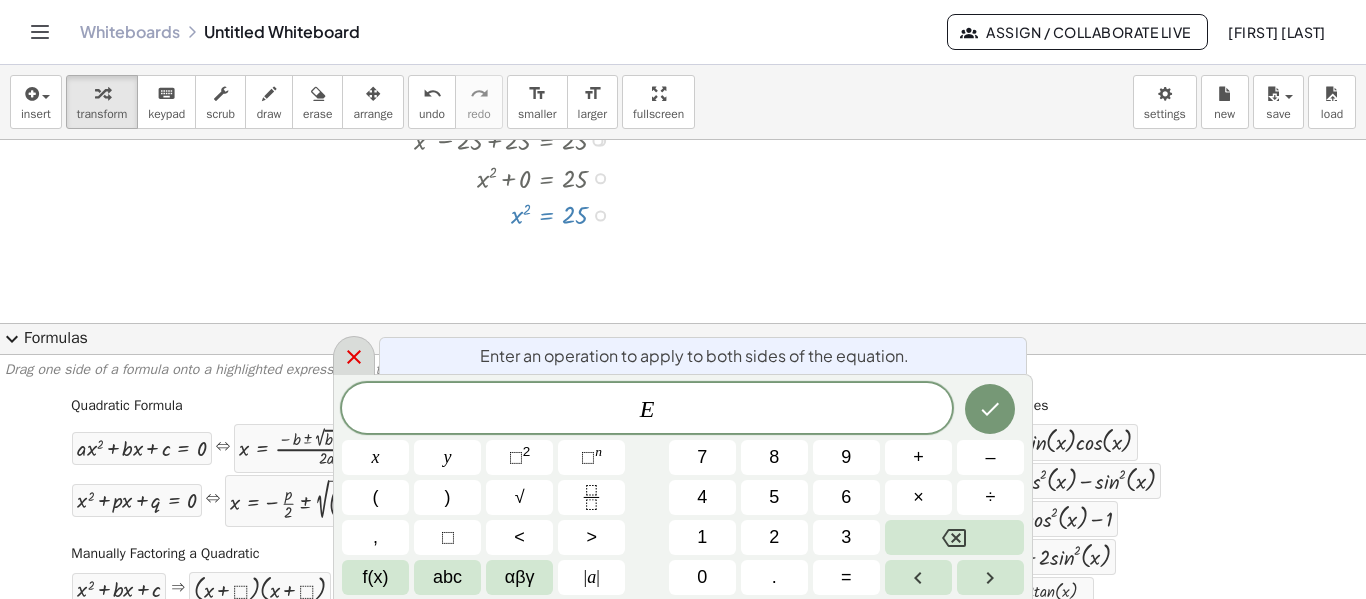 click 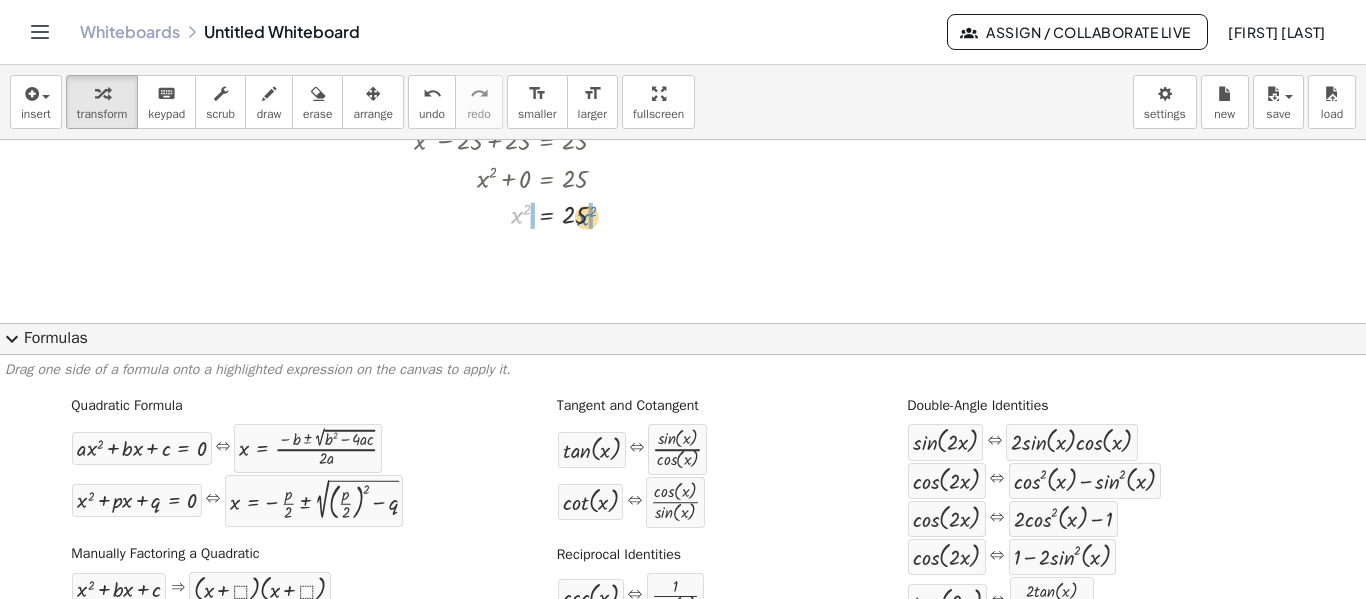 drag, startPoint x: 516, startPoint y: 218, endPoint x: 582, endPoint y: 220, distance: 66.0303 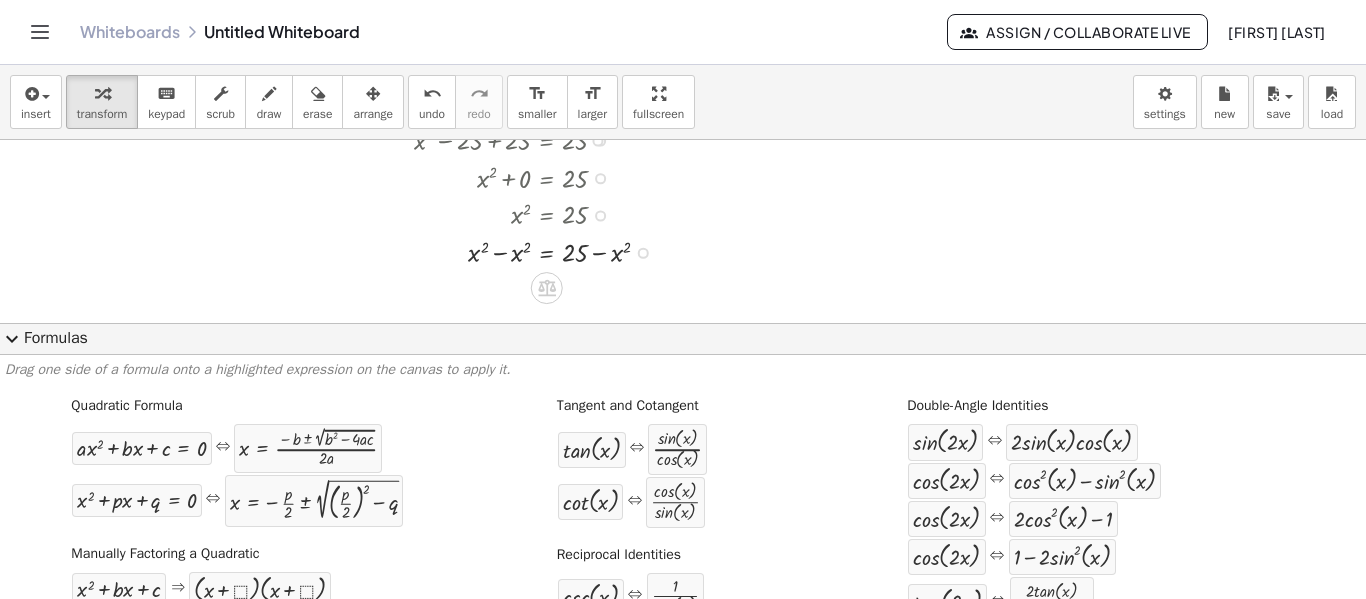 click at bounding box center [540, 251] 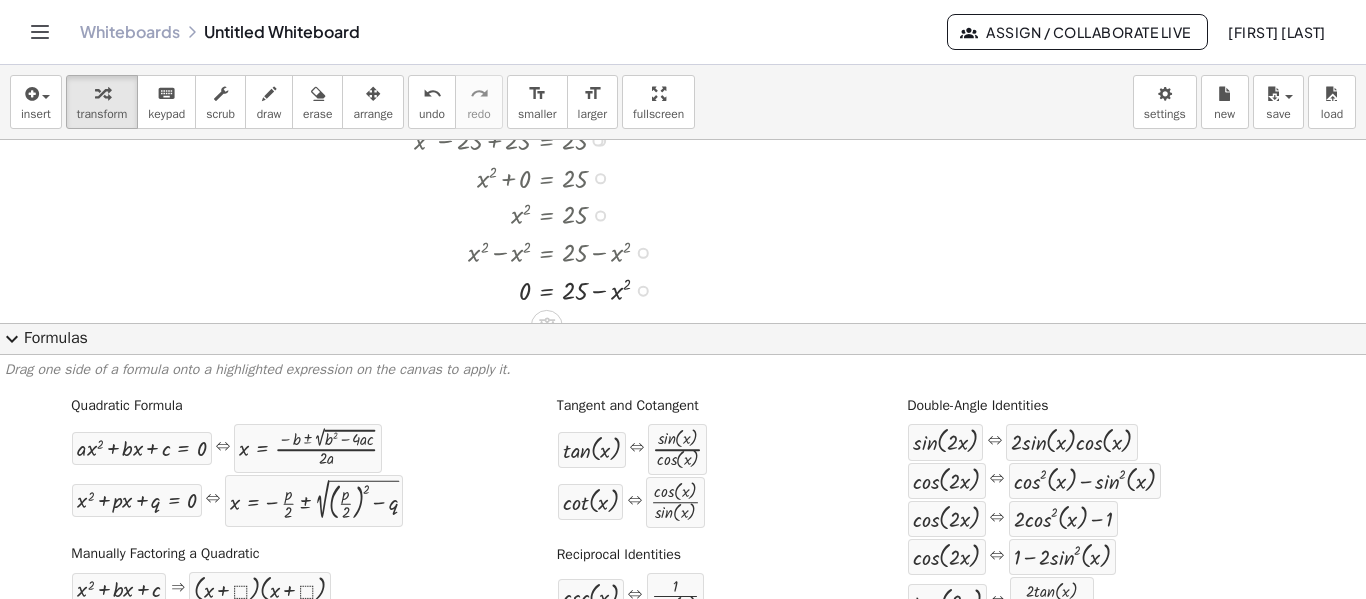 click at bounding box center [540, 289] 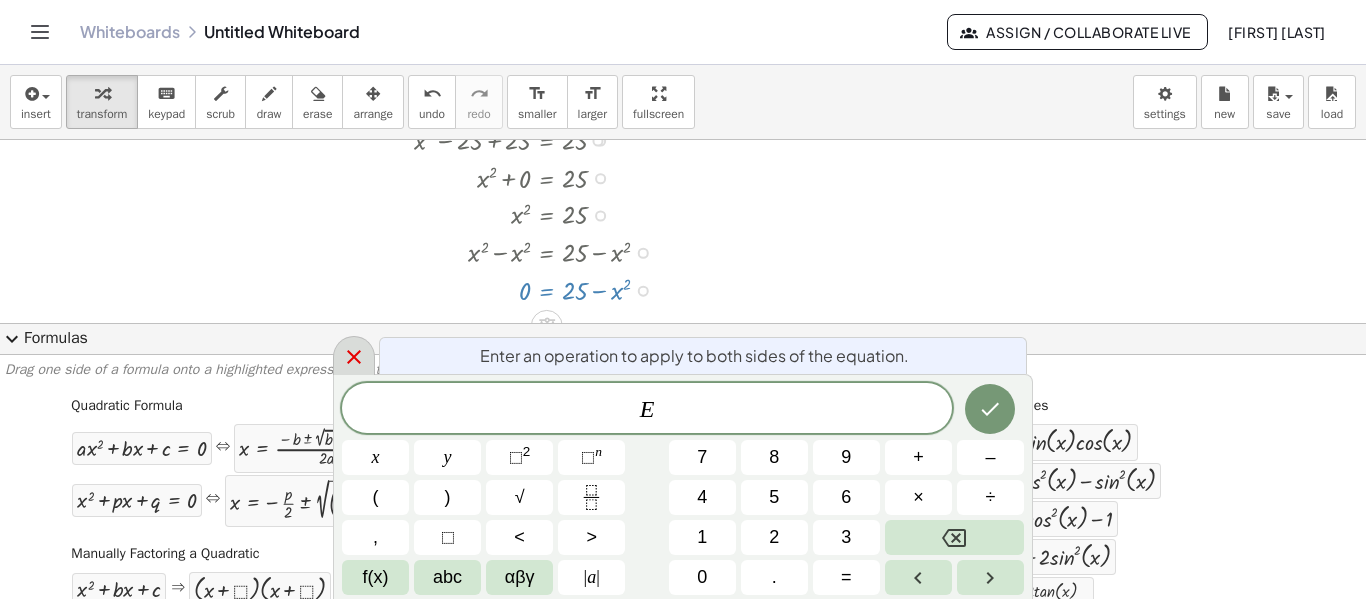 click 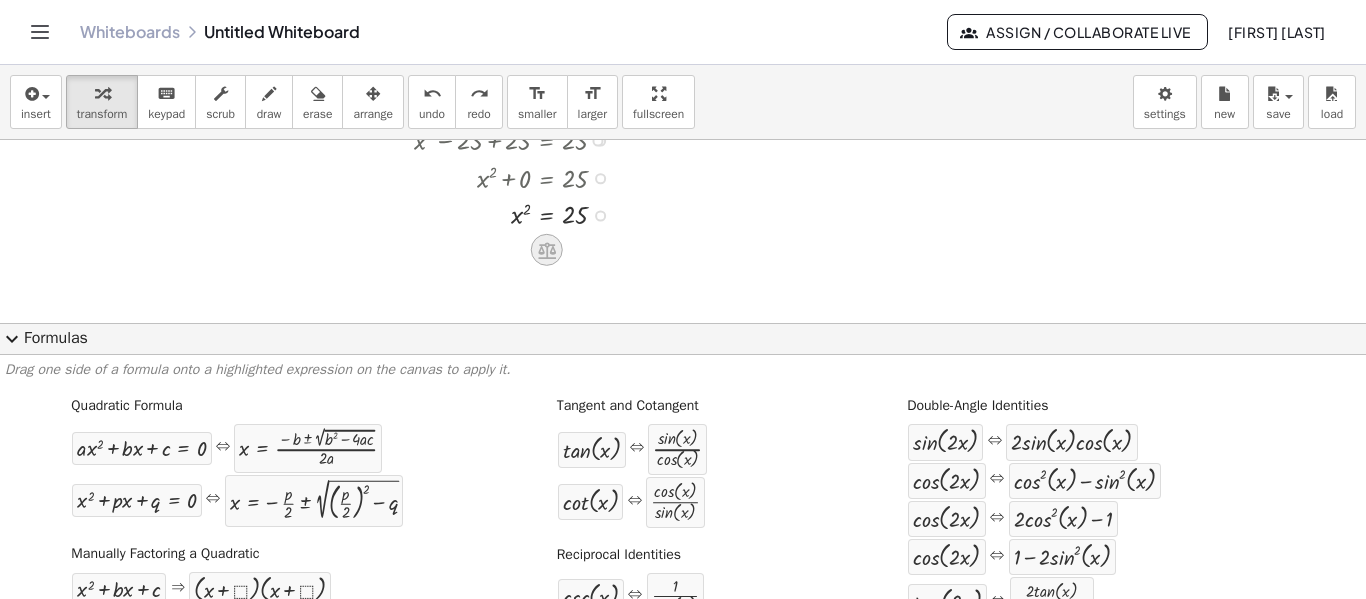 click 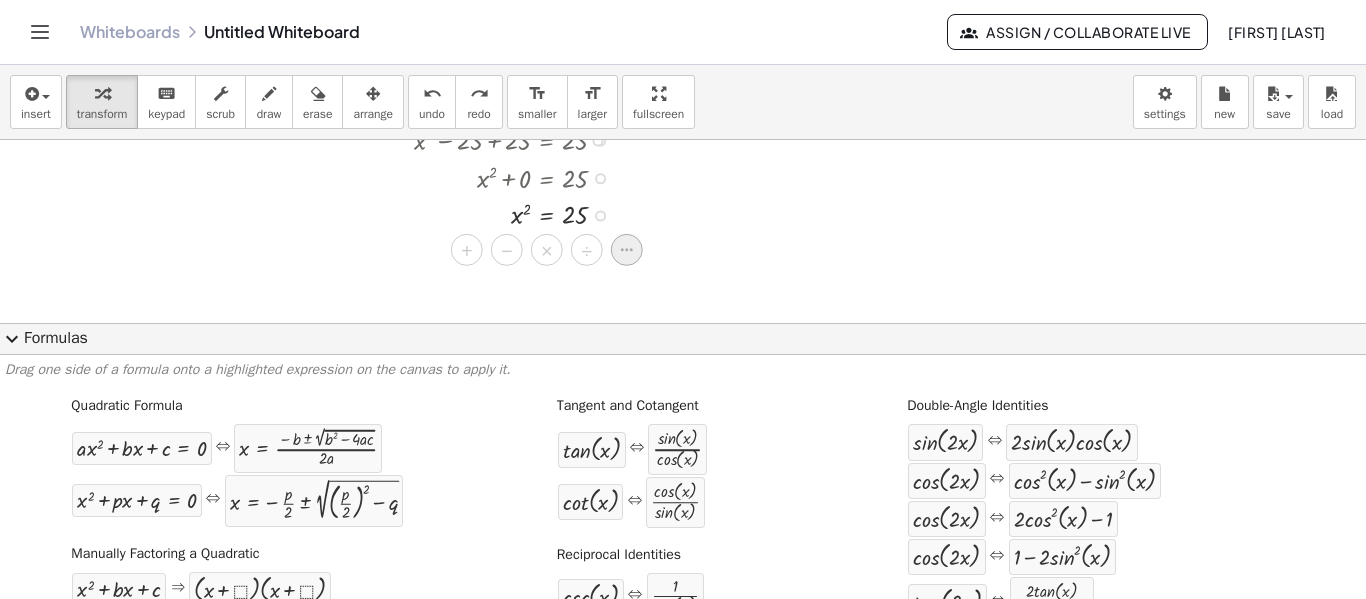 click 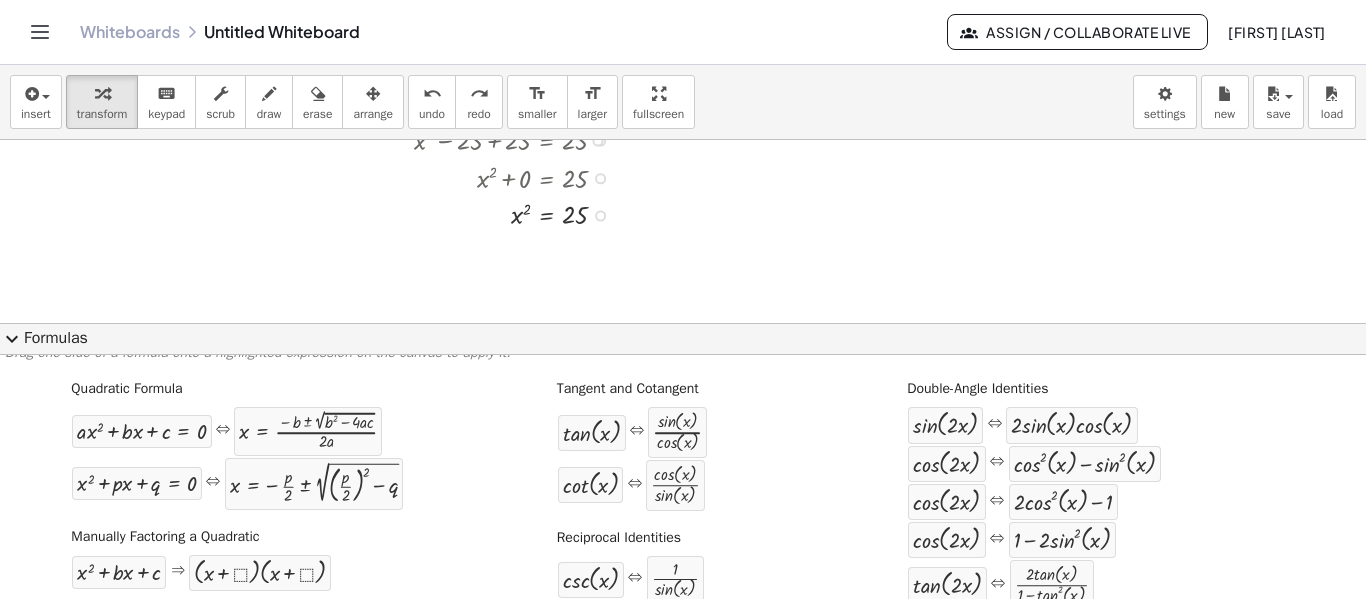 scroll, scrollTop: 0, scrollLeft: 0, axis: both 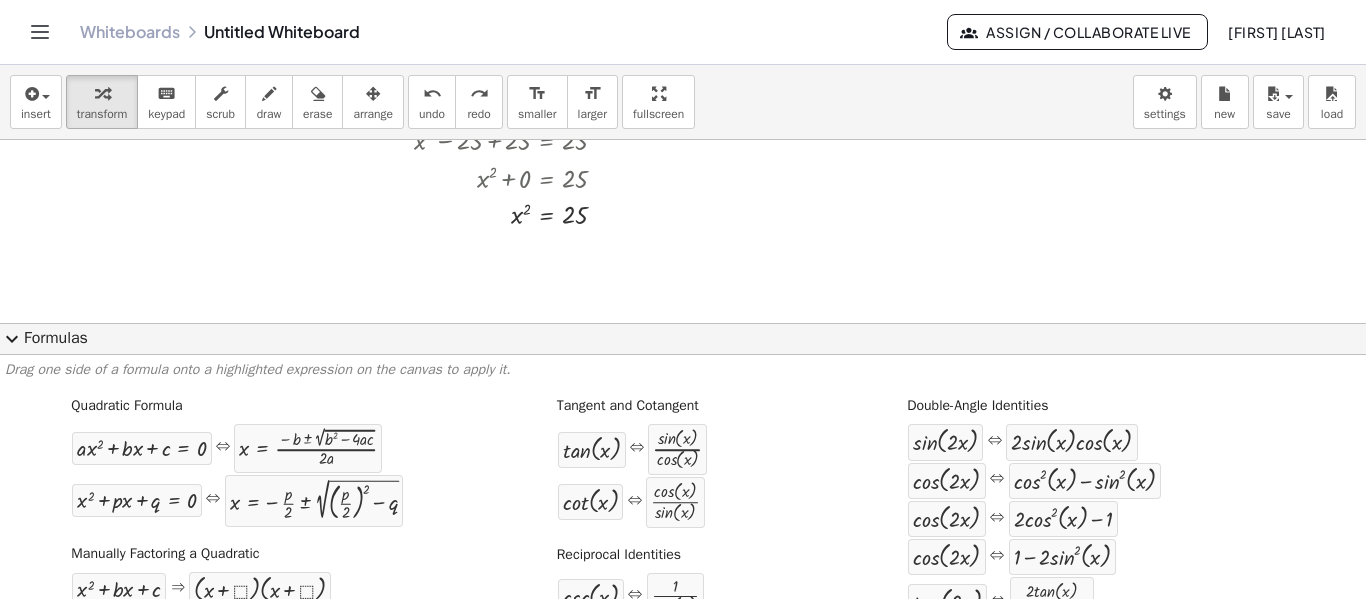 click on "expand_more" at bounding box center [12, 339] 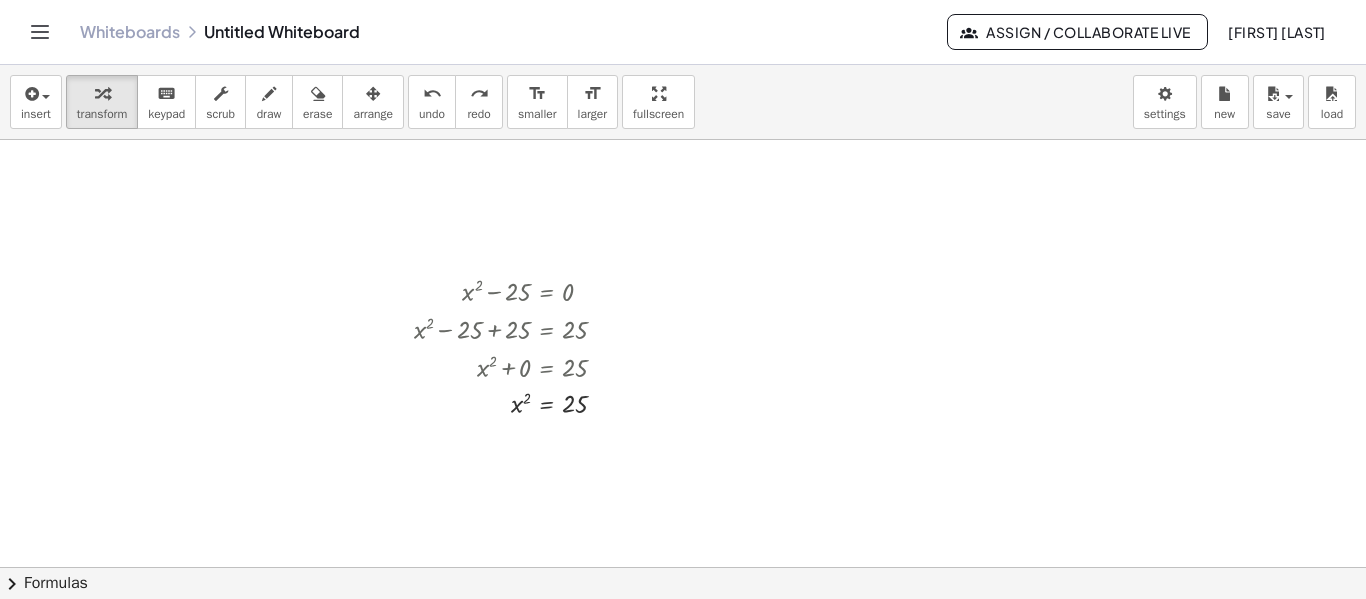 scroll, scrollTop: 30, scrollLeft: 0, axis: vertical 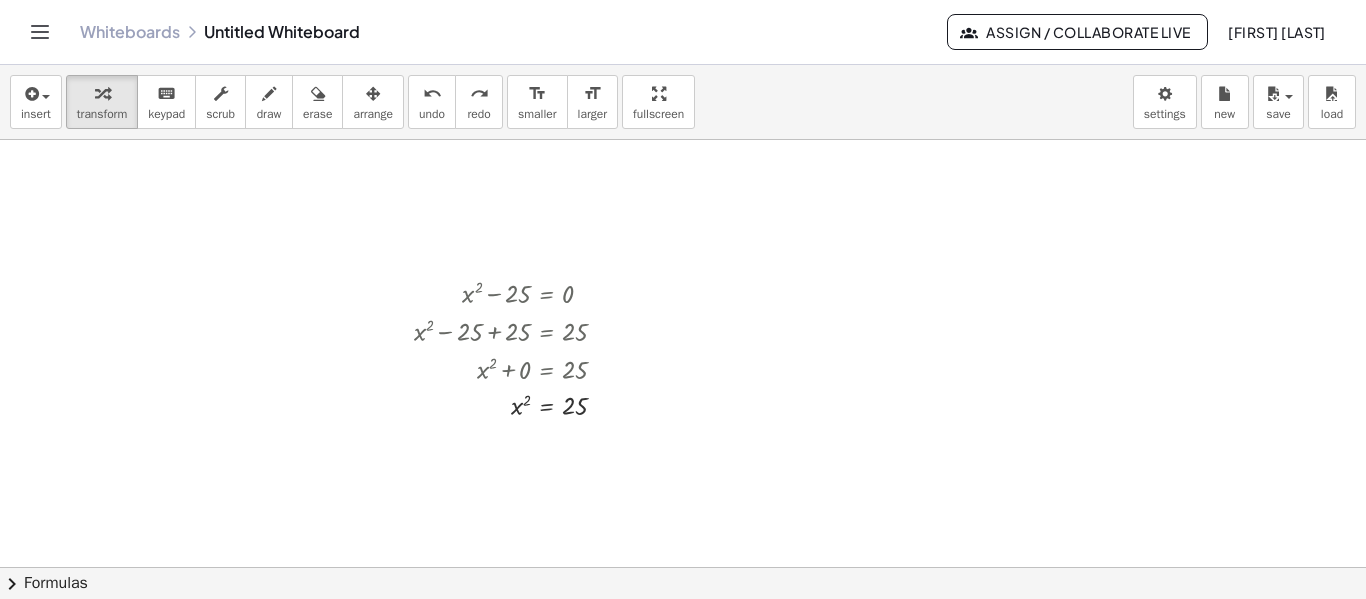 drag, startPoint x: 500, startPoint y: 384, endPoint x: 621, endPoint y: 427, distance: 128.41339 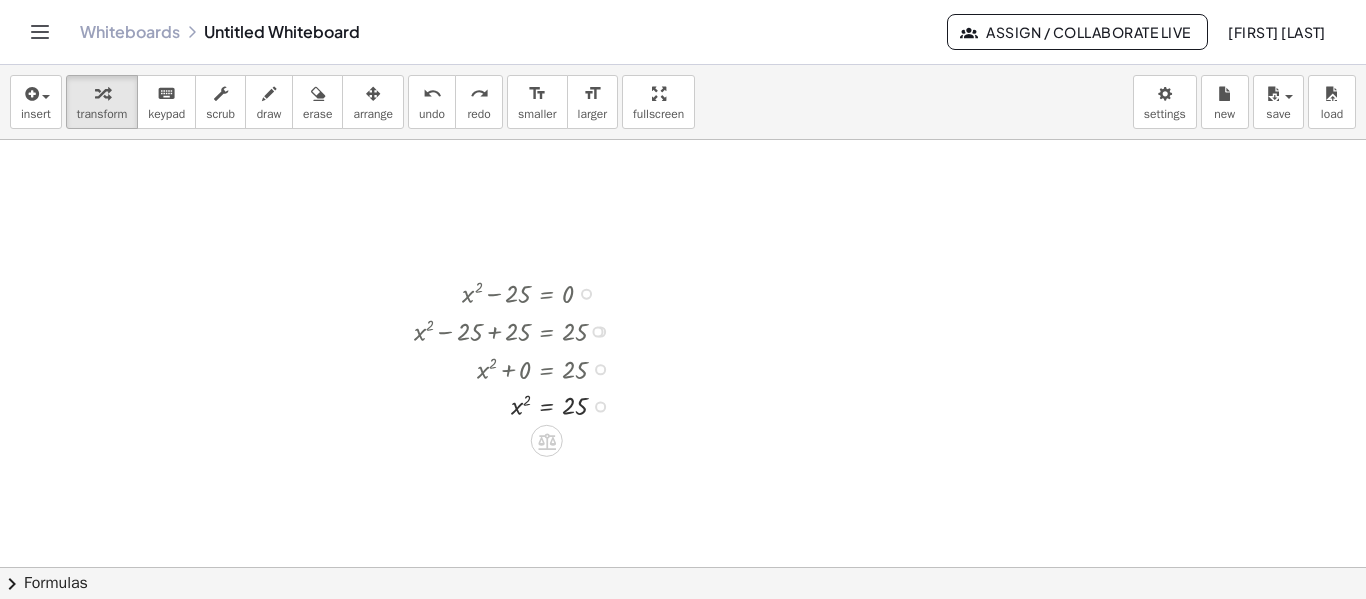click at bounding box center (518, 405) 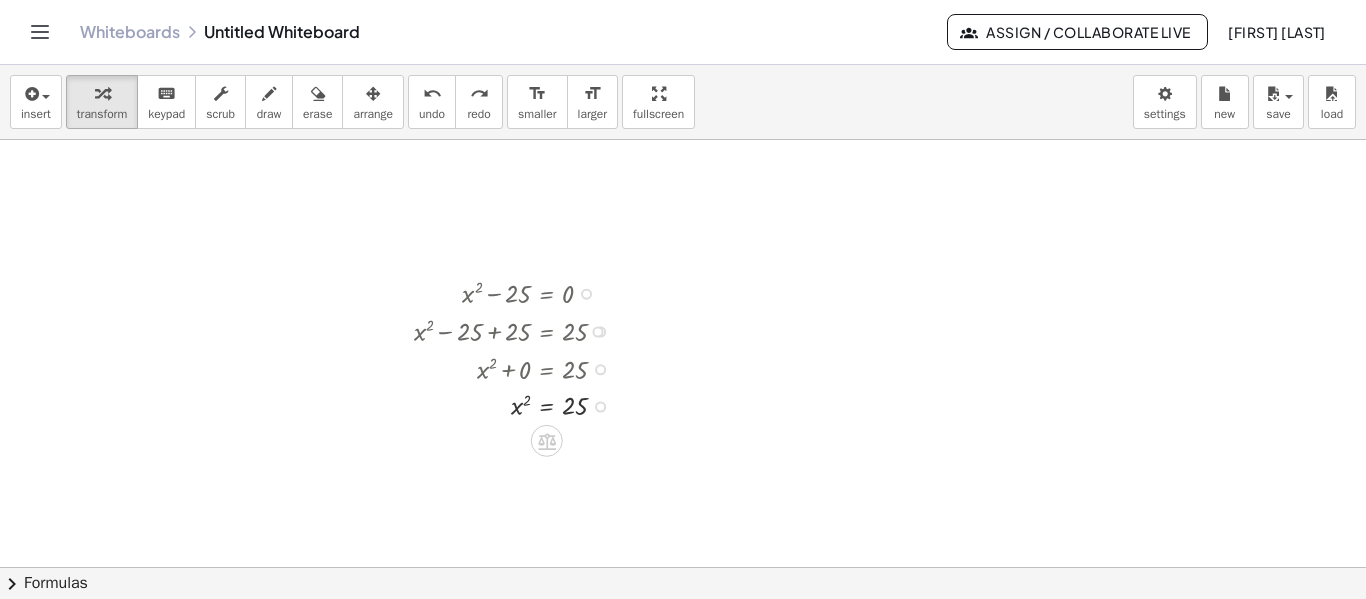 click at bounding box center (518, 405) 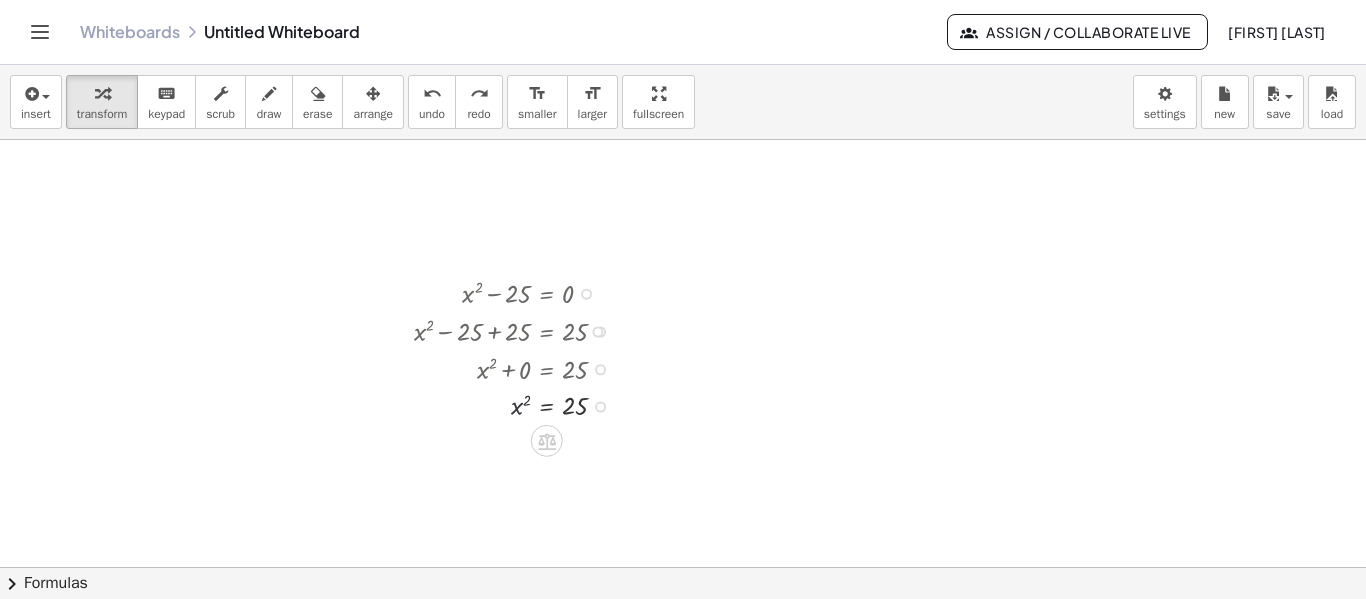 click at bounding box center (518, 405) 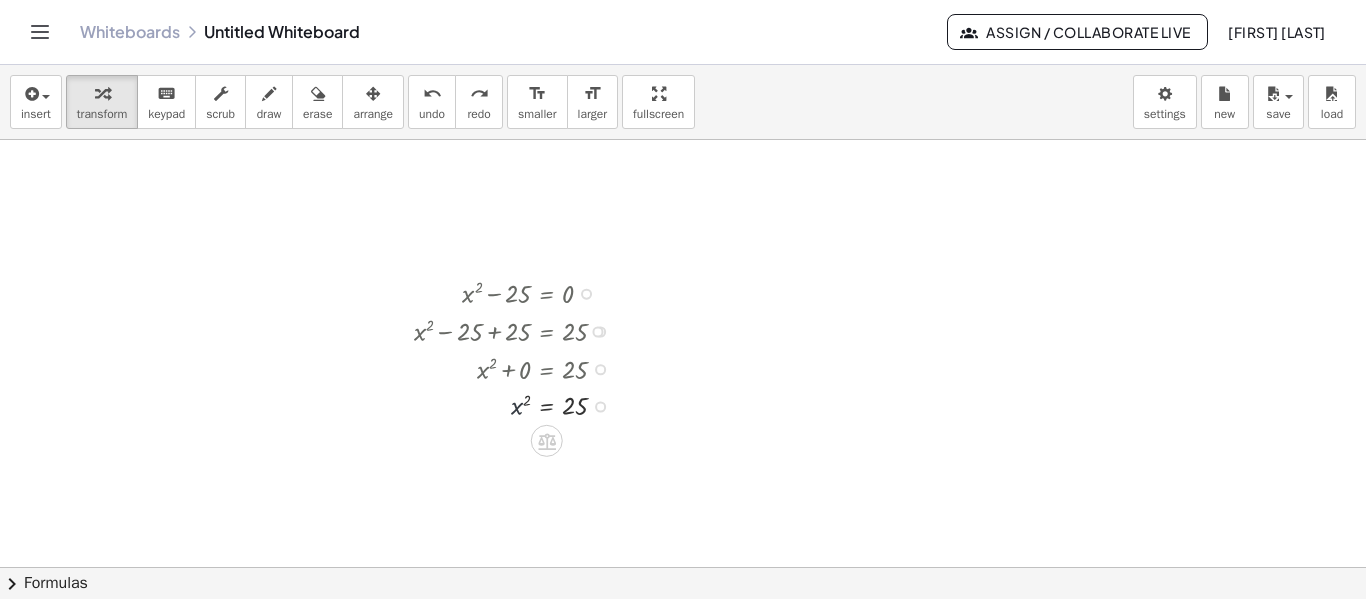 click at bounding box center [518, 405] 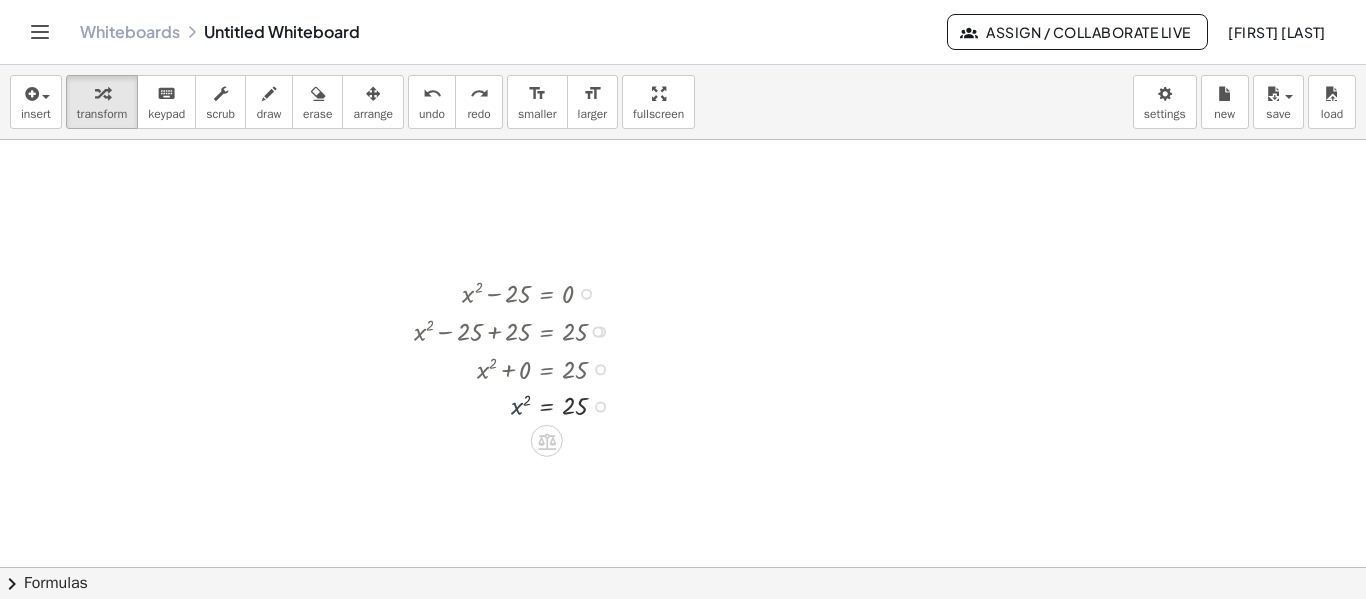 click at bounding box center (518, 405) 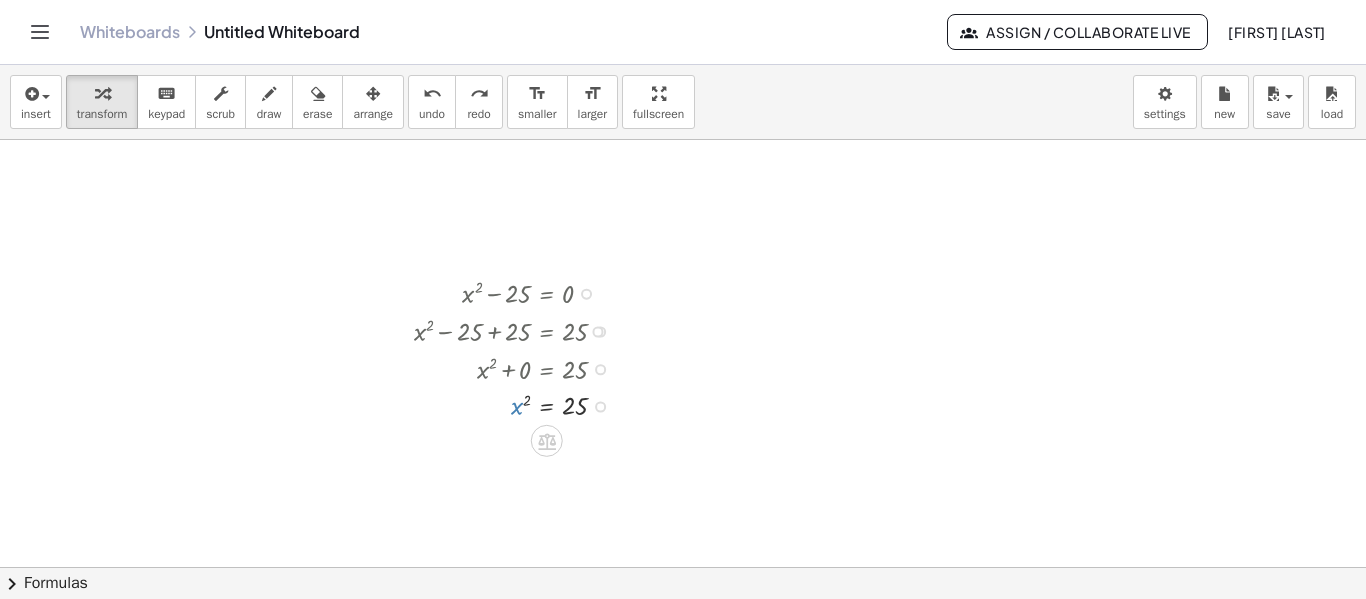 click at bounding box center [518, 405] 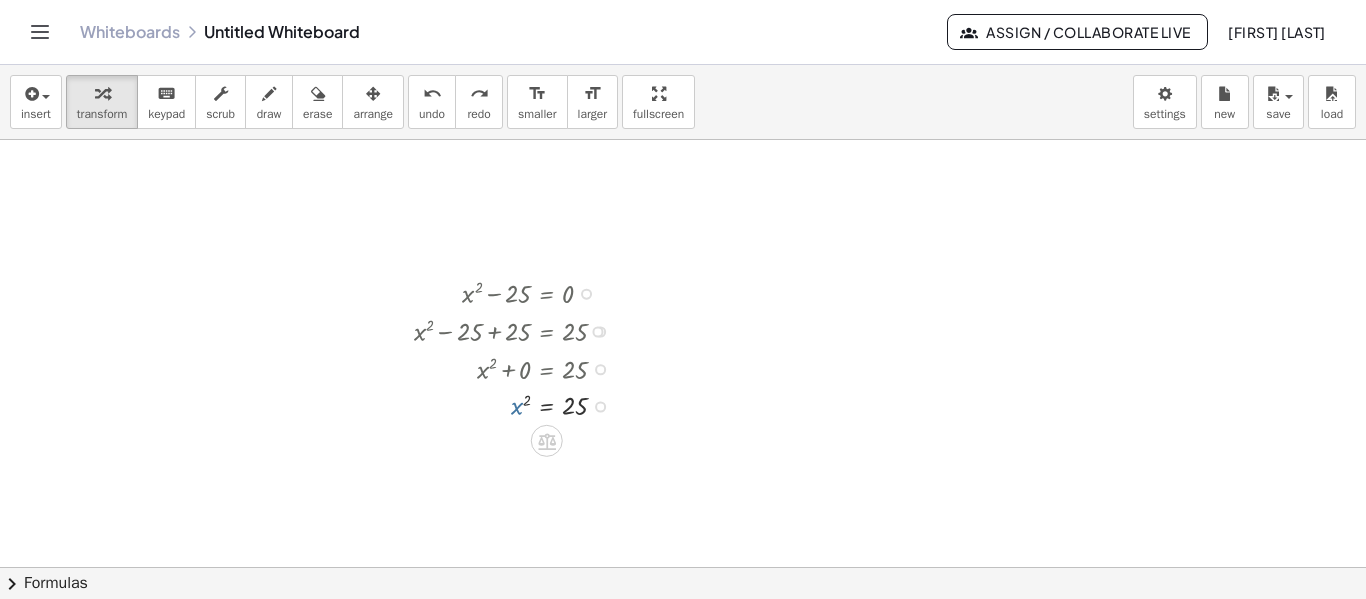 click at bounding box center [518, 405] 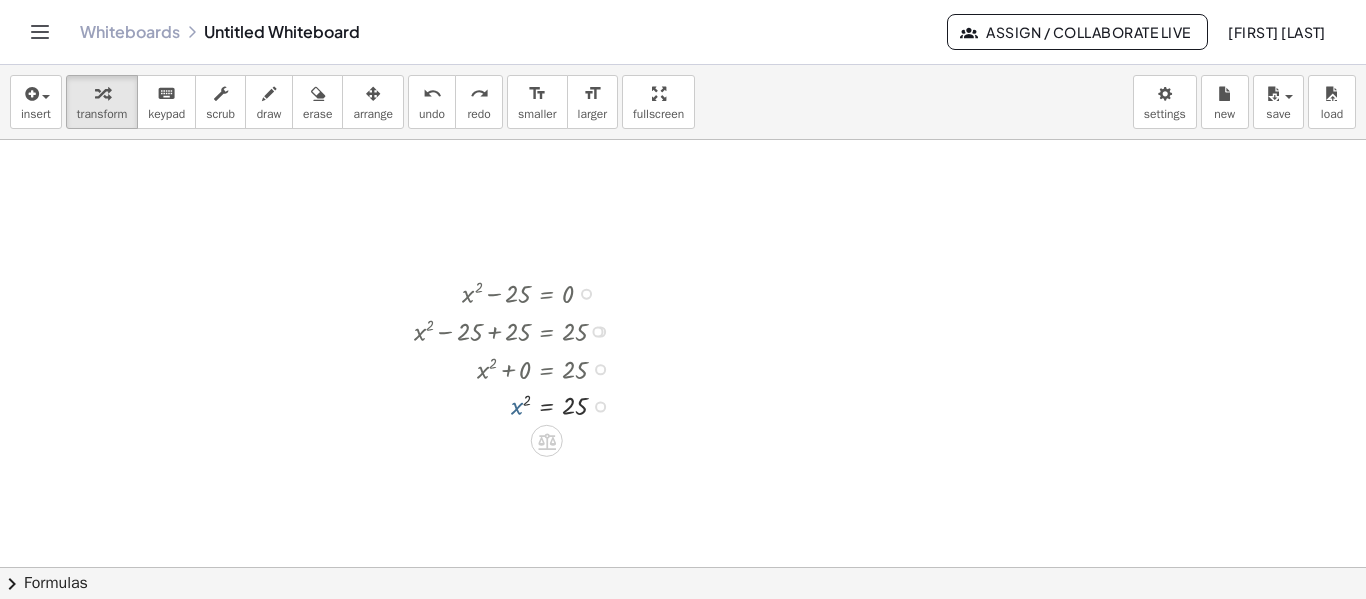 click at bounding box center (518, 405) 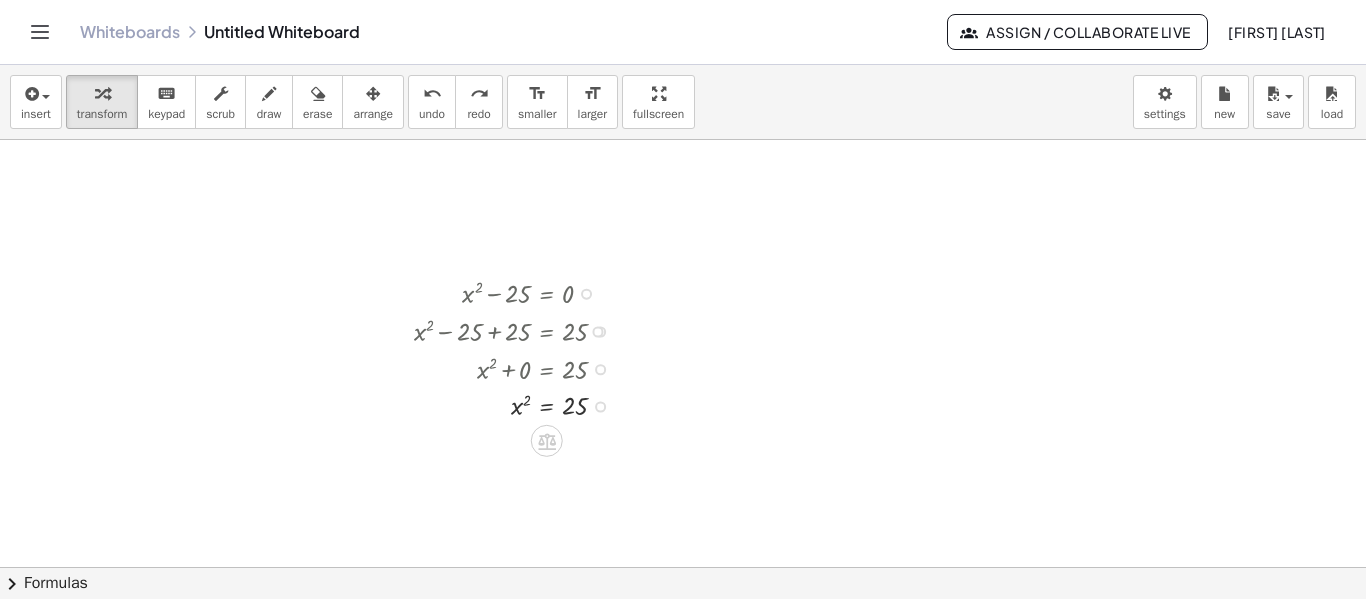click at bounding box center [518, 405] 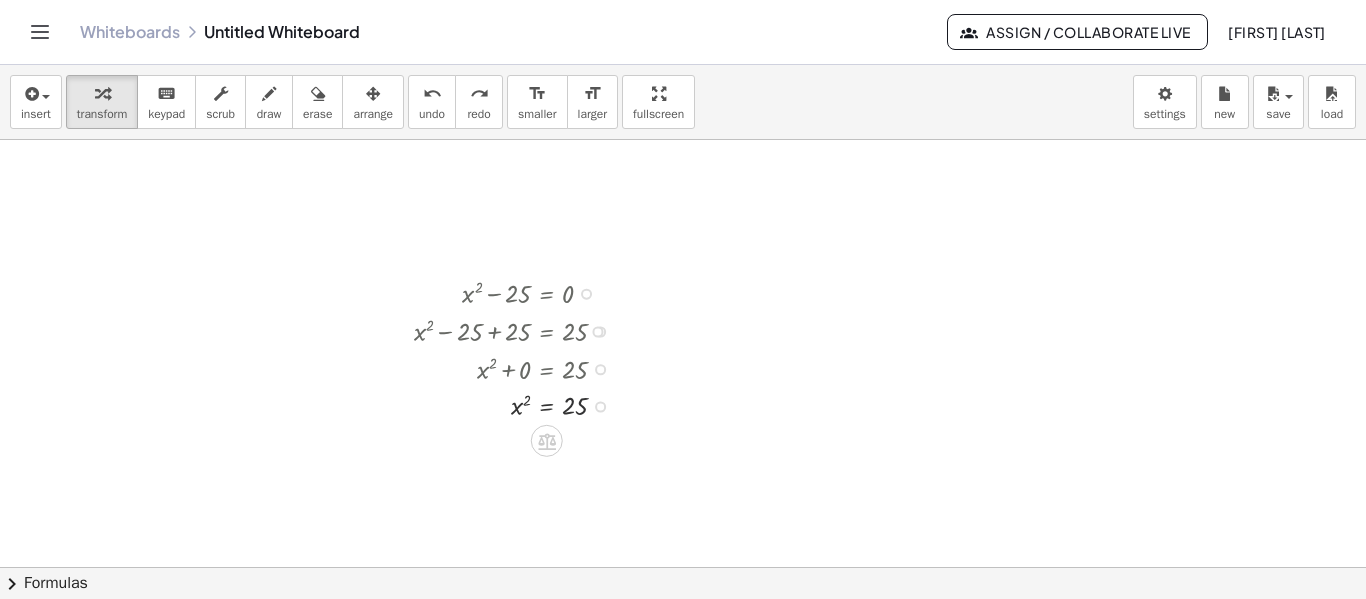 click at bounding box center [518, 405] 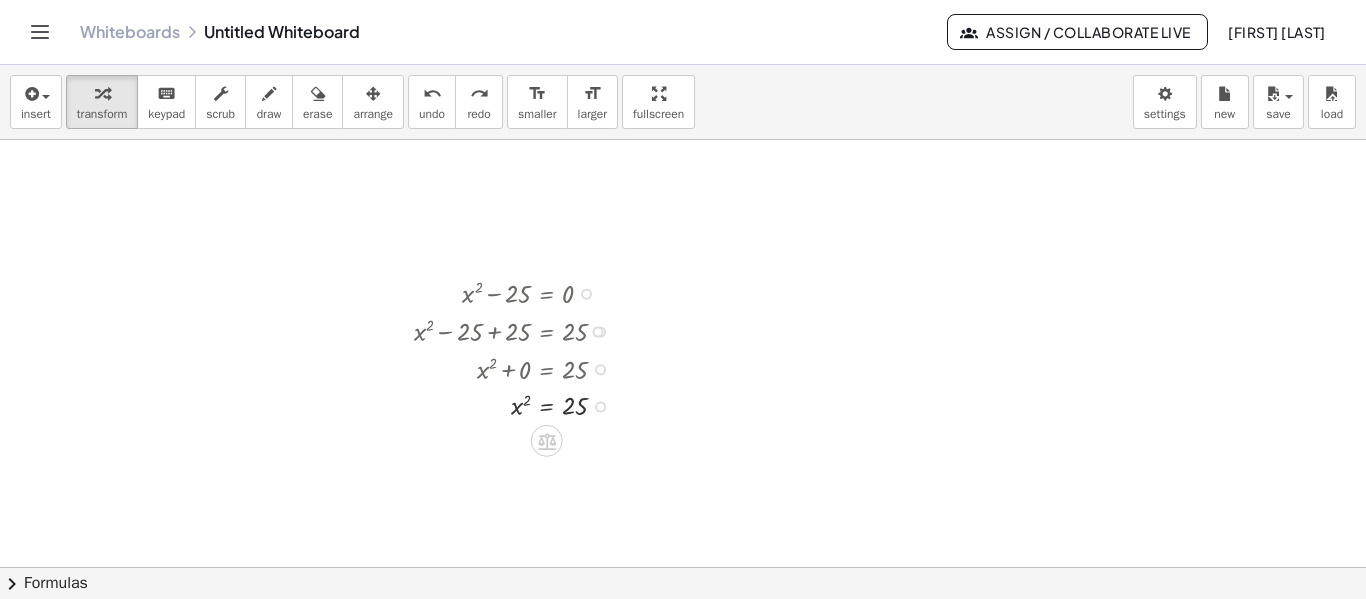 click at bounding box center (518, 405) 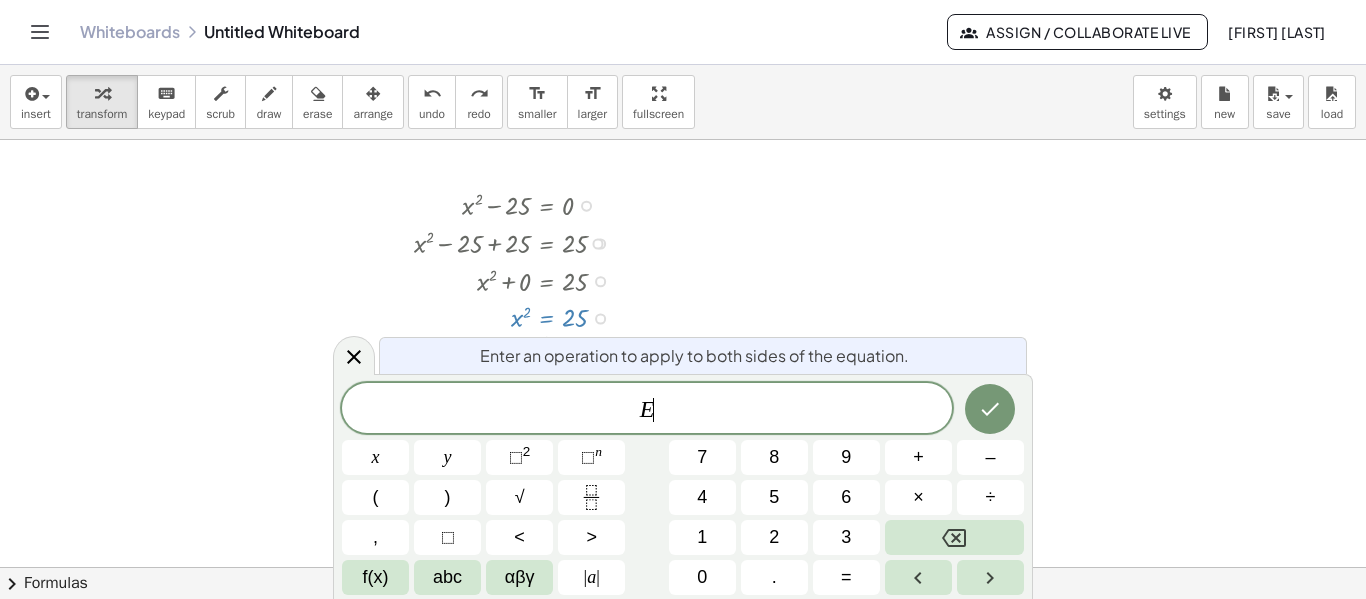 scroll, scrollTop: 134, scrollLeft: 0, axis: vertical 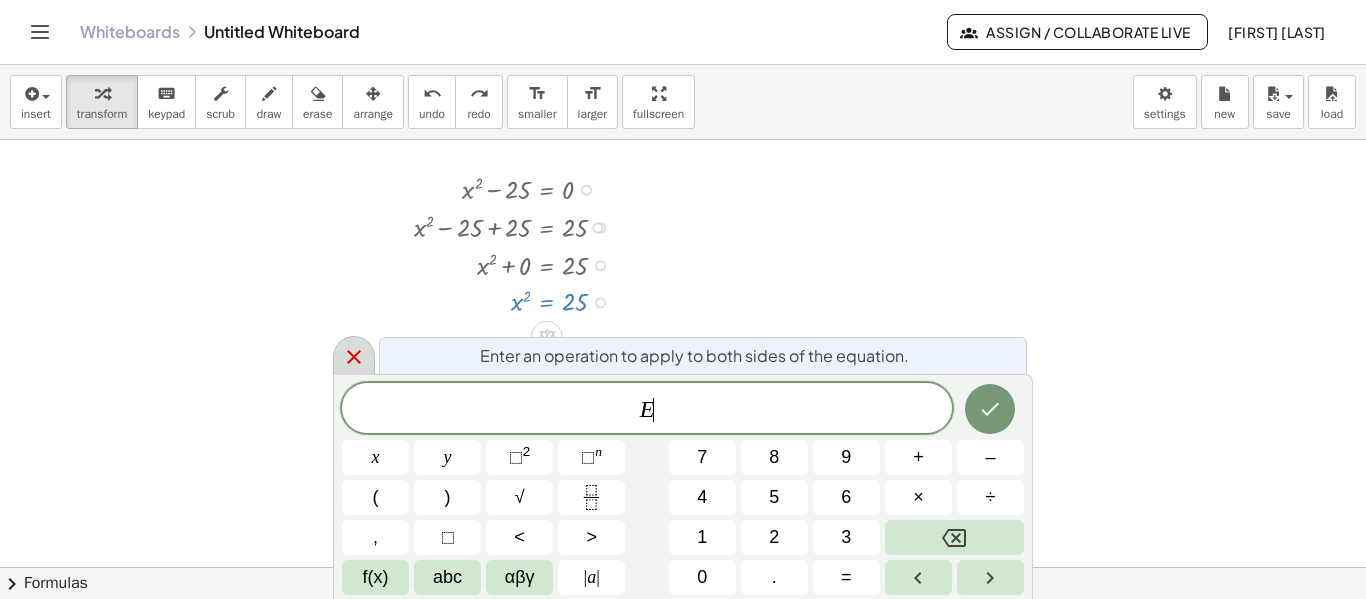 click 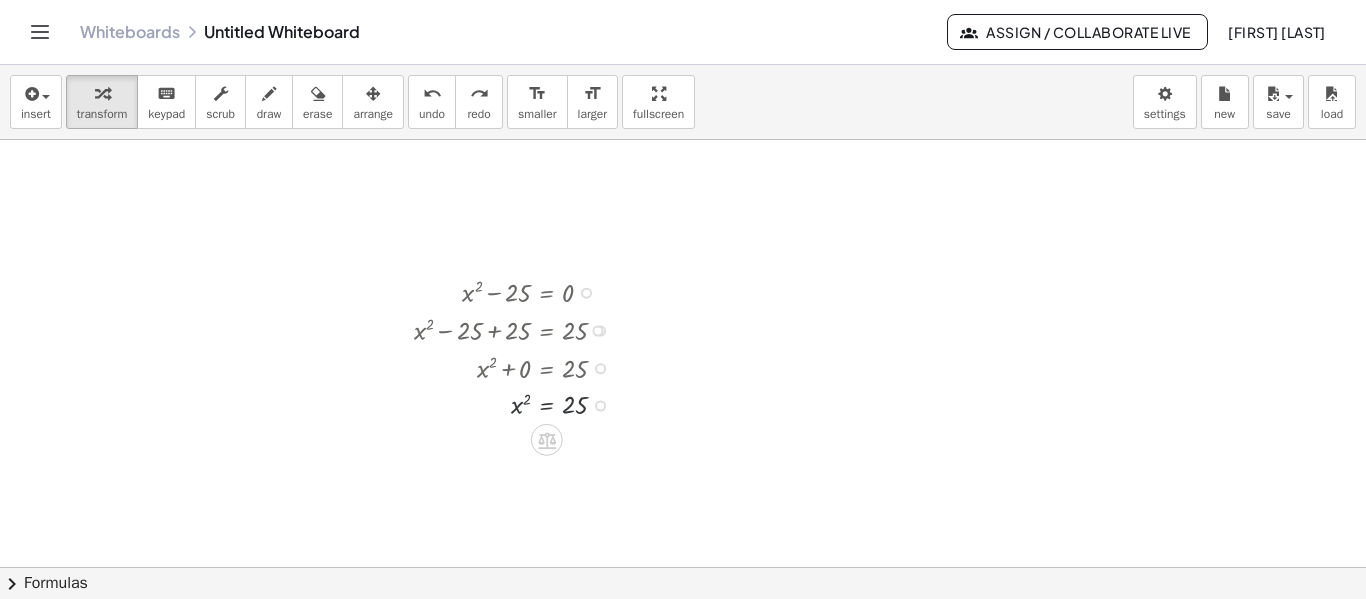scroll, scrollTop: 30, scrollLeft: 0, axis: vertical 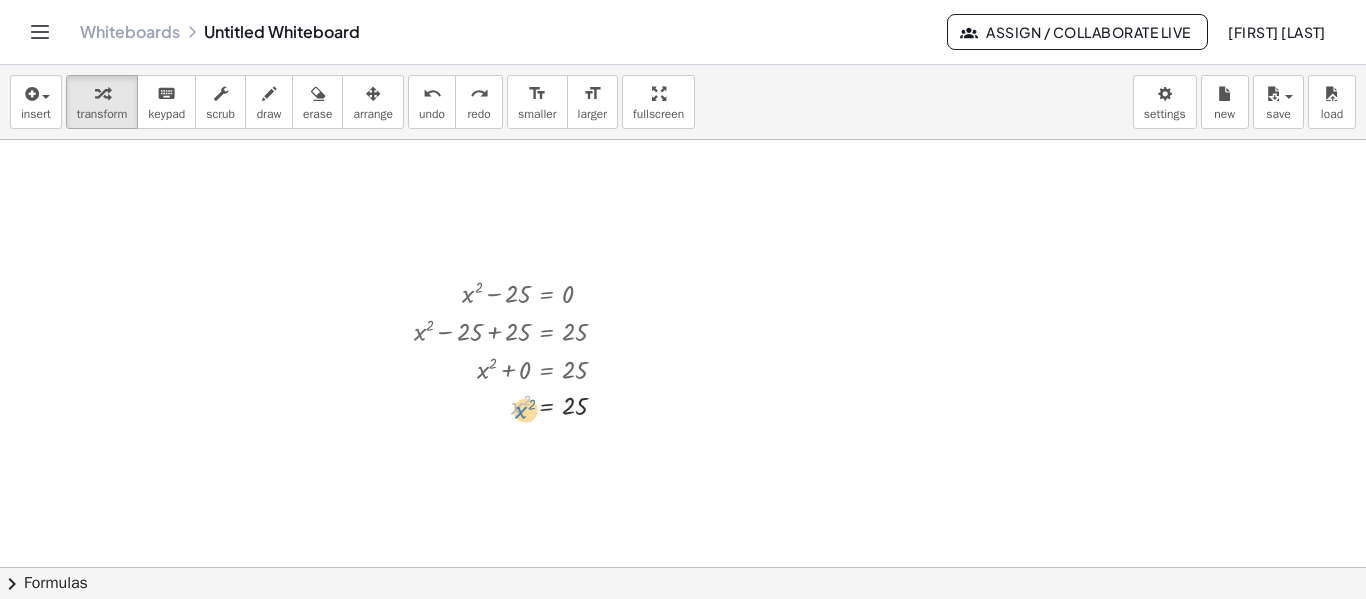 click at bounding box center (518, 405) 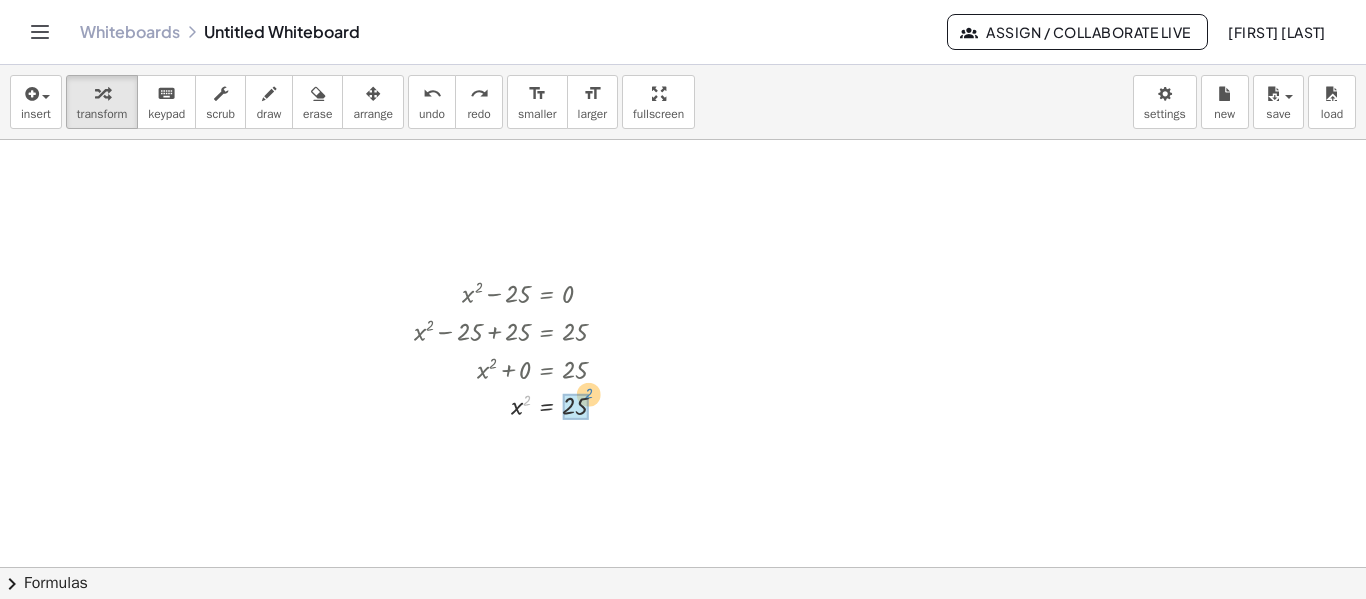 drag, startPoint x: 526, startPoint y: 399, endPoint x: 588, endPoint y: 392, distance: 62.39391 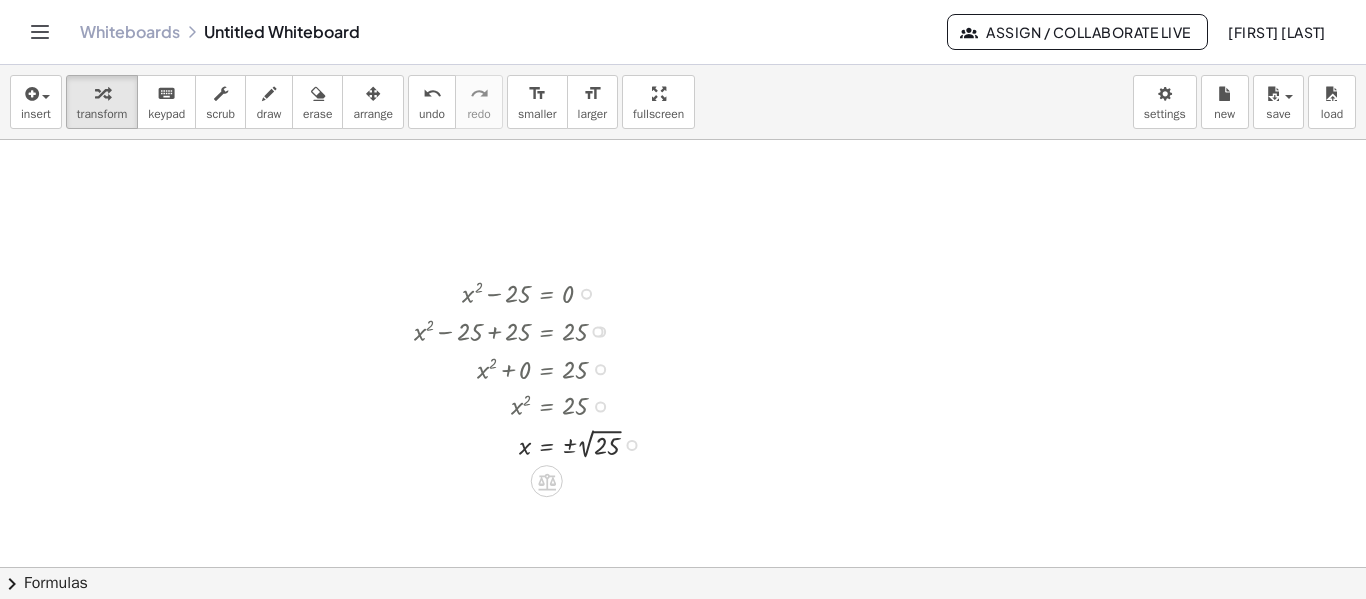 click at bounding box center (534, 443) 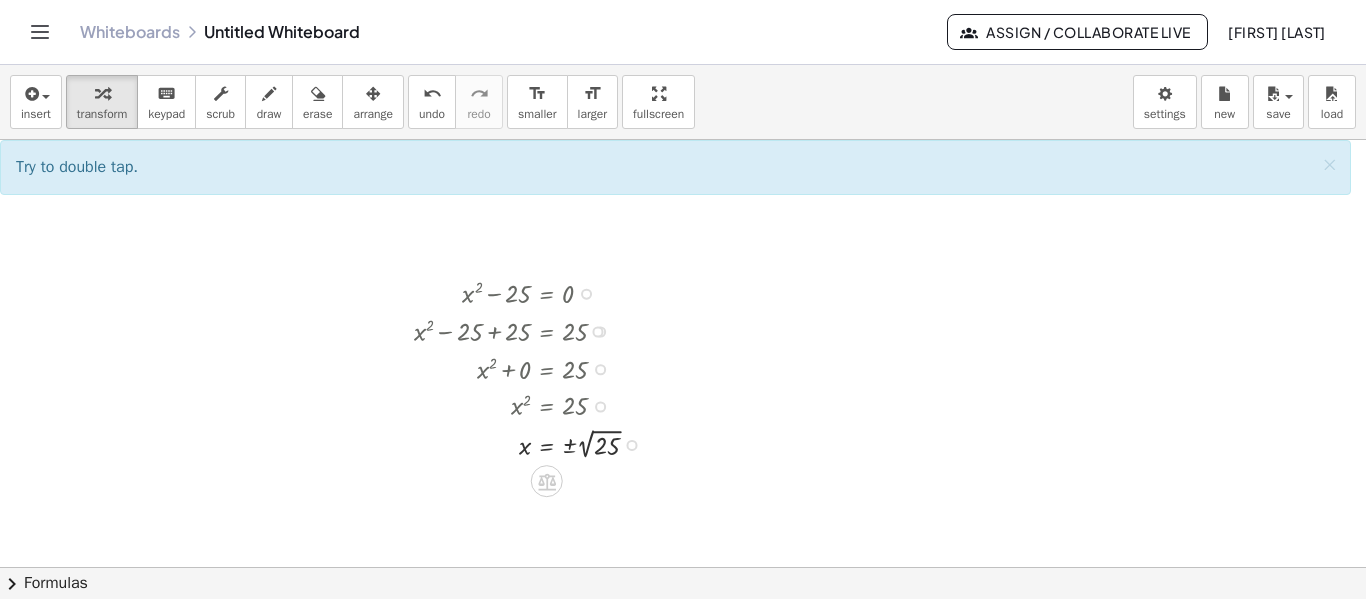 click at bounding box center (534, 443) 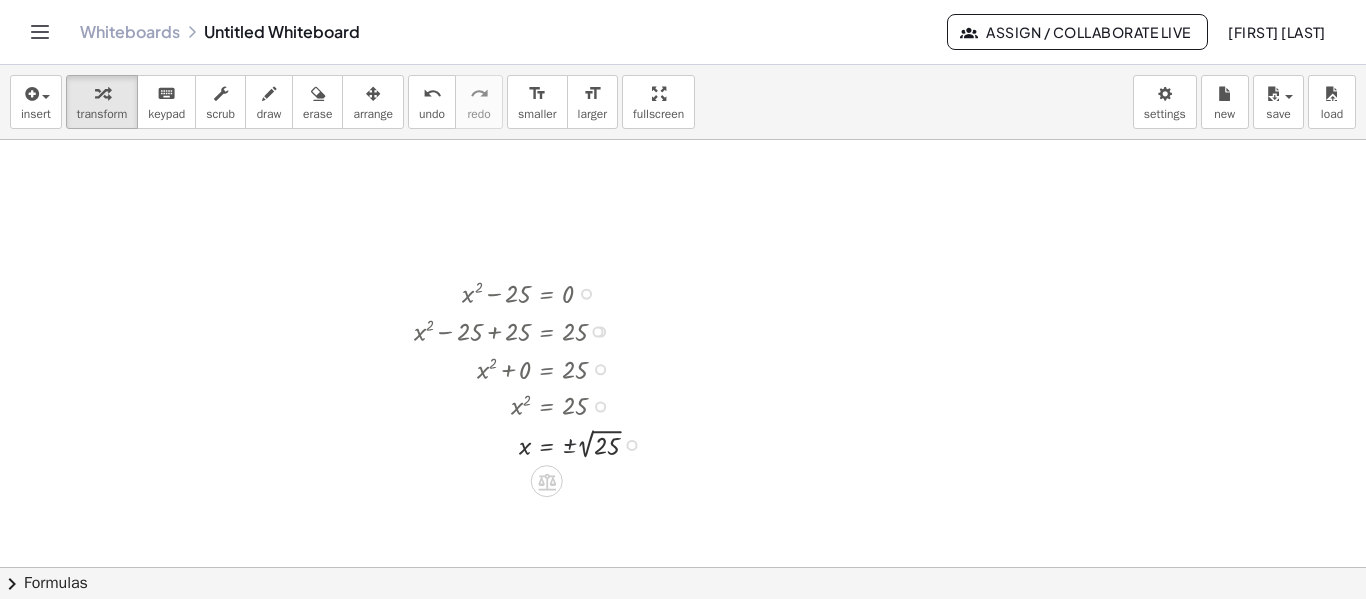 click at bounding box center (534, 443) 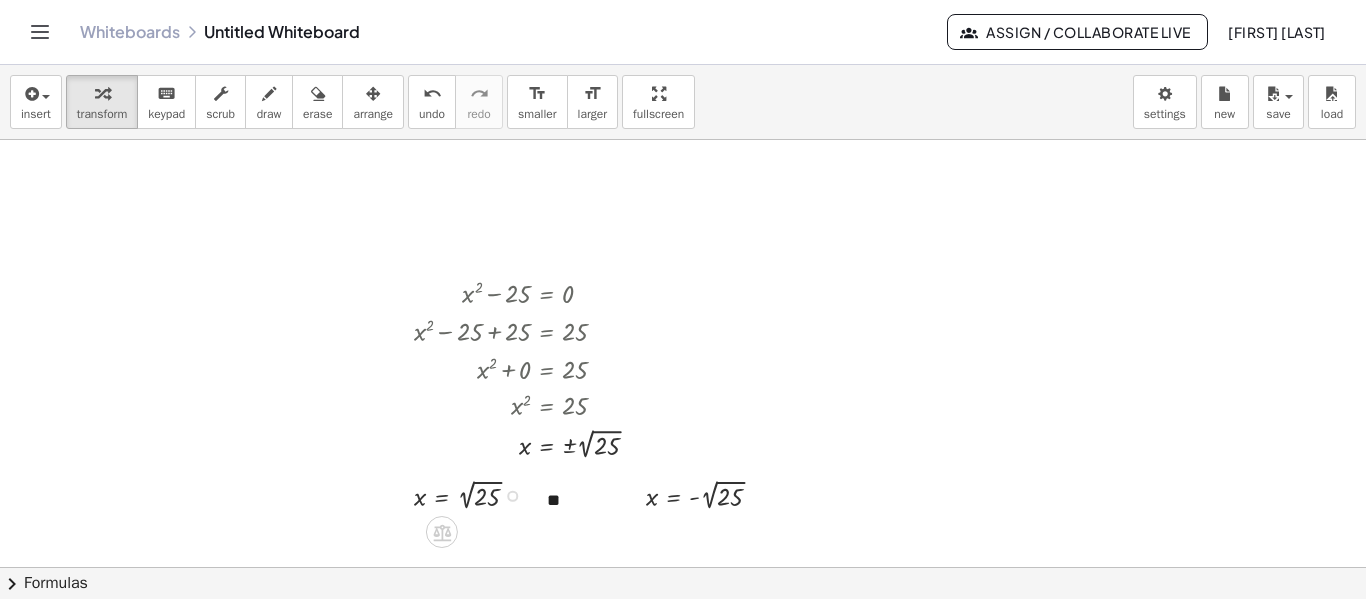 click at bounding box center [475, 494] 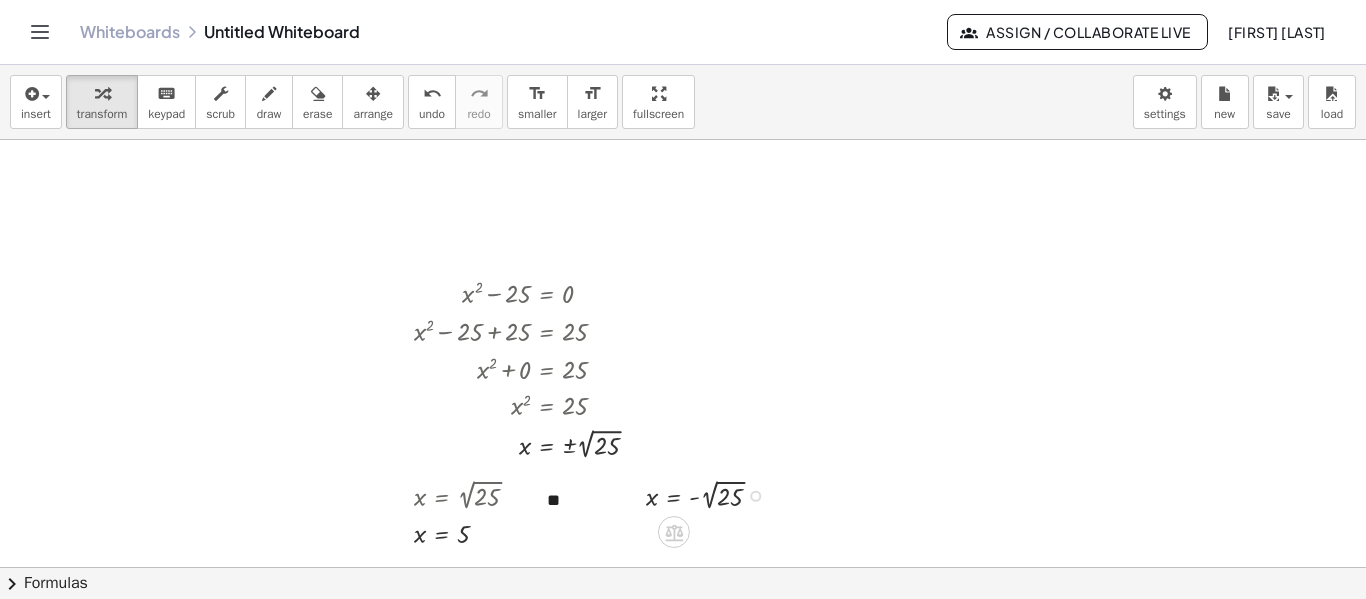 click at bounding box center (712, 494) 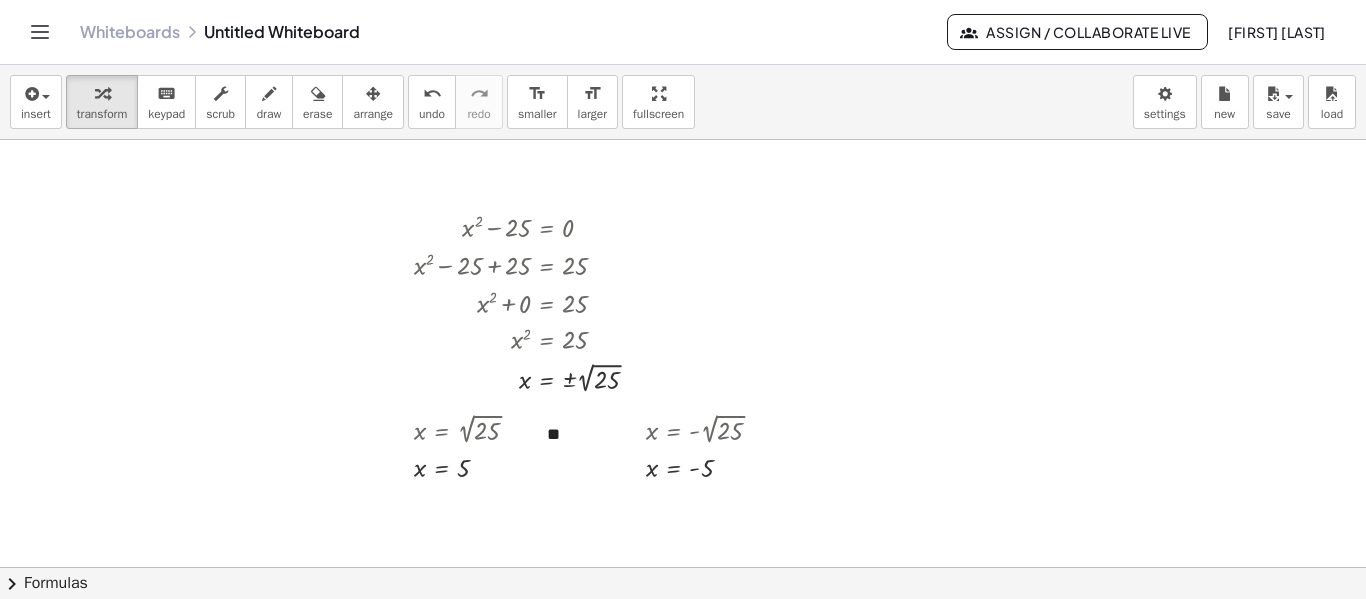 scroll, scrollTop: 107, scrollLeft: 0, axis: vertical 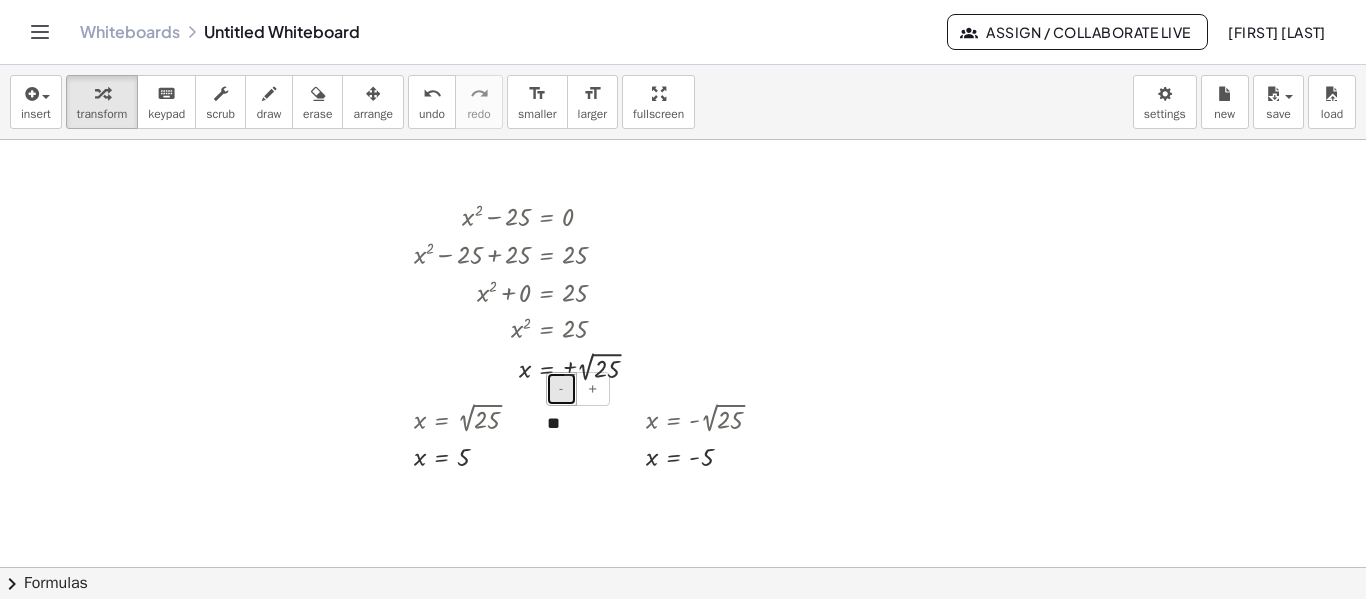click on "-" at bounding box center (561, 389) 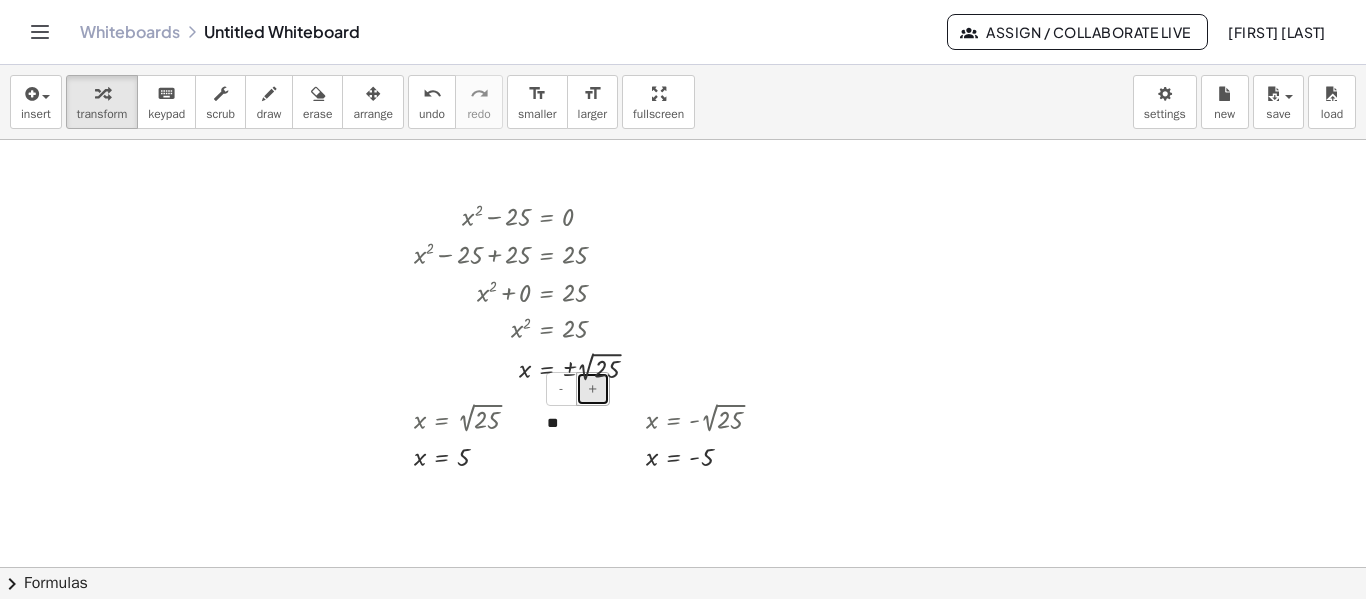 click on "+" at bounding box center (593, 389) 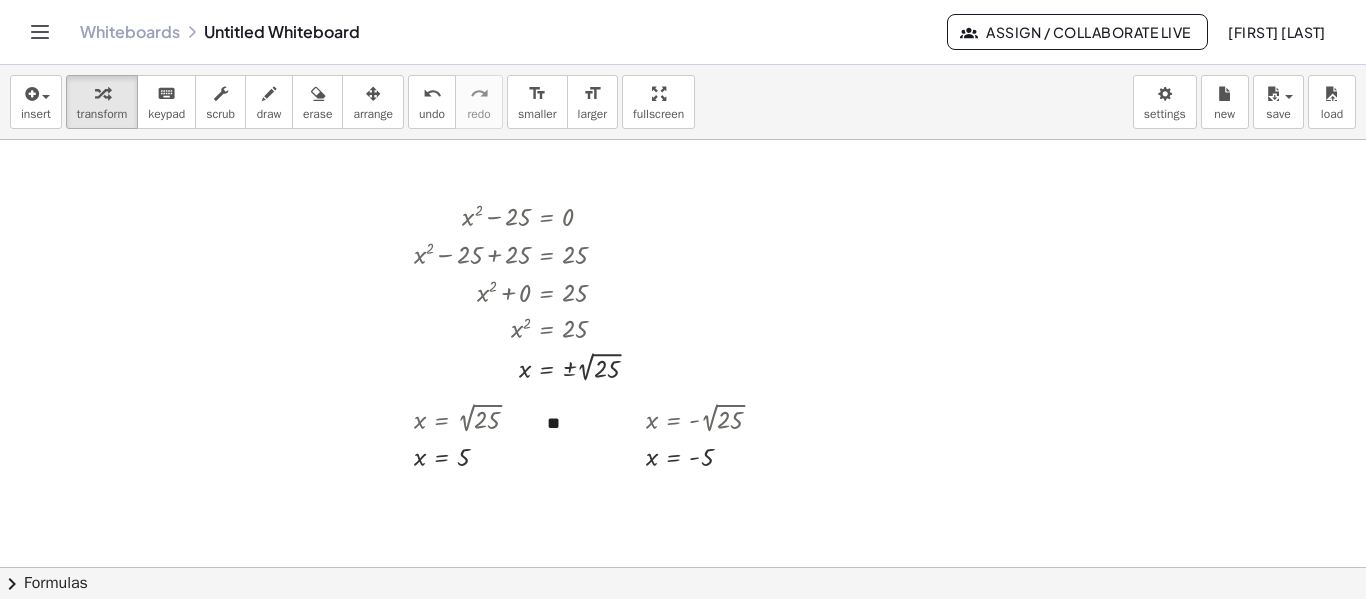 click at bounding box center [683, 460] 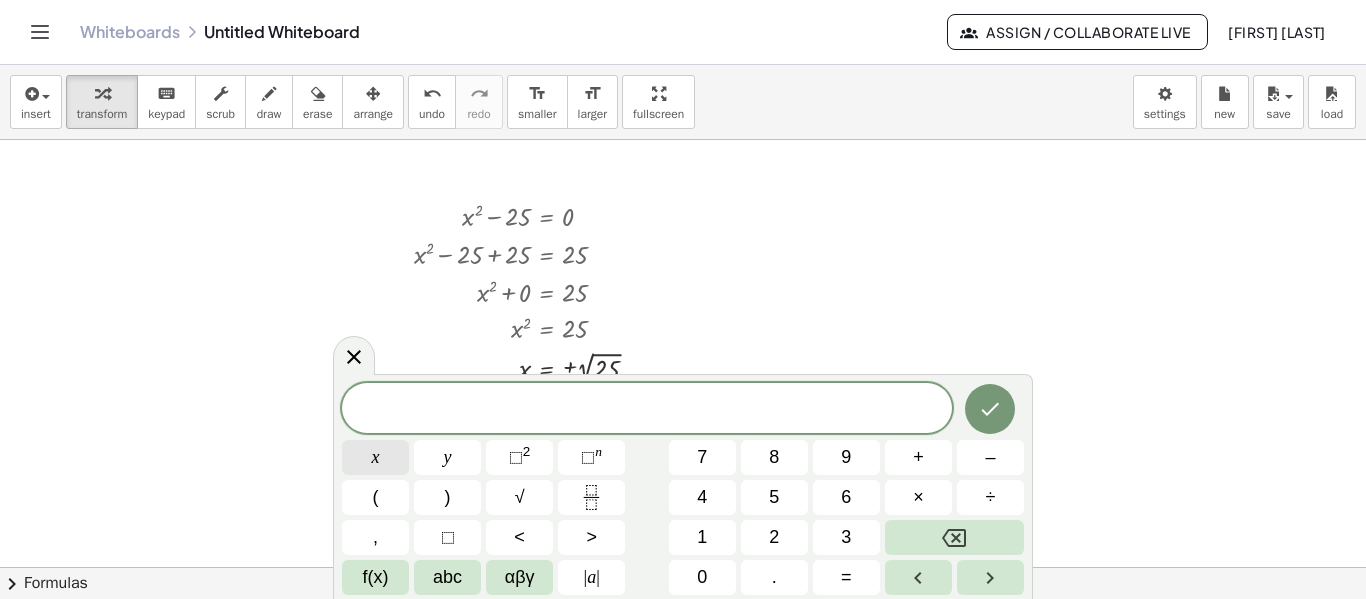 click on "x" at bounding box center [375, 457] 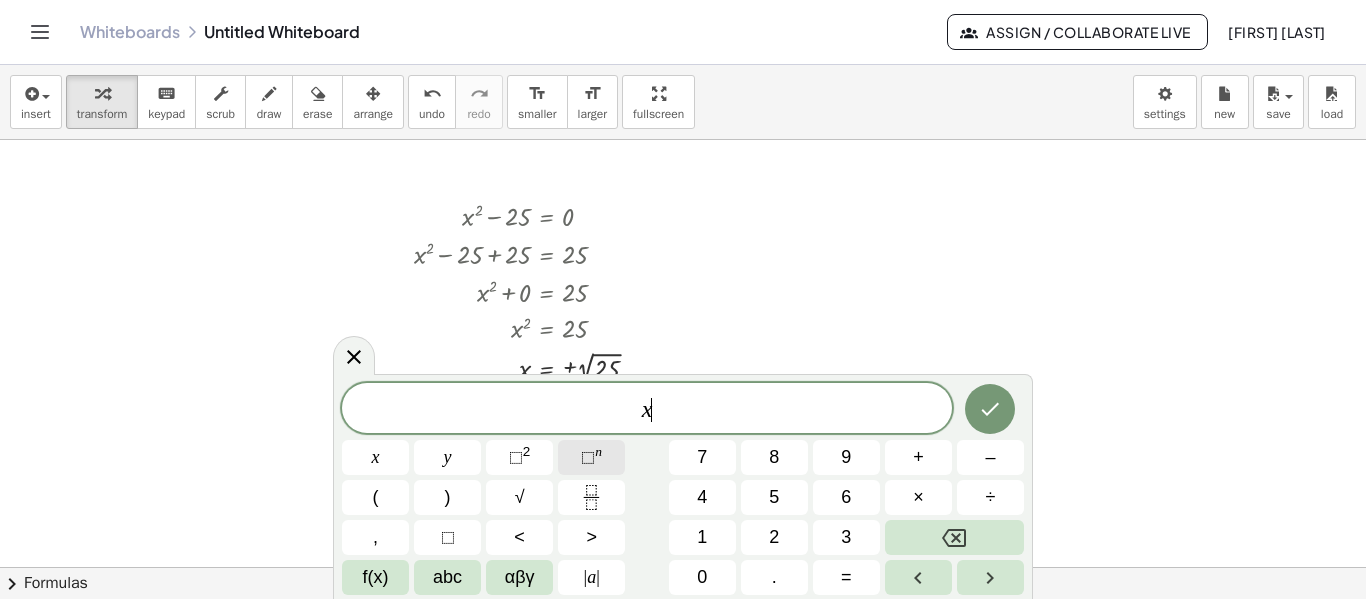 click on "⬚" at bounding box center [588, 457] 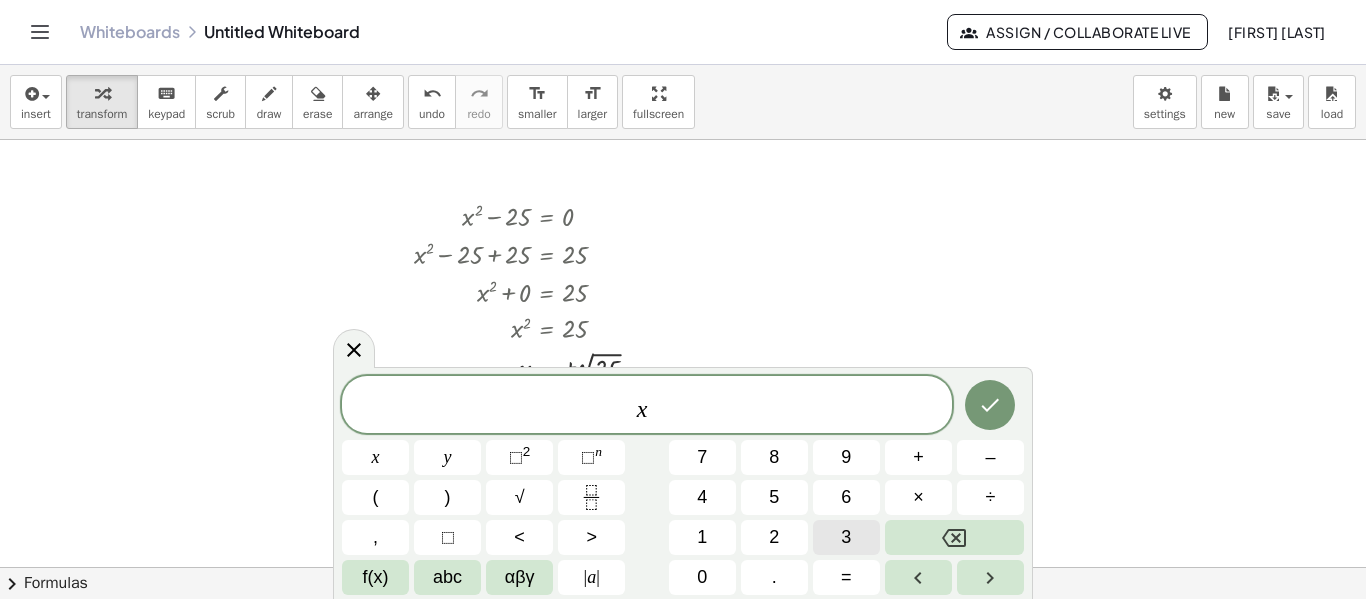 click on "3" at bounding box center (846, 537) 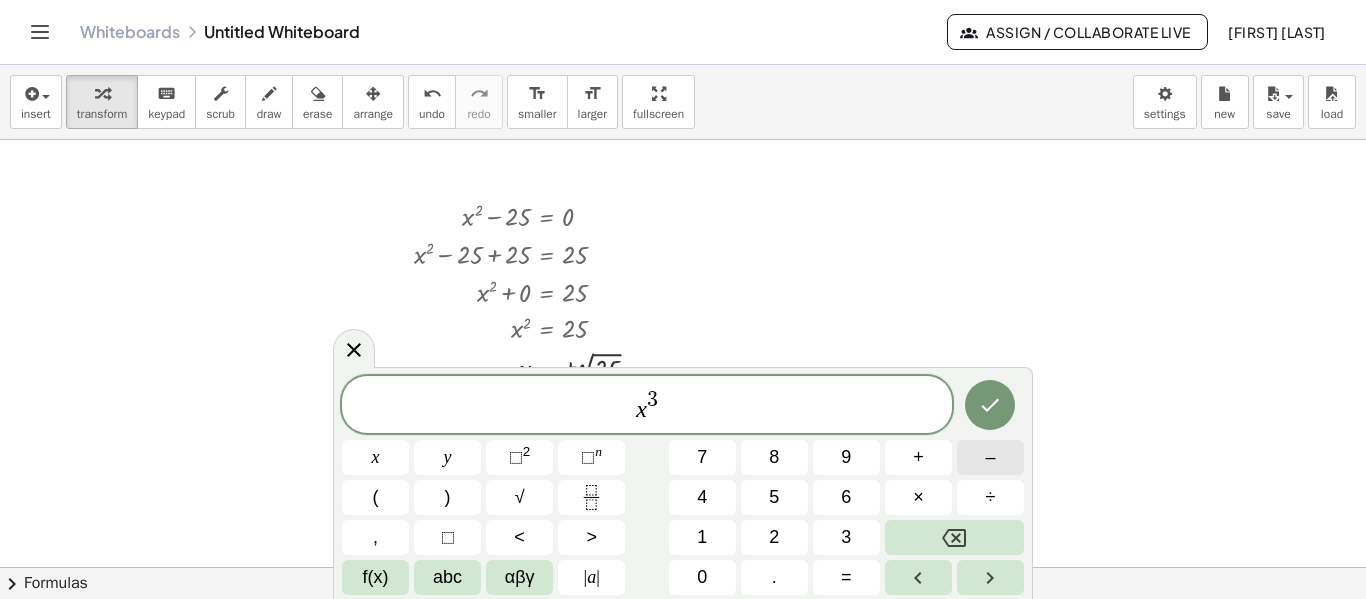 click on "–" at bounding box center [990, 457] 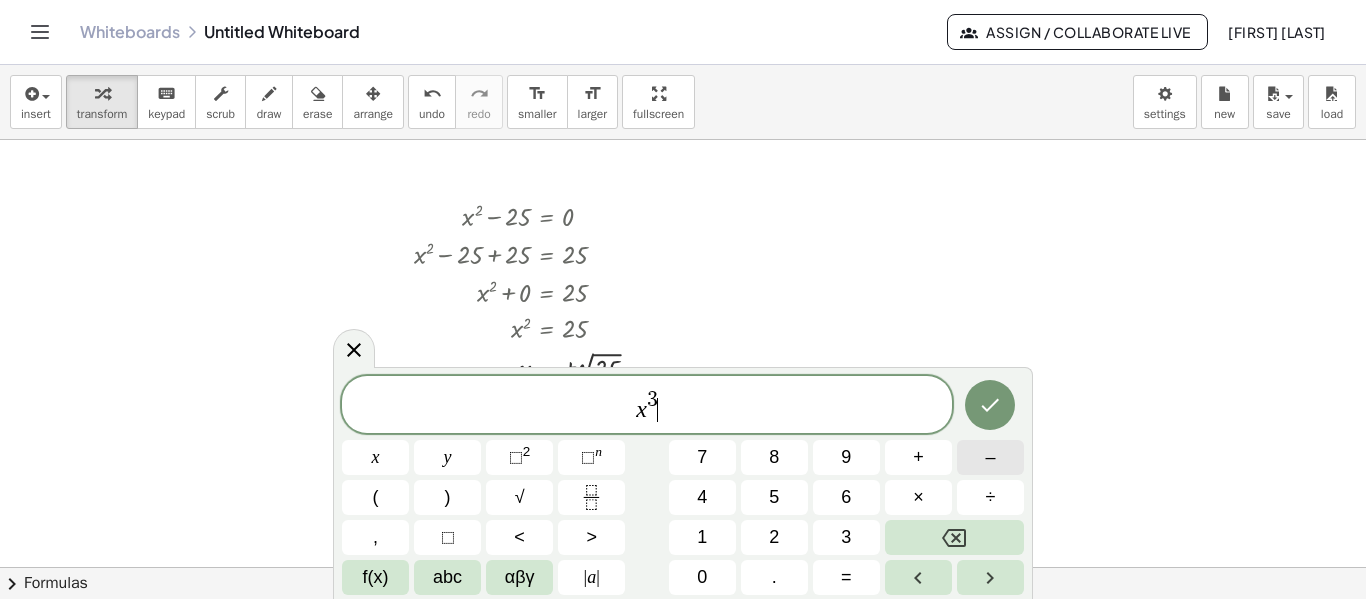 click on "–" at bounding box center (990, 457) 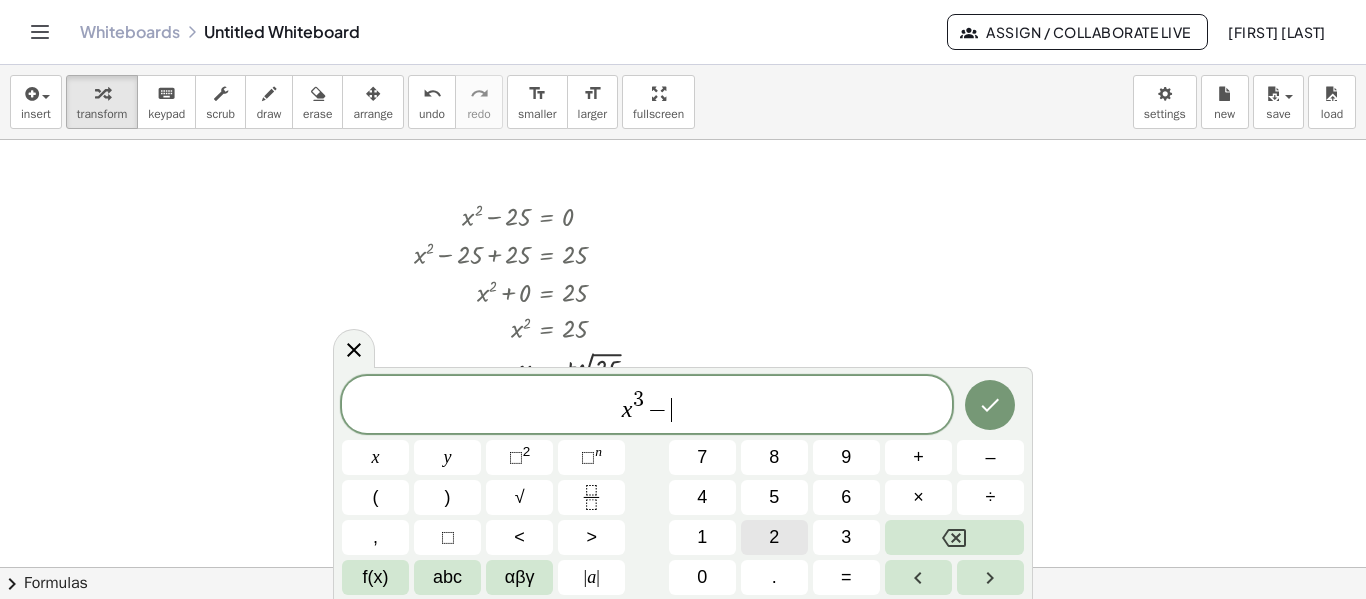 click on "2" at bounding box center (774, 537) 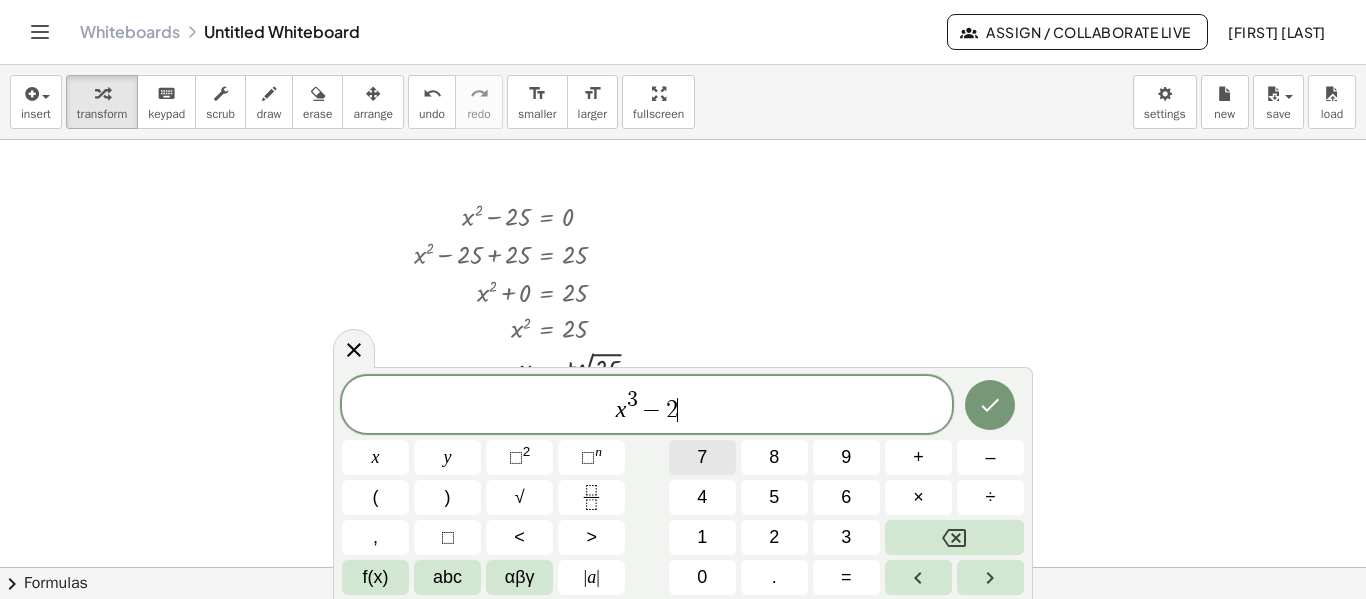 click on "7" at bounding box center (702, 457) 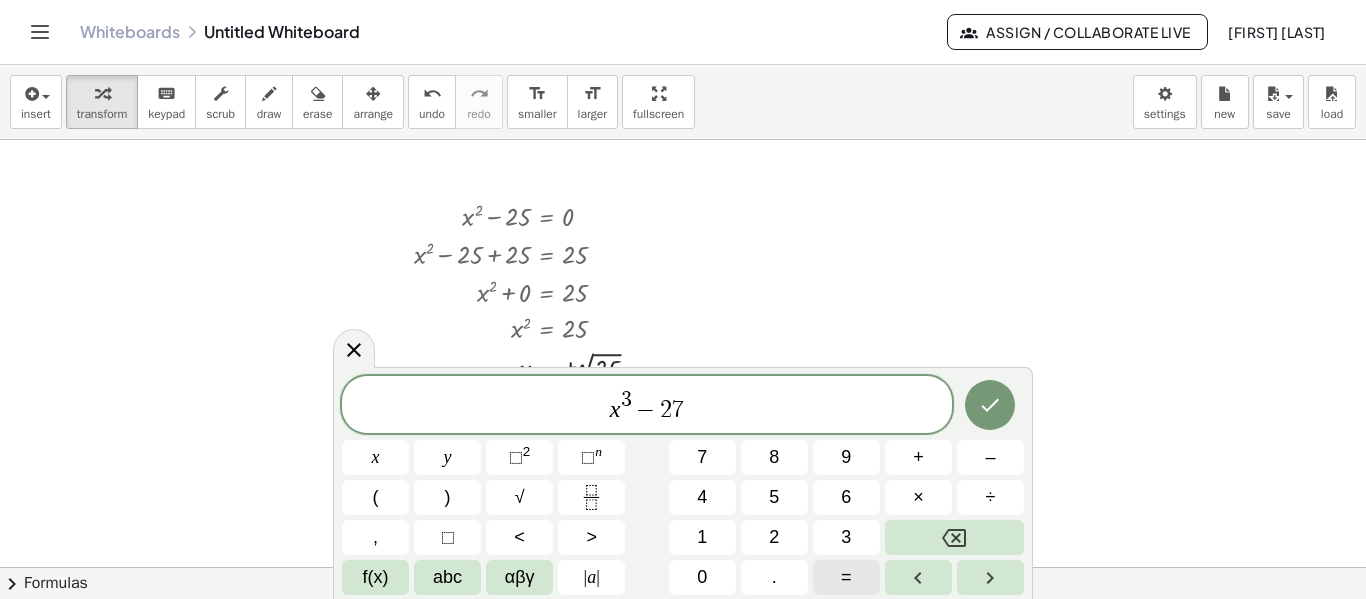 click on "=" at bounding box center [846, 577] 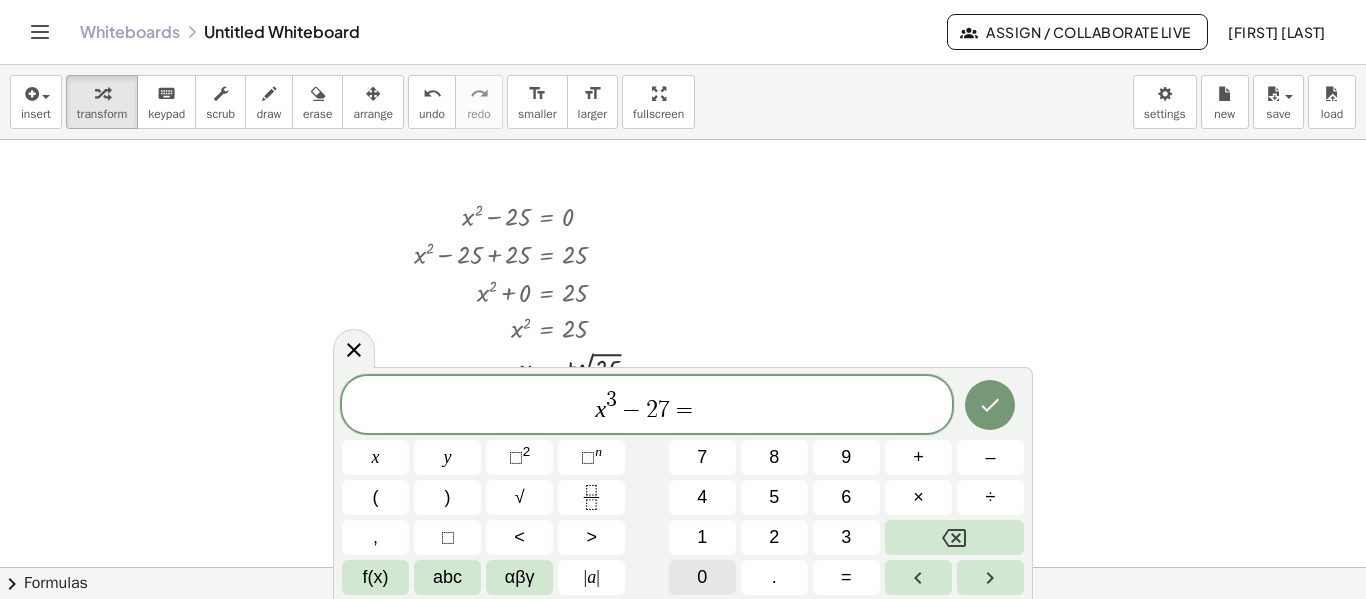 click on "0" at bounding box center (702, 577) 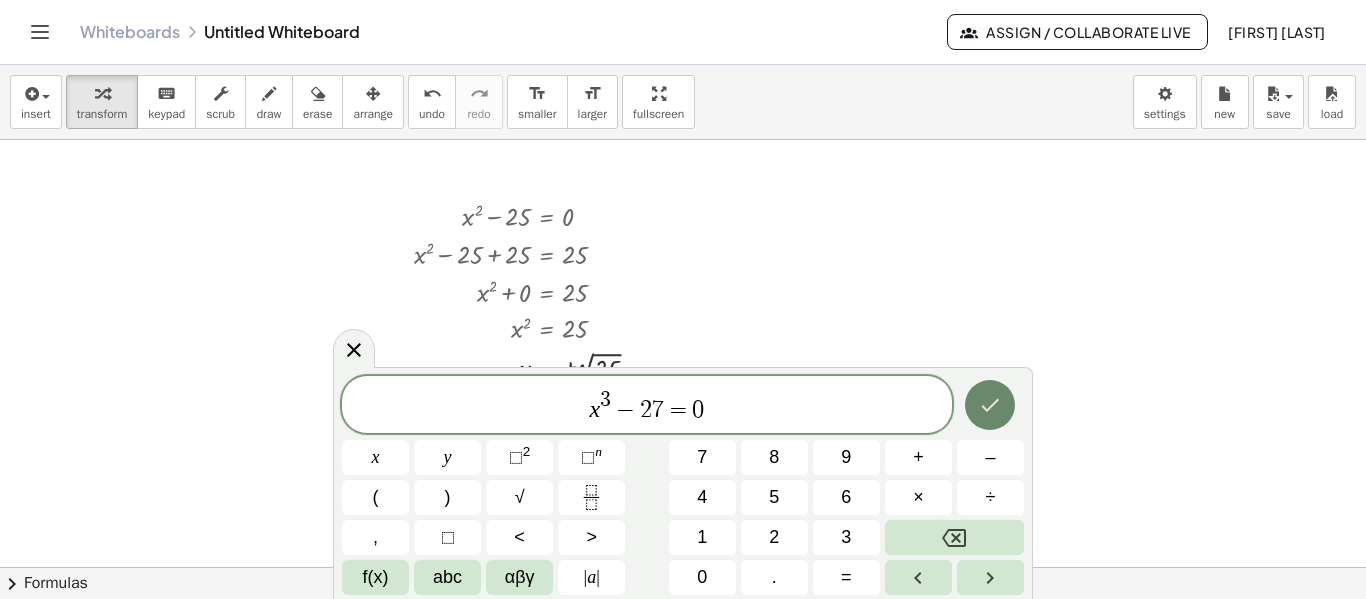 click 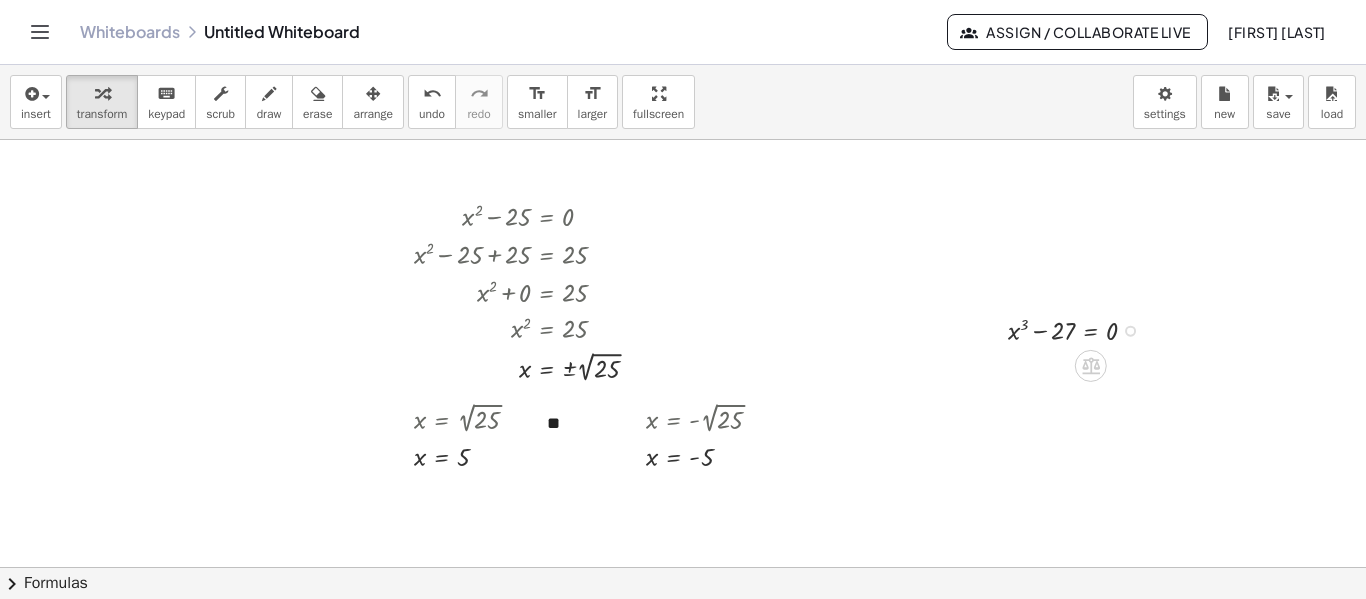 click at bounding box center [1080, 329] 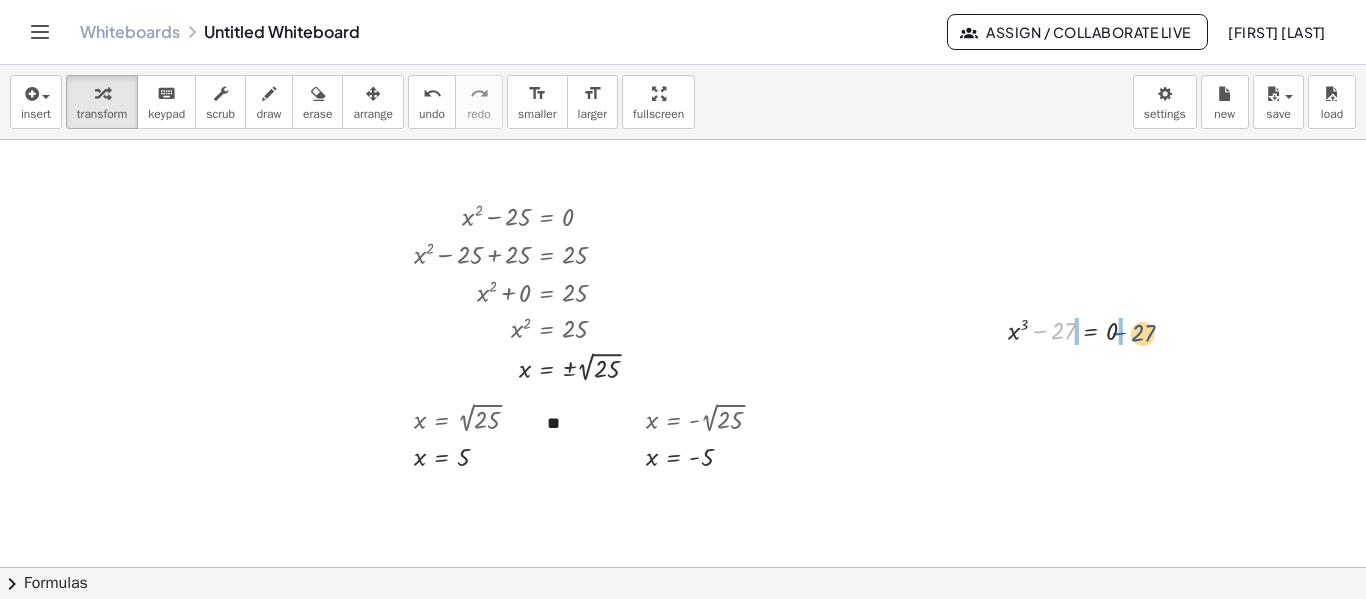 drag, startPoint x: 1040, startPoint y: 332, endPoint x: 1124, endPoint y: 332, distance: 84 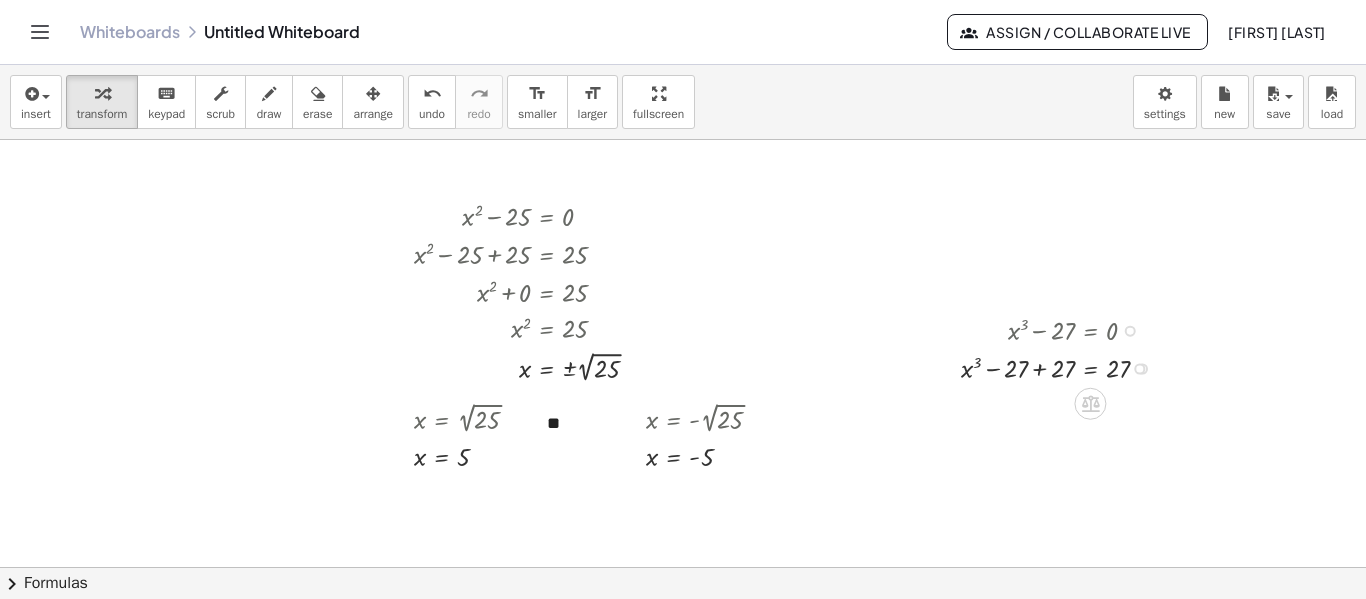 click at bounding box center (1063, 367) 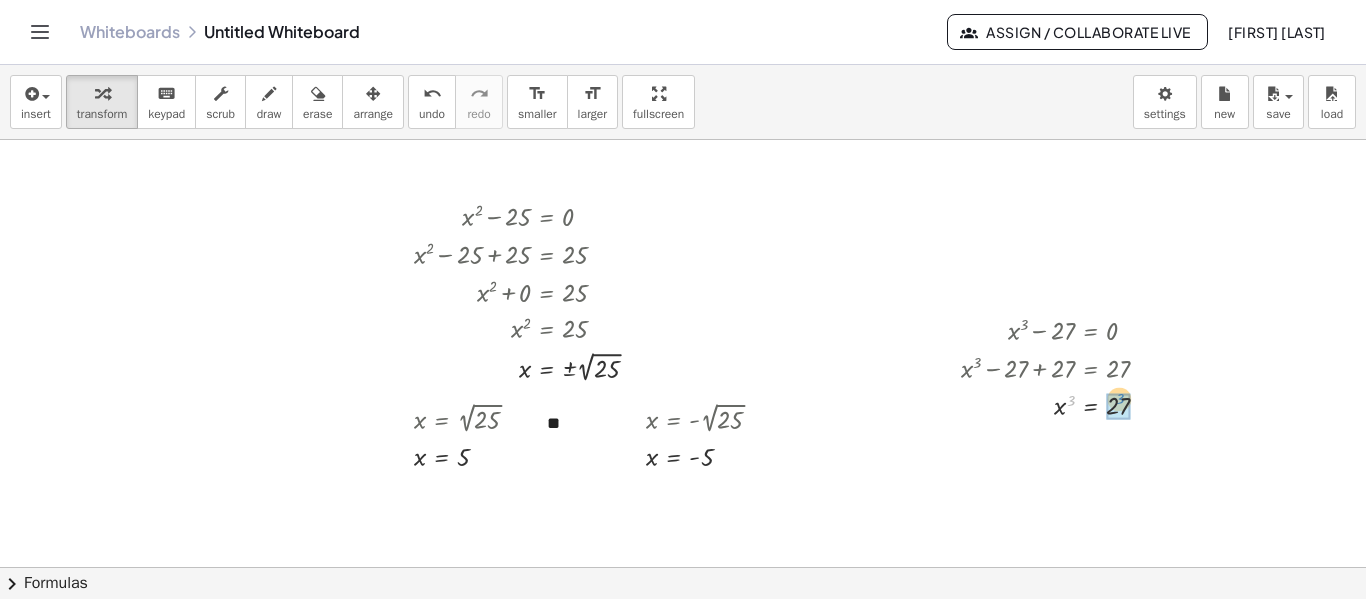 drag, startPoint x: 1073, startPoint y: 400, endPoint x: 1108, endPoint y: 398, distance: 35.057095 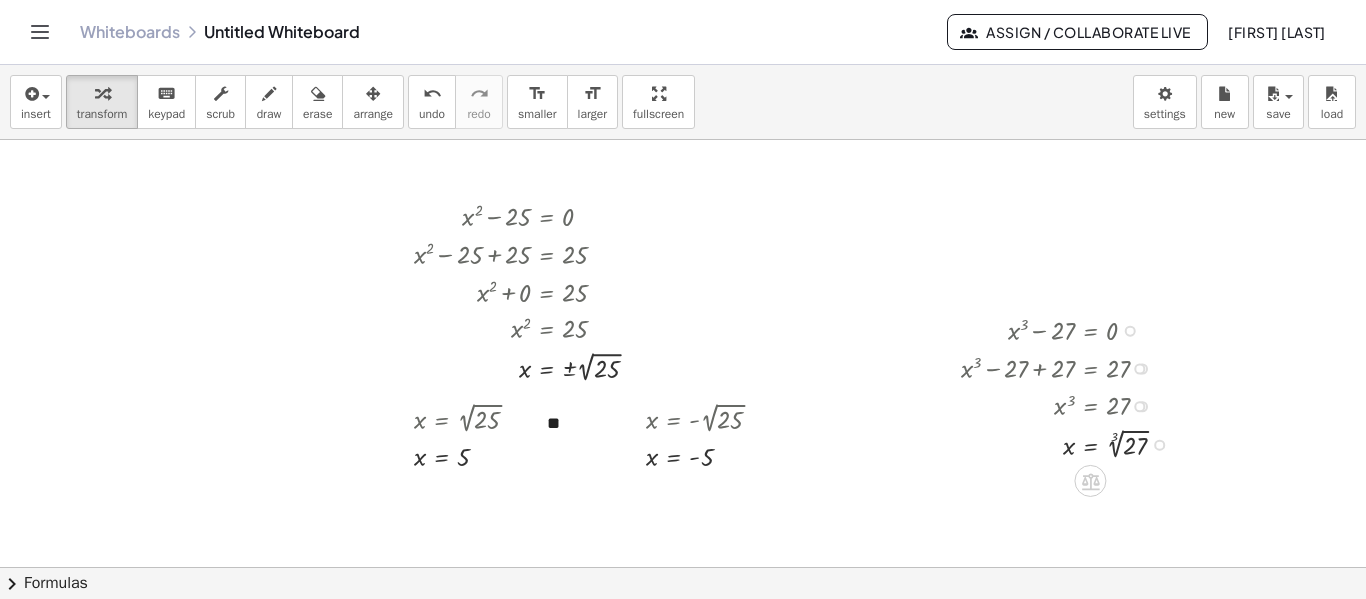 click at bounding box center (1071, 443) 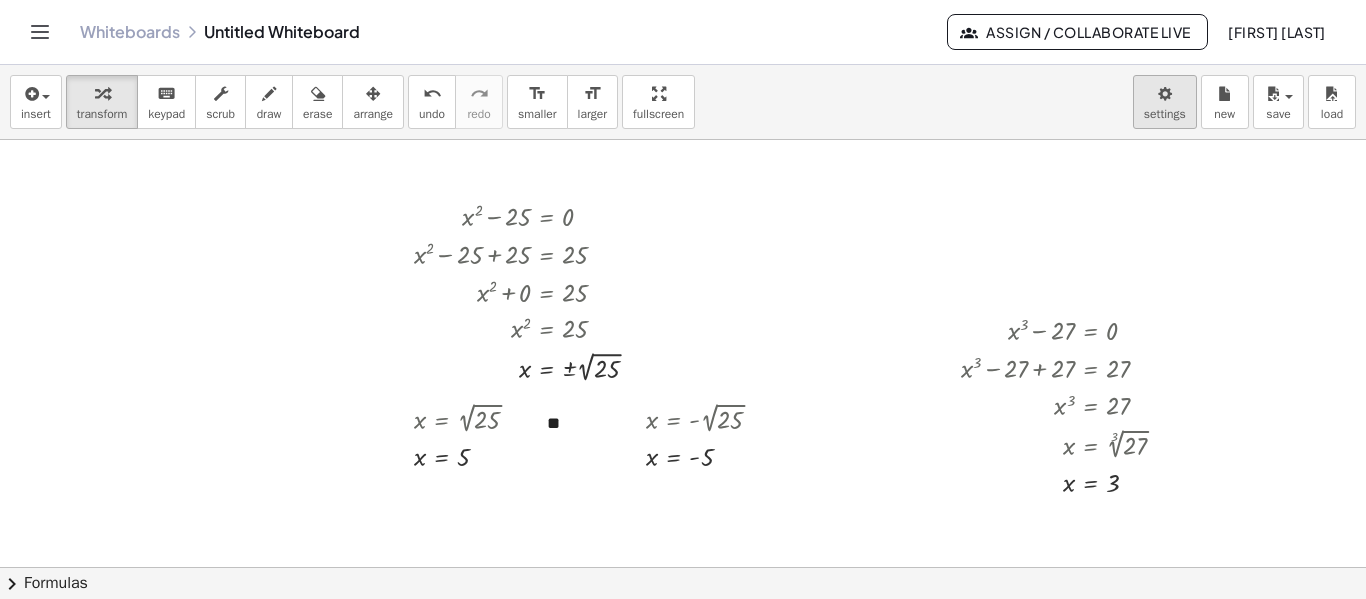 click on "Graspable Math Activities Get Started Activity Bank Assigned Work Classes Whiteboards Go Premium! Reference Account v1.28.2 | Privacy policy © 2025 | Graspable, Inc. Whiteboards Untitled Whiteboard Assign / Collaborate Live  THYAGARAJU H   insert select one: Math Expression Function Text Youtube Video Graphing Geometry Geometry 3D transform keyboard keypad scrub draw erase arrange undo undo redo redo format_size smaller format_size larger fullscreen load   save new settings + x 2 − 25 = 0 + x 2 − 25 + 25 = + 0 + 25 + x 2 − 25 + 25 = 25 + x 2 + 0 = 25 x 2 = 25 x 2 = 25 ± √ x = 2 √ 25 x = 5 - + ** x = - 2 √ 25 x = - 5 + x 3 − 27 = 0 + x 3 − 27 + 27 = + 0 + 27 + x 3 − 27 + 27 = 27 + x 3 + 0 = 27 x 3 = 27 x = 3 √ 27 x 3 = Try to double tap. × chevron_right  Formulas
Drag one side of a formula onto a highlighted expression on the canvas to apply it.
Quadratic Formula
+ · a · x 2 + · b · x + c = 0
x = · ( −" at bounding box center [683, 299] 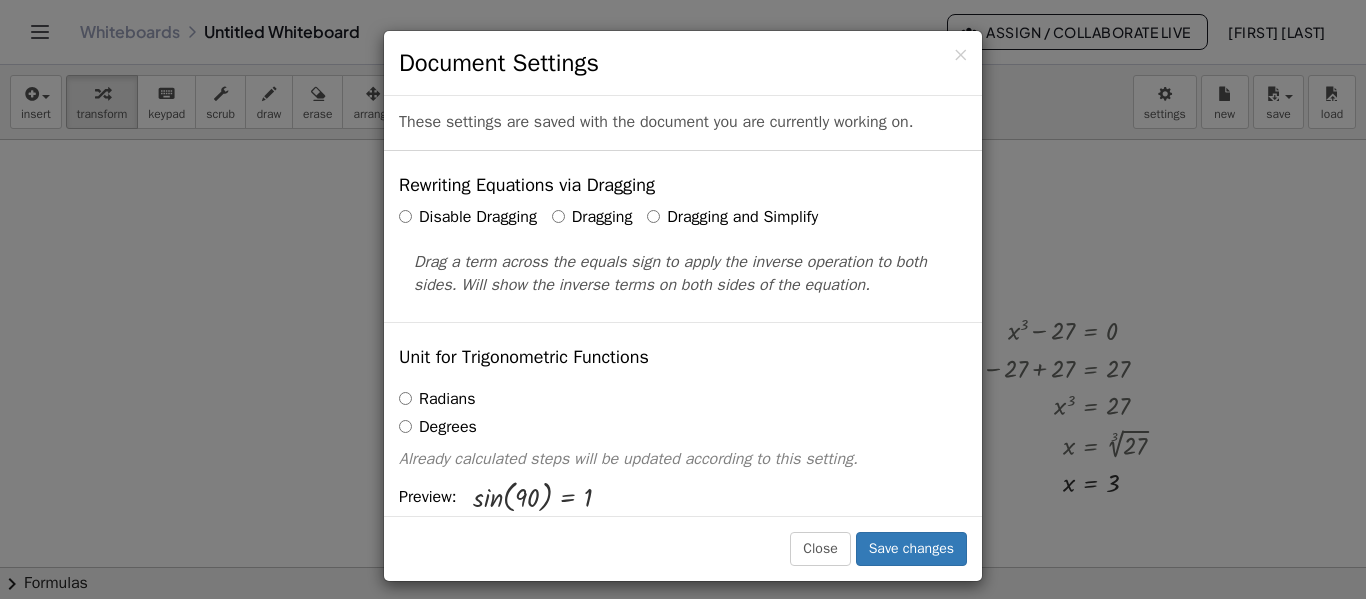 scroll, scrollTop: 368, scrollLeft: 0, axis: vertical 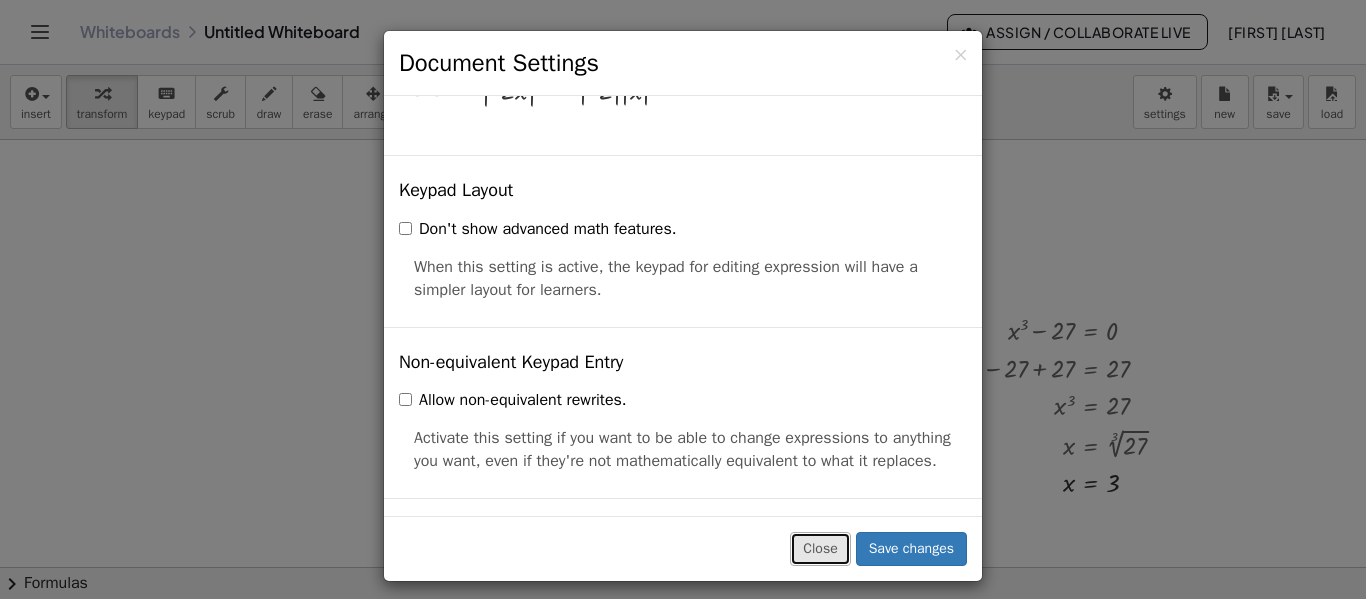 click on "Close" at bounding box center (820, 549) 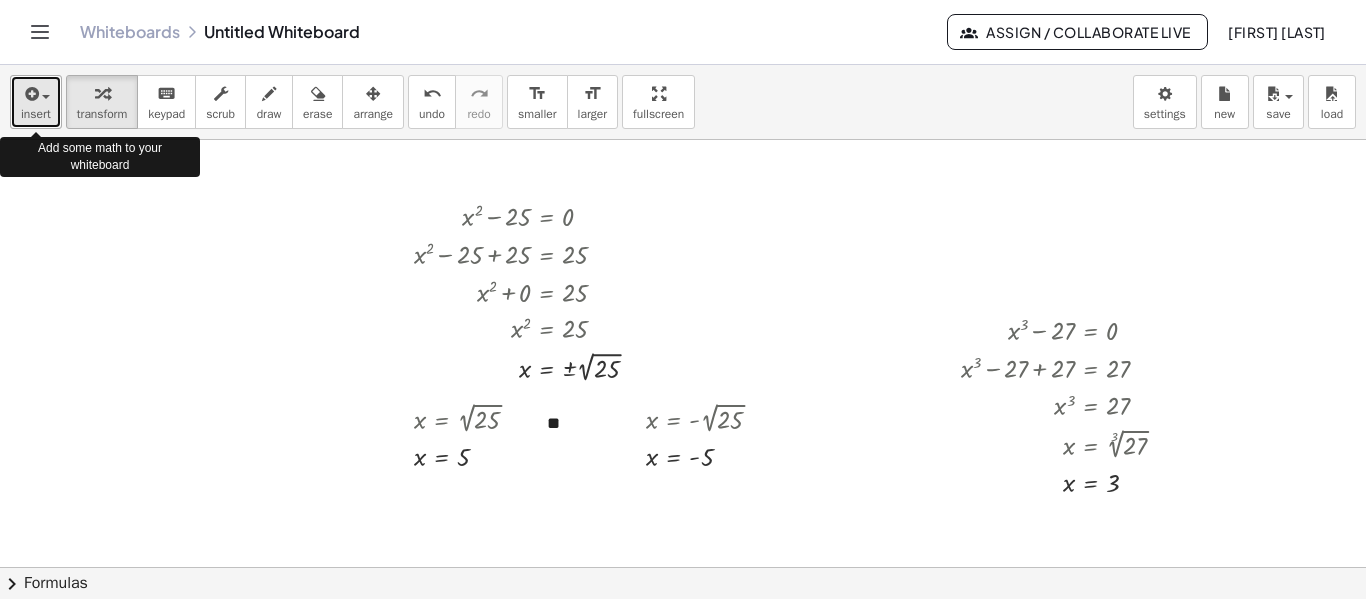 click at bounding box center [36, 93] 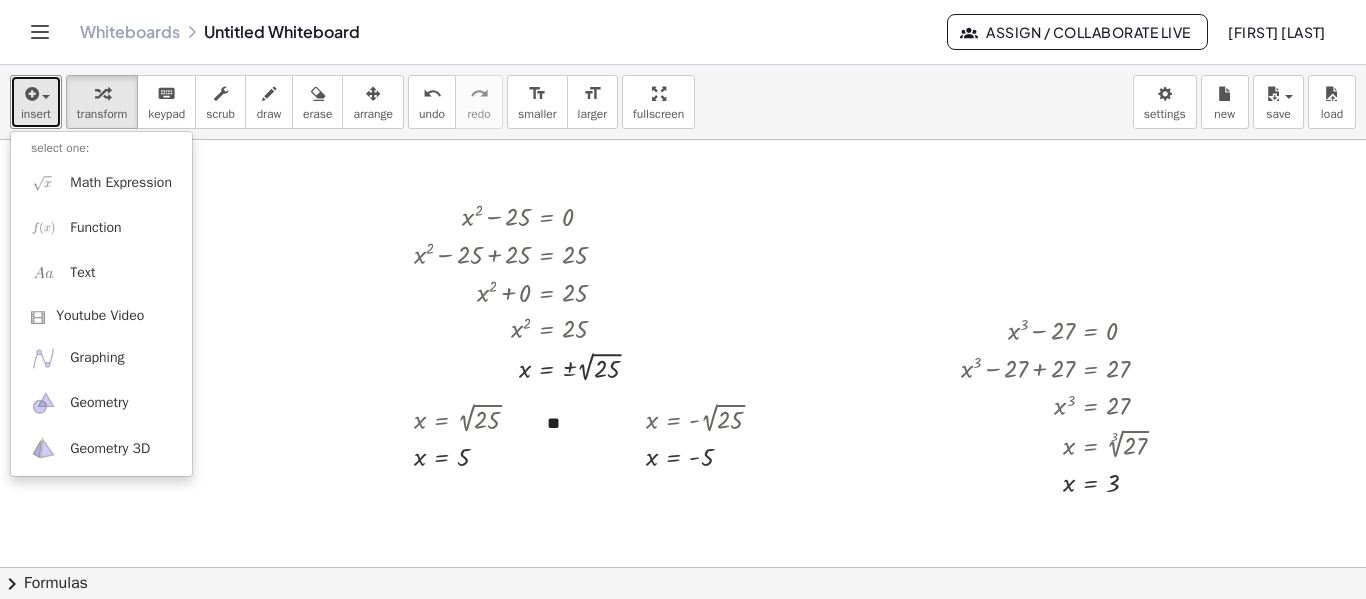 click at bounding box center [683, 460] 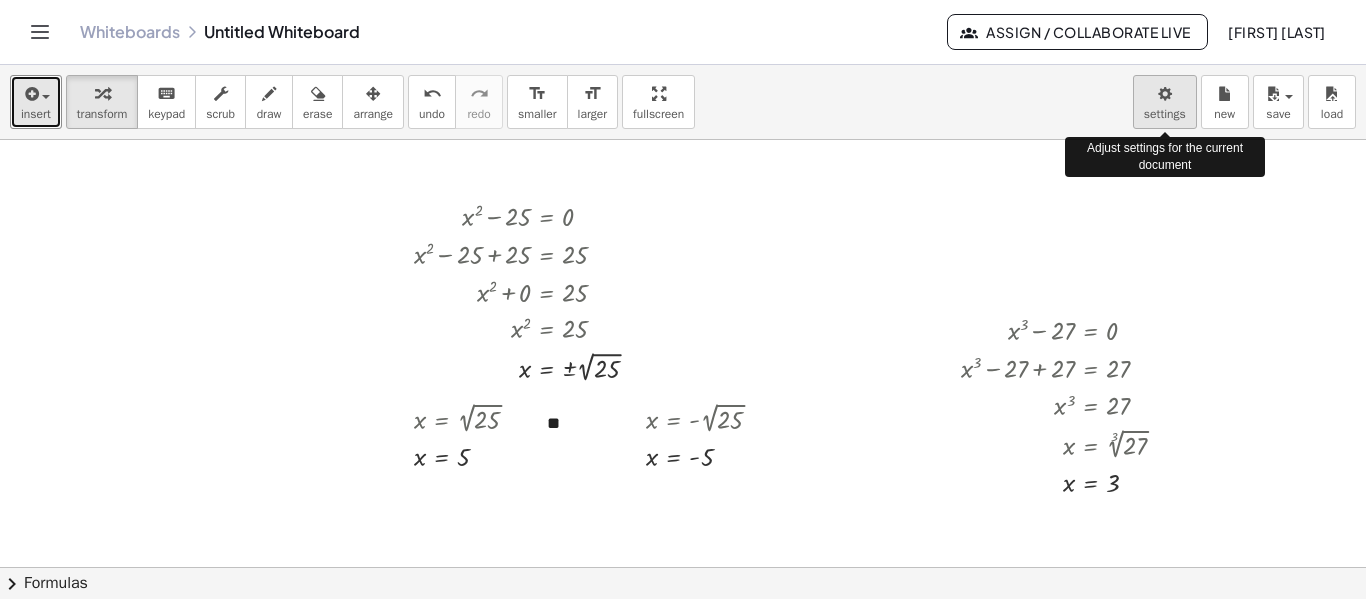 click on "Graspable Math Activities Get Started Activity Bank Assigned Work Classes Whiteboards Go Premium! Reference Account v1.28.2 | Privacy policy © 2025 | Graspable, Inc. Whiteboards Untitled Whiteboard Assign / Collaborate Live  THYAGARAJU H   insert select one: Math Expression Function Text Youtube Video Graphing Geometry Geometry 3D transform keyboard keypad scrub draw erase arrange undo undo redo redo format_size smaller format_size larger fullscreen load   save new settings Adjust settings for the current document + x 2 − 25 = 0 + x 2 − 25 + 25 = + 0 + 25 + x 2 − 25 + 25 = 25 + x 2 + 0 = 25 x 2 = 25 x 2 = 25 ± √ x = 2 √ 25 x = 5 - + ** x = - 2 √ 25 x = - 5 + x 3 − 27 = 0 + x 3 − 27 + 27 = + 0 + 27 + x 3 − 27 + 27 = 27 + x 3 + 0 = 27 x 3 = 27 x = 3 √ 27 x 3 = Try to double tap. × chevron_right  Formulas
Drag one side of a formula onto a highlighted expression on the canvas to apply it.
Quadratic Formula
+ · a · x 2 + · b · x + c" at bounding box center [683, 299] 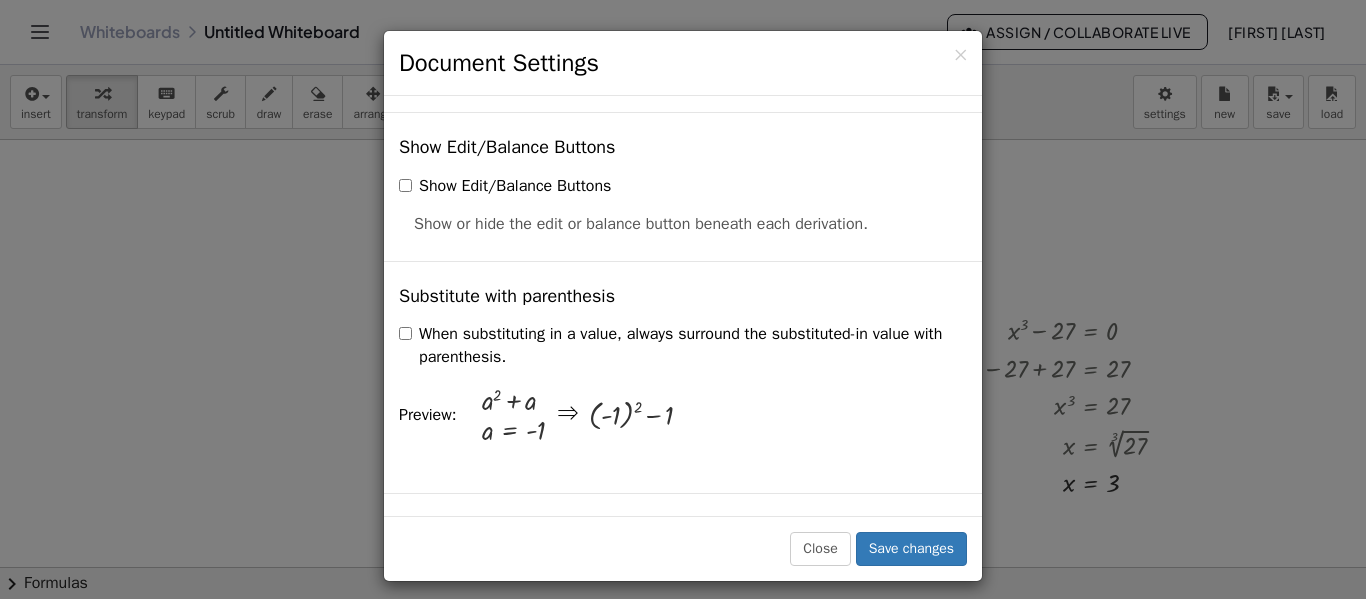 scroll, scrollTop: 0, scrollLeft: 0, axis: both 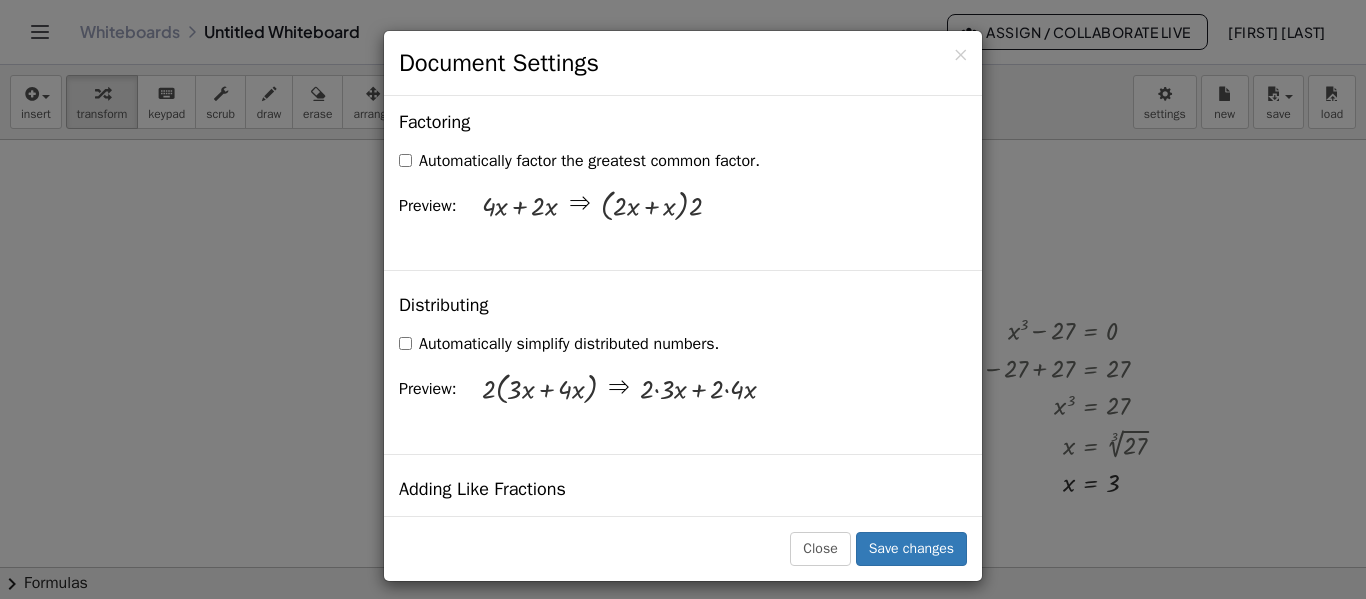 click on "Automatically simplify distributed numbers." at bounding box center [559, 344] 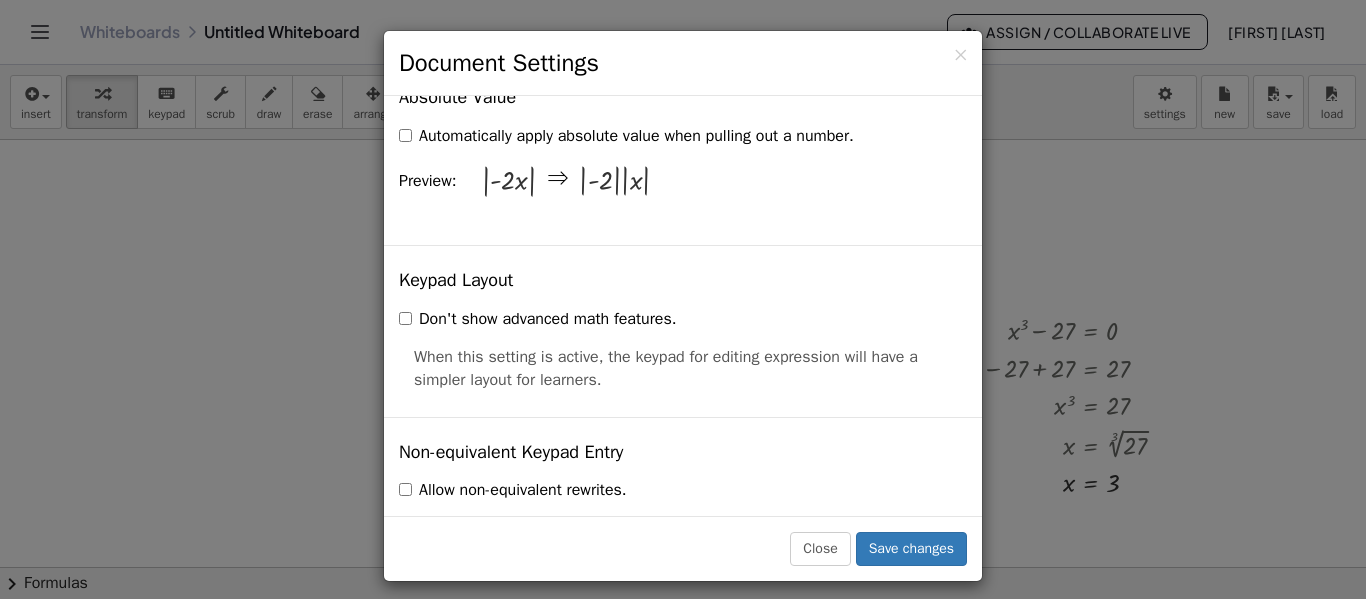 scroll, scrollTop: 3960, scrollLeft: 0, axis: vertical 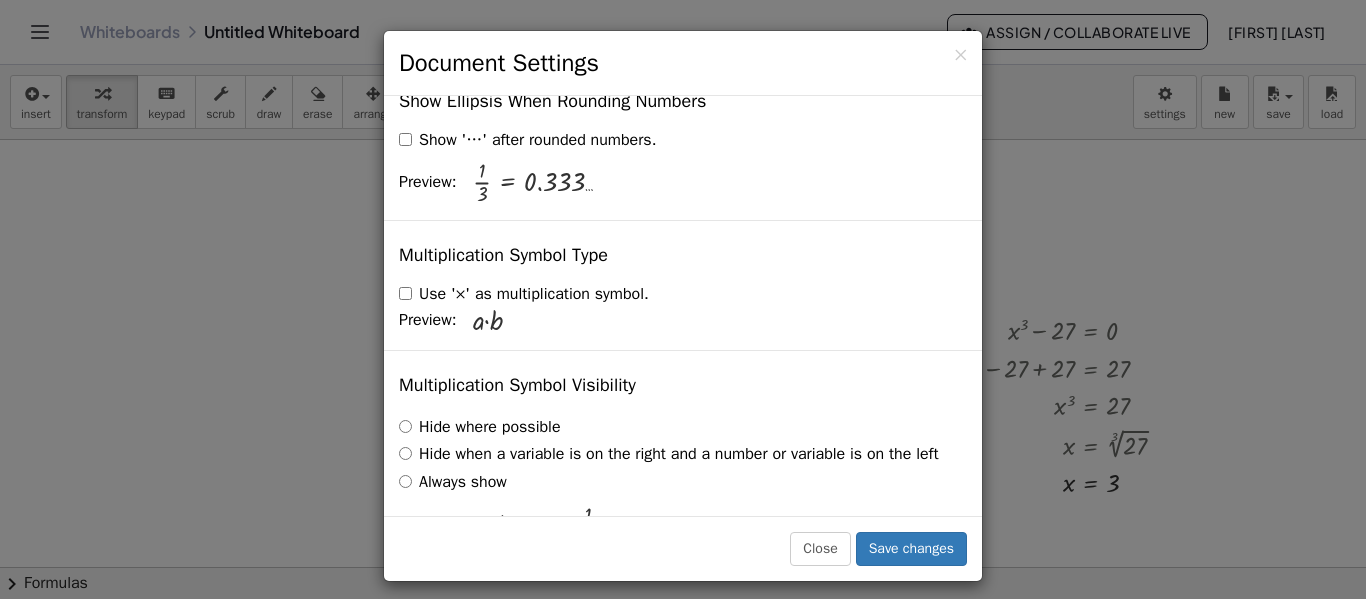click on "Hide where possible
Hide when a variable is on the right and a number or variable is on the left
Always show
Preview:
+ · 2 · a · b · 4 · c + · 3 · · 1 · 2" at bounding box center (683, 483) 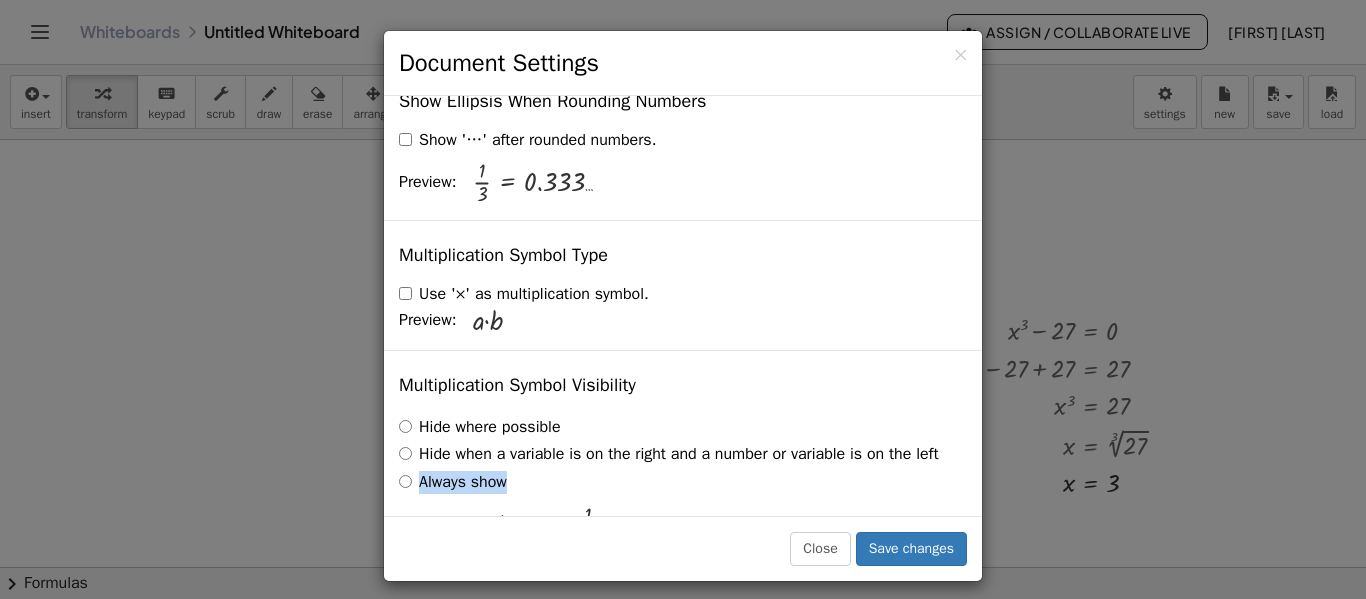 click on "Hide where possible
Hide when a variable is on the right and a number or variable is on the left
Always show
Preview:
+ · 2 · a · b · 4 · c + · 3 · · 1 · 2" at bounding box center (683, 483) 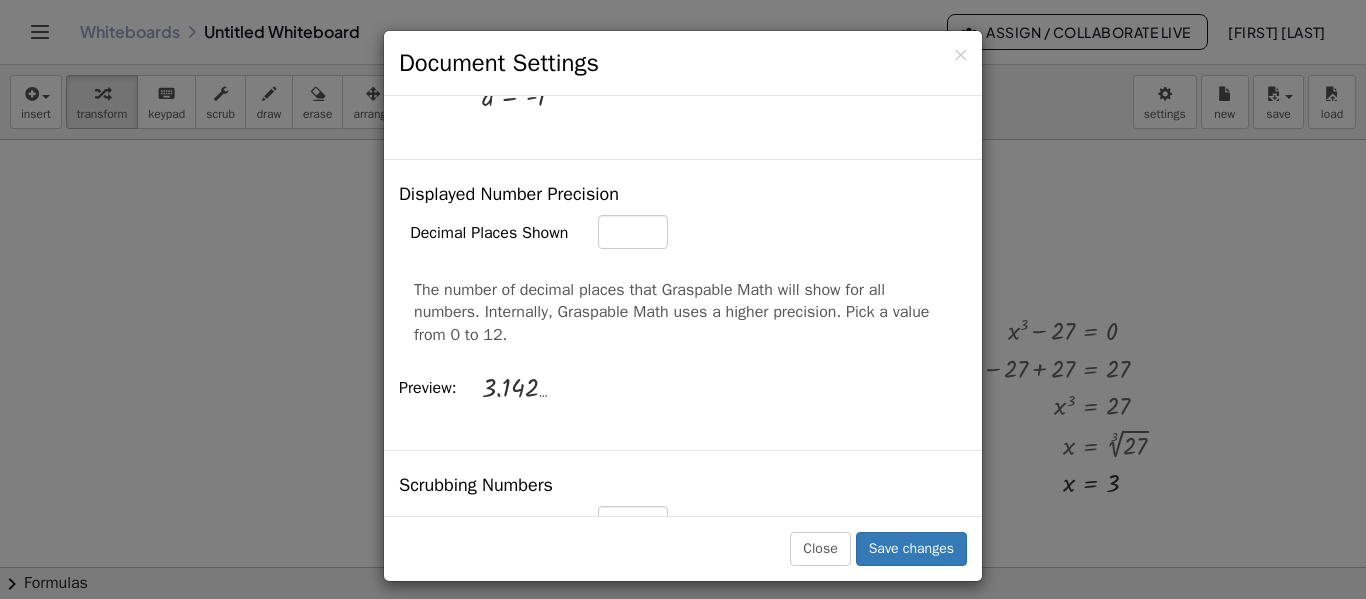 scroll, scrollTop: 0, scrollLeft: 0, axis: both 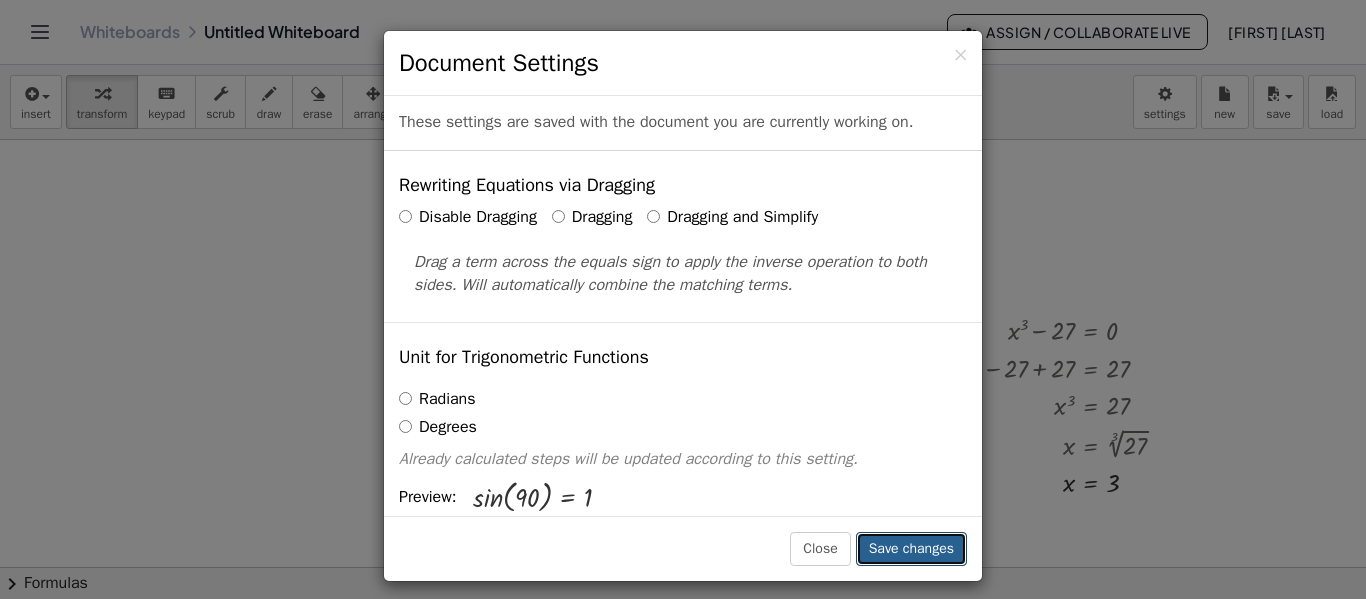 click on "Save changes" at bounding box center (911, 549) 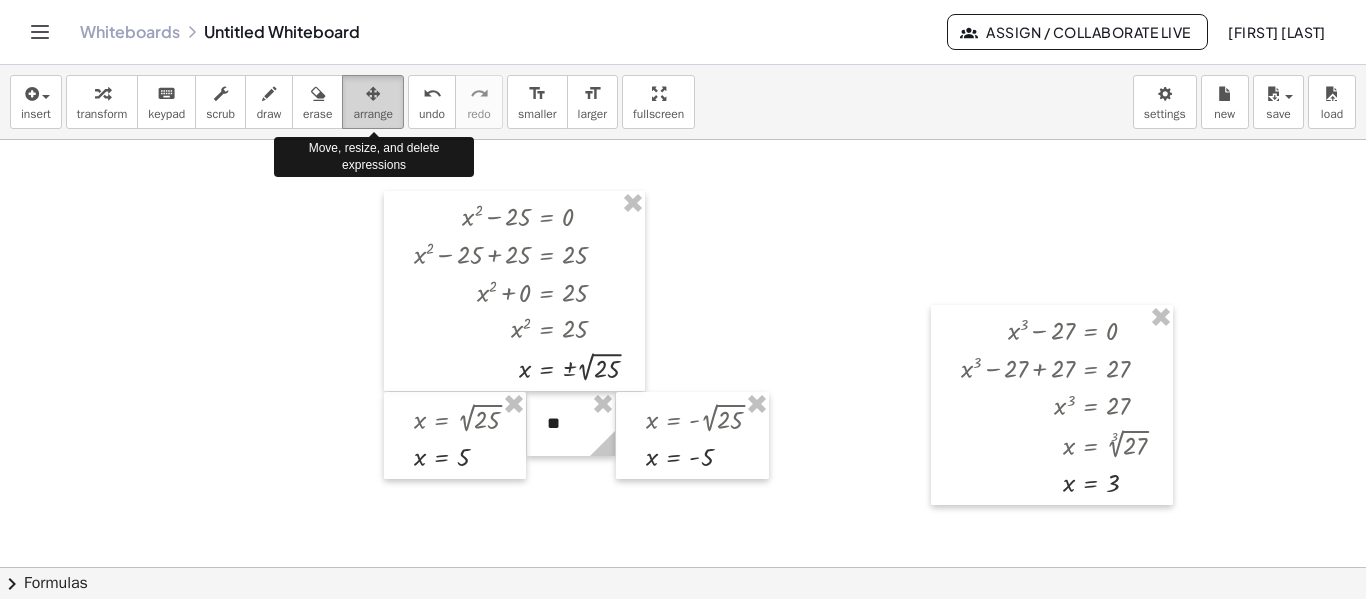 click at bounding box center (373, 94) 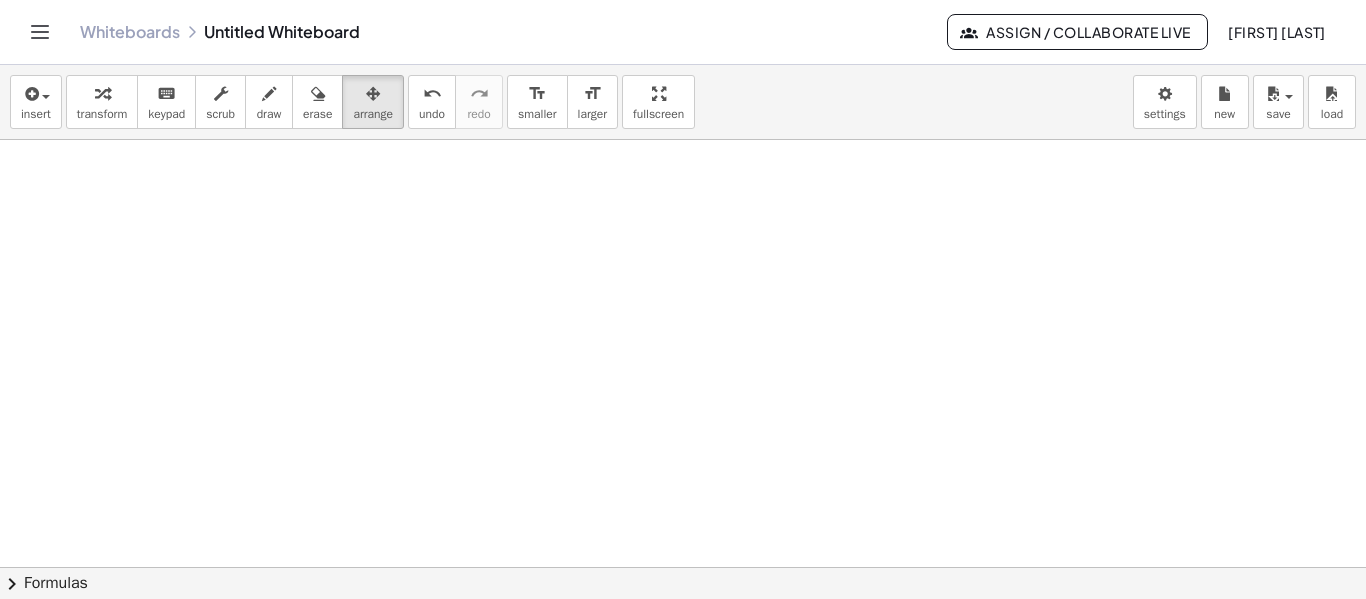 click at bounding box center (683, 460) 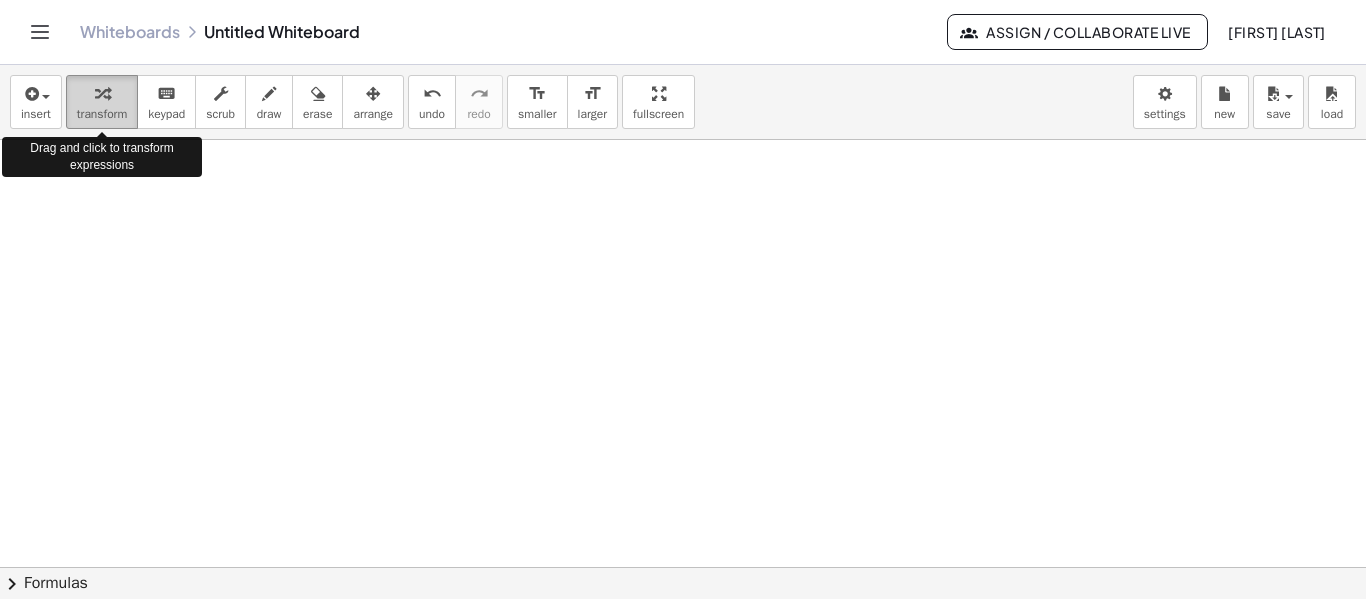 click on "transform" at bounding box center [102, 114] 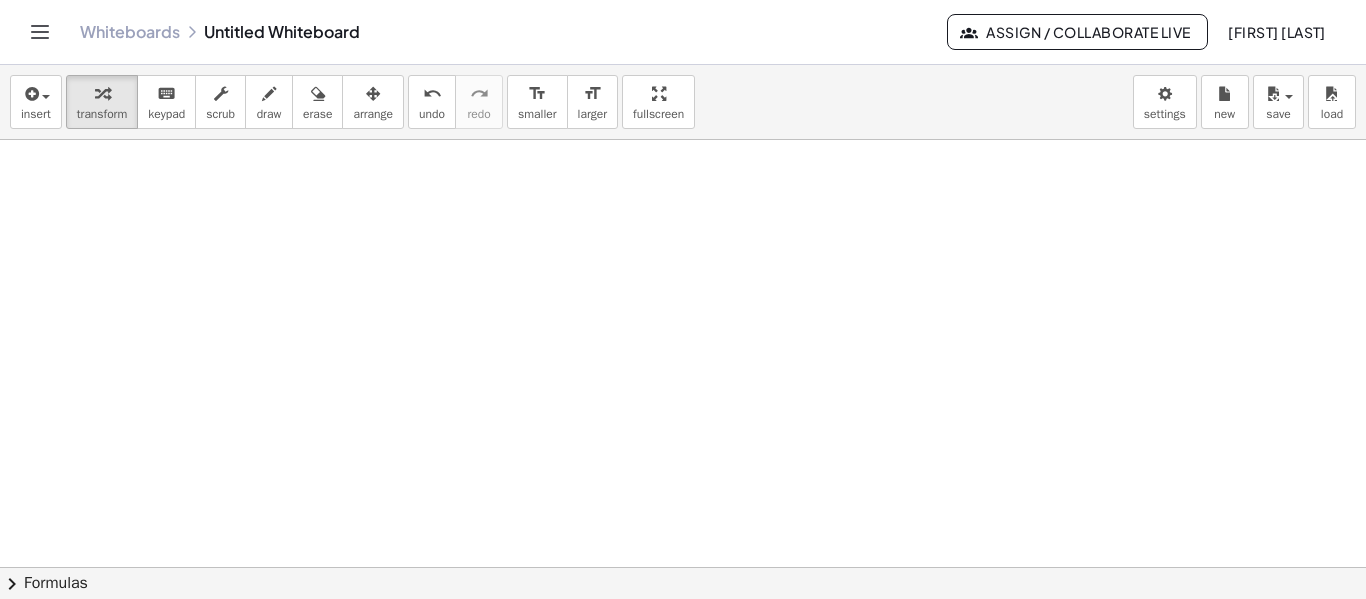 click at bounding box center [683, 460] 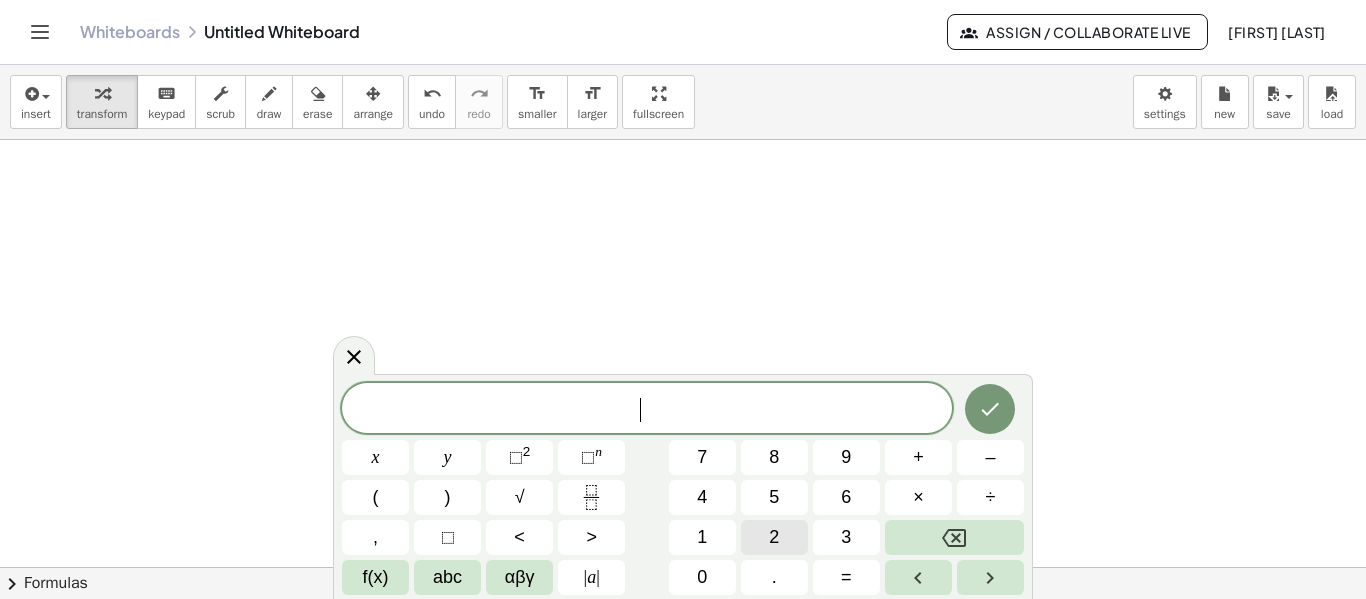 click on "2" at bounding box center [774, 537] 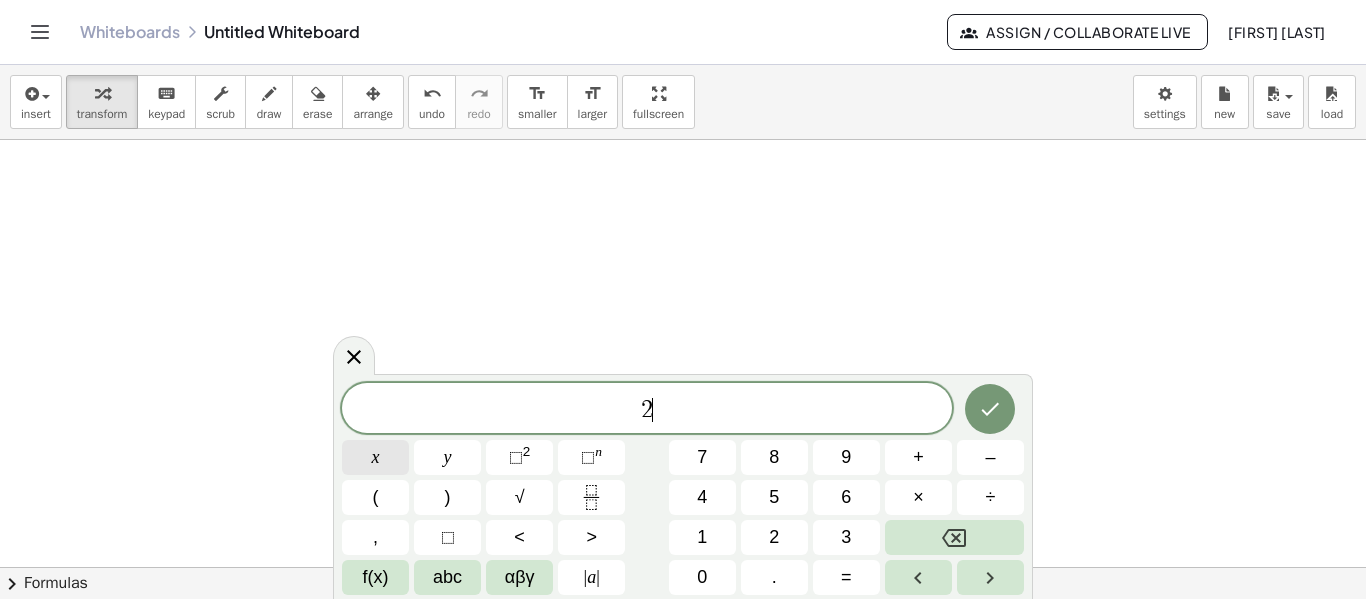 click on "x" at bounding box center [376, 457] 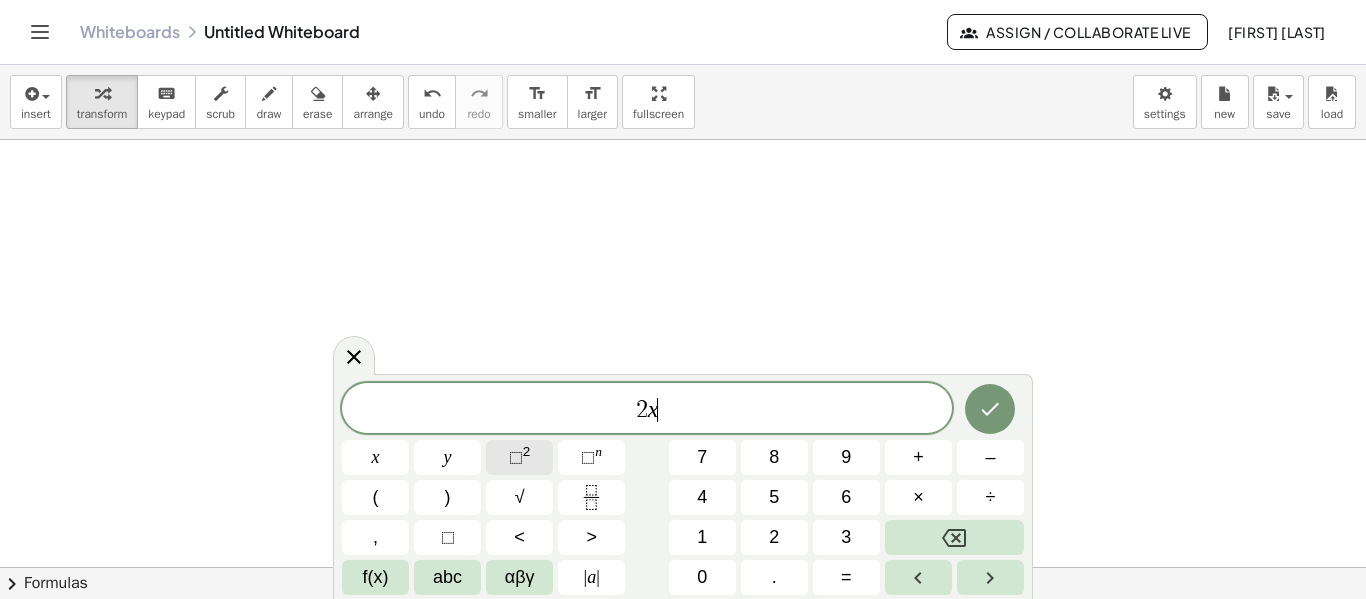click on "⬚" at bounding box center (516, 457) 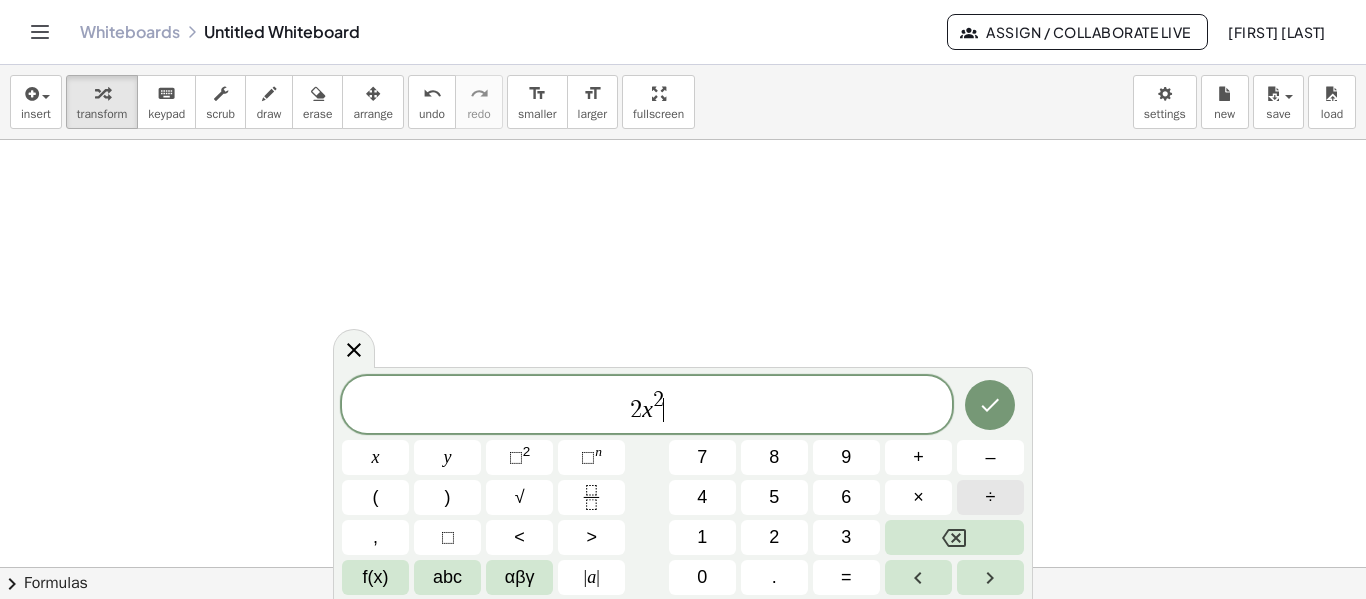 click on "÷" at bounding box center [991, 497] 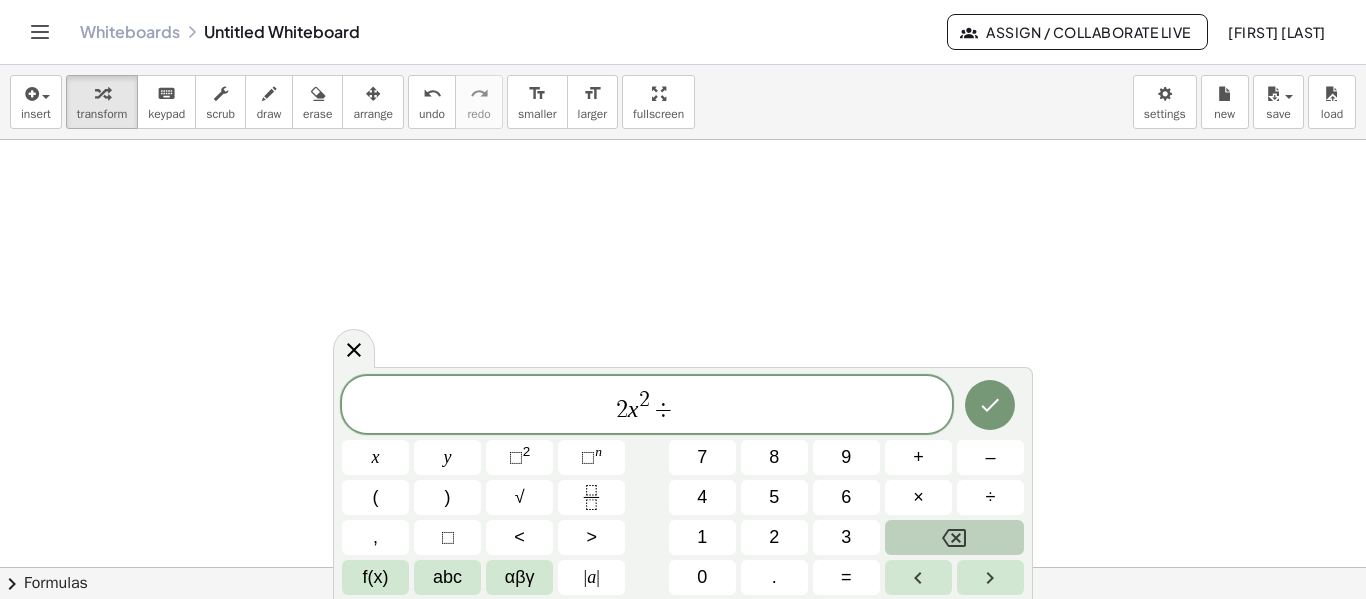 click 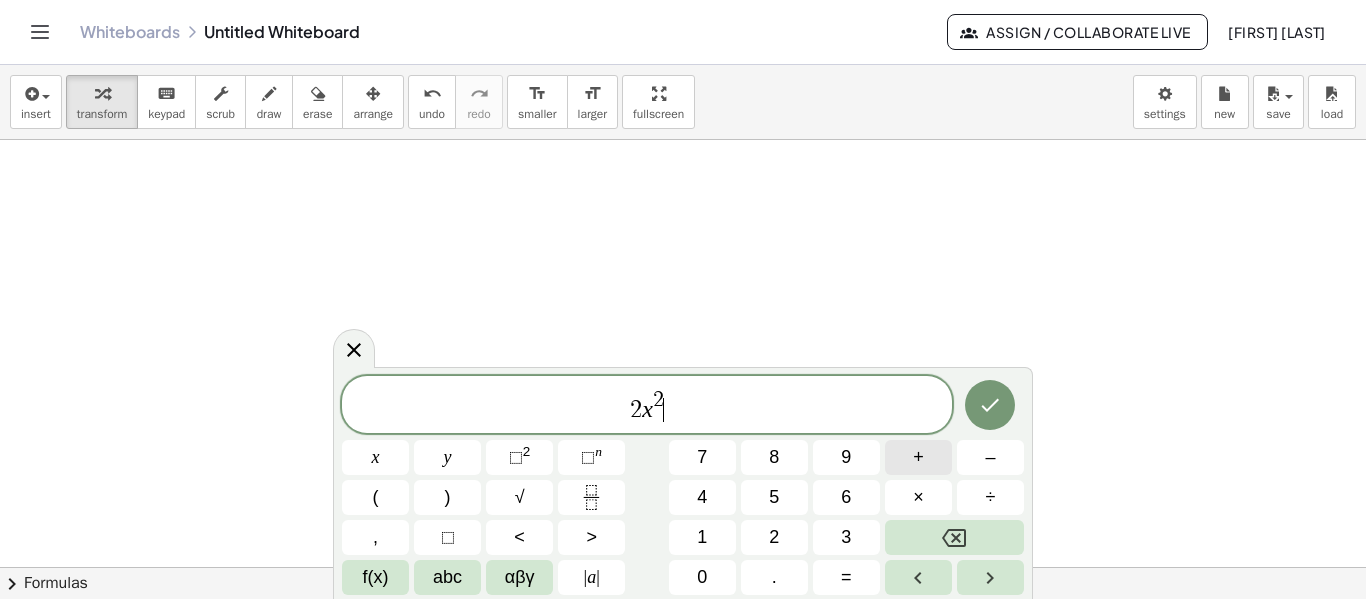 click on "+" at bounding box center [918, 457] 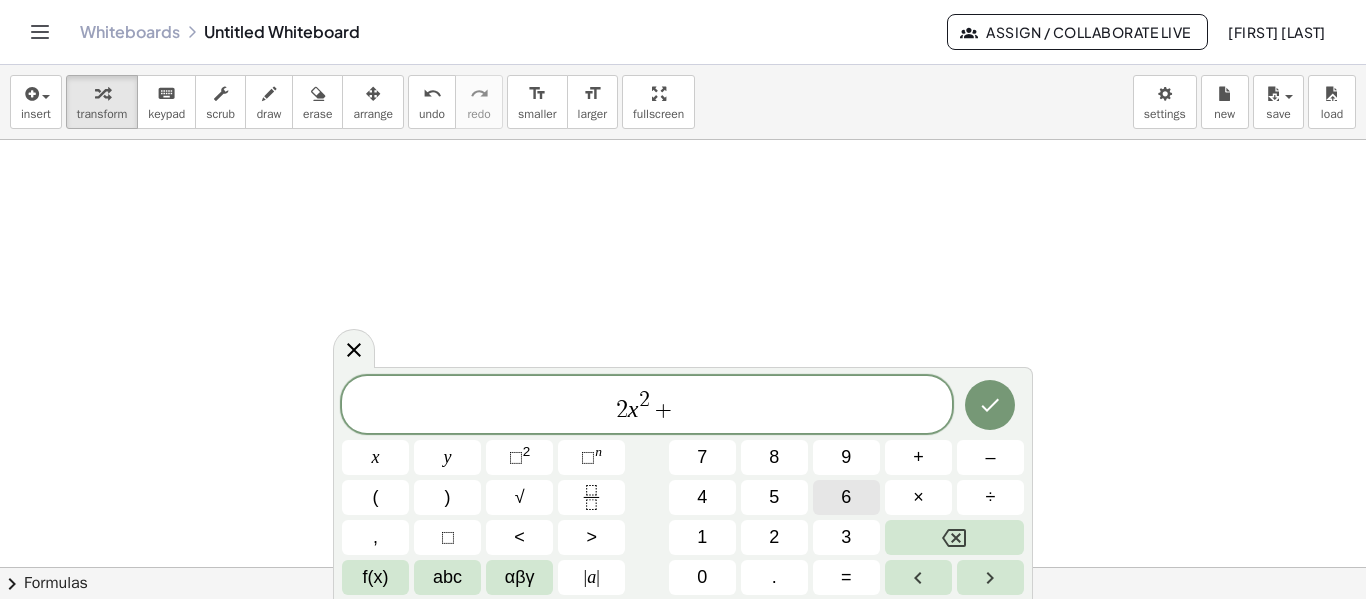 click on "6" at bounding box center (846, 497) 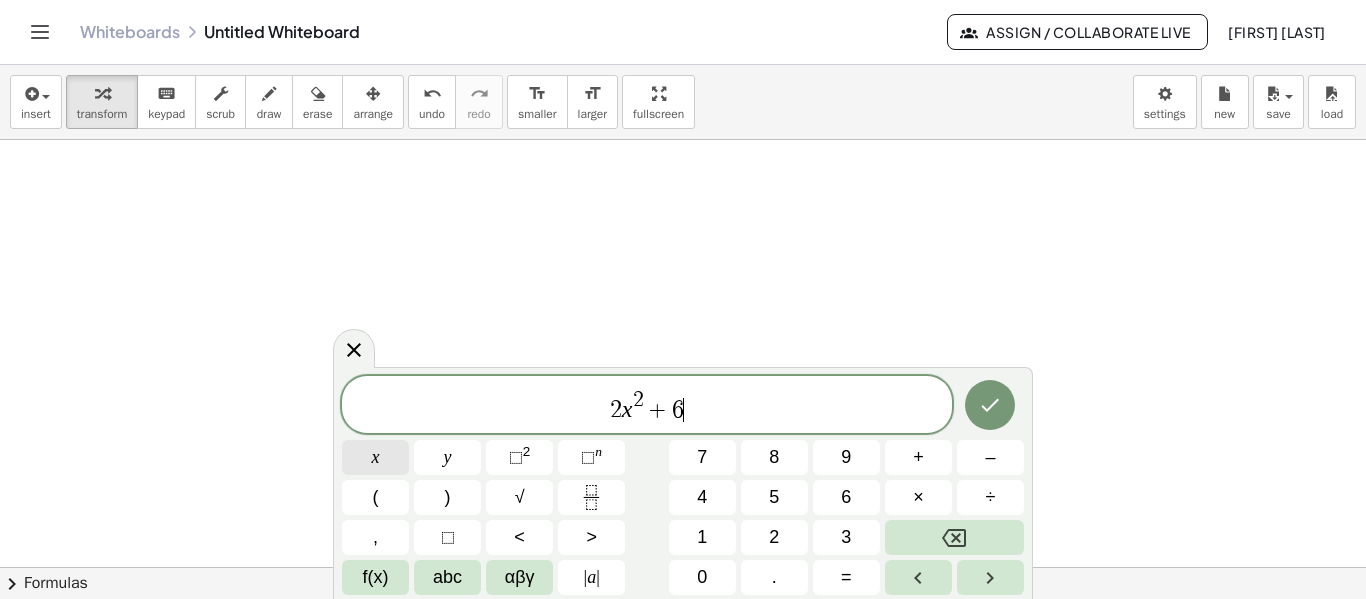 click on "x" at bounding box center [376, 457] 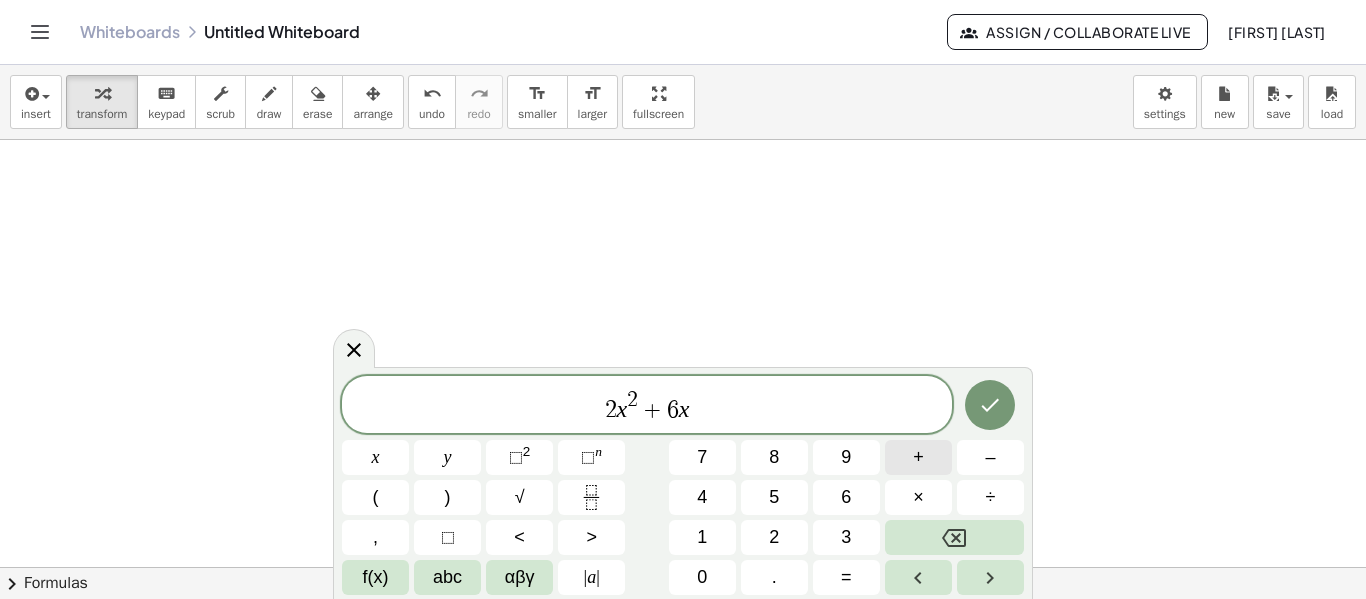 click on "+" at bounding box center [918, 457] 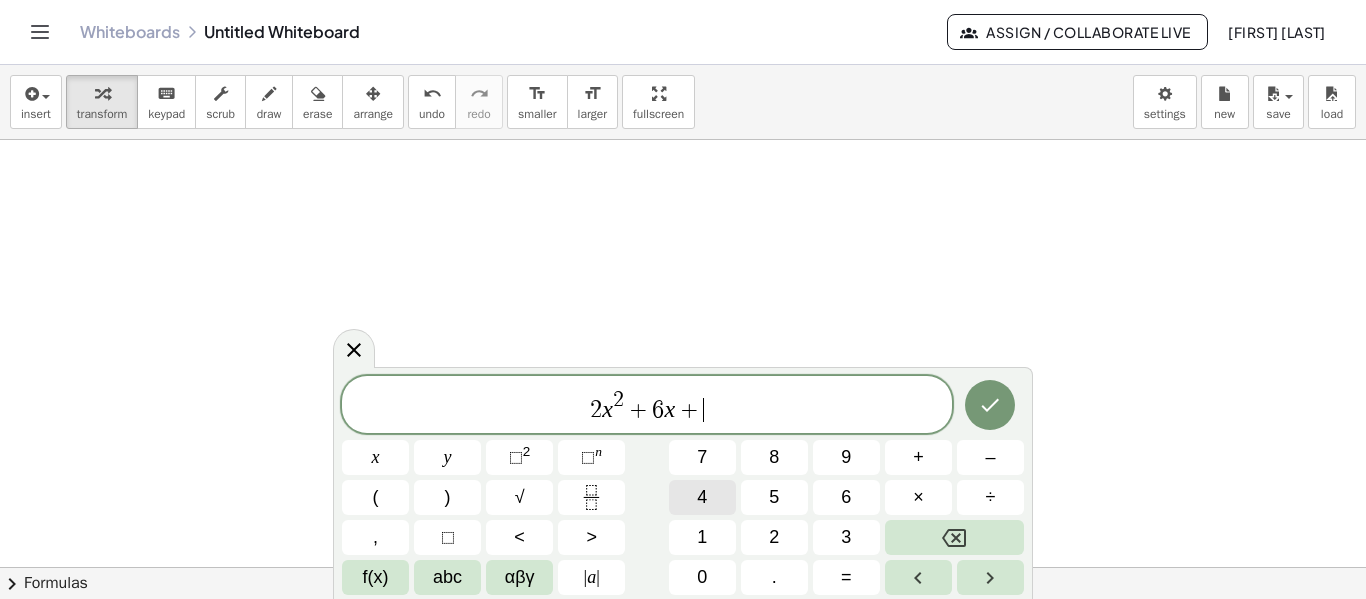 click on "4" at bounding box center (702, 497) 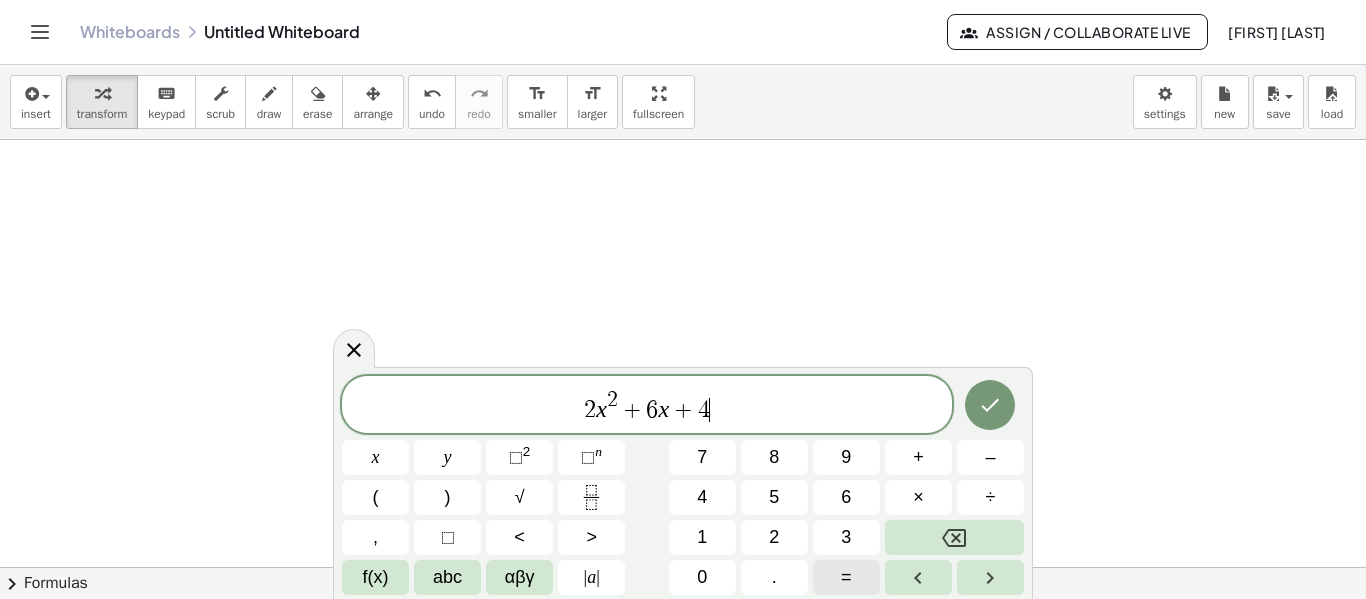 click on "=" at bounding box center [846, 577] 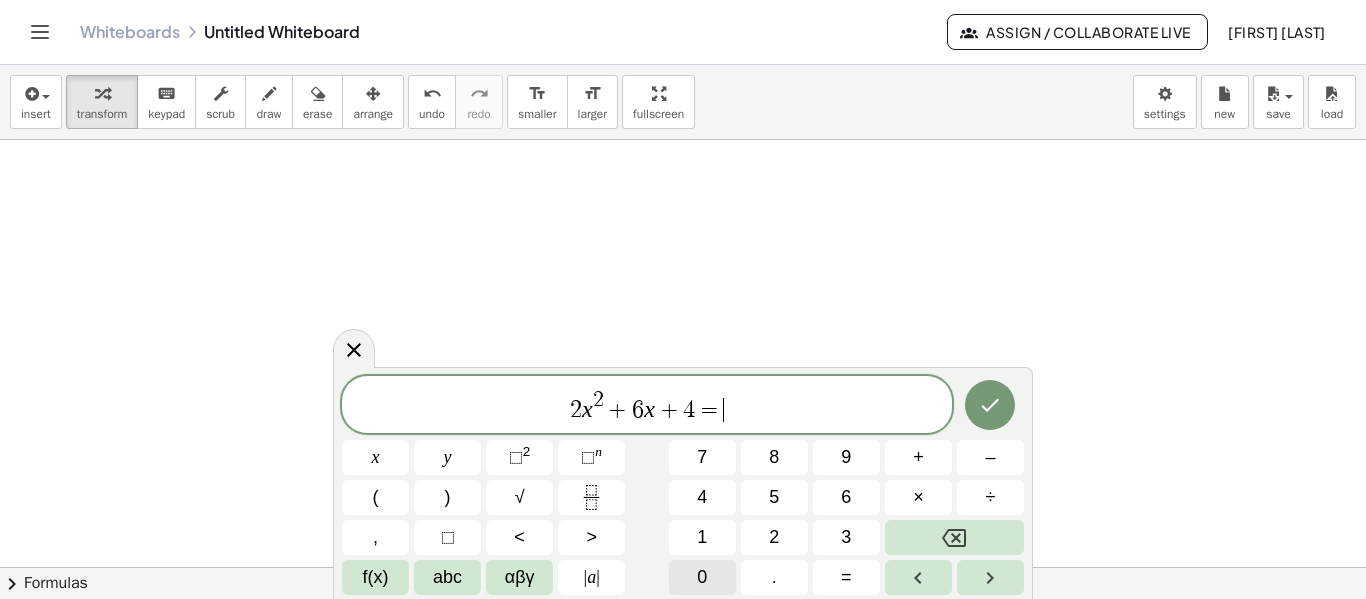 click on "0" at bounding box center [702, 577] 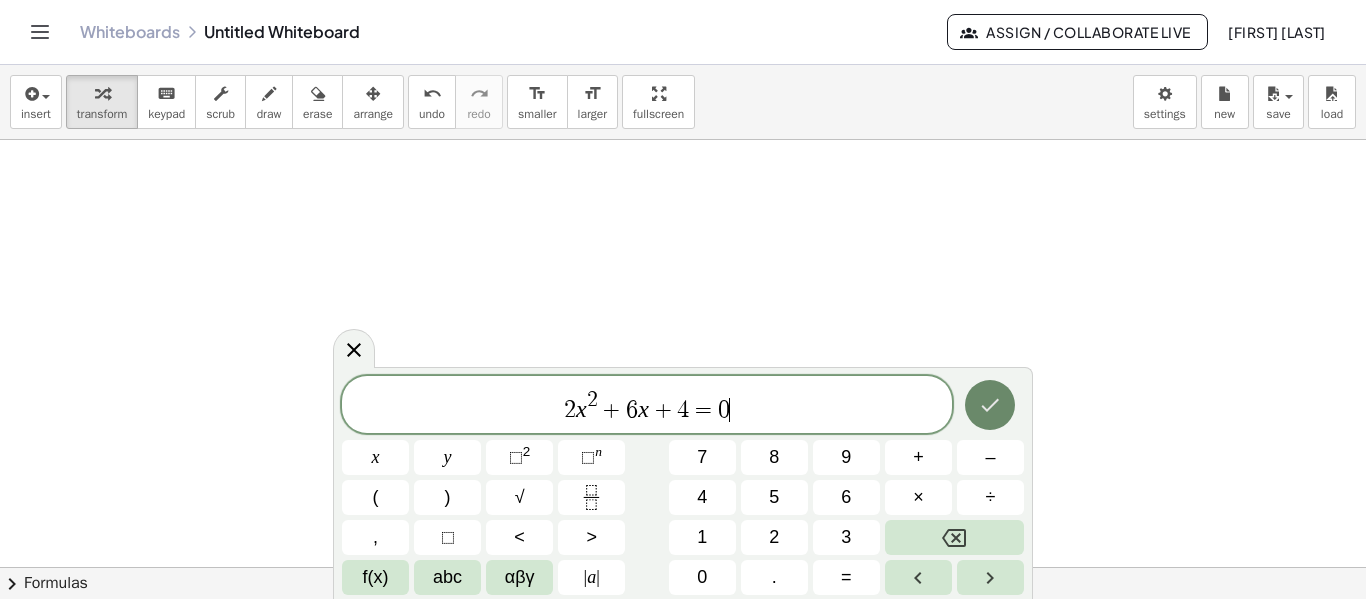click 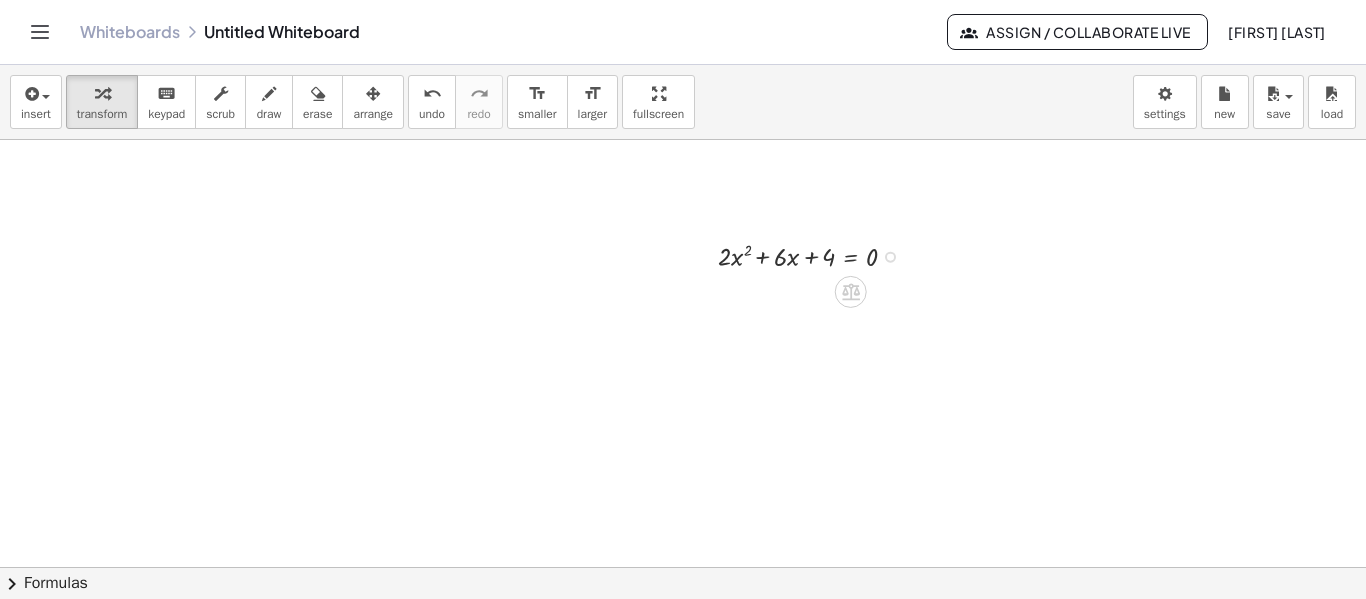 click at bounding box center [815, 255] 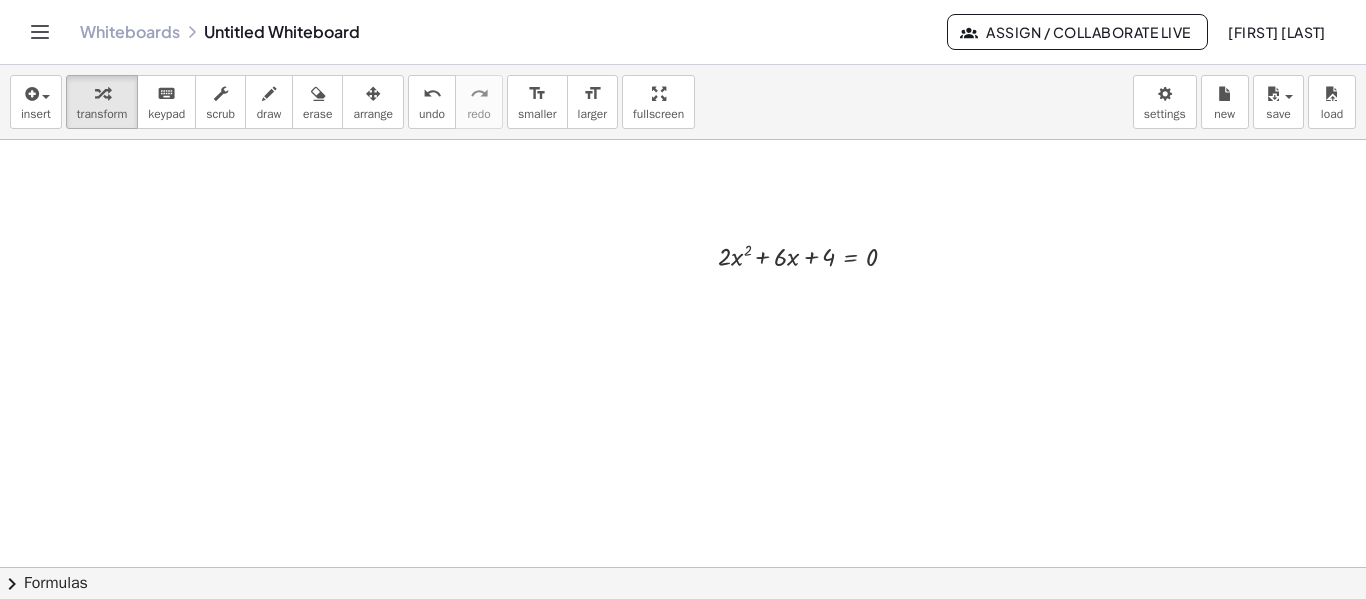 click on "chevron_right  Formulas" 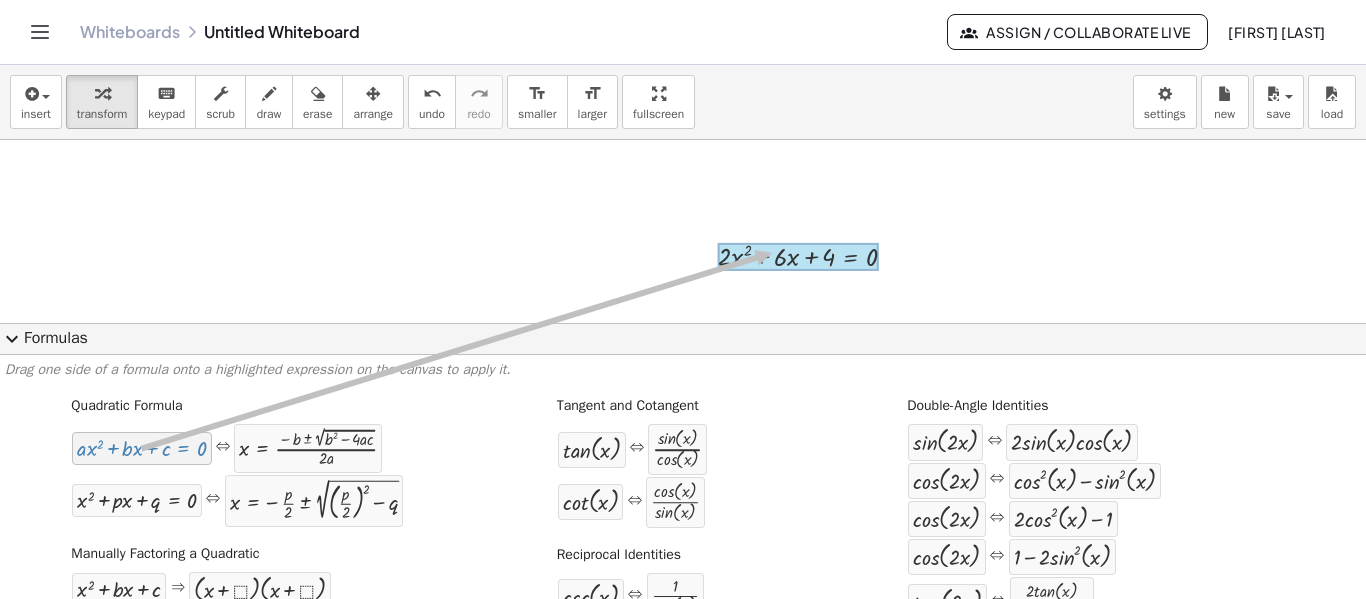 drag, startPoint x: 102, startPoint y: 454, endPoint x: 769, endPoint y: 253, distance: 696.62756 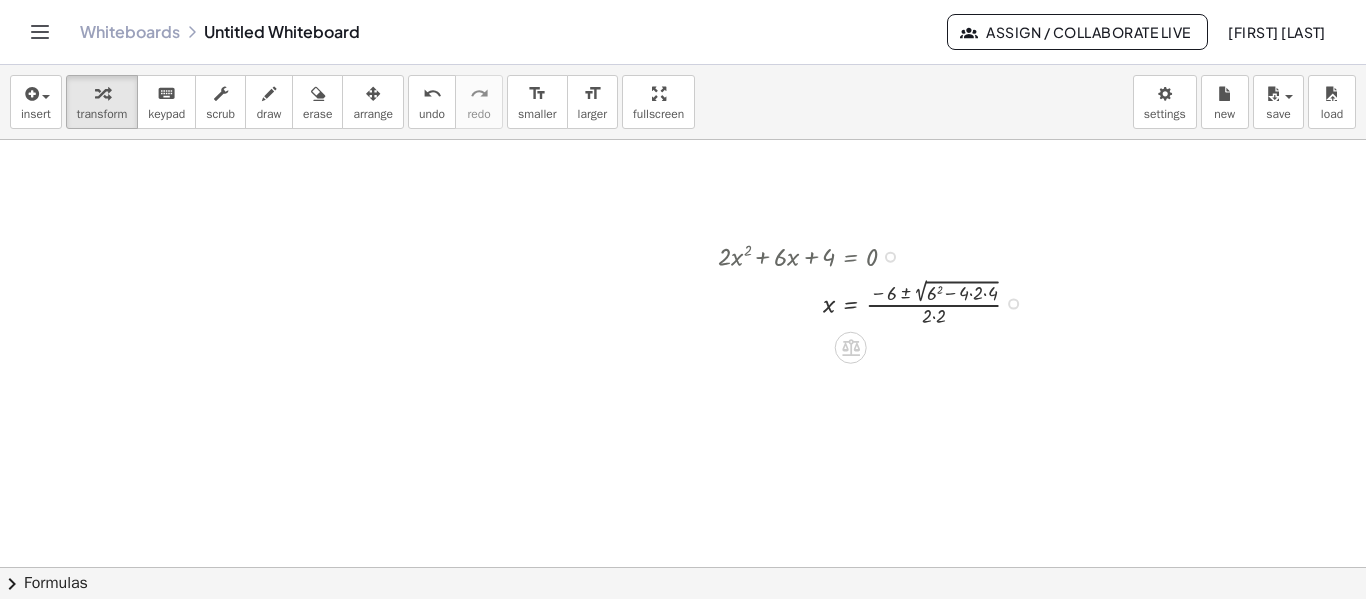 click at bounding box center [877, 302] 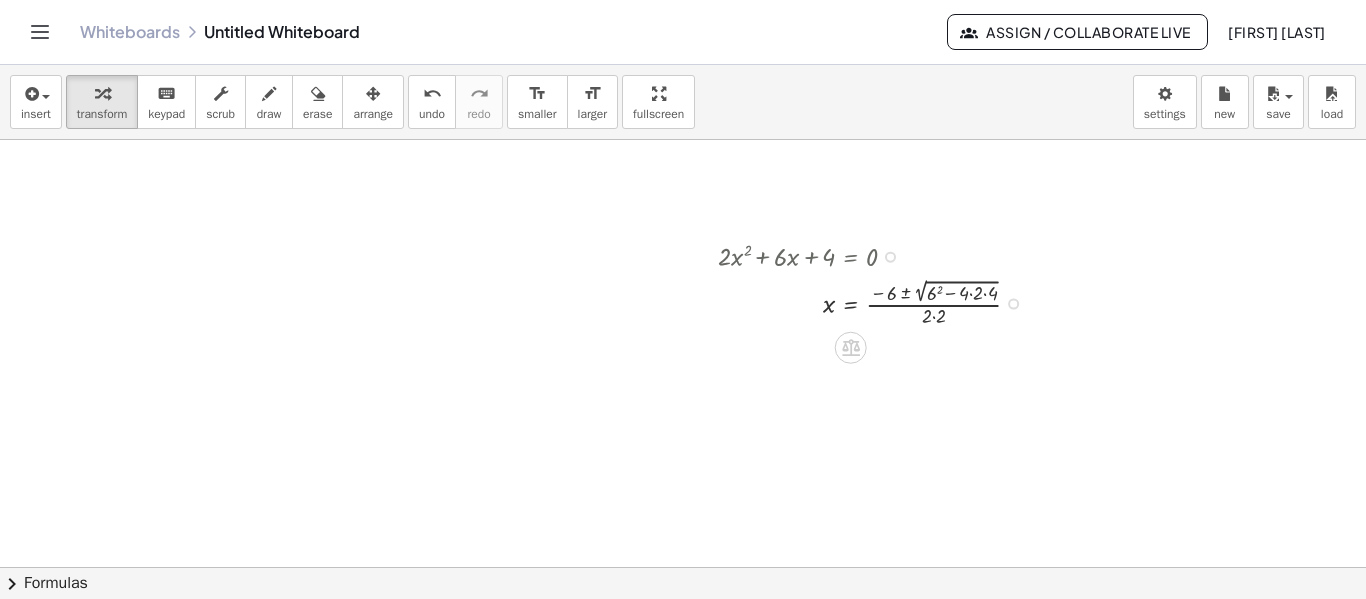 click at bounding box center [877, 302] 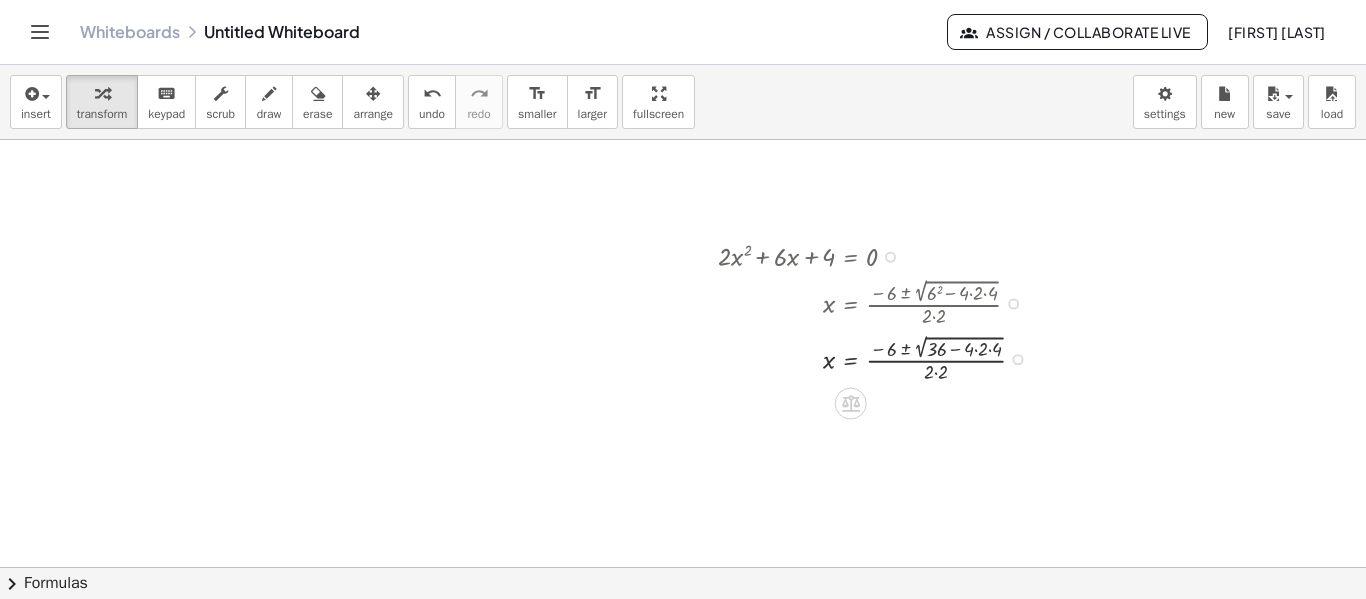 click at bounding box center [879, 358] 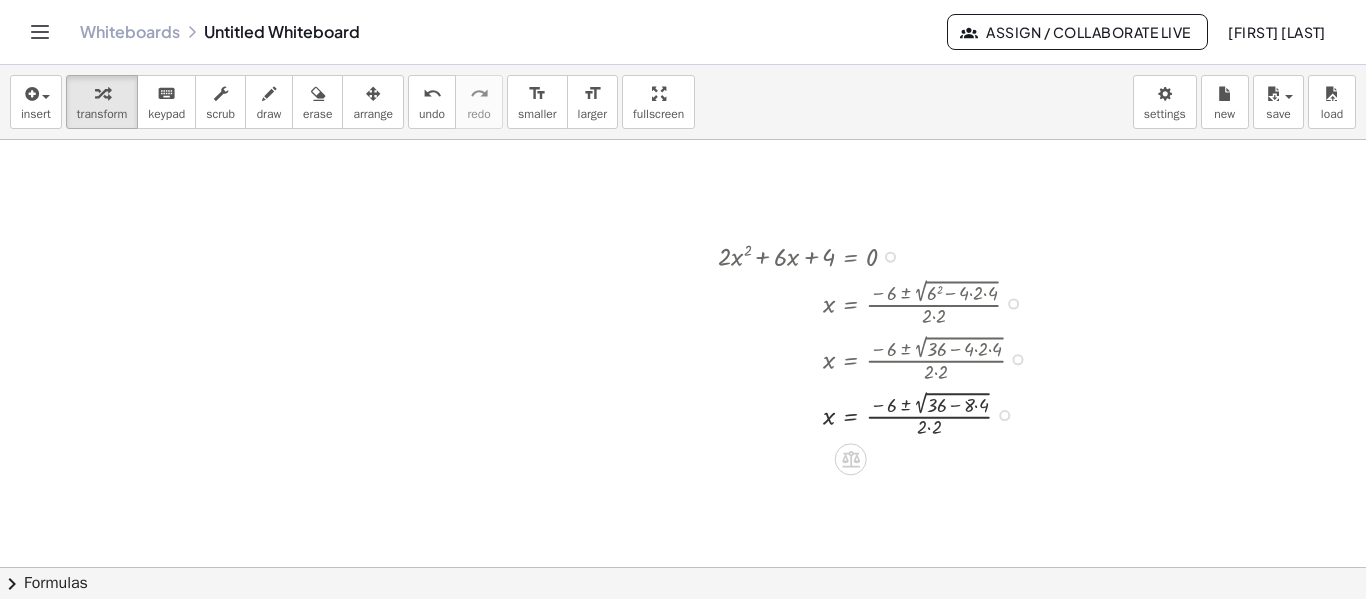 click at bounding box center (879, 413) 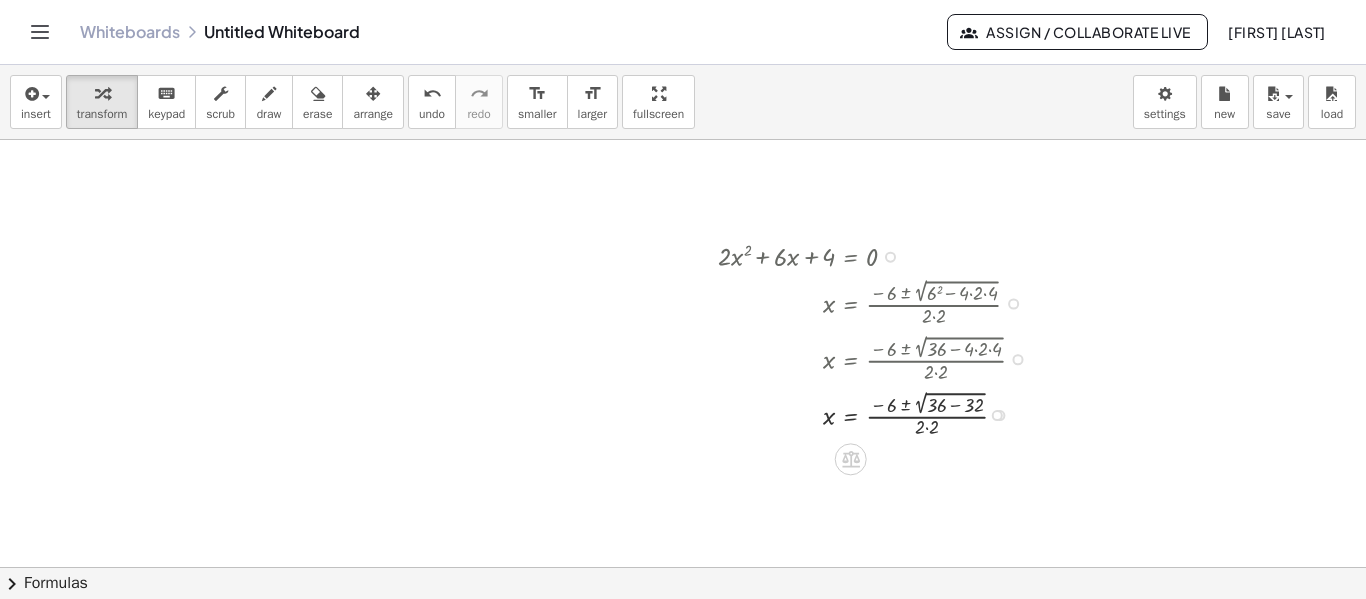 click at bounding box center [879, 413] 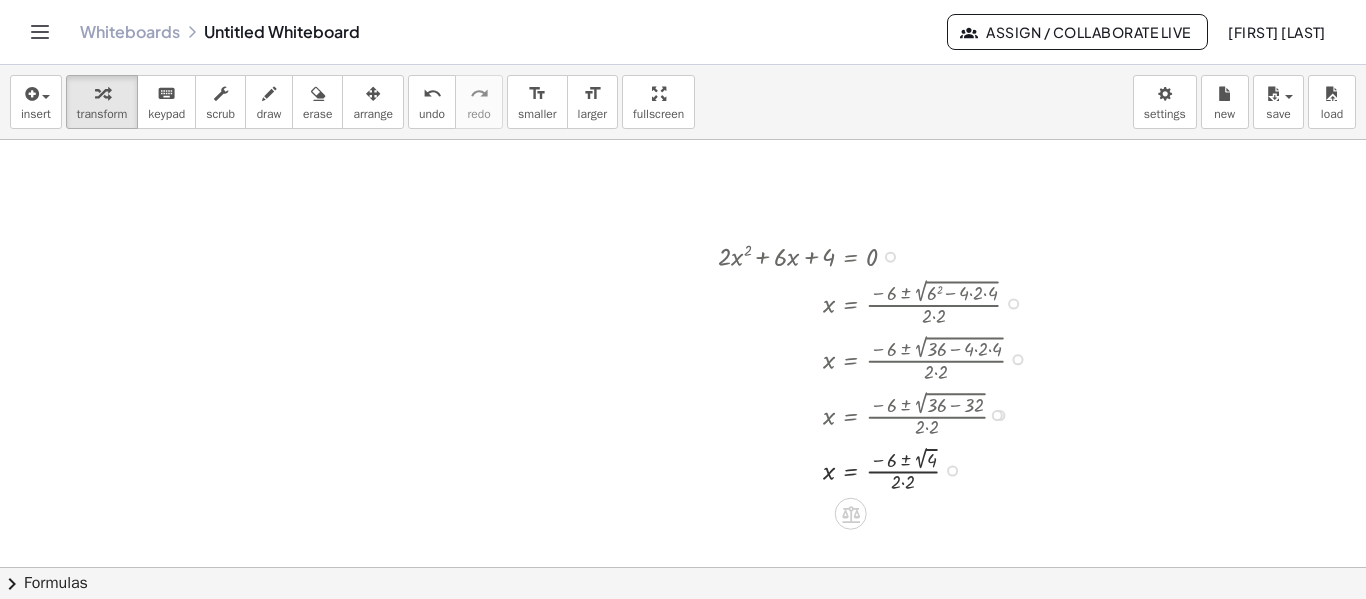 click at bounding box center (879, 468) 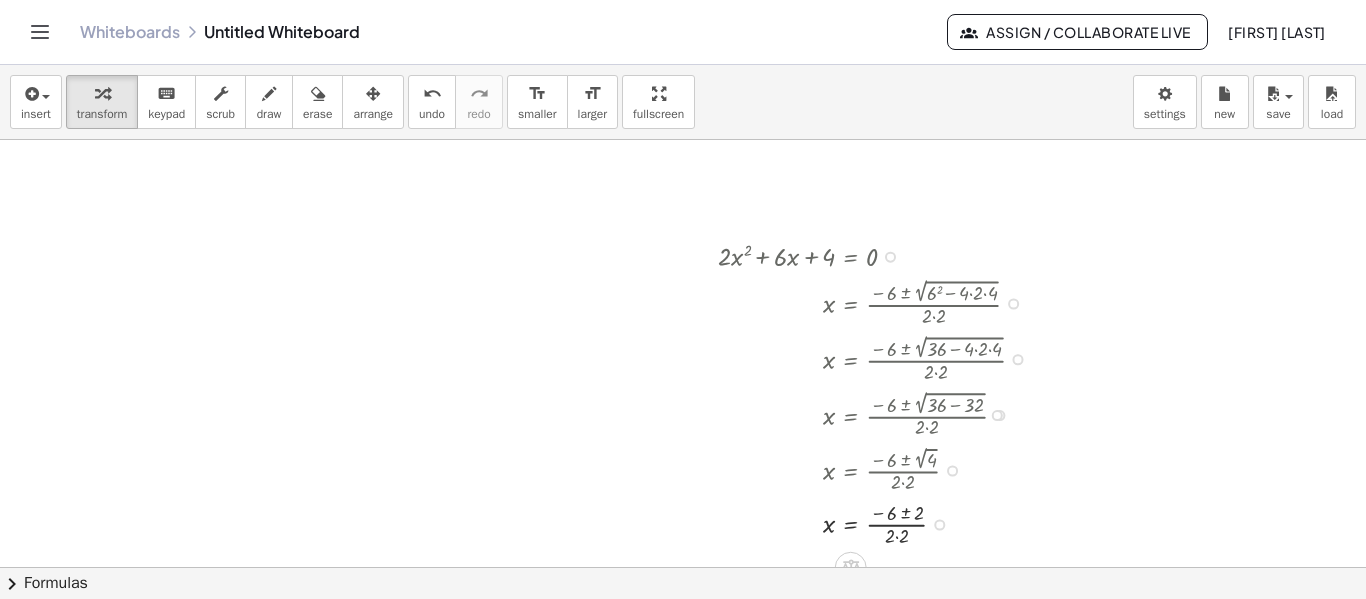 click at bounding box center [879, 522] 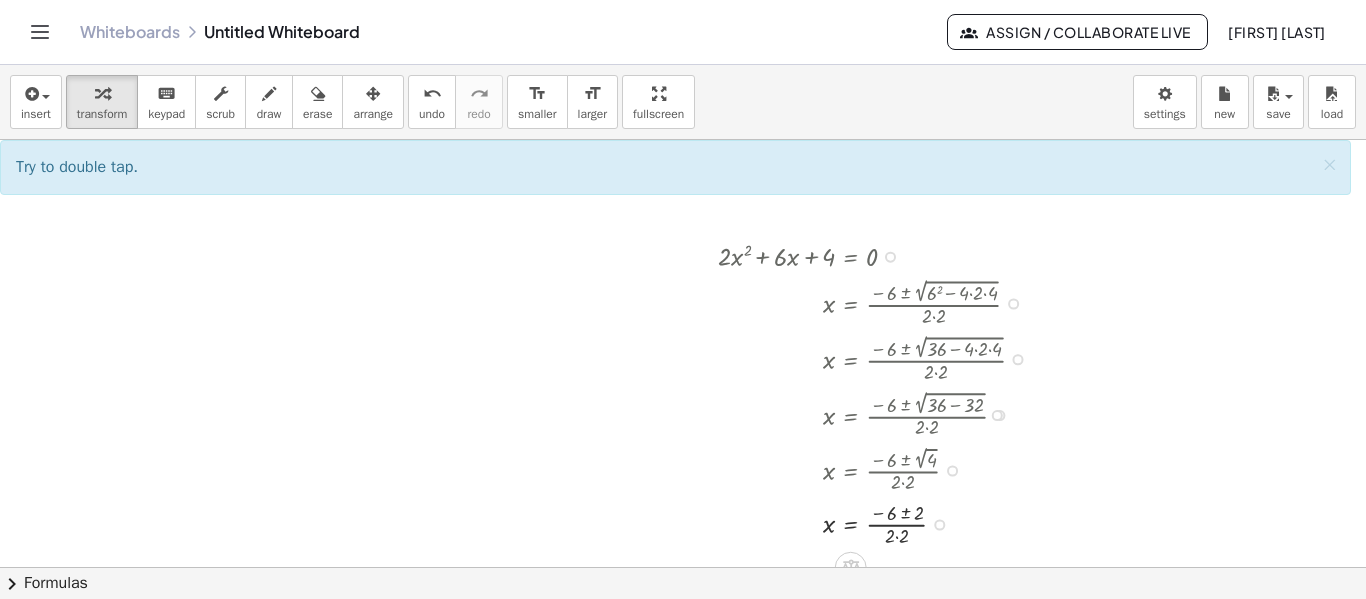 click at bounding box center [879, 522] 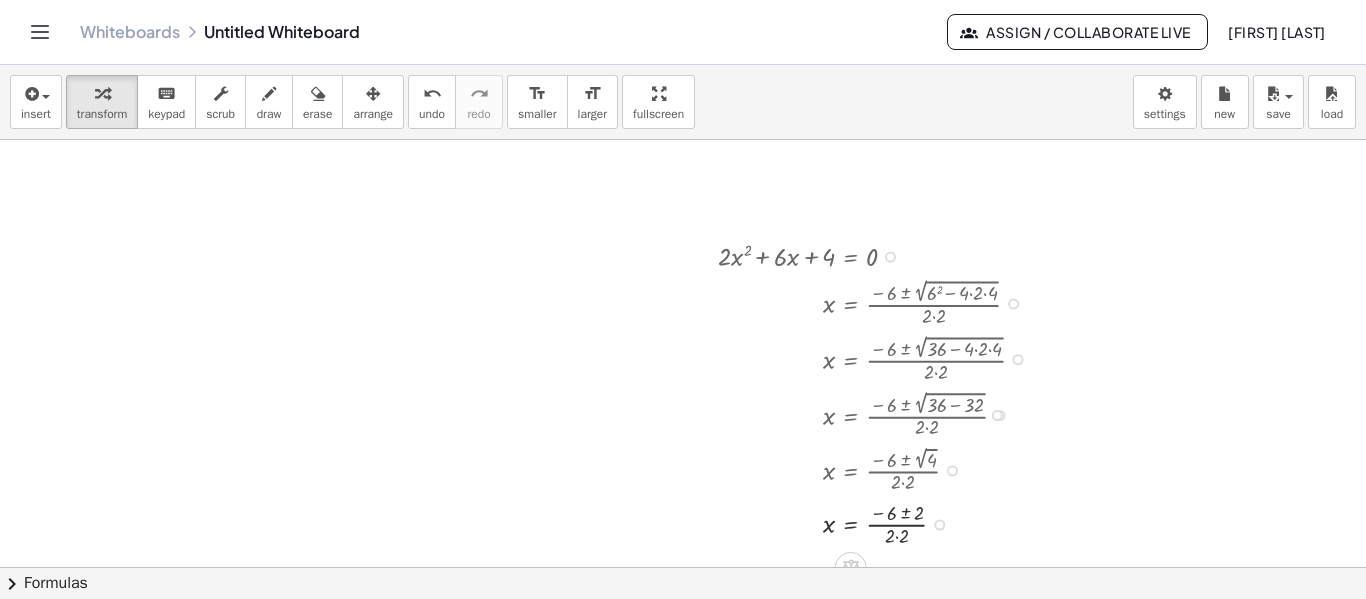 click at bounding box center (879, 522) 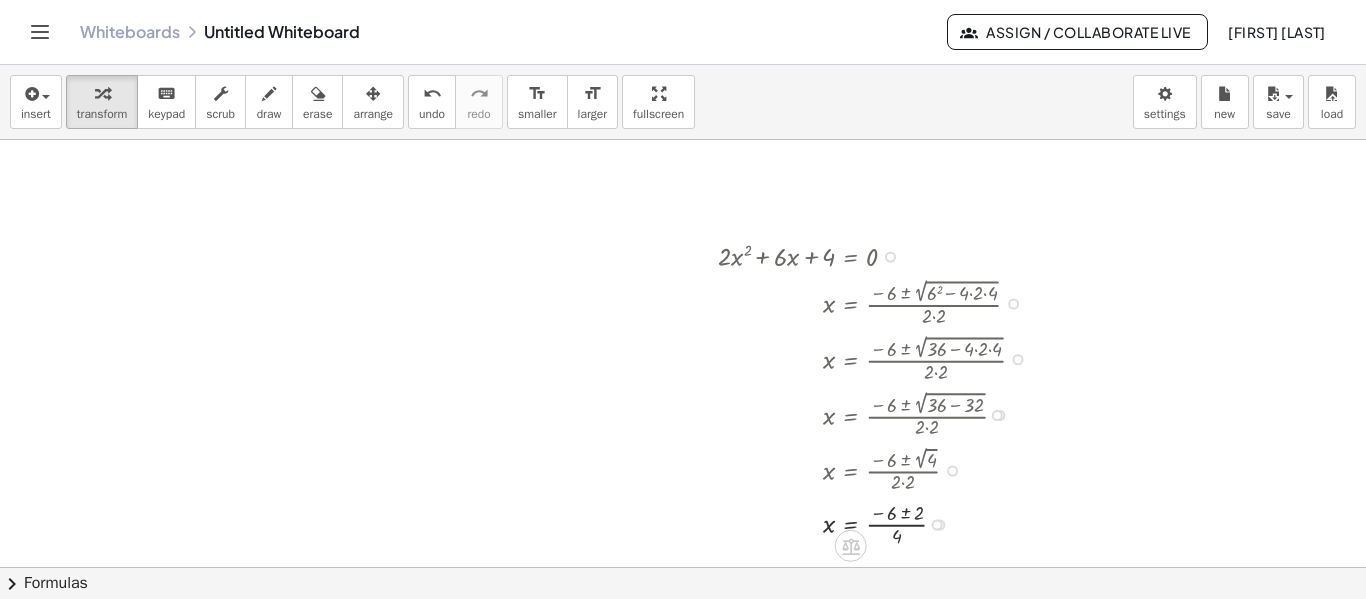 click at bounding box center (879, 522) 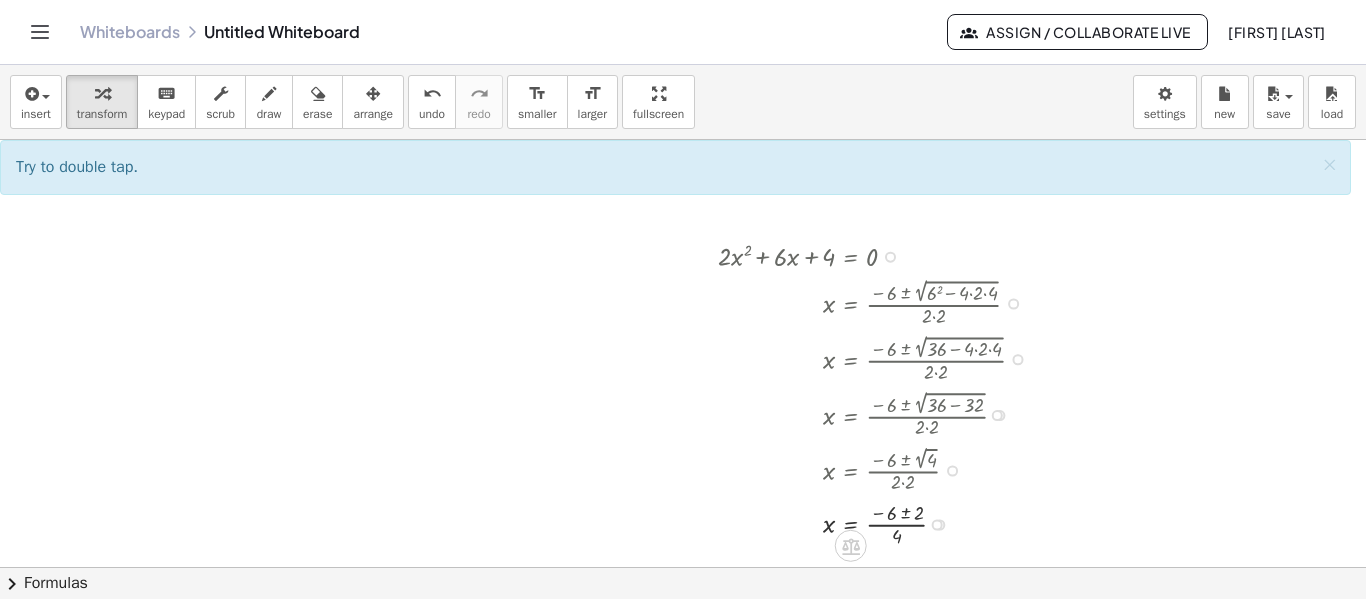 click at bounding box center (879, 522) 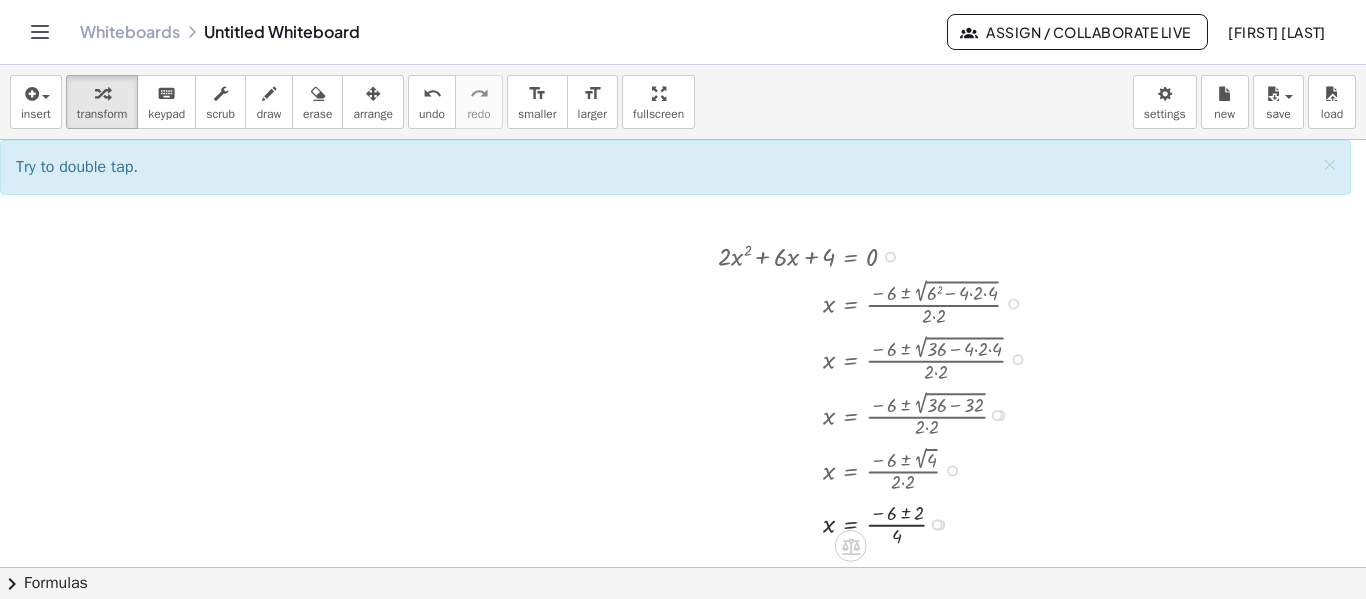 click at bounding box center (879, 522) 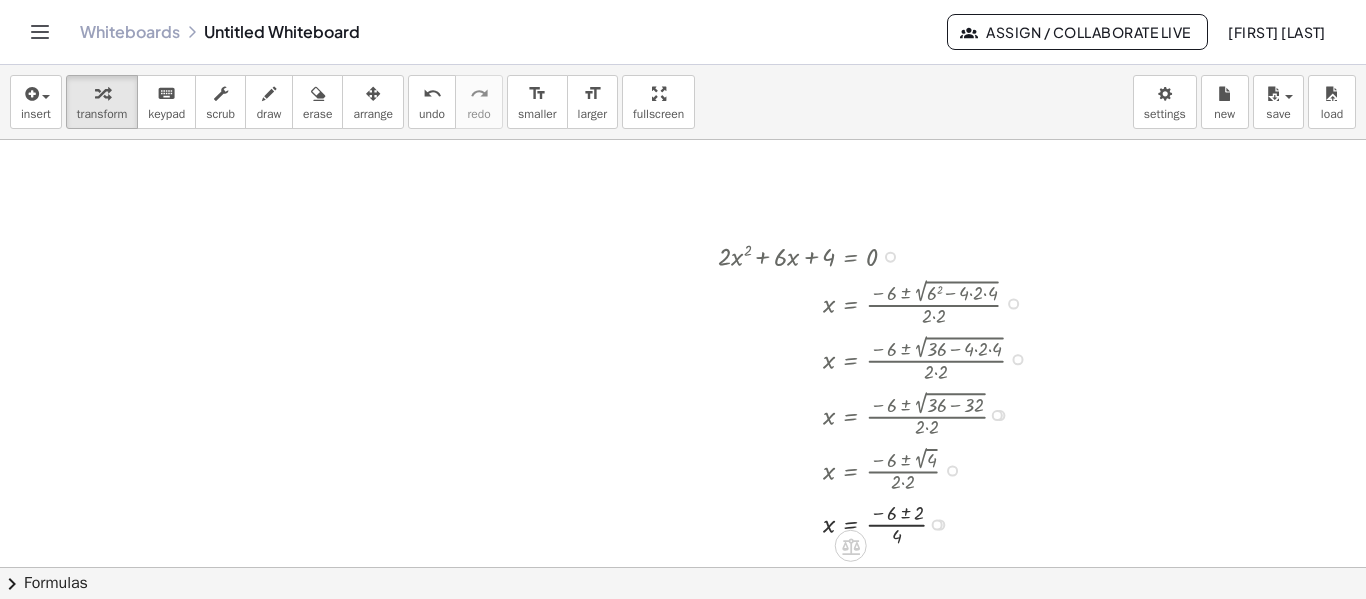 click at bounding box center (879, 522) 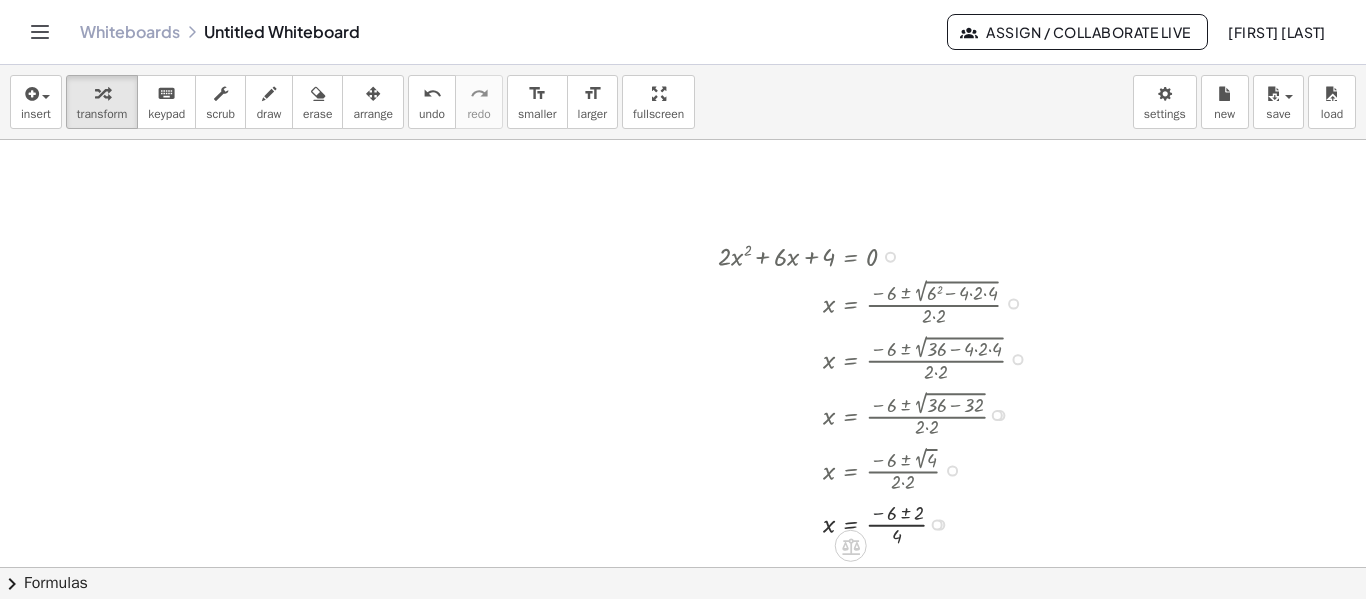 click at bounding box center (879, 522) 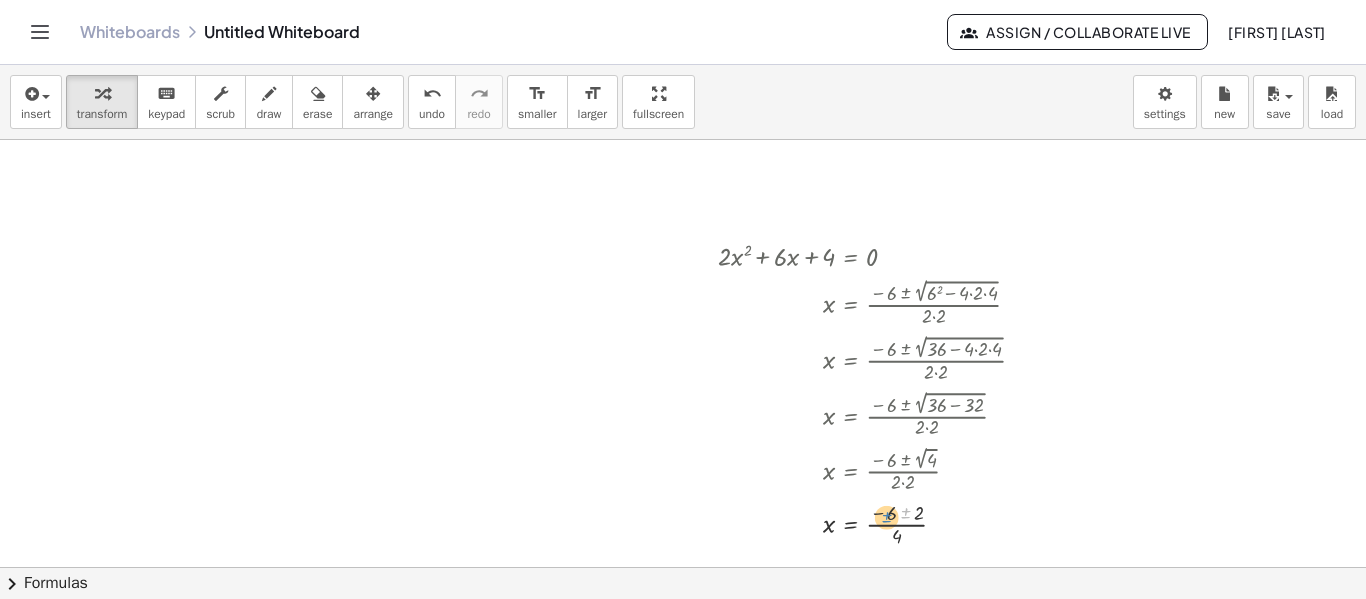 drag, startPoint x: 906, startPoint y: 508, endPoint x: 887, endPoint y: 512, distance: 19.416489 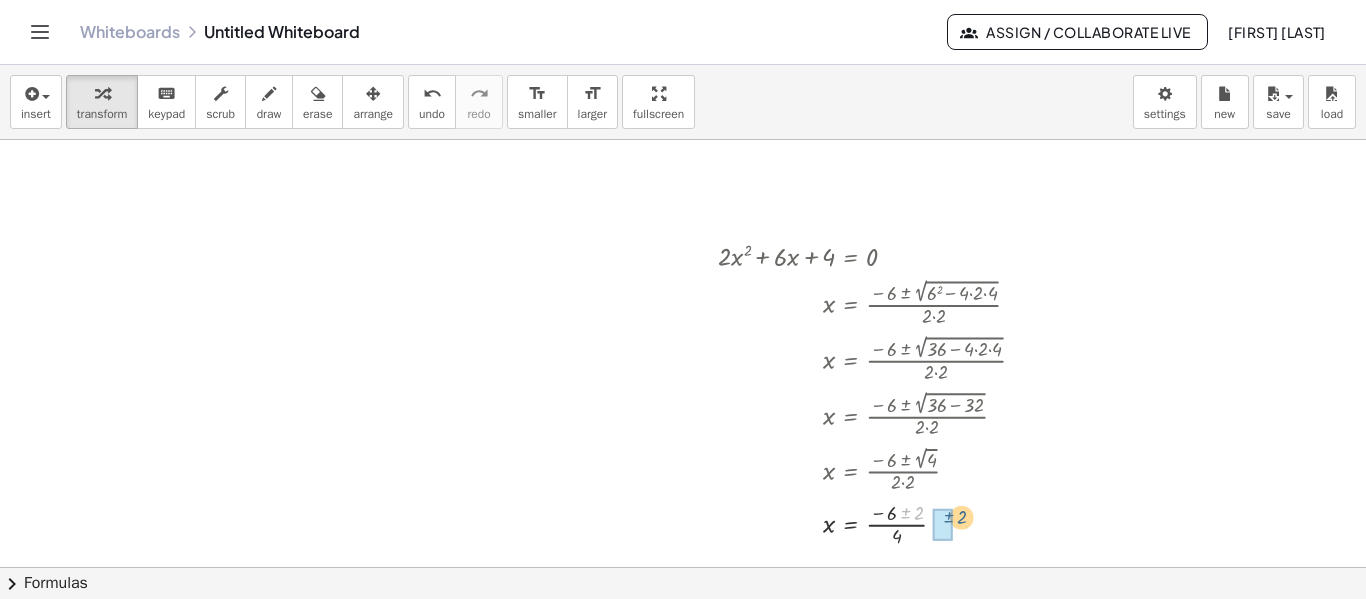 drag, startPoint x: 907, startPoint y: 510, endPoint x: 952, endPoint y: 514, distance: 45.17743 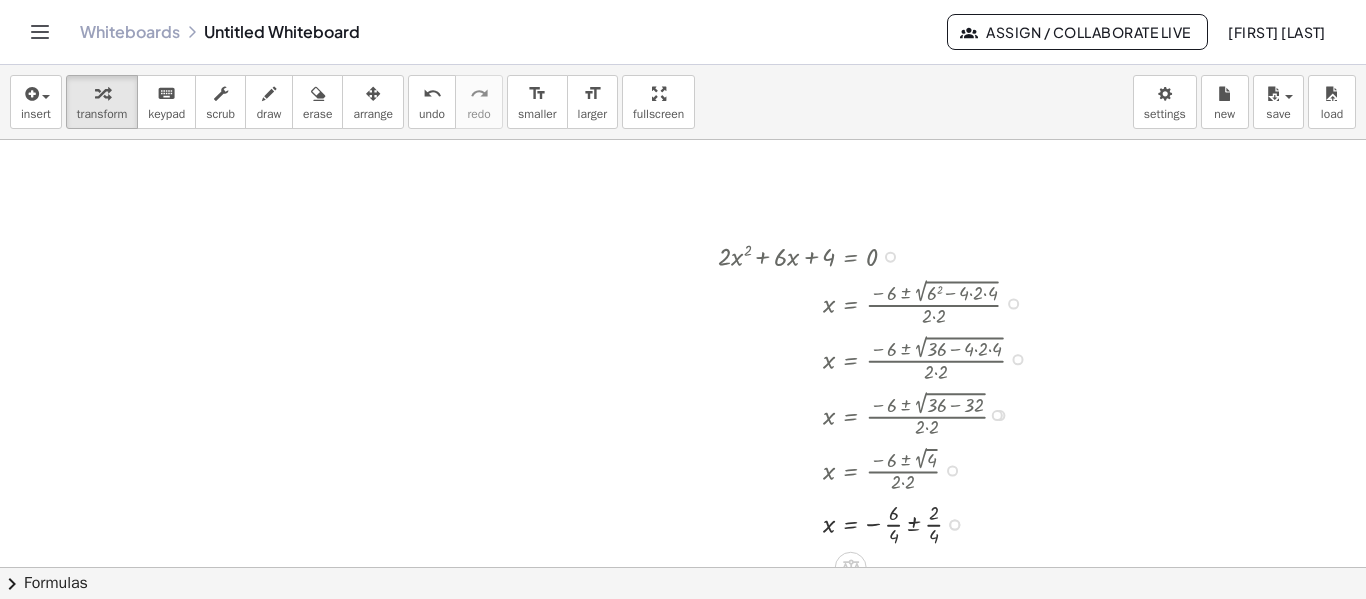 click at bounding box center (879, 522) 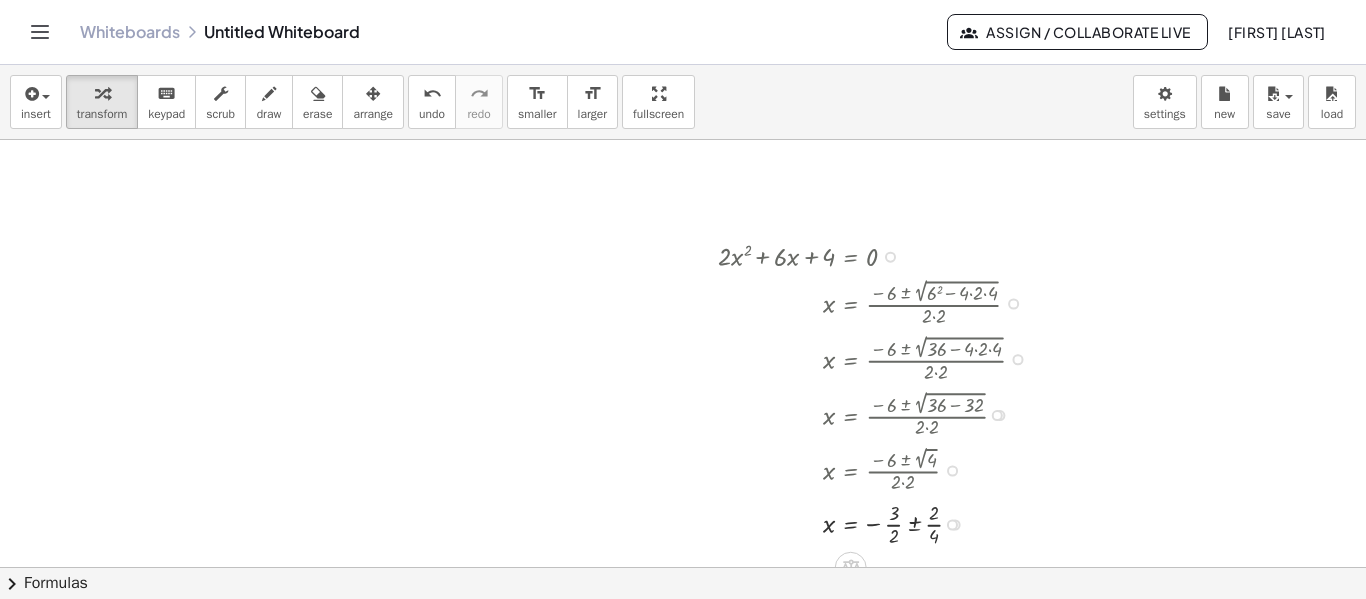 click at bounding box center [879, 522] 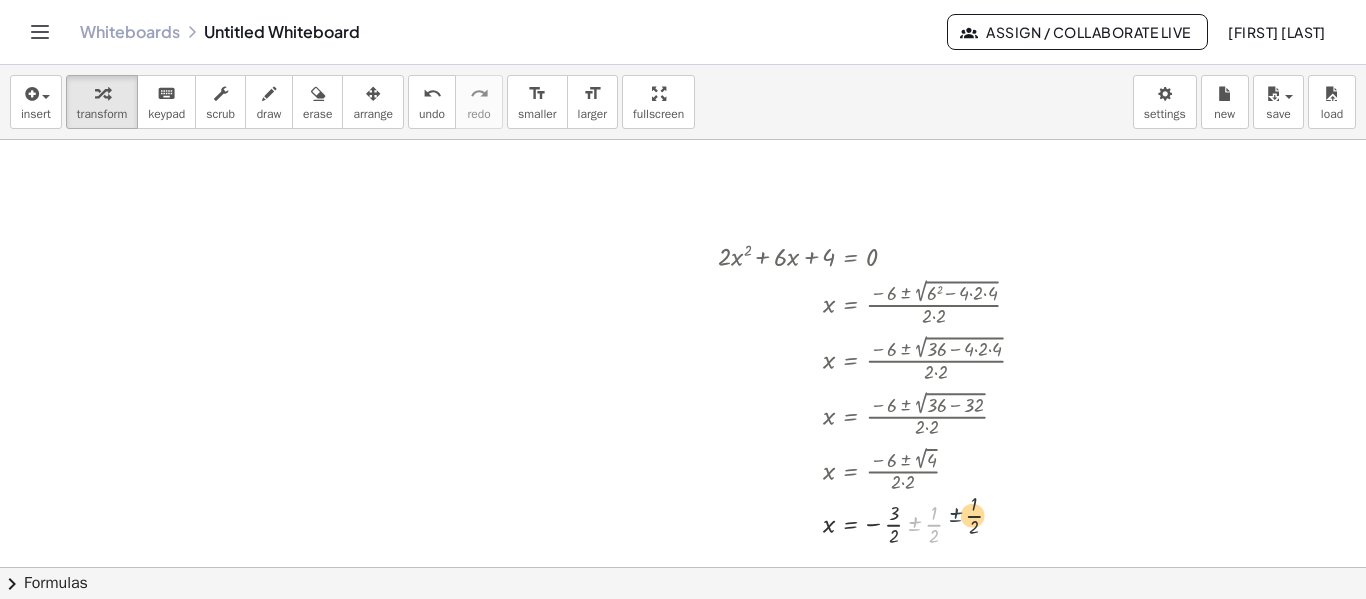 drag, startPoint x: 915, startPoint y: 523, endPoint x: 974, endPoint y: 512, distance: 60.016663 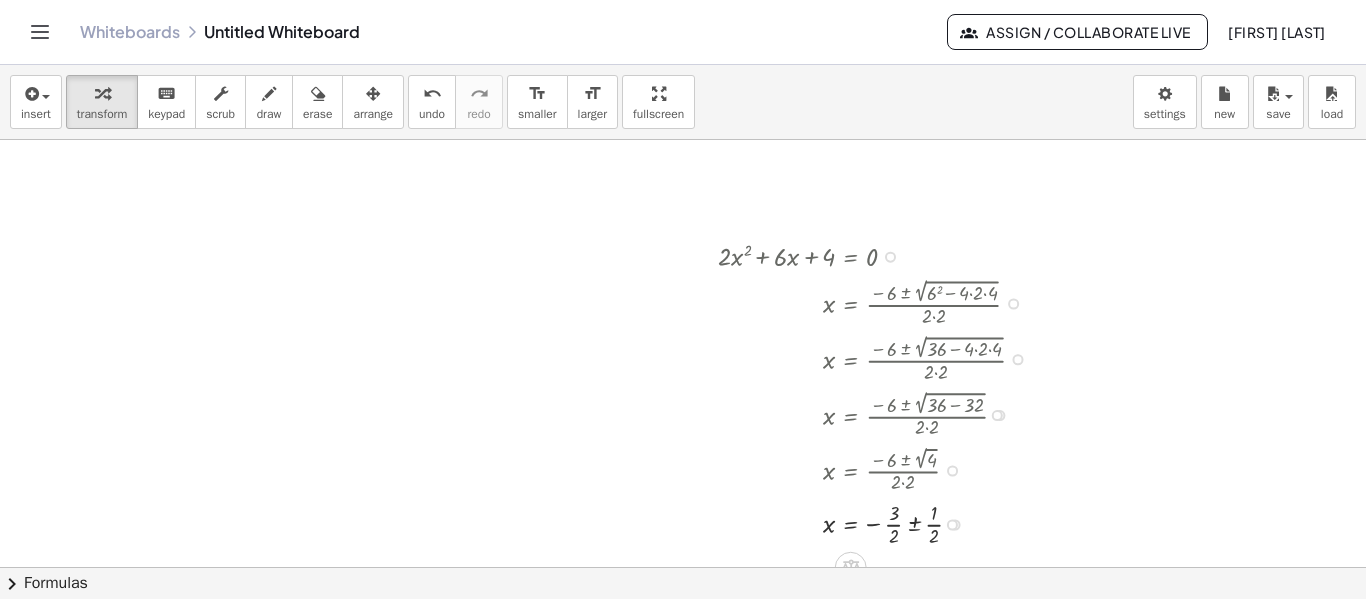 click at bounding box center (879, 522) 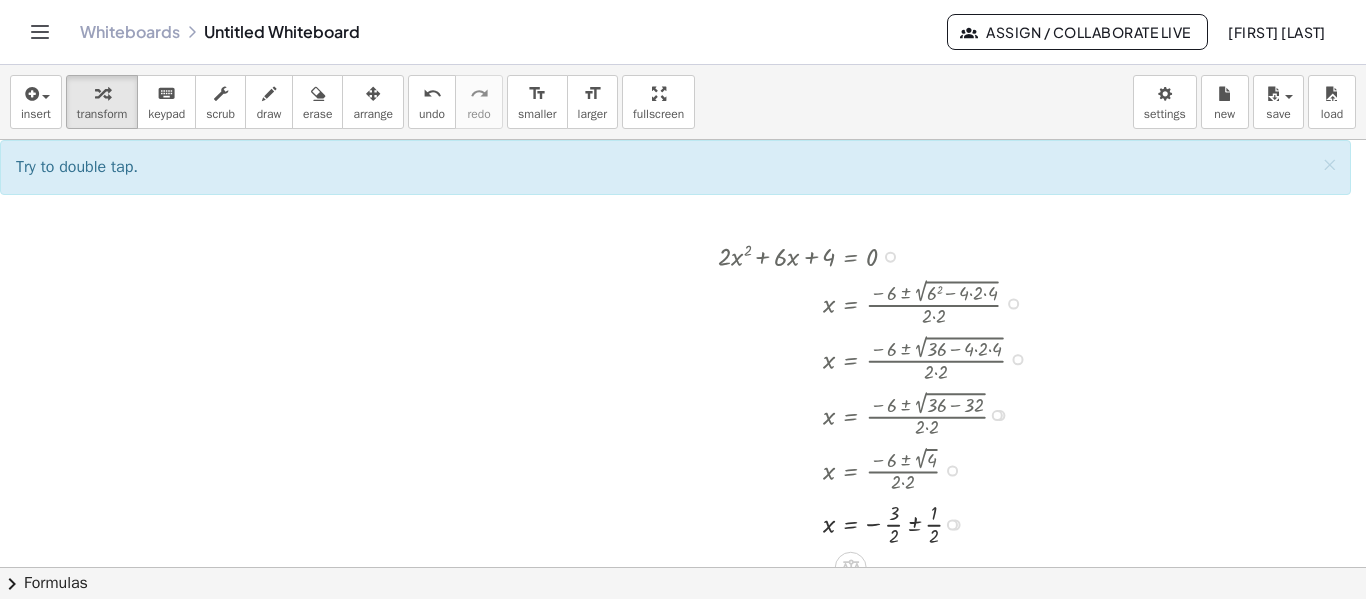 click at bounding box center (879, 522) 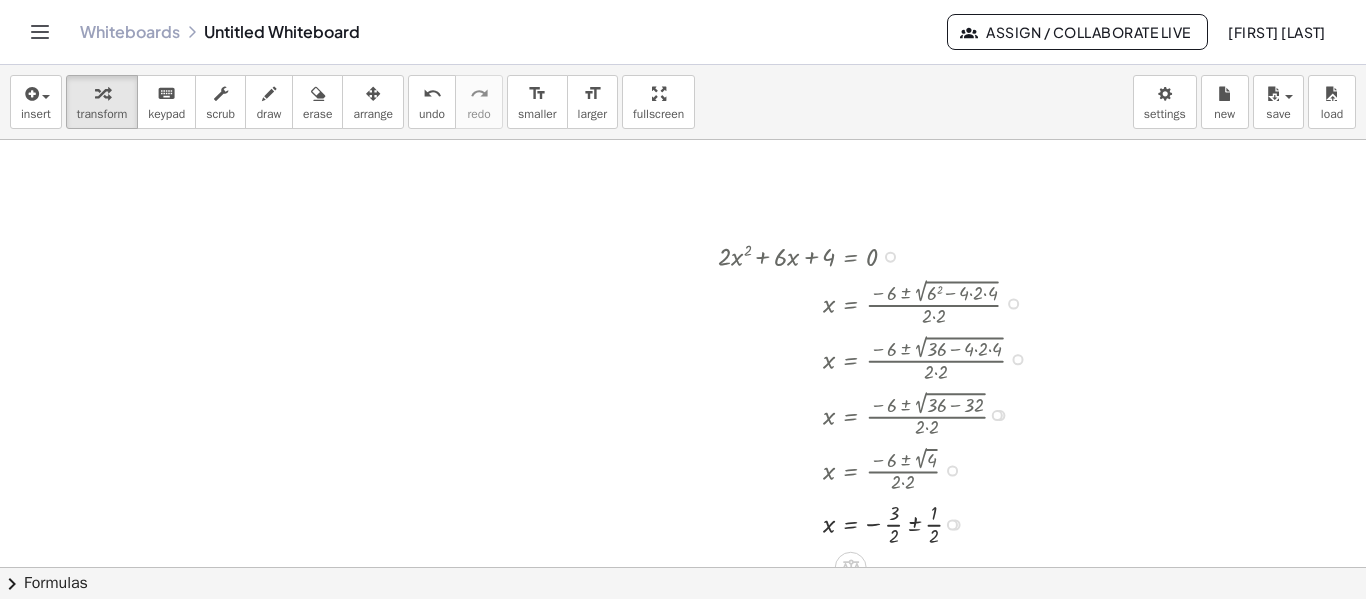 click at bounding box center [952, 525] 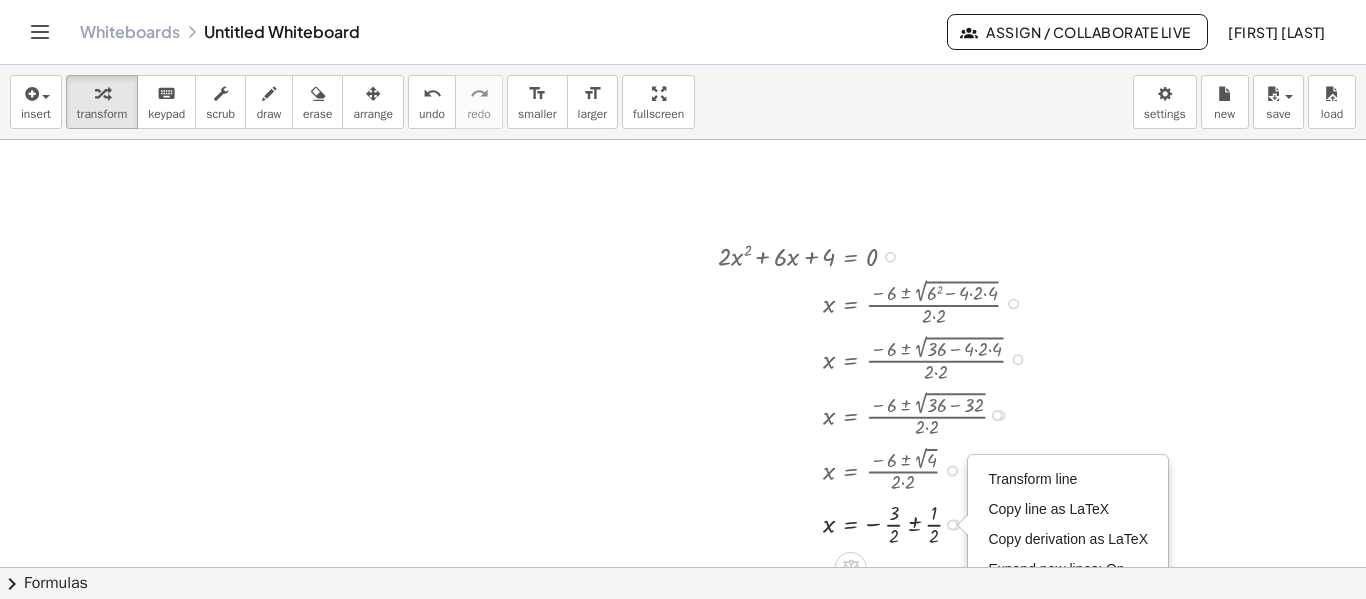 click at bounding box center (879, 522) 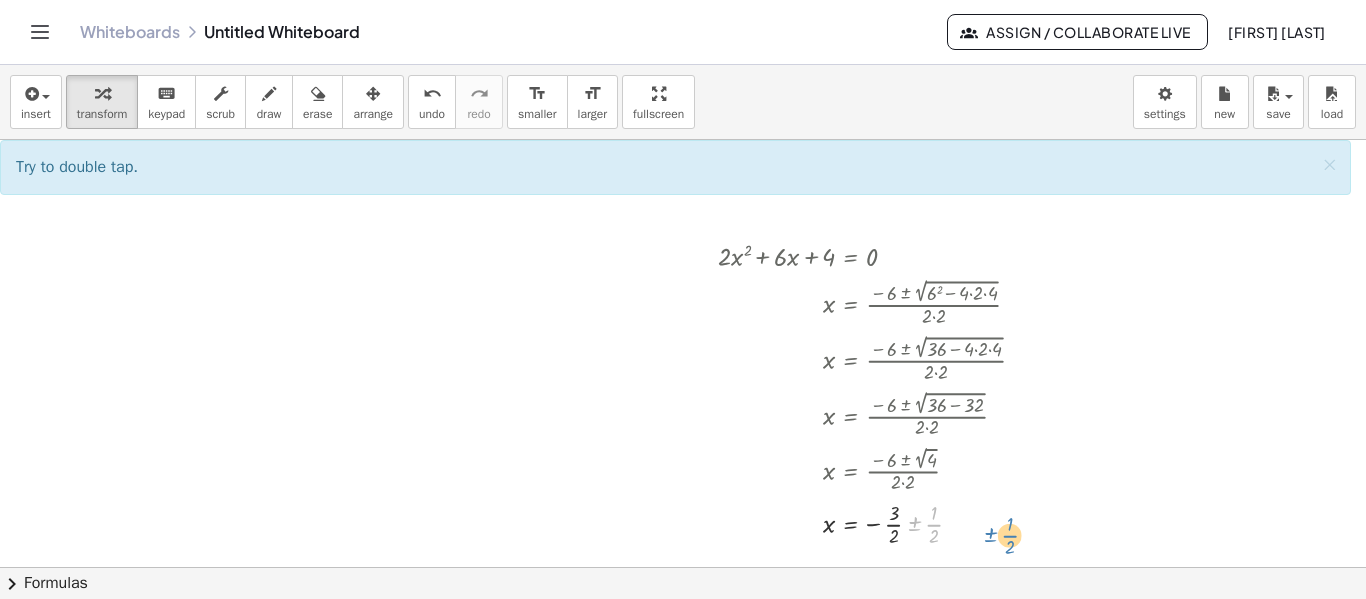 drag, startPoint x: 916, startPoint y: 521, endPoint x: 993, endPoint y: 533, distance: 77.92946 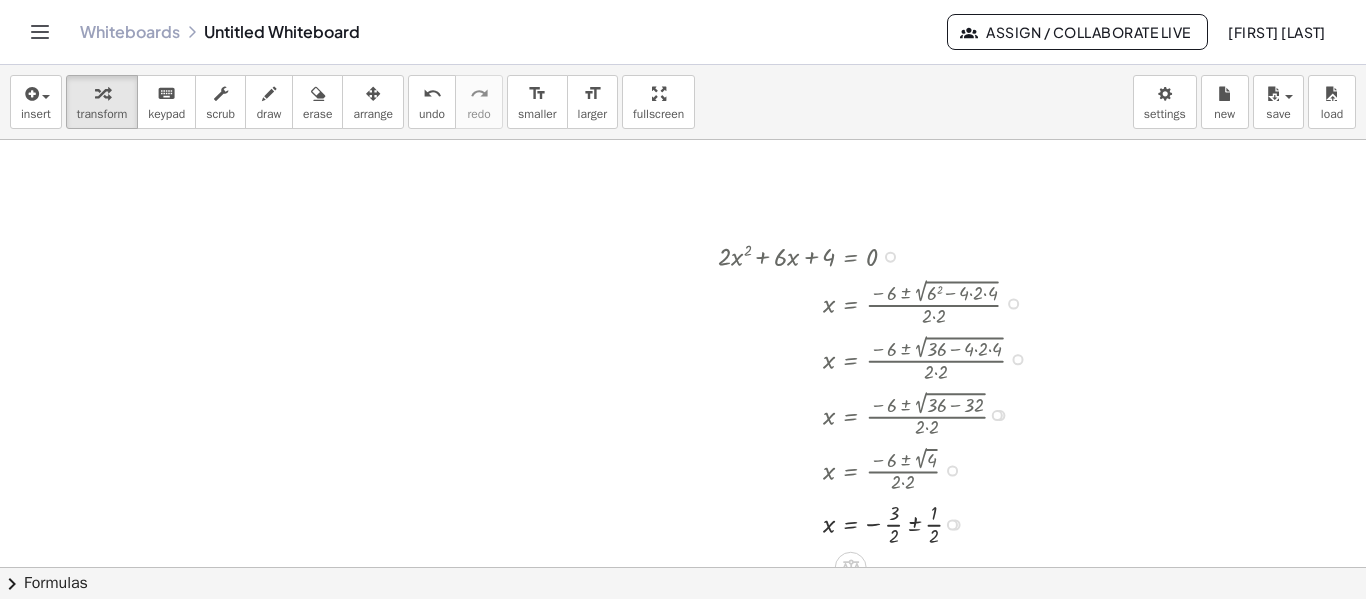 click on "Transform line Copy line as LaTeX Copy derivation as LaTeX Expand new lines: On" at bounding box center [952, 525] 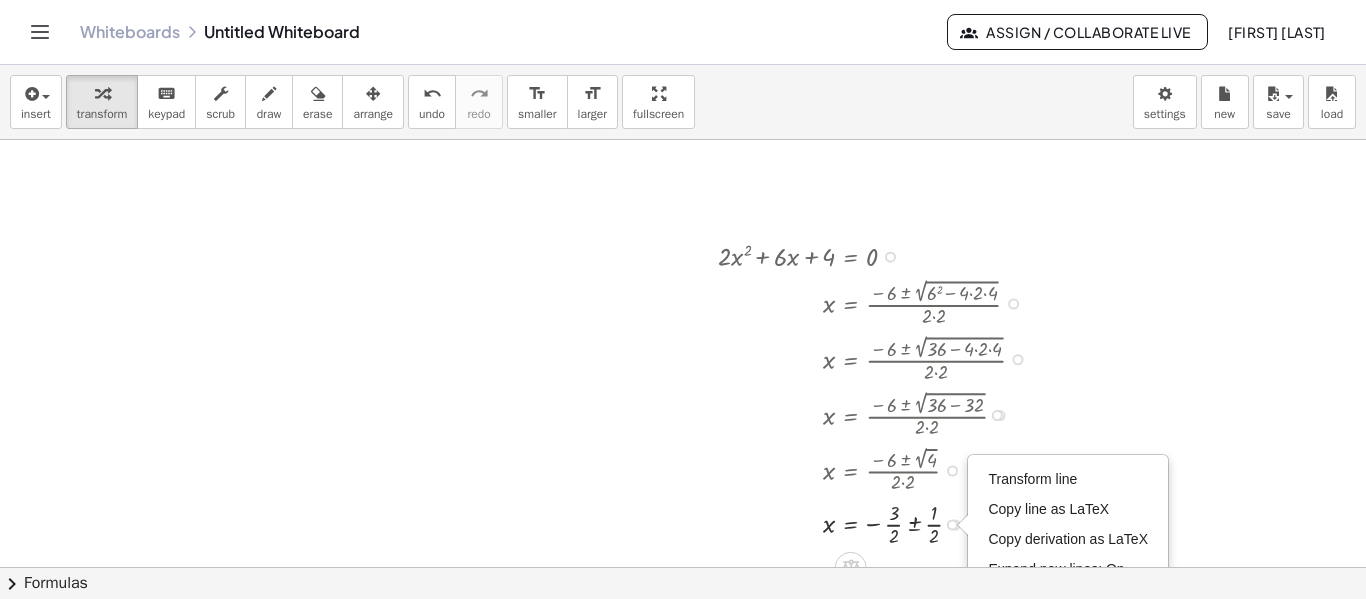 click on "Transform line Copy line as LaTeX Copy derivation as LaTeX Expand new lines: On" at bounding box center (952, 525) 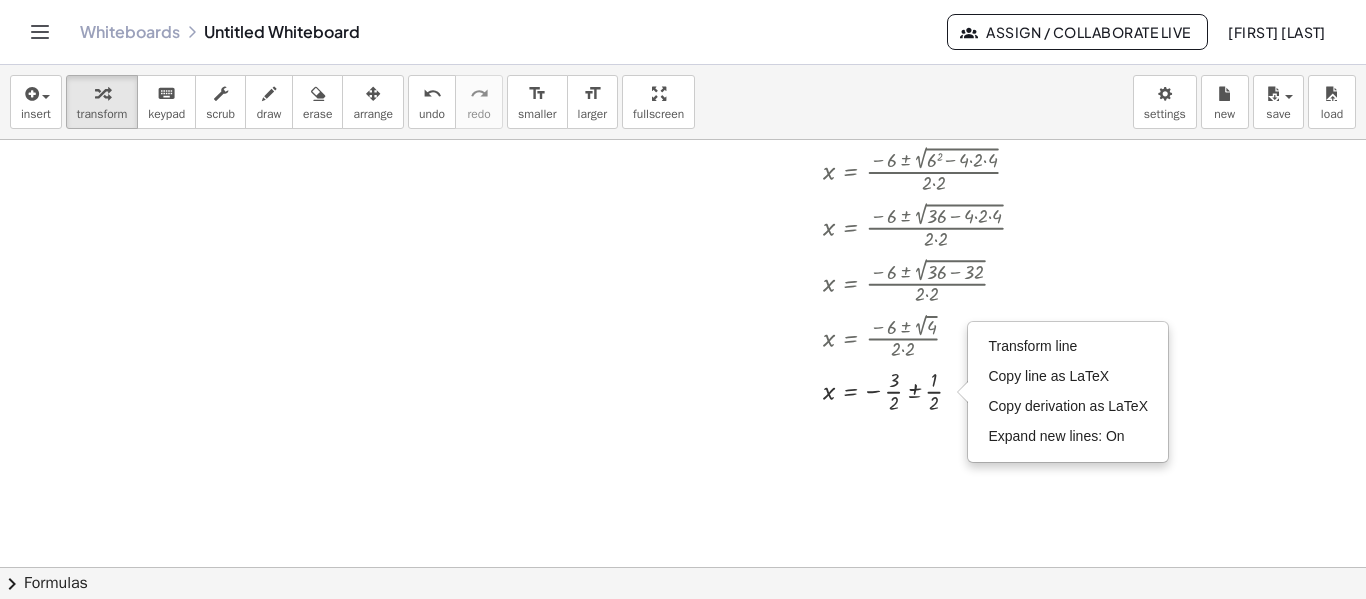 scroll, scrollTop: 245, scrollLeft: 0, axis: vertical 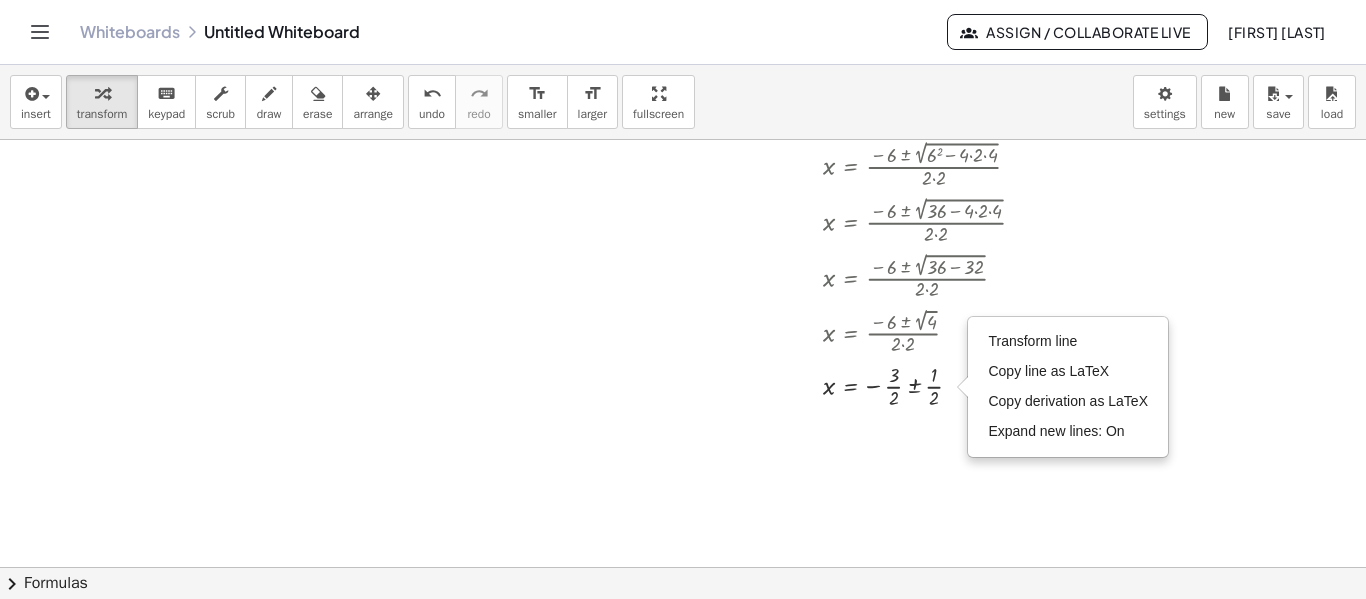 click at bounding box center [683, 322] 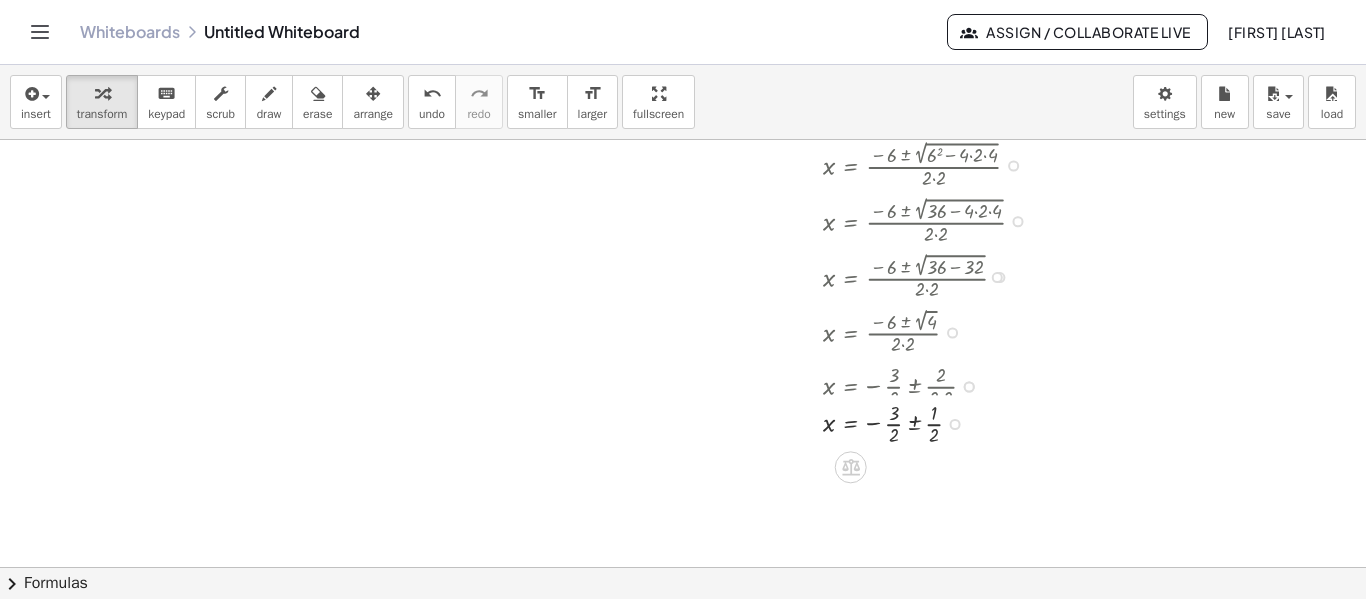 drag, startPoint x: 949, startPoint y: 389, endPoint x: 950, endPoint y: 431, distance: 42.0119 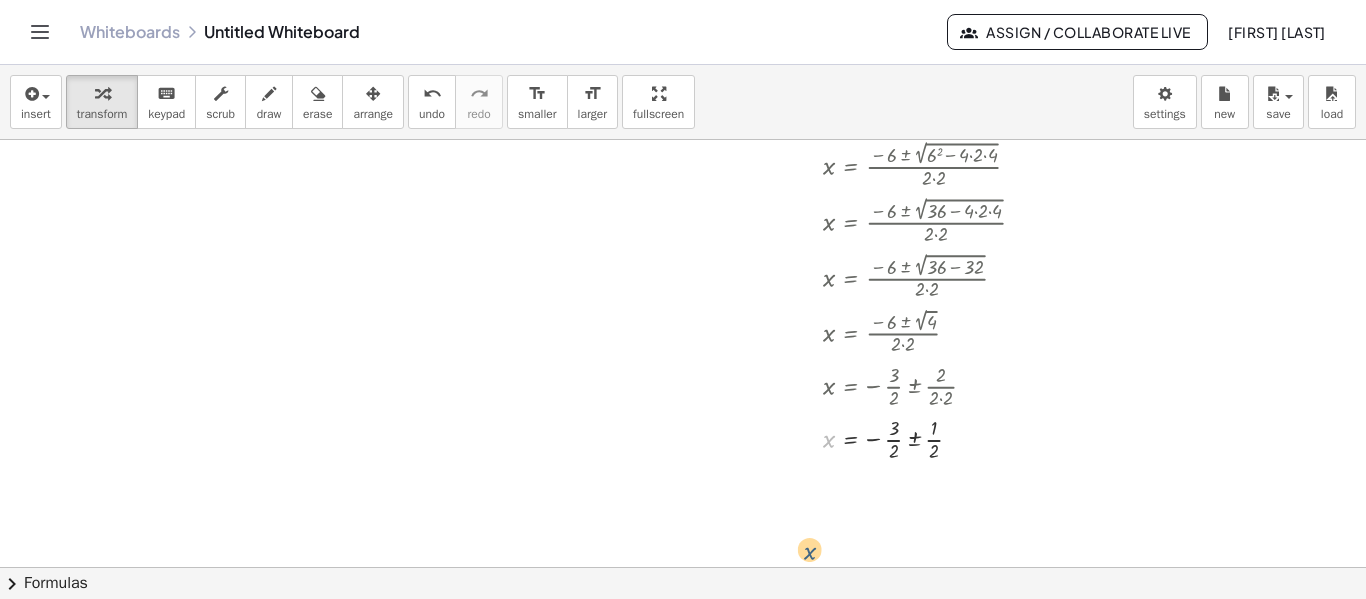 drag, startPoint x: 831, startPoint y: 439, endPoint x: 809, endPoint y: 569, distance: 131.8484 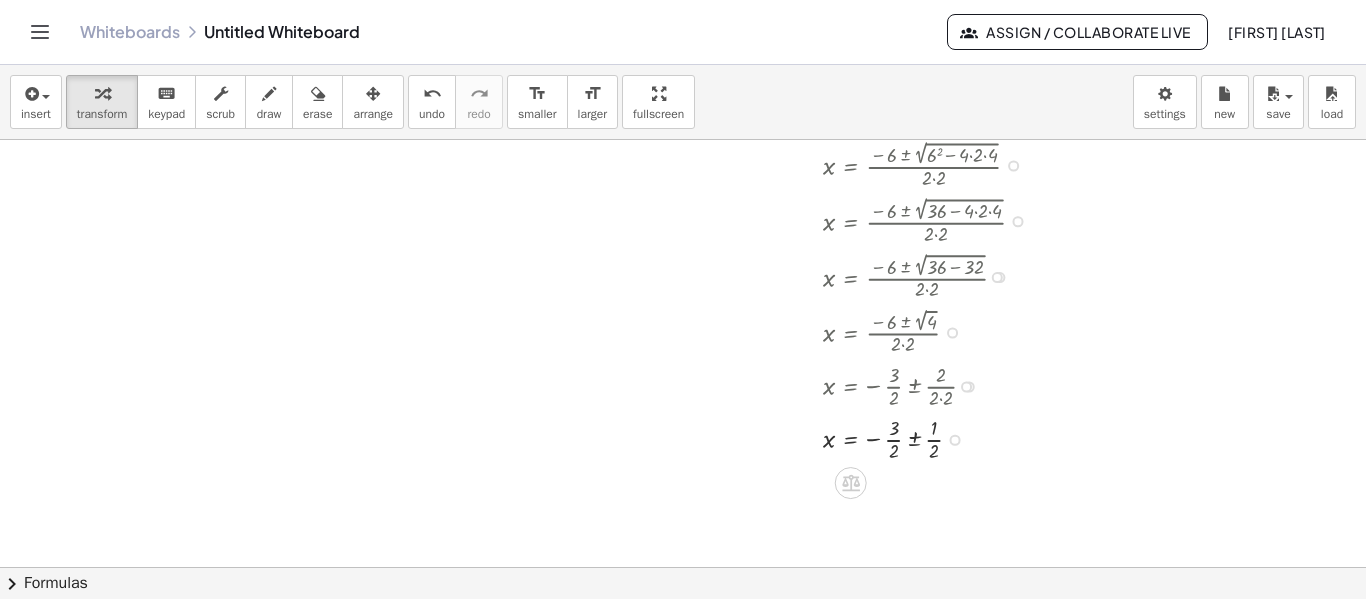 click at bounding box center [879, 437] 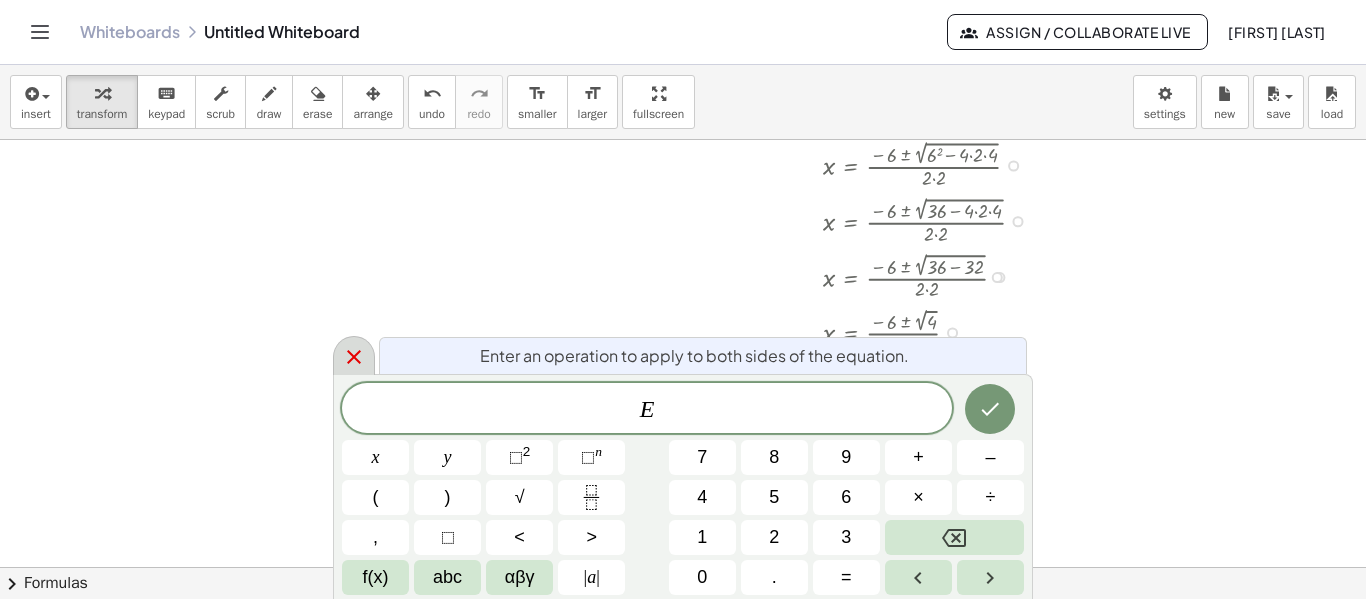 click 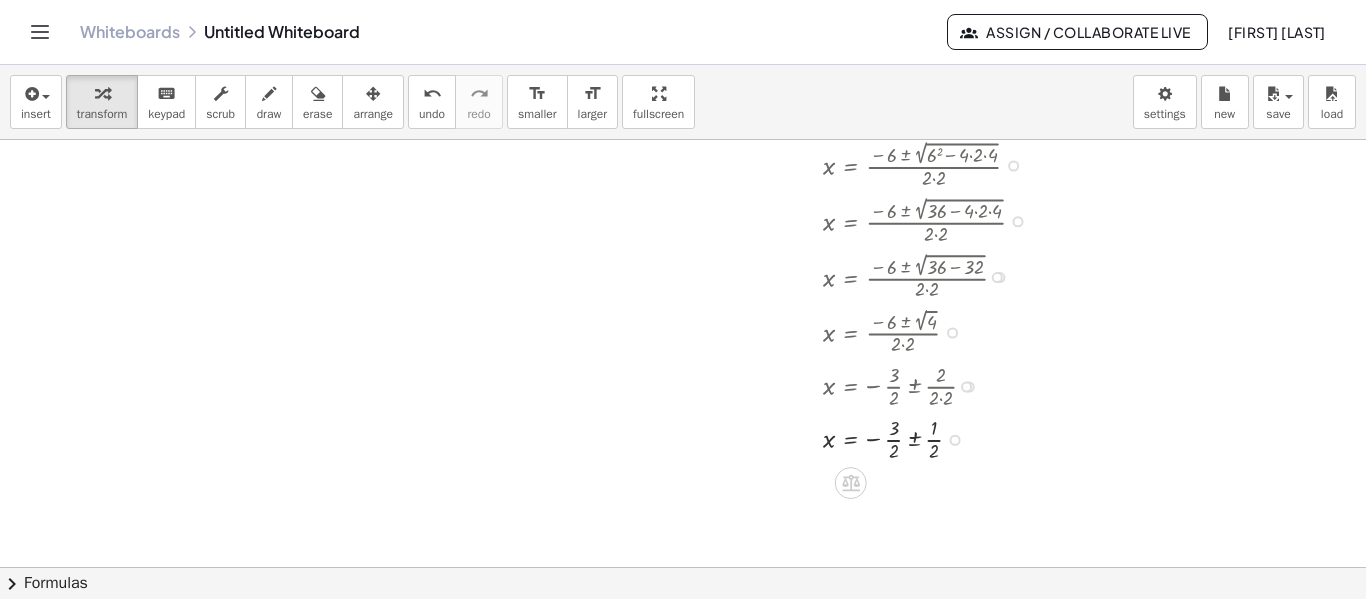 click at bounding box center (879, 437) 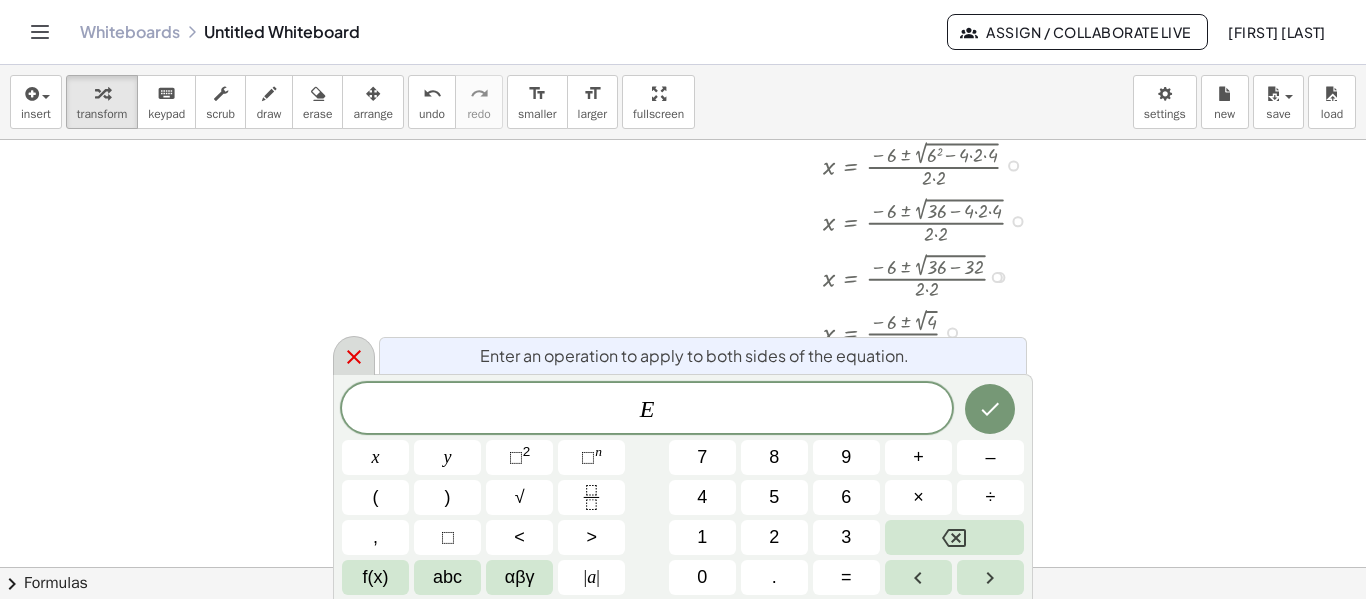 click at bounding box center [354, 355] 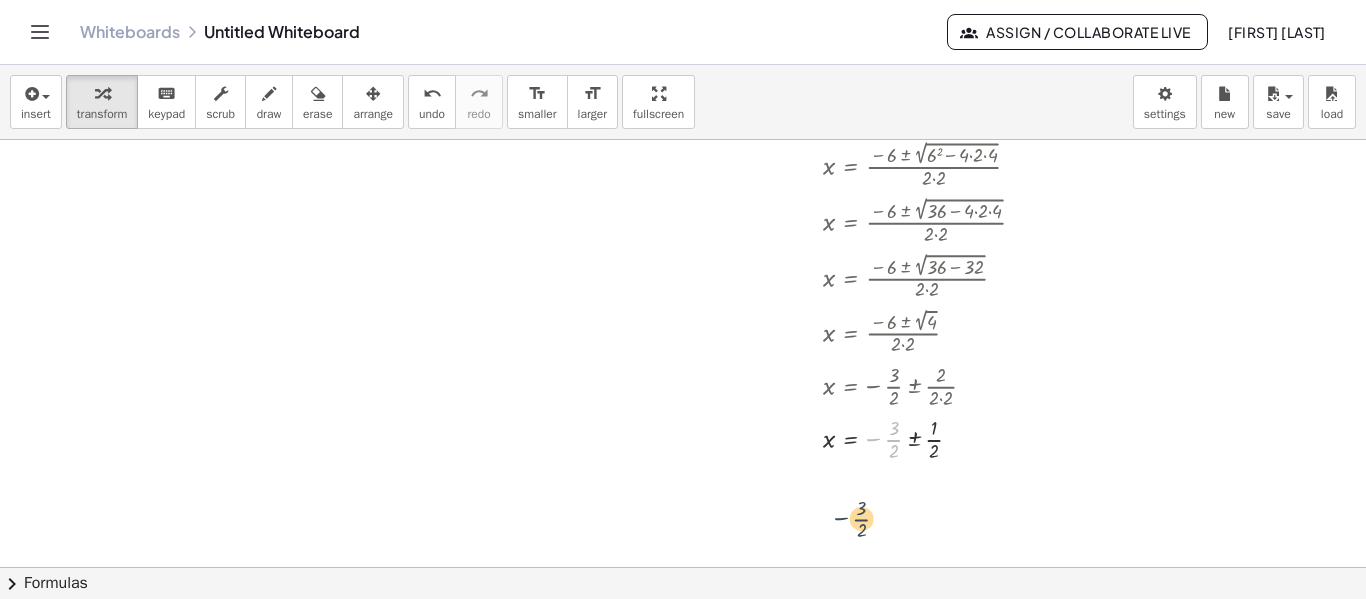 drag, startPoint x: 876, startPoint y: 440, endPoint x: 843, endPoint y: 521, distance: 87.46428 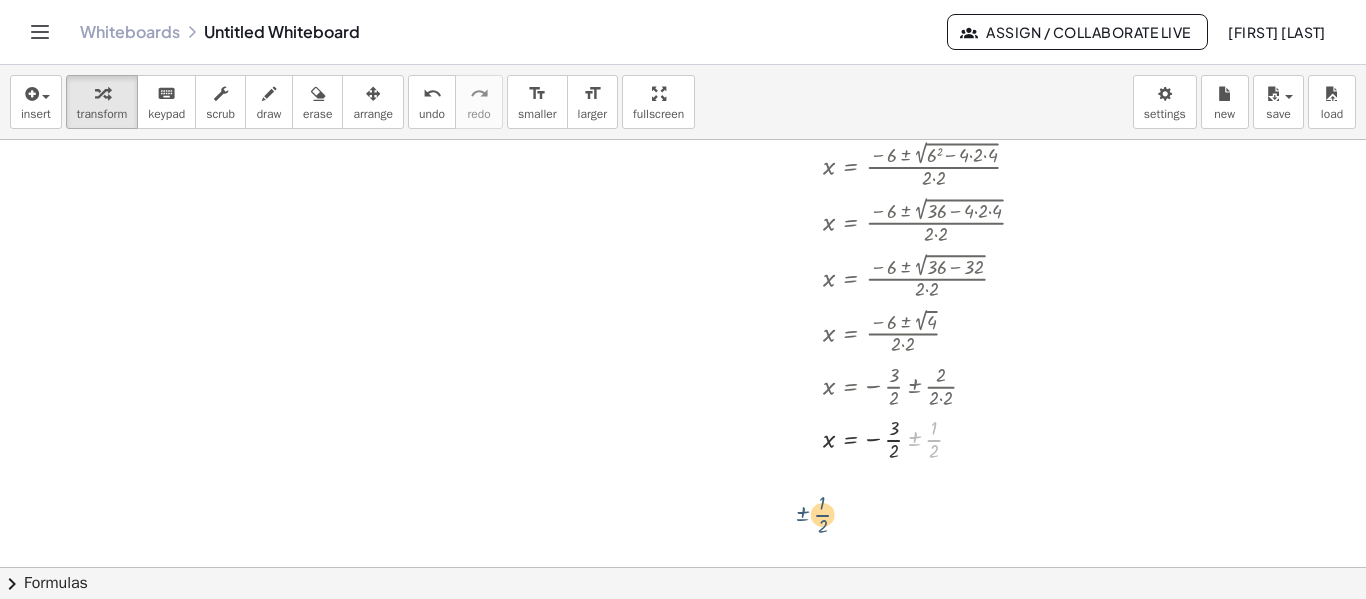 drag, startPoint x: 916, startPoint y: 436, endPoint x: 800, endPoint y: 512, distance: 138.67949 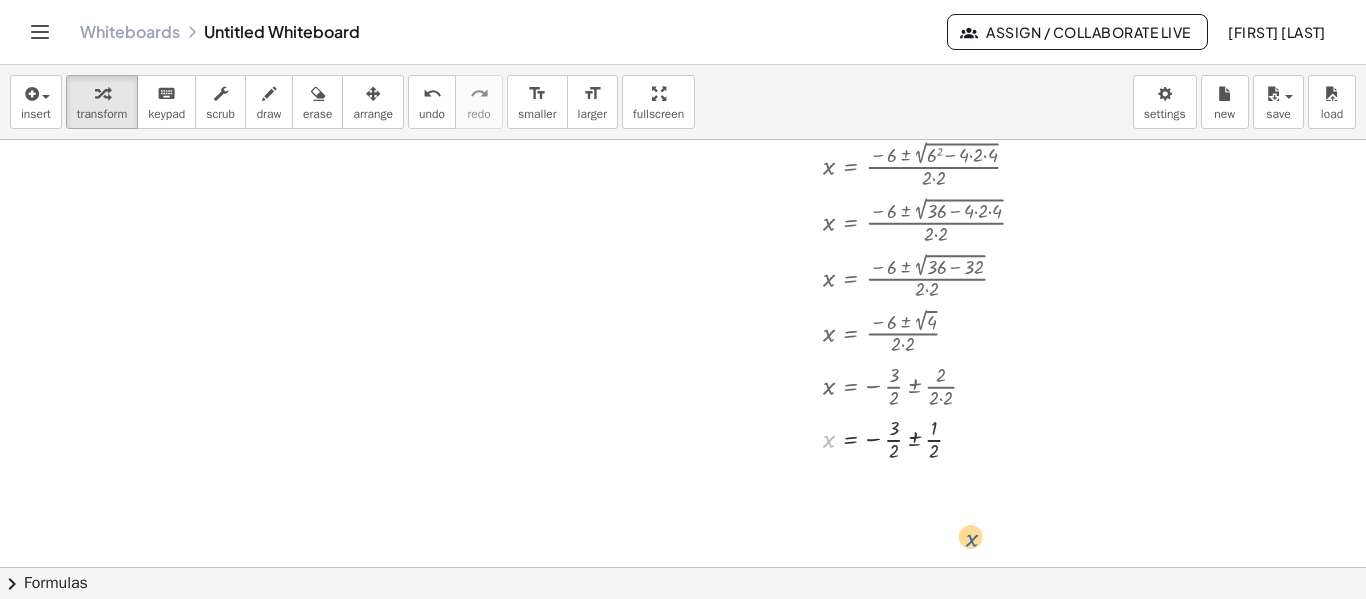 drag, startPoint x: 829, startPoint y: 443, endPoint x: 977, endPoint y: 544, distance: 179.17868 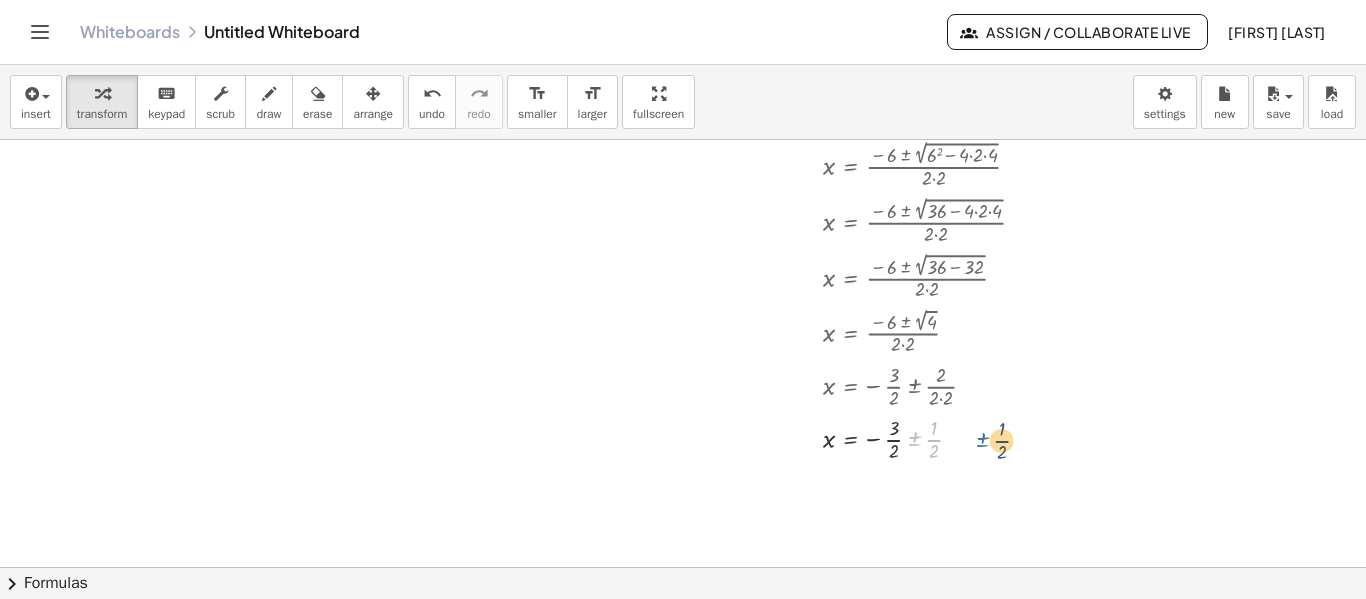 drag, startPoint x: 914, startPoint y: 445, endPoint x: 986, endPoint y: 446, distance: 72.00694 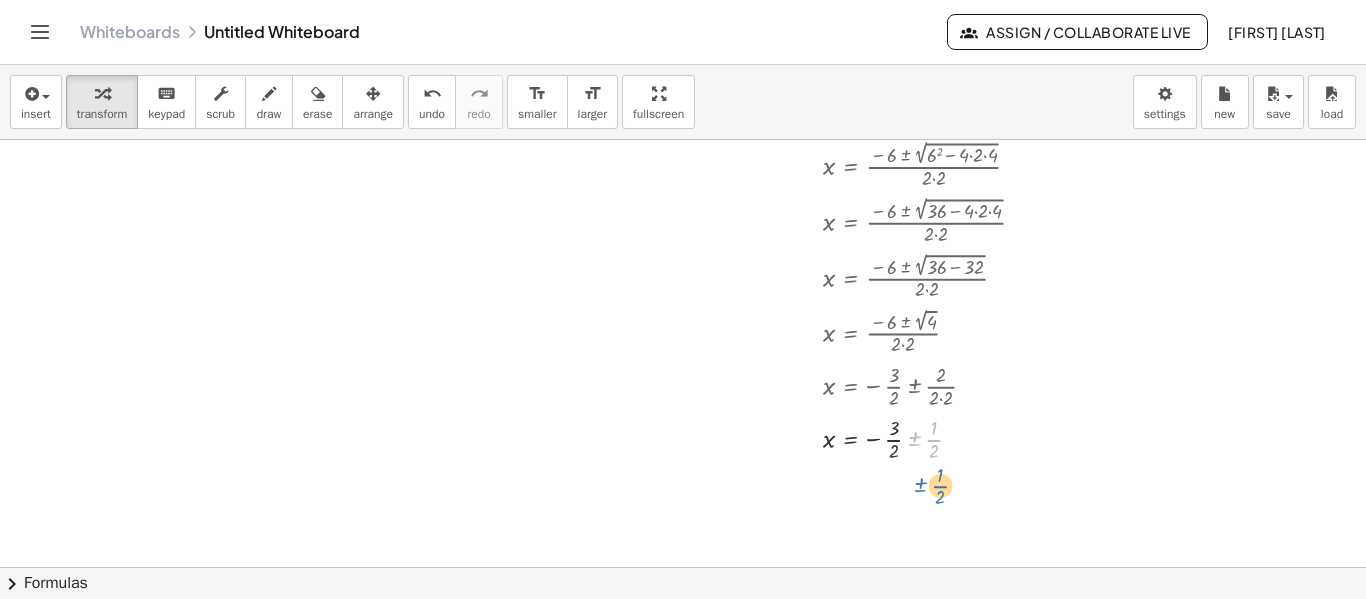 drag, startPoint x: 912, startPoint y: 447, endPoint x: 919, endPoint y: 494, distance: 47.518417 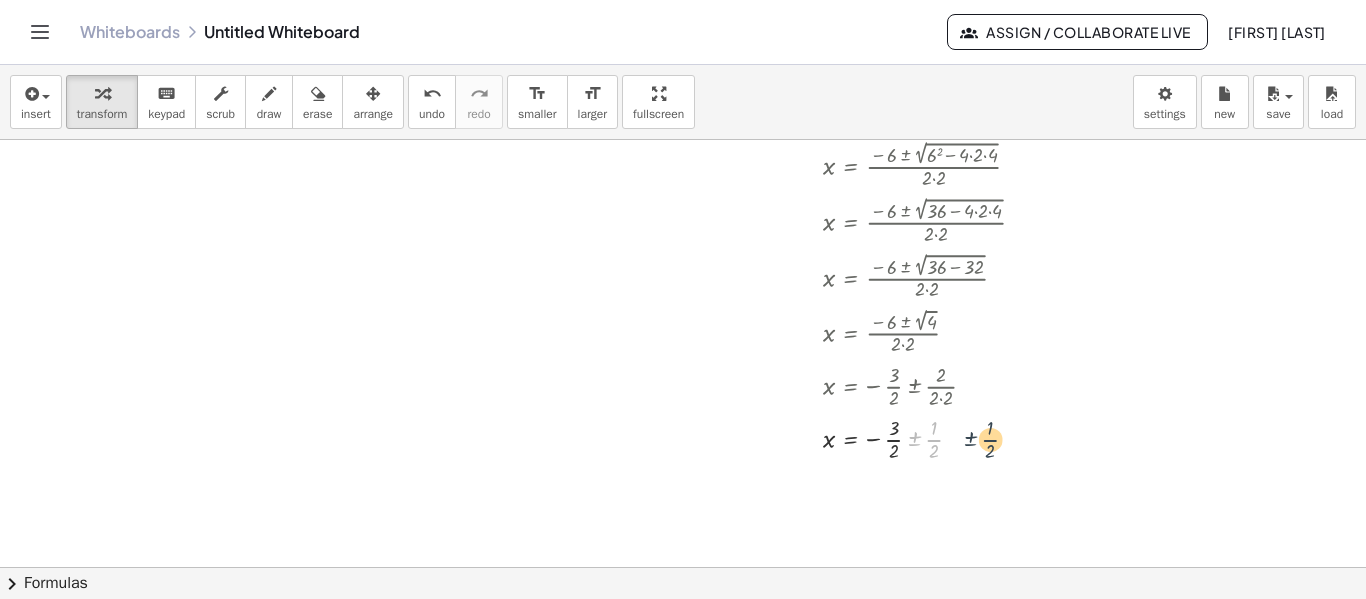 drag, startPoint x: 933, startPoint y: 438, endPoint x: 991, endPoint y: 438, distance: 58 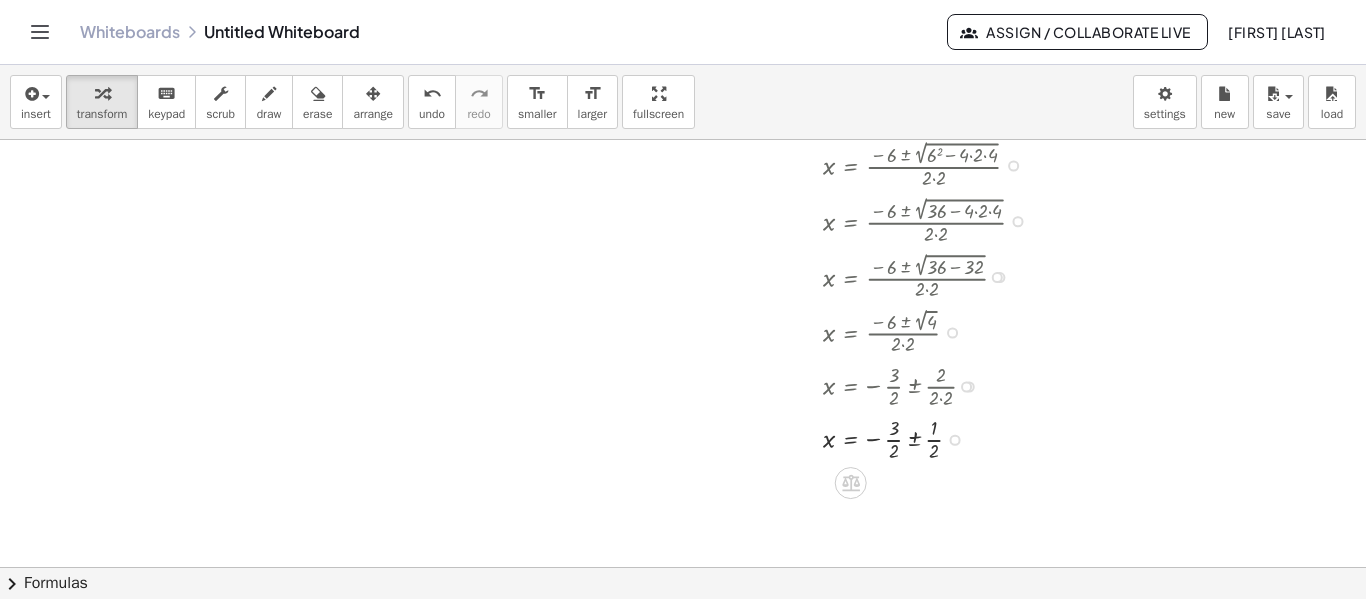 click at bounding box center (879, 437) 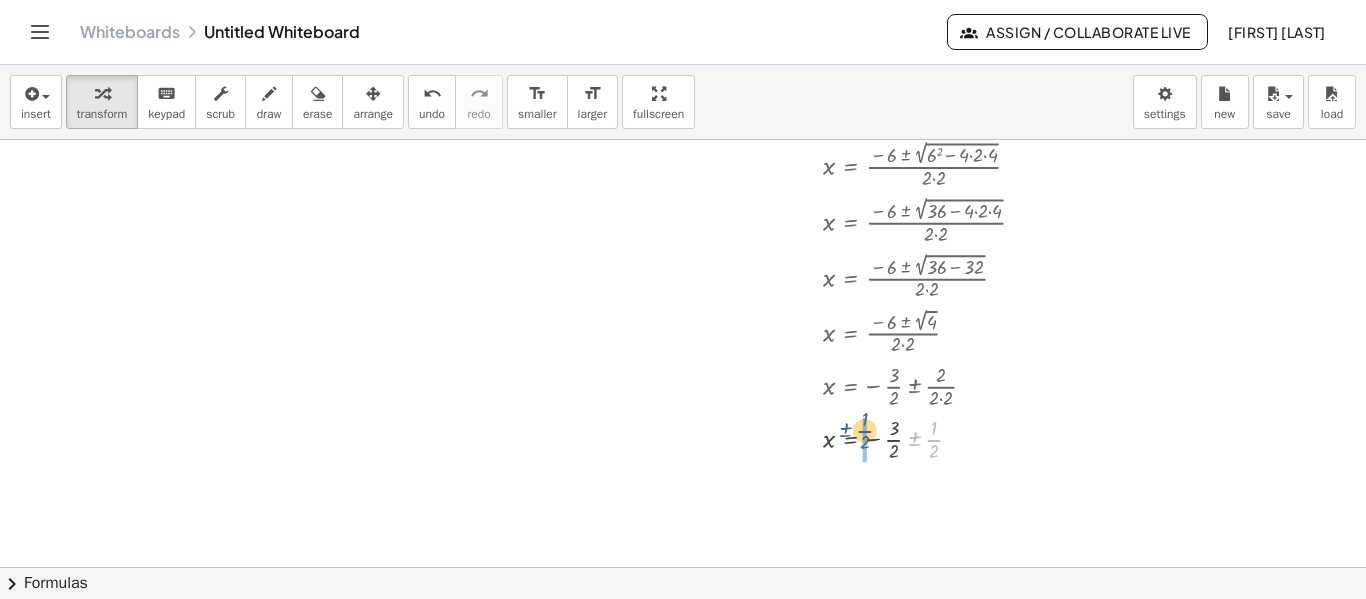 drag, startPoint x: 915, startPoint y: 436, endPoint x: 845, endPoint y: 427, distance: 70.5762 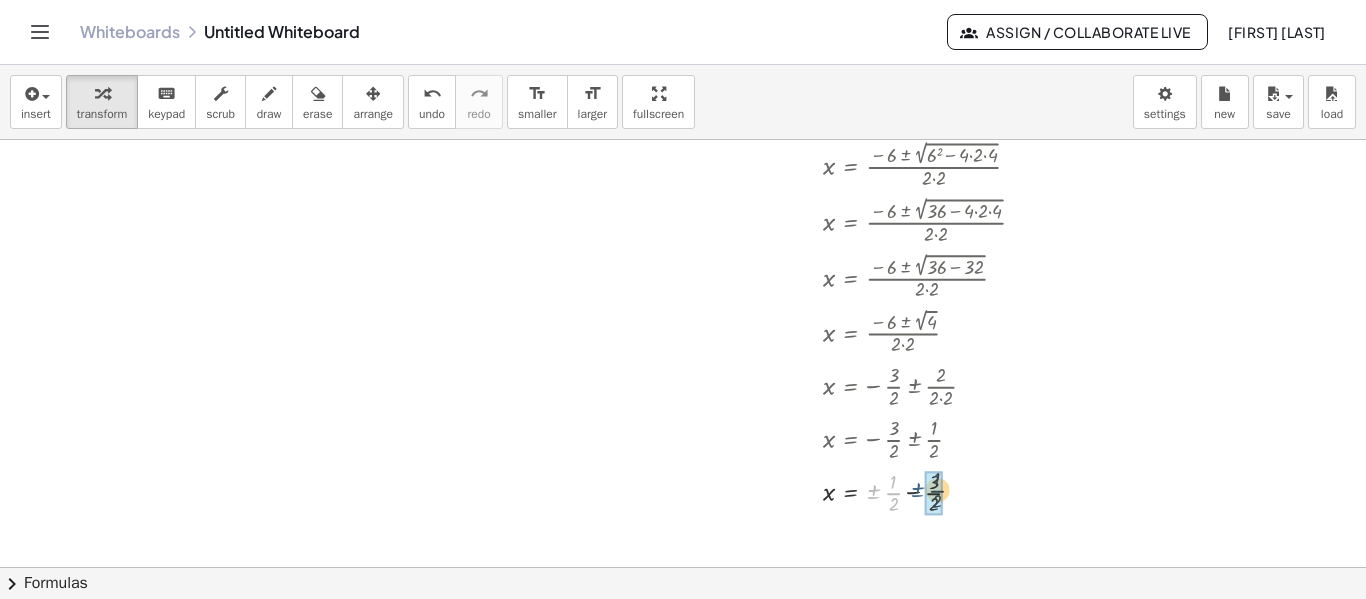 drag, startPoint x: 874, startPoint y: 486, endPoint x: 923, endPoint y: 486, distance: 49 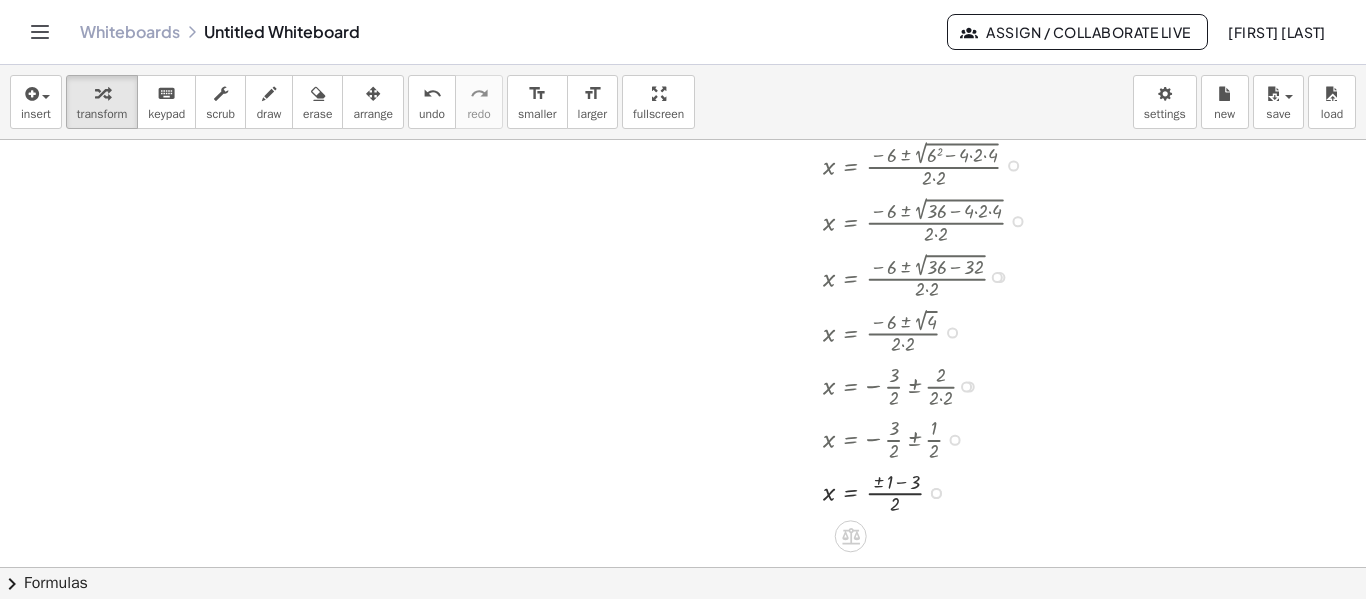 click at bounding box center (879, 491) 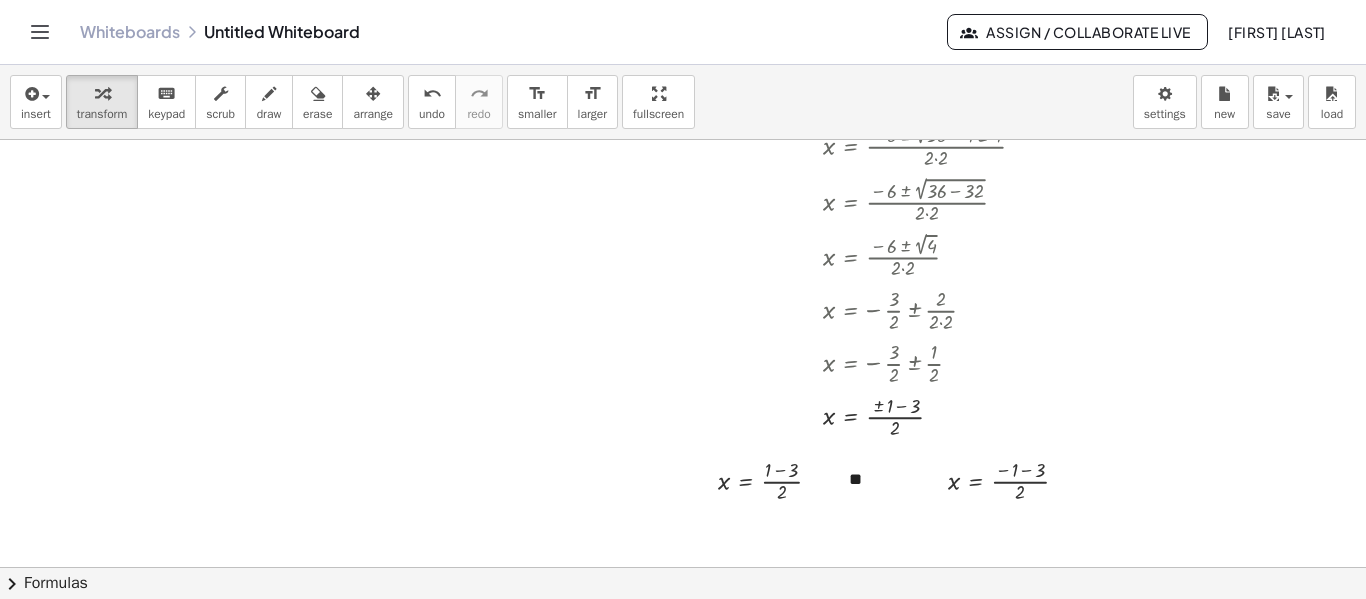 scroll, scrollTop: 422, scrollLeft: 0, axis: vertical 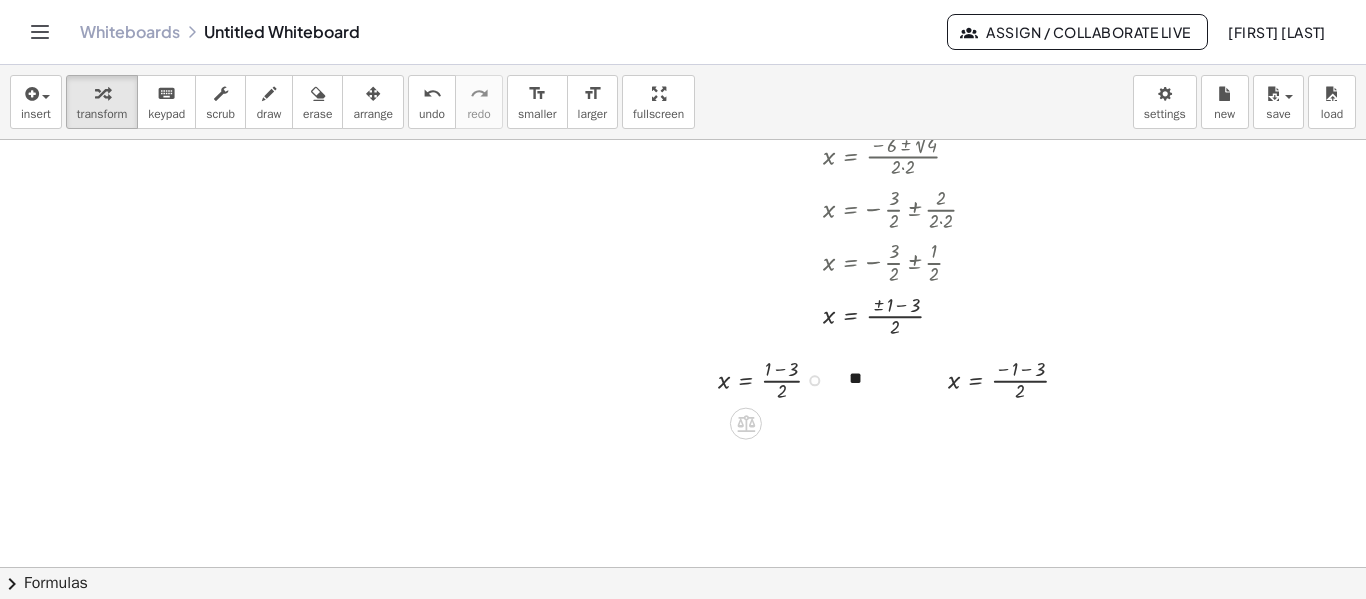click at bounding box center (778, 378) 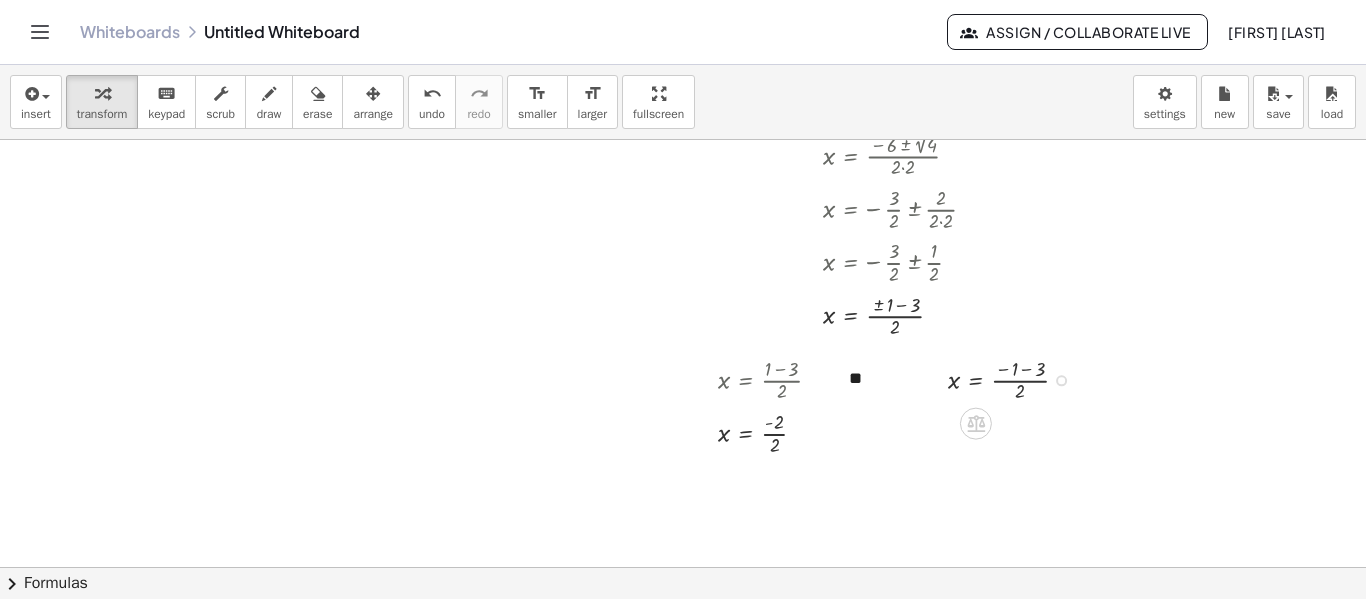 click at bounding box center (1016, 378) 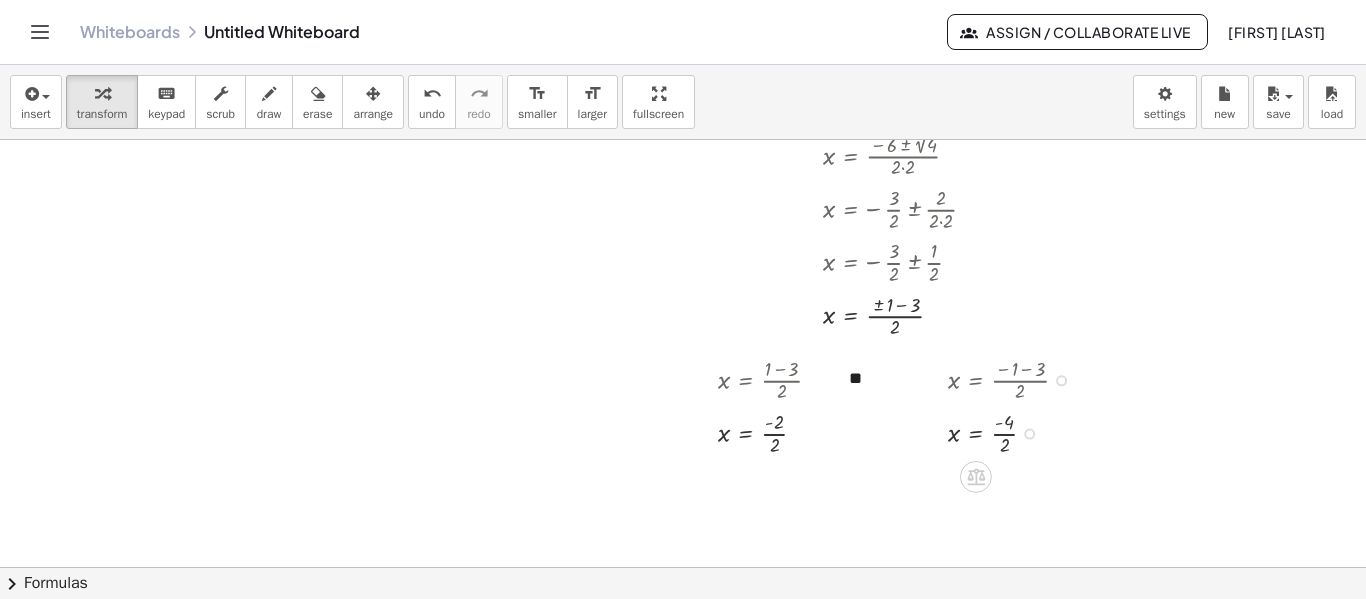 click at bounding box center [1016, 431] 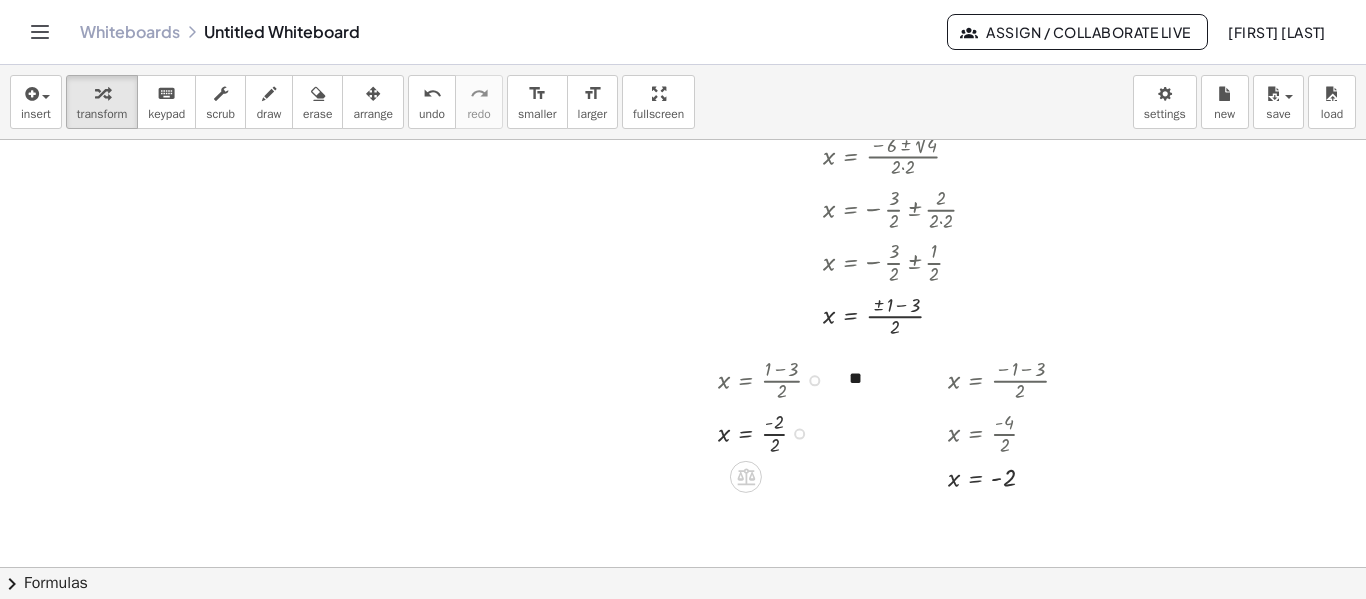 click at bounding box center (778, 431) 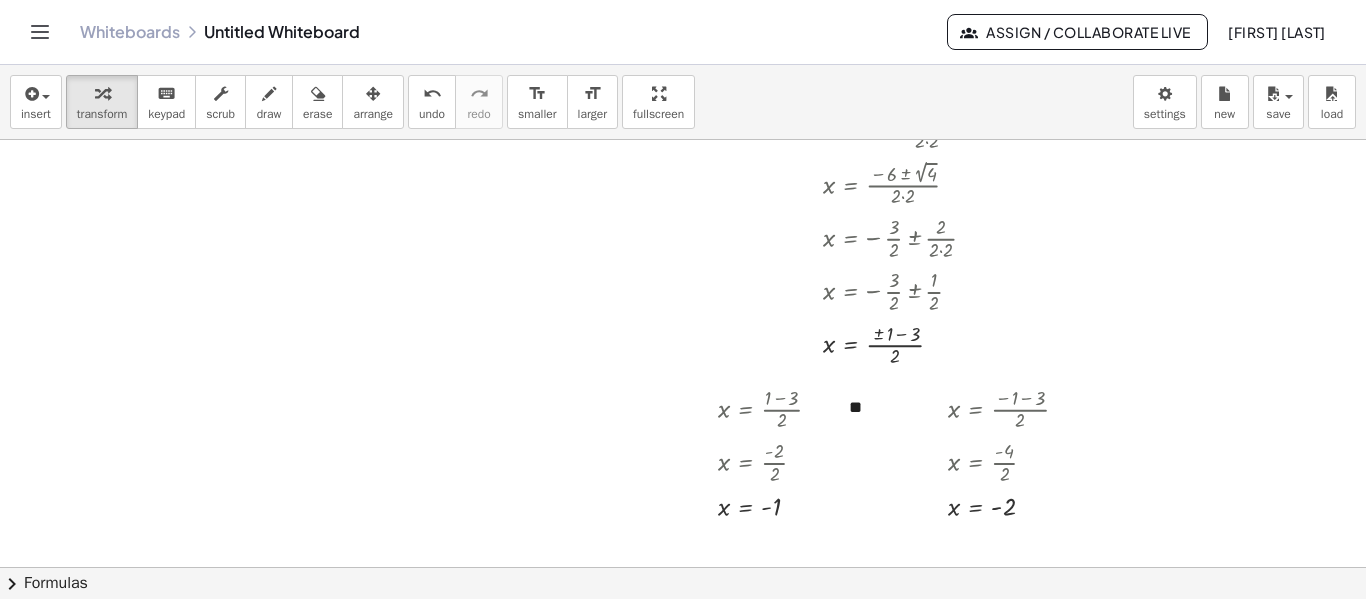 scroll, scrollTop: 386, scrollLeft: 0, axis: vertical 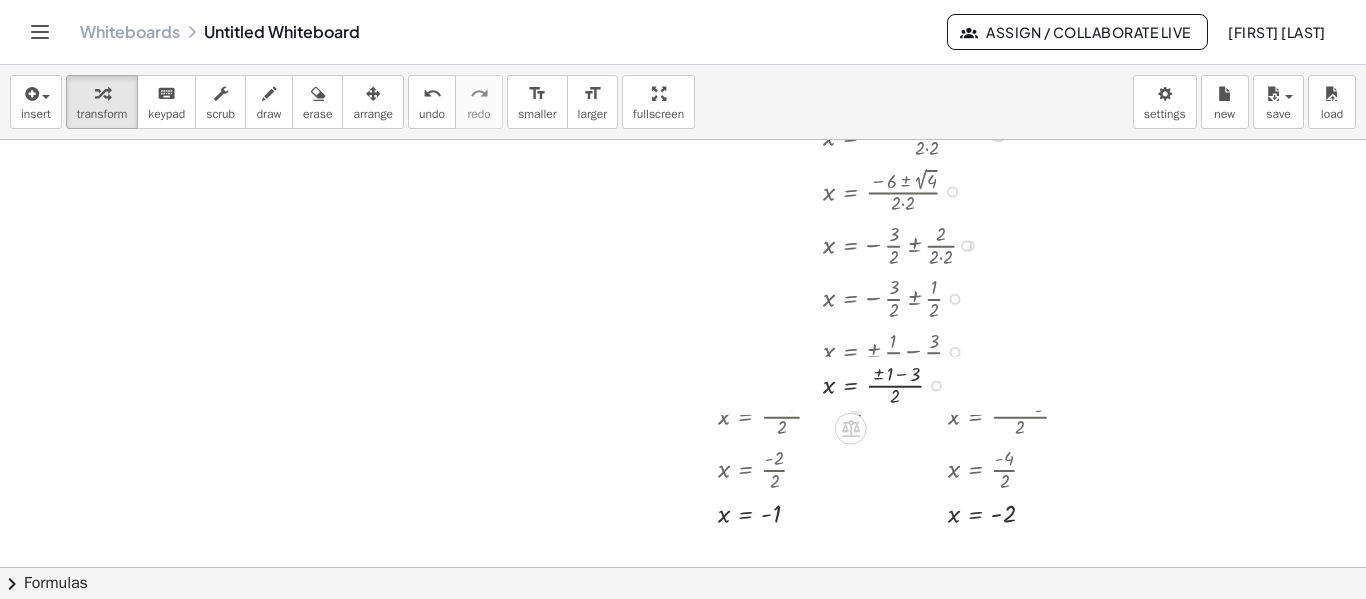 drag, startPoint x: 937, startPoint y: 349, endPoint x: 933, endPoint y: 390, distance: 41.19466 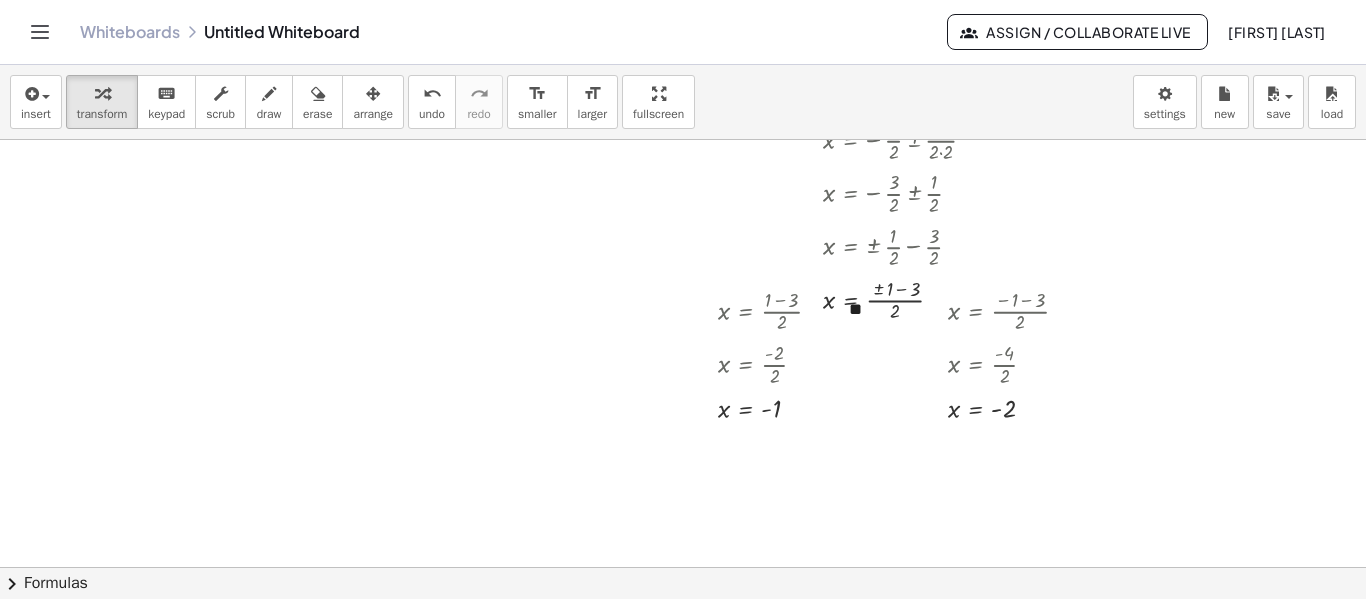 scroll, scrollTop: 504, scrollLeft: 0, axis: vertical 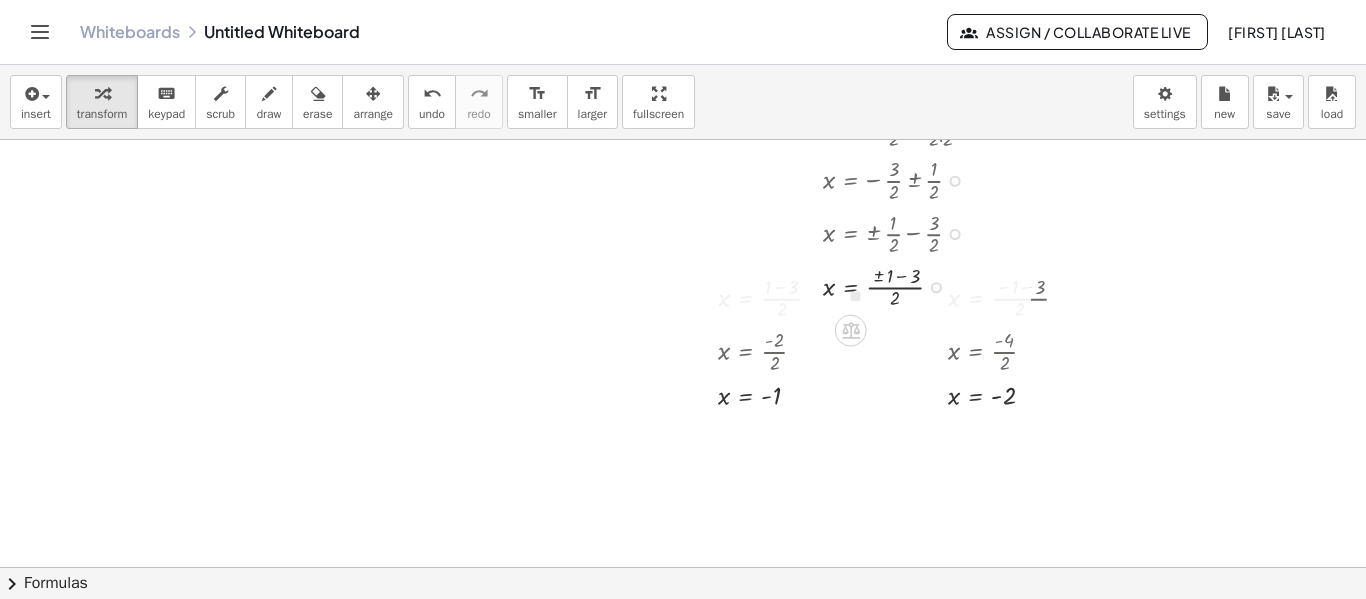 drag, startPoint x: 874, startPoint y: 232, endPoint x: 936, endPoint y: 224, distance: 62.514 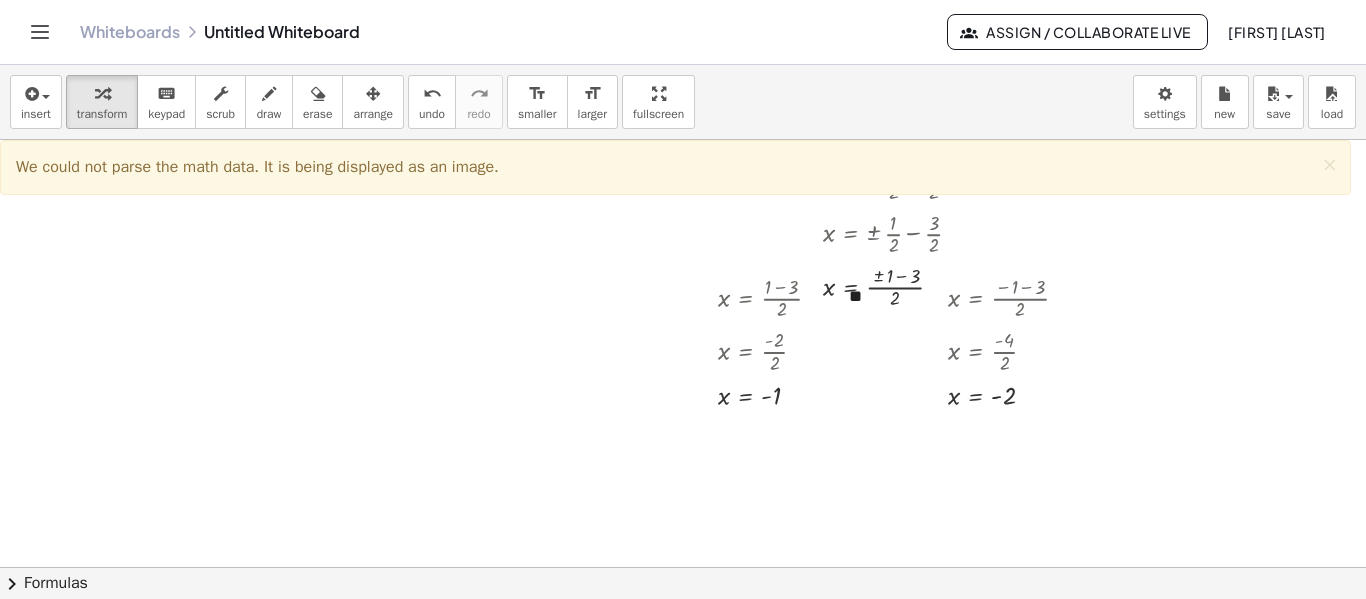 click at bounding box center (683, 276) 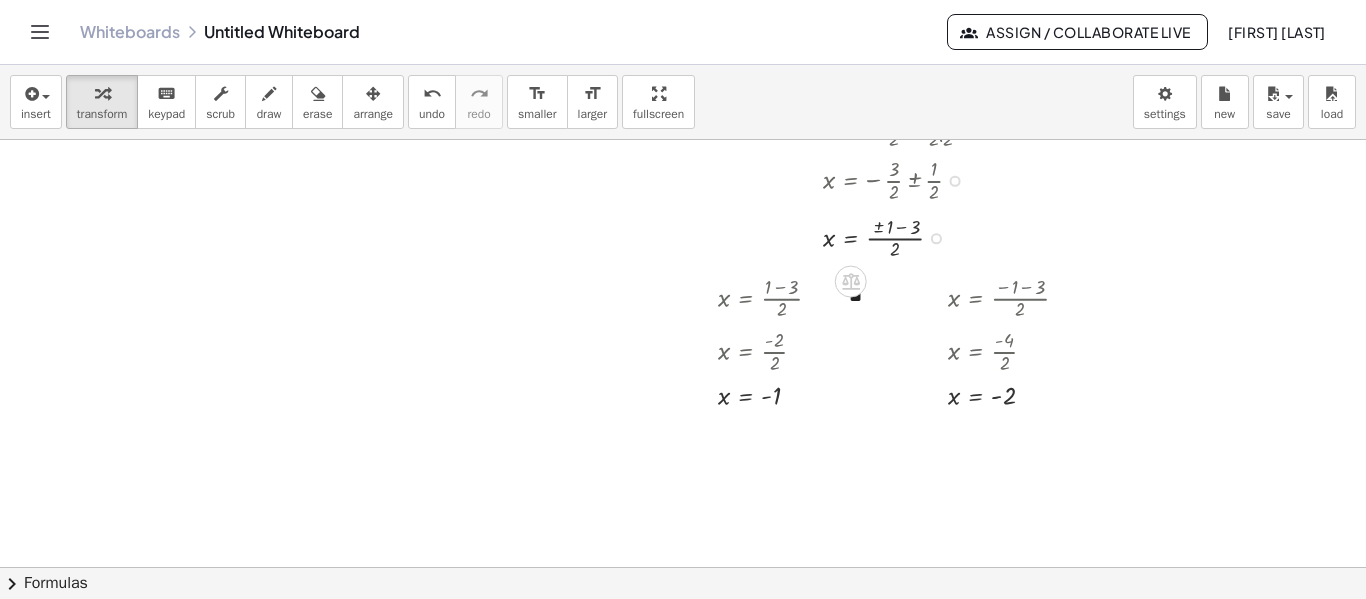 drag, startPoint x: 933, startPoint y: 289, endPoint x: 946, endPoint y: 236, distance: 54.571056 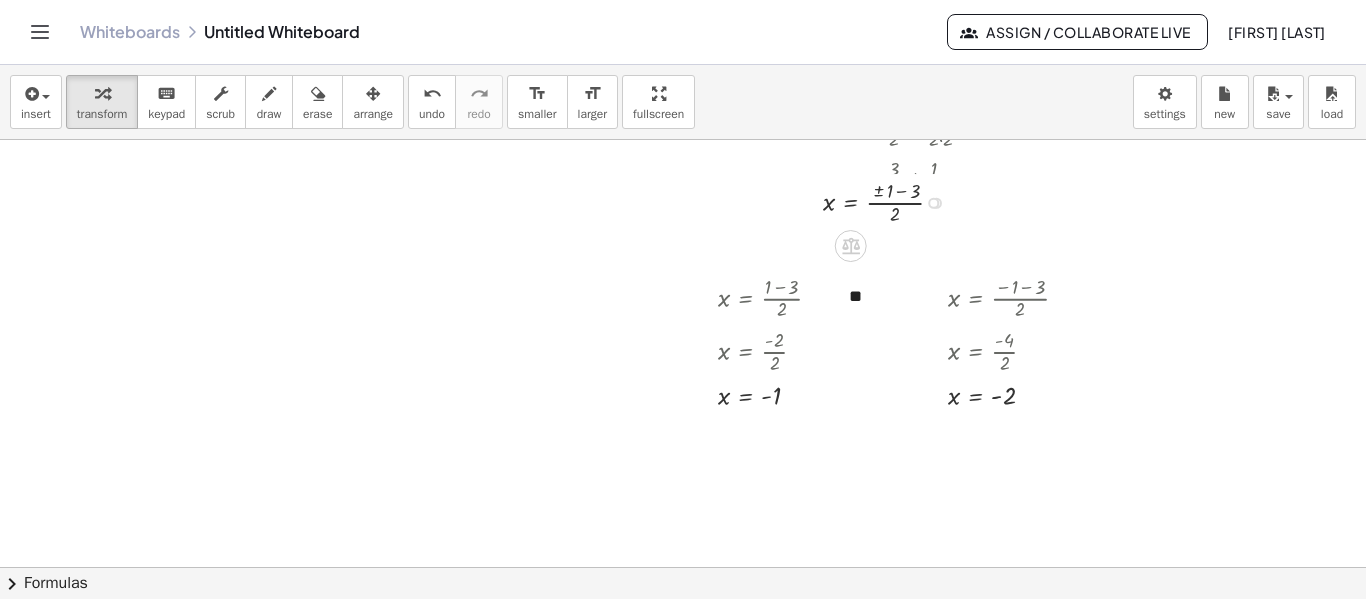 drag, startPoint x: 936, startPoint y: 234, endPoint x: 944, endPoint y: 194, distance: 40.792156 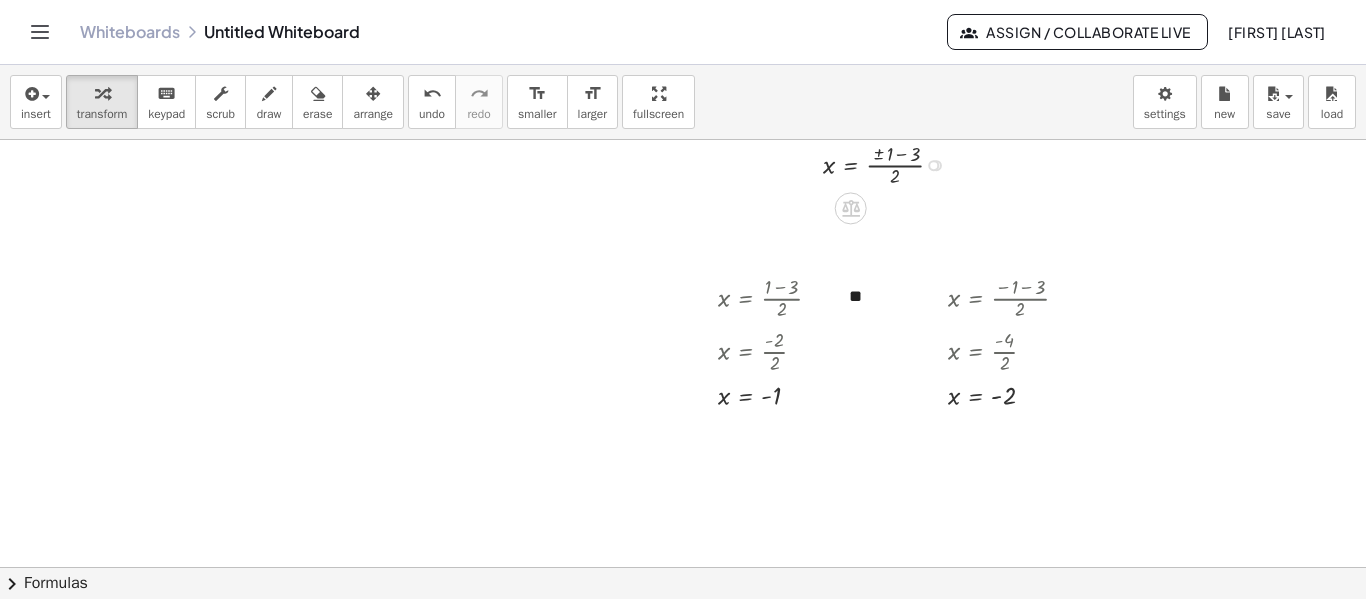 drag, startPoint x: 933, startPoint y: 179, endPoint x: 938, endPoint y: 152, distance: 27.45906 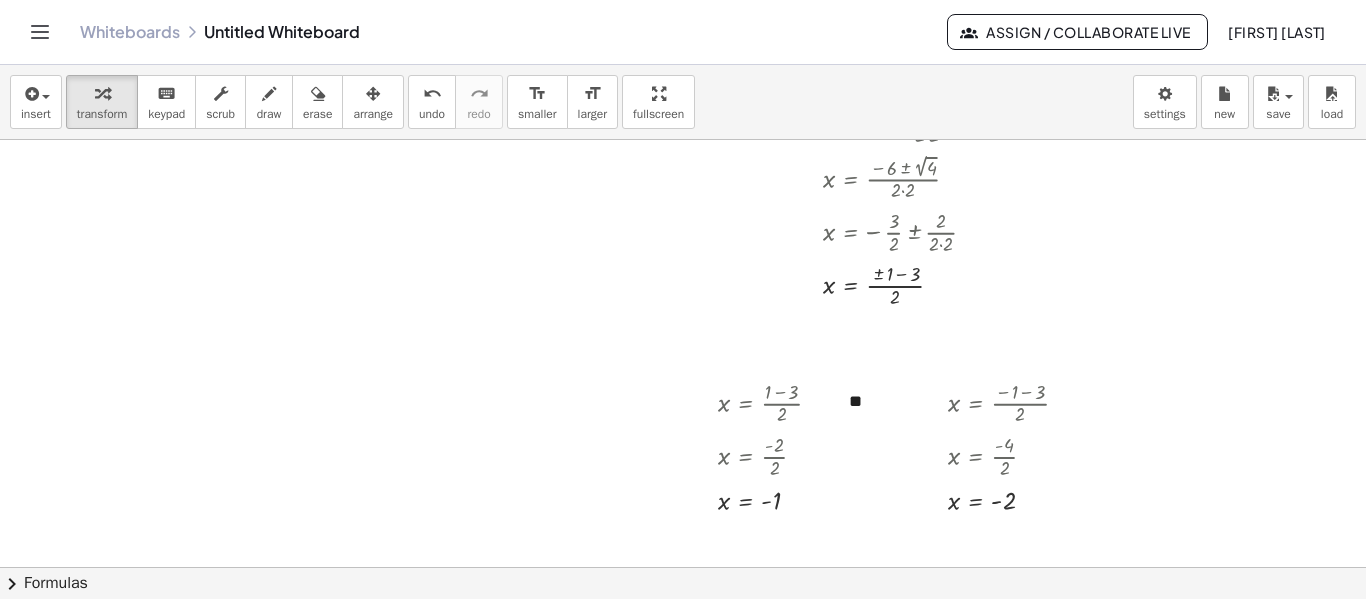 scroll, scrollTop: 396, scrollLeft: 0, axis: vertical 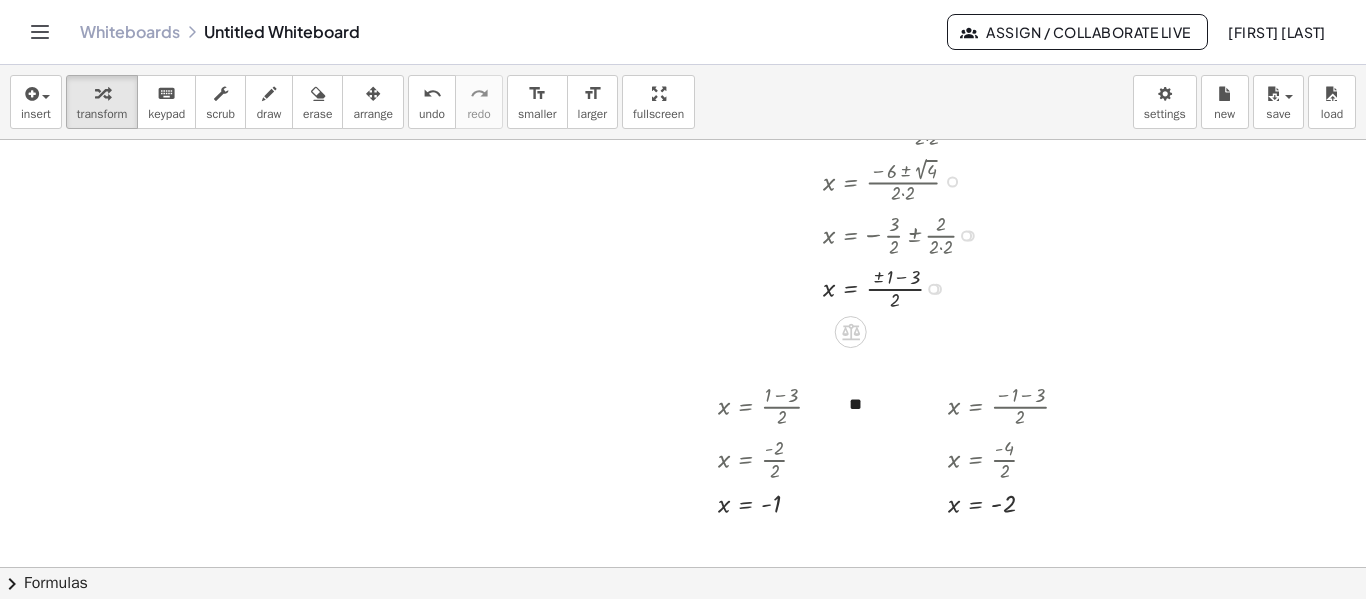 click at bounding box center [879, 233] 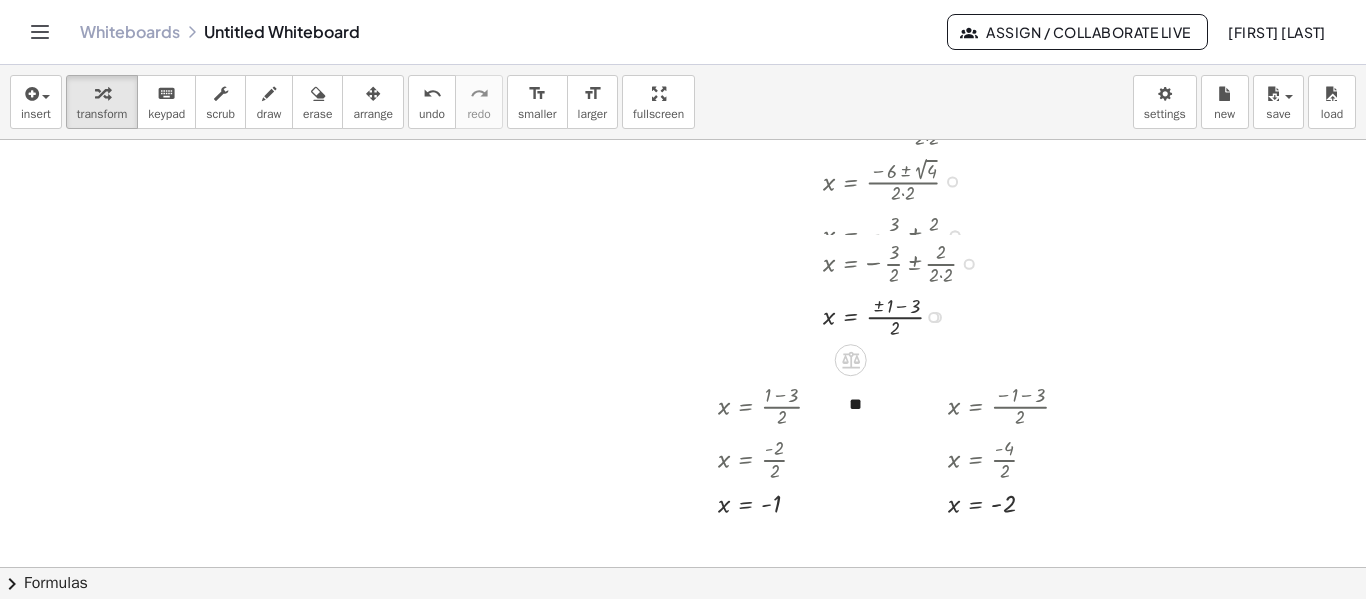 drag, startPoint x: 969, startPoint y: 236, endPoint x: 970, endPoint y: 272, distance: 36.013885 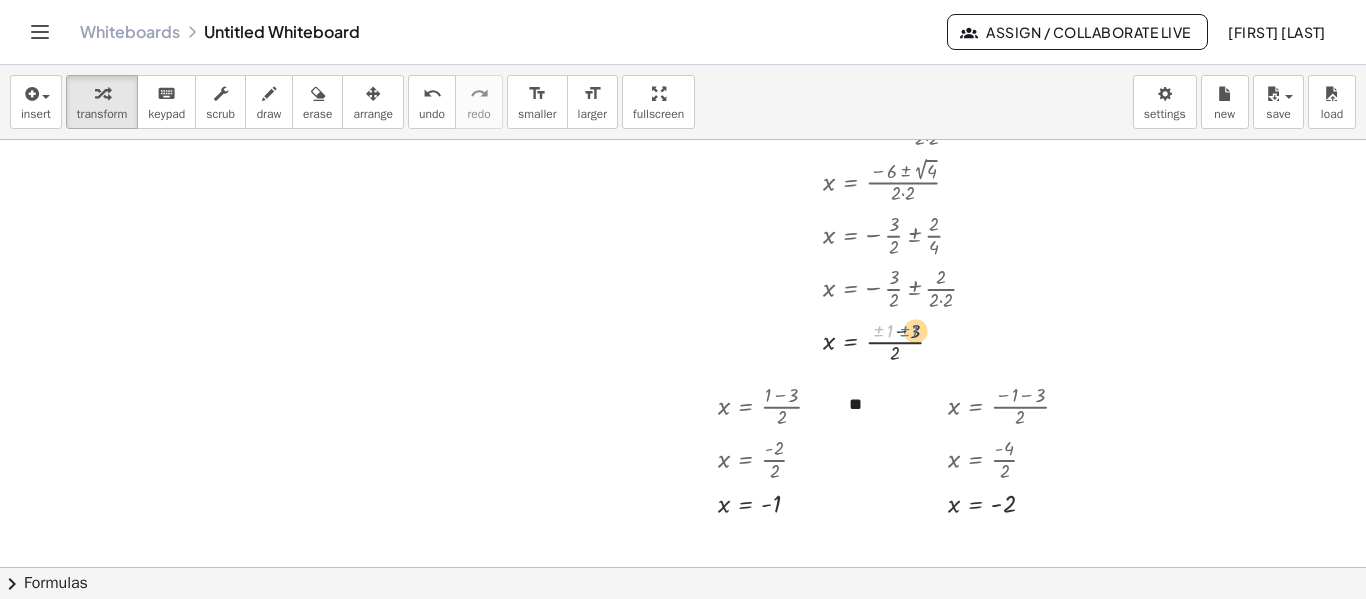 drag, startPoint x: 879, startPoint y: 331, endPoint x: 902, endPoint y: 331, distance: 23 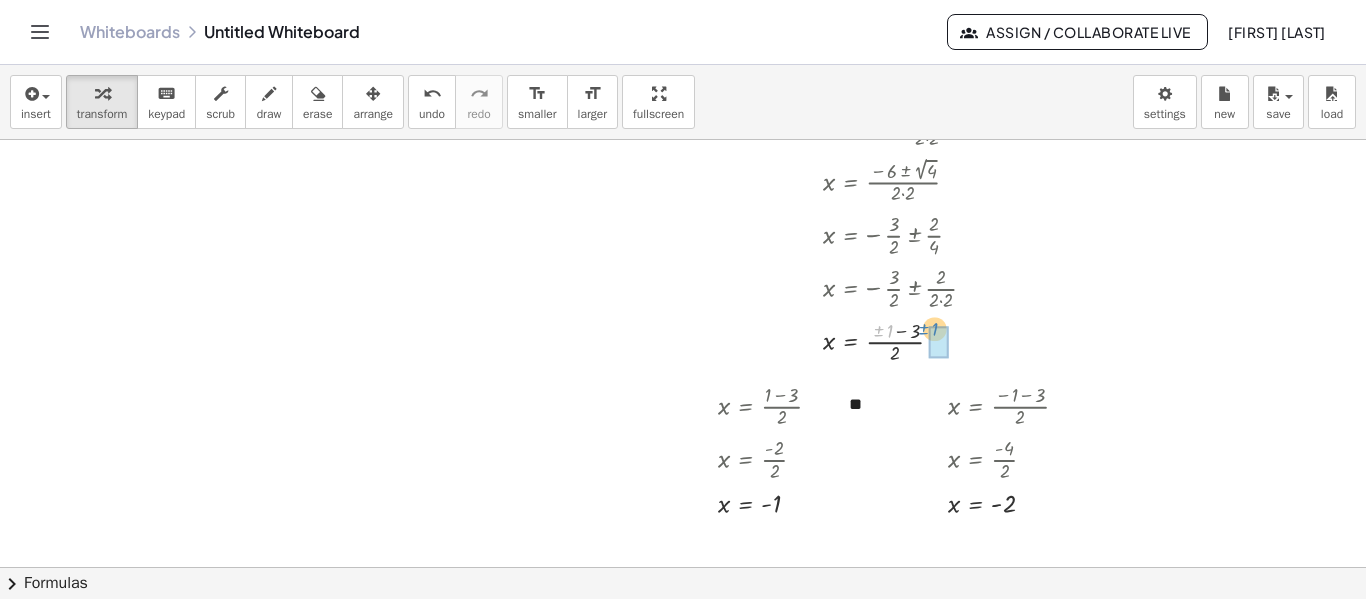 drag, startPoint x: 880, startPoint y: 331, endPoint x: 925, endPoint y: 329, distance: 45.044422 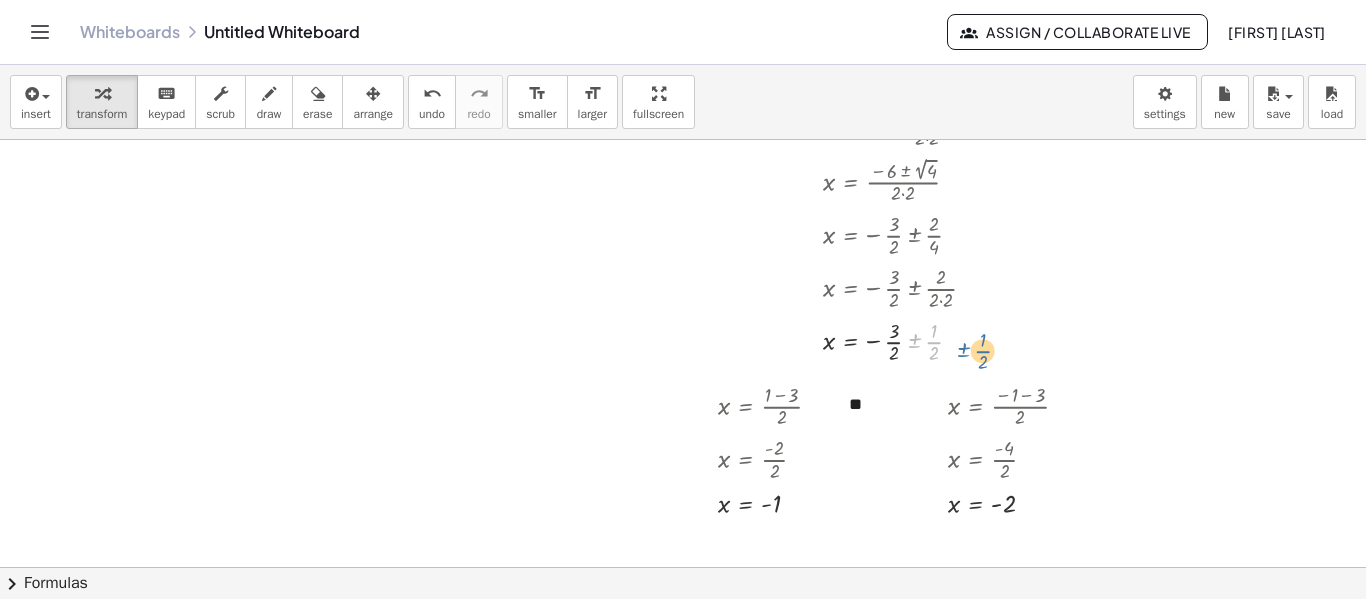 drag, startPoint x: 912, startPoint y: 338, endPoint x: 962, endPoint y: 347, distance: 50.803543 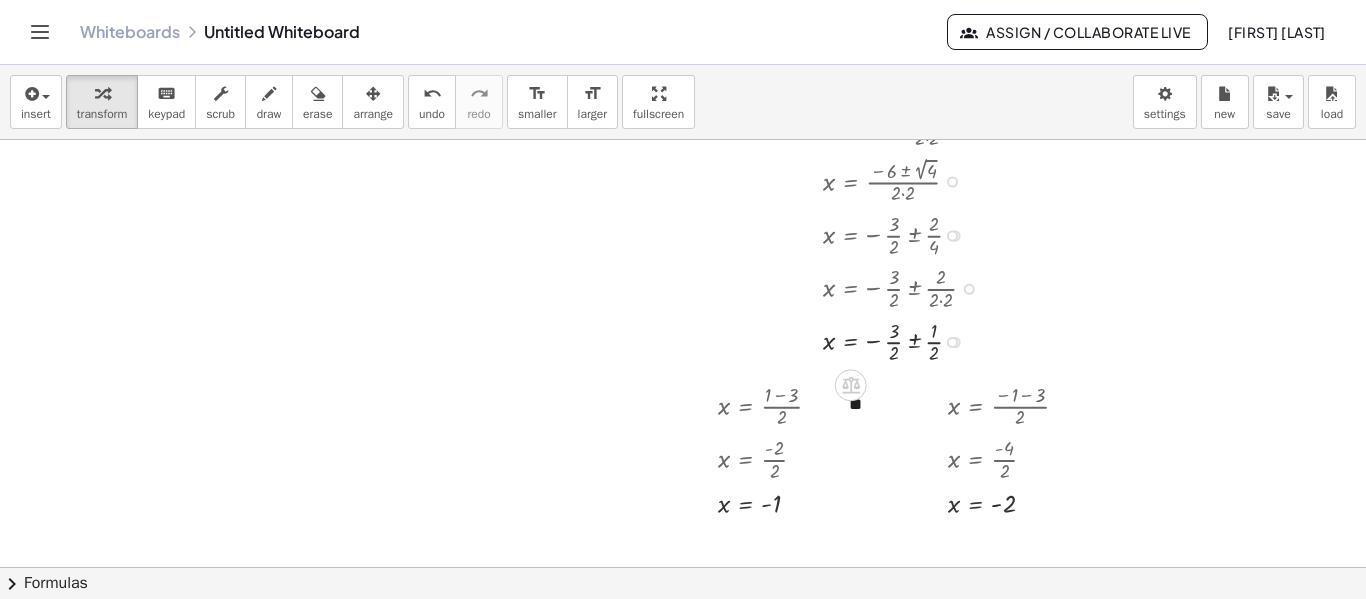 click at bounding box center (879, 340) 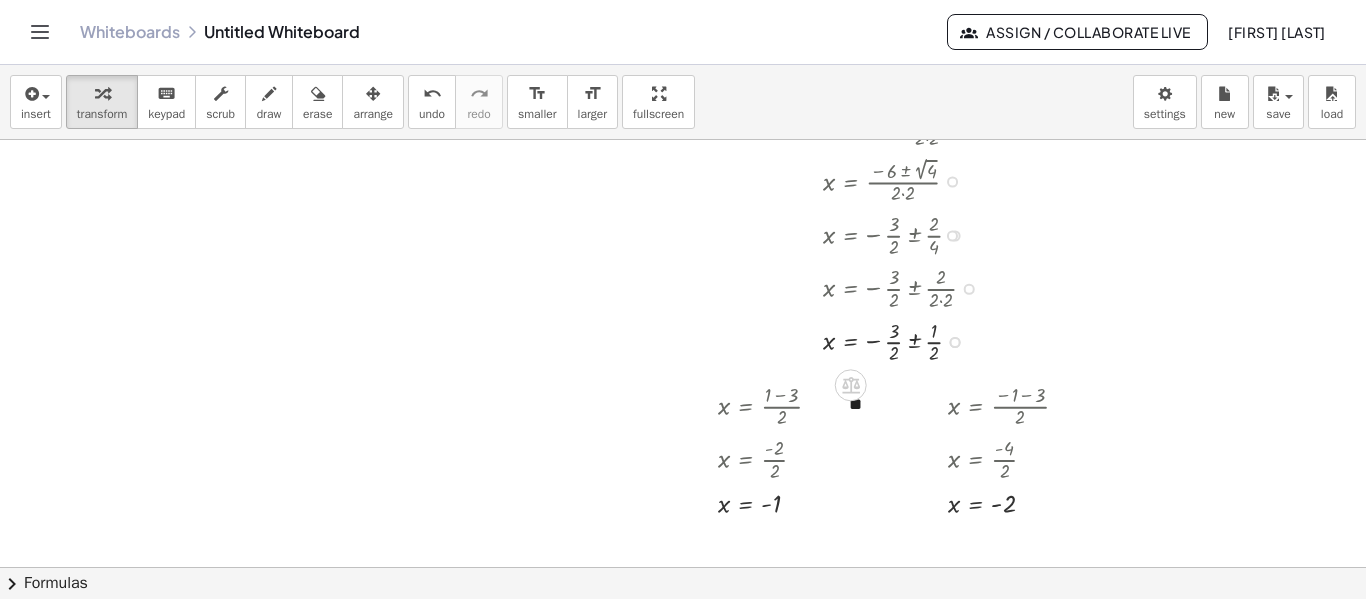 click at bounding box center [879, 340] 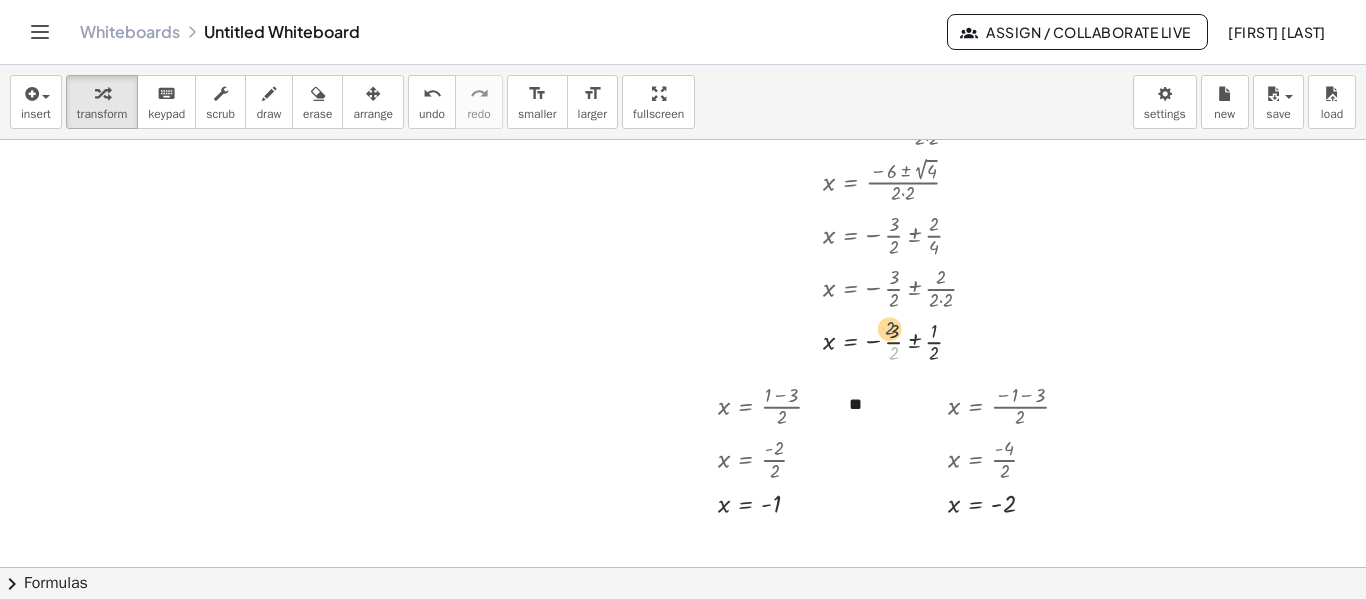 drag, startPoint x: 895, startPoint y: 355, endPoint x: 891, endPoint y: 329, distance: 26.305893 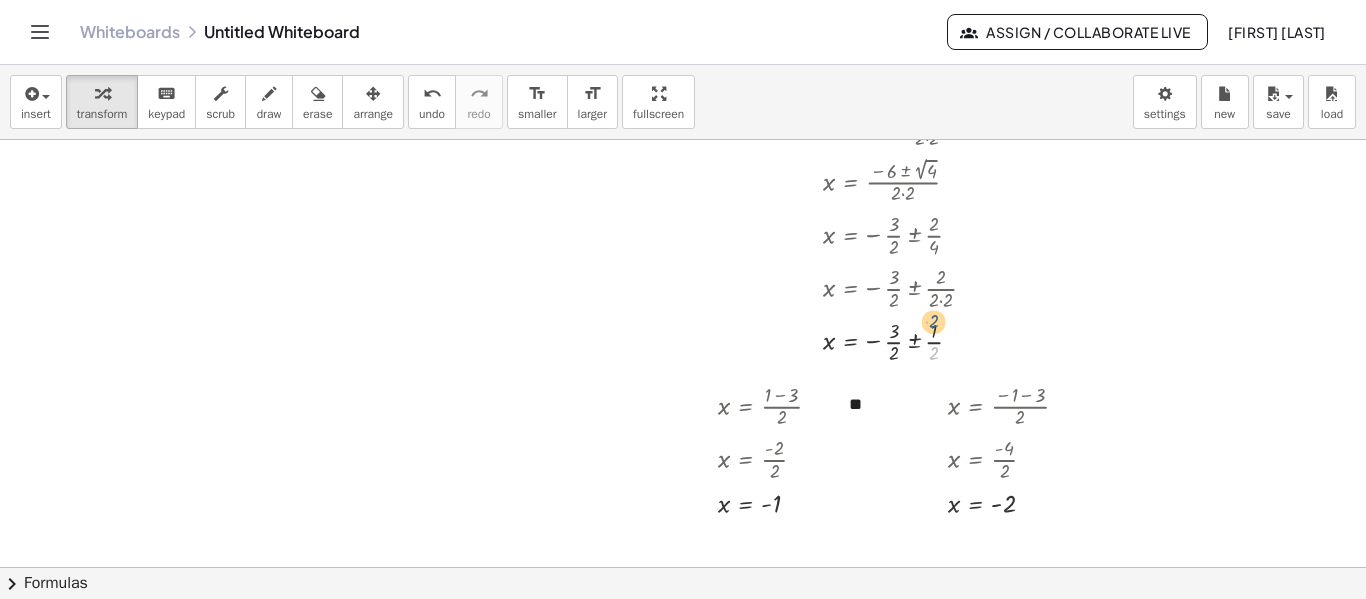 drag, startPoint x: 932, startPoint y: 353, endPoint x: 932, endPoint y: 320, distance: 33 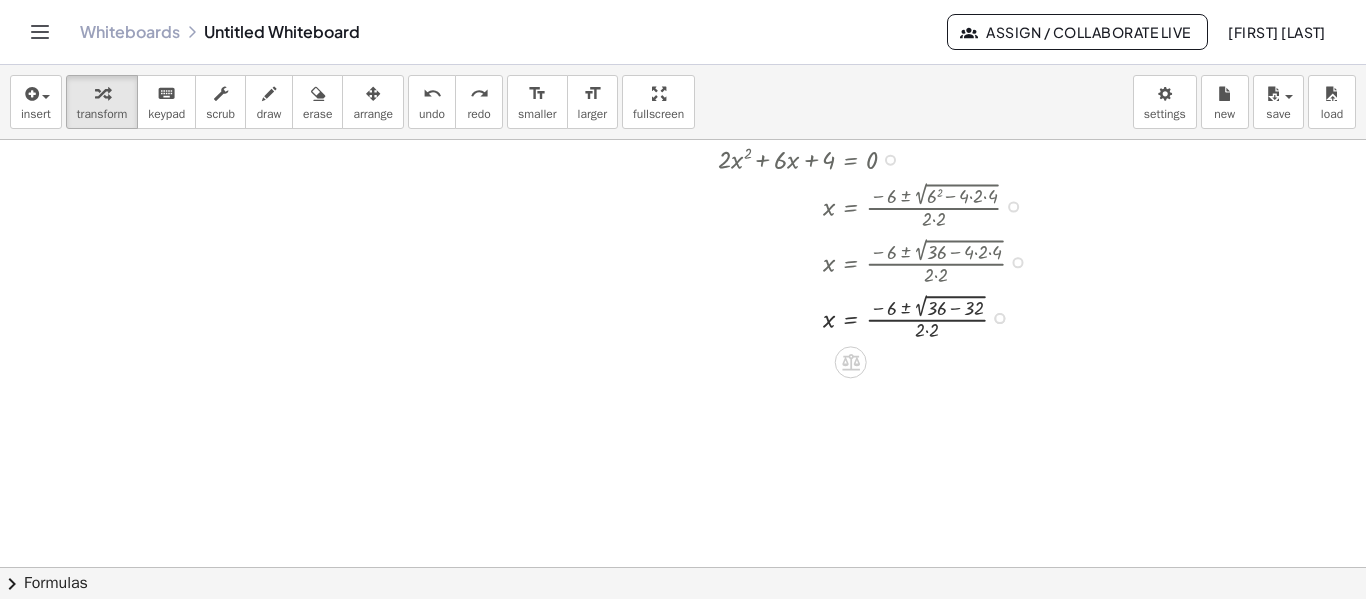 scroll, scrollTop: 202, scrollLeft: 0, axis: vertical 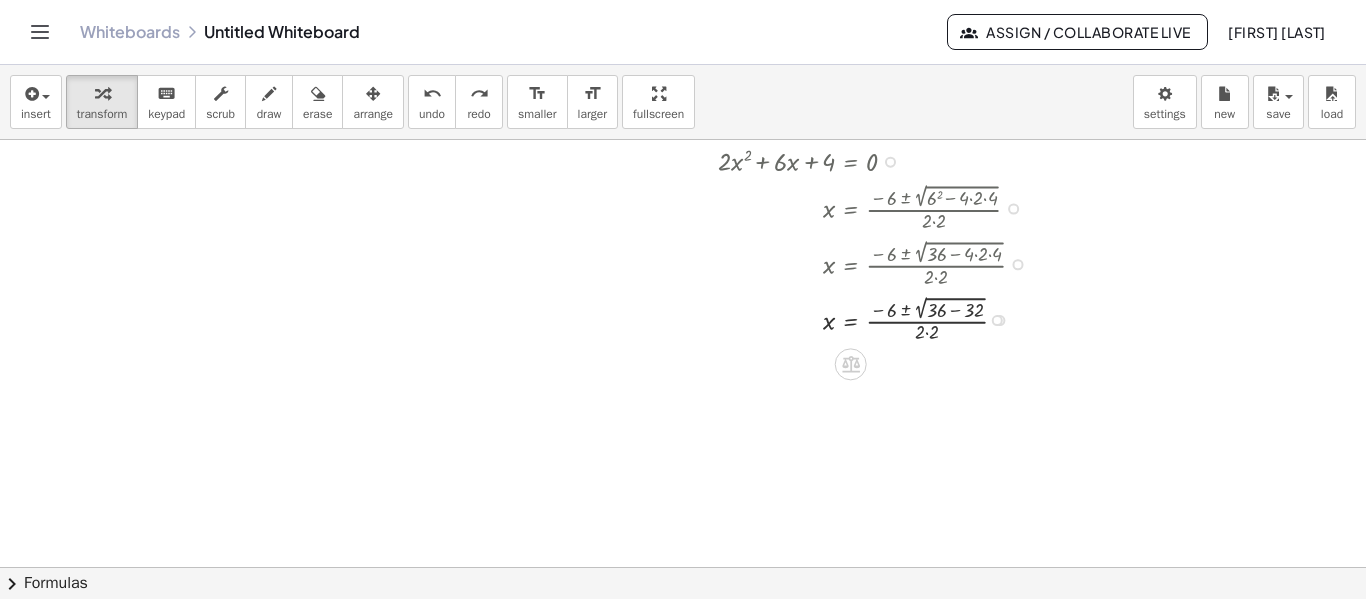click at bounding box center (879, 318) 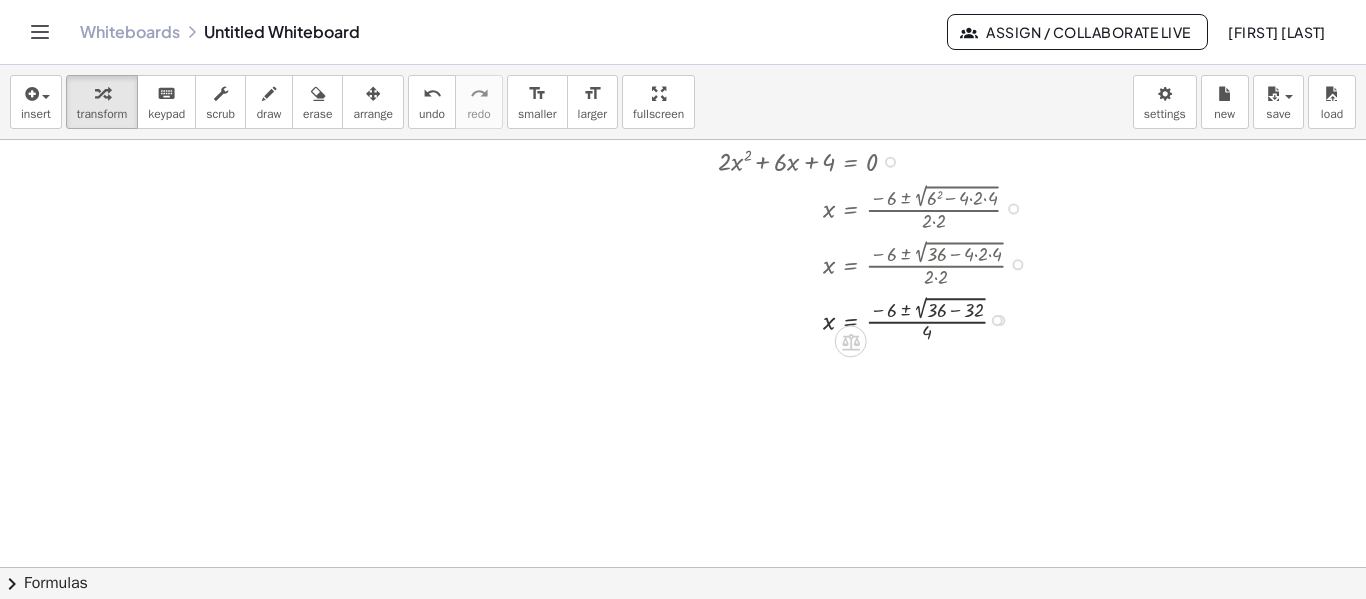 click at bounding box center (879, 318) 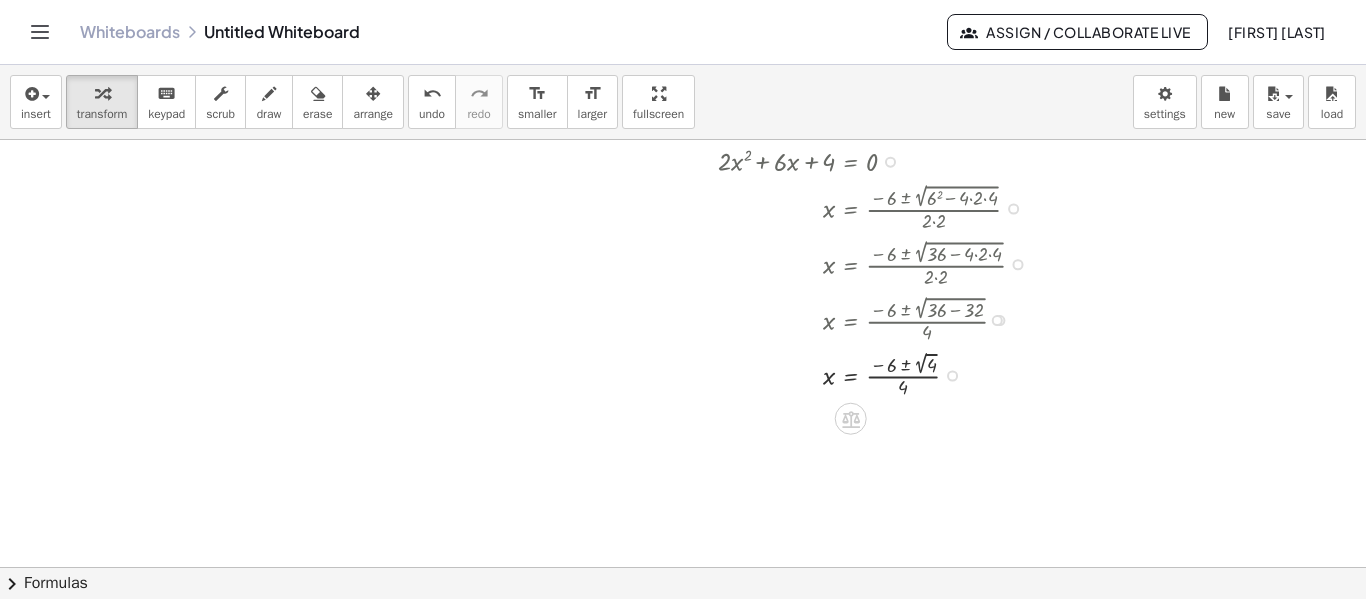 click at bounding box center (879, 373) 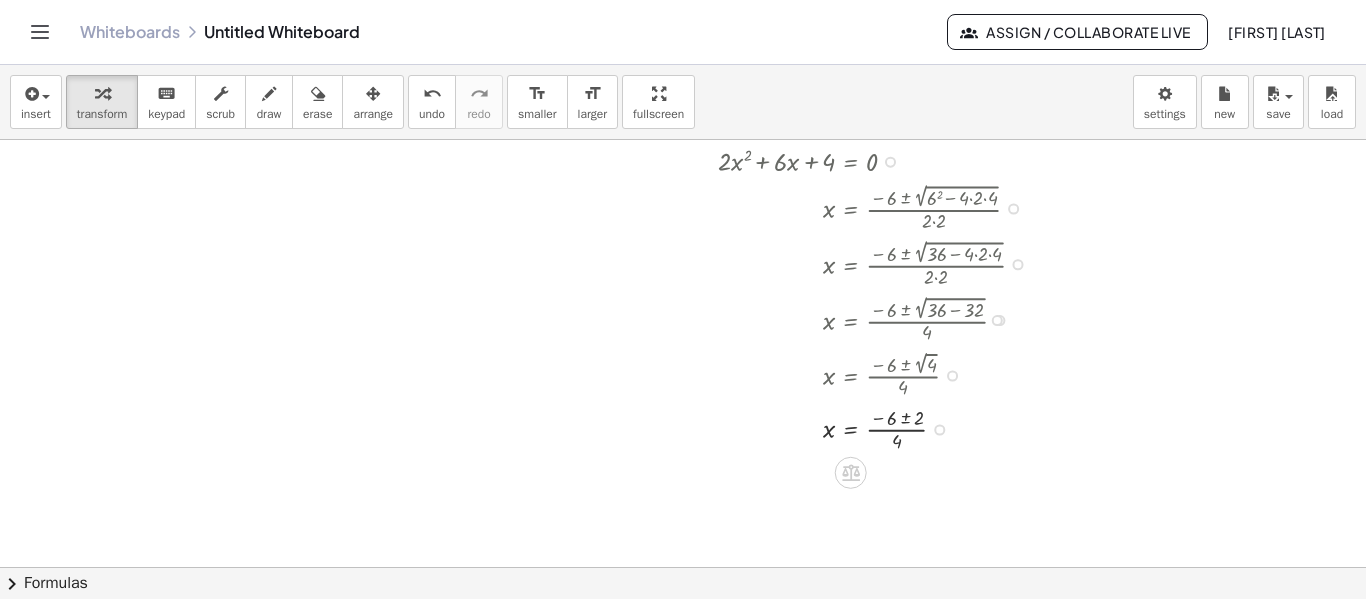 click at bounding box center [879, 427] 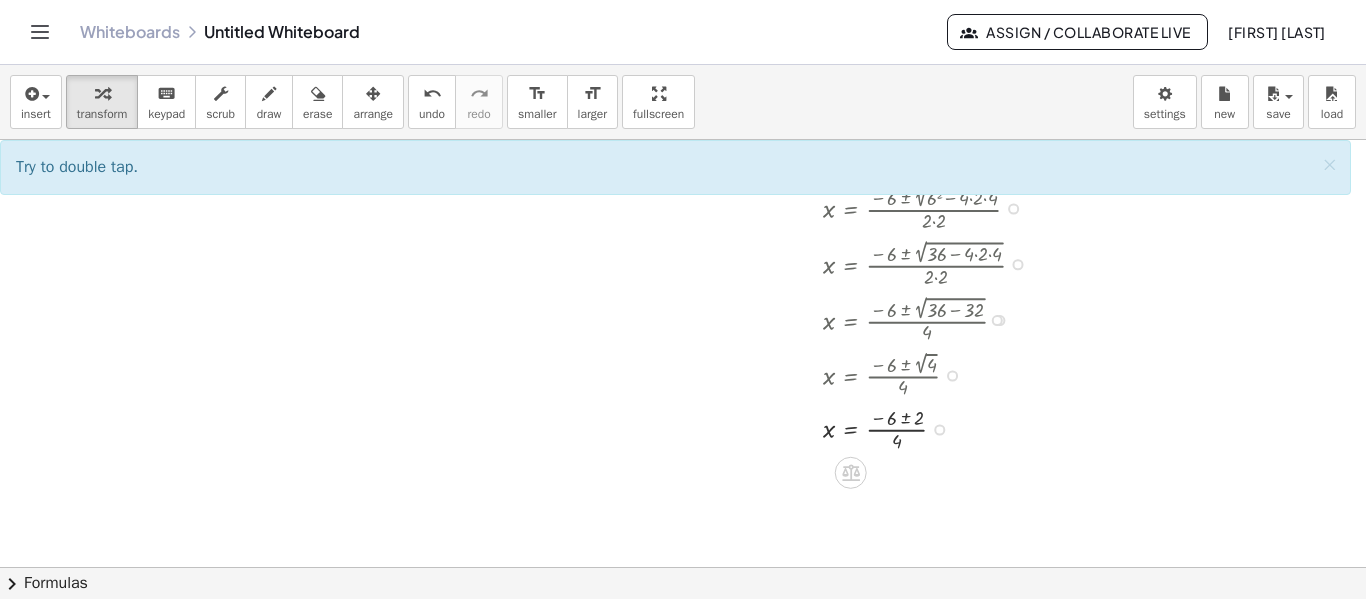 click at bounding box center (879, 427) 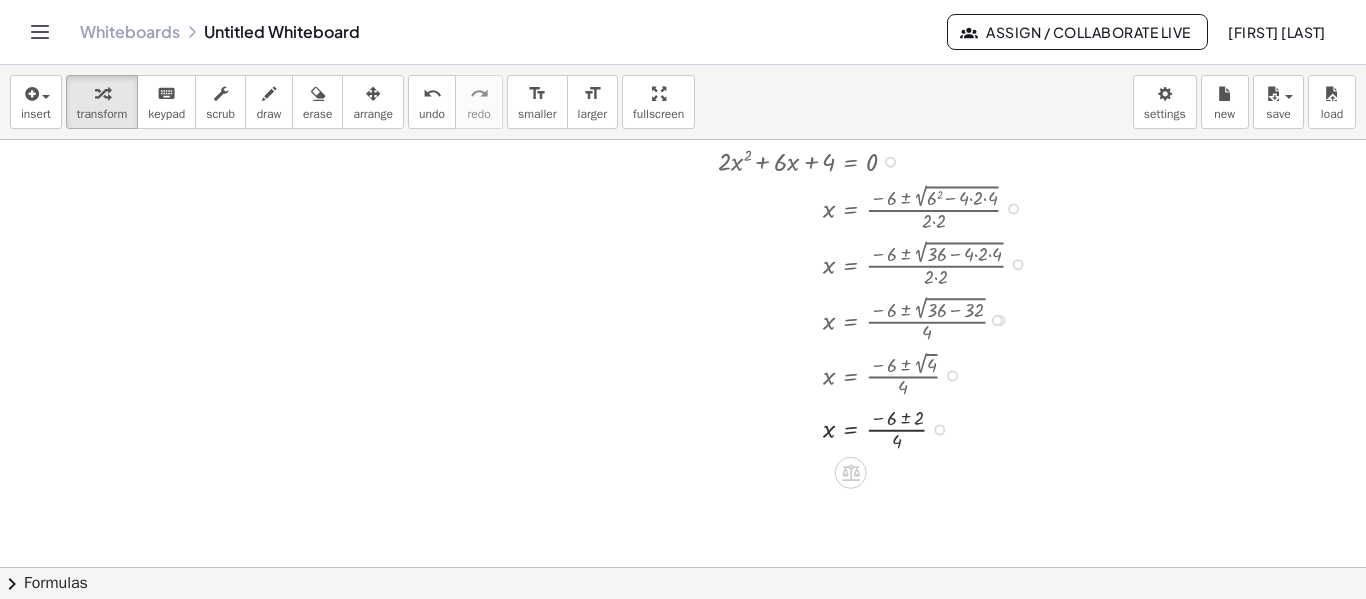 click at bounding box center (879, 427) 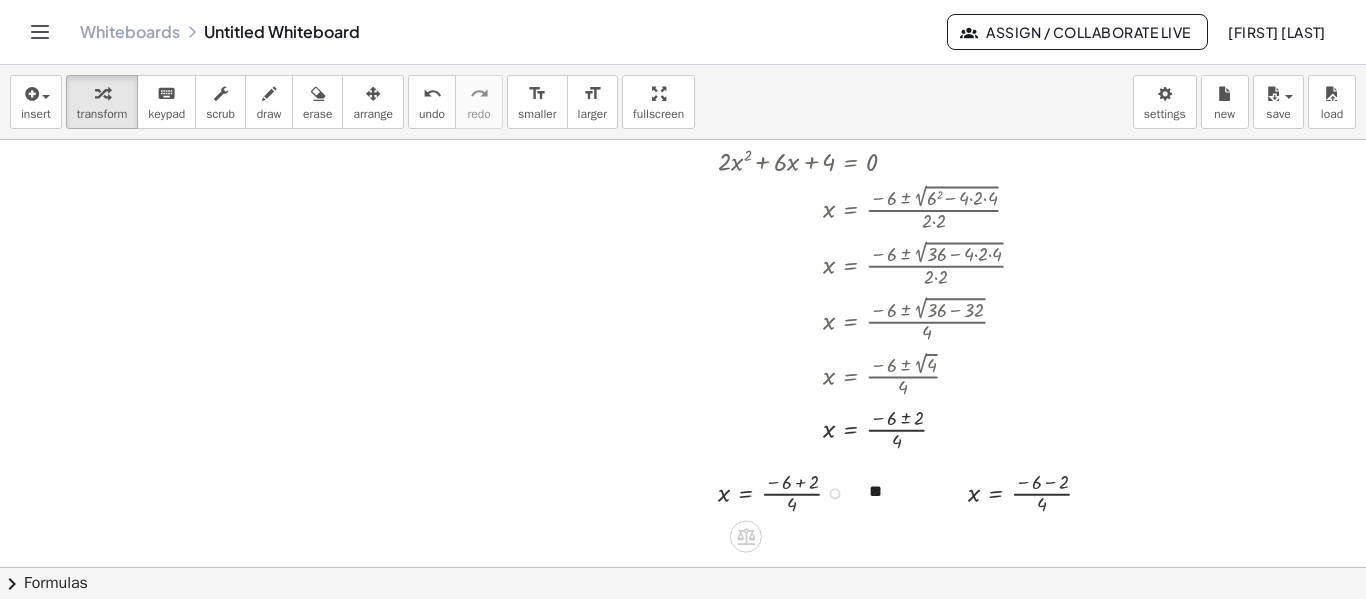 click at bounding box center (788, 491) 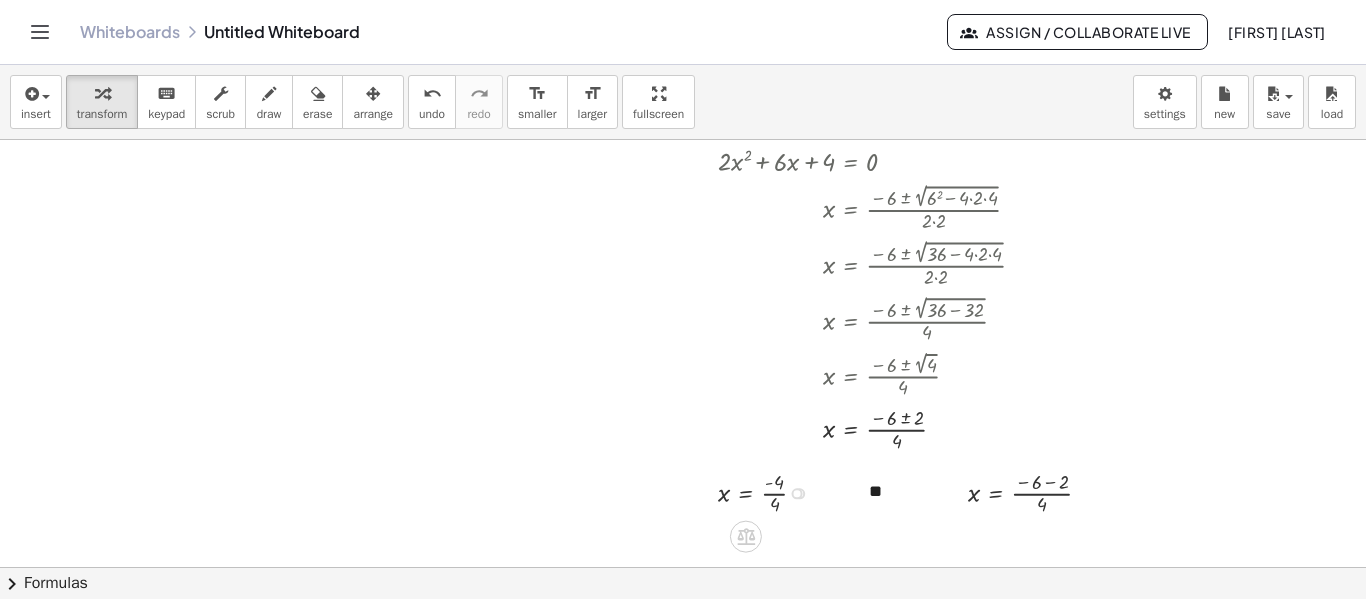 click at bounding box center [770, 491] 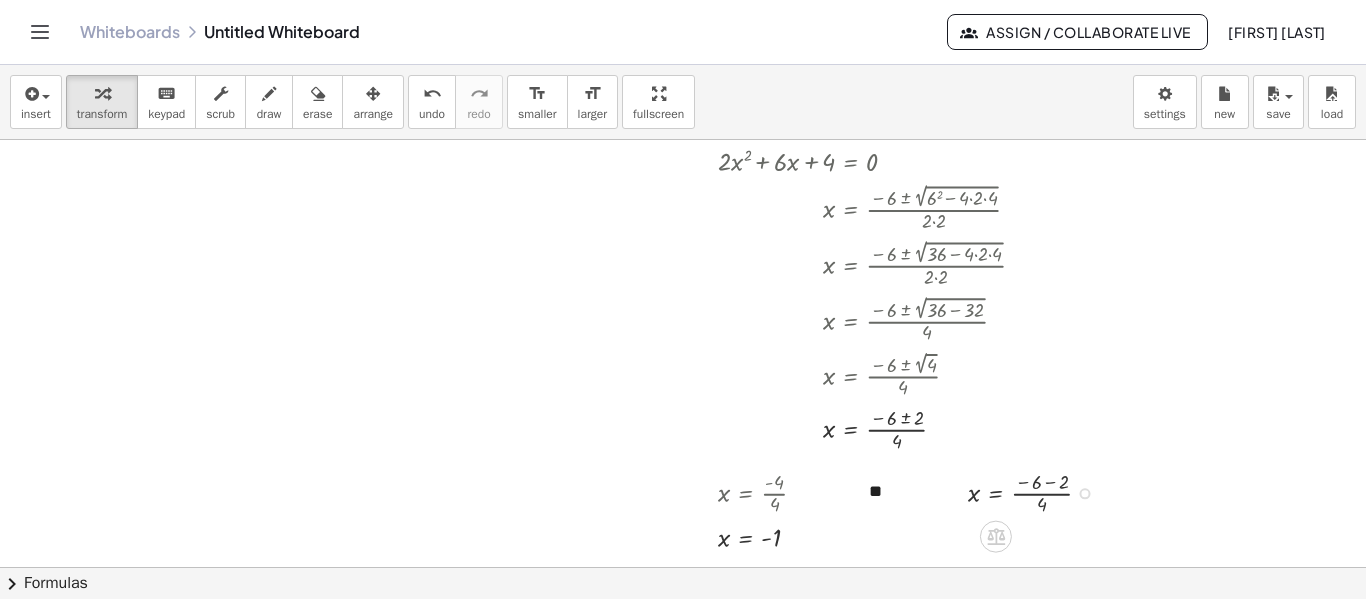 click at bounding box center (1038, 491) 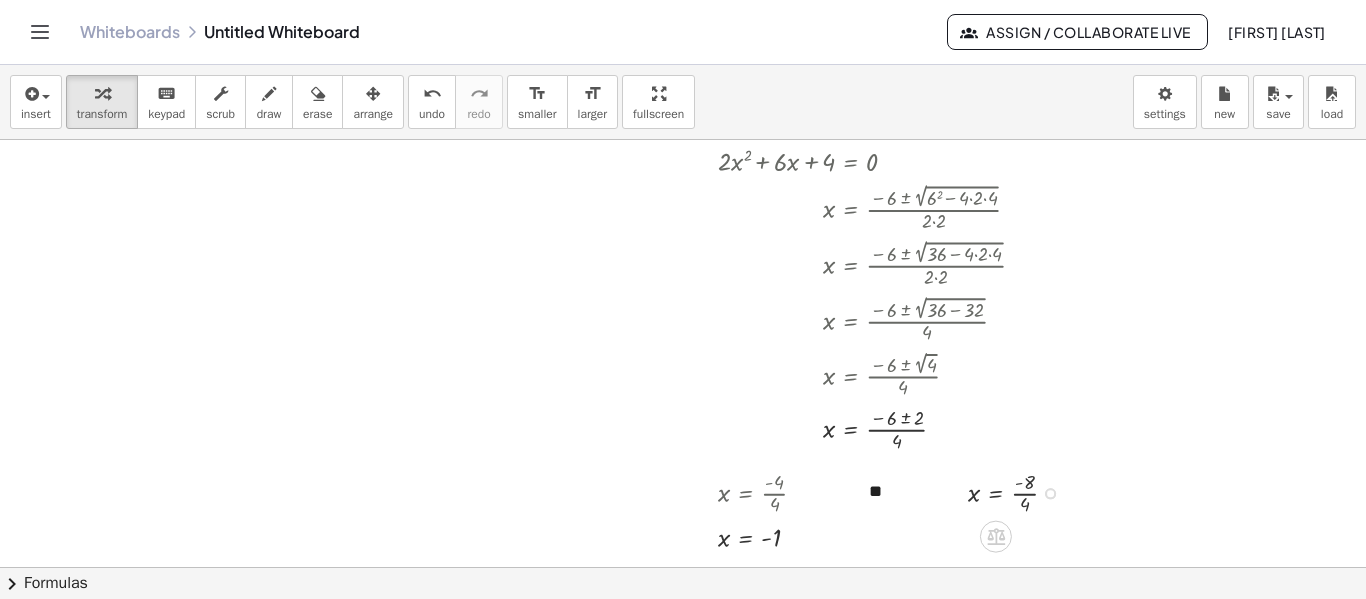 click at bounding box center [1020, 491] 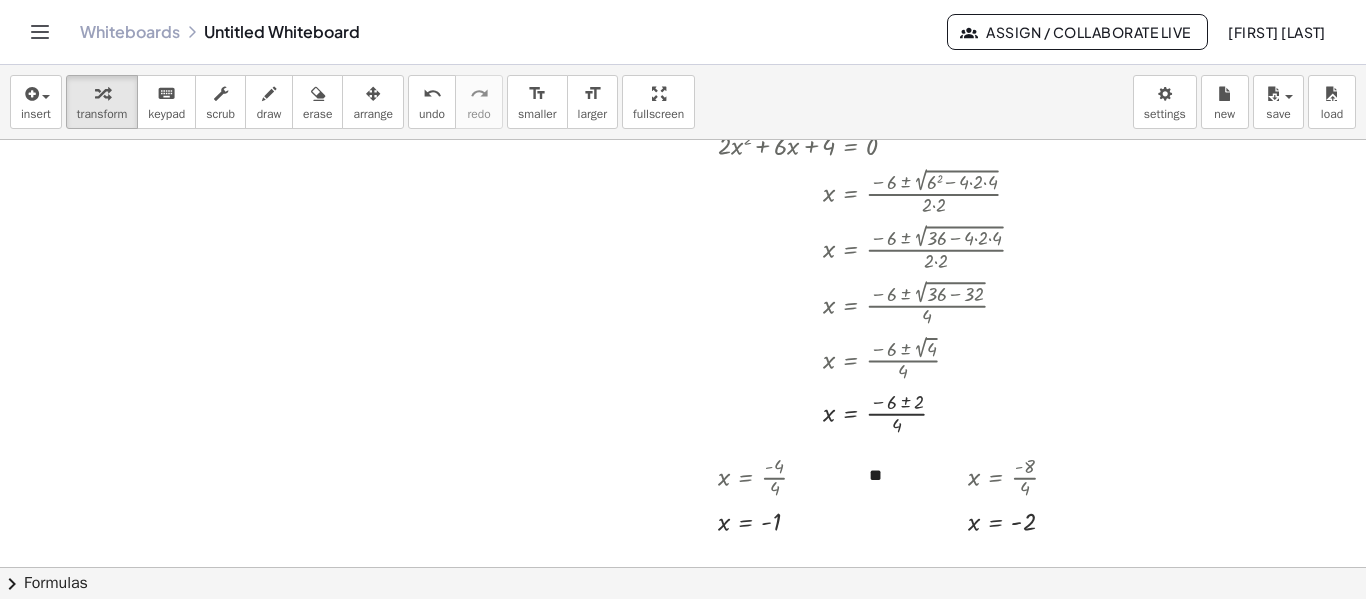 scroll, scrollTop: 215, scrollLeft: 0, axis: vertical 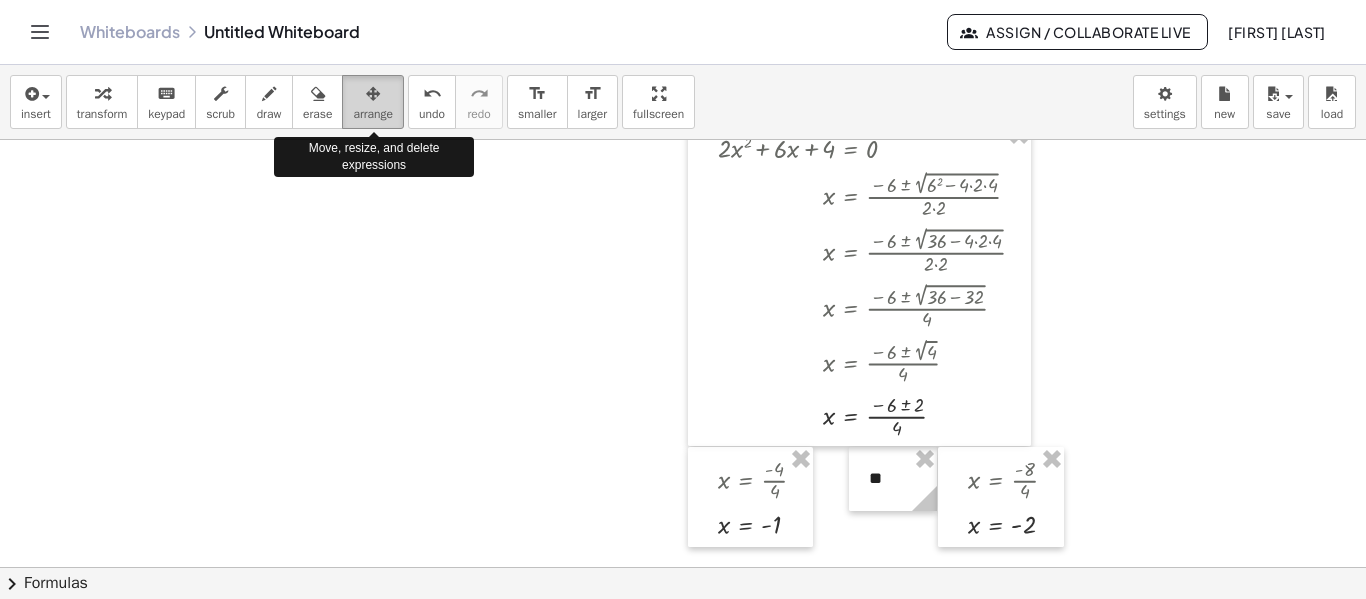 click at bounding box center (373, 93) 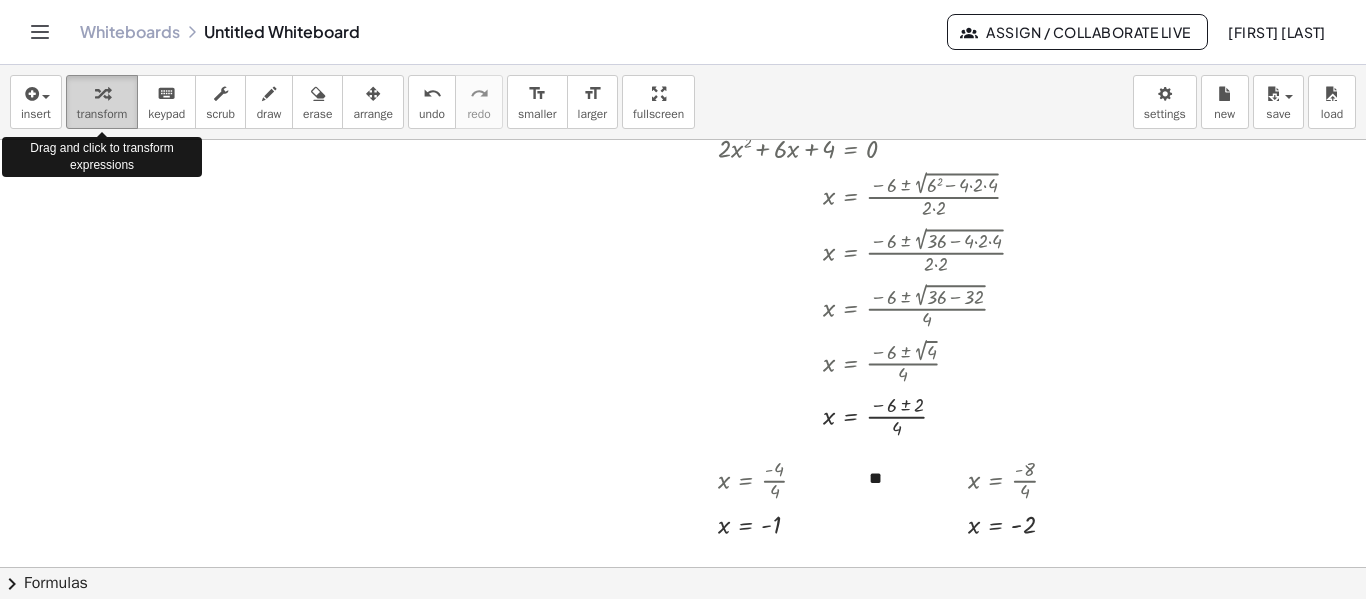 click on "transform" at bounding box center (102, 114) 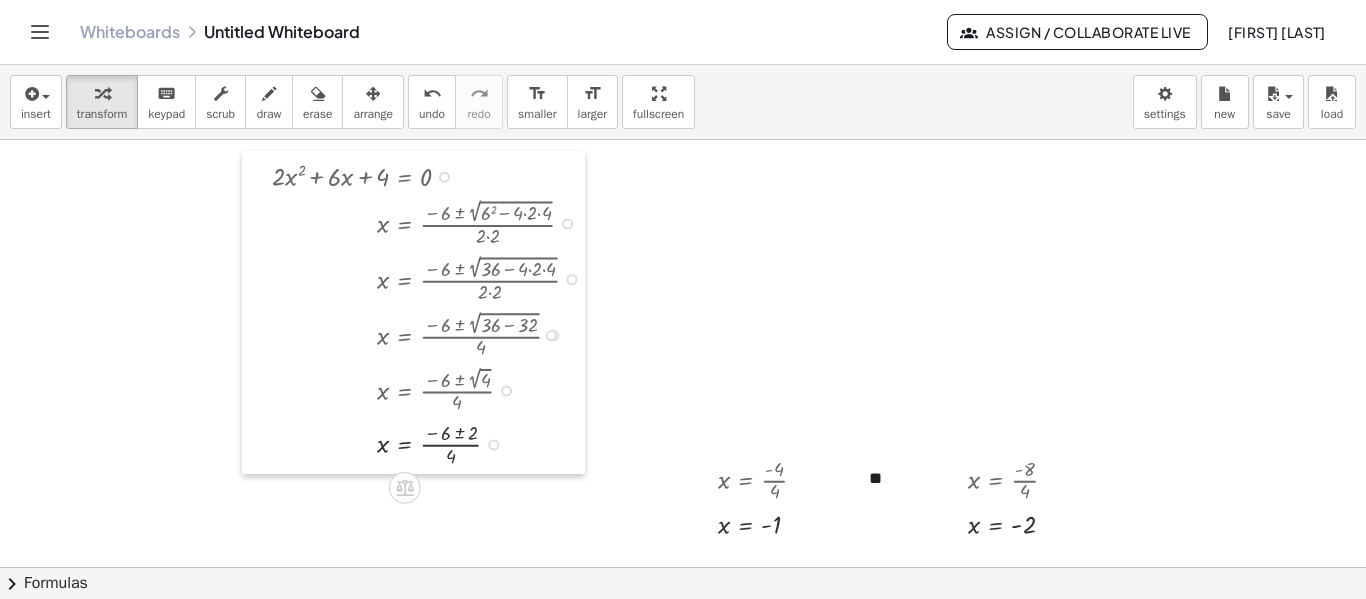 drag, startPoint x: 703, startPoint y: 145, endPoint x: 257, endPoint y: 173, distance: 446.87805 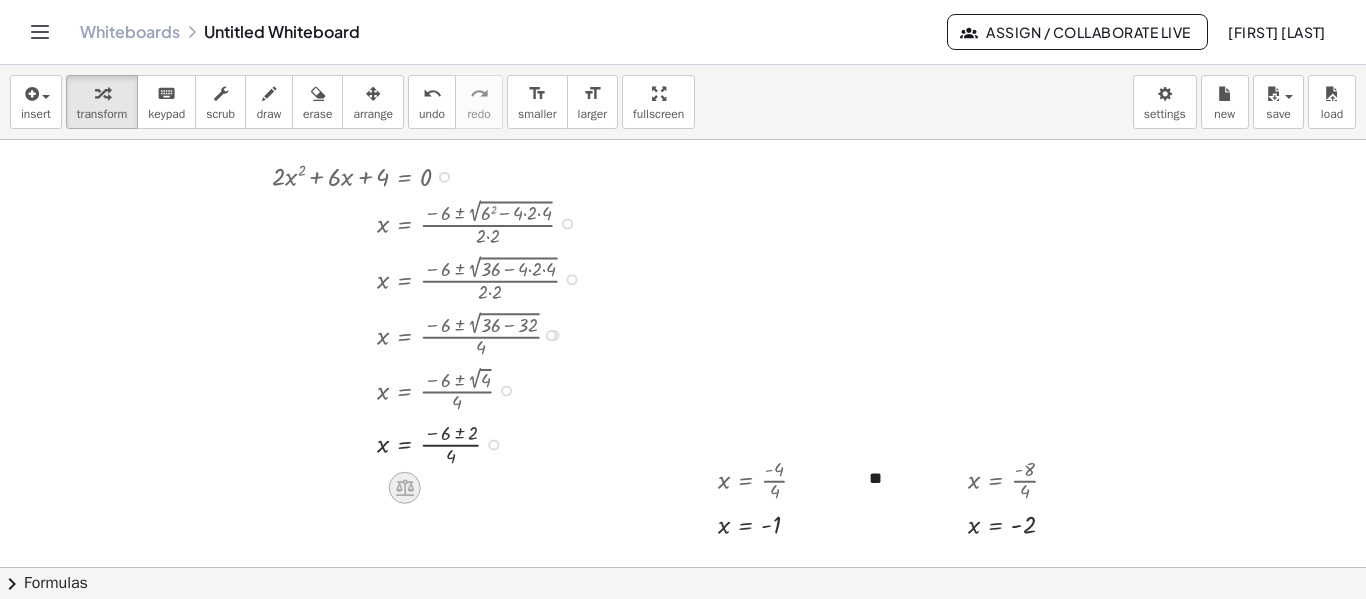 click 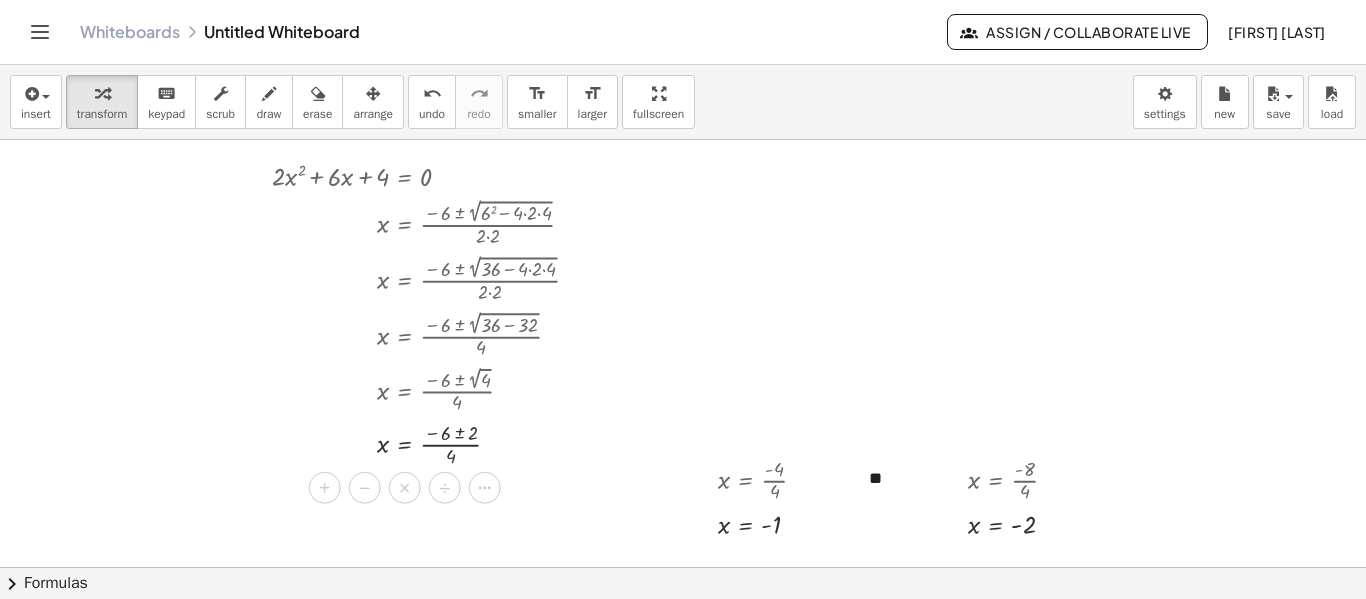click at bounding box center (683, 352) 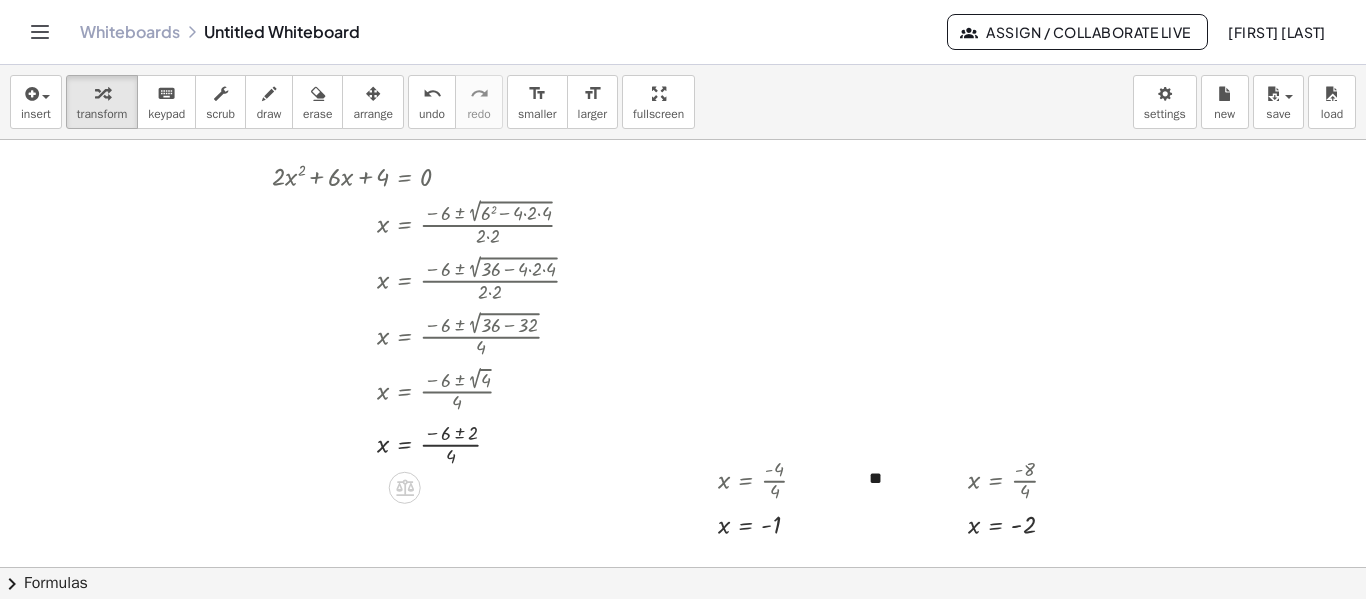 click at bounding box center (683, 352) 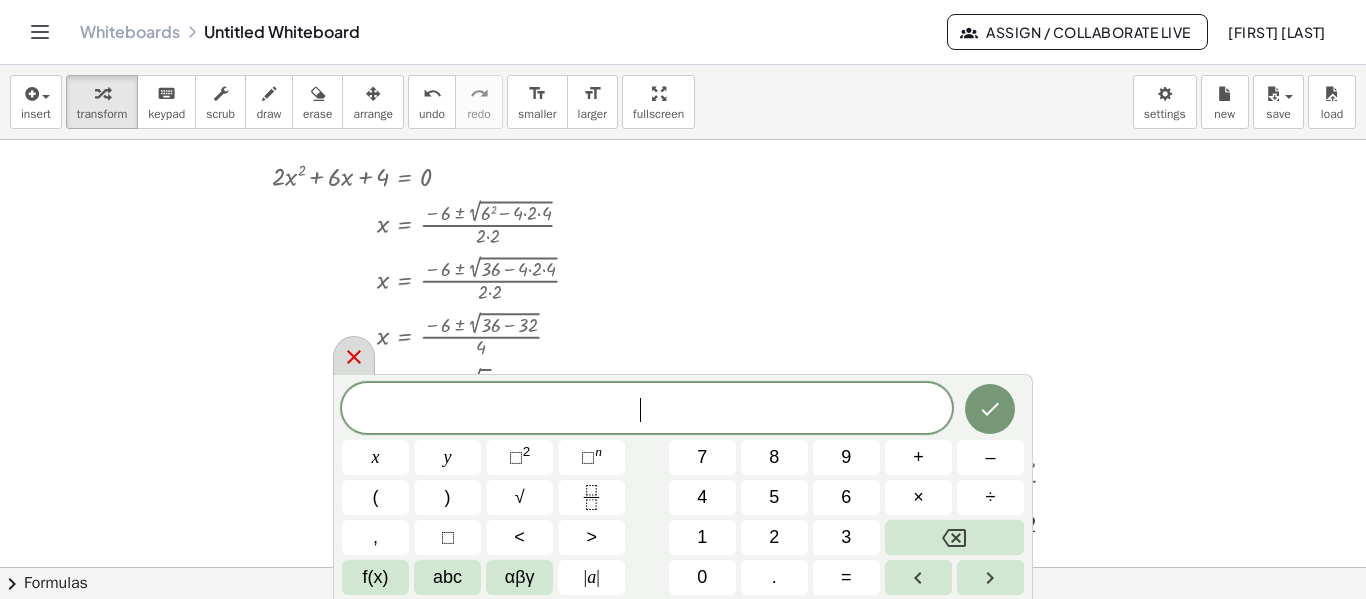 click 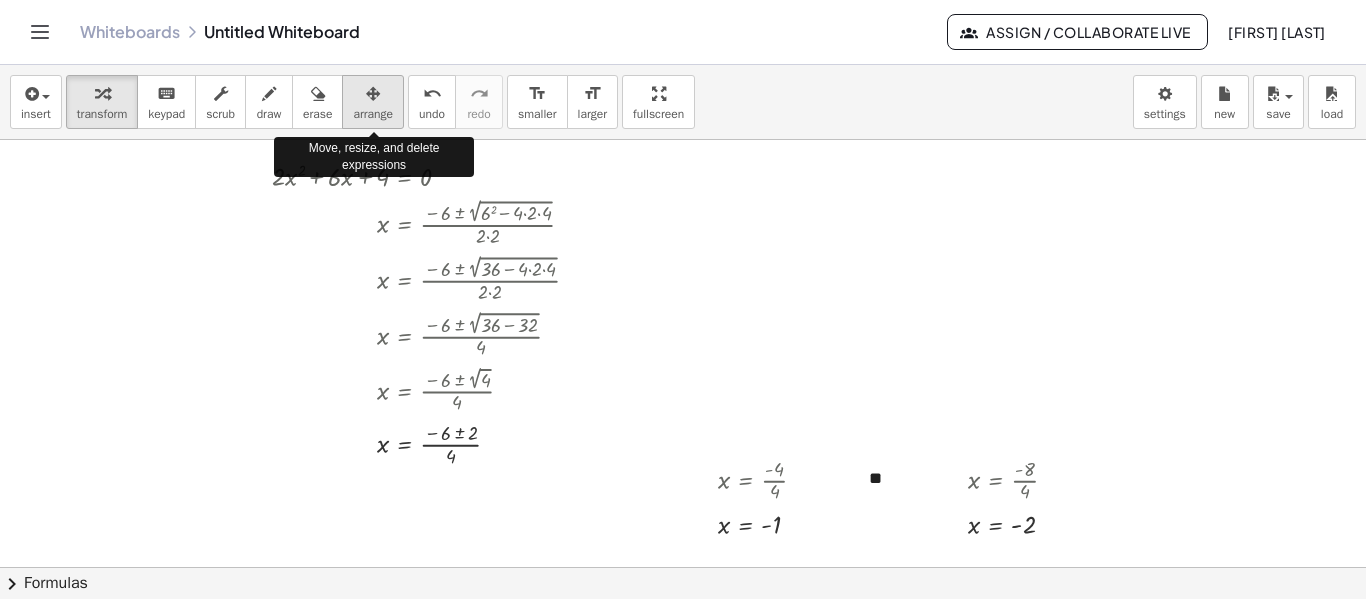click on "arrange" at bounding box center [373, 114] 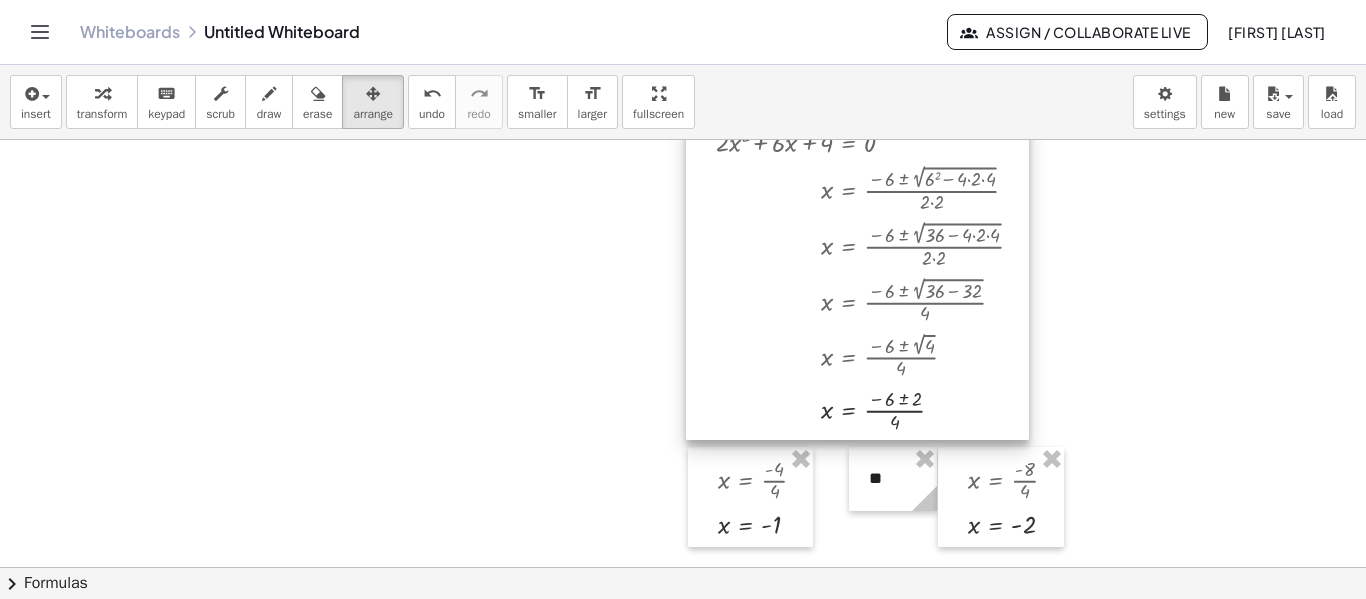 drag, startPoint x: 326, startPoint y: 240, endPoint x: 770, endPoint y: 206, distance: 445.2999 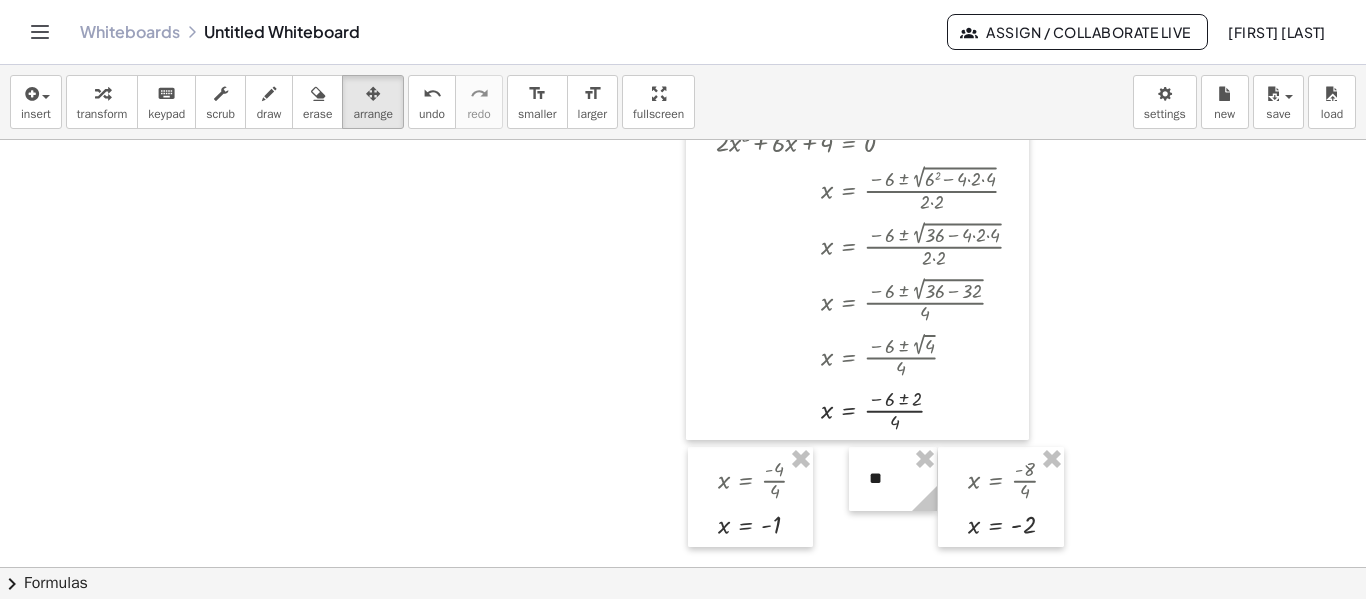 click at bounding box center [683, 352] 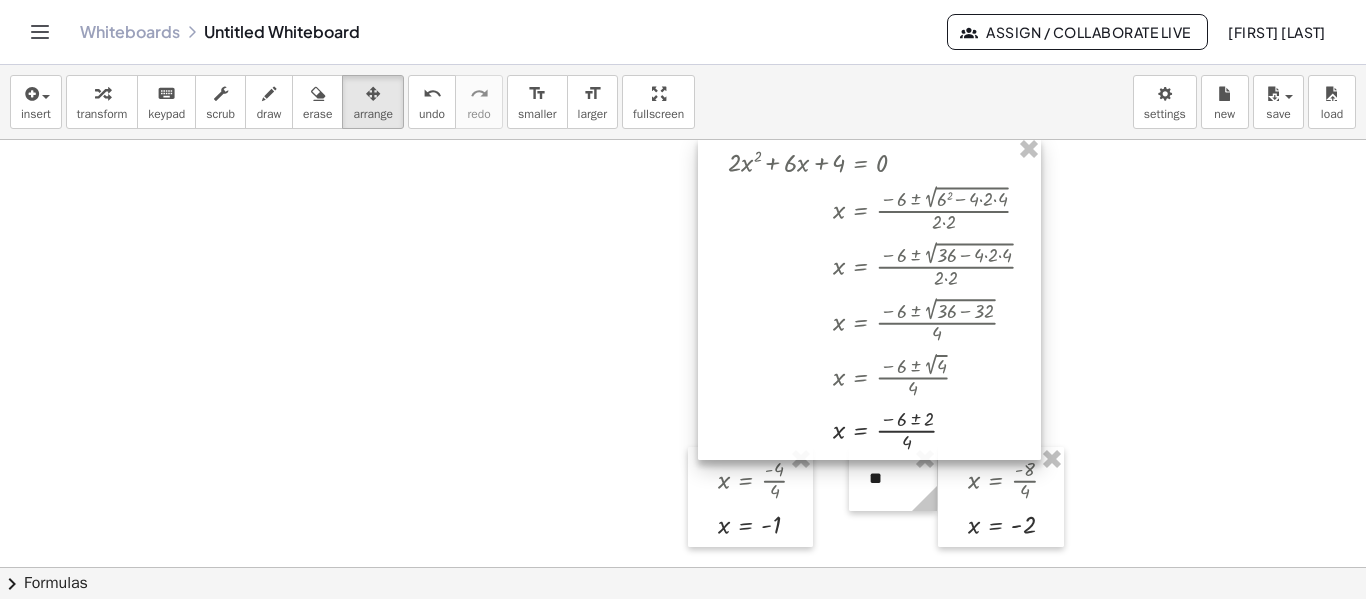 drag, startPoint x: 787, startPoint y: 203, endPoint x: 799, endPoint y: 223, distance: 23.323807 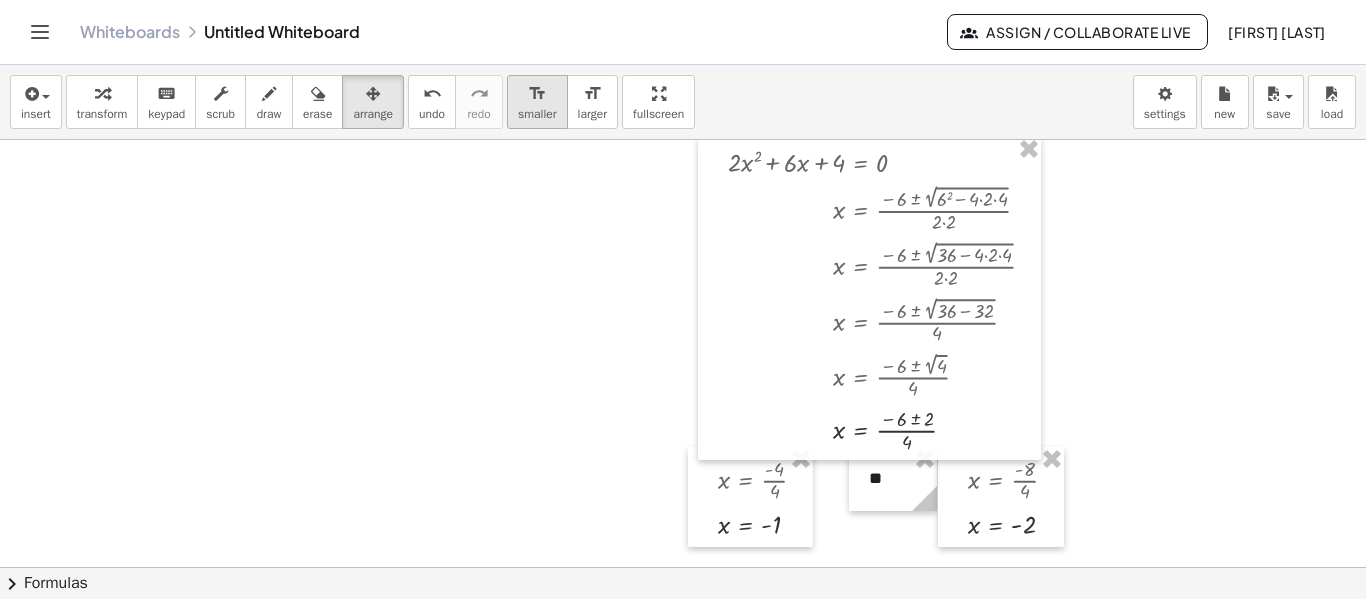 click on "smaller" at bounding box center [537, 114] 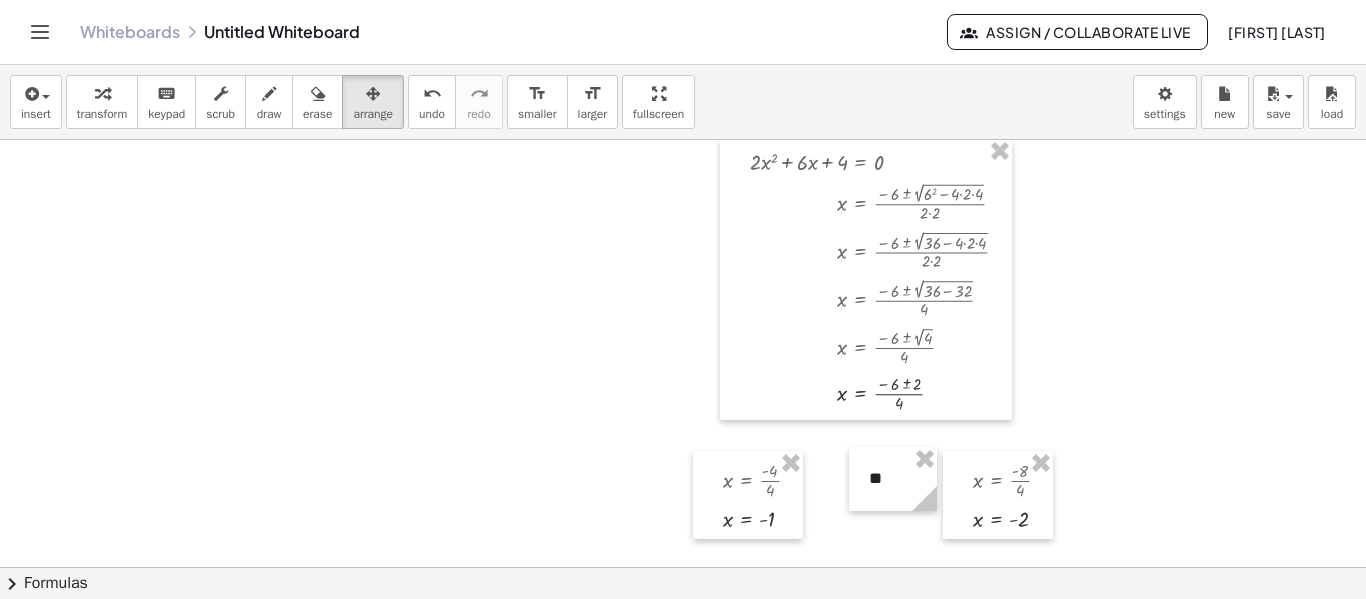 click at bounding box center (683, 352) 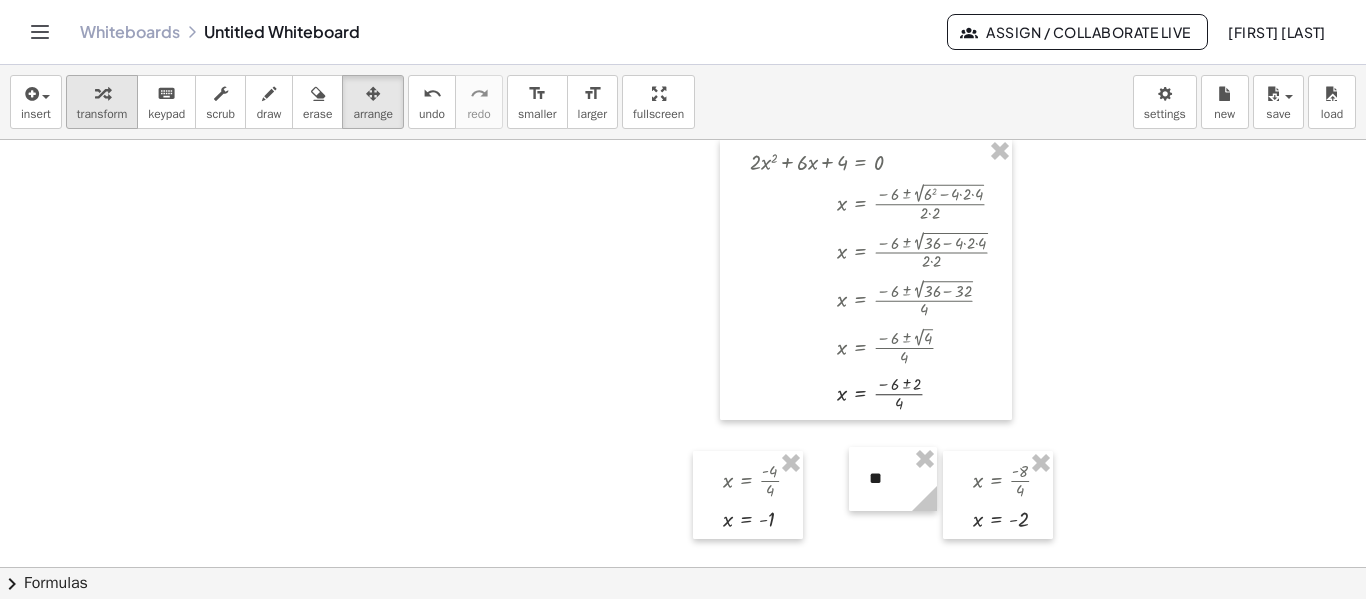 click at bounding box center (102, 94) 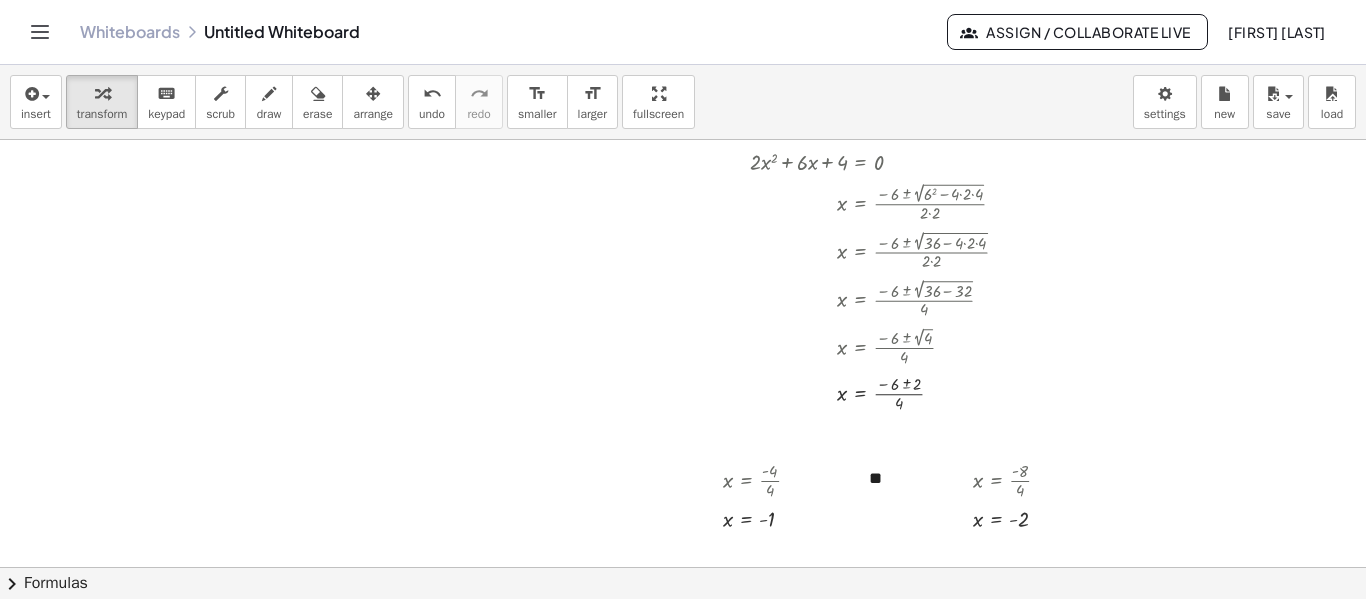 click at bounding box center (683, 352) 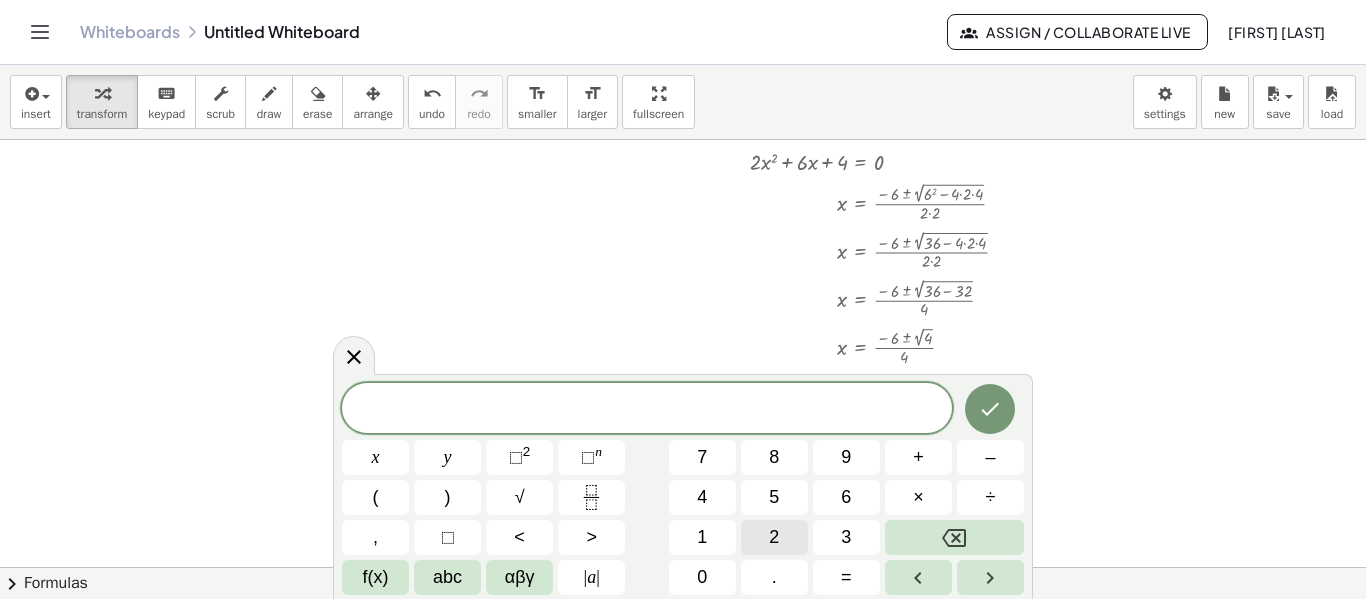 click on "2" at bounding box center (774, 537) 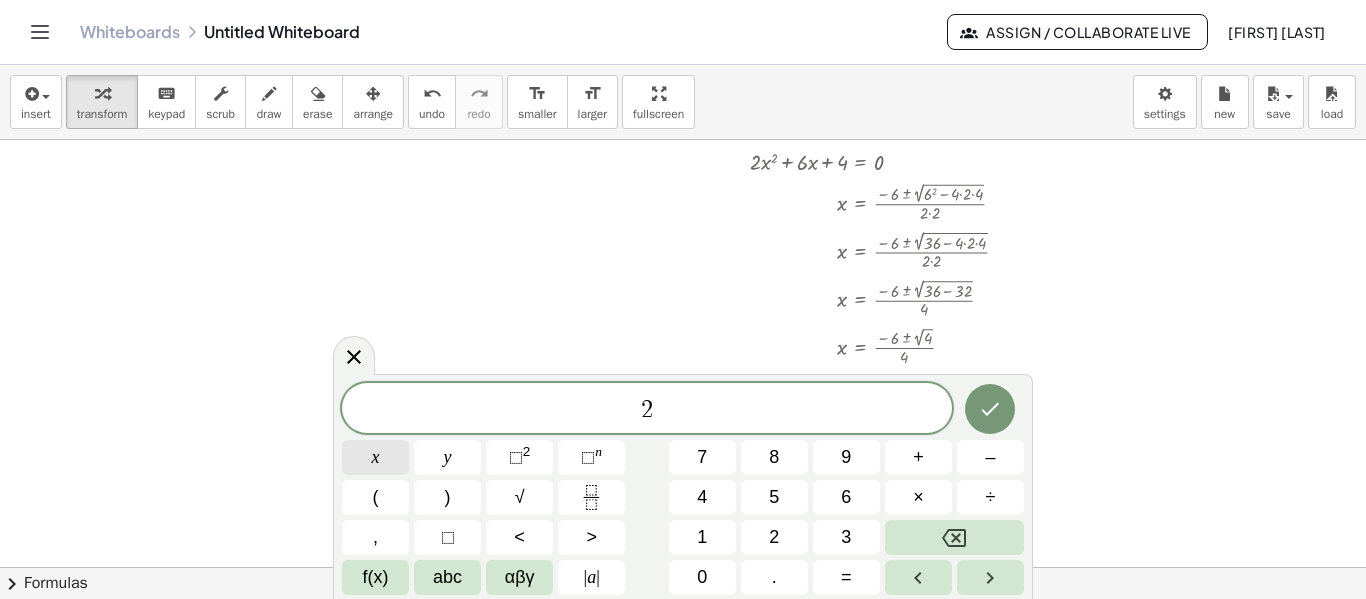 click on "x" at bounding box center (375, 457) 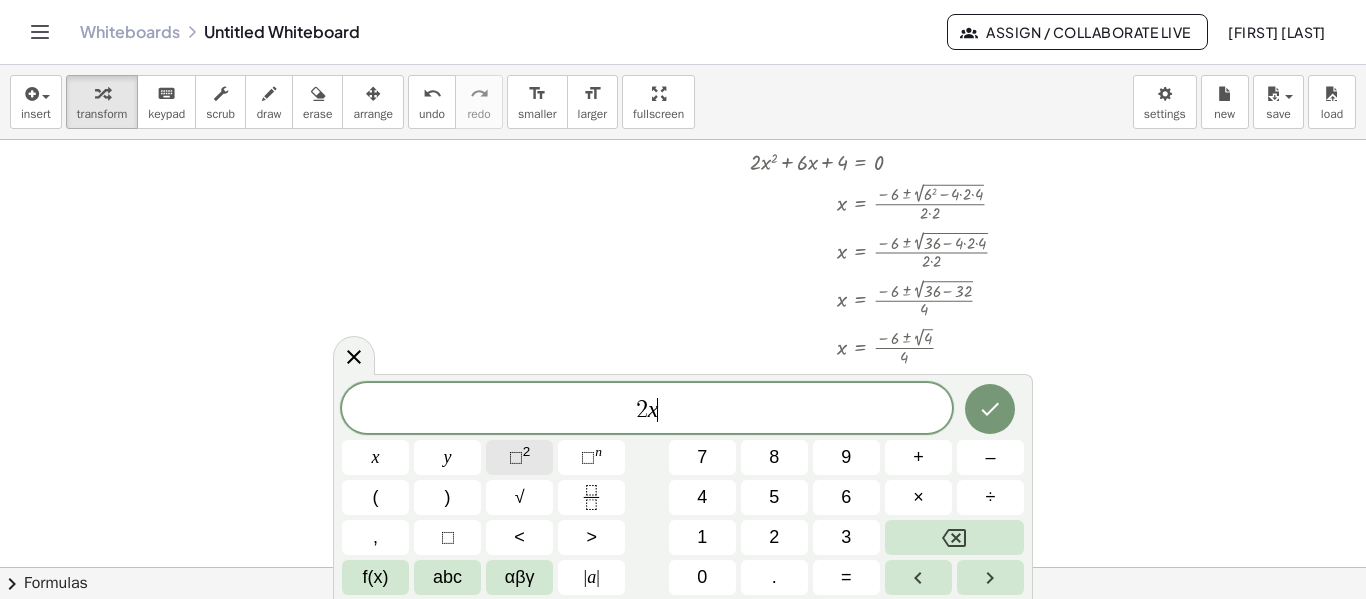 click on "⬚" at bounding box center (516, 457) 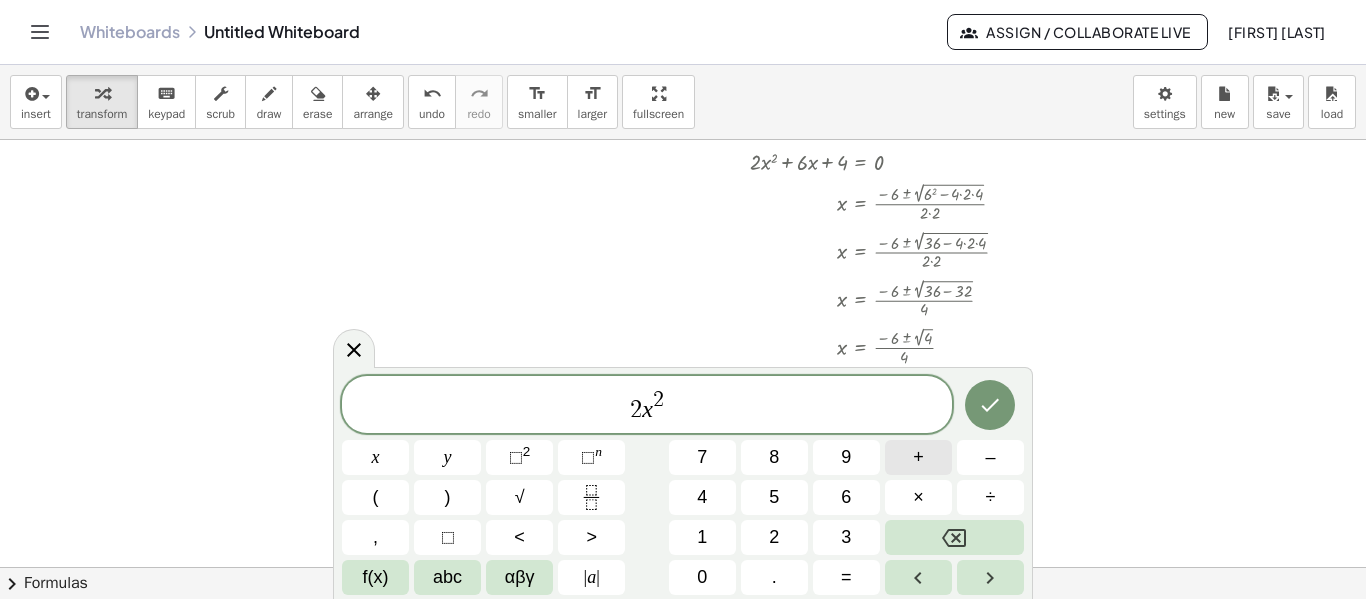 click on "+" at bounding box center (918, 457) 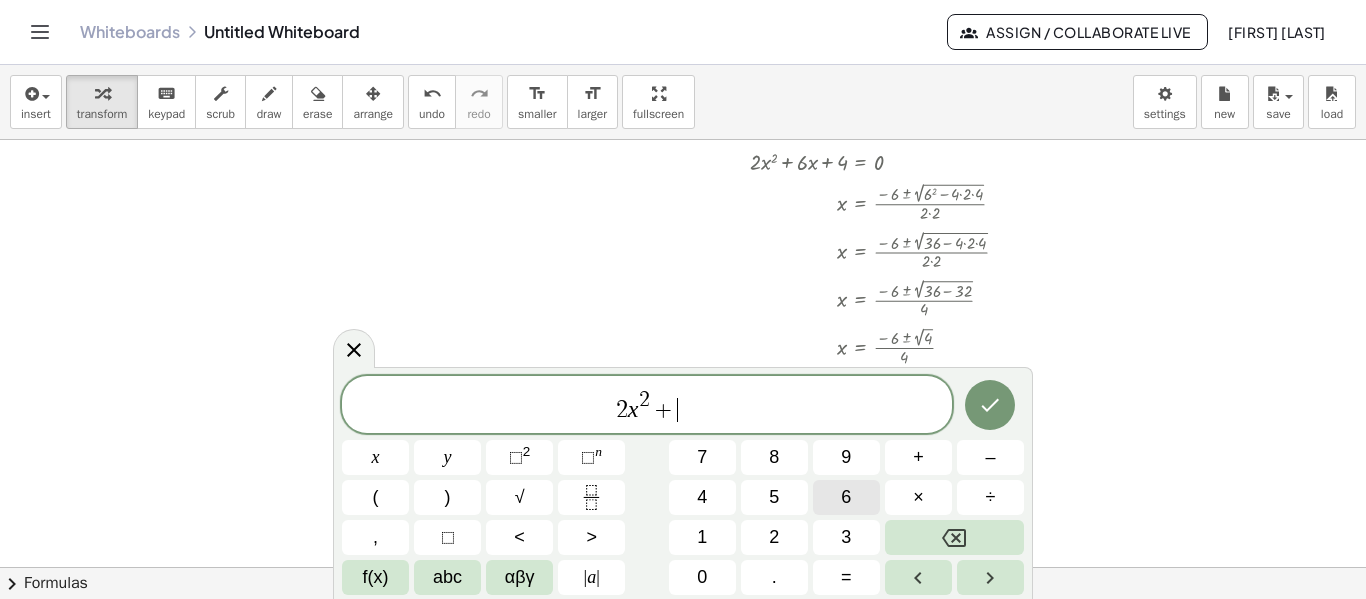 click on "6" at bounding box center (846, 497) 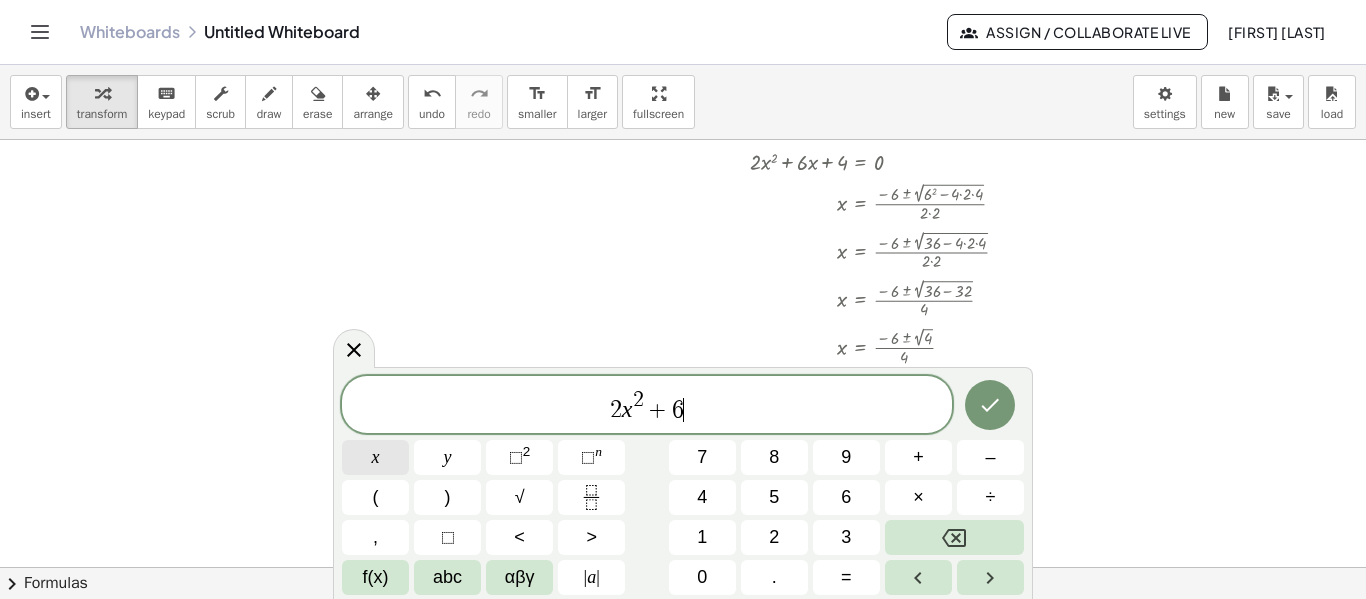 click on "x" at bounding box center (375, 457) 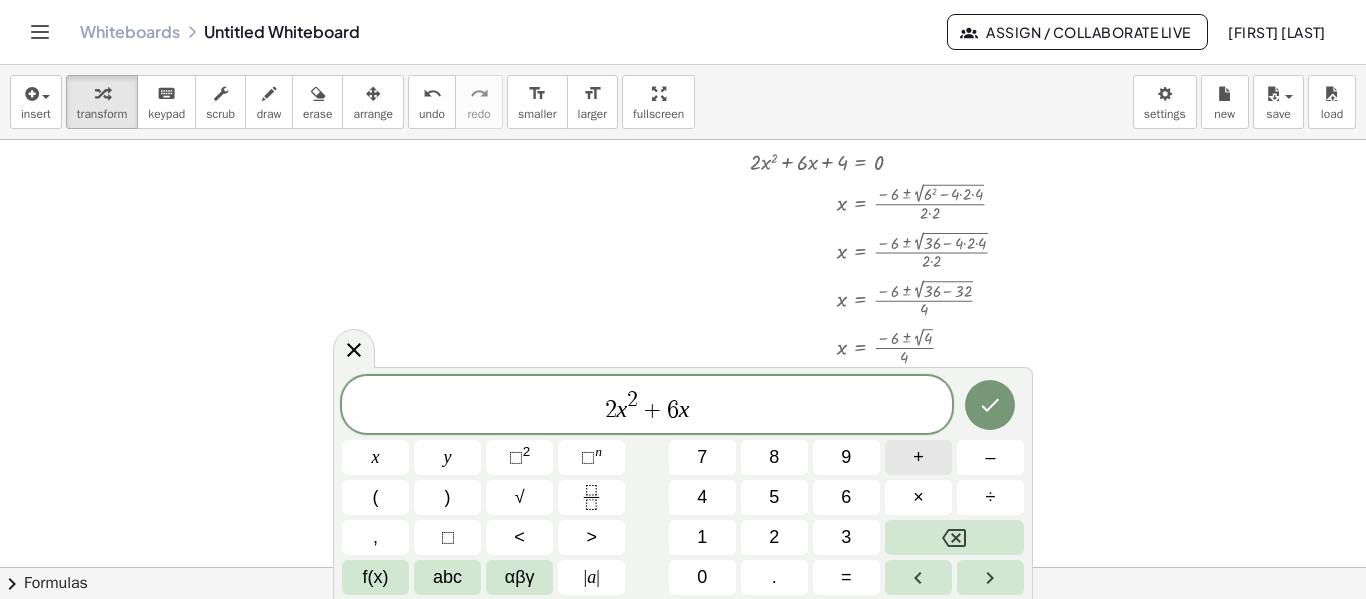 click on "+" at bounding box center [918, 457] 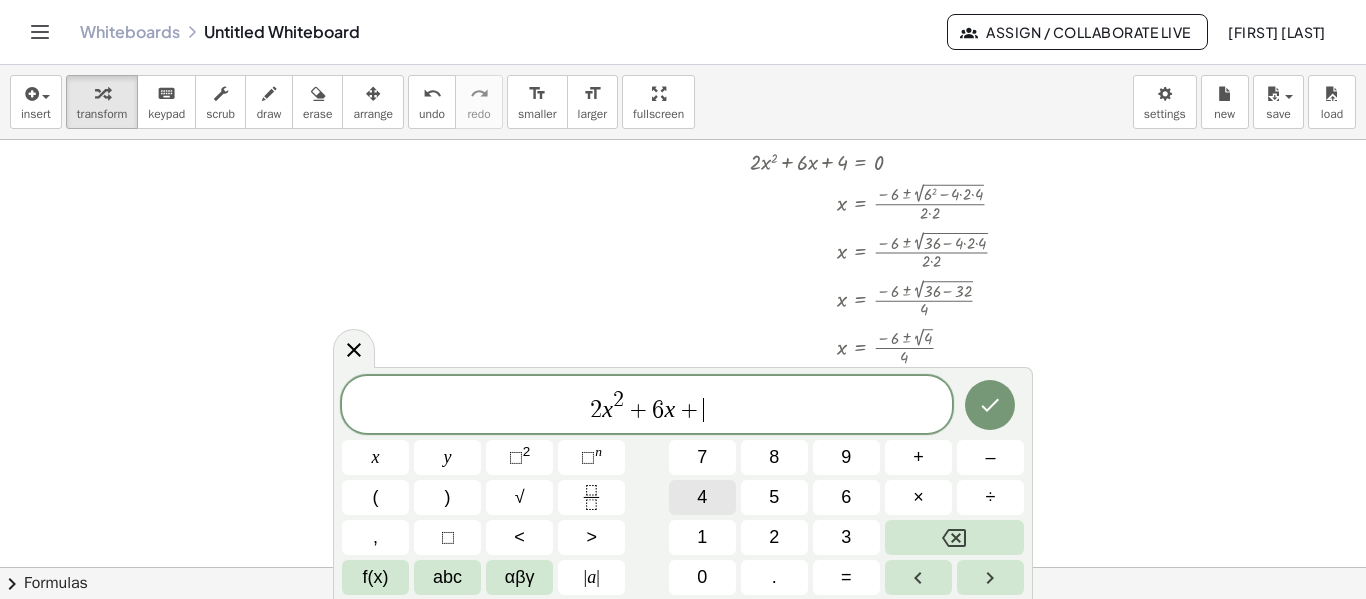 click on "4" at bounding box center [702, 497] 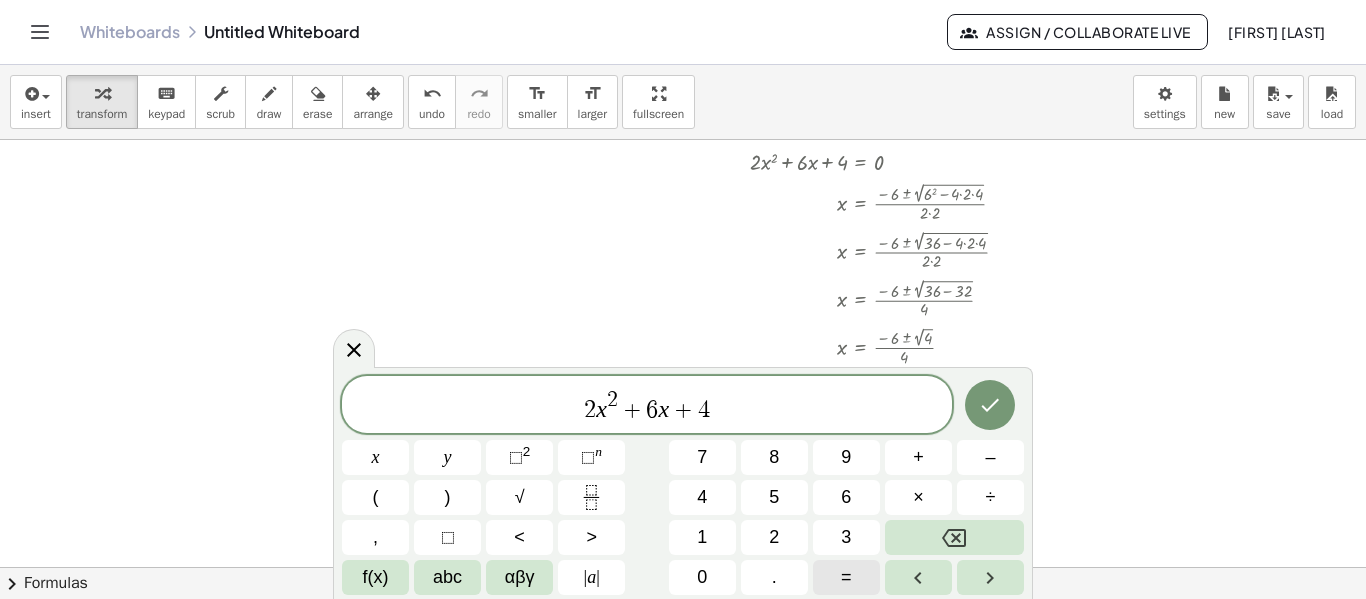 click on "=" at bounding box center [846, 577] 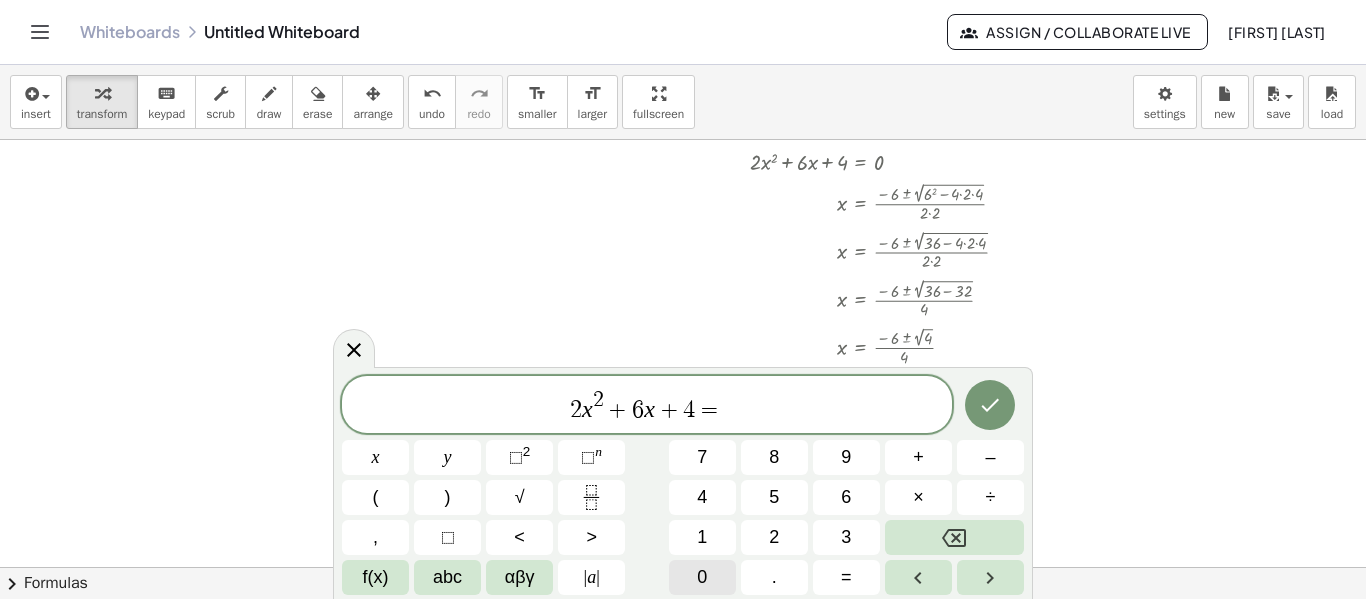 click on "0" at bounding box center (702, 577) 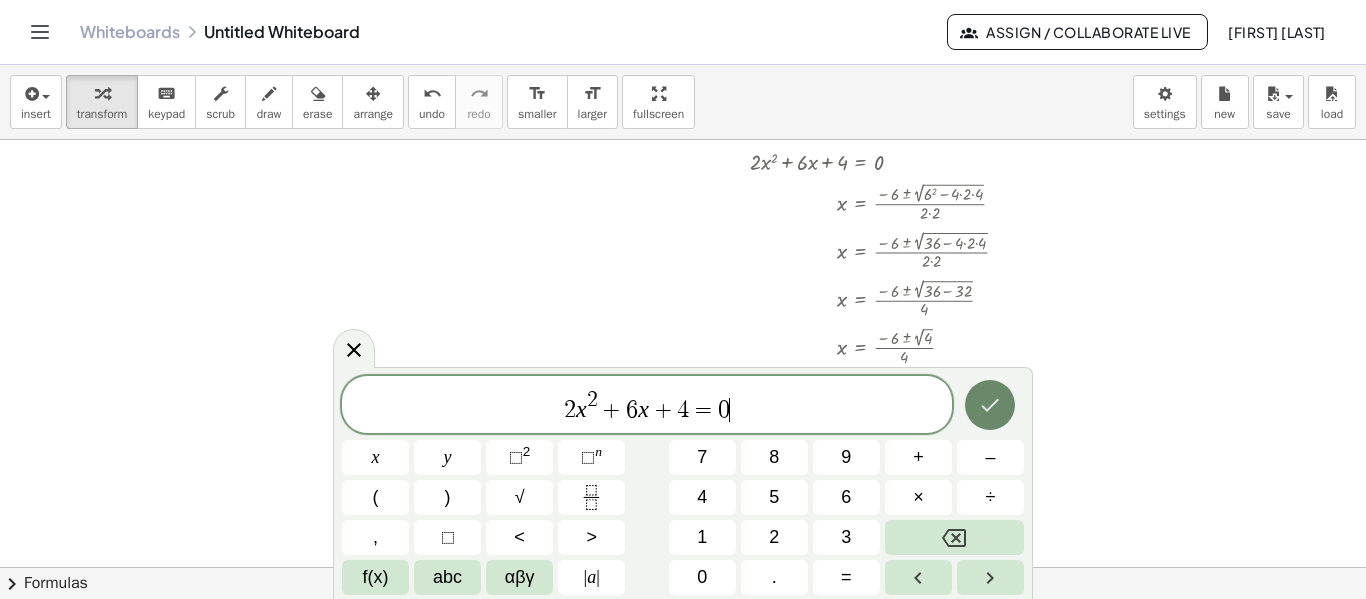 click 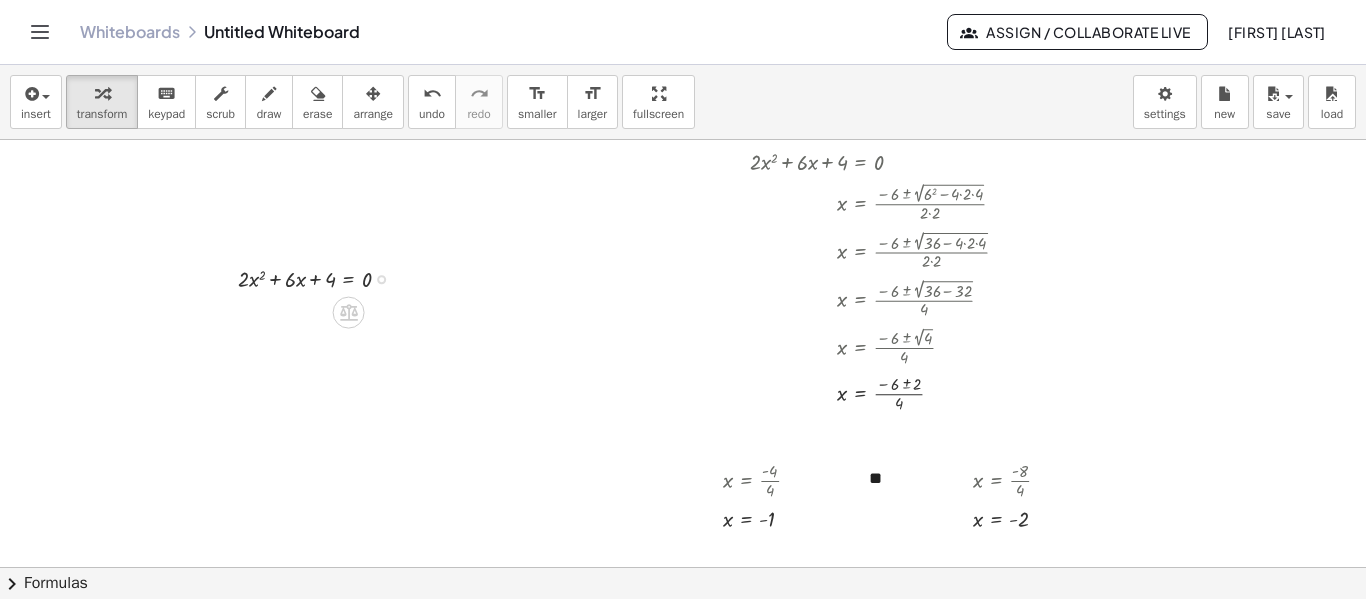 click at bounding box center (322, 277) 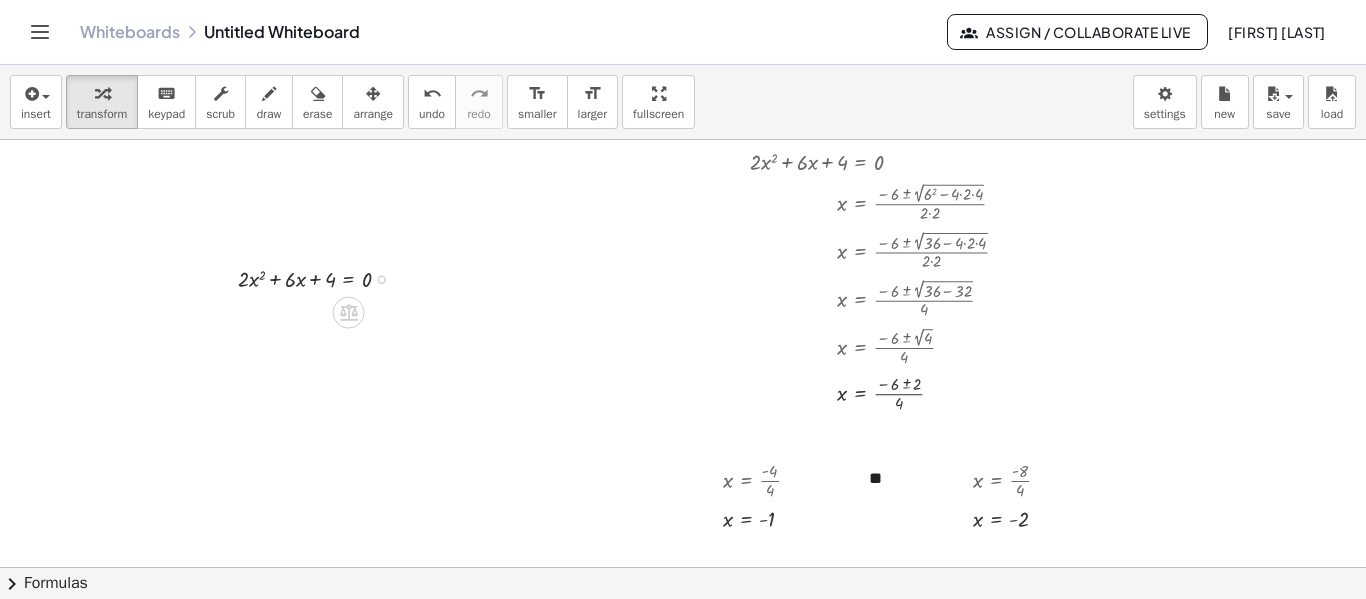 click at bounding box center [322, 277] 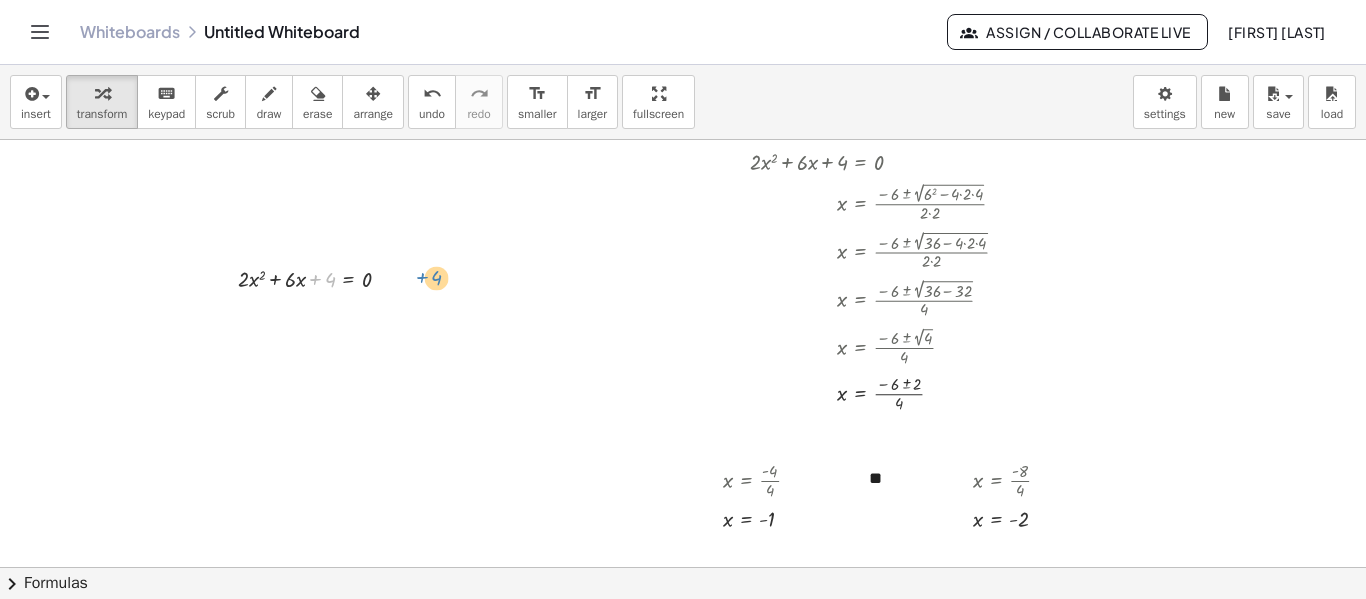 drag, startPoint x: 314, startPoint y: 279, endPoint x: 411, endPoint y: 283, distance: 97.082436 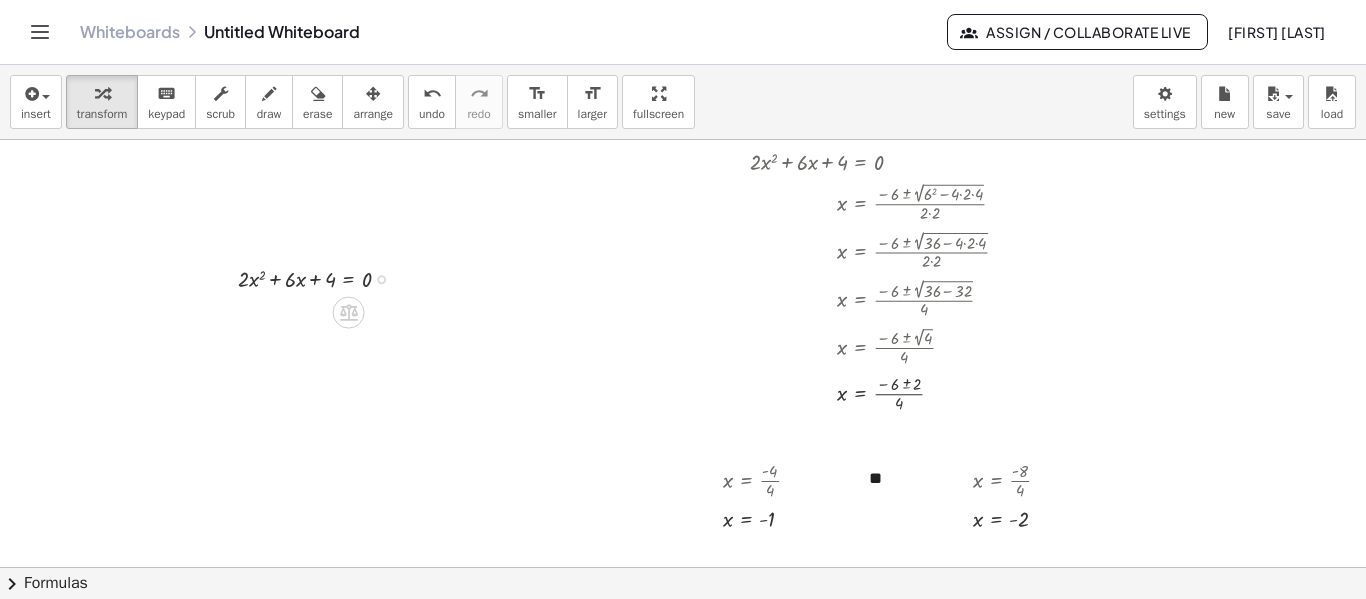 click at bounding box center [322, 277] 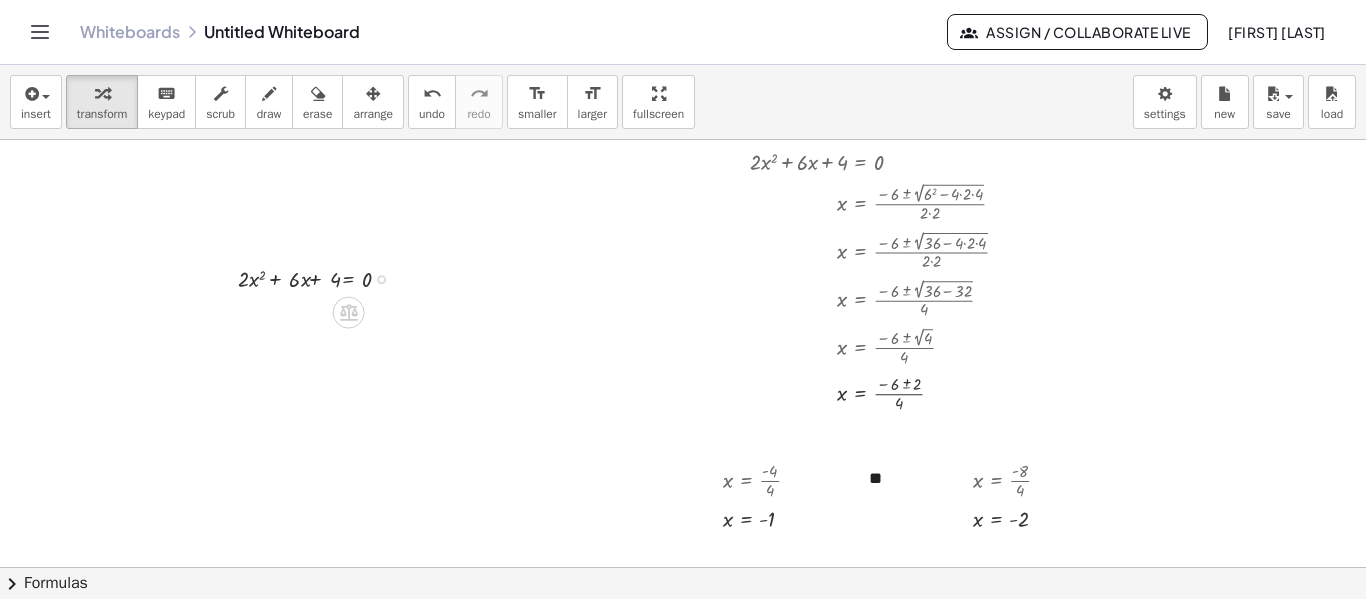click at bounding box center [322, 277] 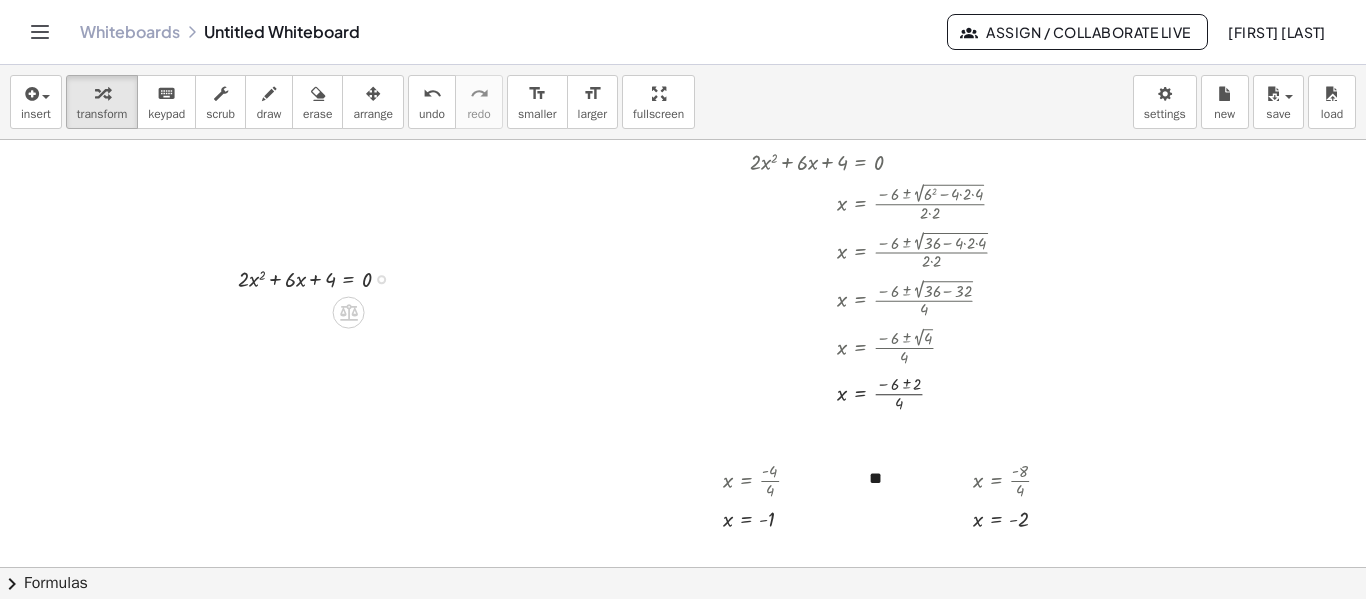click at bounding box center [322, 277] 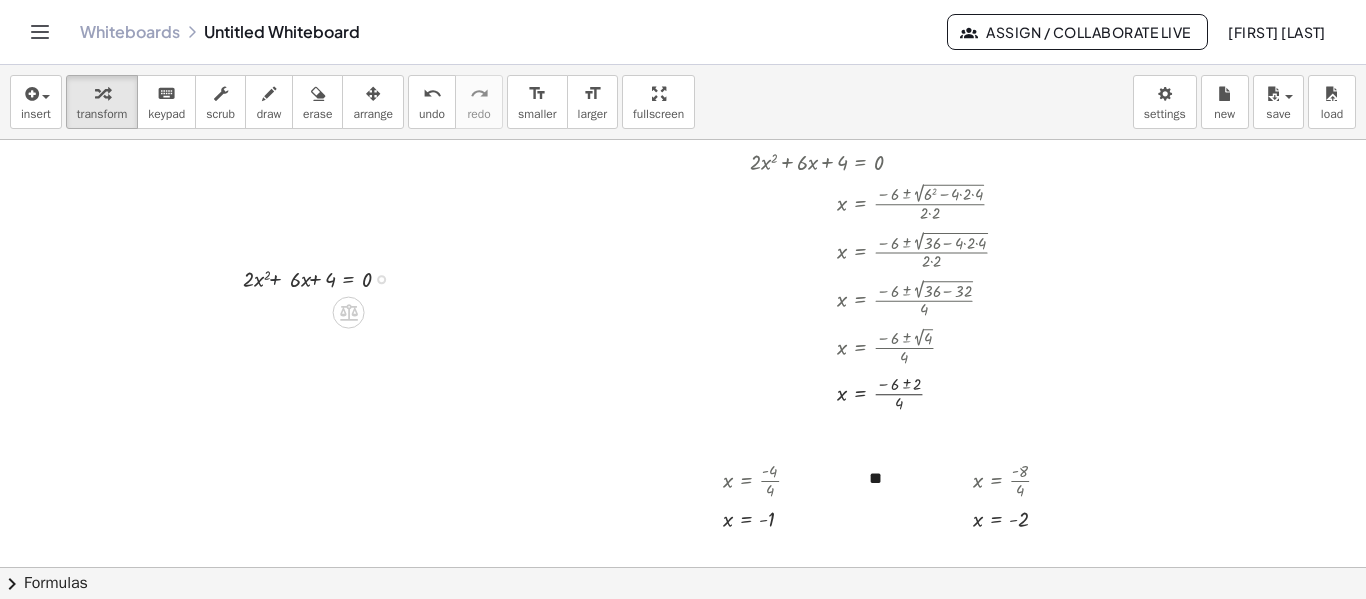 click at bounding box center [322, 277] 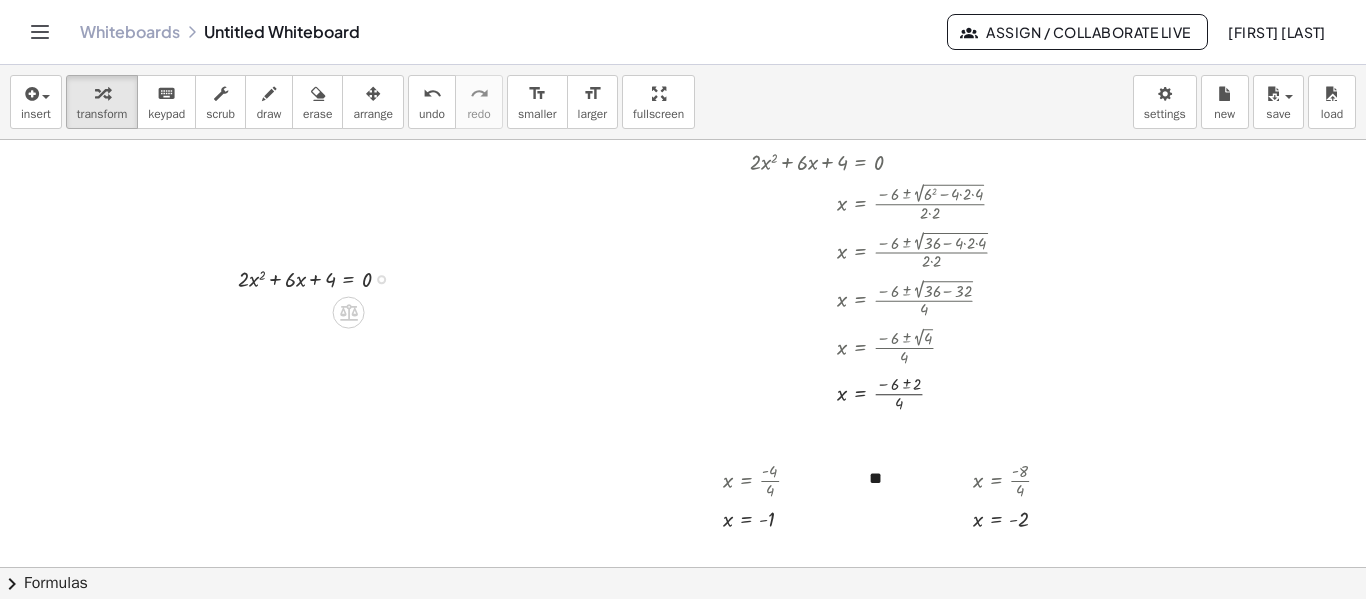 click at bounding box center [322, 277] 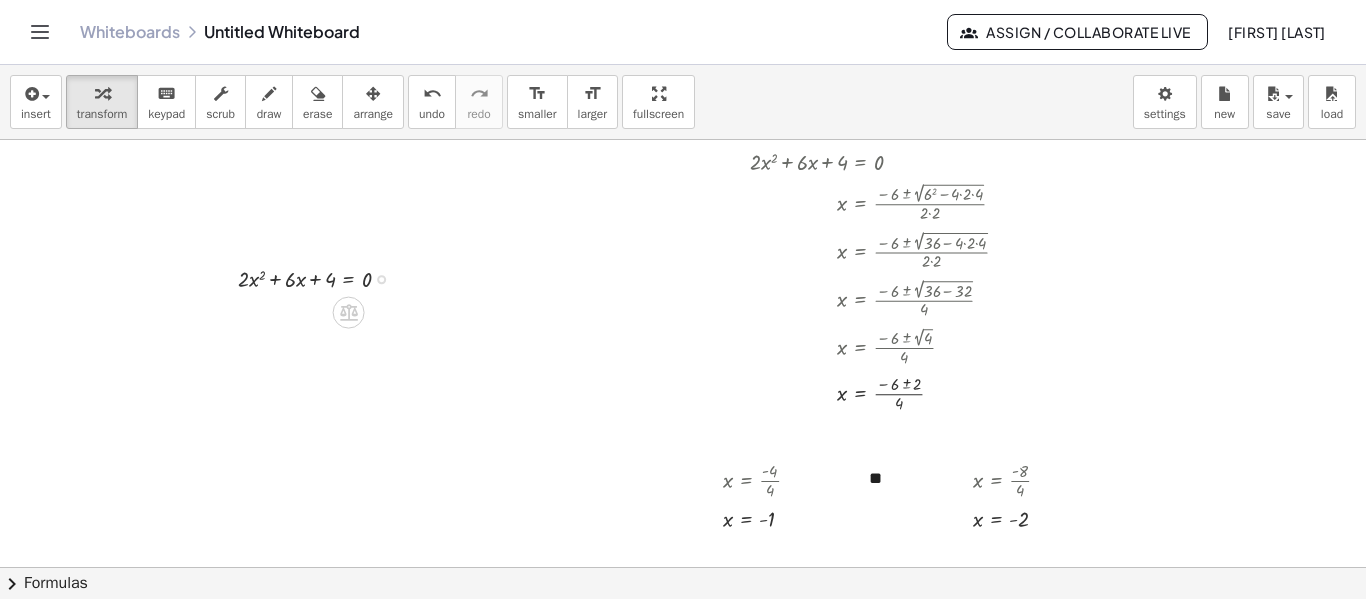 click at bounding box center [322, 277] 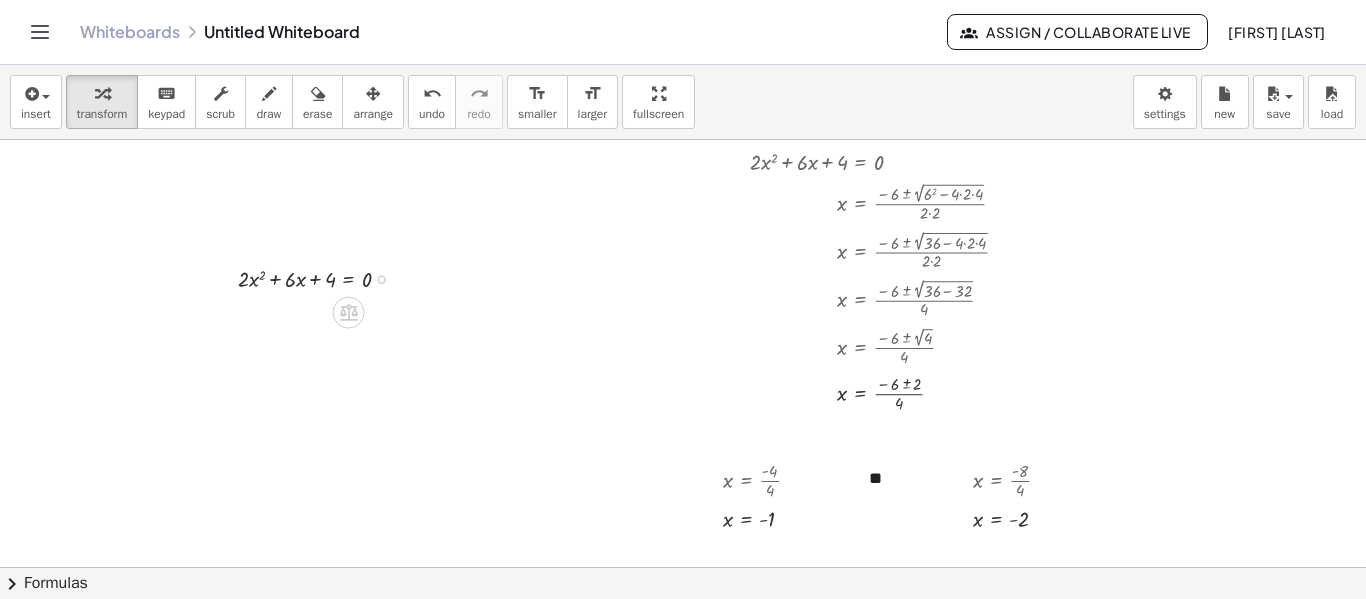 click at bounding box center [322, 277] 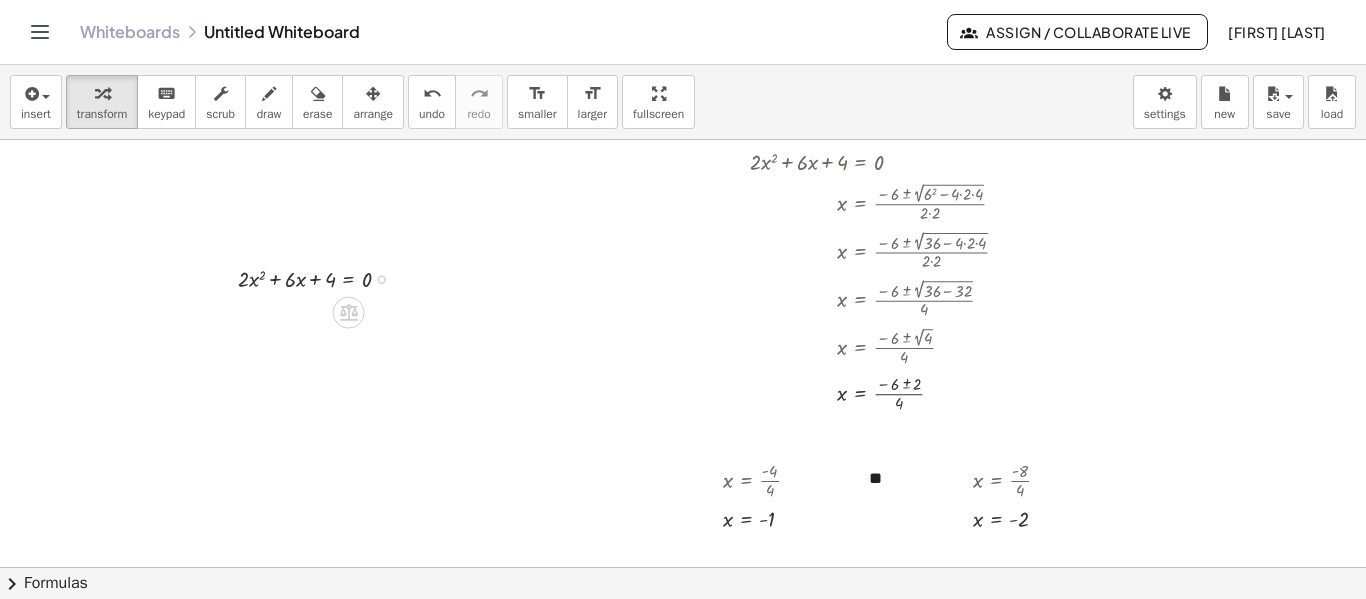 click at bounding box center [322, 277] 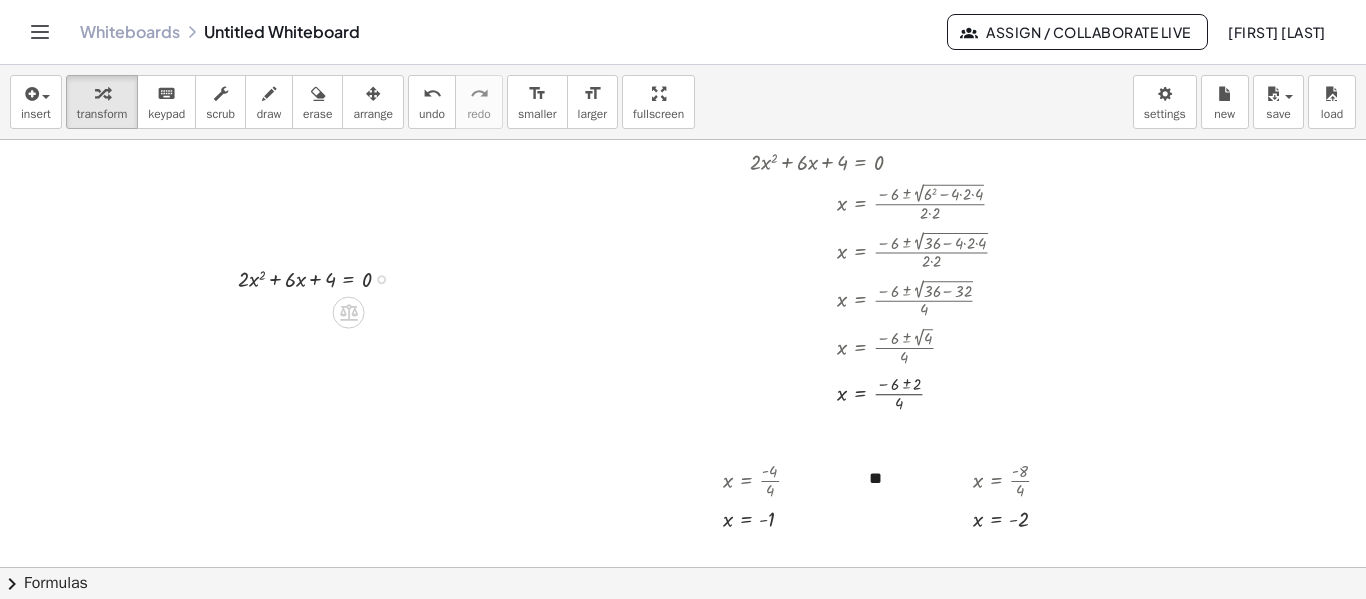 click at bounding box center [322, 277] 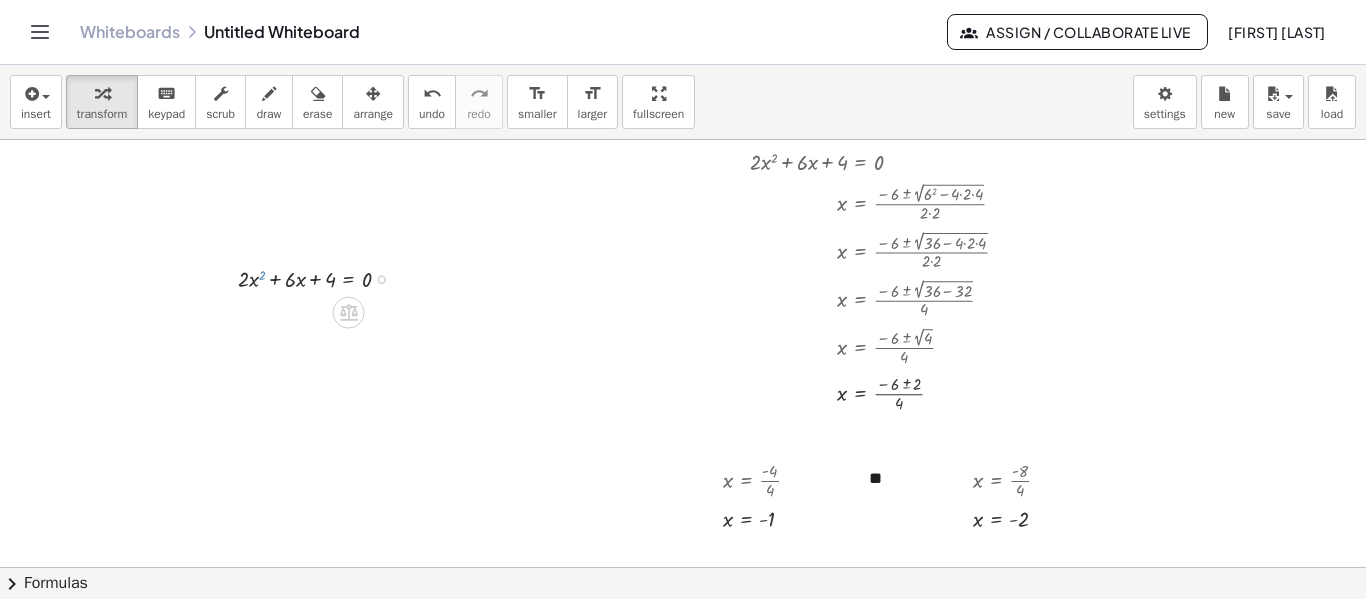 click at bounding box center [322, 277] 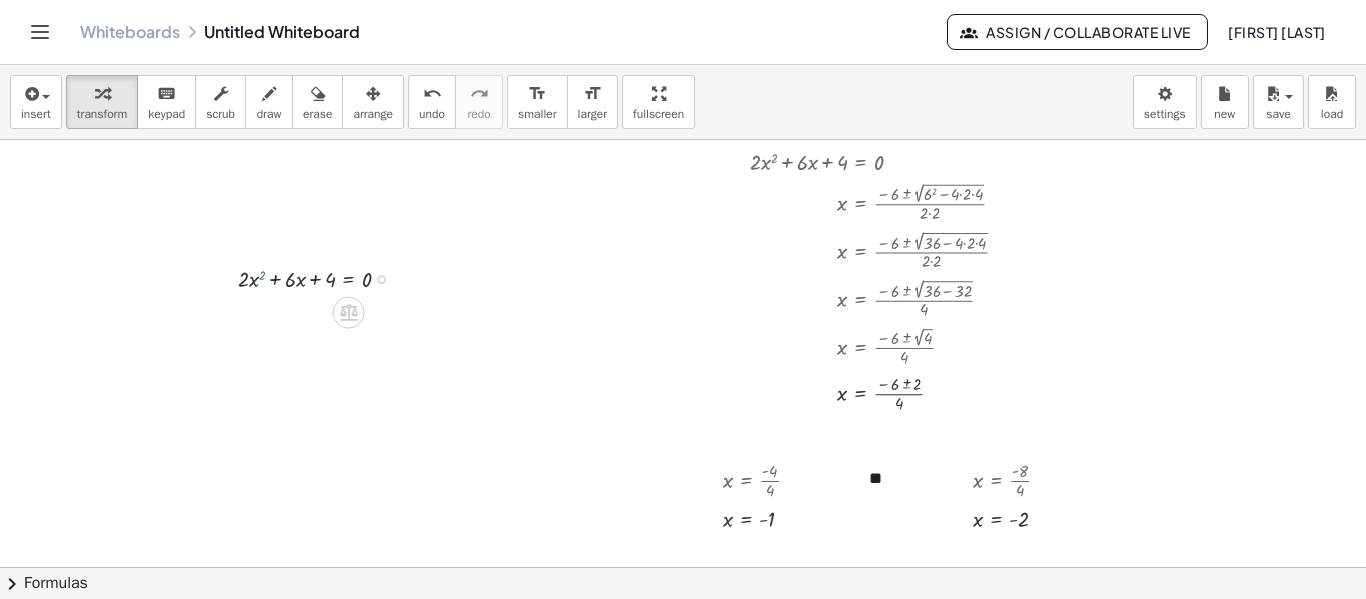 click at bounding box center [322, 277] 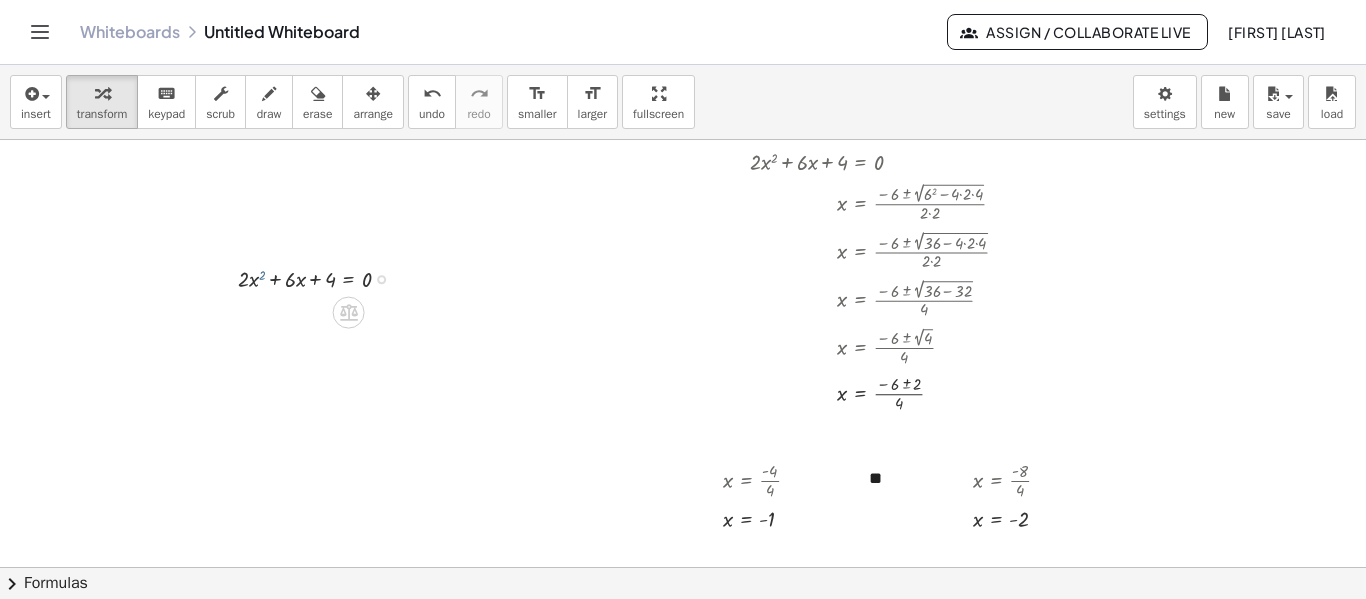 click at bounding box center (322, 277) 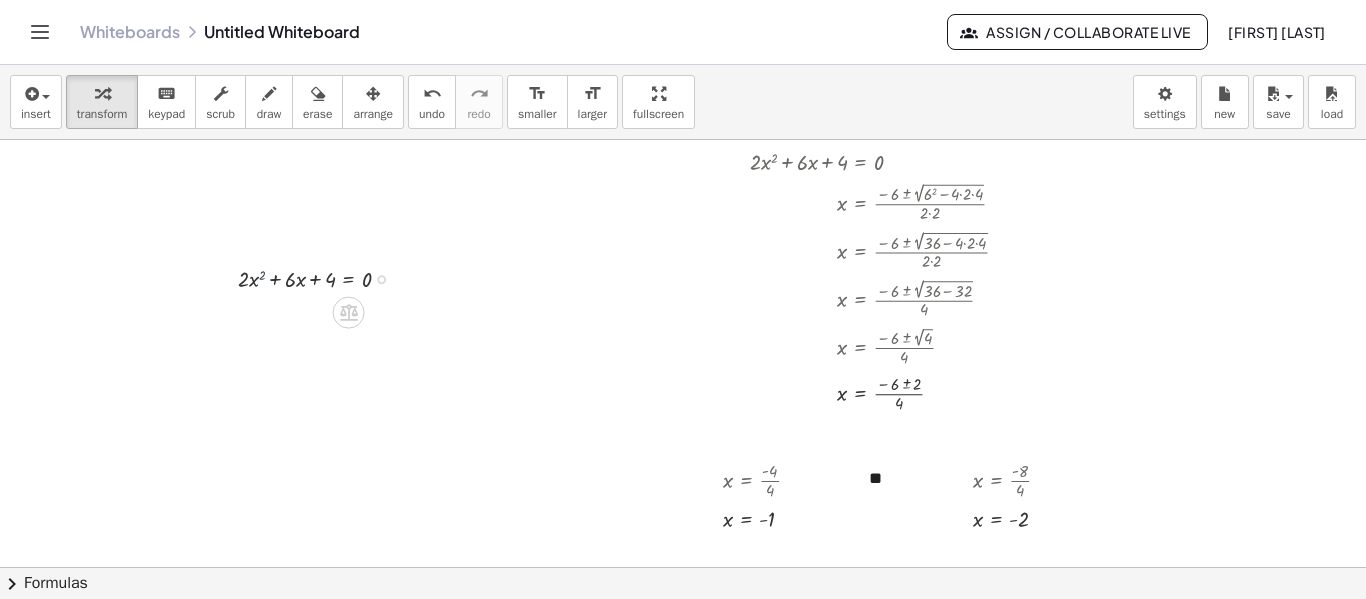 click at bounding box center [322, 277] 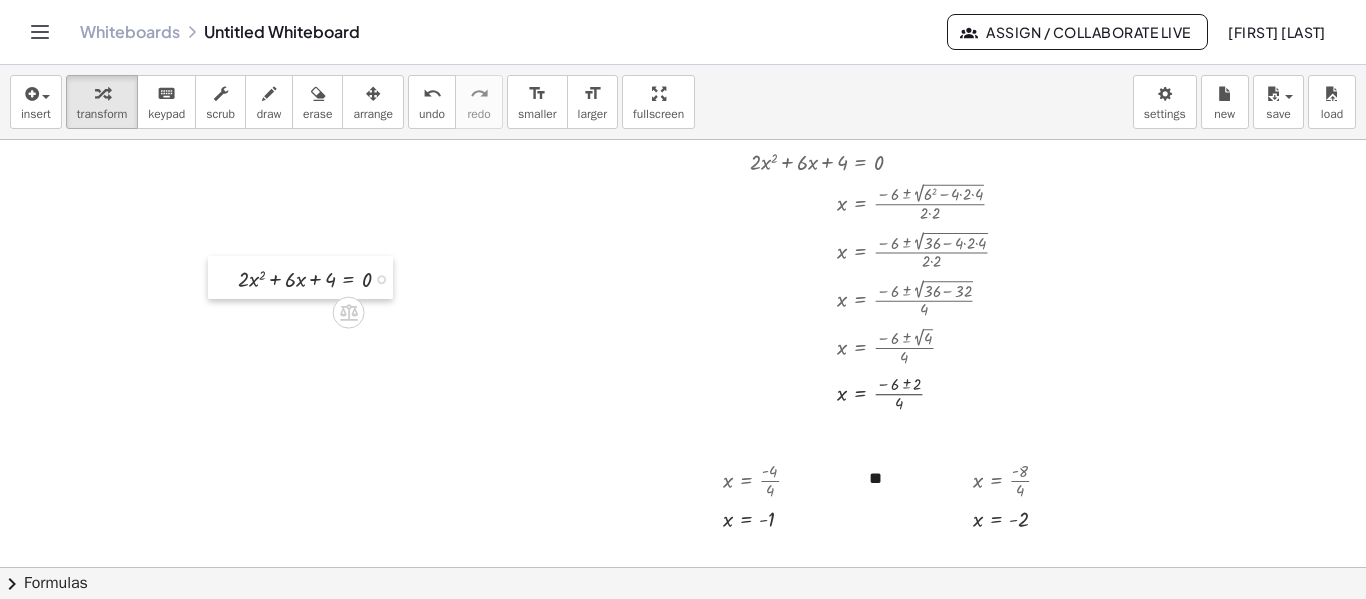 drag, startPoint x: 262, startPoint y: 276, endPoint x: 213, endPoint y: 292, distance: 51.546097 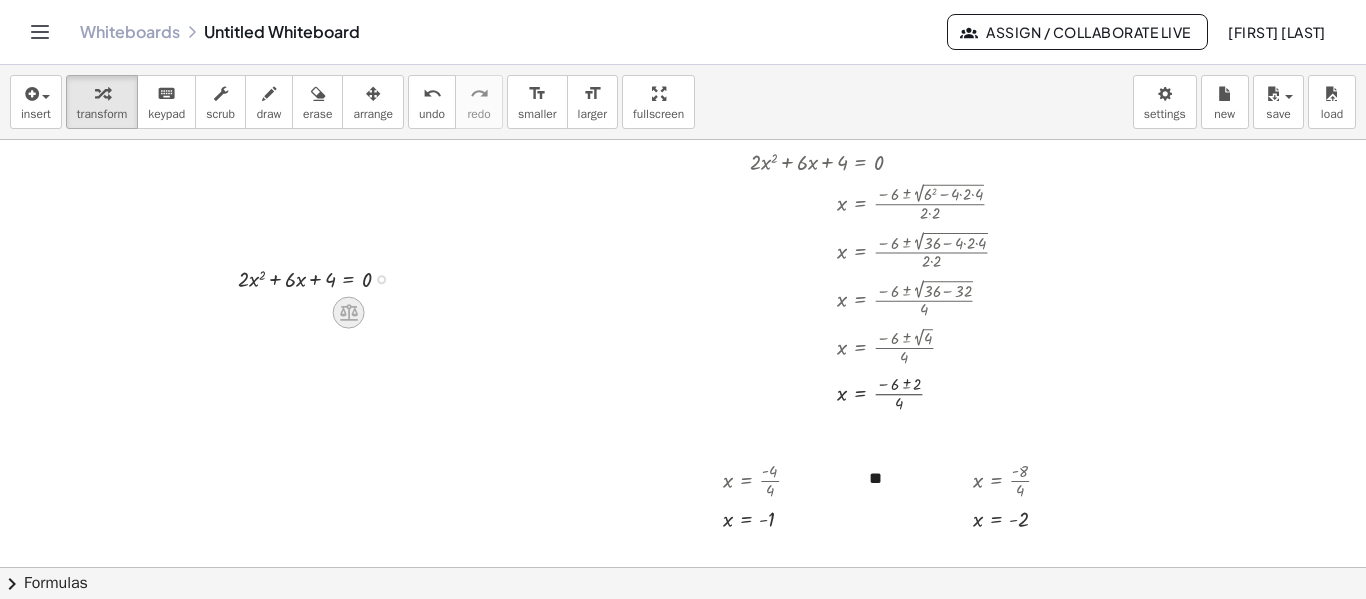 click 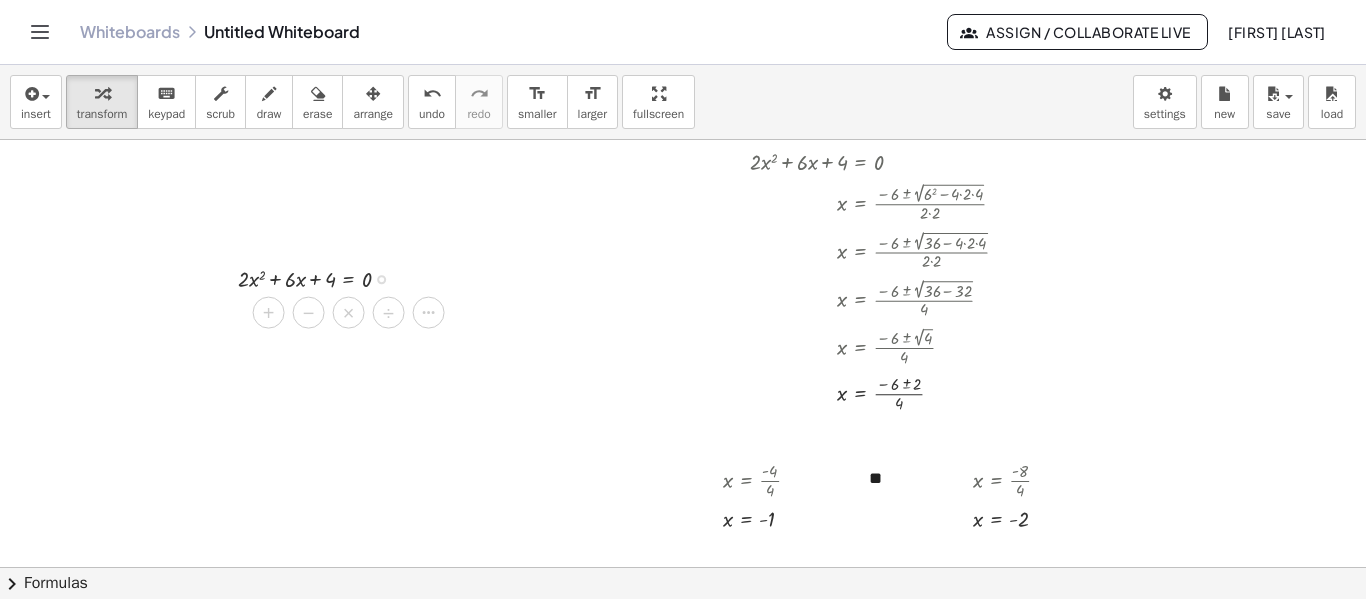 click on "×" at bounding box center (349, 312) 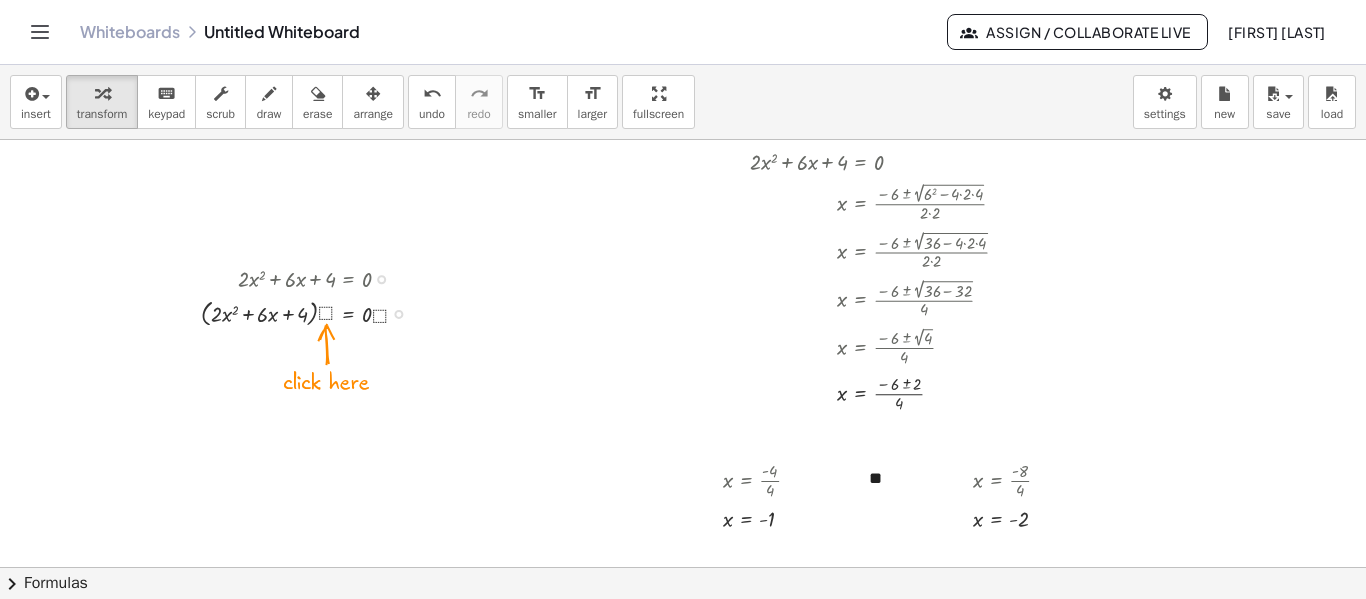 click at bounding box center (312, 312) 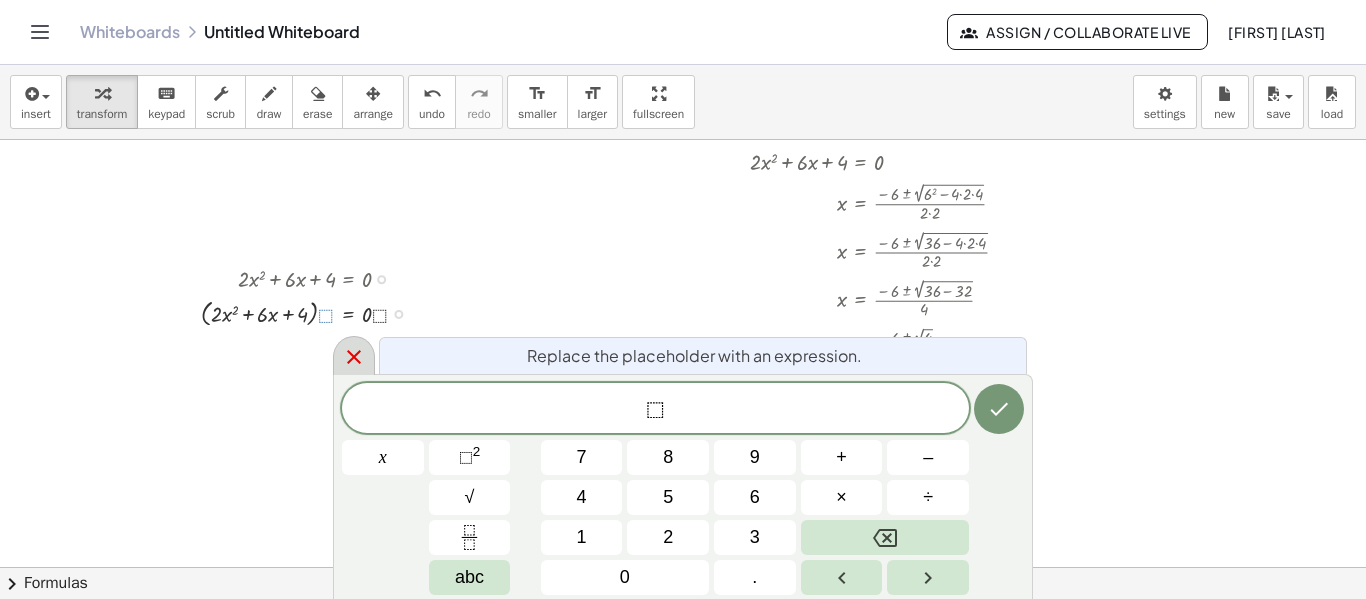 click 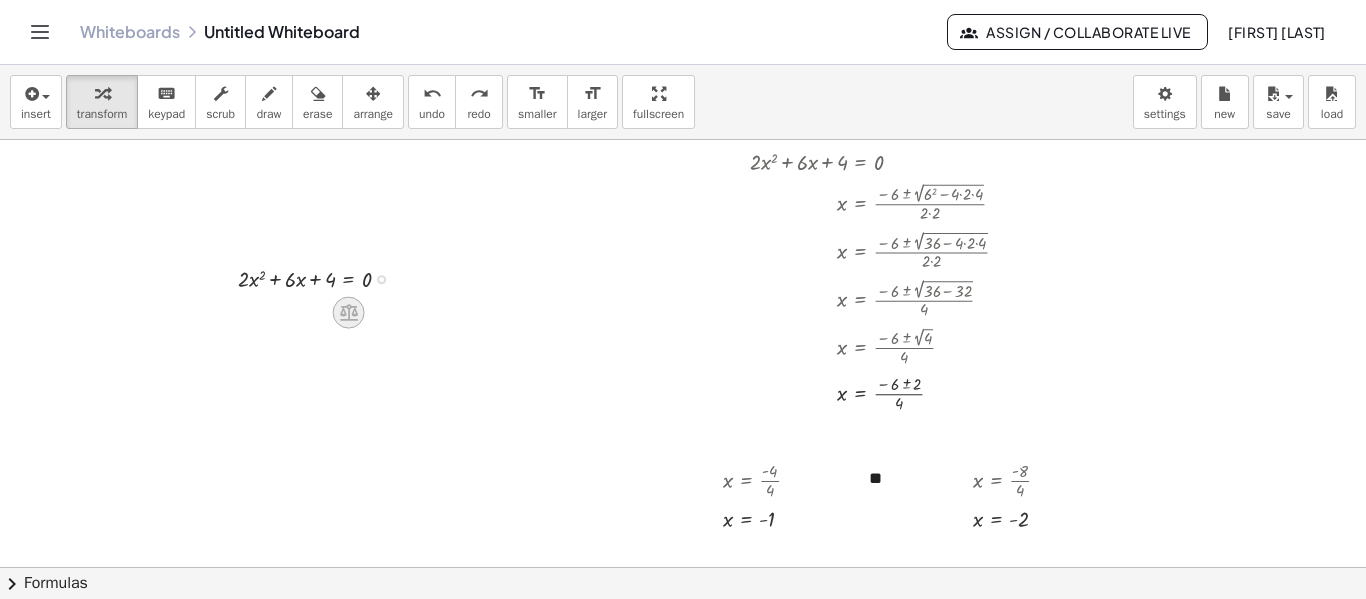 click 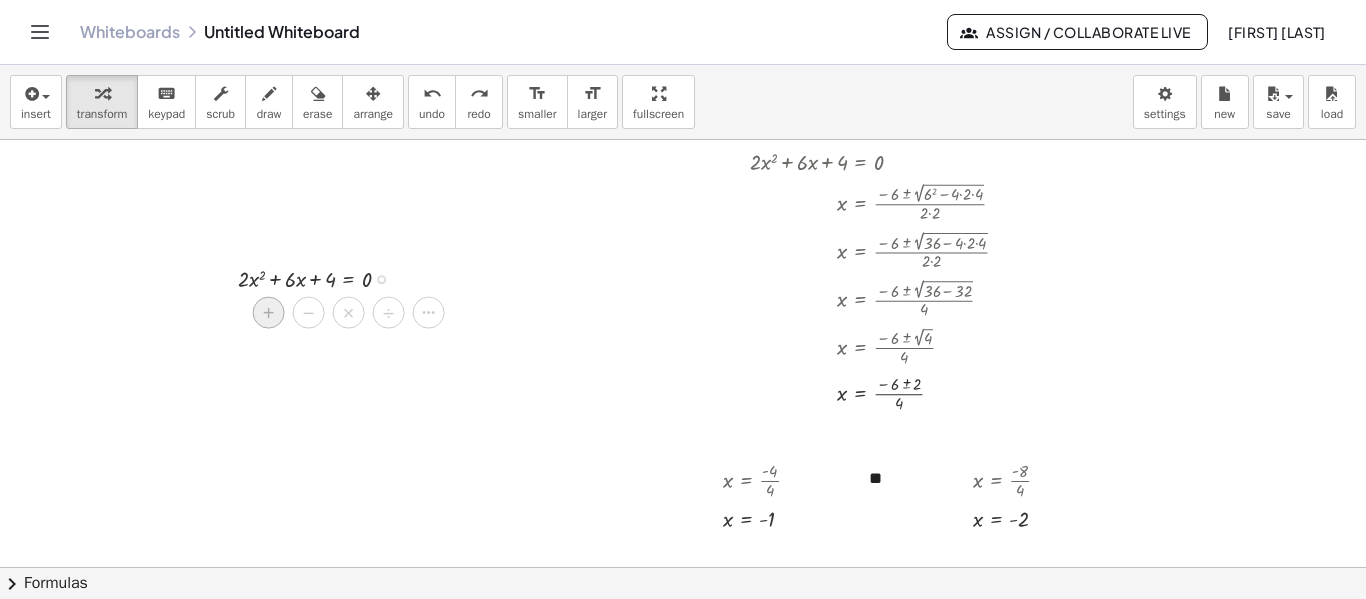 click on "+" at bounding box center [269, 312] 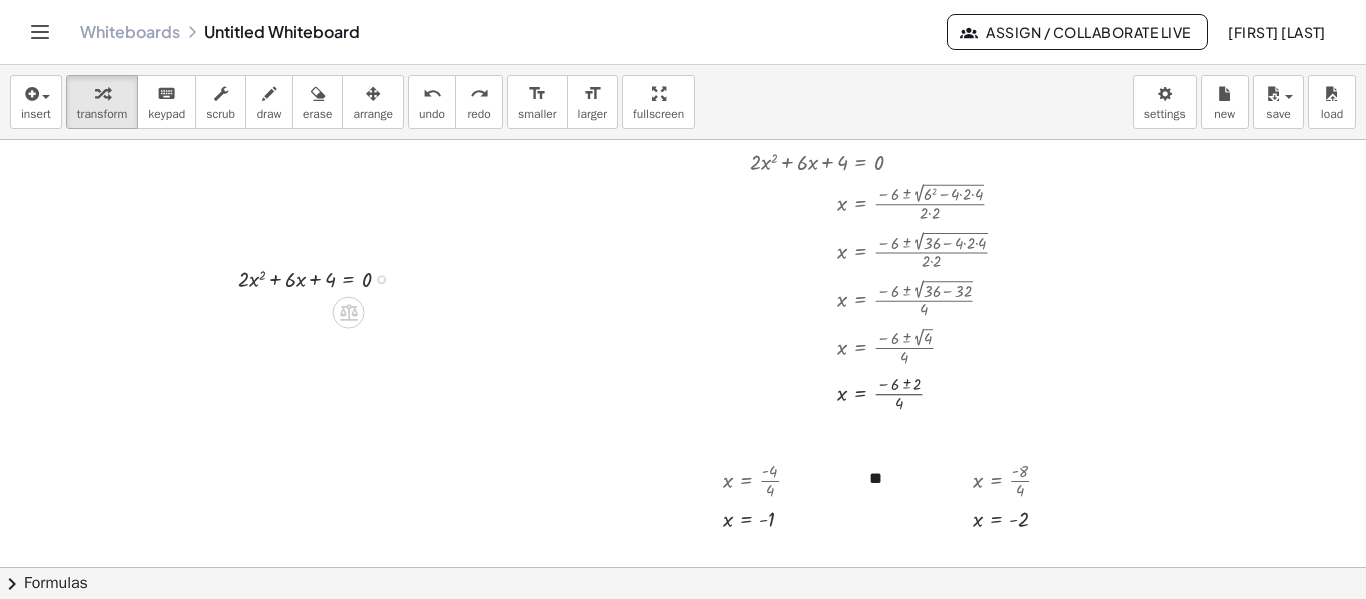 click at bounding box center [322, 277] 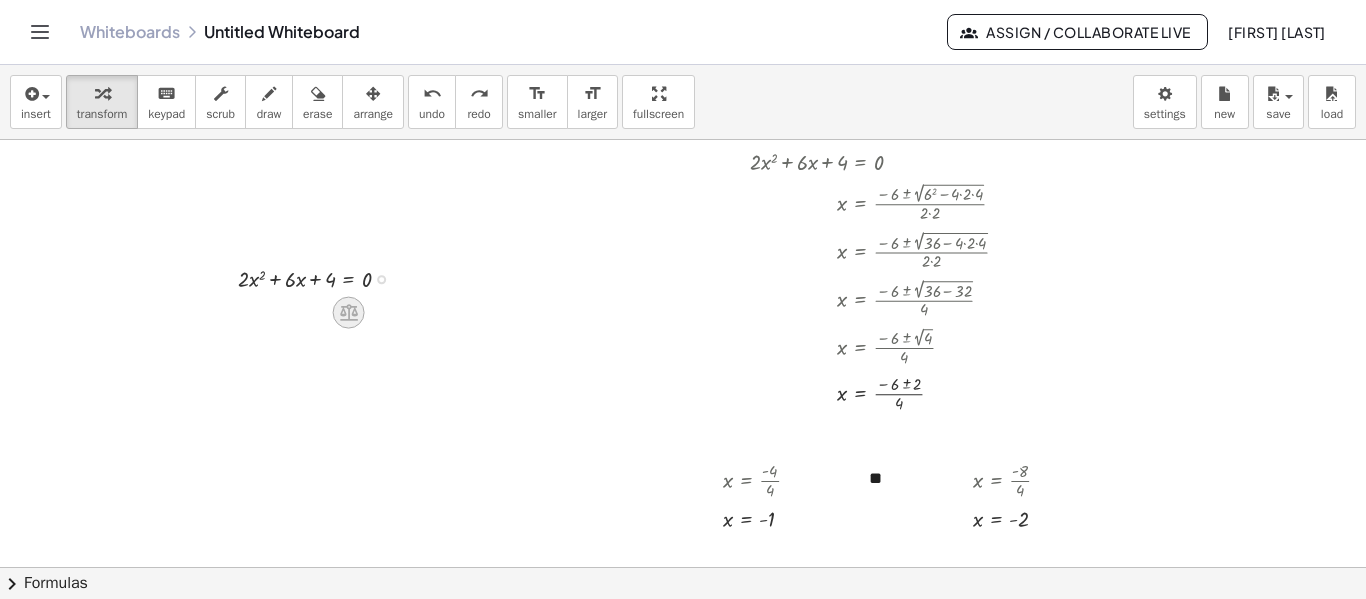 click 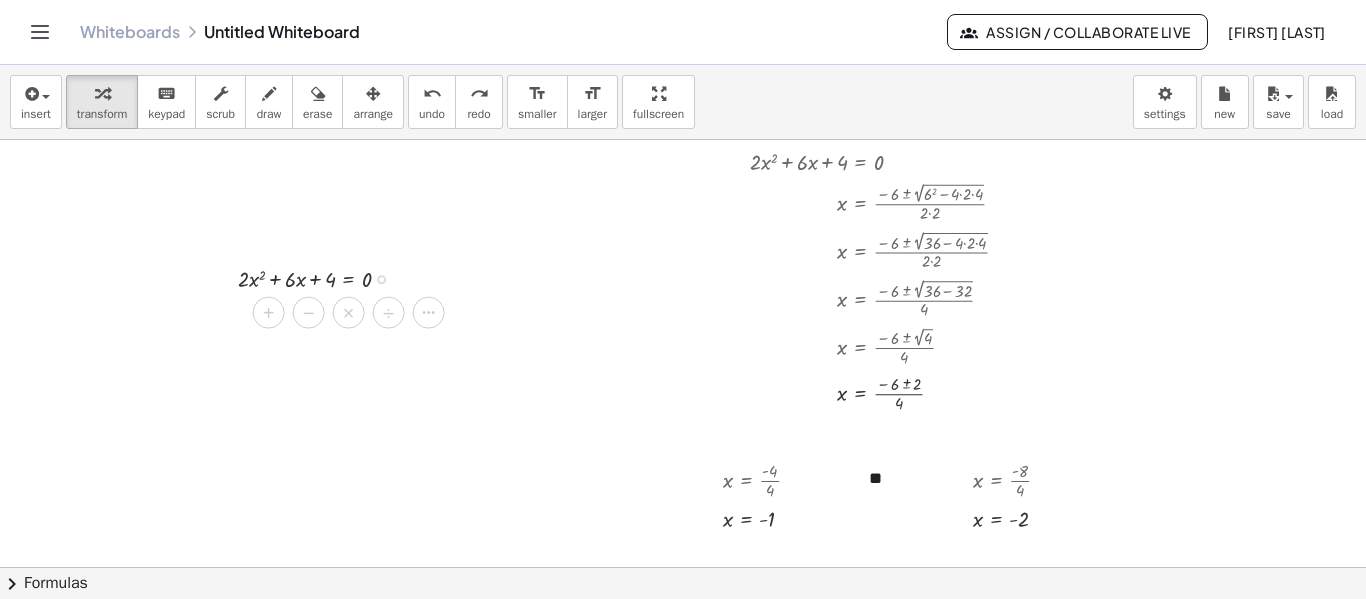 click on "×" at bounding box center (349, 312) 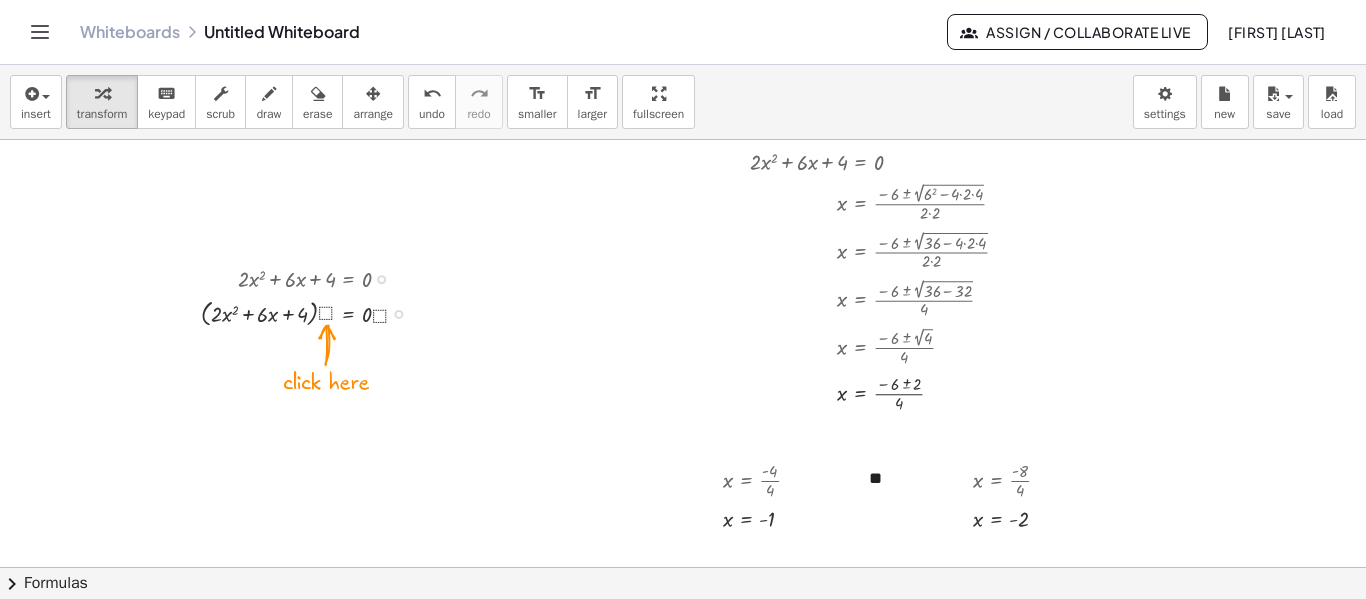 click at bounding box center (312, 312) 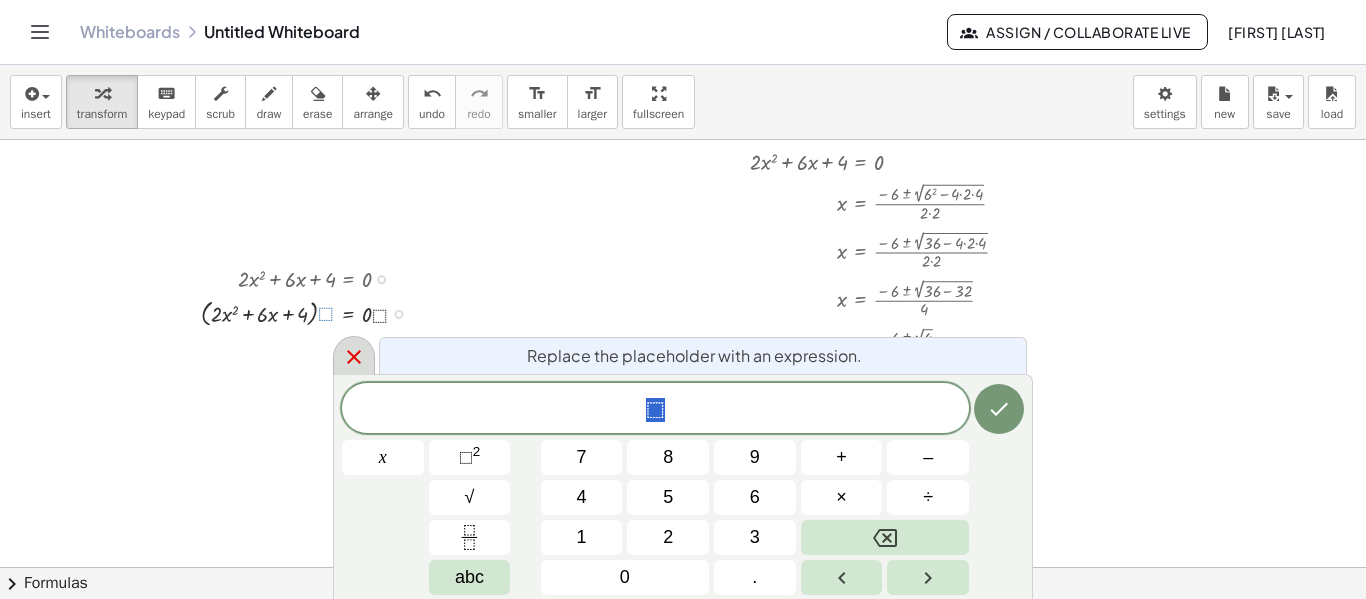 click 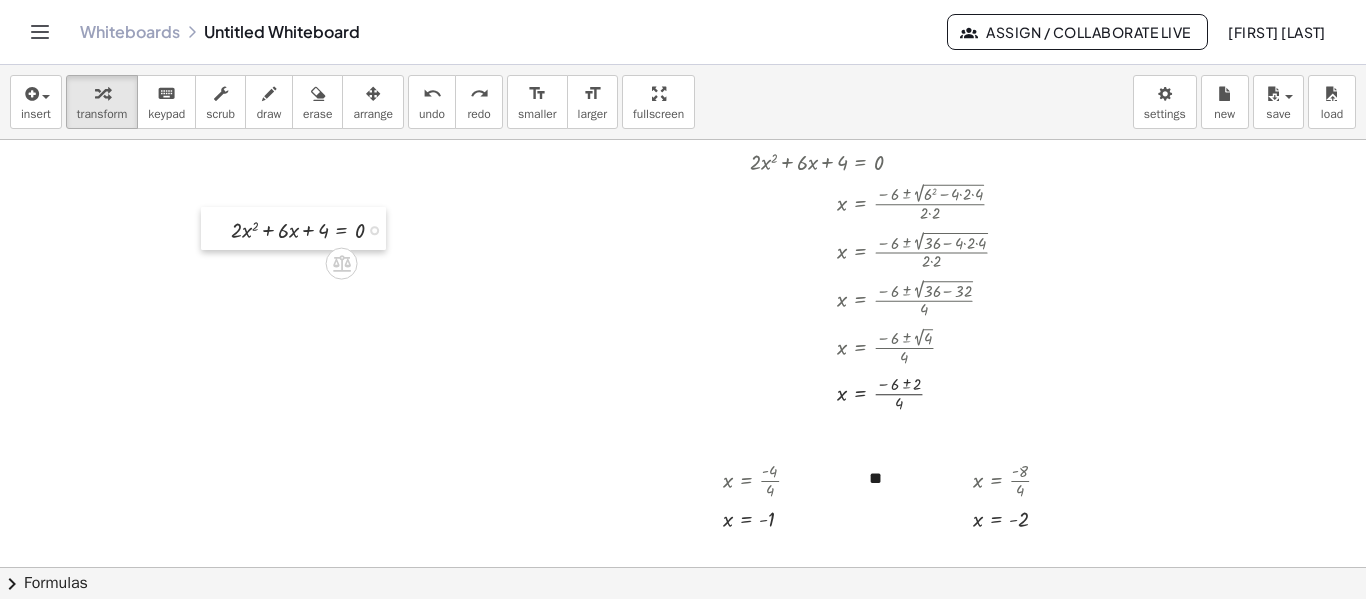drag, startPoint x: 236, startPoint y: 257, endPoint x: 229, endPoint y: 208, distance: 49.497475 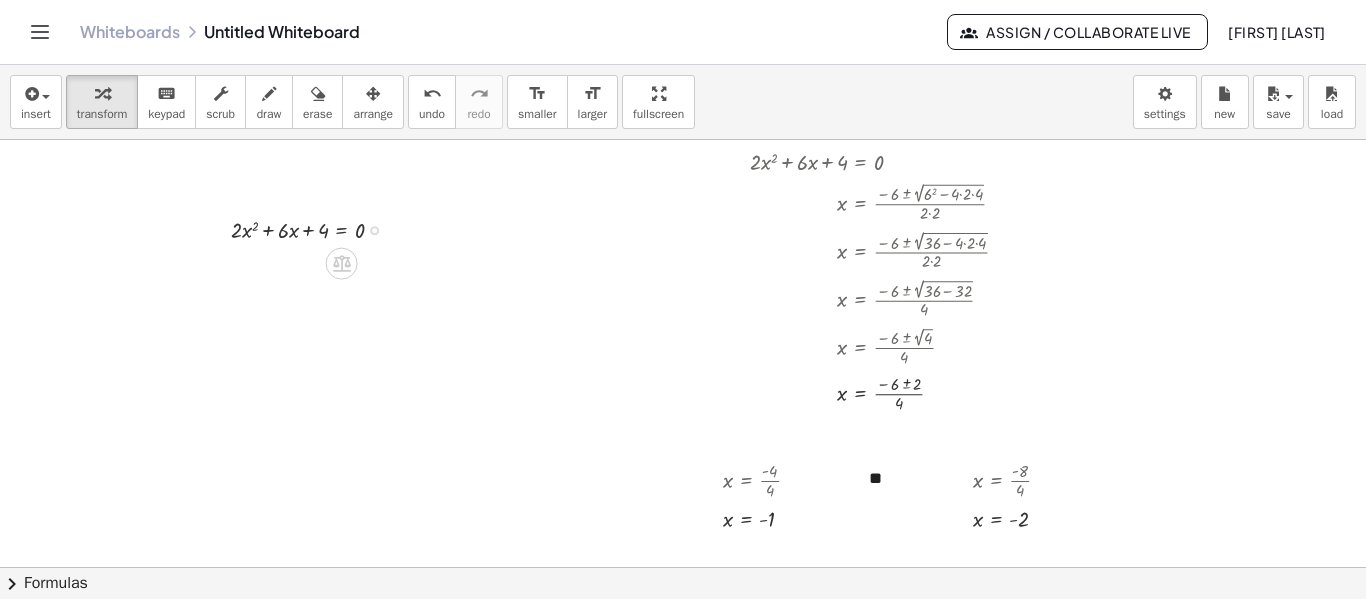 click at bounding box center (374, 230) 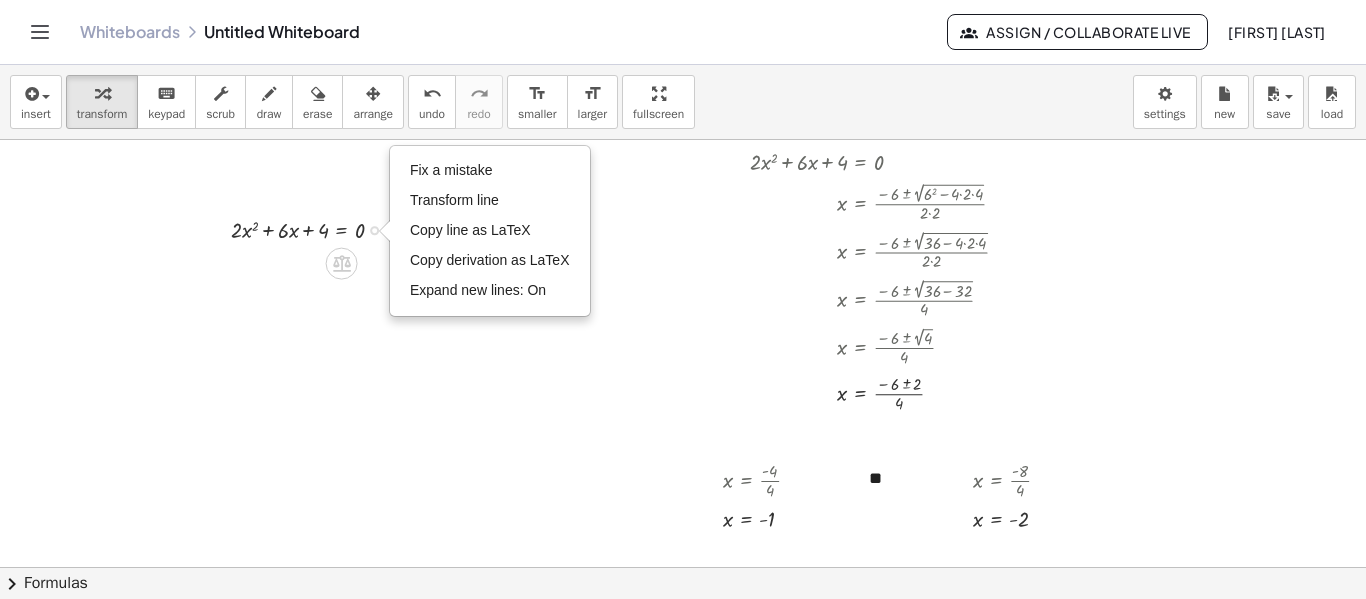 click on "Fix a mistake Transform line Copy line as LaTeX Copy derivation as LaTeX Expand new lines: On" at bounding box center [374, 230] 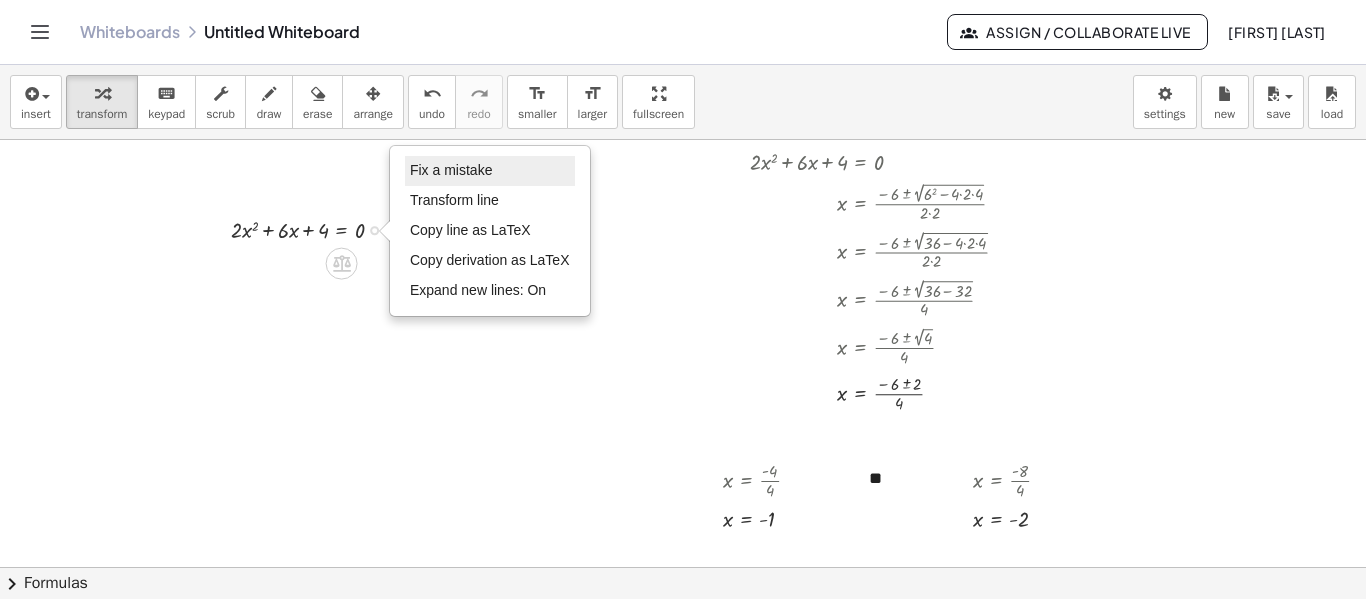 click on "Fix a mistake" at bounding box center (451, 170) 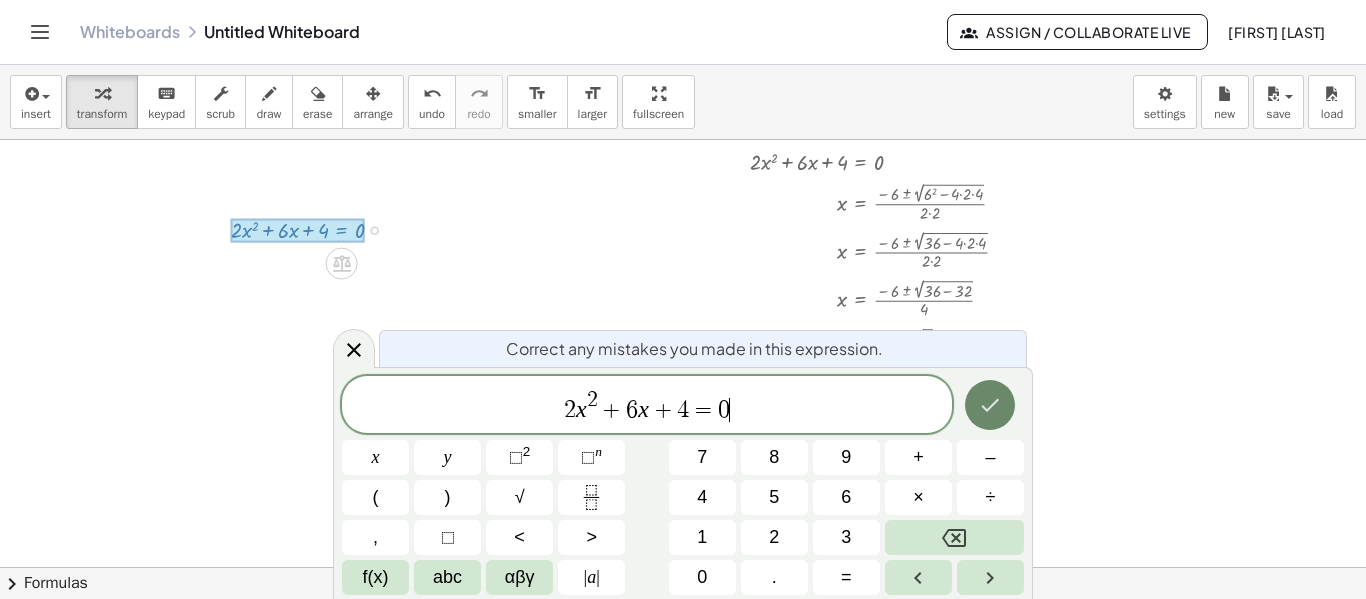 click 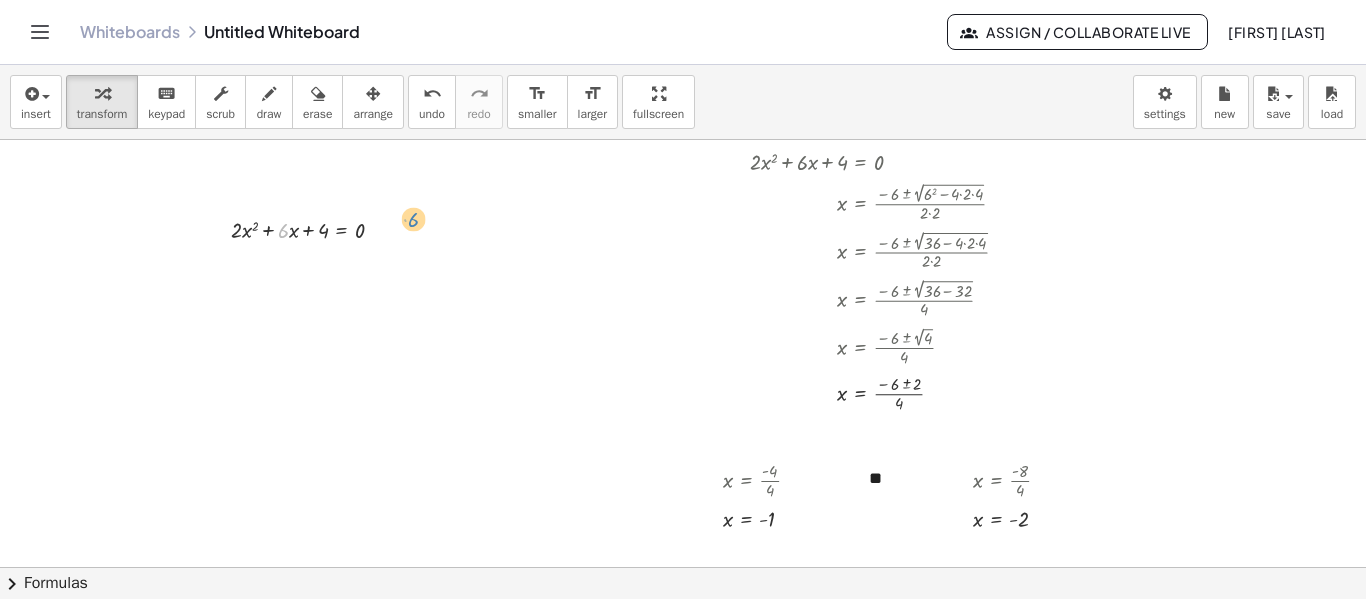 drag, startPoint x: 281, startPoint y: 231, endPoint x: 397, endPoint y: 216, distance: 116.965805 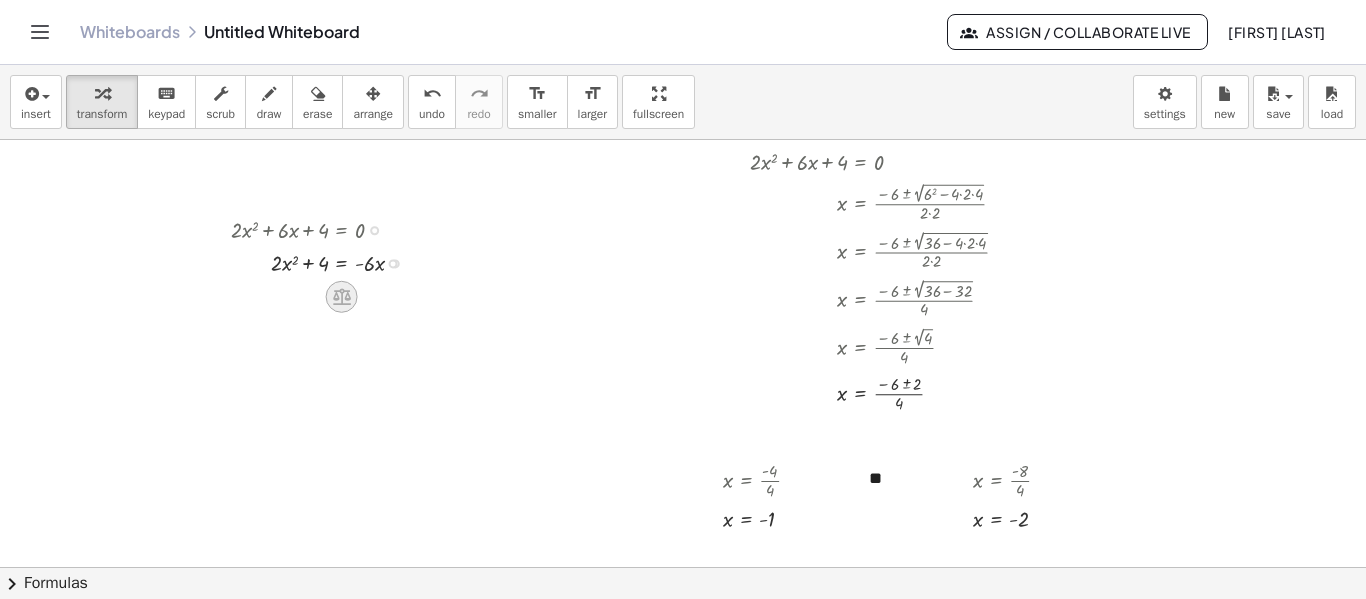 click 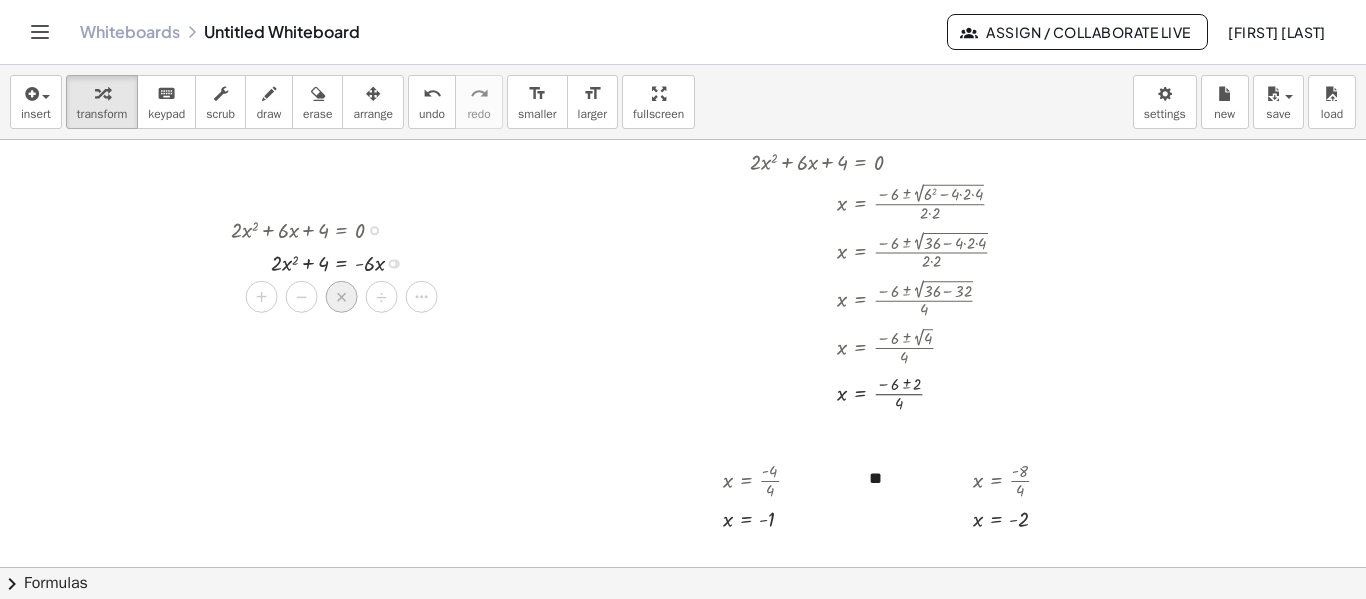 click on "×" at bounding box center (342, 297) 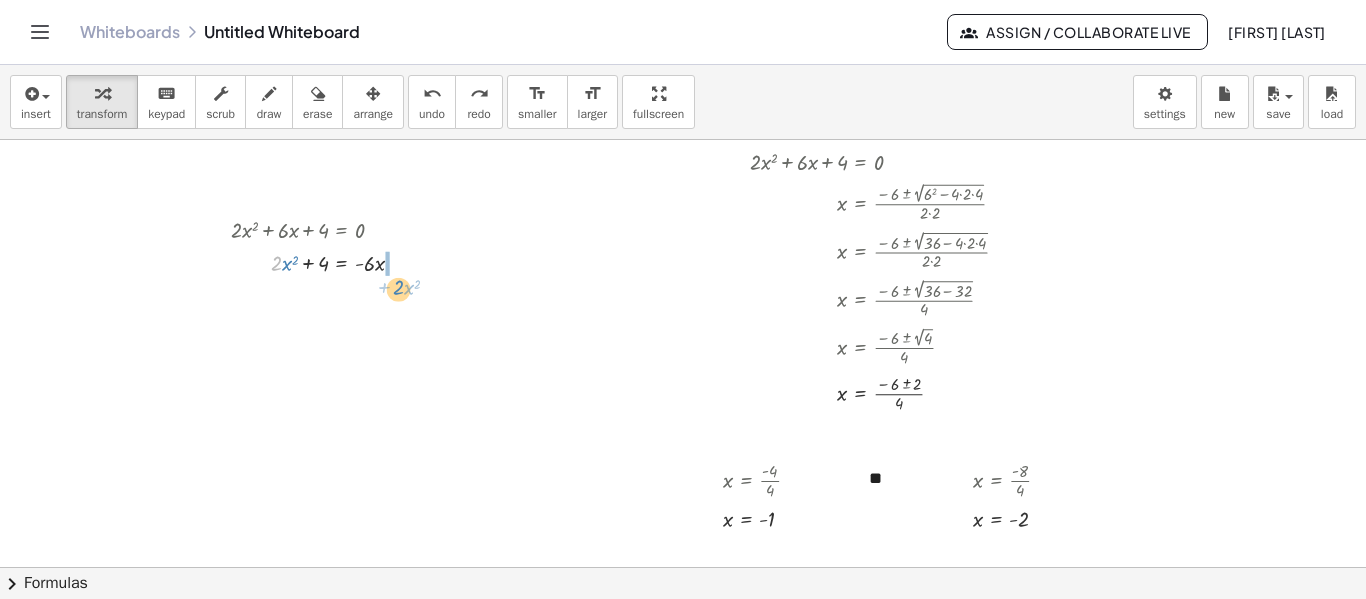 drag, startPoint x: 276, startPoint y: 262, endPoint x: 398, endPoint y: 284, distance: 123.967735 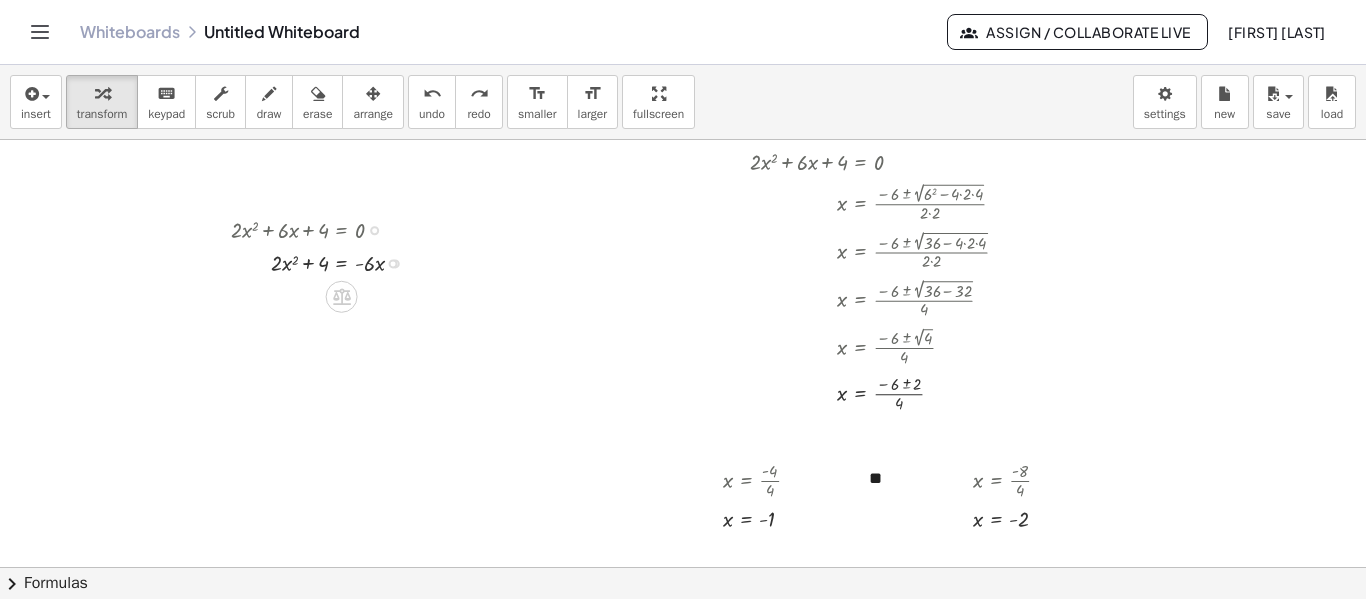 click at bounding box center [325, 261] 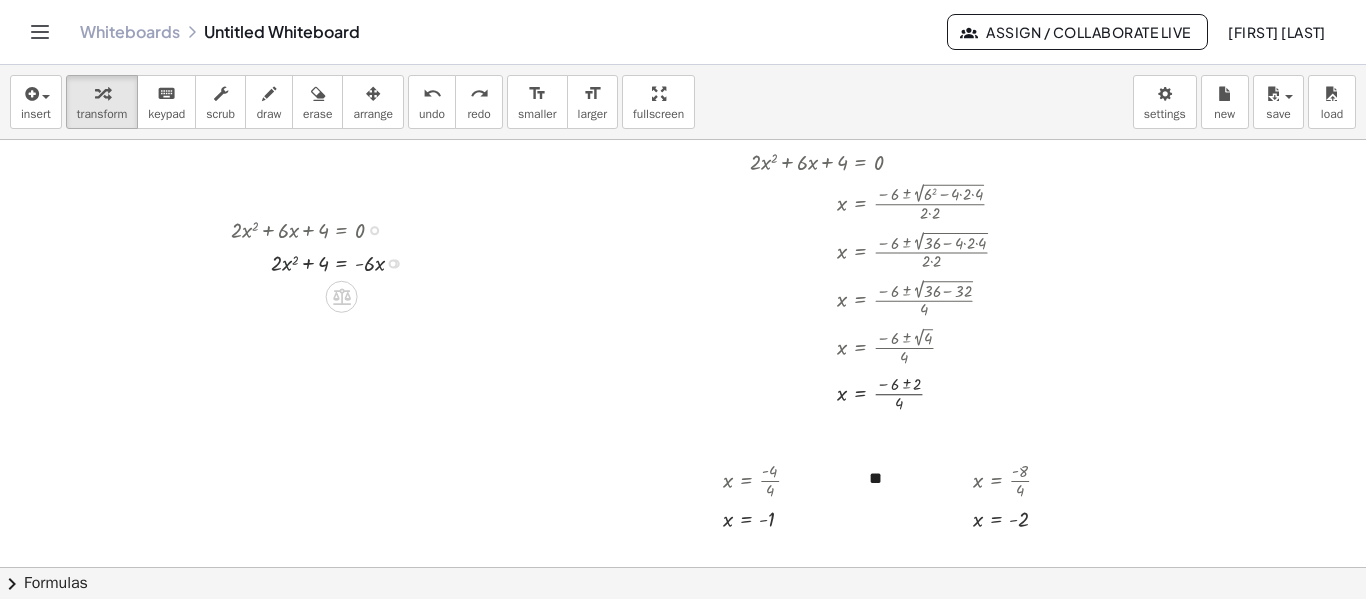 click at bounding box center [325, 261] 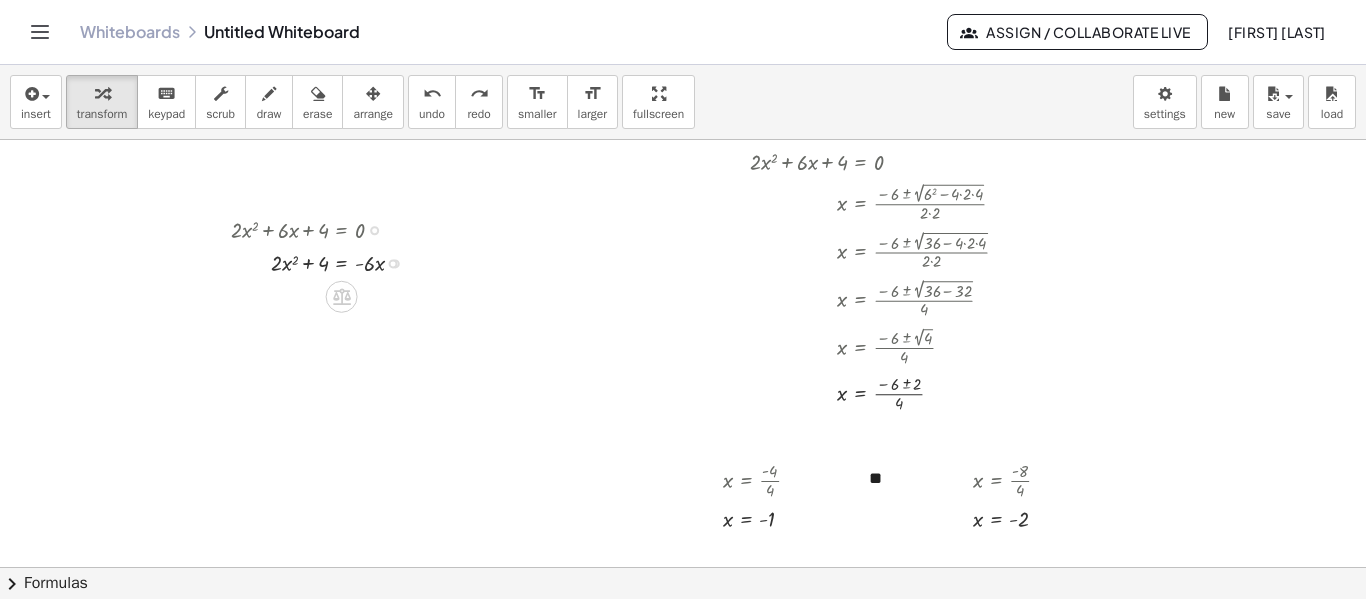 click at bounding box center [325, 261] 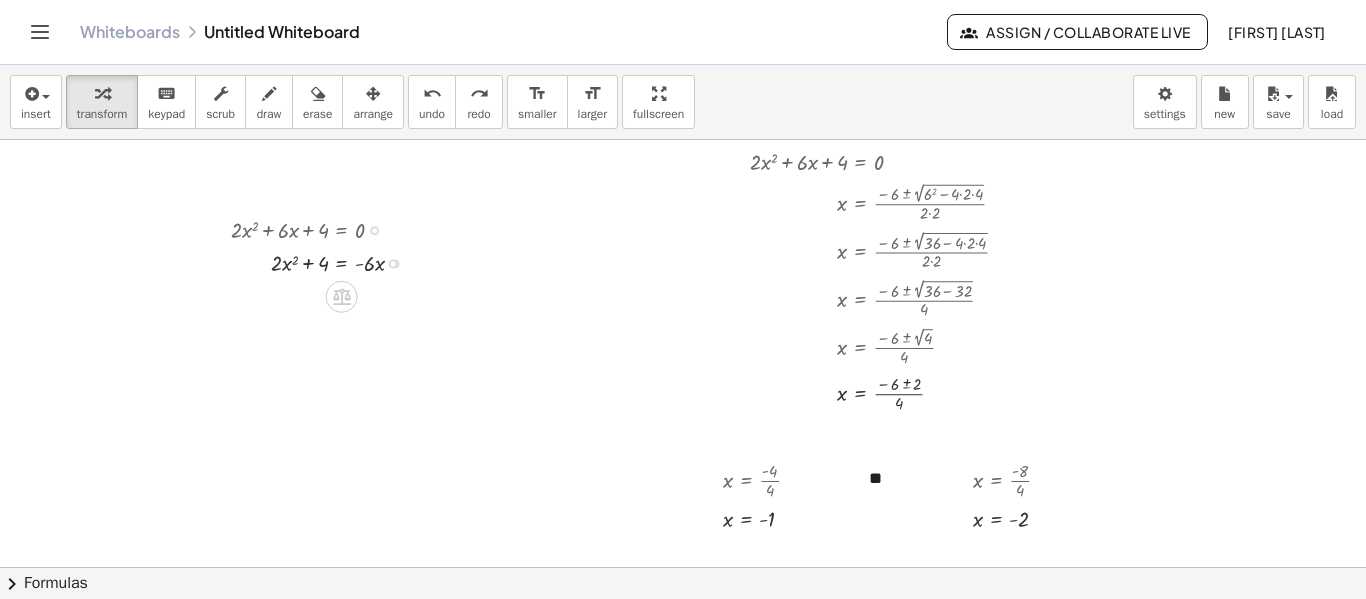 click at bounding box center [325, 261] 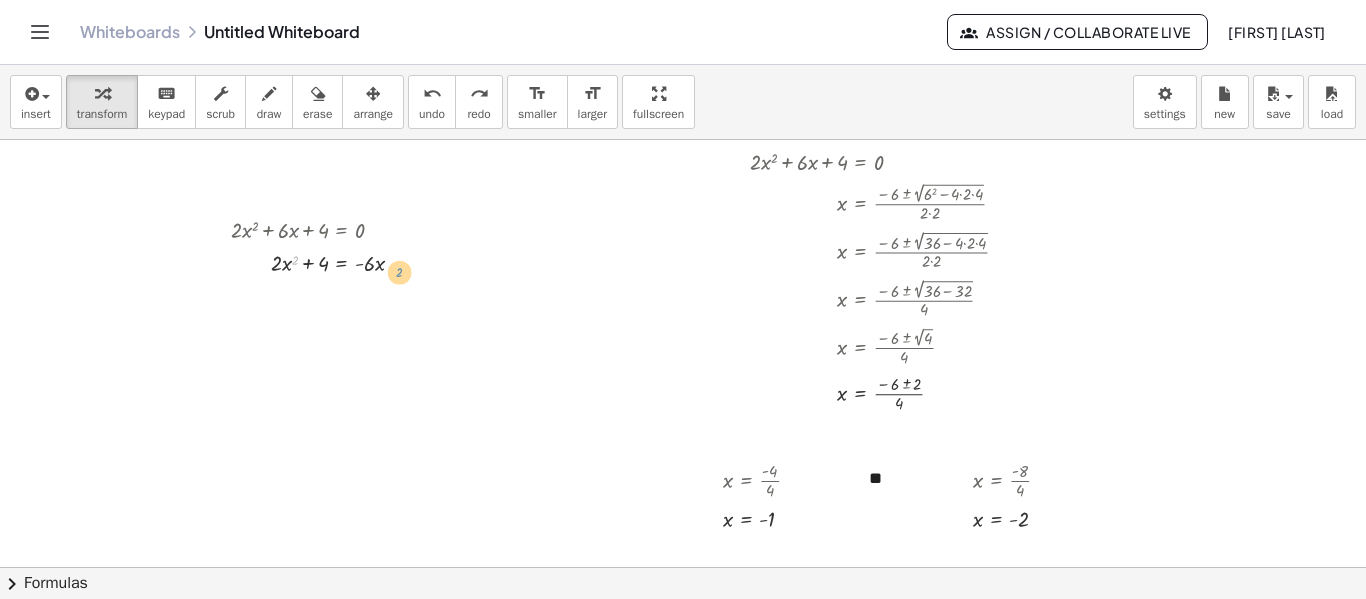 drag, startPoint x: 294, startPoint y: 257, endPoint x: 398, endPoint y: 267, distance: 104.47966 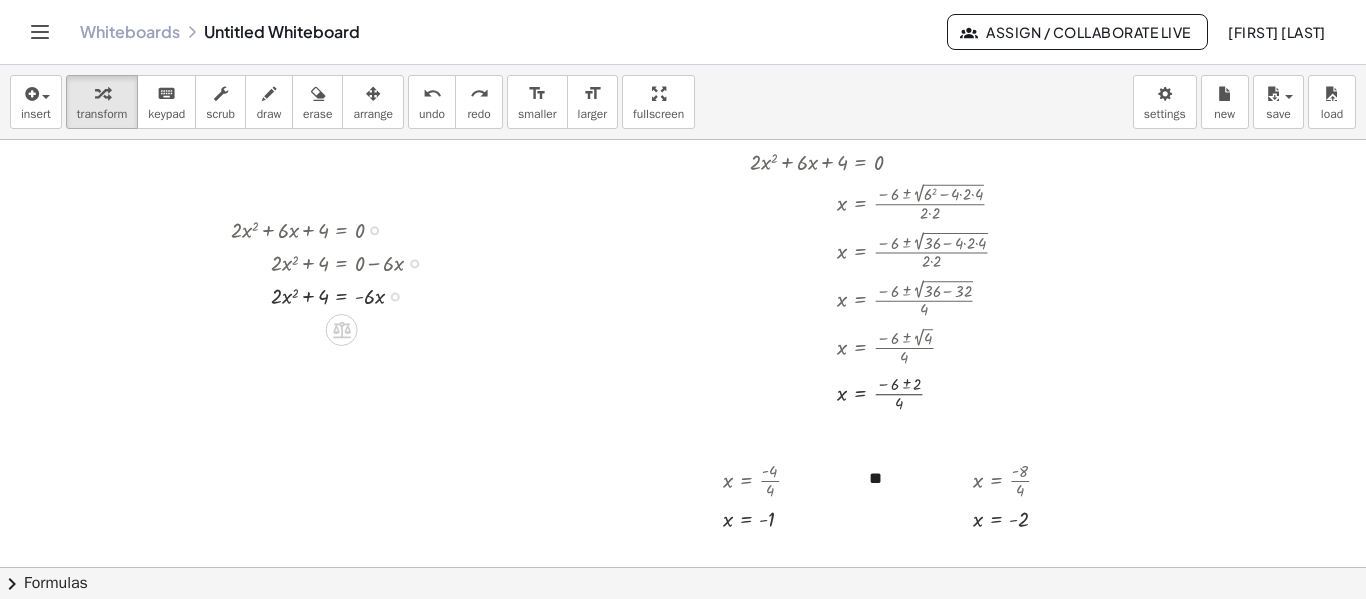 drag, startPoint x: 392, startPoint y: 263, endPoint x: 400, endPoint y: 347, distance: 84.38009 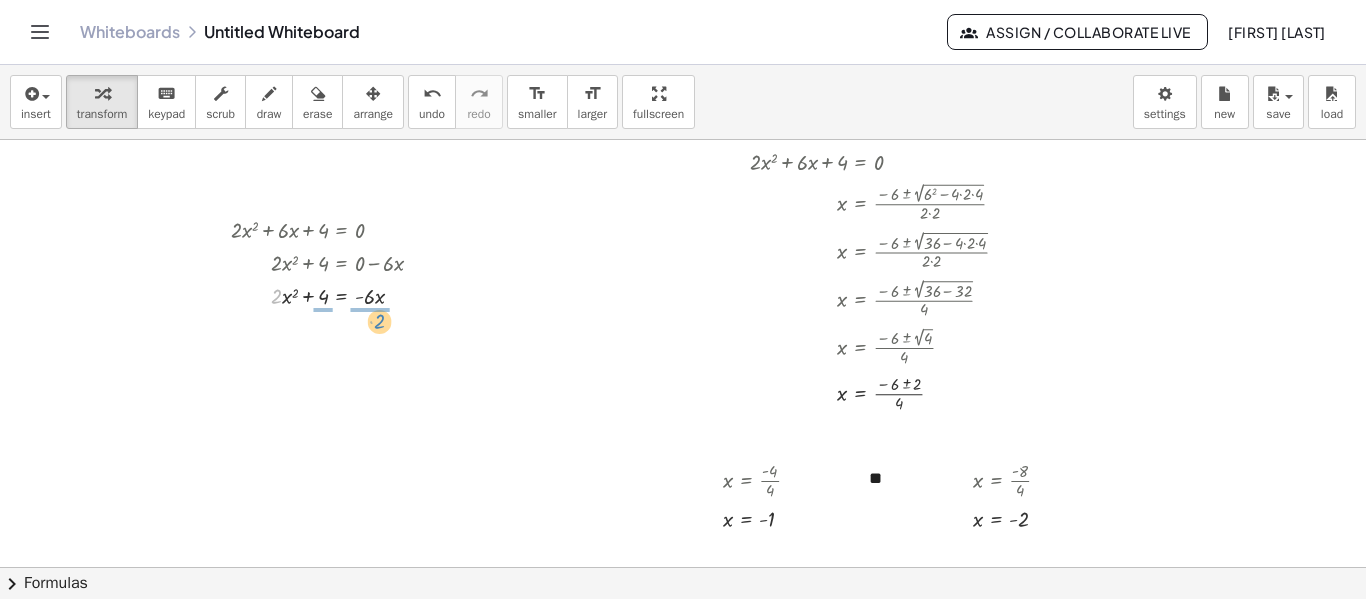 drag, startPoint x: 279, startPoint y: 293, endPoint x: 382, endPoint y: 318, distance: 105.99056 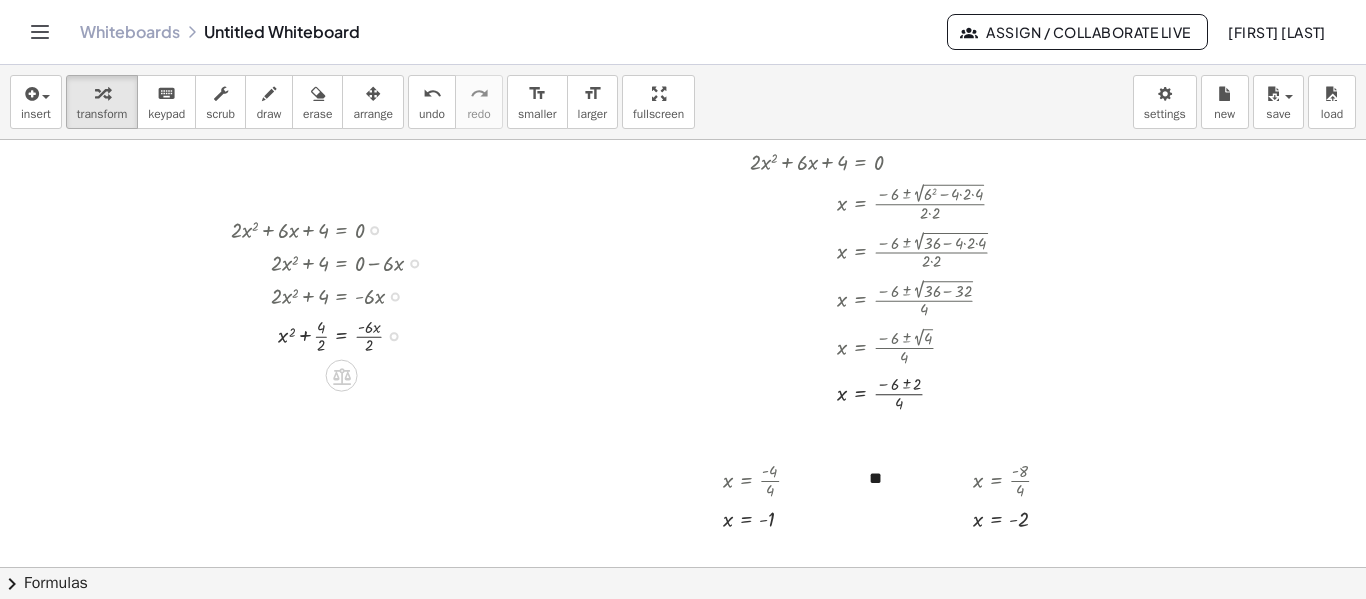 click at bounding box center [335, 335] 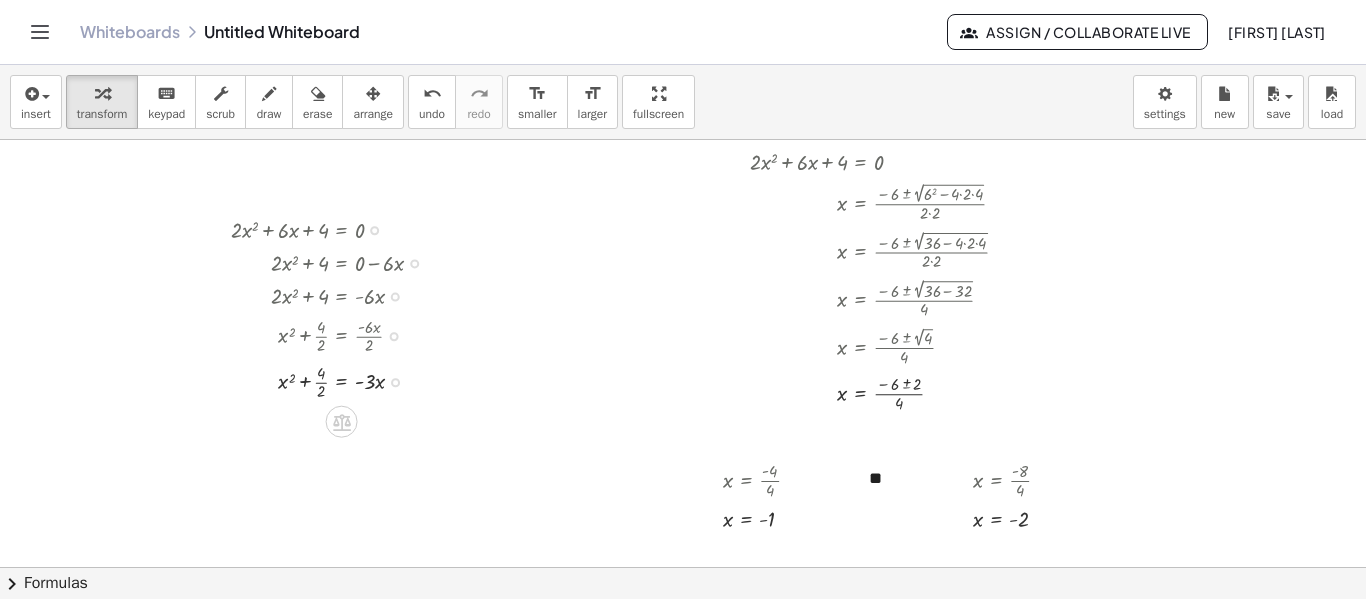 click at bounding box center [335, 381] 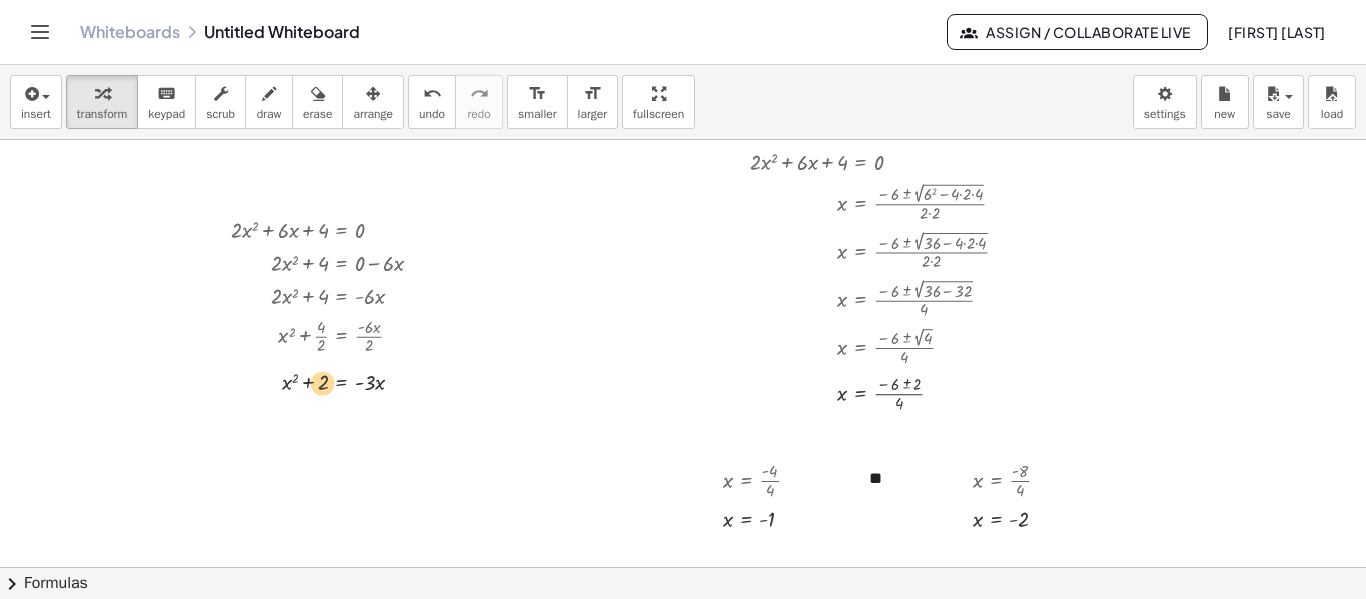 click at bounding box center [335, 380] 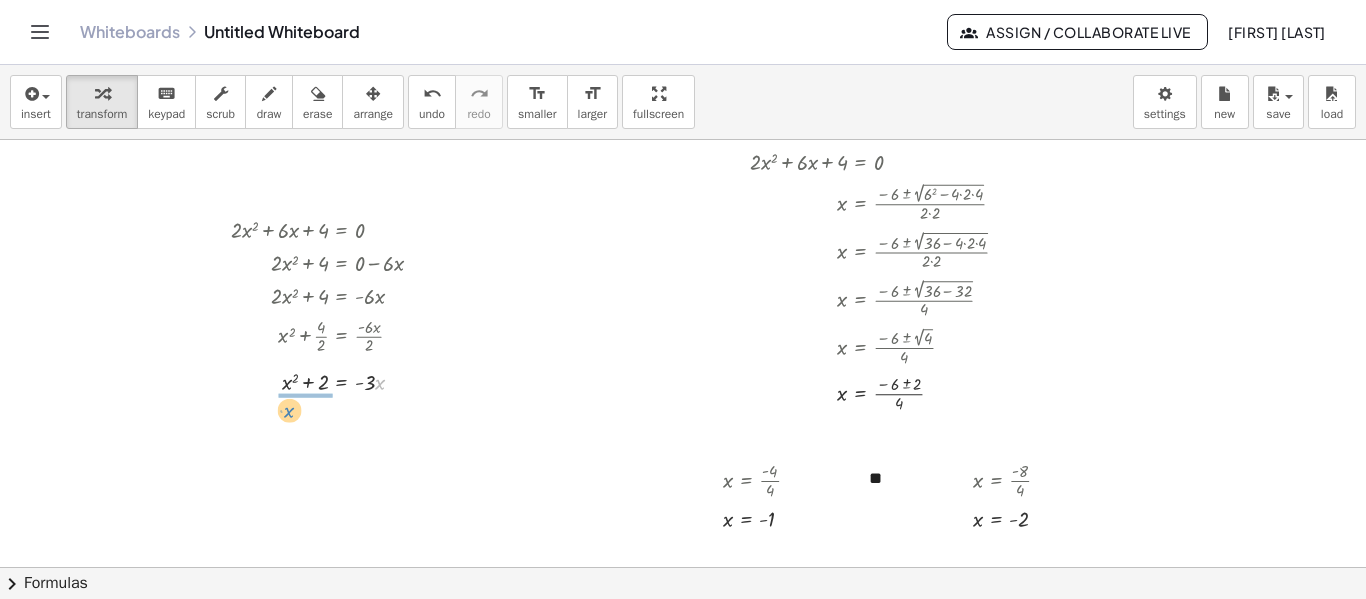 drag, startPoint x: 379, startPoint y: 385, endPoint x: 287, endPoint y: 412, distance: 95.880135 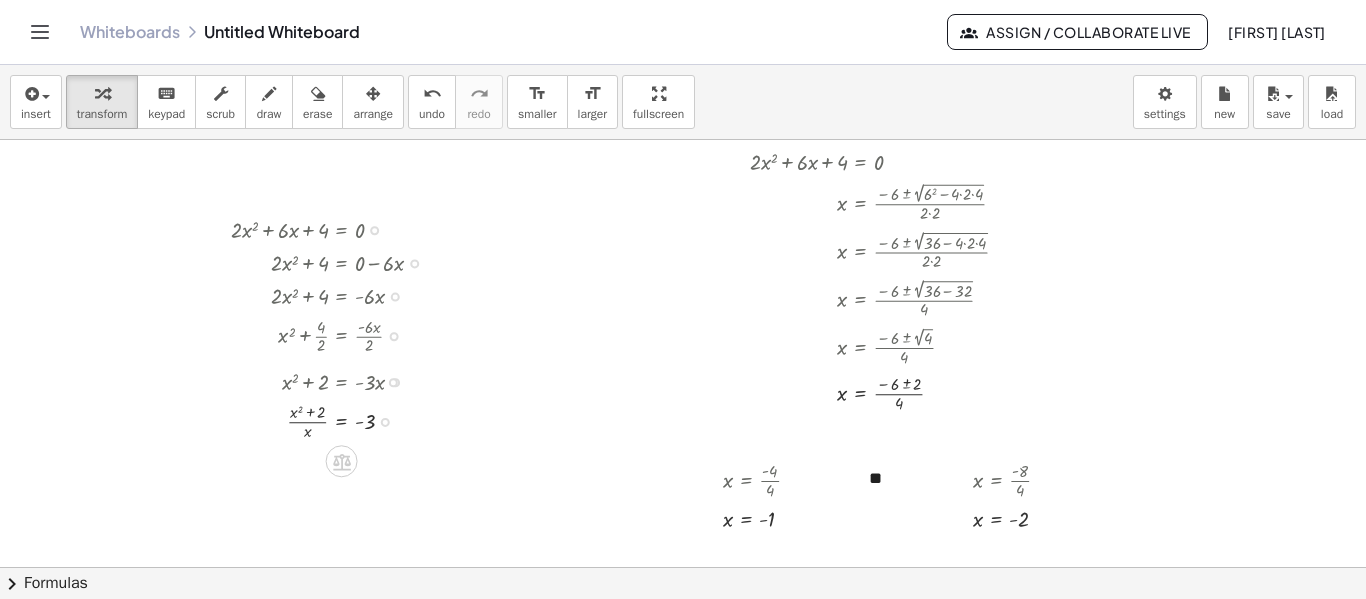 click at bounding box center [335, 420] 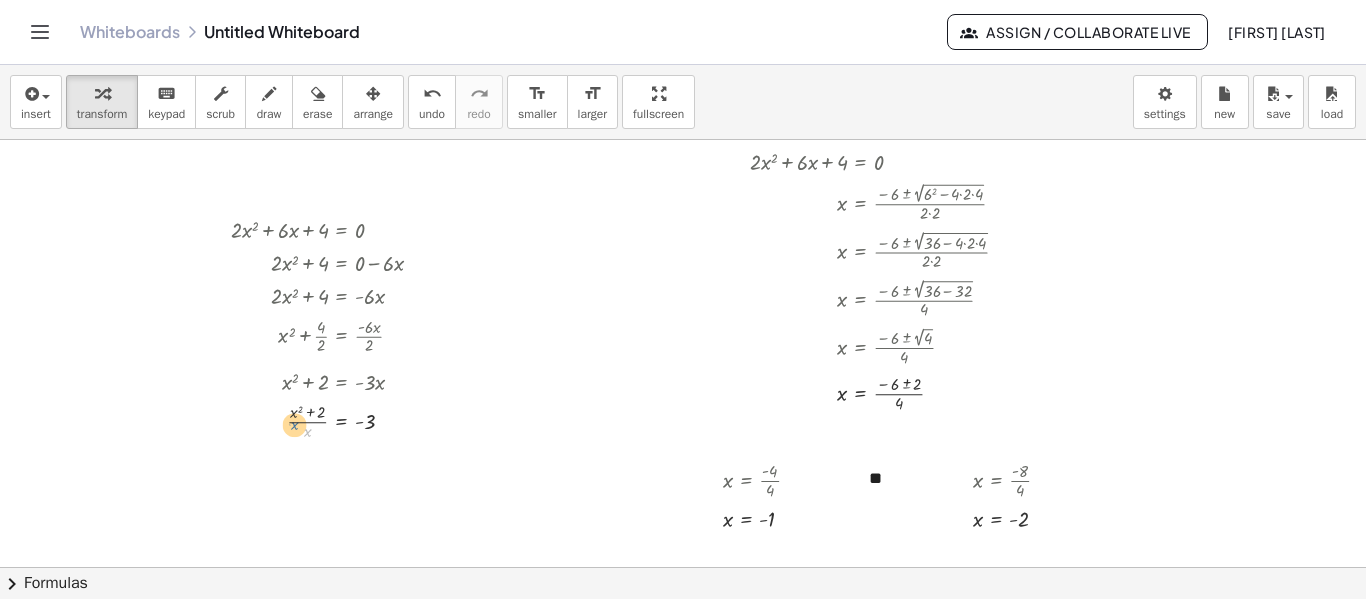 drag, startPoint x: 310, startPoint y: 433, endPoint x: 296, endPoint y: 426, distance: 15.652476 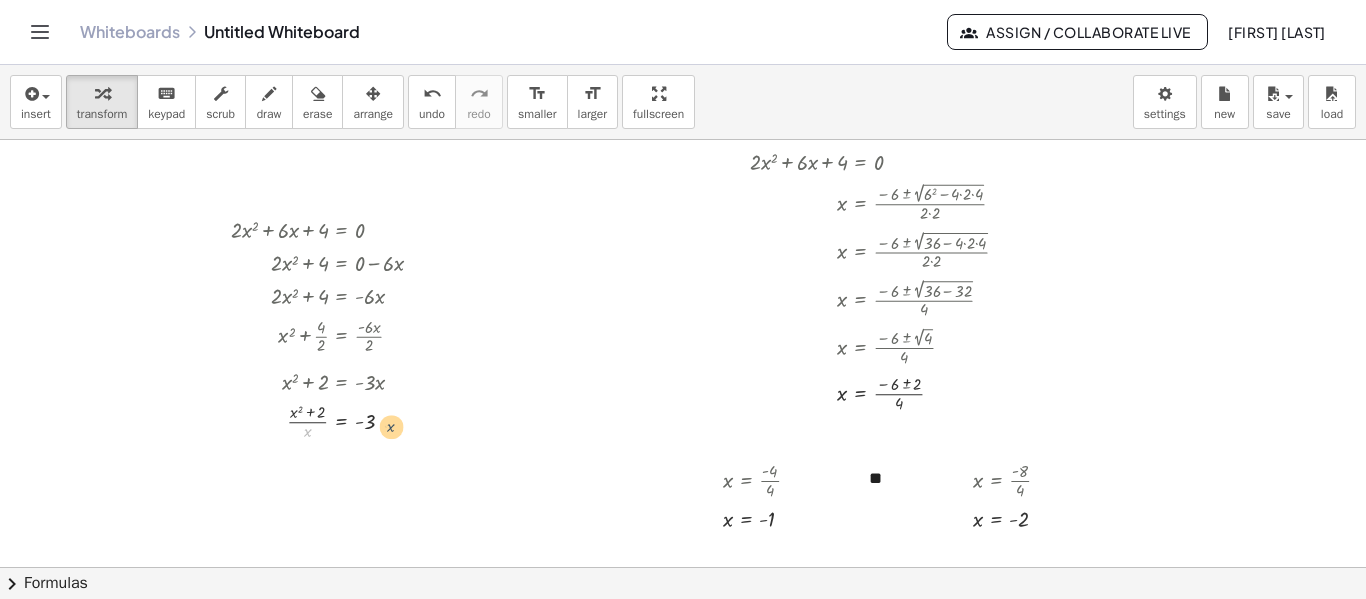 drag, startPoint x: 307, startPoint y: 435, endPoint x: 393, endPoint y: 430, distance: 86.145226 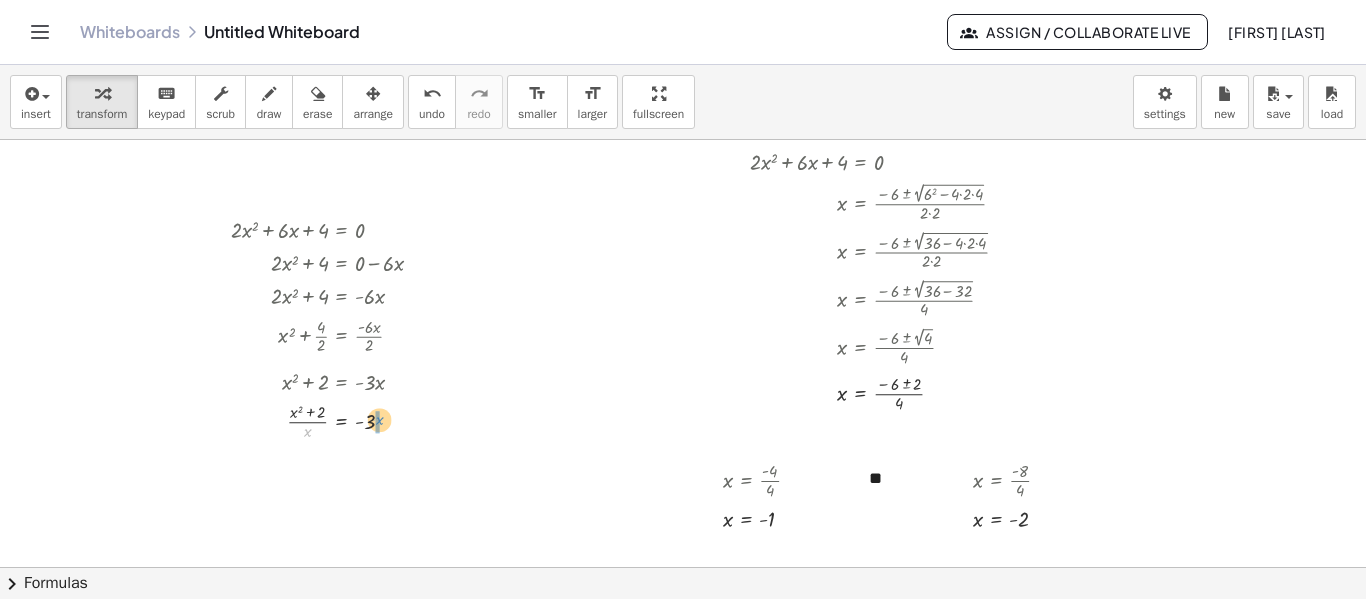 drag, startPoint x: 308, startPoint y: 430, endPoint x: 381, endPoint y: 417, distance: 74.1485 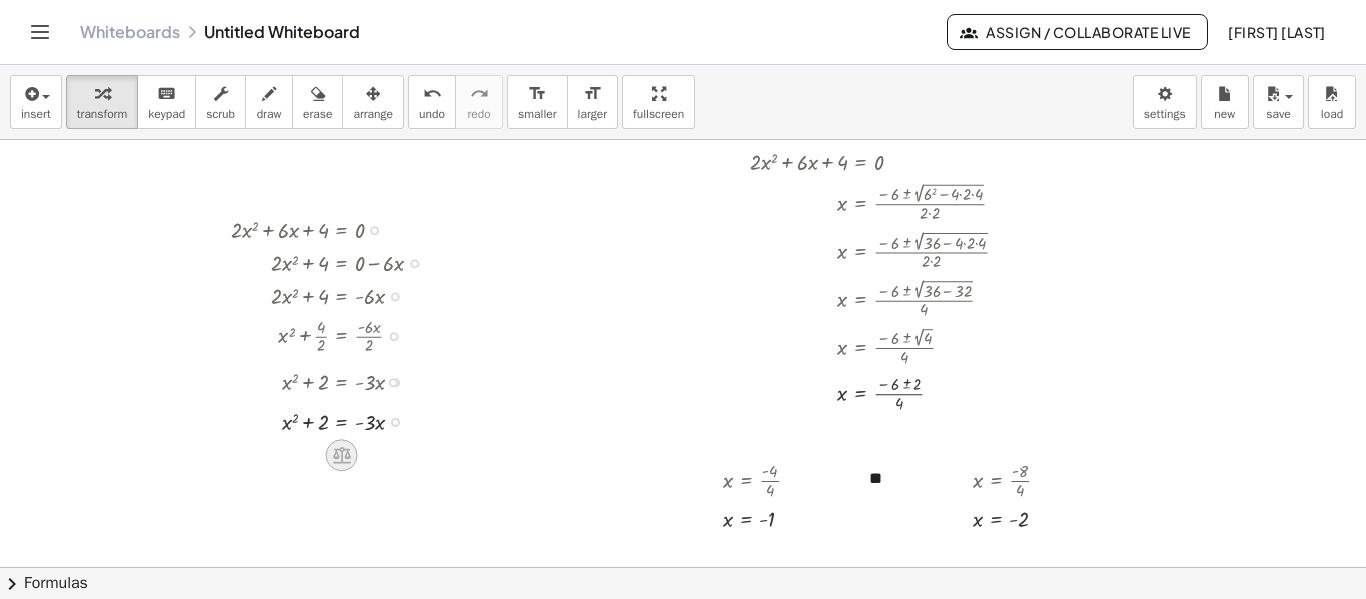 click 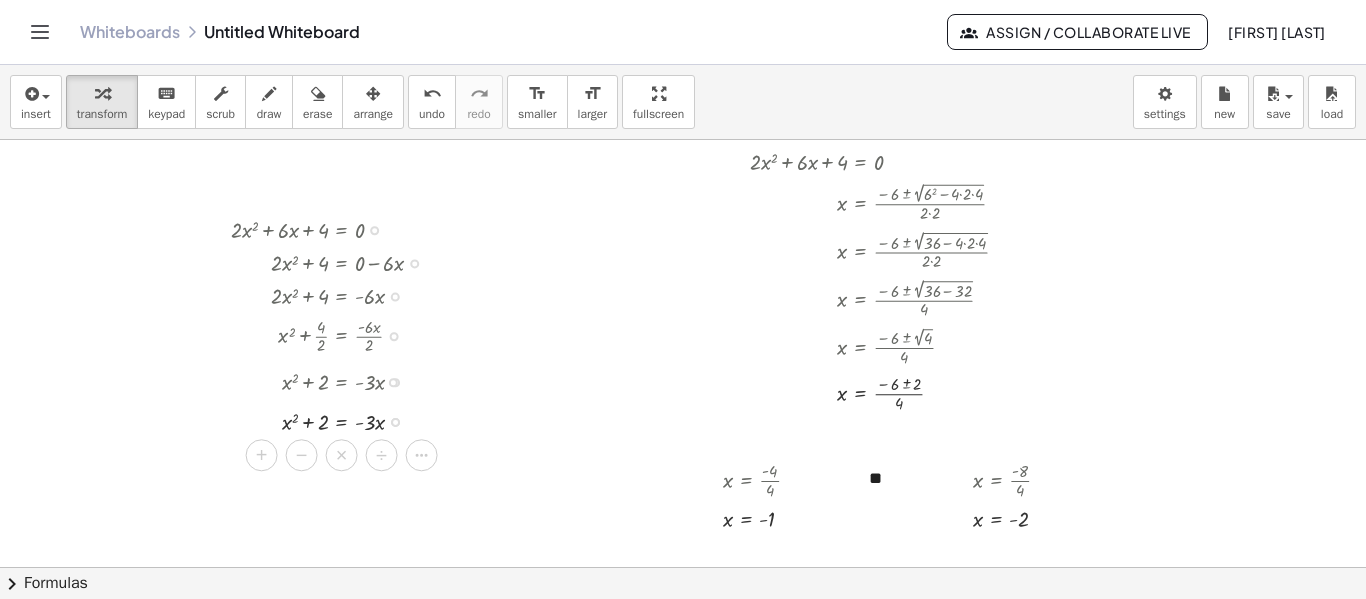 click on "×" at bounding box center [342, 455] 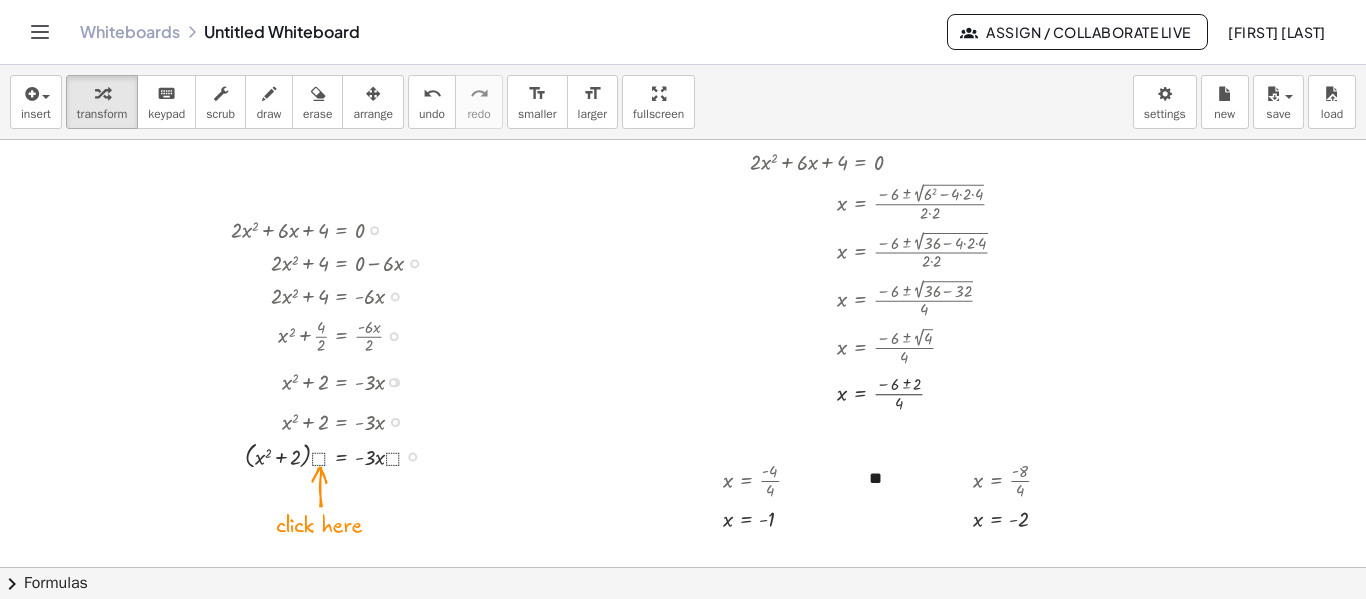 click at bounding box center [335, 455] 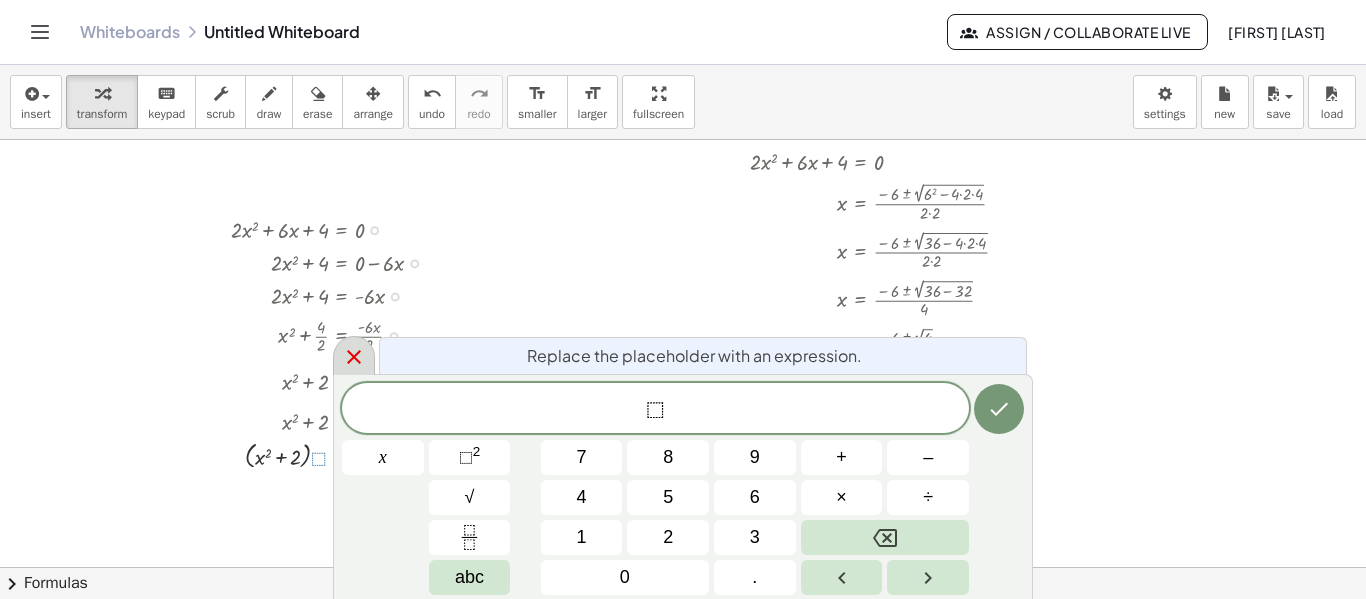 click 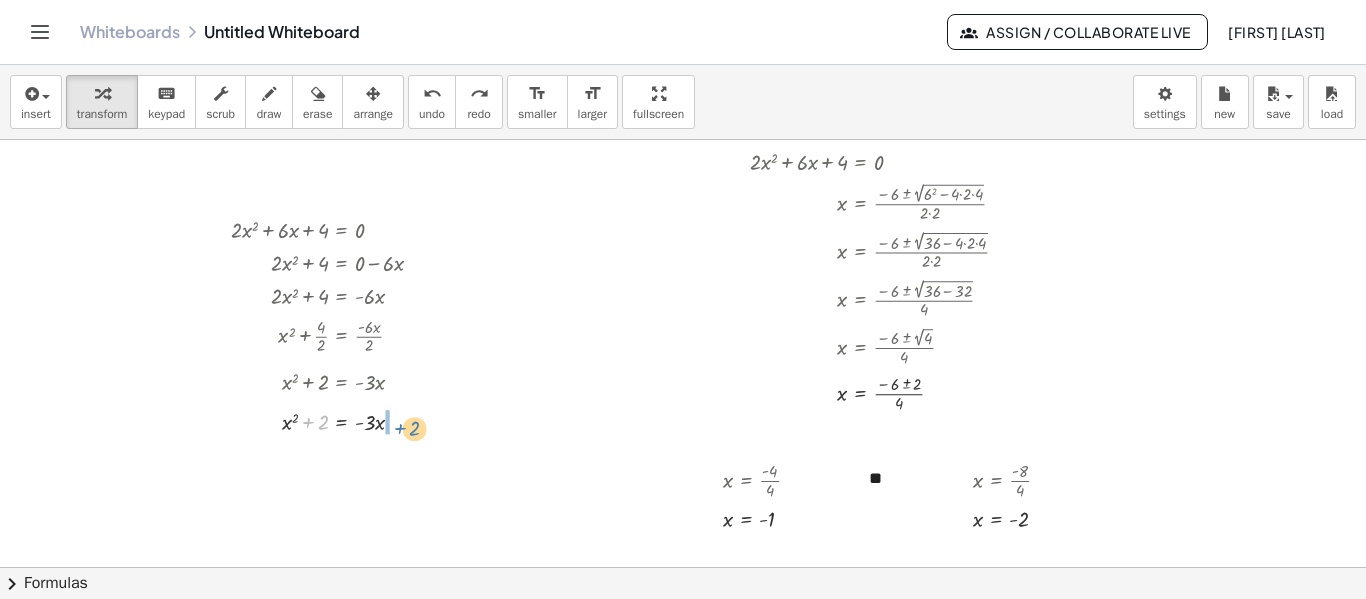 drag, startPoint x: 306, startPoint y: 424, endPoint x: 399, endPoint y: 430, distance: 93.193344 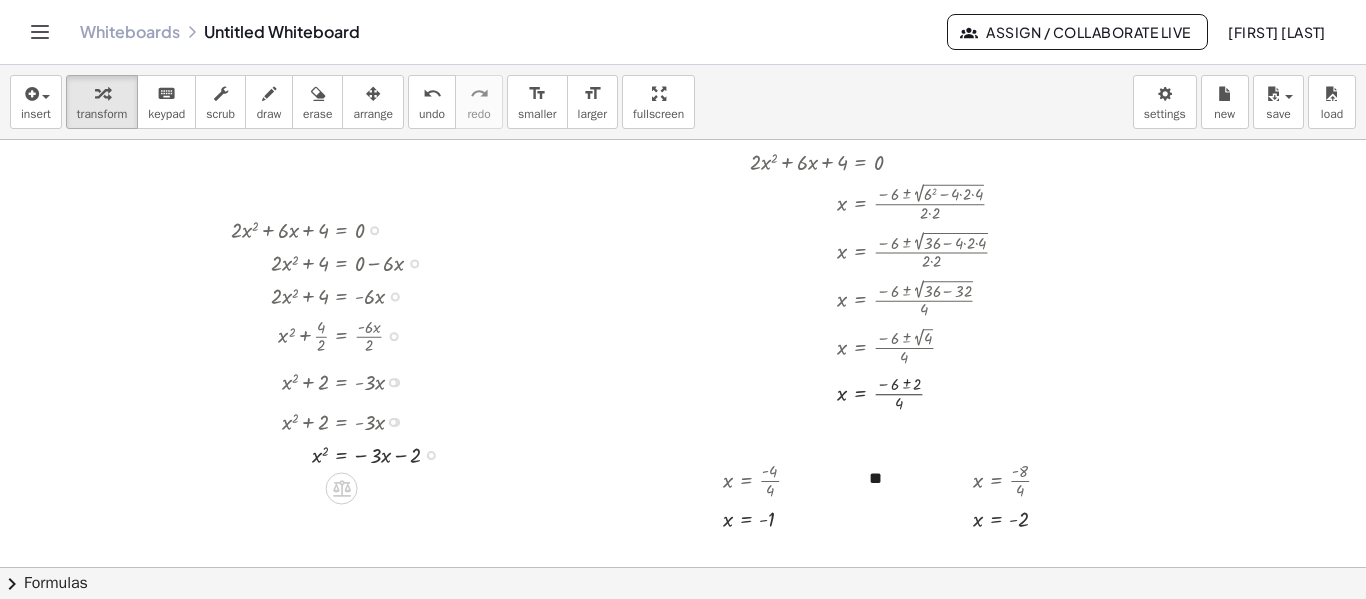 click at bounding box center [343, 453] 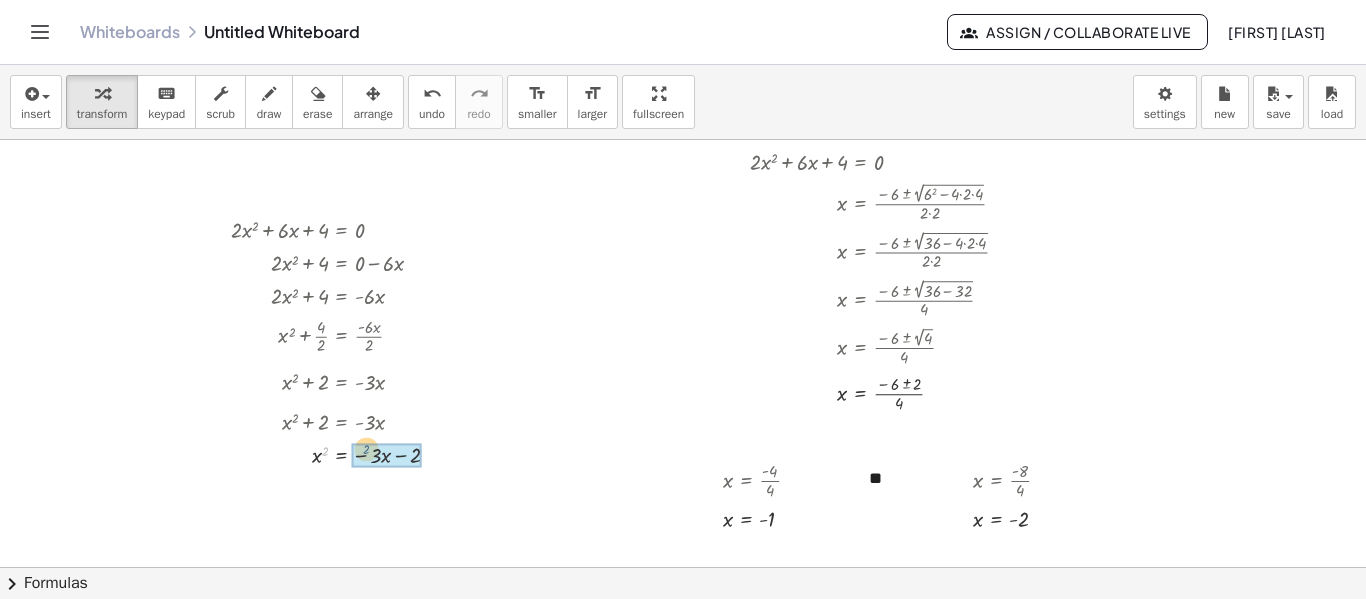 drag, startPoint x: 326, startPoint y: 452, endPoint x: 369, endPoint y: 450, distance: 43.046486 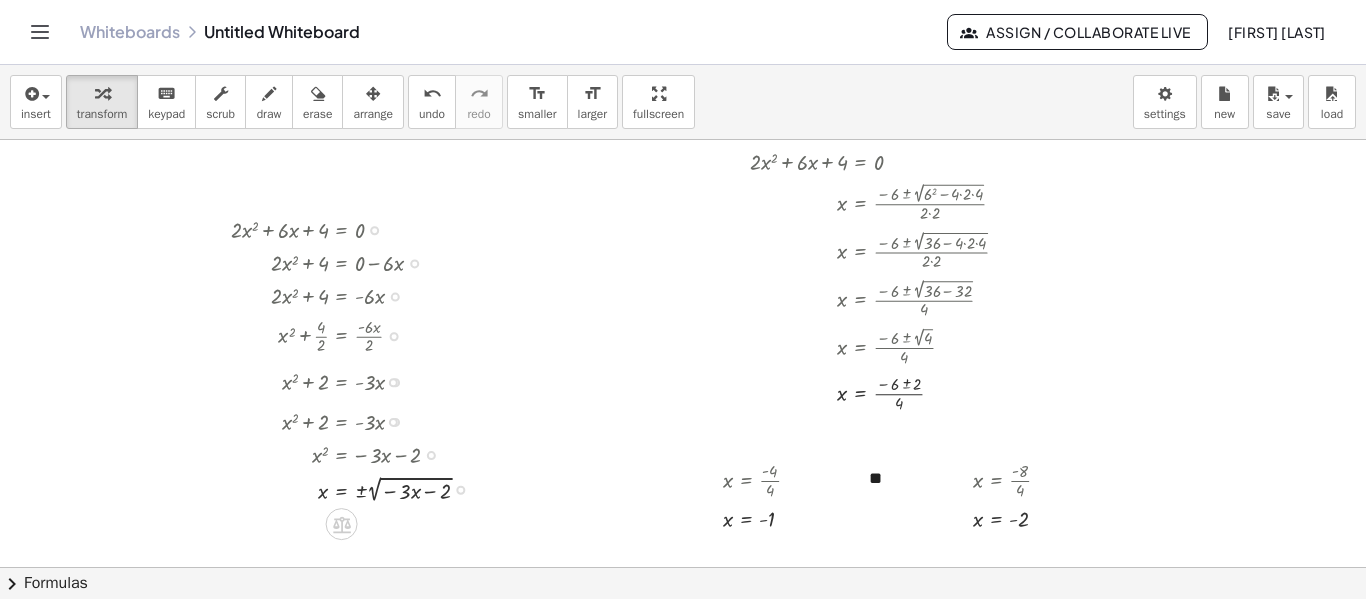 click at bounding box center (358, 488) 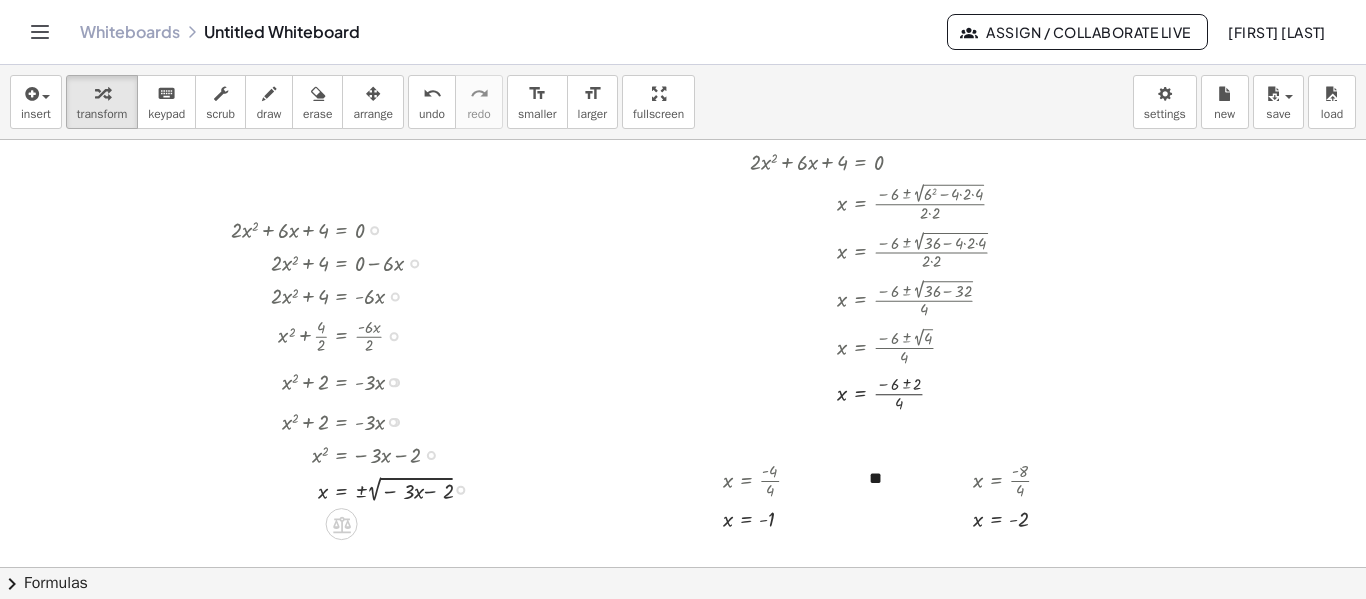 click at bounding box center (358, 488) 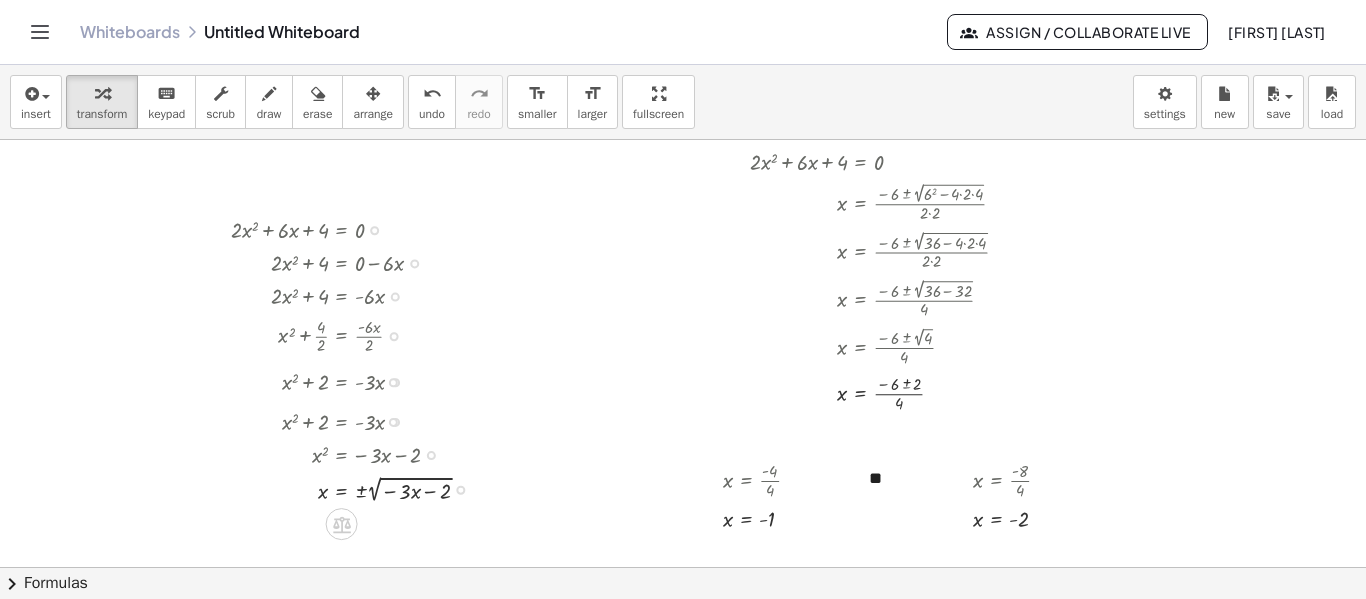 click at bounding box center [358, 488] 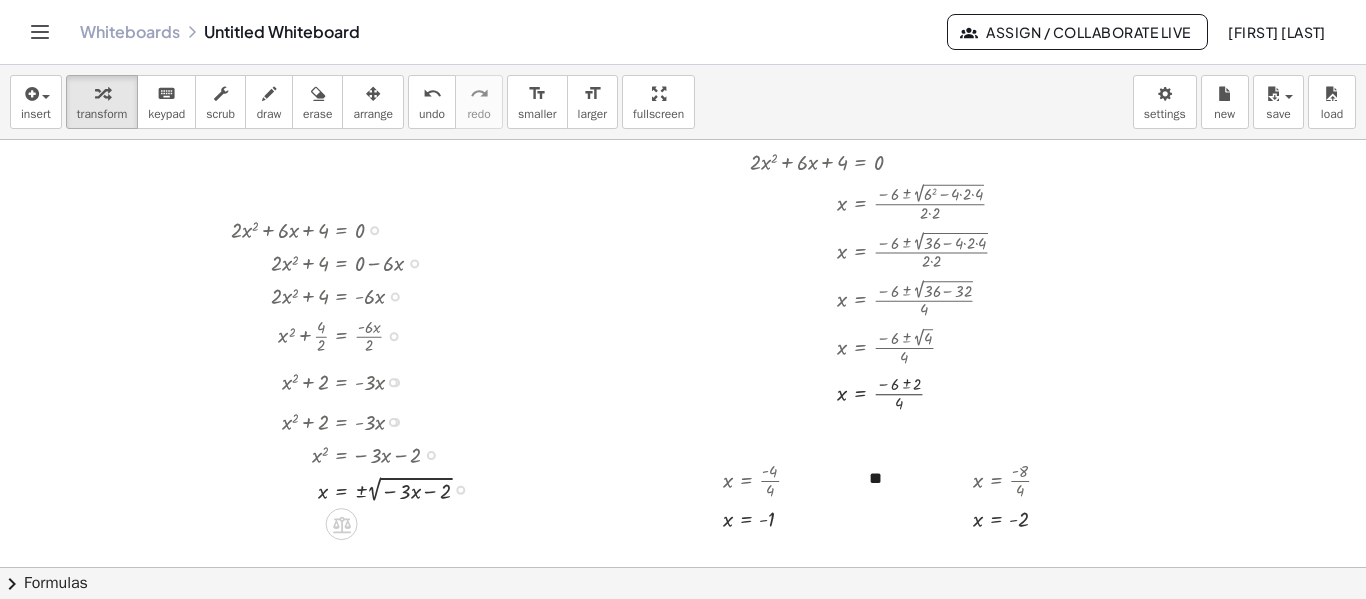 click at bounding box center (358, 488) 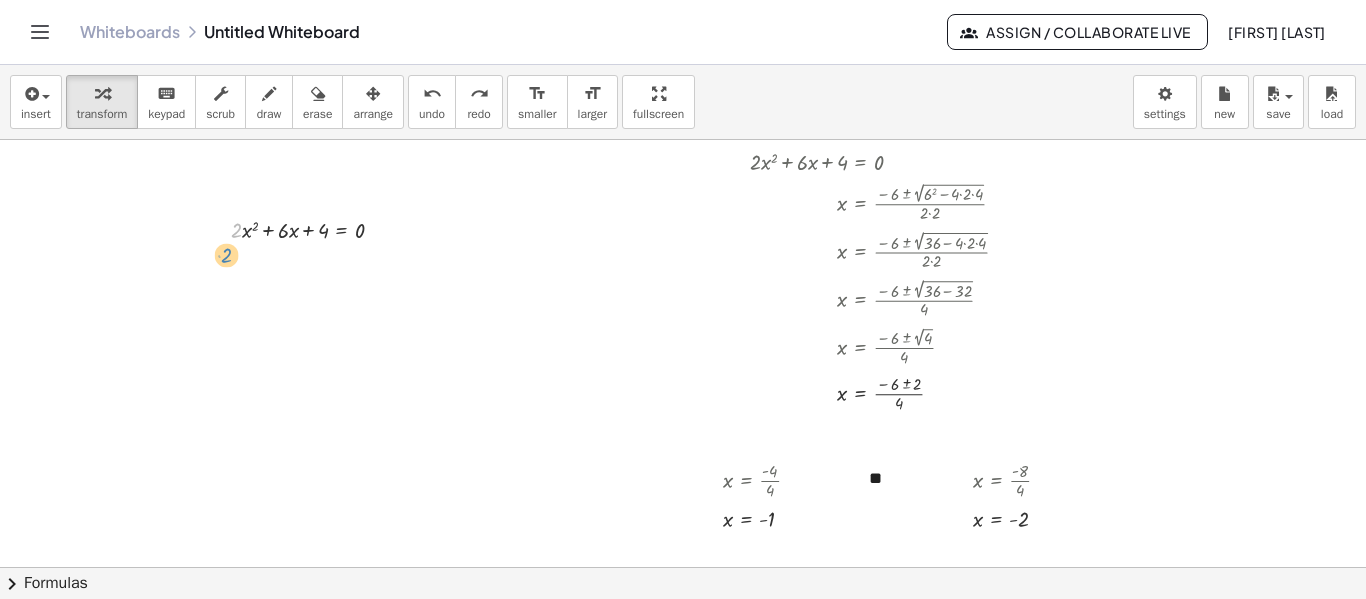 drag, startPoint x: 237, startPoint y: 234, endPoint x: 227, endPoint y: 259, distance: 26.925823 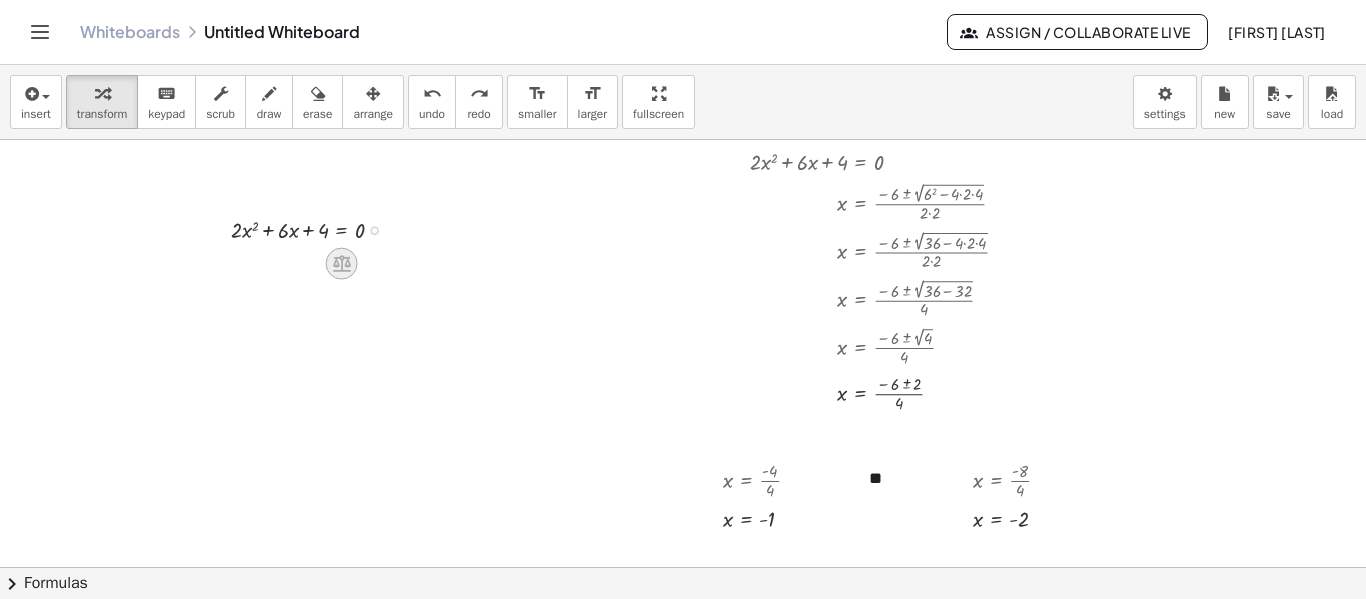 click 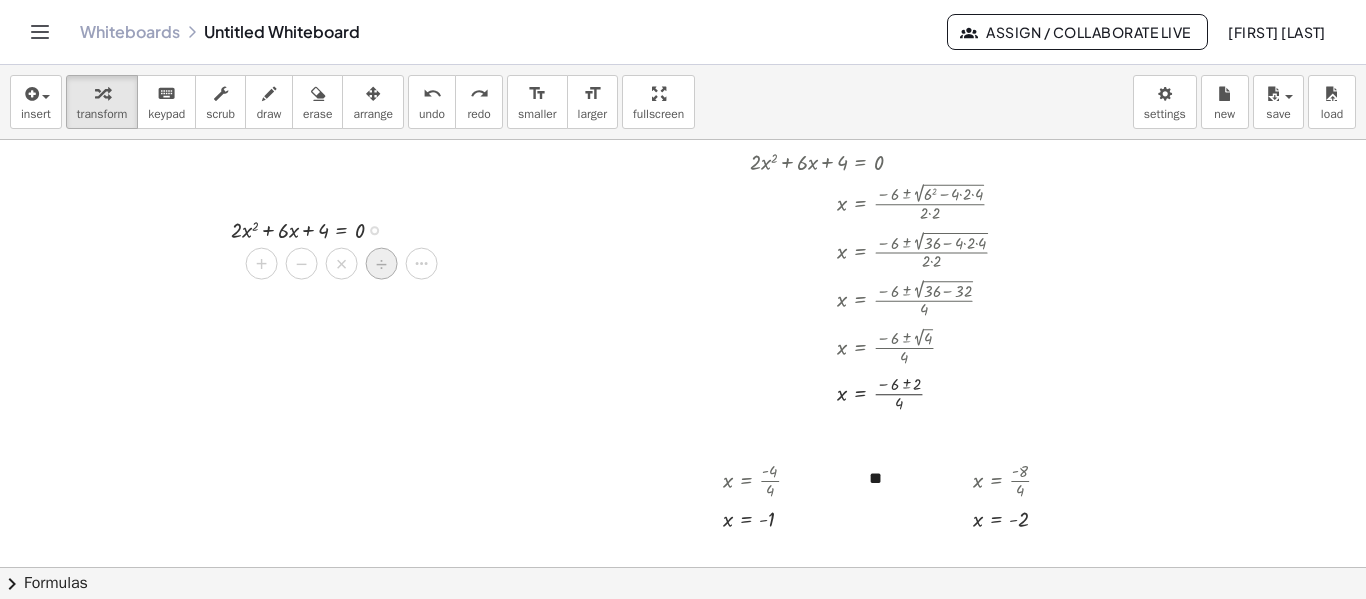click on "÷" at bounding box center (382, 263) 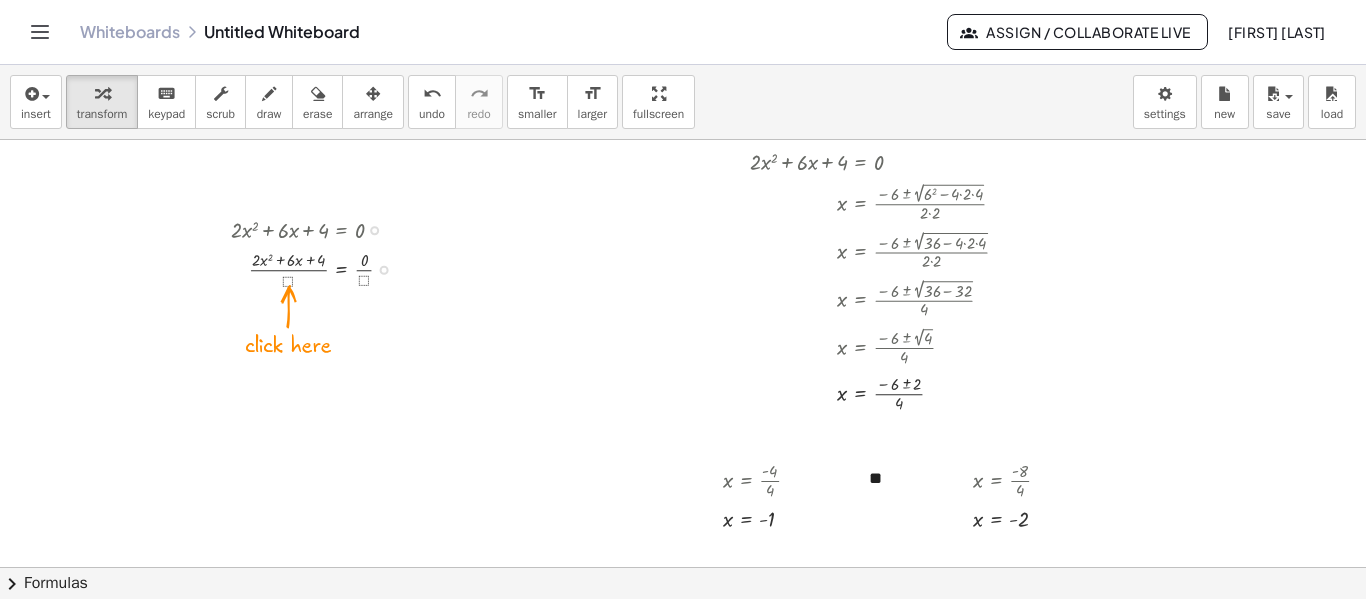 click at bounding box center (320, 268) 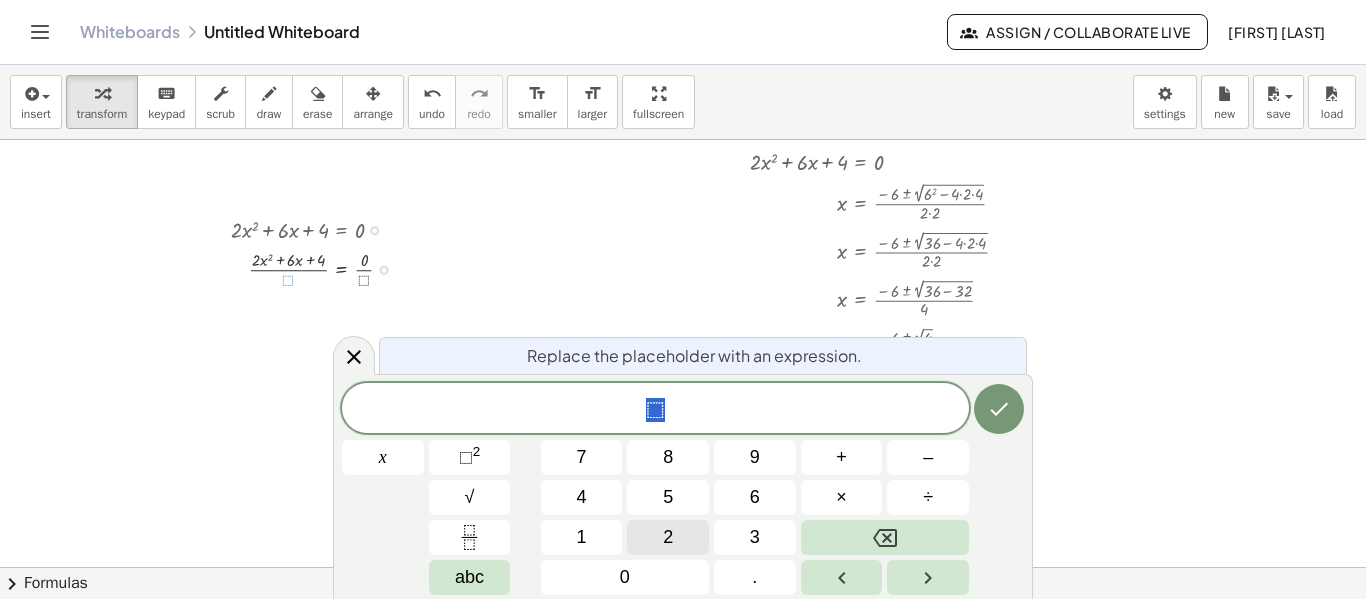 click on "2" at bounding box center (668, 537) 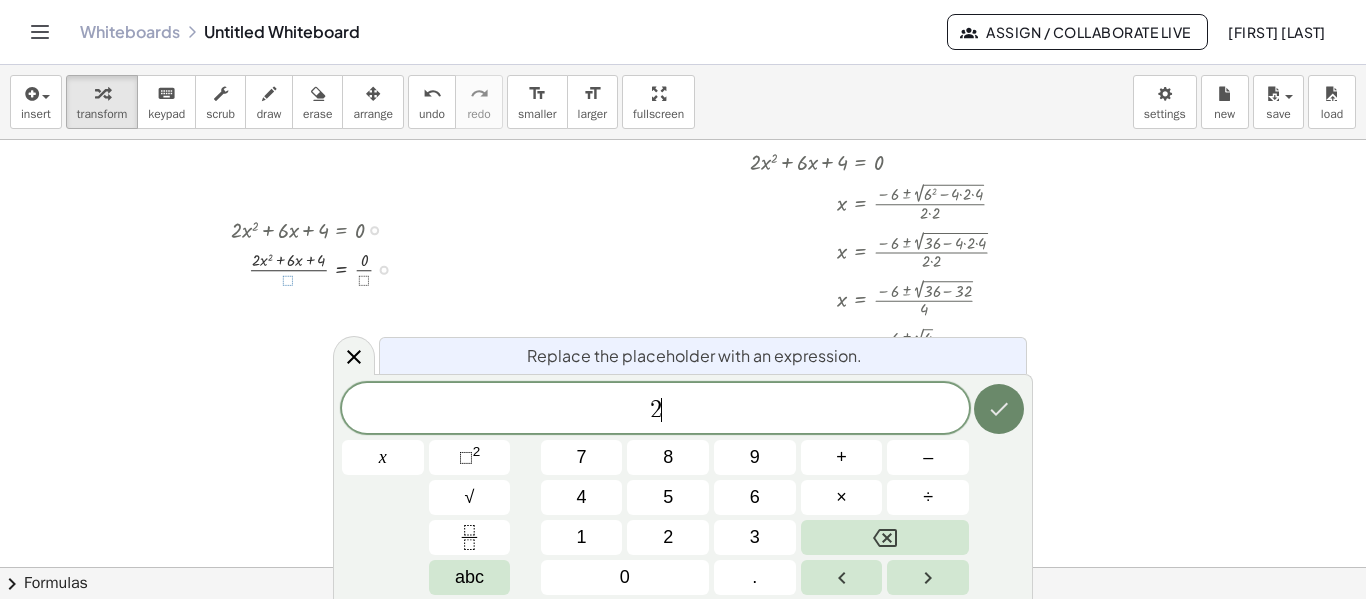 click 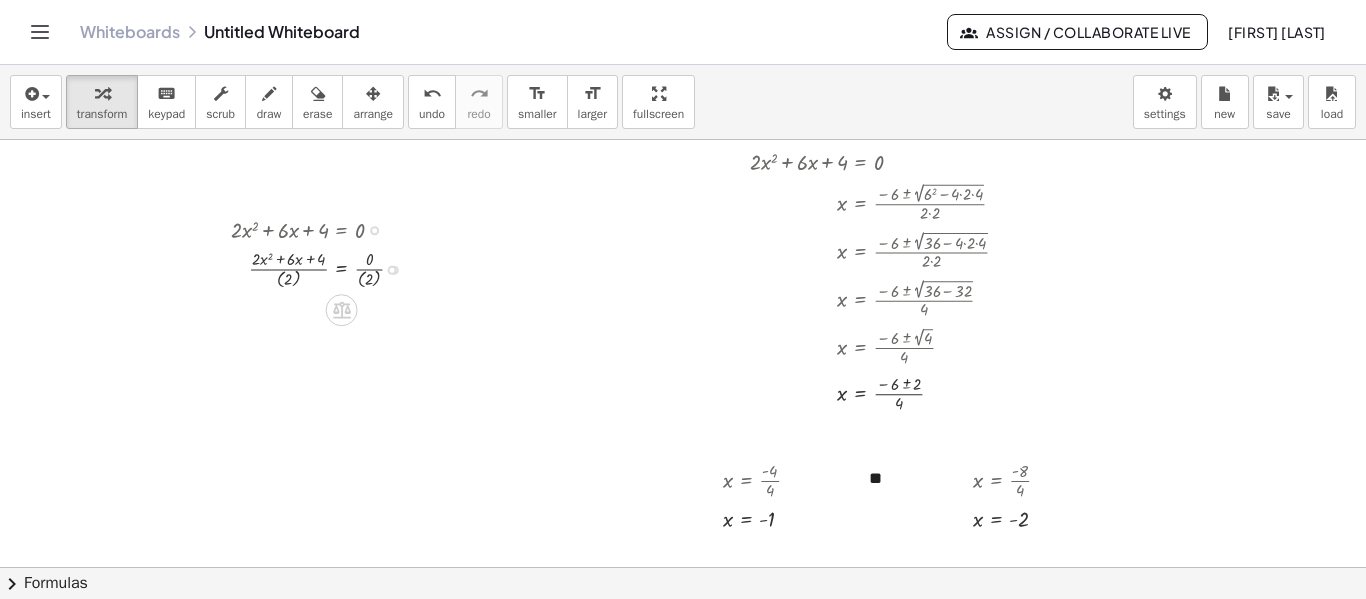 click at bounding box center (325, 268) 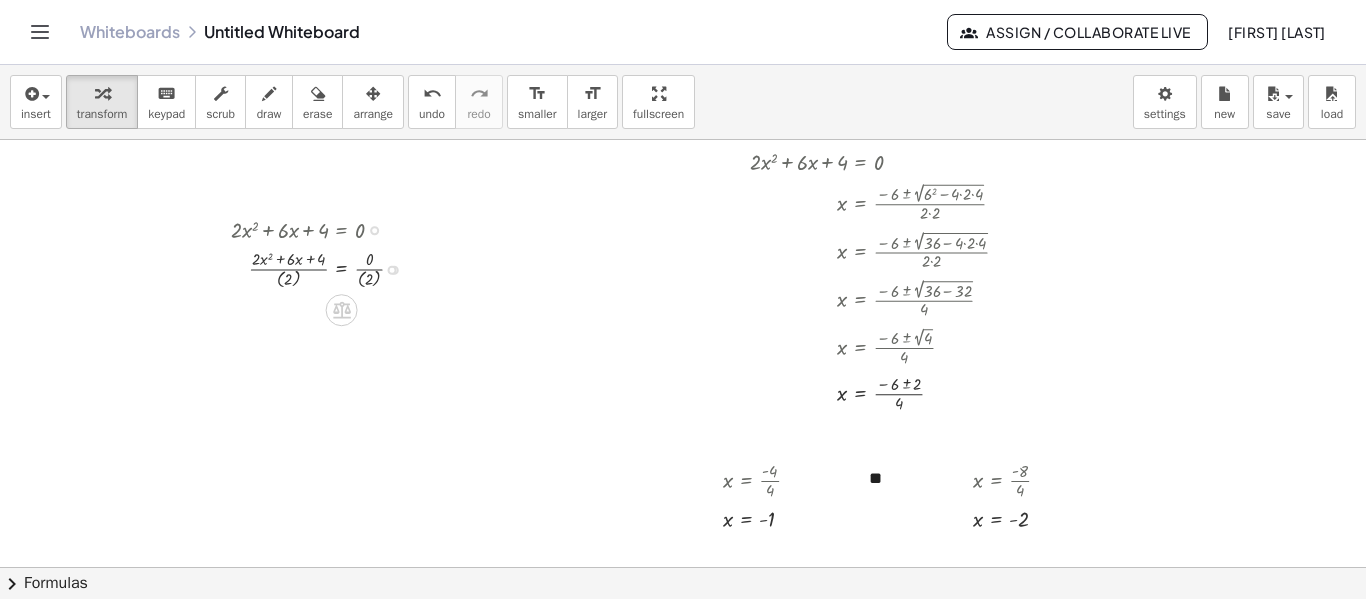 click at bounding box center [325, 268] 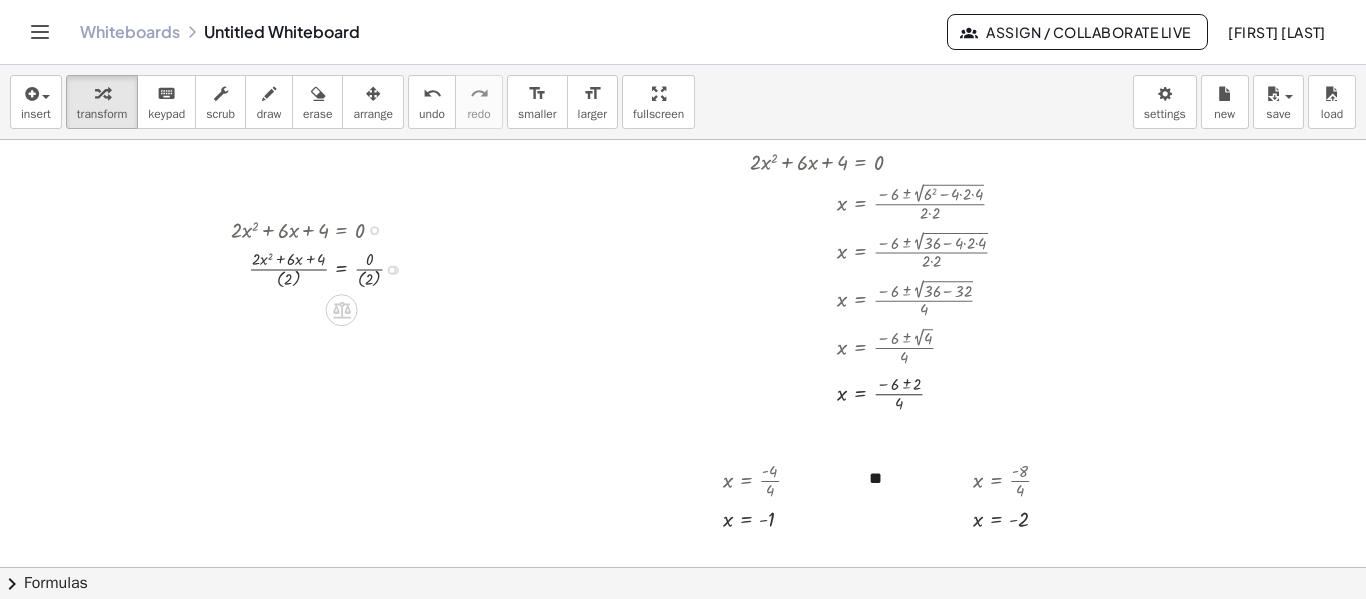 click at bounding box center (325, 268) 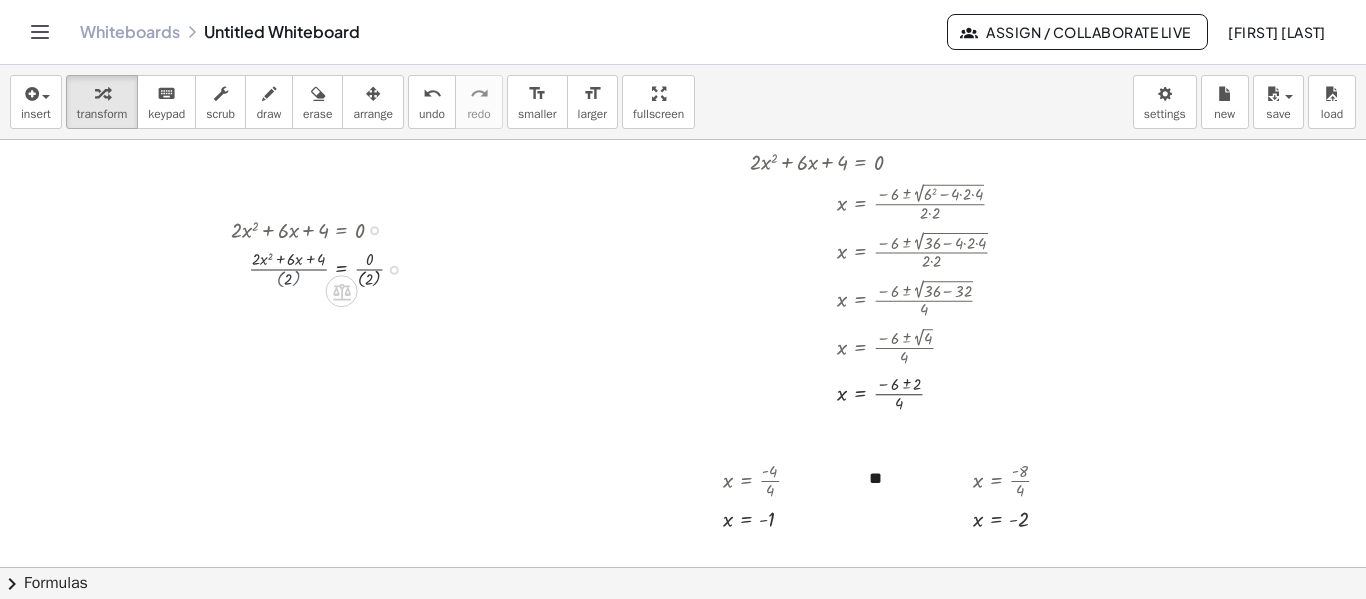 click at bounding box center [325, 268] 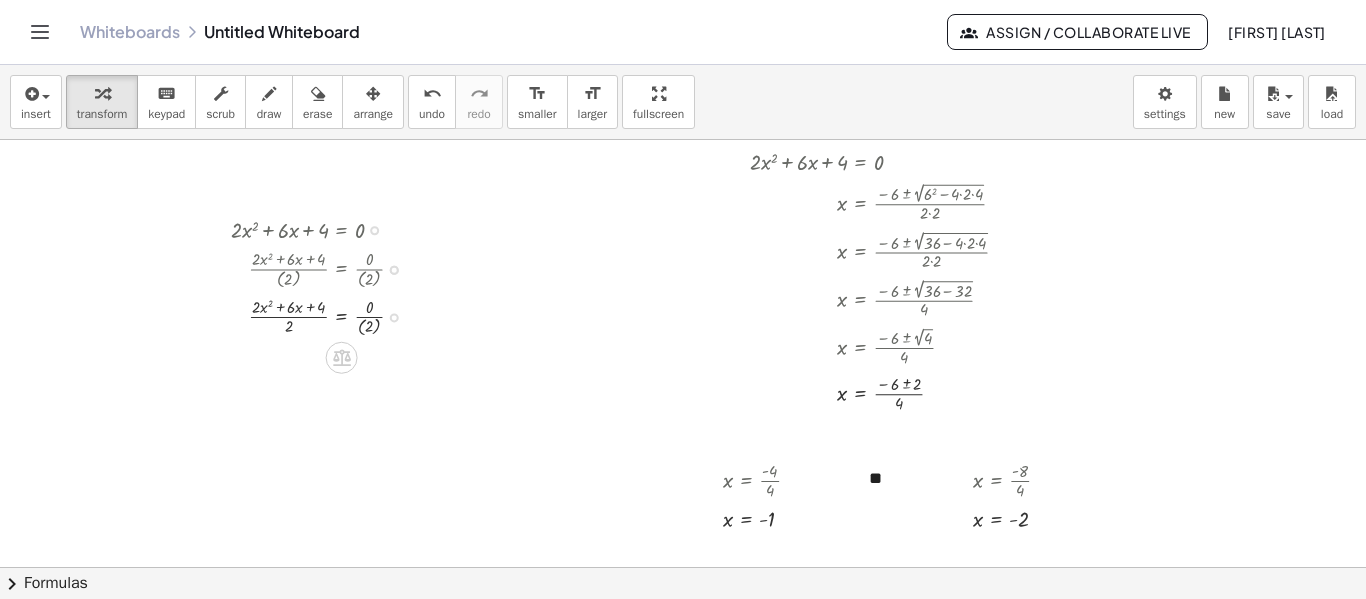 click at bounding box center (325, 316) 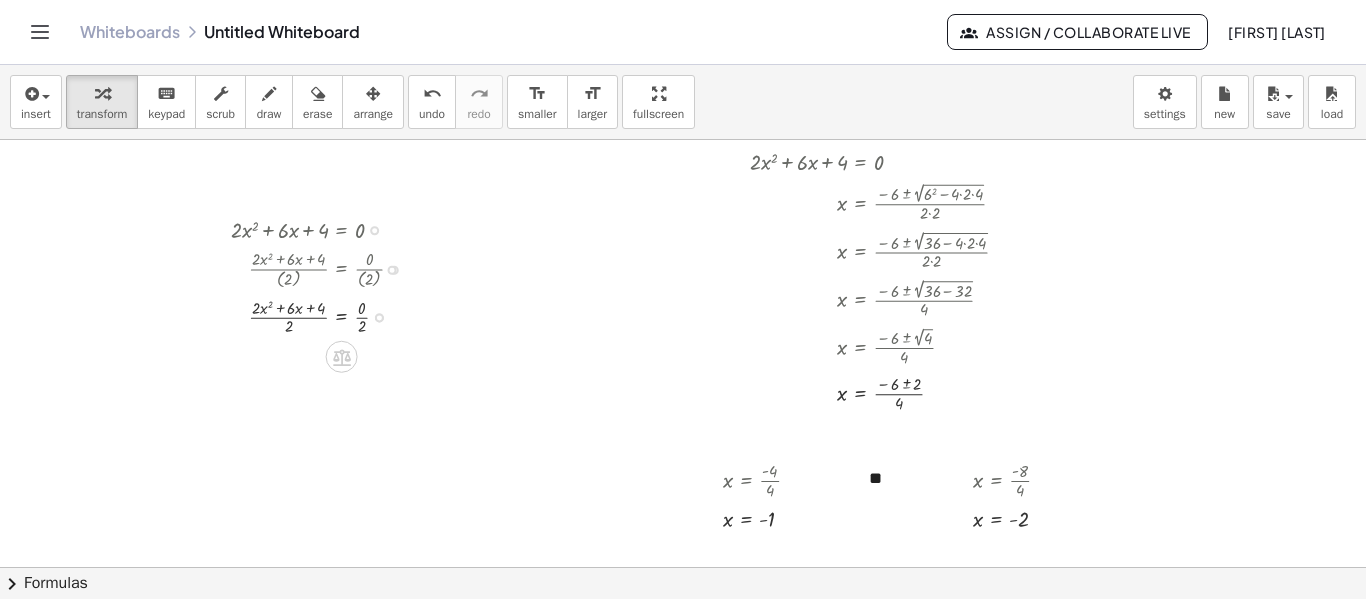 click at bounding box center [325, 316] 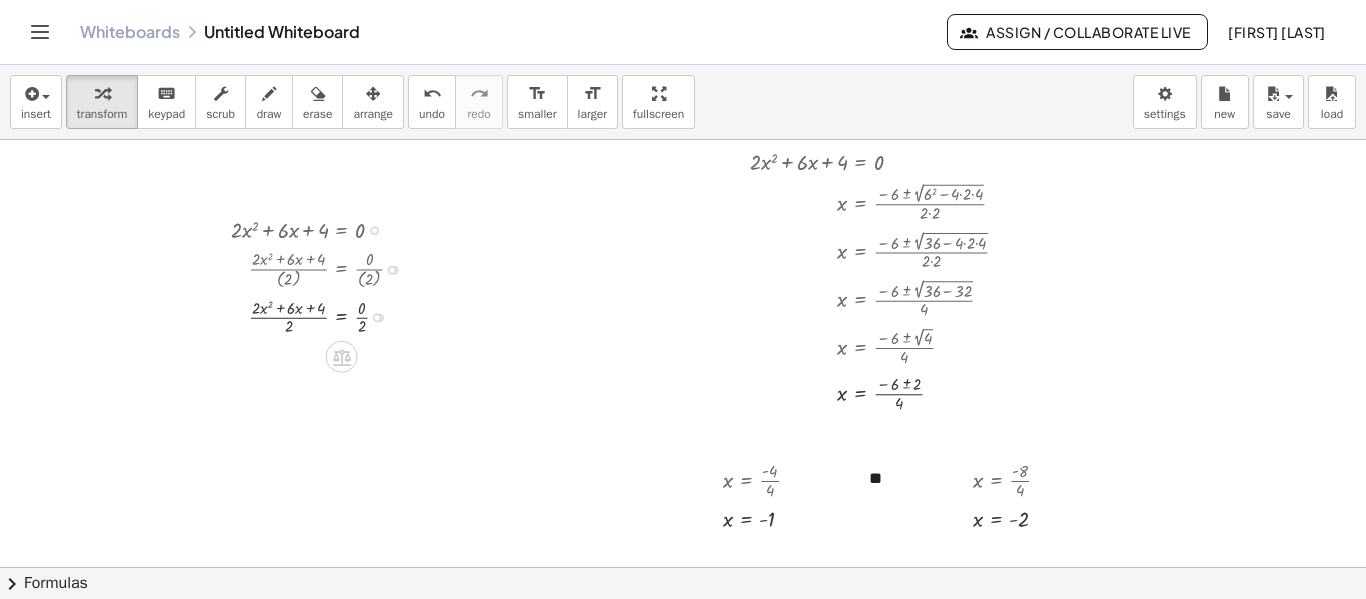 click at bounding box center [325, 316] 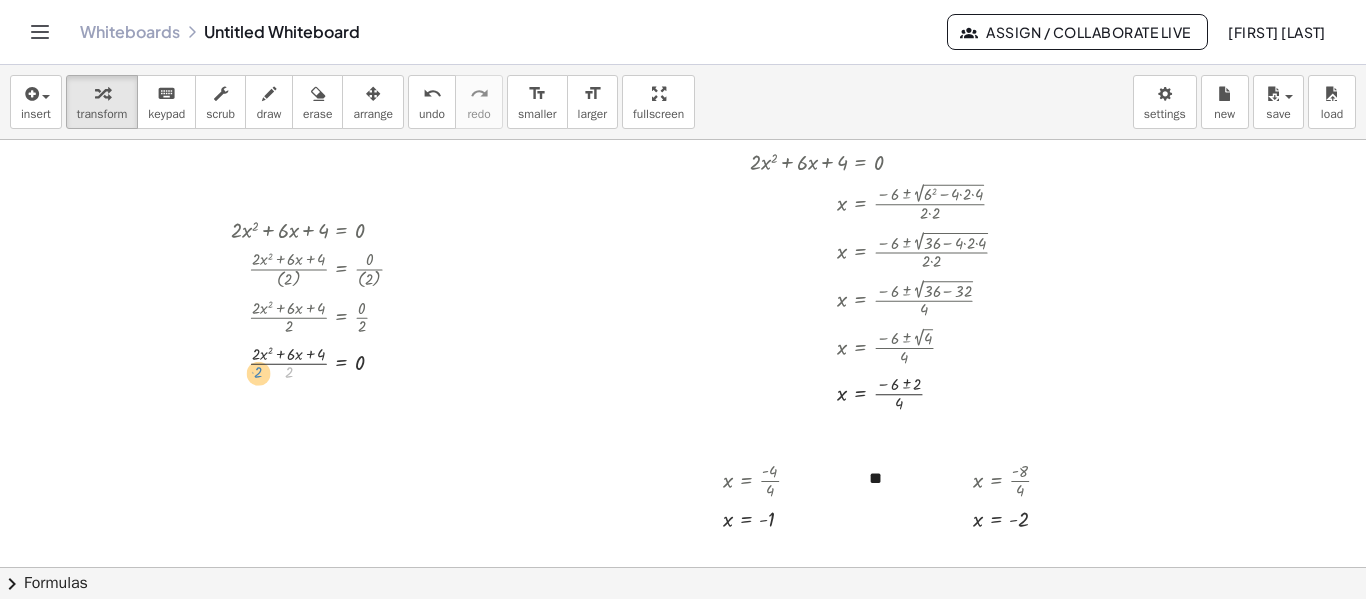 drag, startPoint x: 283, startPoint y: 372, endPoint x: 256, endPoint y: 372, distance: 27 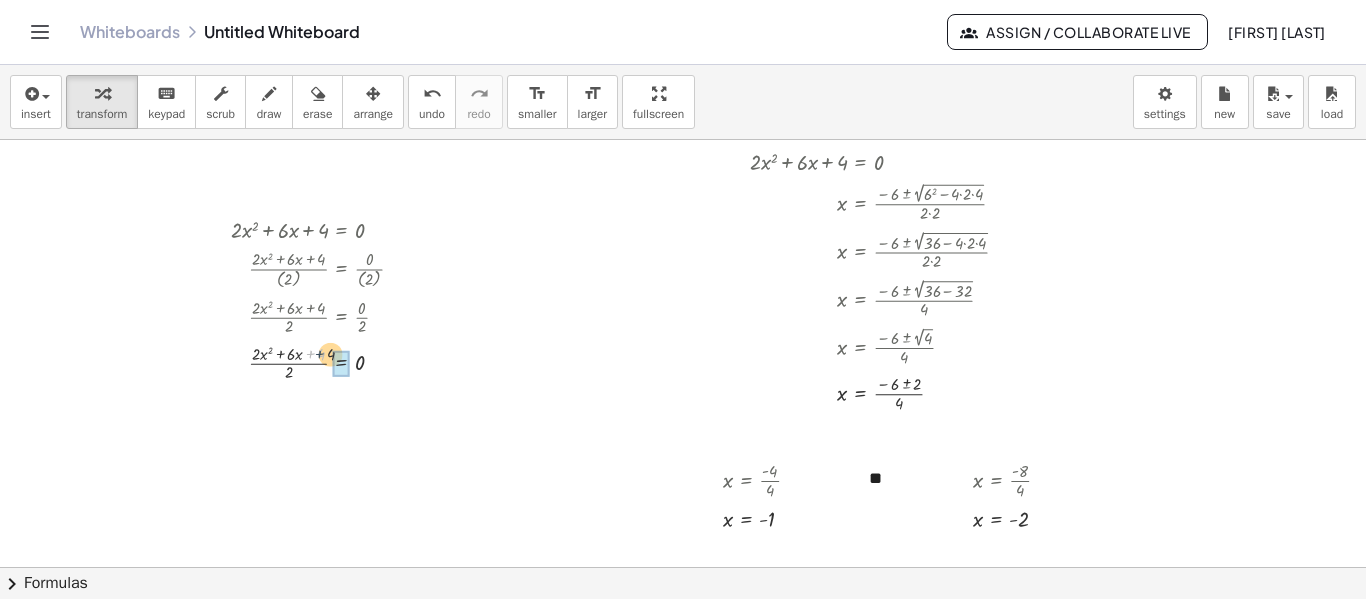 drag, startPoint x: 314, startPoint y: 369, endPoint x: 330, endPoint y: 367, distance: 16.124516 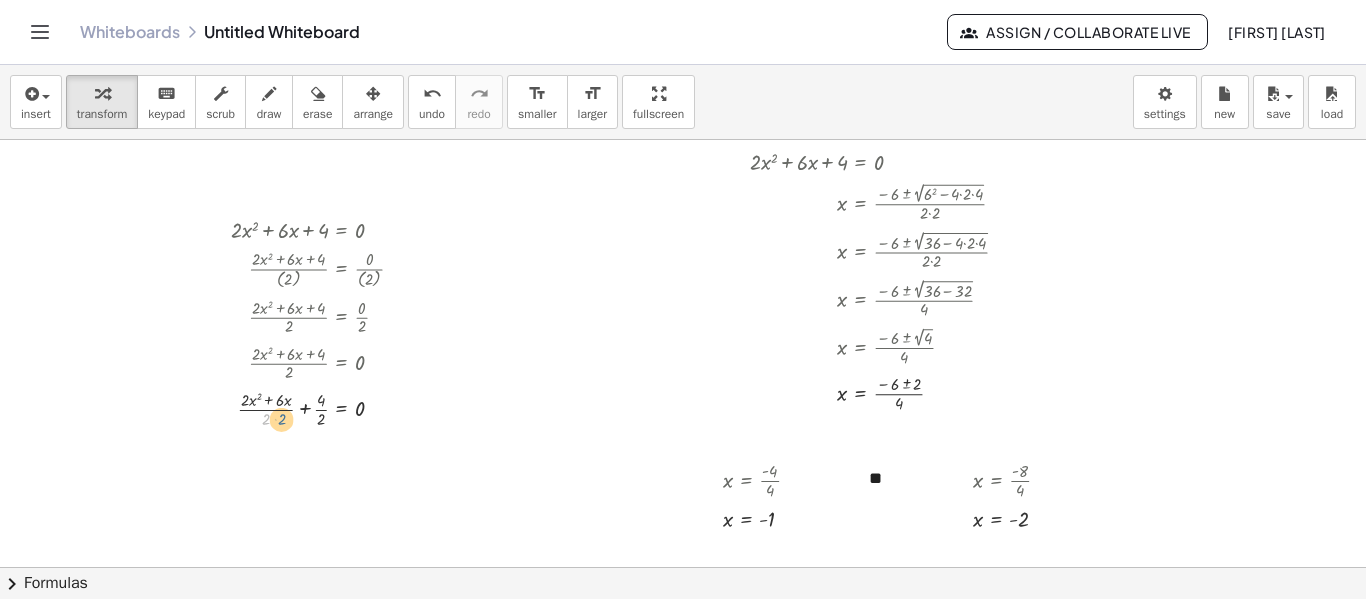 drag, startPoint x: 262, startPoint y: 419, endPoint x: 279, endPoint y: 419, distance: 17 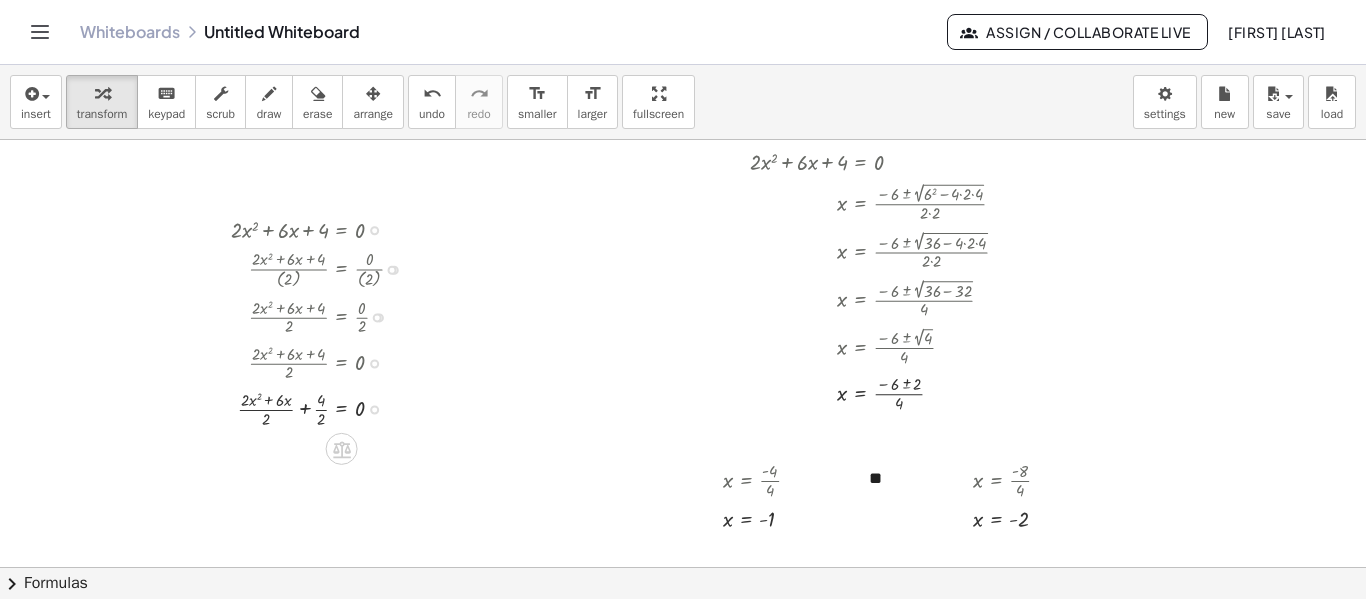click at bounding box center [325, 408] 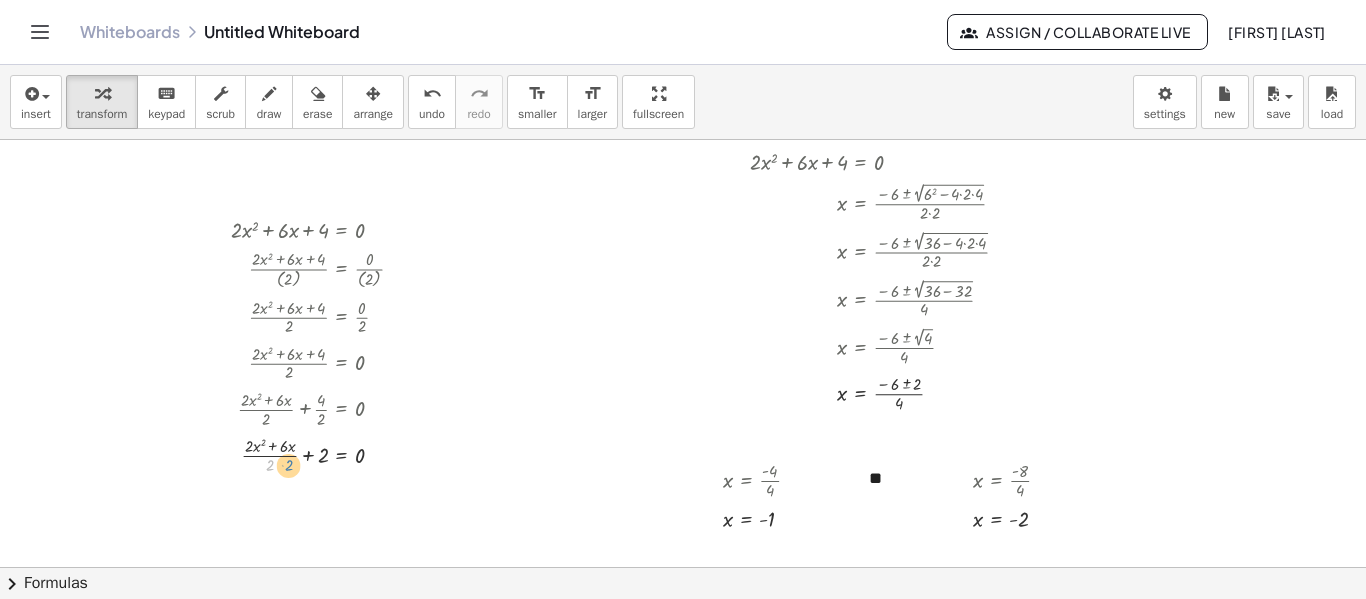 drag, startPoint x: 268, startPoint y: 466, endPoint x: 287, endPoint y: 466, distance: 19 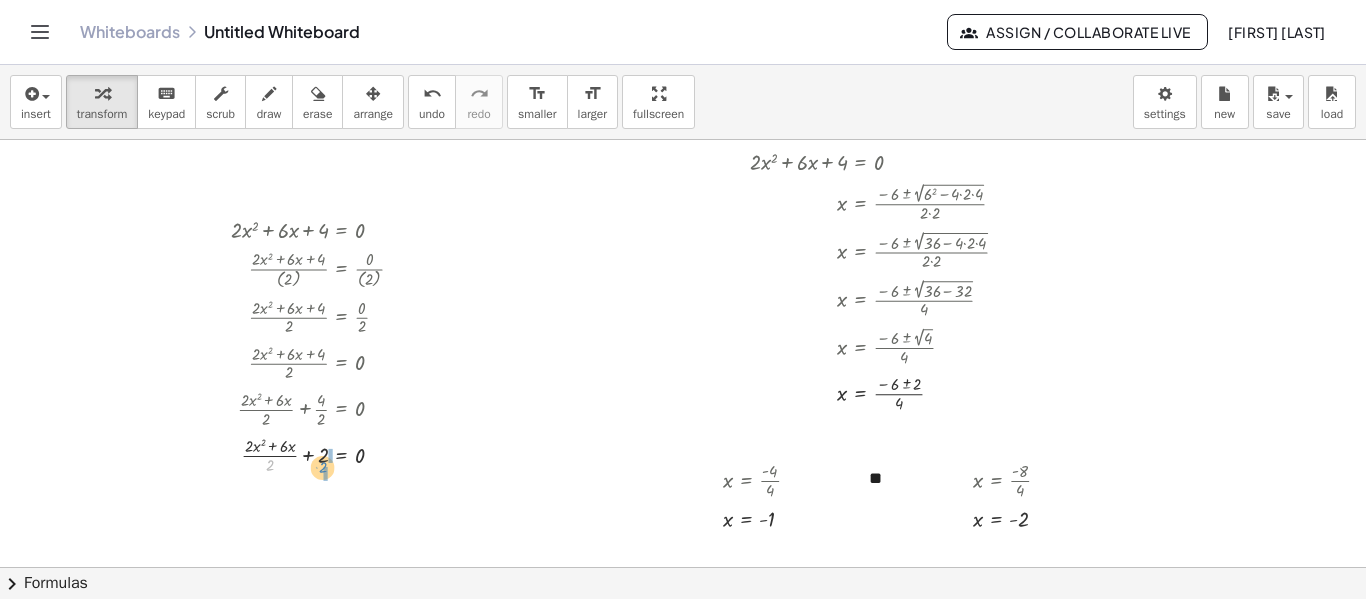 drag, startPoint x: 266, startPoint y: 465, endPoint x: 319, endPoint y: 467, distance: 53.037724 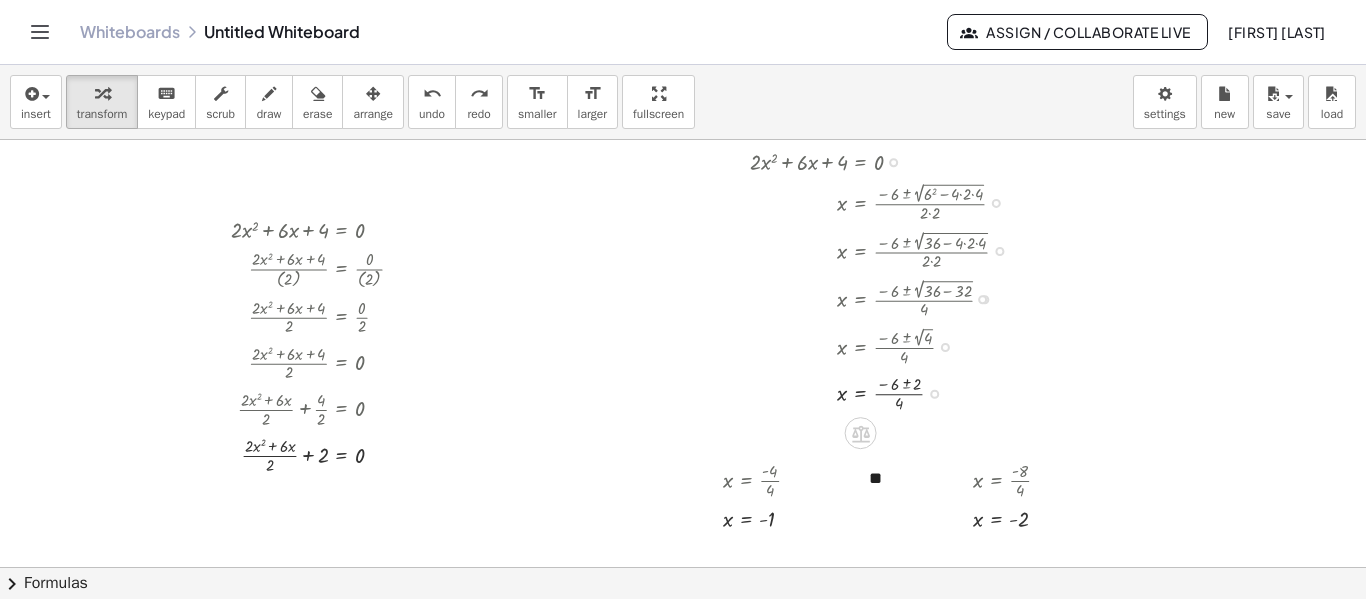 drag, startPoint x: 759, startPoint y: 160, endPoint x: 803, endPoint y: 177, distance: 47.169907 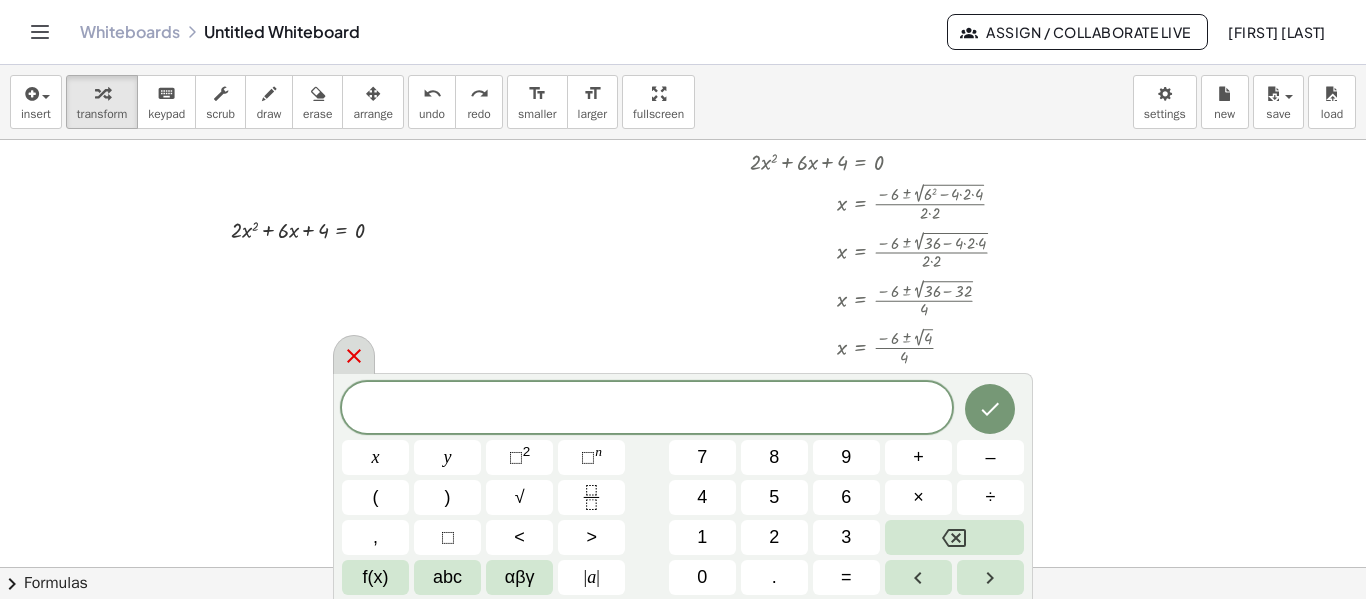 click 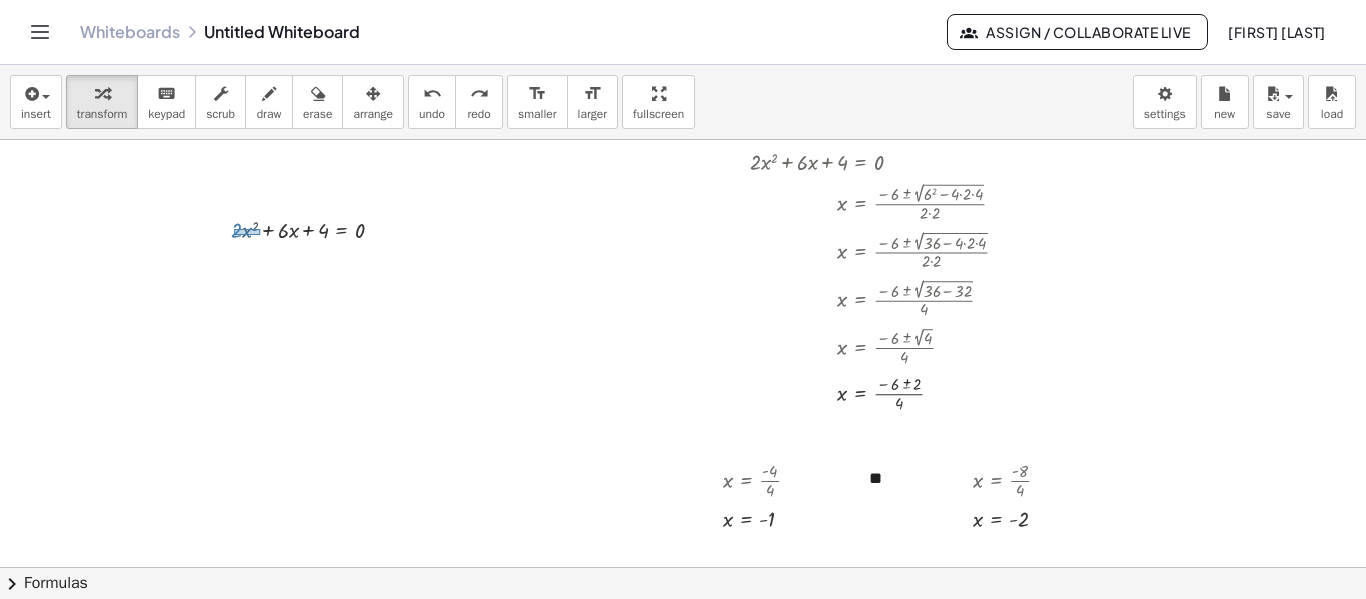 drag, startPoint x: 234, startPoint y: 229, endPoint x: 260, endPoint y: 235, distance: 26.683329 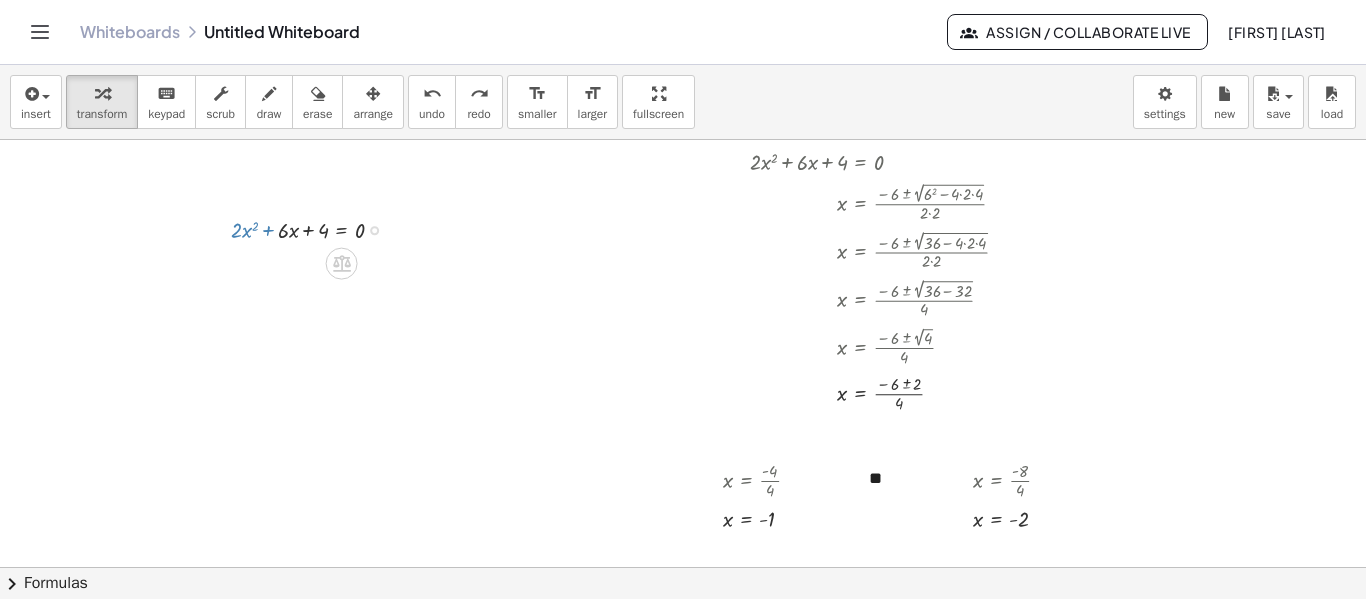 click at bounding box center (315, 228) 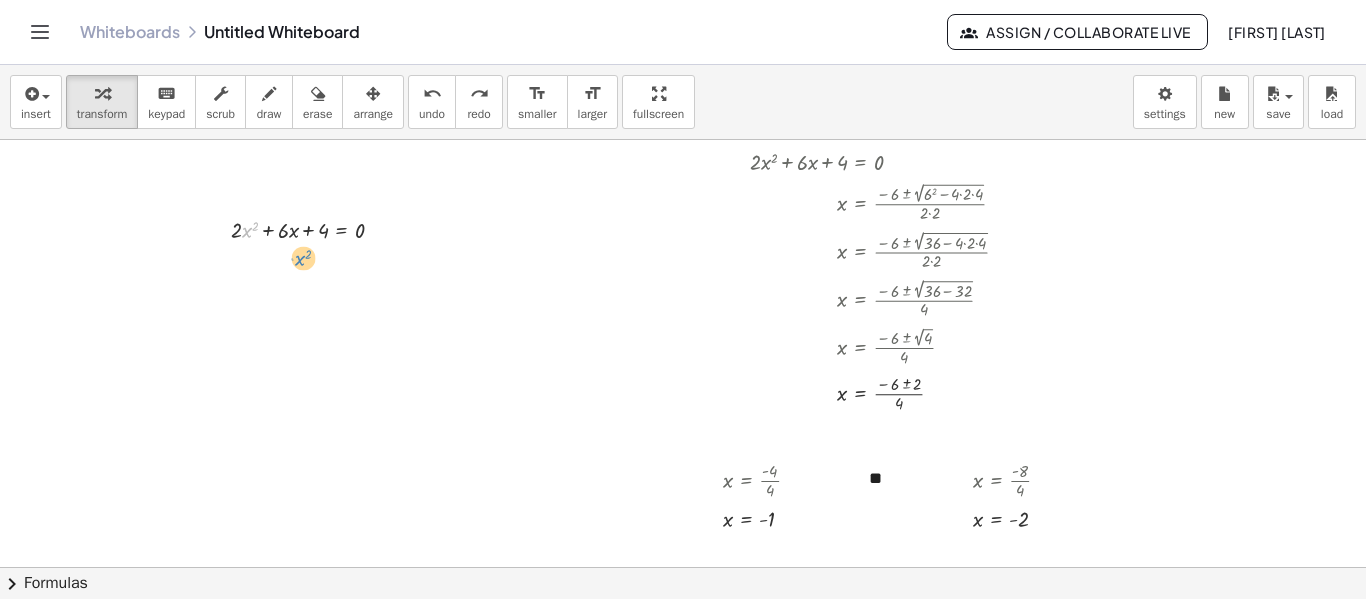 drag, startPoint x: 242, startPoint y: 232, endPoint x: 295, endPoint y: 260, distance: 59.94164 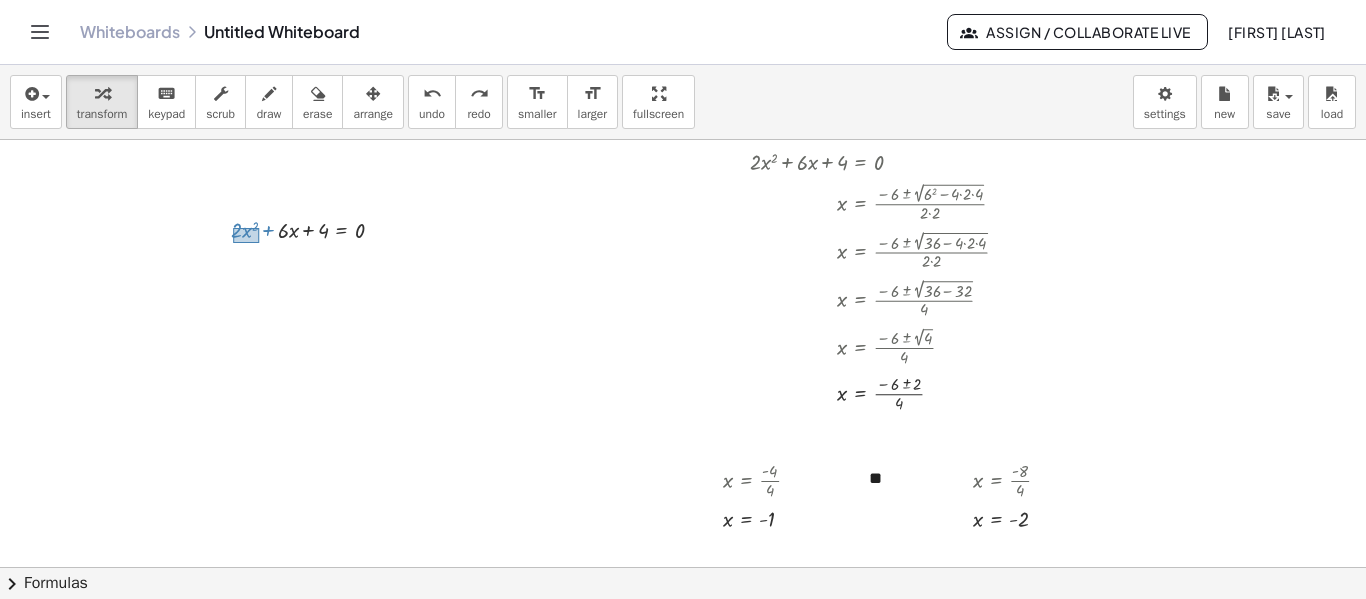 drag, startPoint x: 233, startPoint y: 228, endPoint x: 259, endPoint y: 243, distance: 30.016663 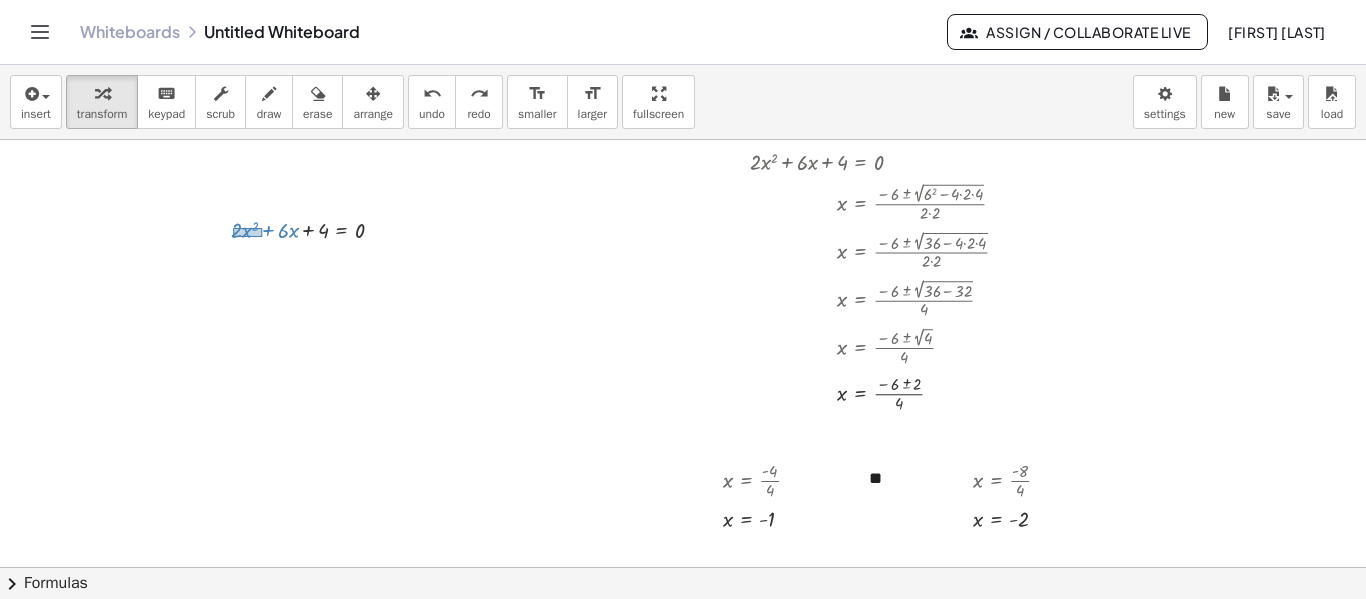 drag, startPoint x: 233, startPoint y: 228, endPoint x: 262, endPoint y: 236, distance: 30.083218 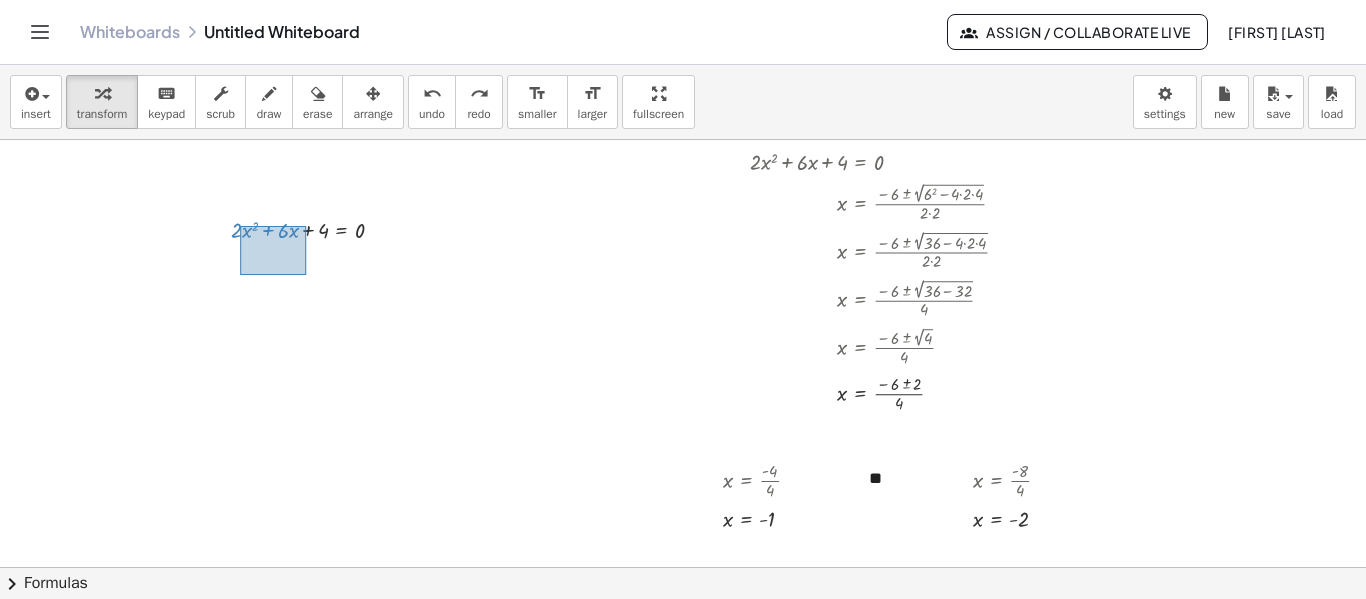 drag, startPoint x: 240, startPoint y: 226, endPoint x: 307, endPoint y: 275, distance: 83.00603 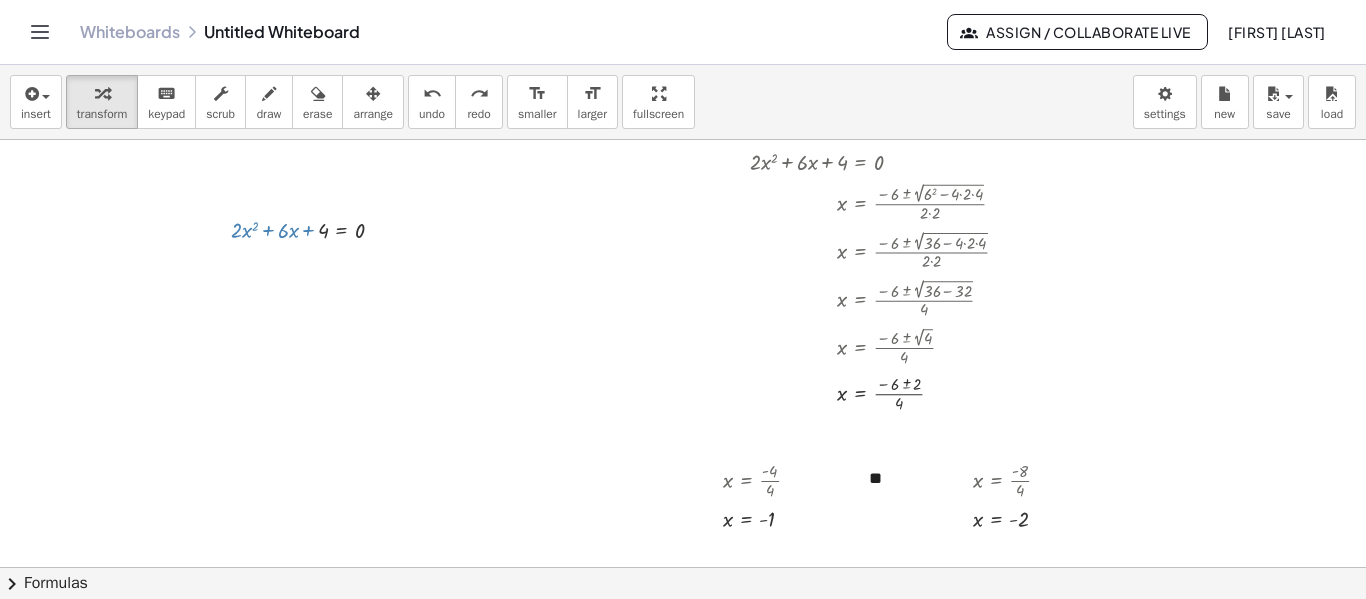 click at bounding box center (683, 352) 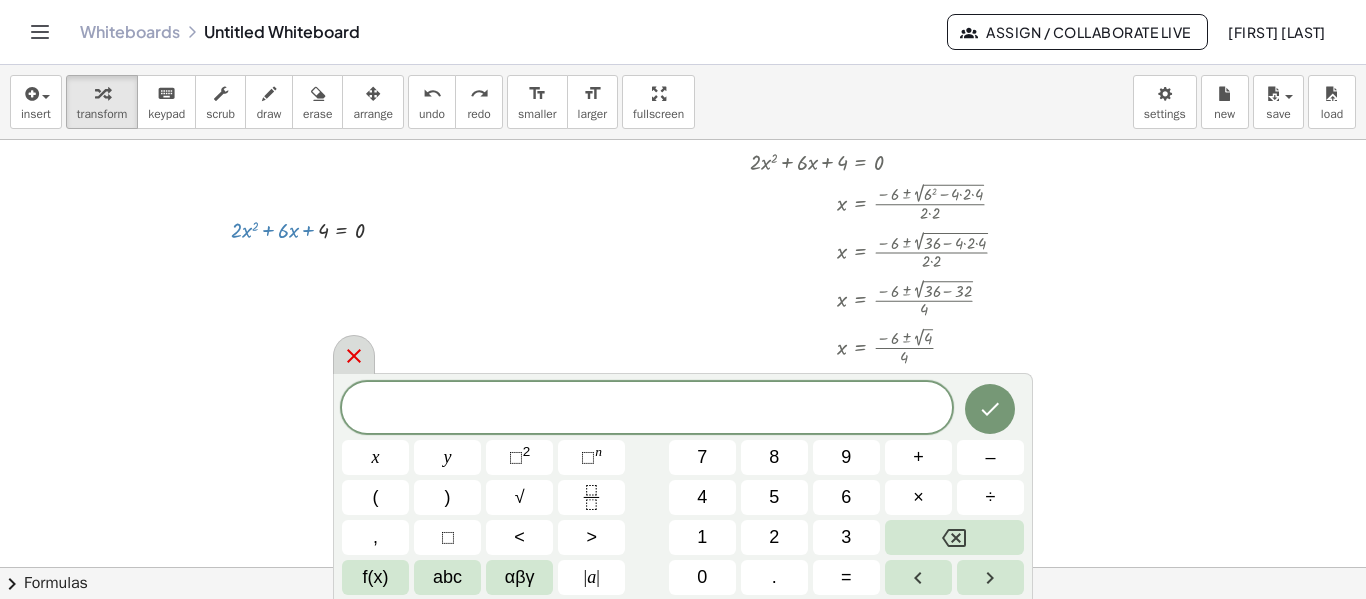 click 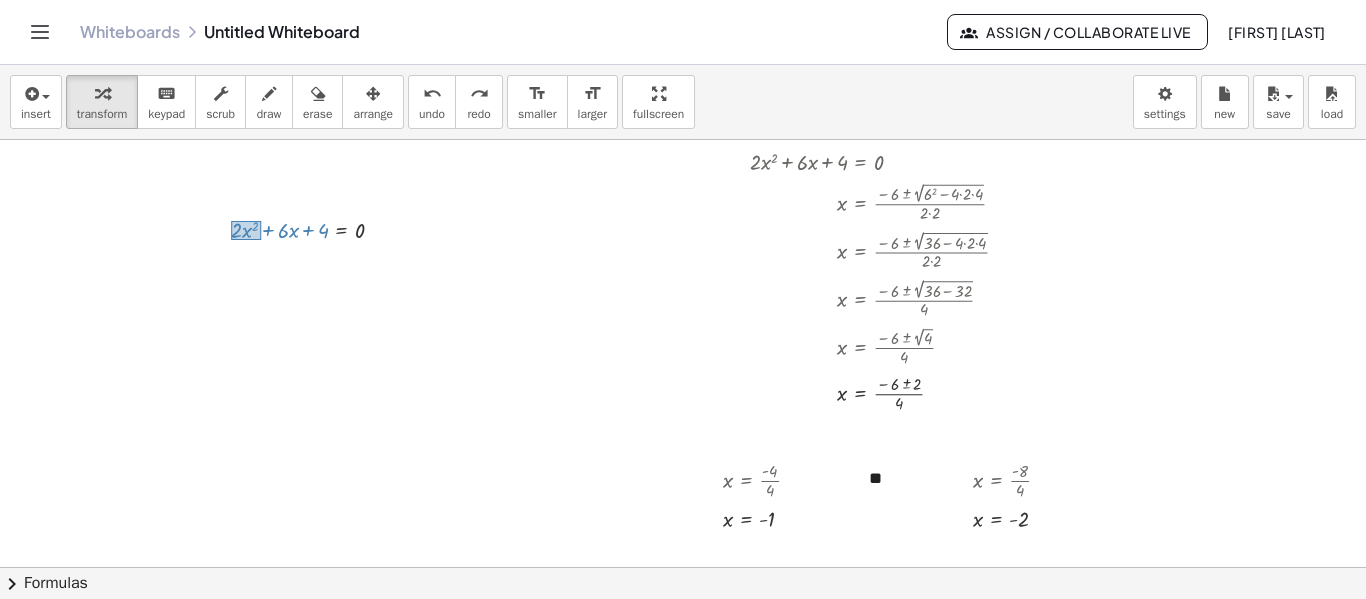 drag, startPoint x: 231, startPoint y: 221, endPoint x: 261, endPoint y: 240, distance: 35.510563 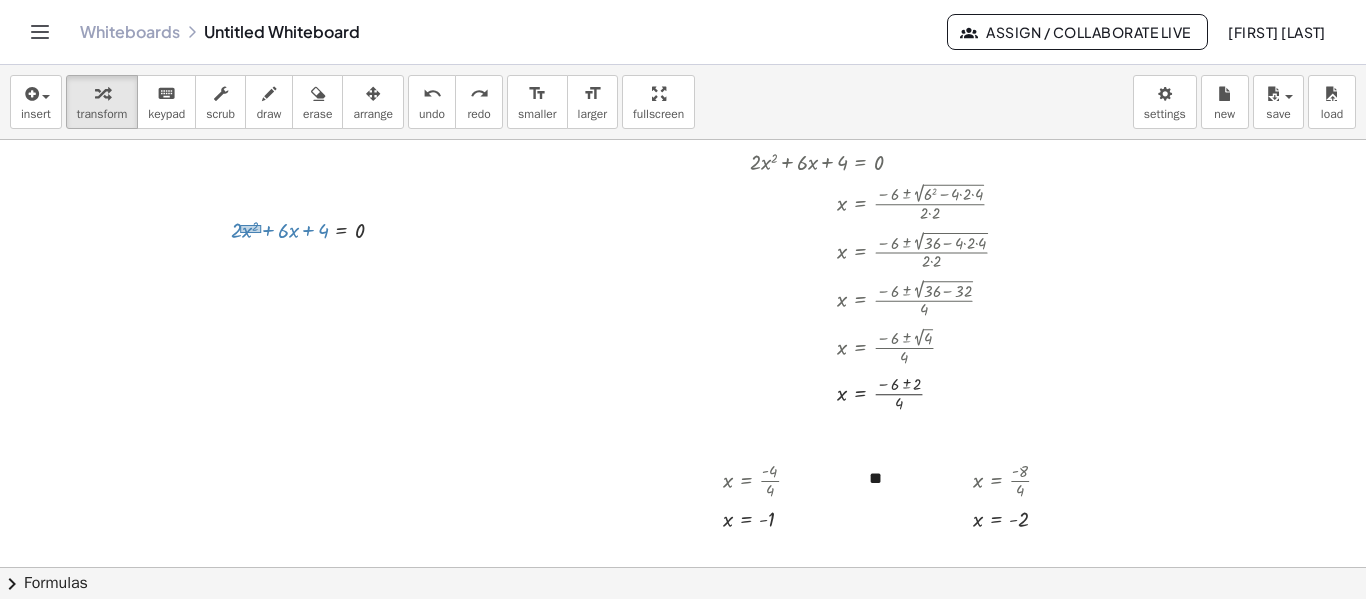 drag, startPoint x: 240, startPoint y: 225, endPoint x: 261, endPoint y: 233, distance: 22.472204 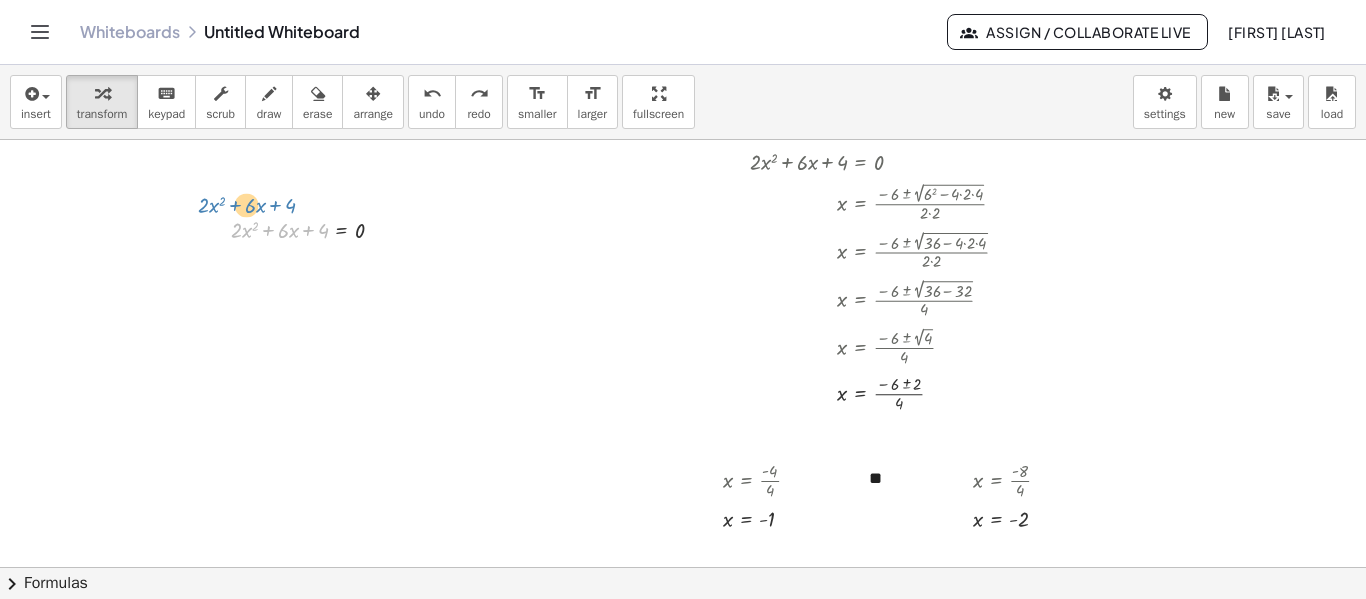 drag, startPoint x: 258, startPoint y: 238, endPoint x: 225, endPoint y: 213, distance: 41.400482 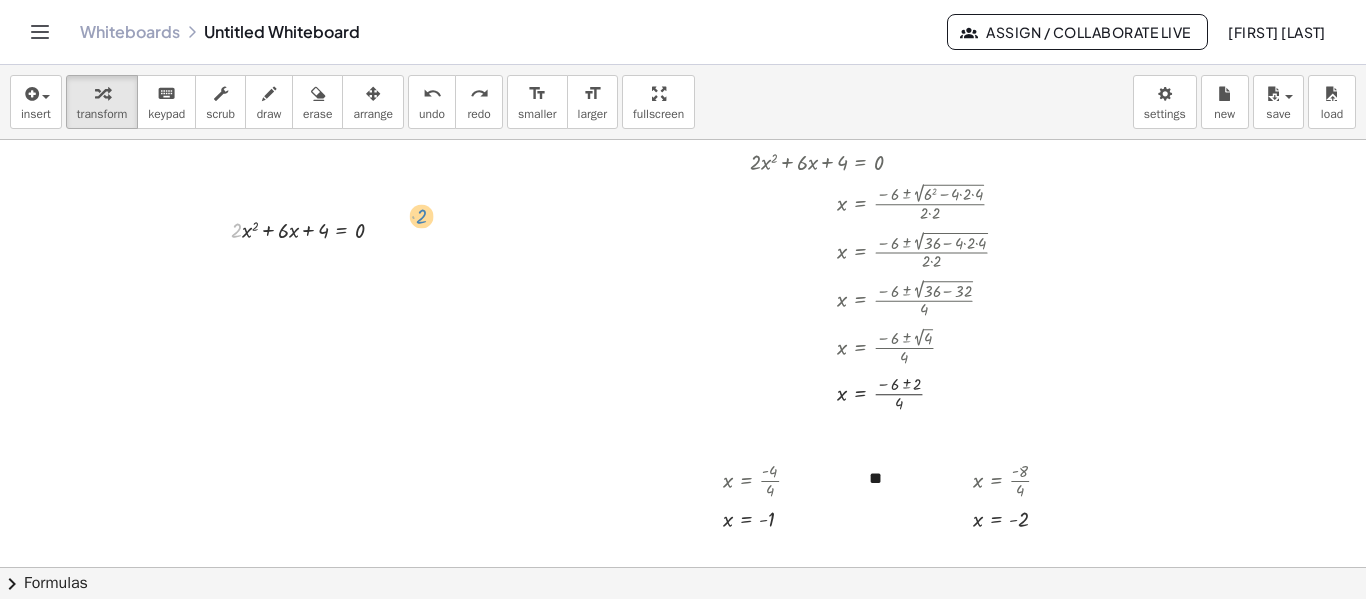 drag, startPoint x: 236, startPoint y: 227, endPoint x: 422, endPoint y: 212, distance: 186.60385 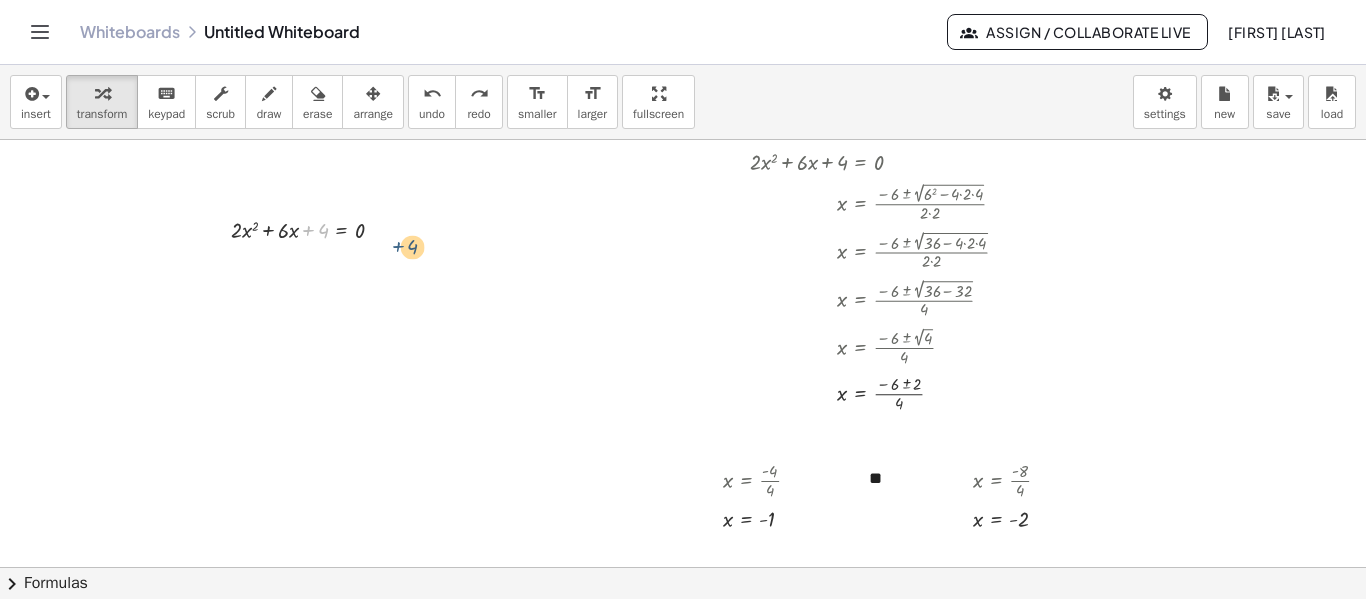 drag, startPoint x: 308, startPoint y: 229, endPoint x: 403, endPoint y: 245, distance: 96.337944 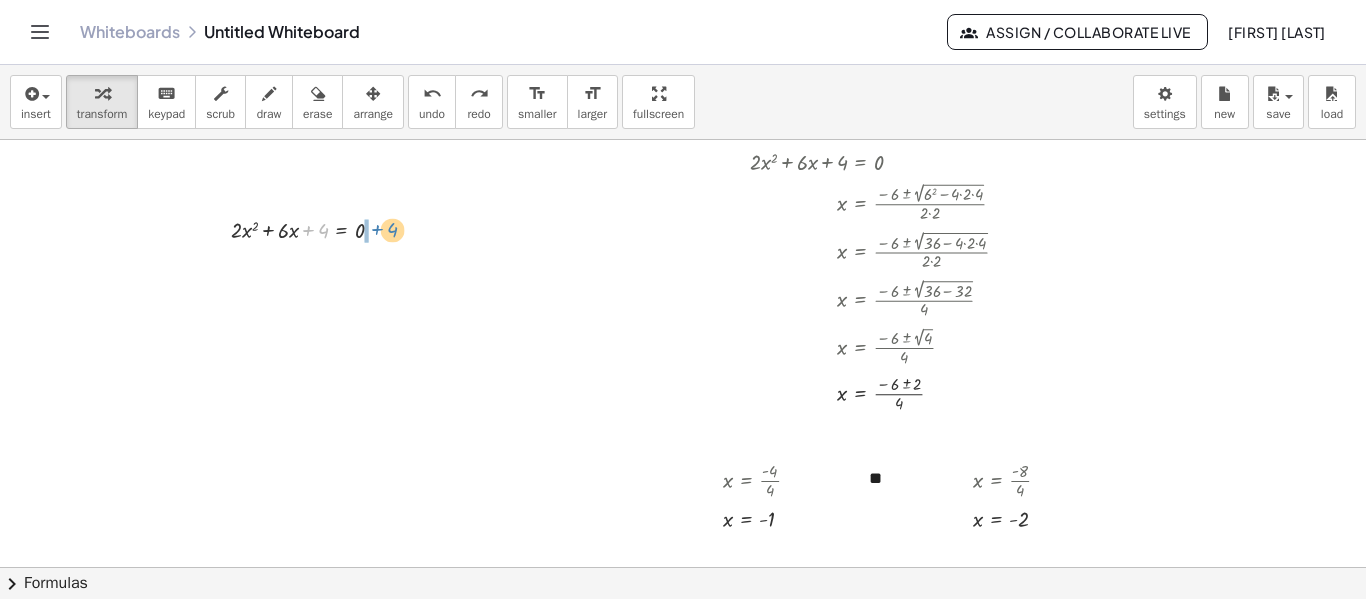 drag, startPoint x: 306, startPoint y: 230, endPoint x: 375, endPoint y: 229, distance: 69.00725 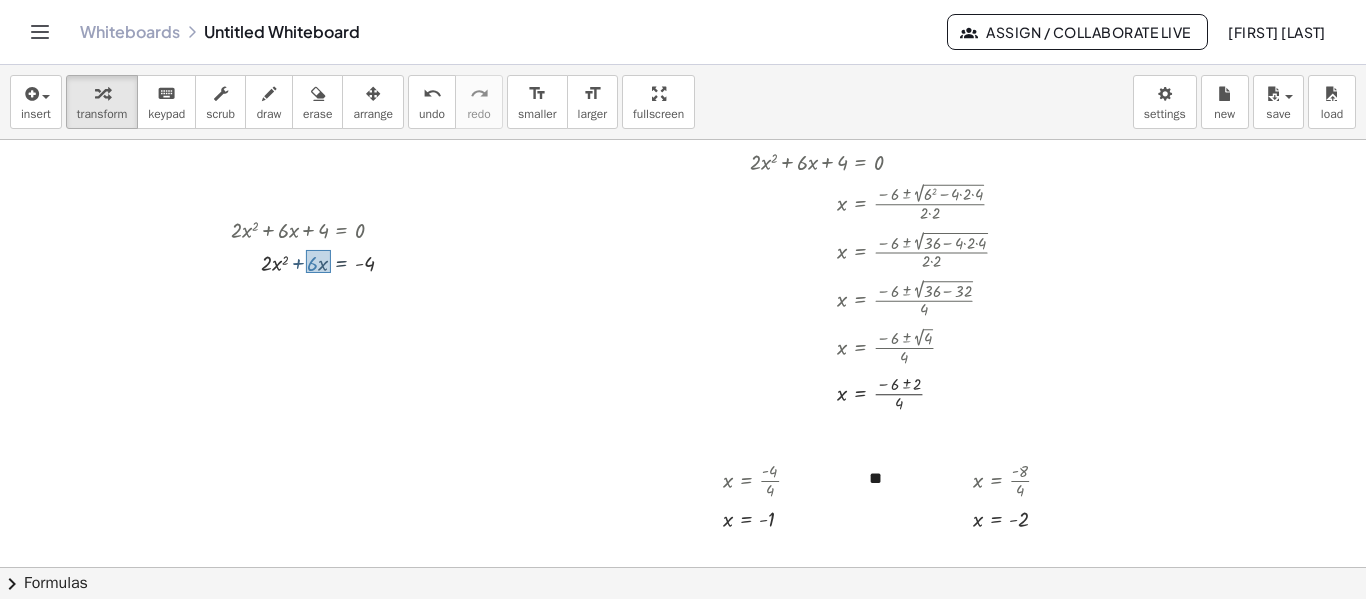 drag, startPoint x: 306, startPoint y: 250, endPoint x: 331, endPoint y: 273, distance: 33.970577 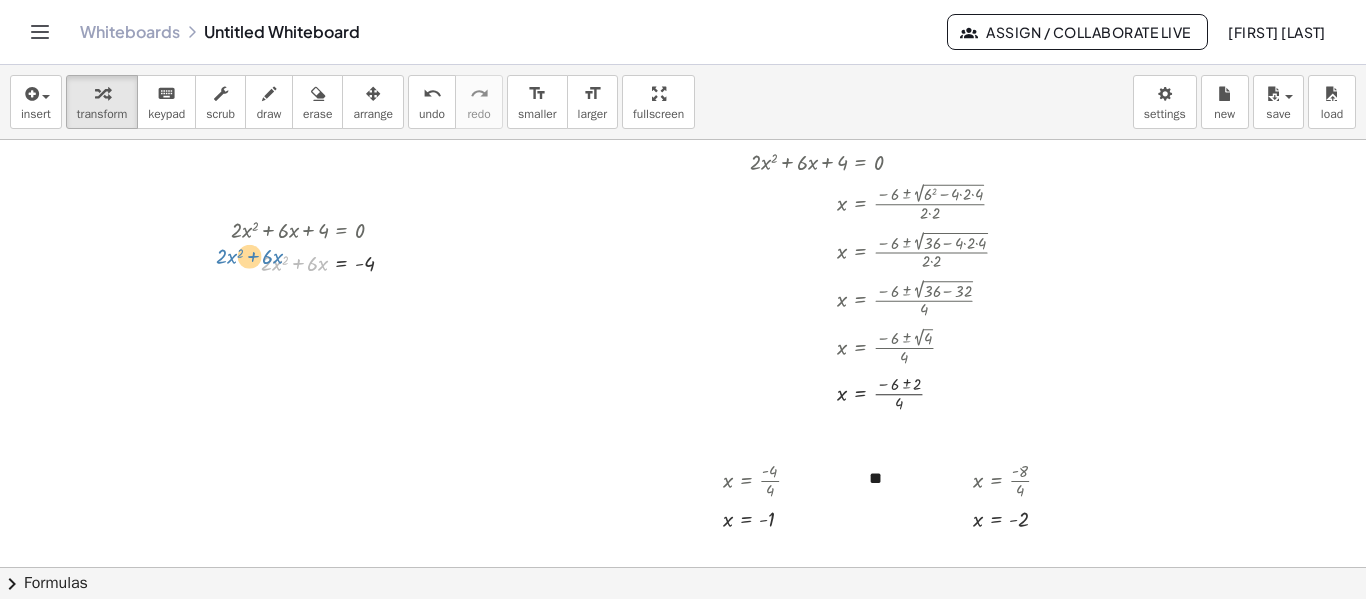 drag, startPoint x: 313, startPoint y: 262, endPoint x: 268, endPoint y: 255, distance: 45.54119 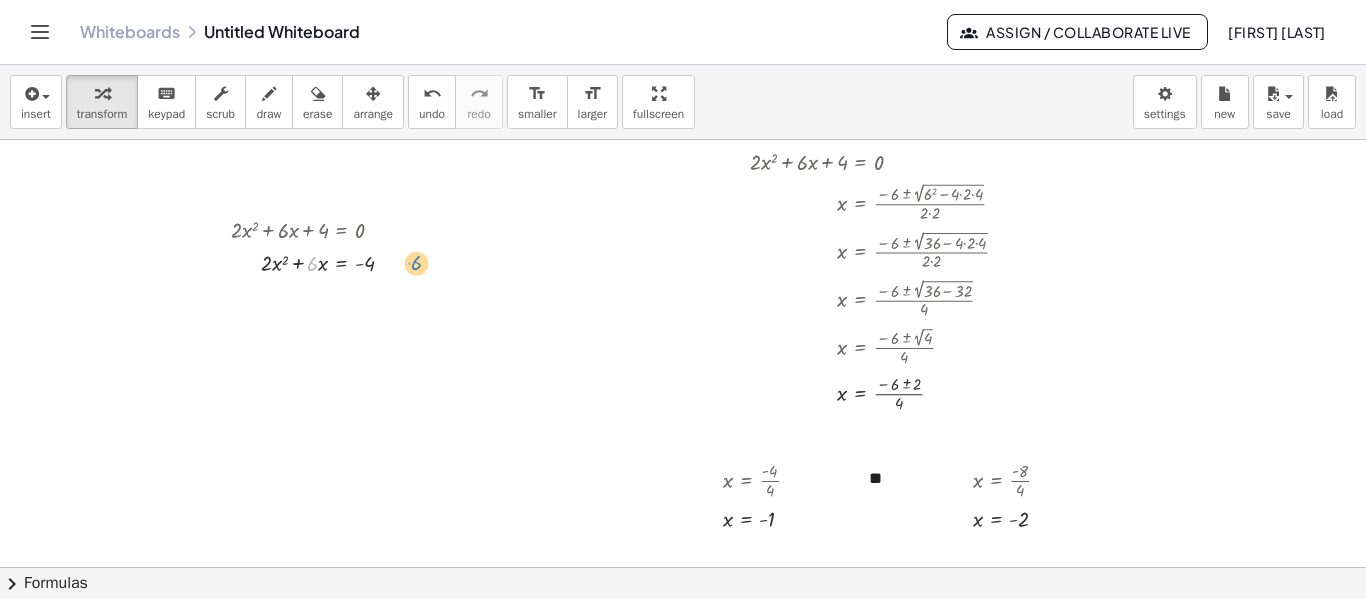drag, startPoint x: 309, startPoint y: 263, endPoint x: 413, endPoint y: 262, distance: 104.00481 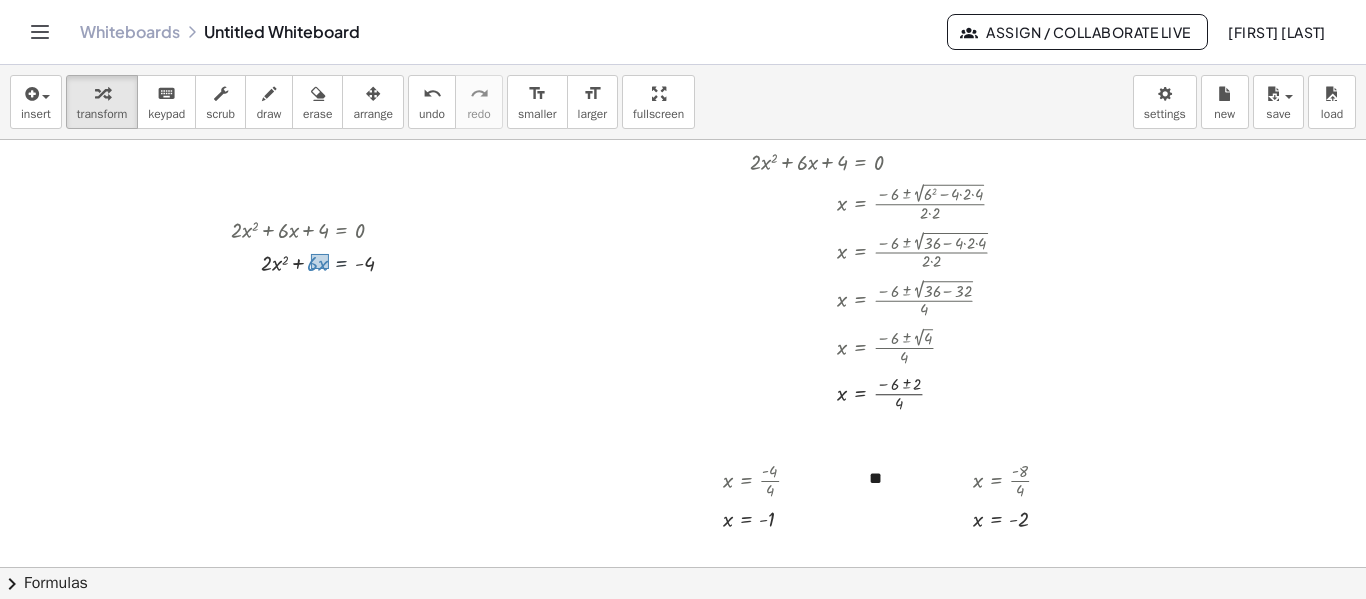 drag, startPoint x: 311, startPoint y: 254, endPoint x: 329, endPoint y: 269, distance: 23.43075 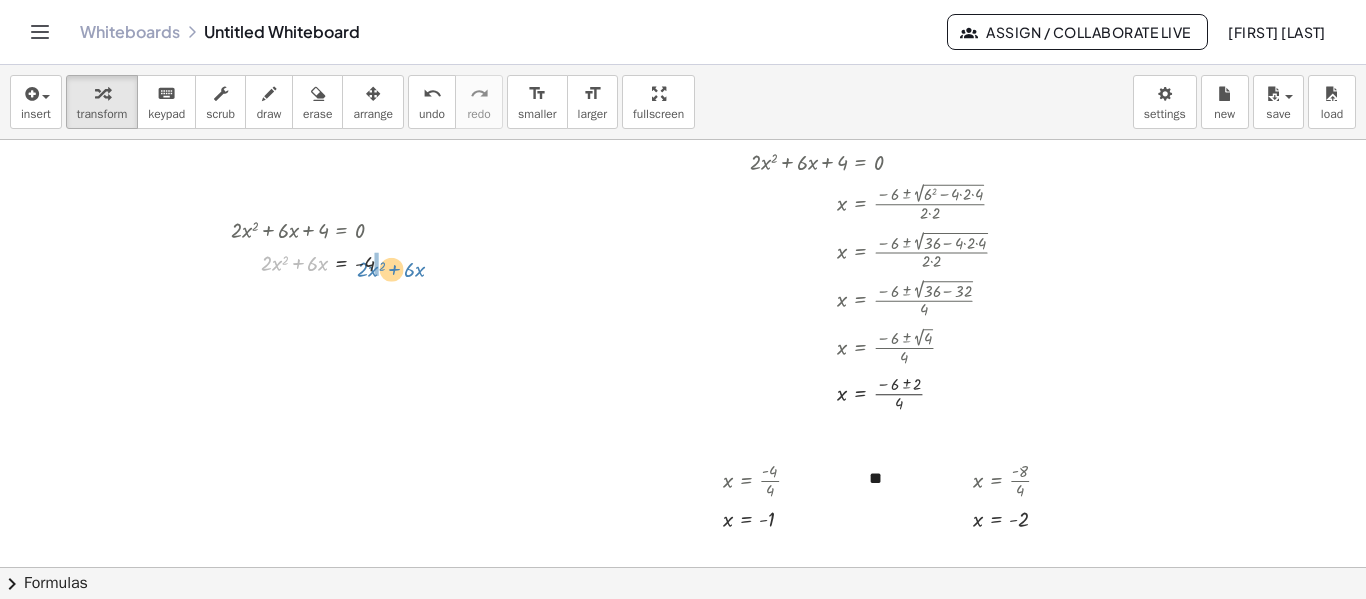 drag, startPoint x: 315, startPoint y: 260, endPoint x: 412, endPoint y: 266, distance: 97.18539 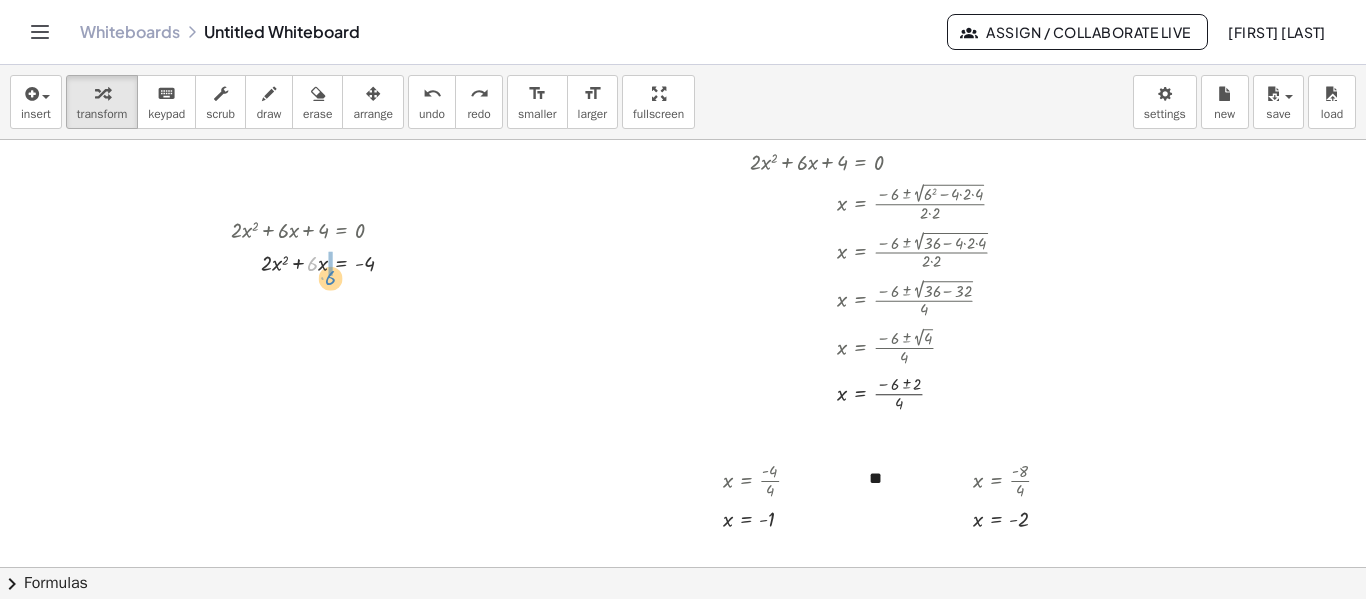drag, startPoint x: 311, startPoint y: 254, endPoint x: 329, endPoint y: 268, distance: 22.803509 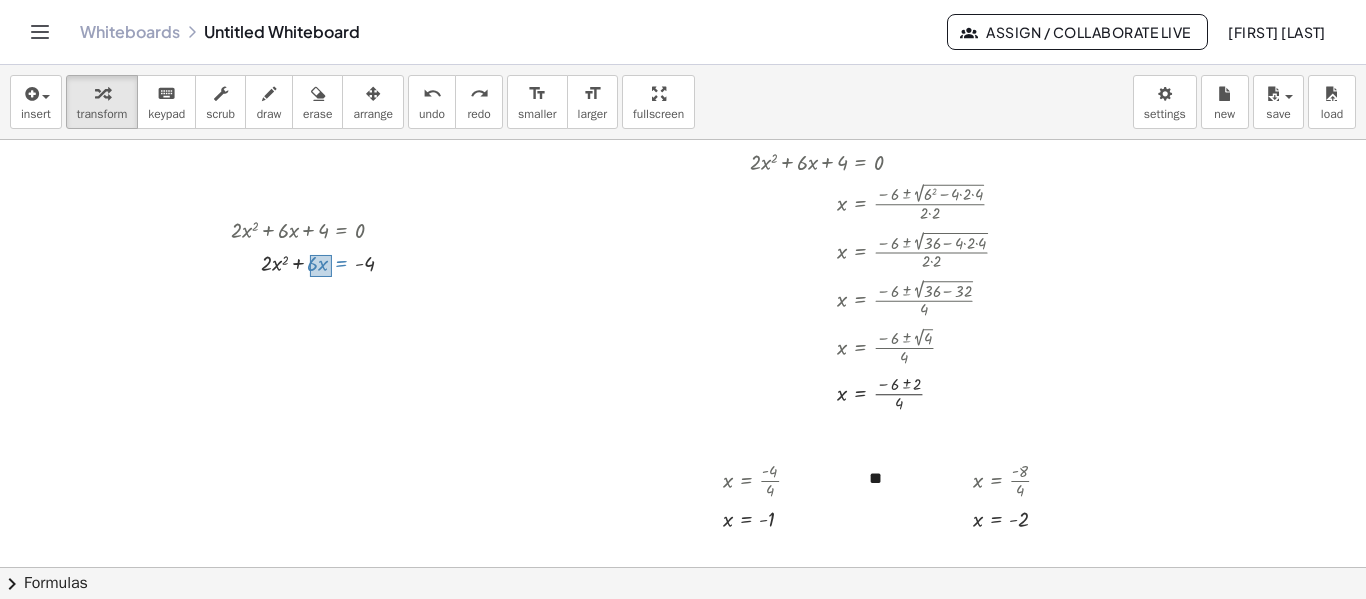 drag, startPoint x: 310, startPoint y: 255, endPoint x: 332, endPoint y: 277, distance: 31.112698 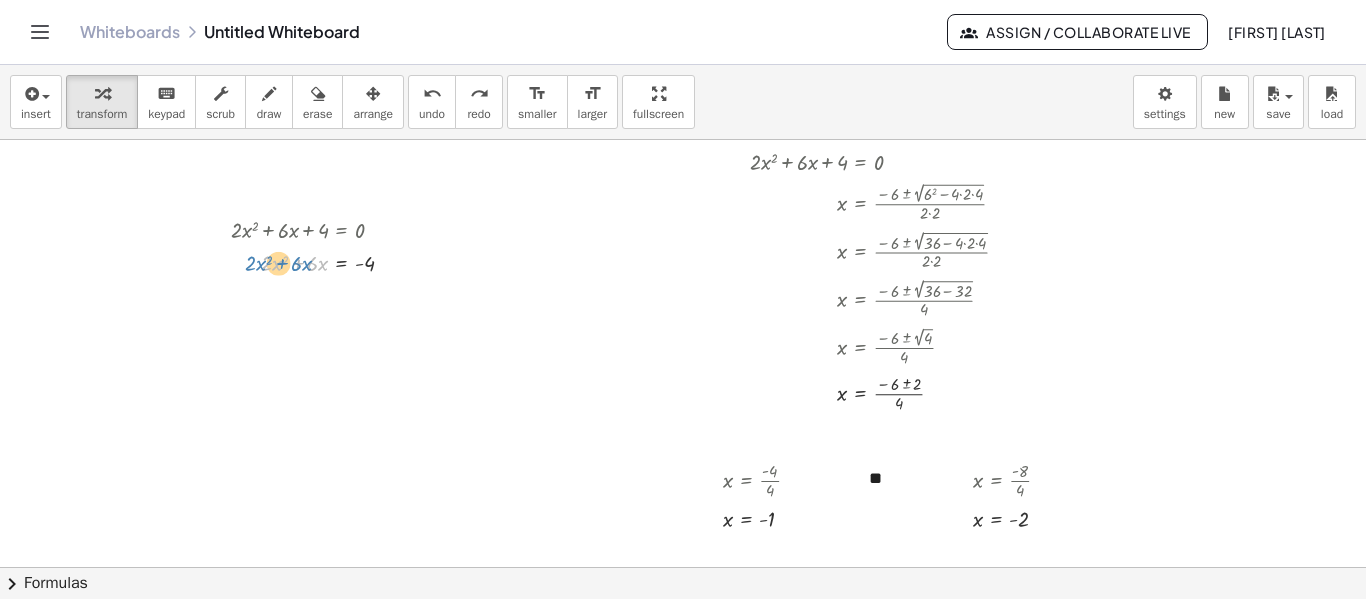 drag, startPoint x: 317, startPoint y: 262, endPoint x: 301, endPoint y: 262, distance: 16 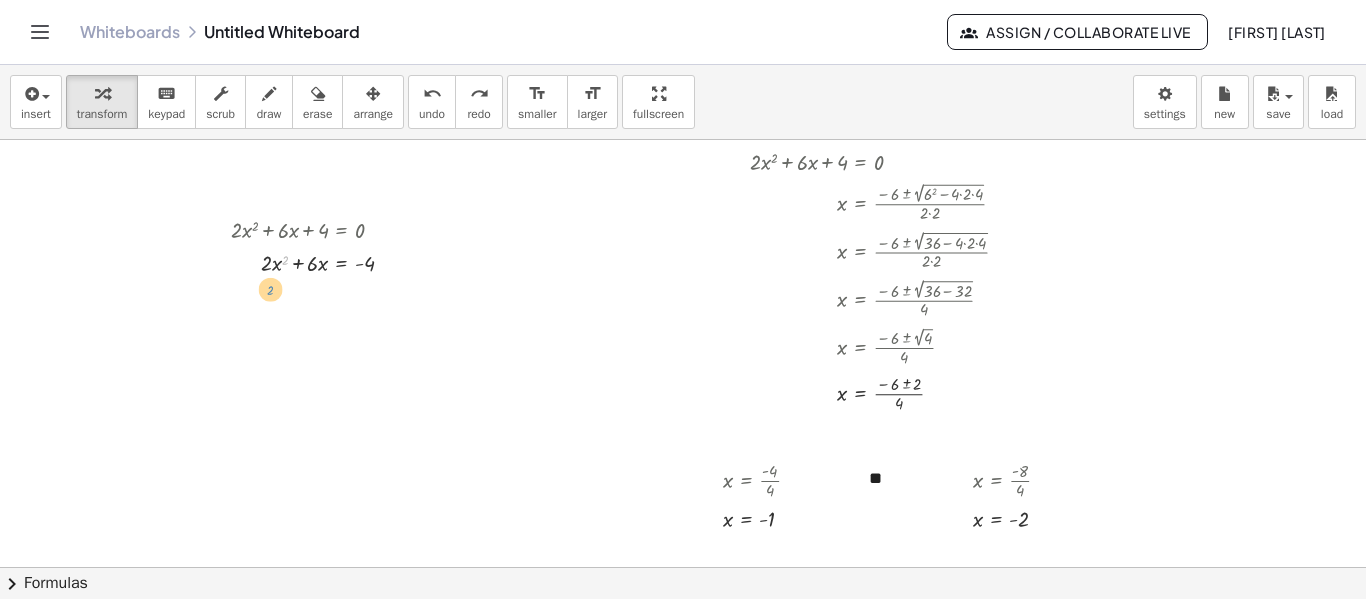 drag, startPoint x: 281, startPoint y: 247, endPoint x: 266, endPoint y: 277, distance: 33.54102 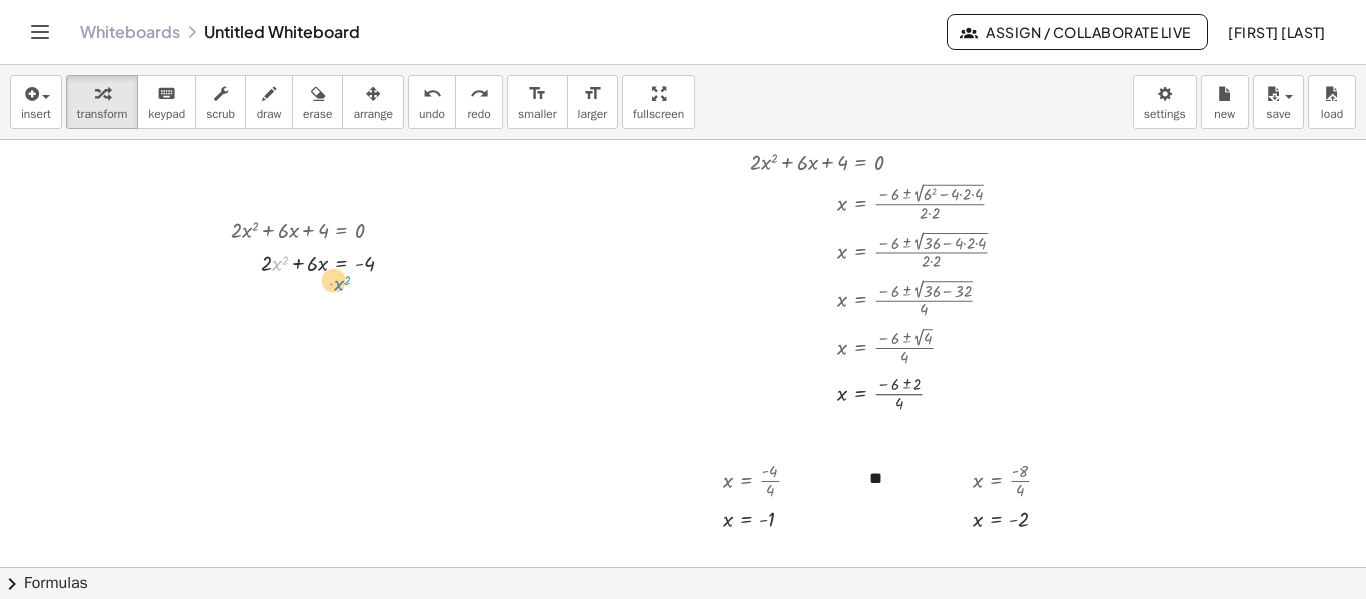 drag, startPoint x: 275, startPoint y: 264, endPoint x: 286, endPoint y: 275, distance: 15.556349 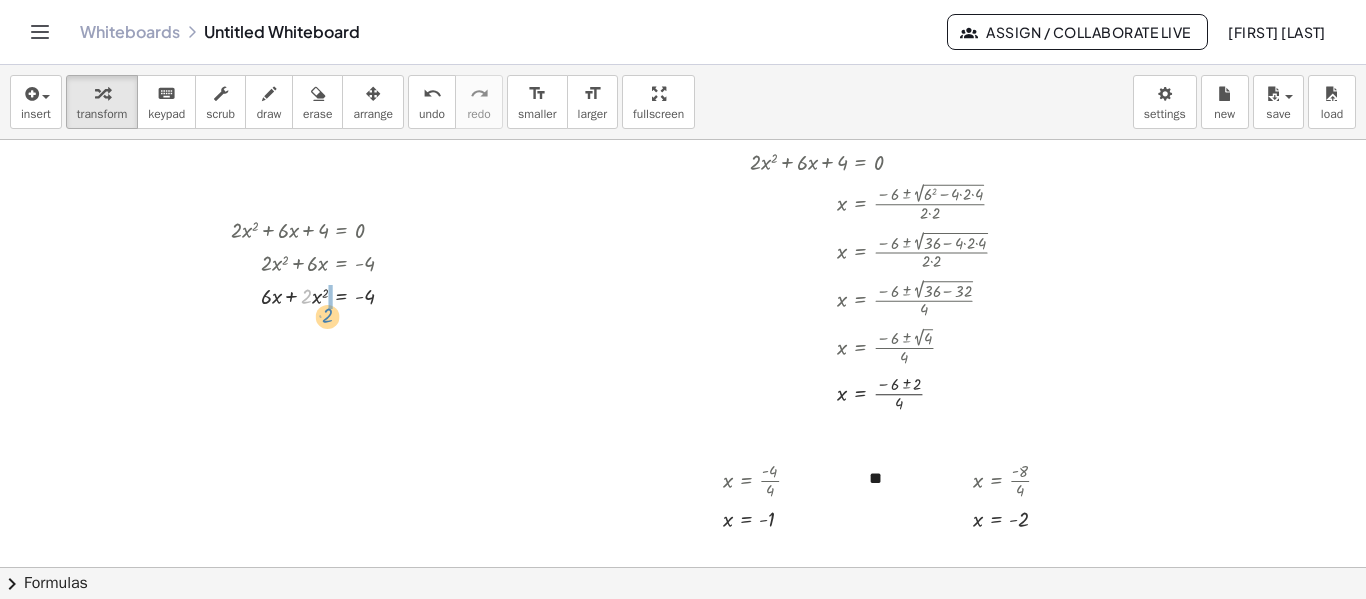 drag, startPoint x: 301, startPoint y: 285, endPoint x: 324, endPoint y: 304, distance: 29.832869 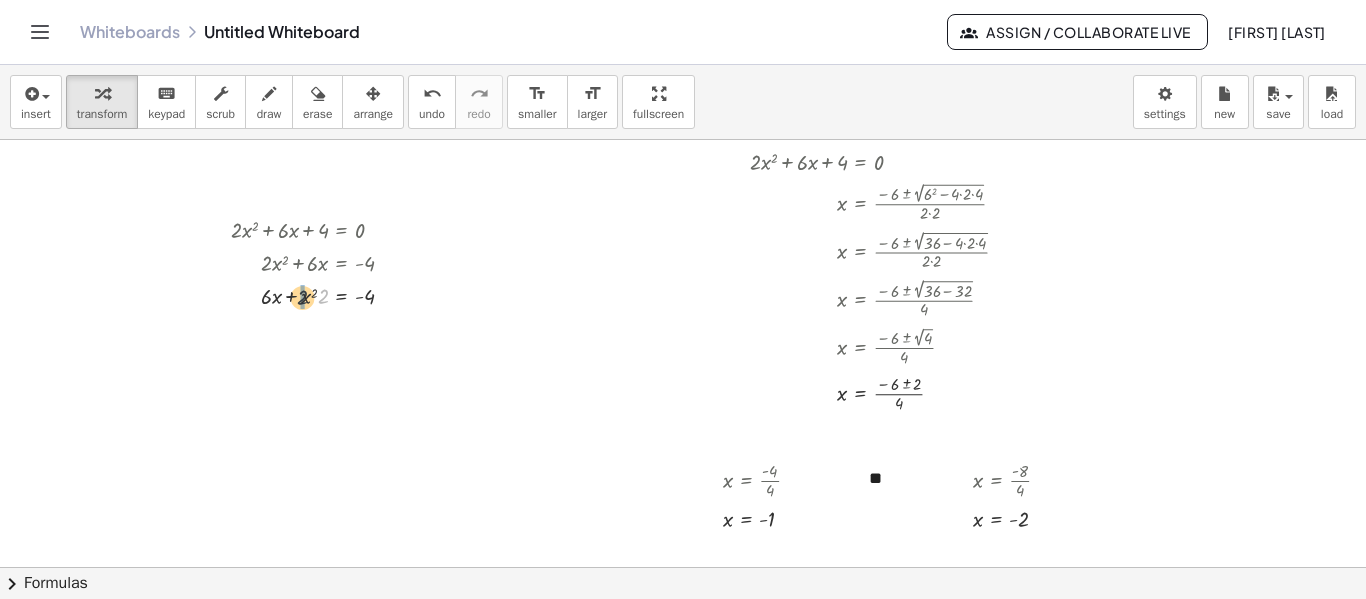 drag, startPoint x: 324, startPoint y: 304, endPoint x: 296, endPoint y: 304, distance: 28 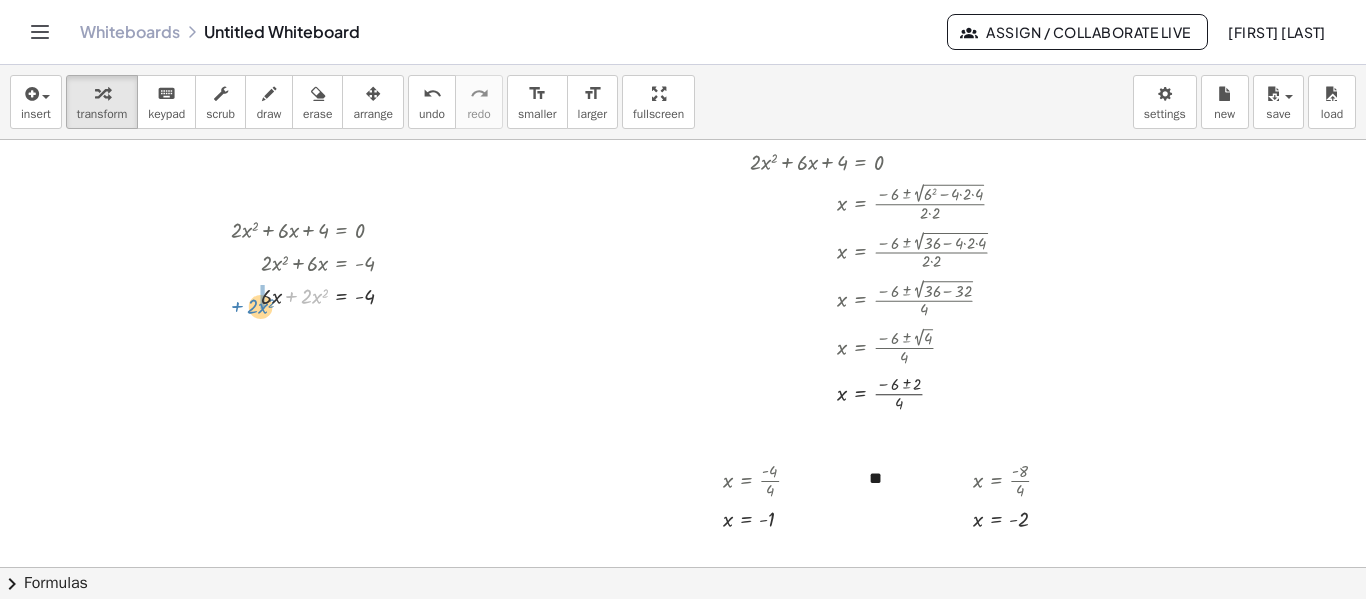 drag, startPoint x: 294, startPoint y: 295, endPoint x: 240, endPoint y: 305, distance: 54.91812 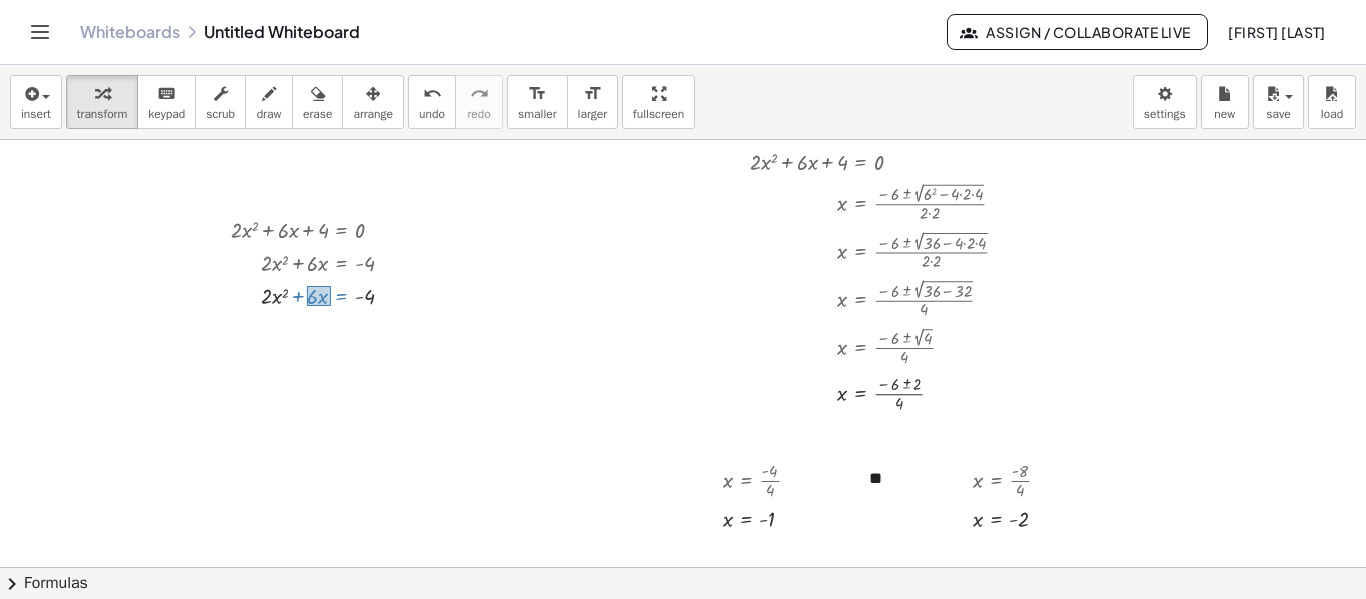 drag, startPoint x: 307, startPoint y: 286, endPoint x: 331, endPoint y: 306, distance: 31.241 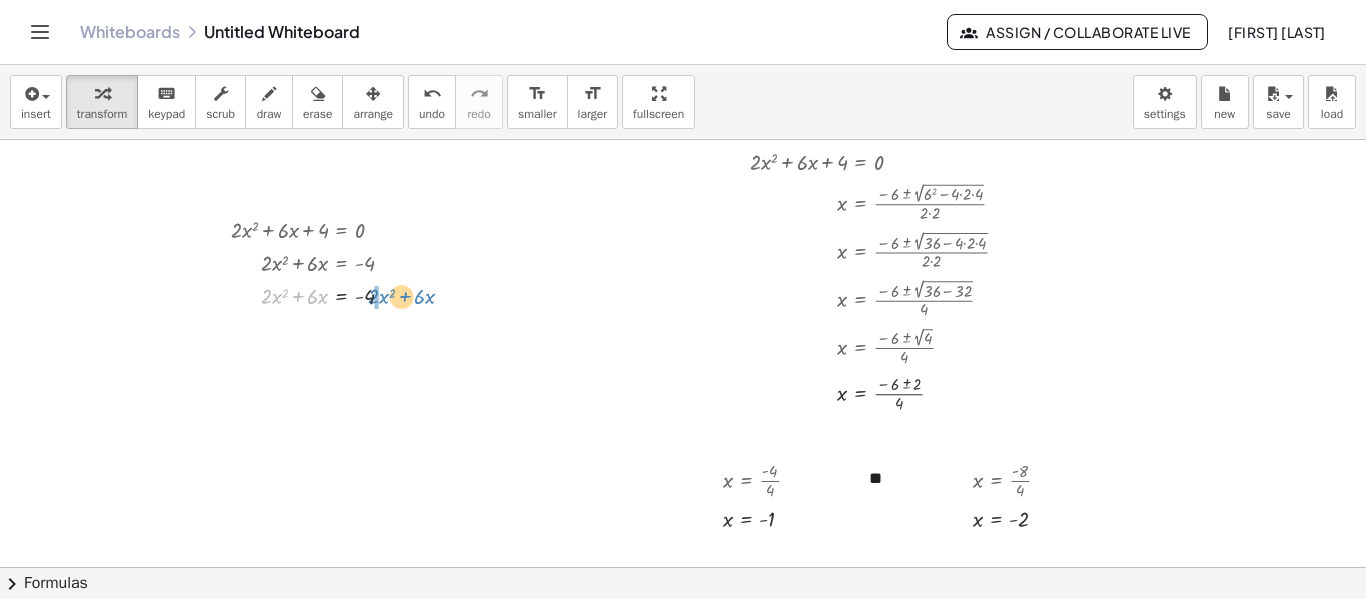 drag, startPoint x: 315, startPoint y: 298, endPoint x: 422, endPoint y: 298, distance: 107 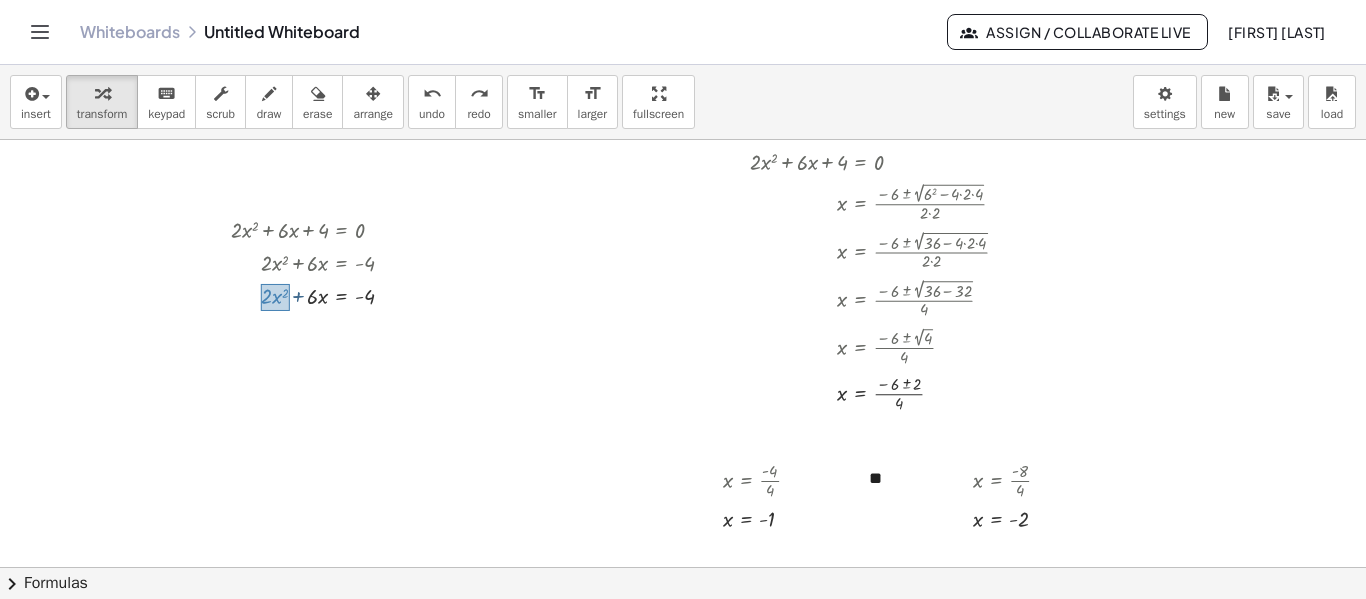 drag, startPoint x: 261, startPoint y: 284, endPoint x: 290, endPoint y: 311, distance: 39.623226 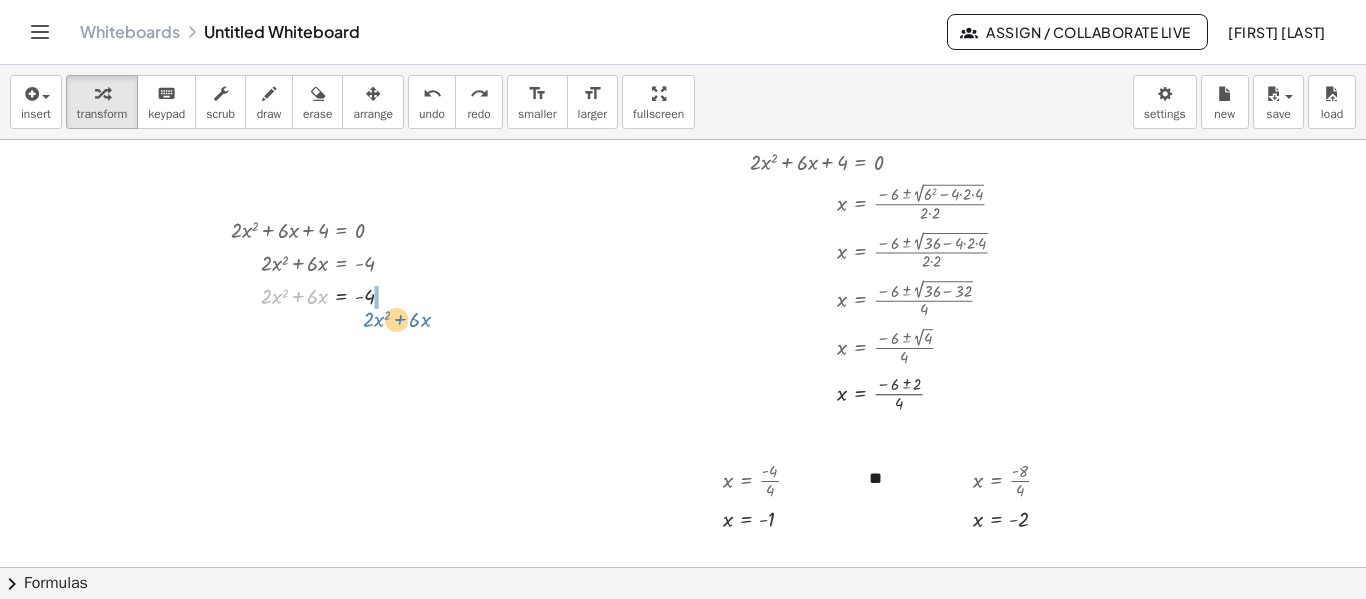 drag, startPoint x: 275, startPoint y: 294, endPoint x: 379, endPoint y: 316, distance: 106.30146 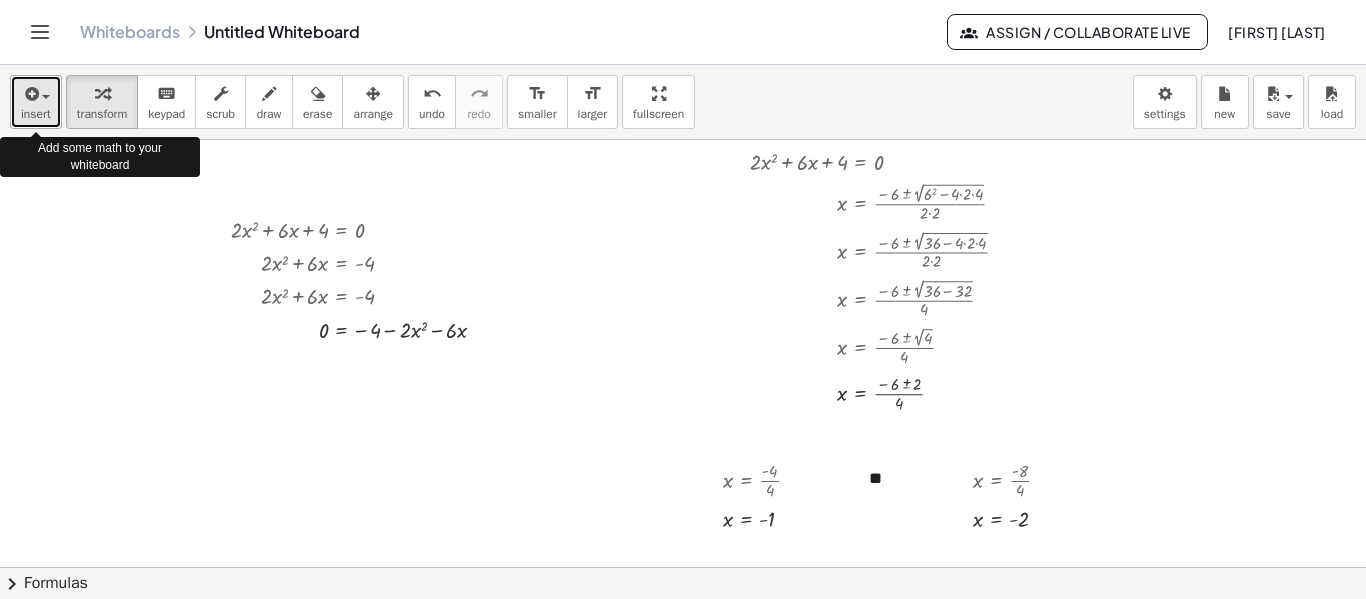 click on "insert" at bounding box center [36, 114] 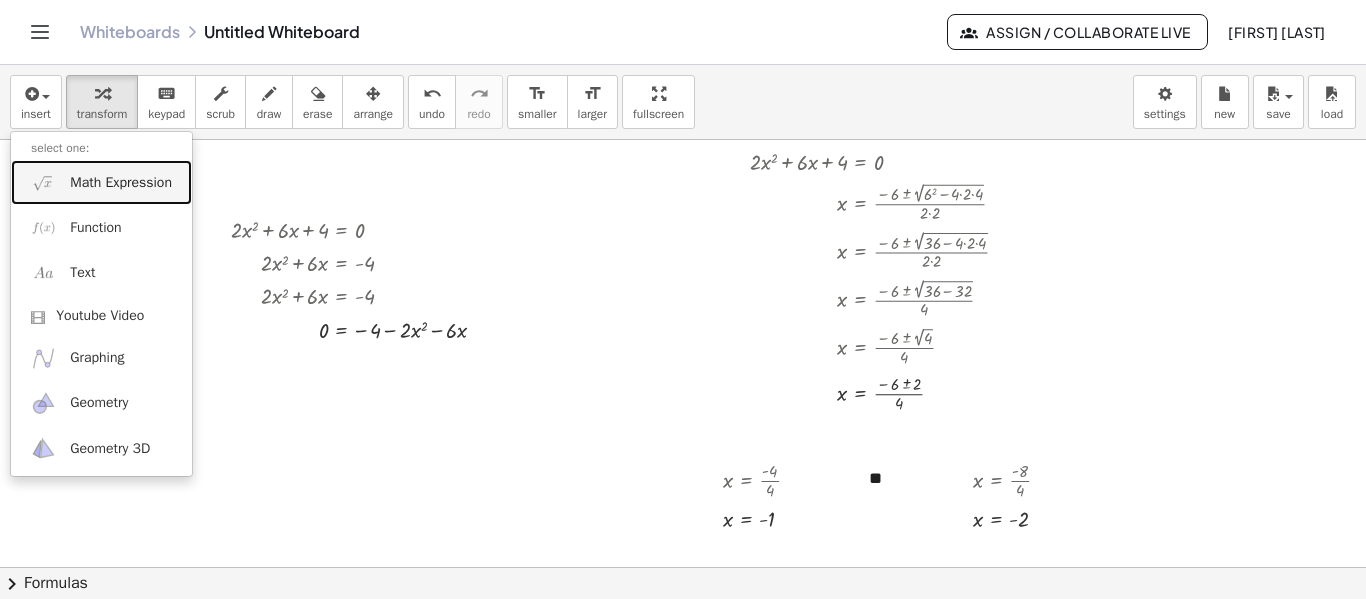 click on "Math Expression" at bounding box center (121, 183) 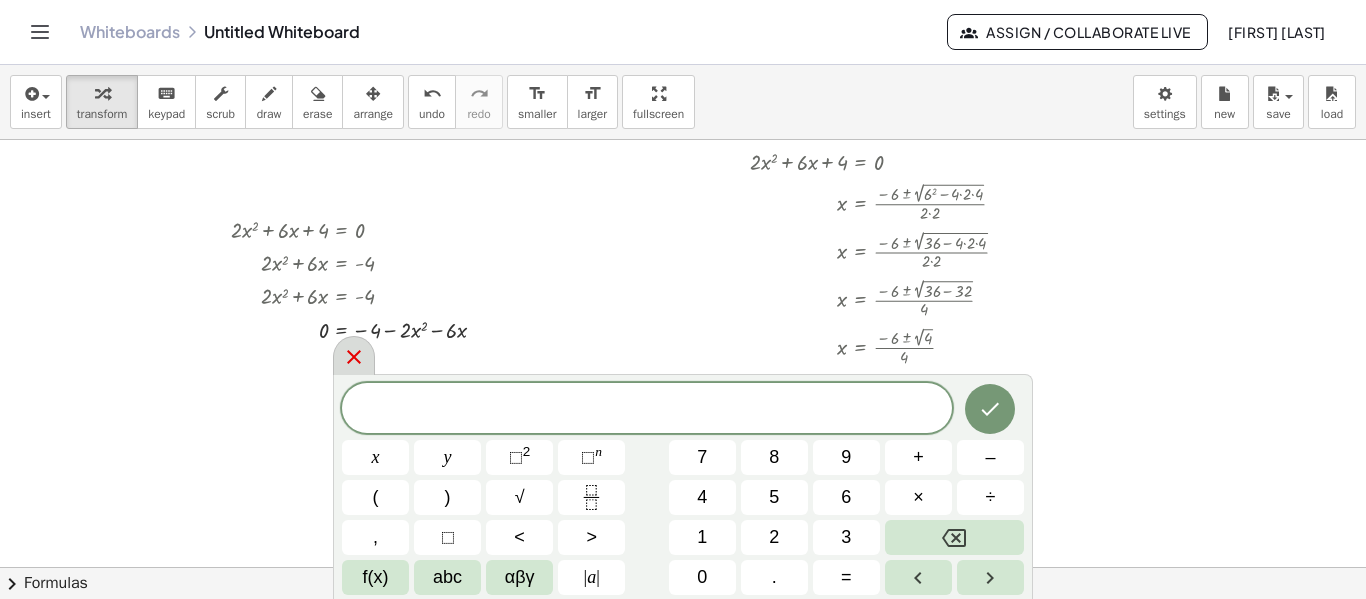 click 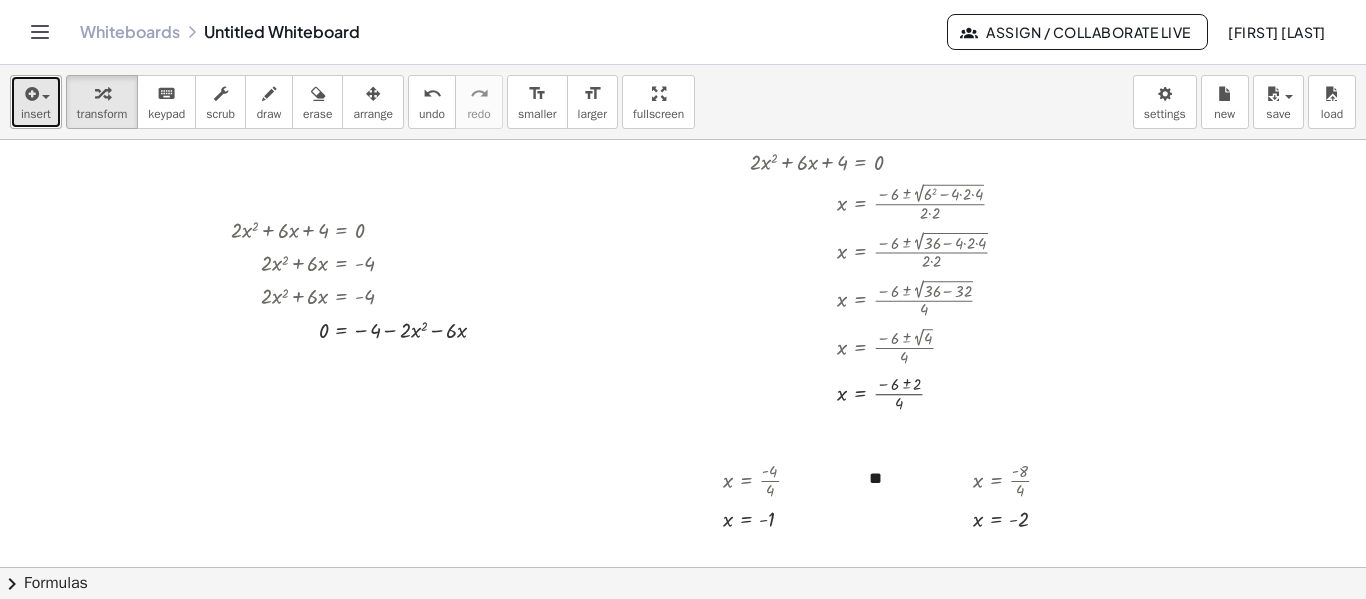 click on "insert" at bounding box center (36, 102) 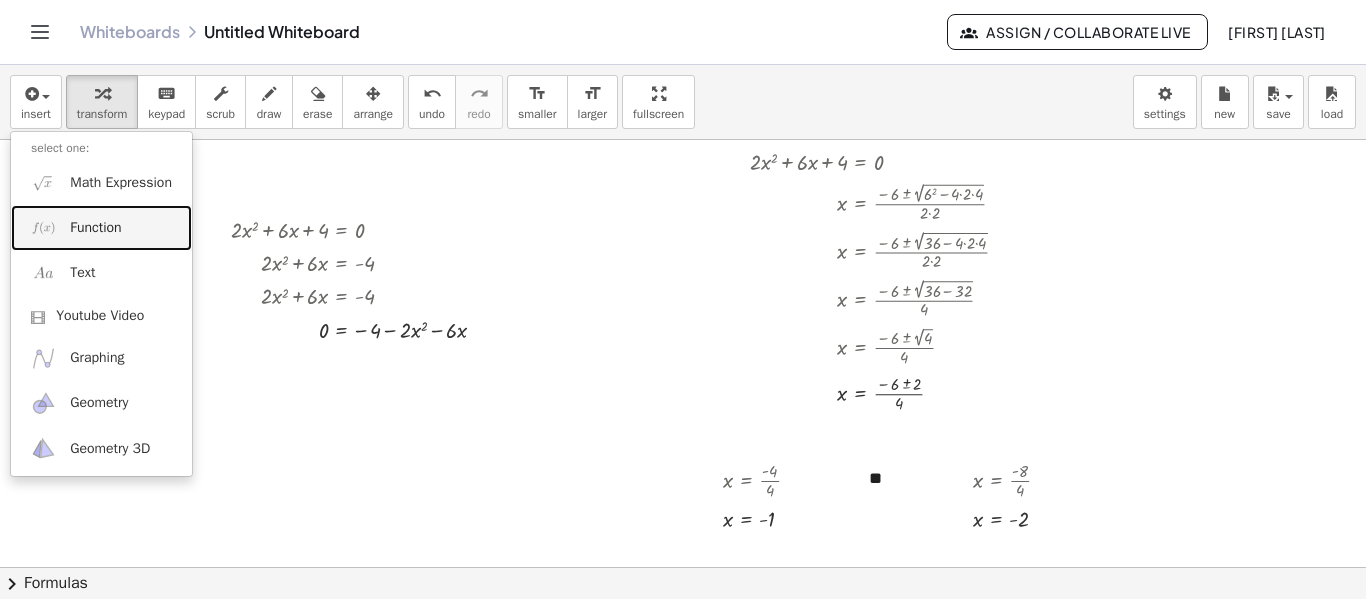 click on "Function" at bounding box center [95, 228] 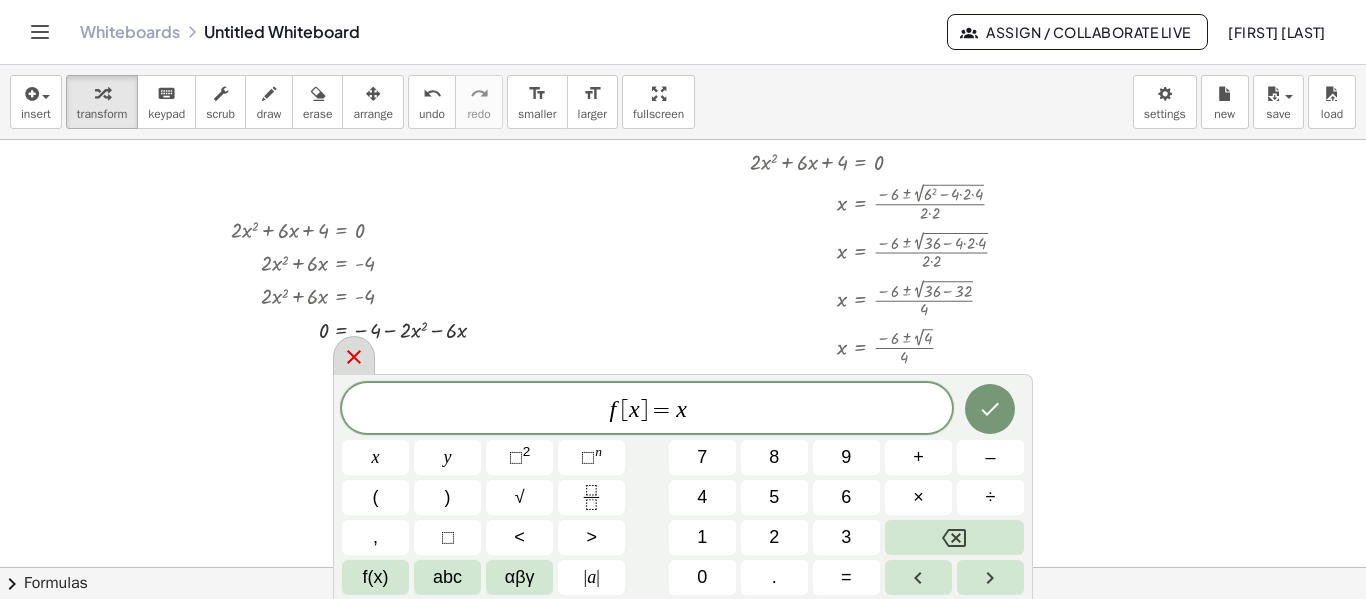 click 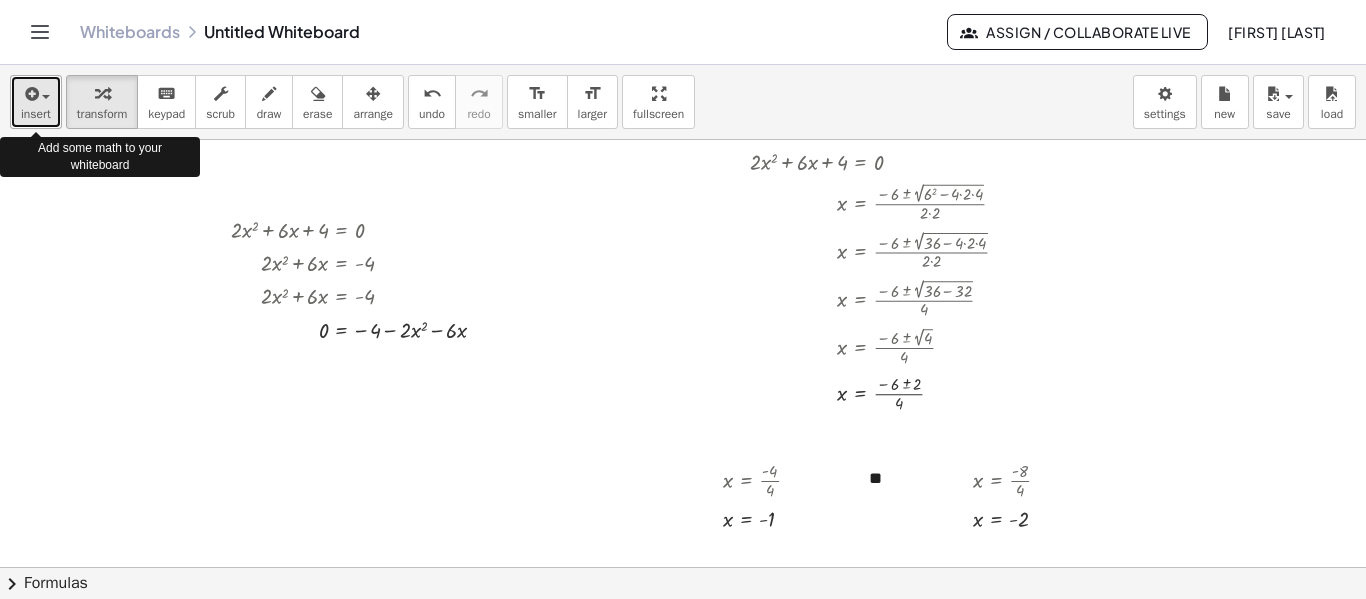 click on "insert" at bounding box center [36, 114] 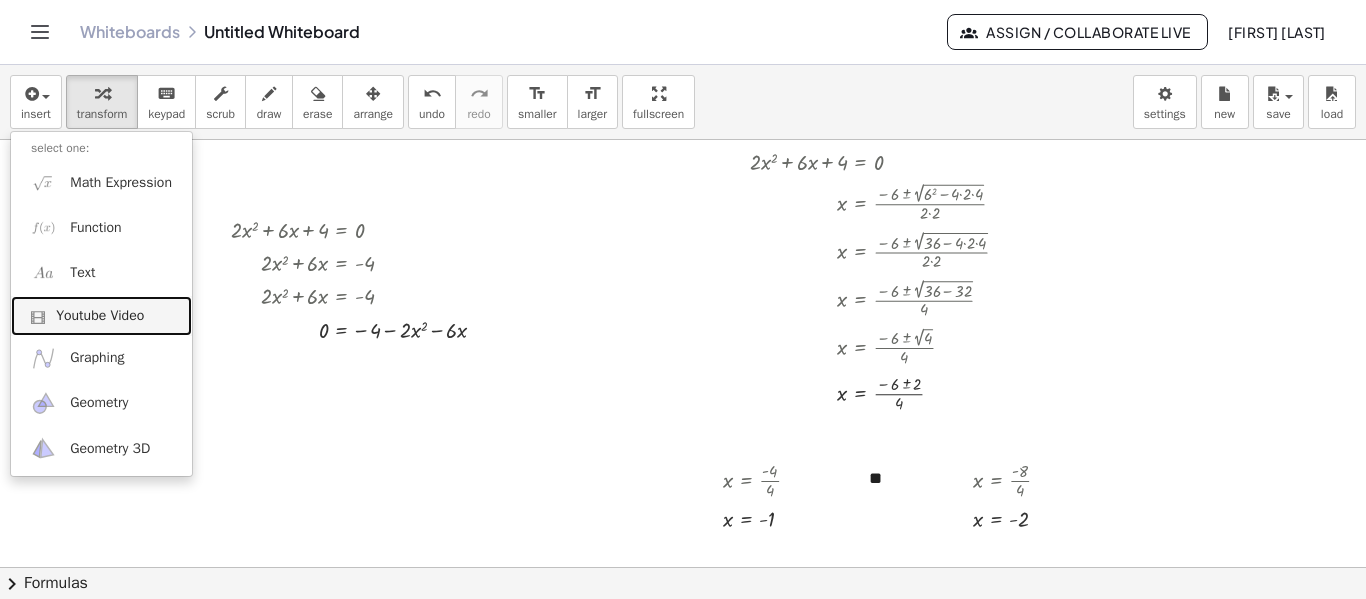 click on "Youtube Video" at bounding box center (100, 316) 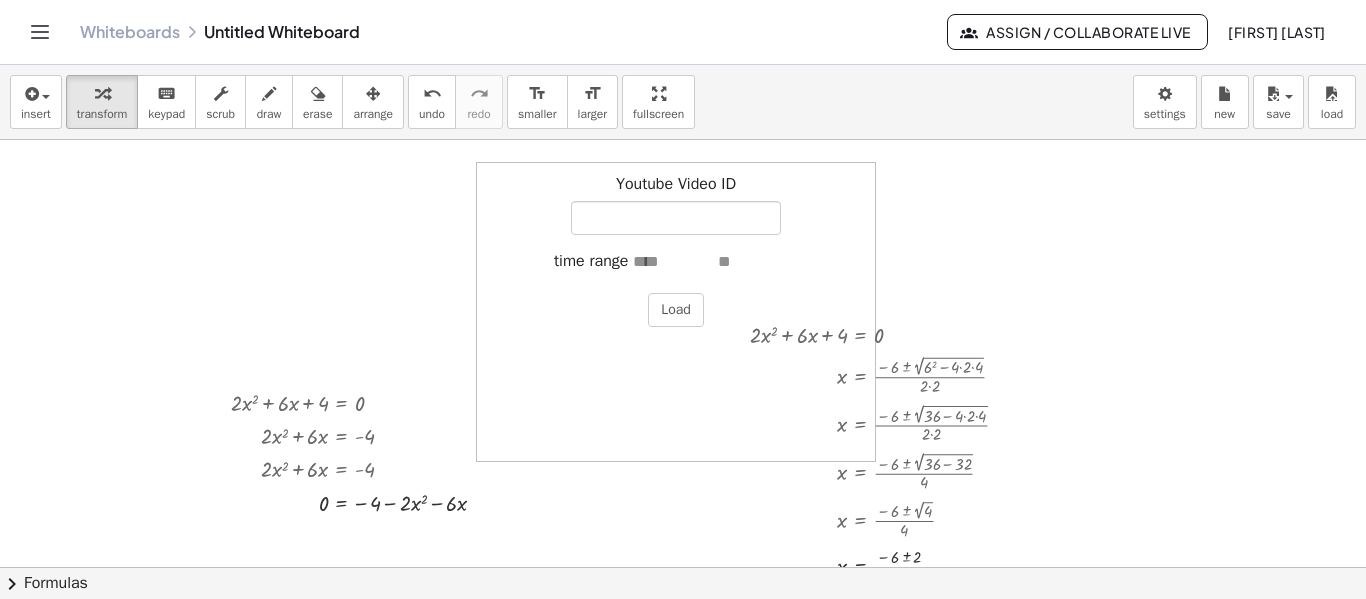 scroll, scrollTop: 0, scrollLeft: 0, axis: both 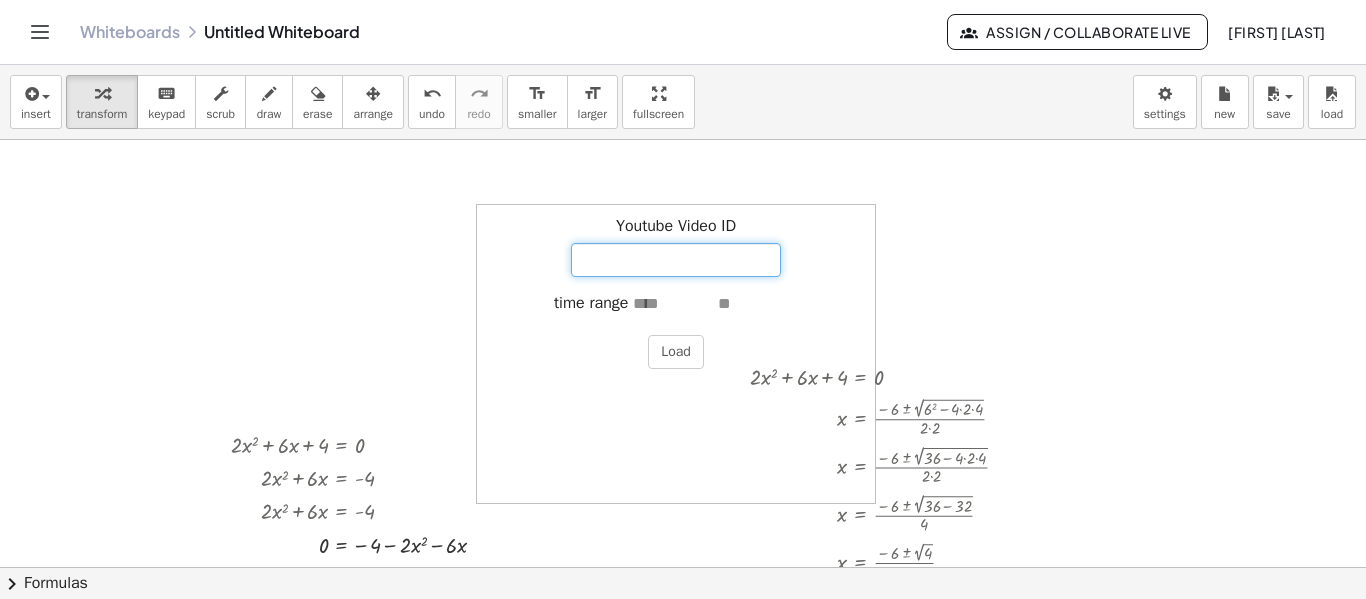 click on "Youtube Video ID" at bounding box center [676, 260] 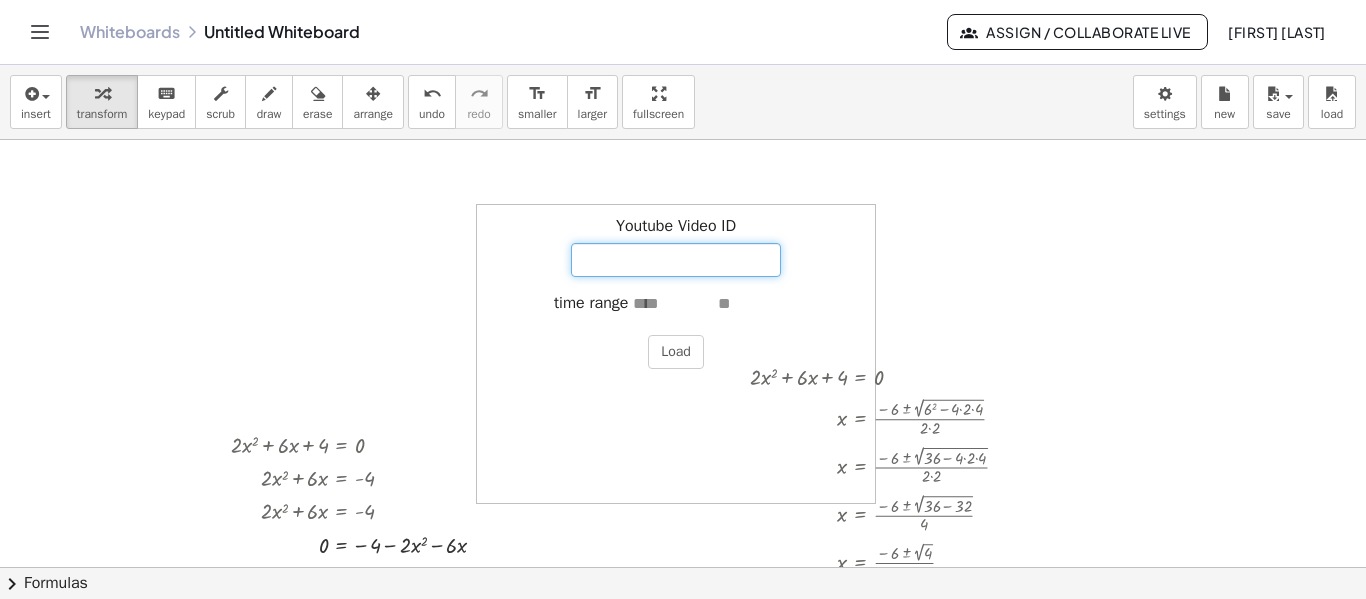 drag, startPoint x: 649, startPoint y: 260, endPoint x: 1082, endPoint y: 388, distance: 451.52298 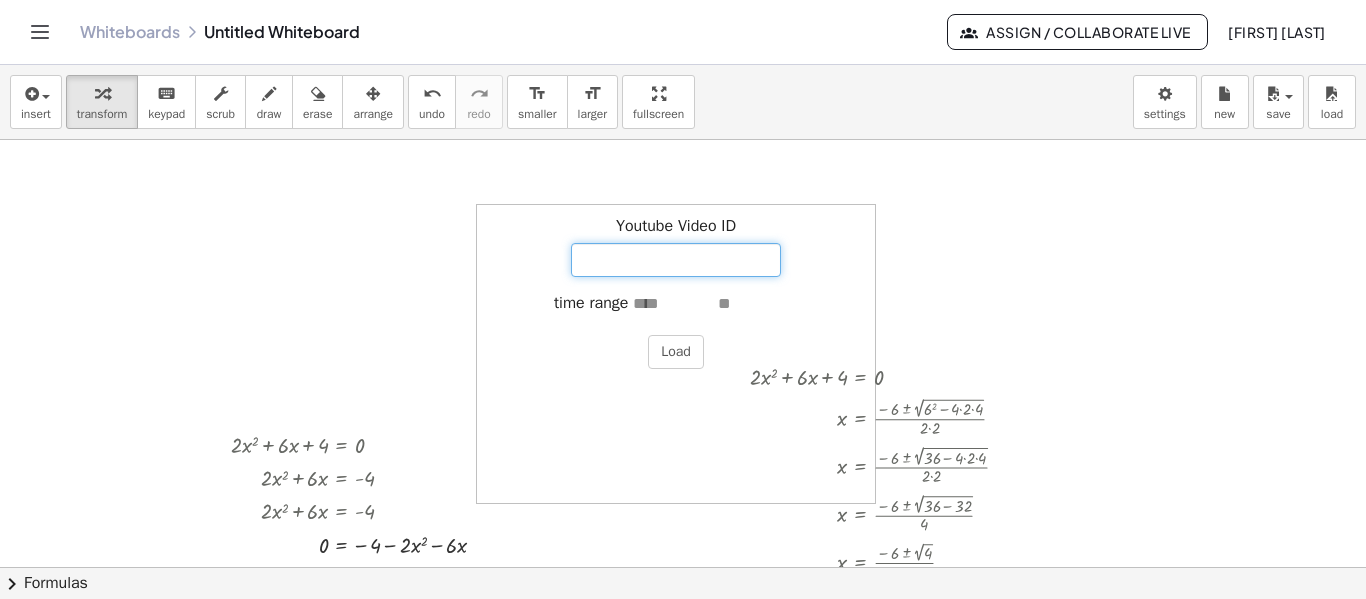 paste on "**********" 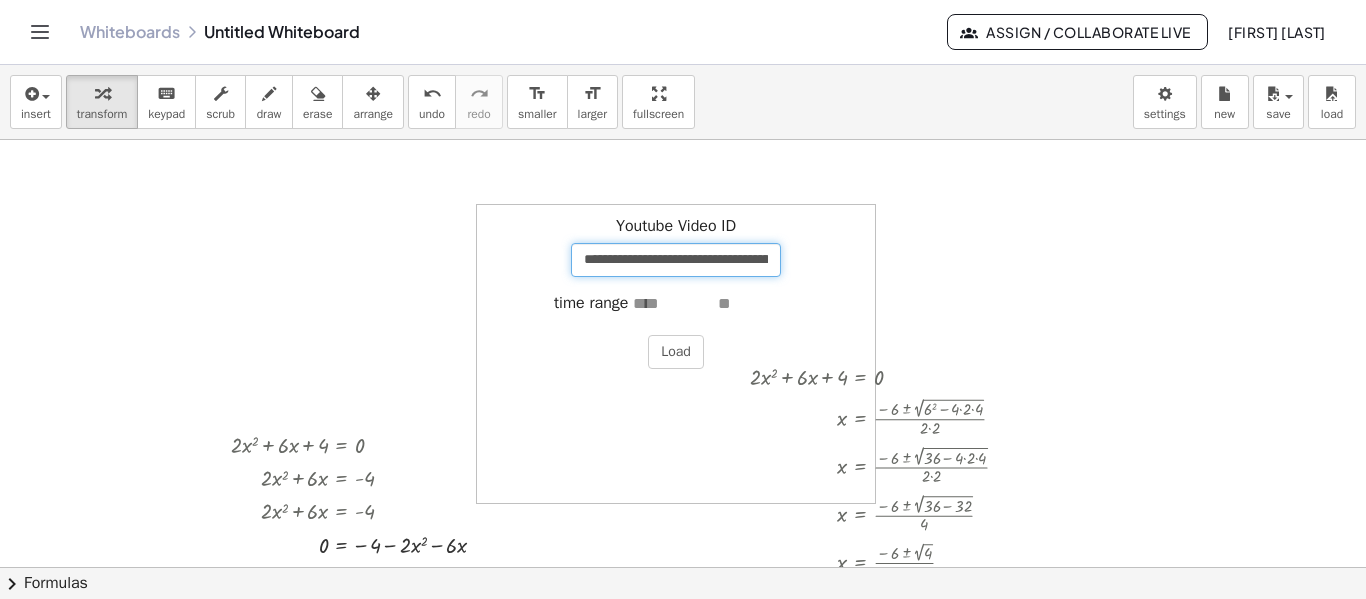 scroll, scrollTop: 0, scrollLeft: 119, axis: horizontal 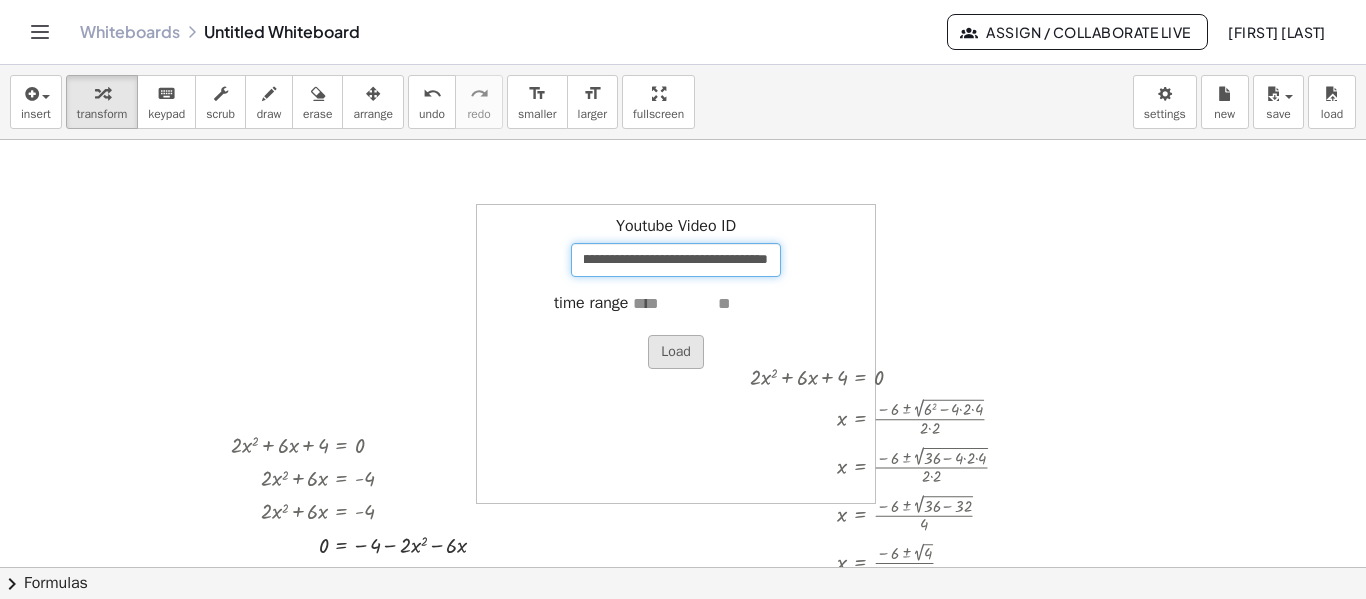type on "**********" 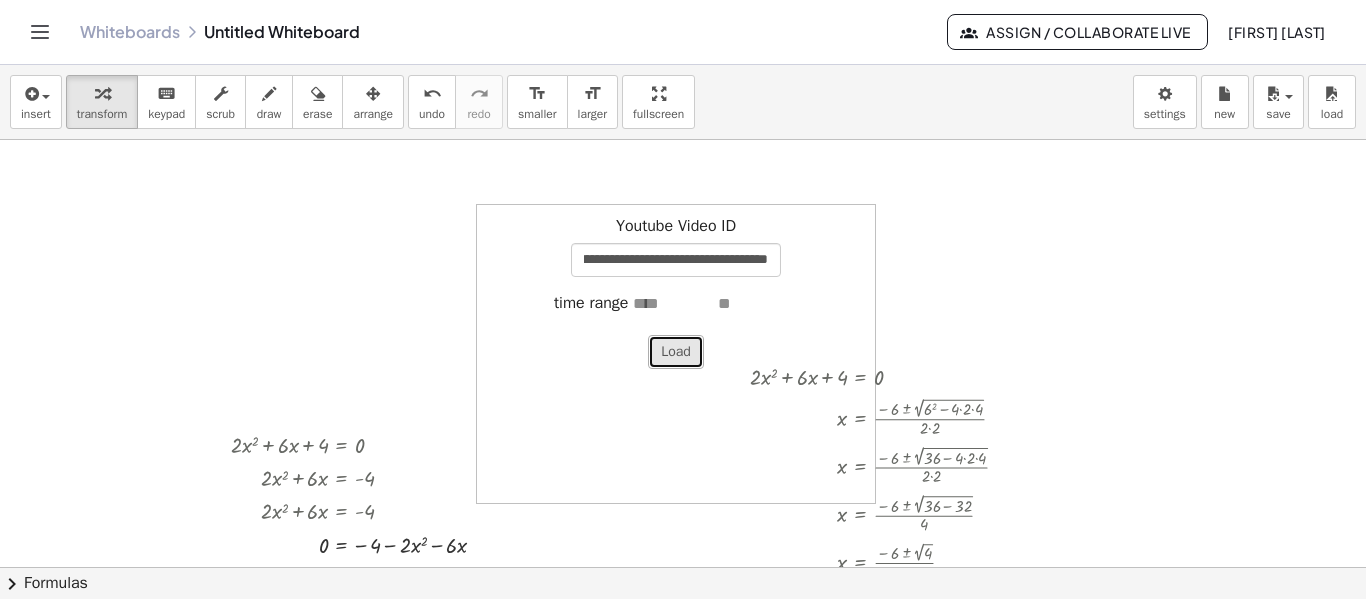 click on "Load" at bounding box center [676, 352] 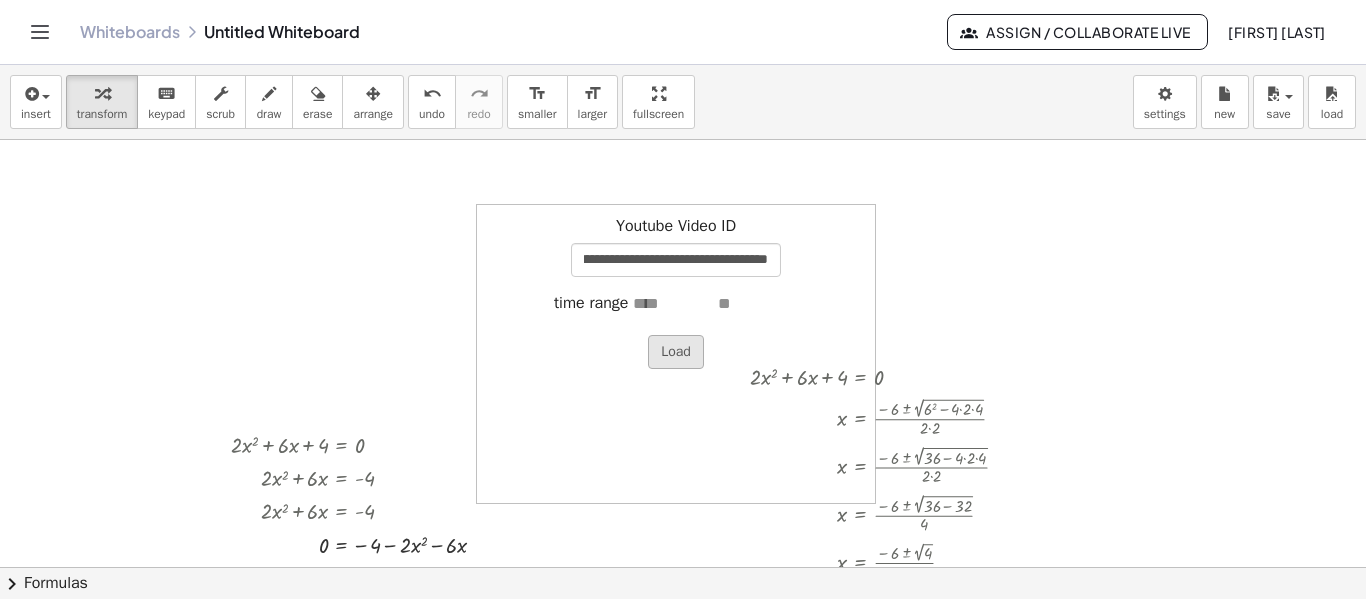 scroll, scrollTop: 0, scrollLeft: 0, axis: both 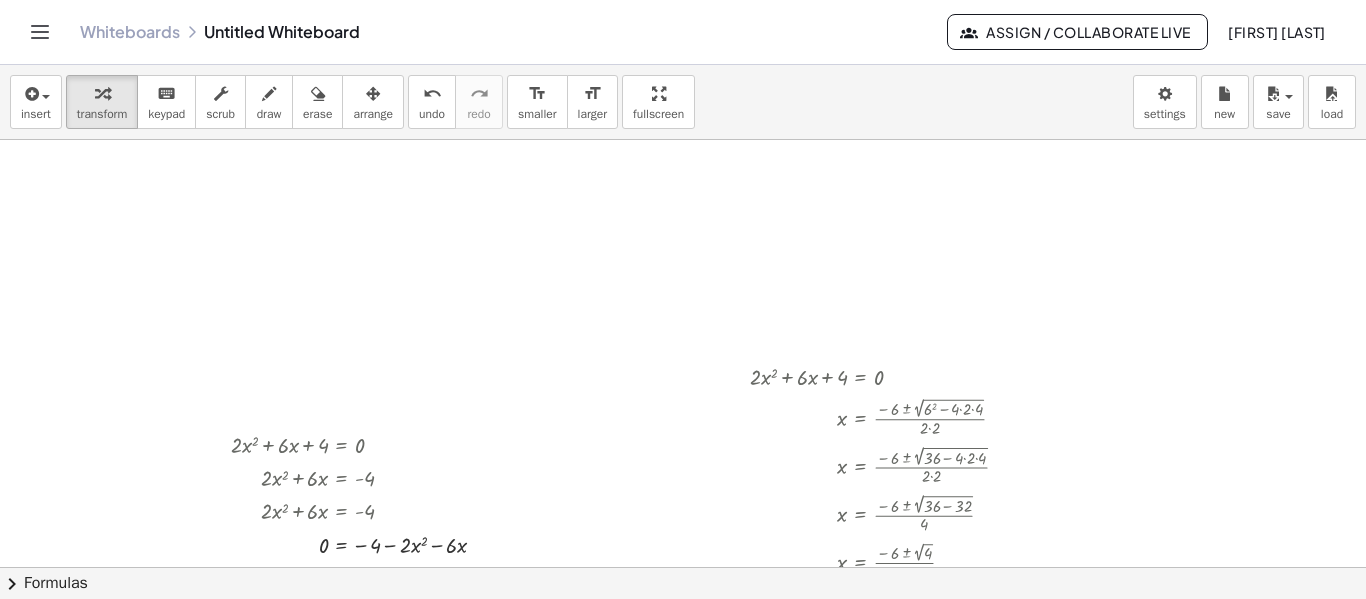 click at bounding box center (683, 567) 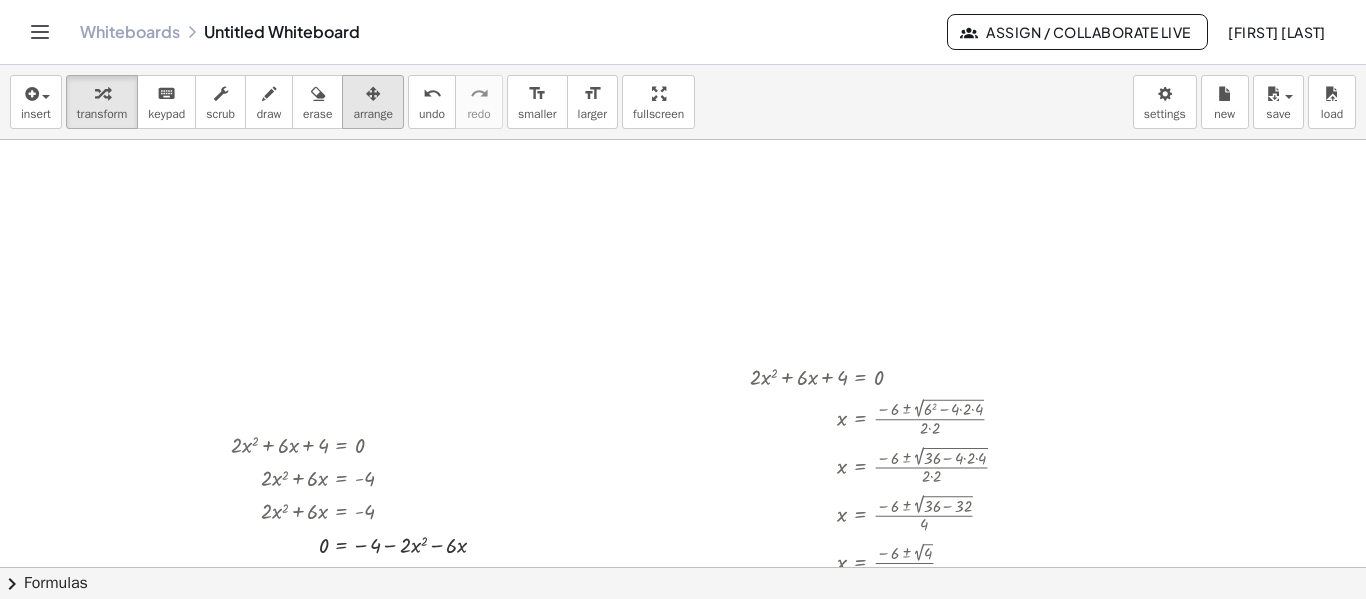 click at bounding box center (373, 94) 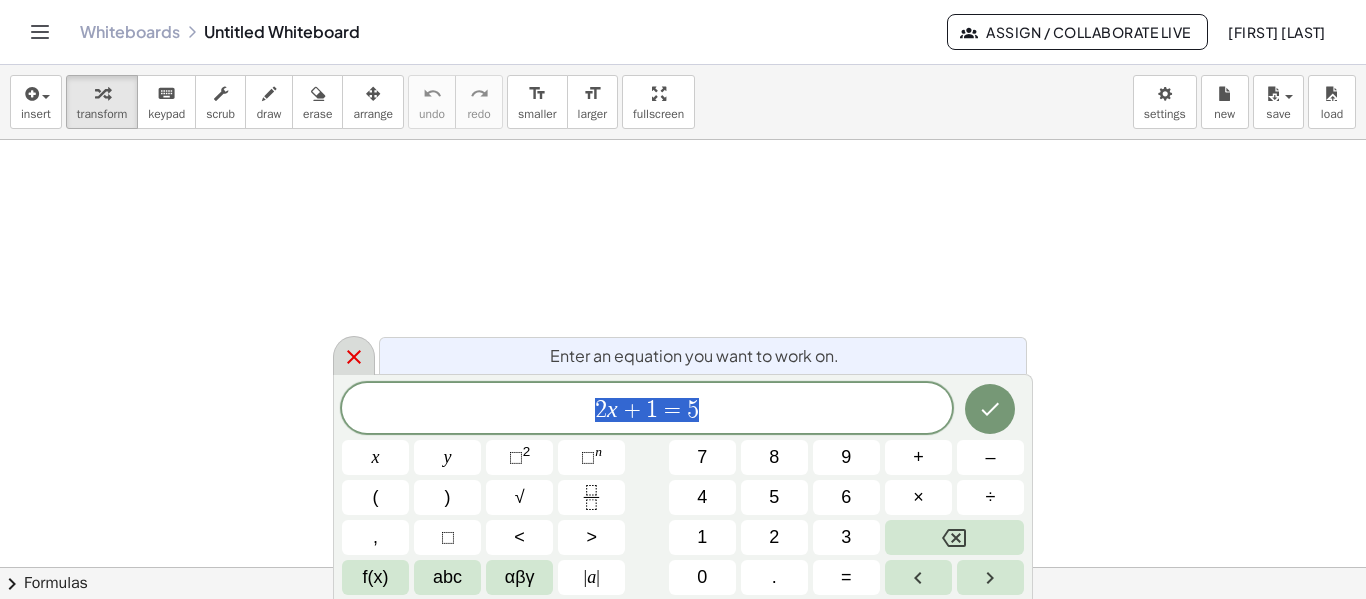 scroll, scrollTop: 0, scrollLeft: 0, axis: both 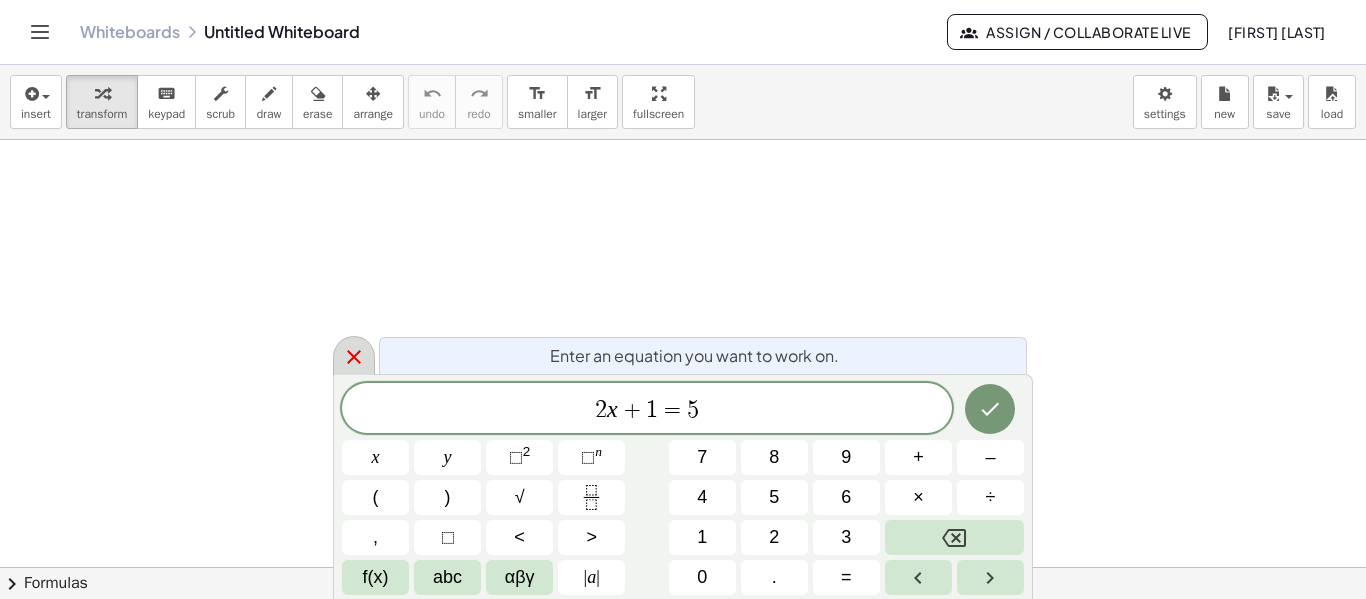 click 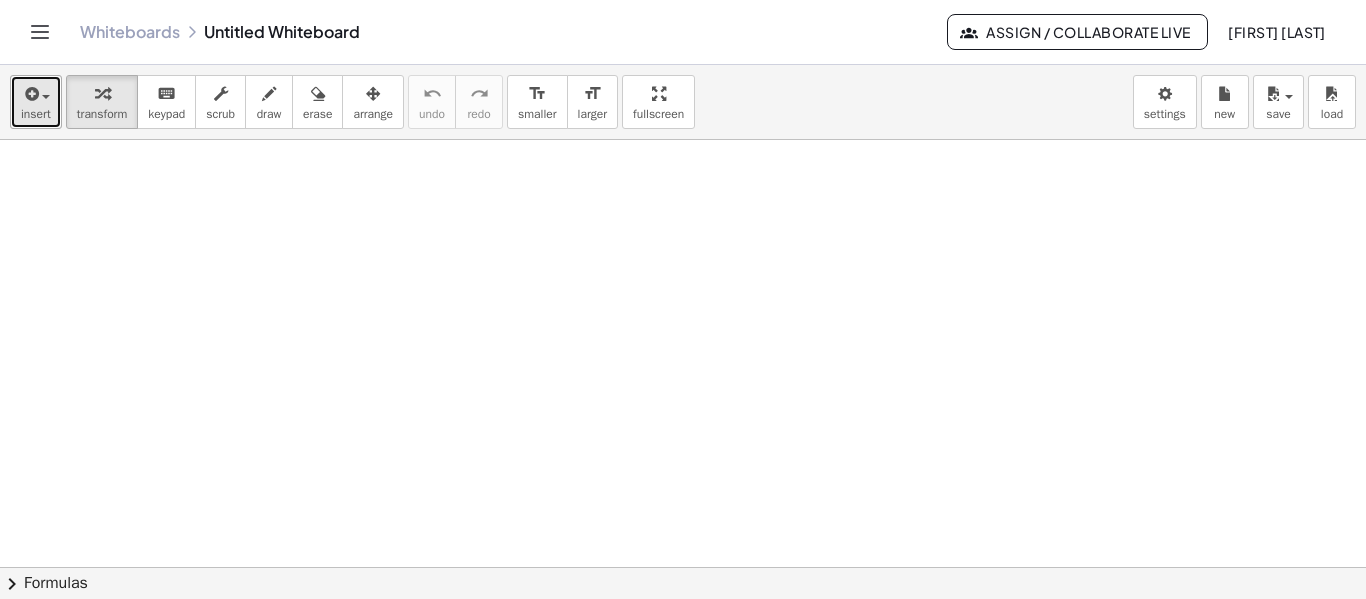 click on "insert" at bounding box center [36, 114] 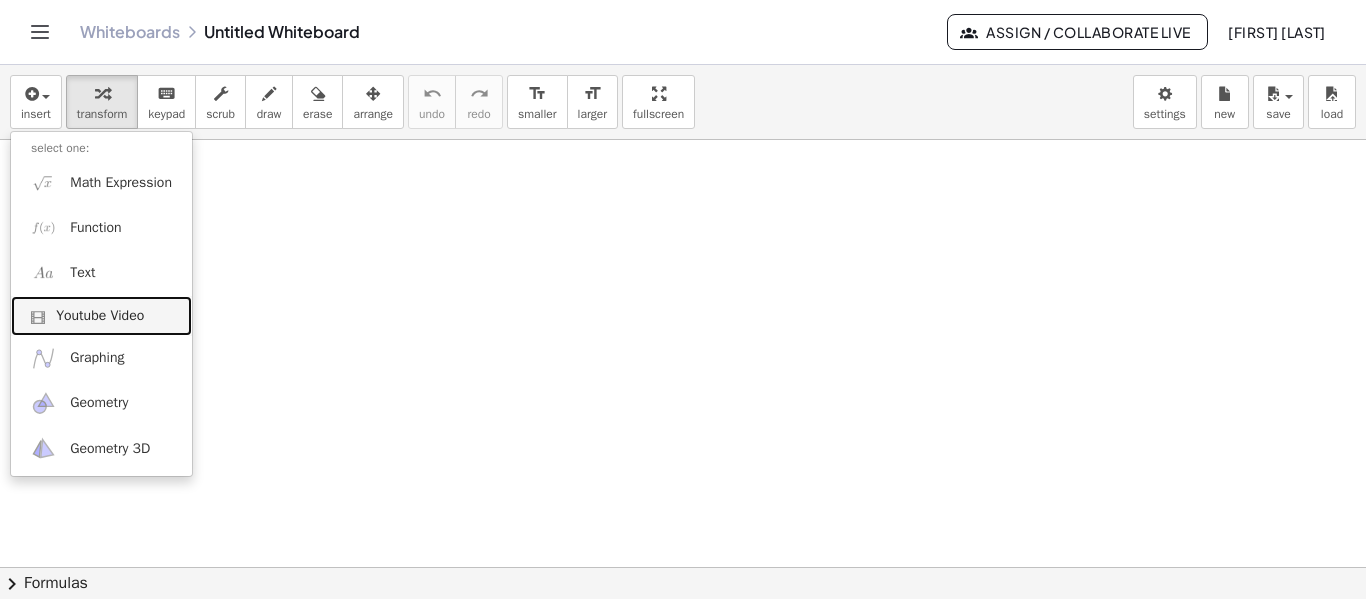 click on "Youtube Video" at bounding box center (100, 316) 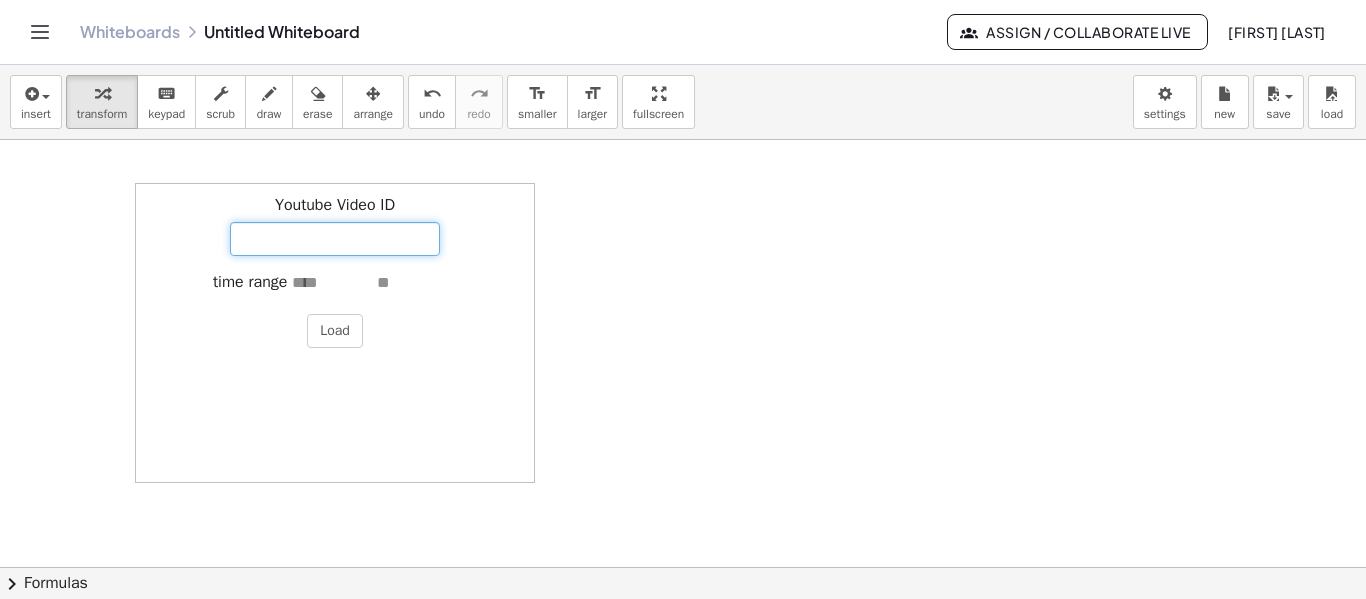 paste on "**********" 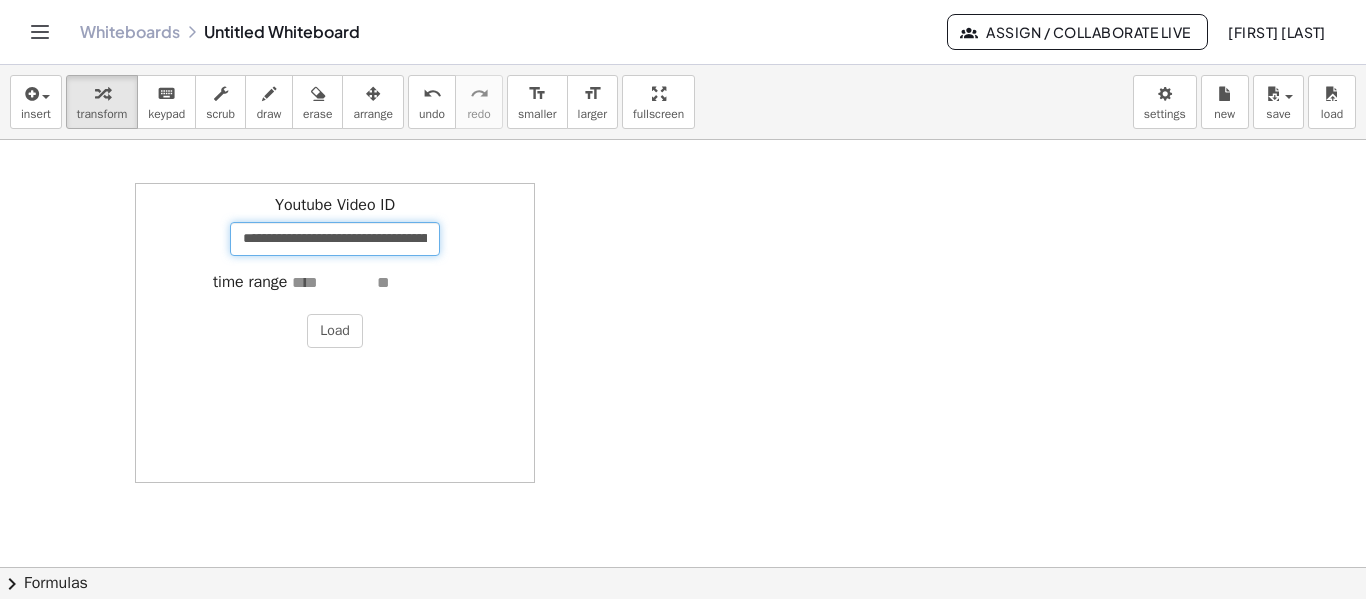 scroll, scrollTop: 0, scrollLeft: 119, axis: horizontal 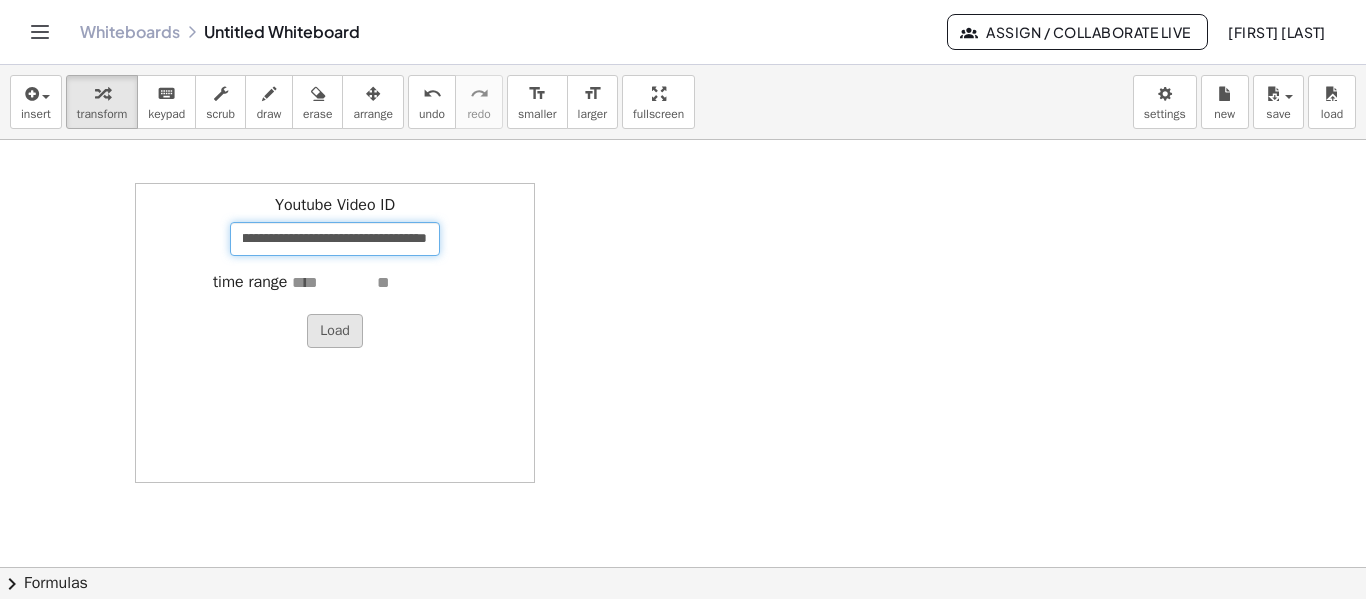 type on "**********" 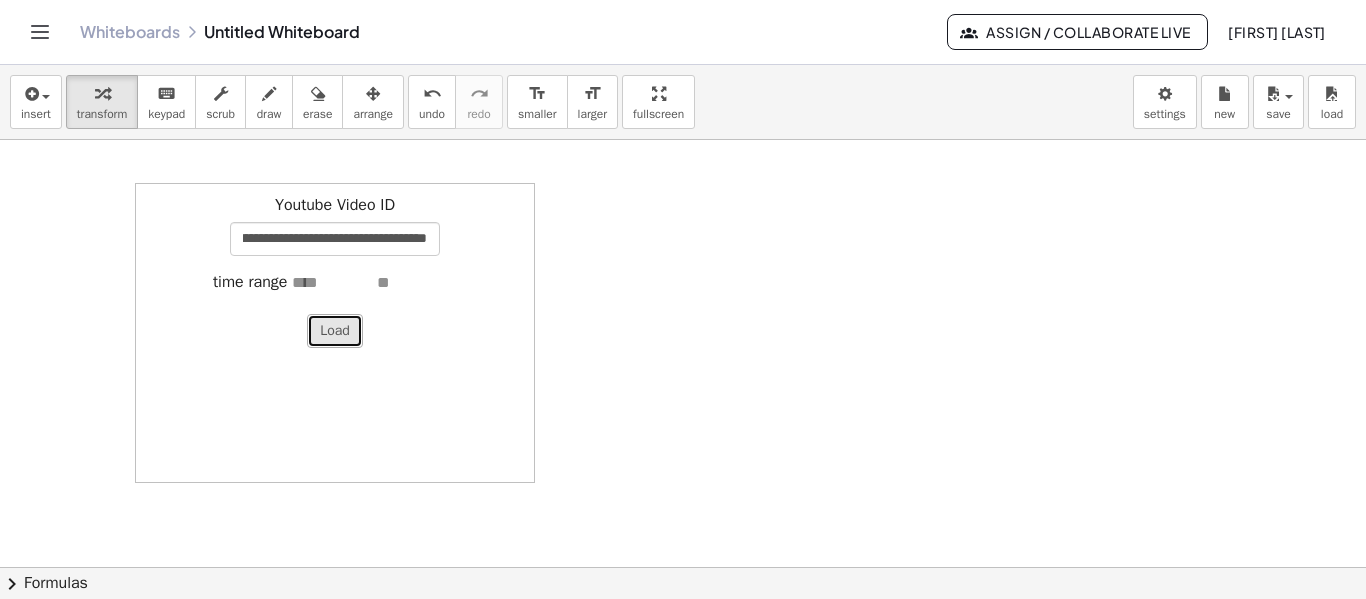 click on "Load" at bounding box center (335, 331) 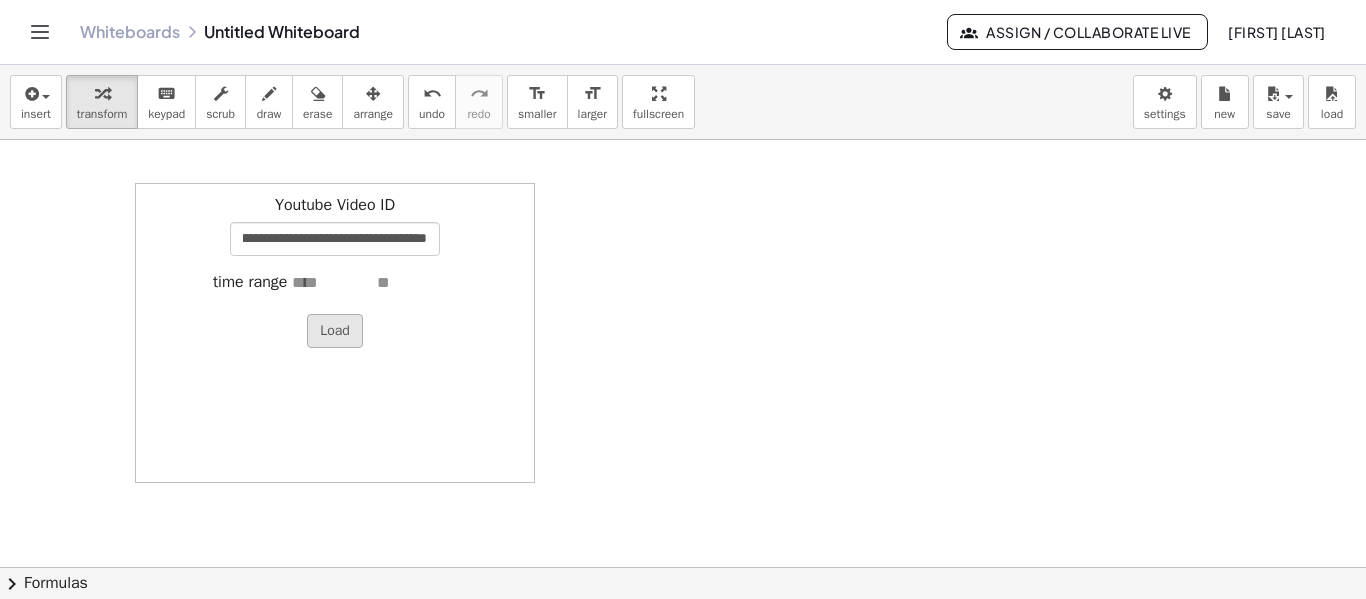 scroll, scrollTop: 0, scrollLeft: 0, axis: both 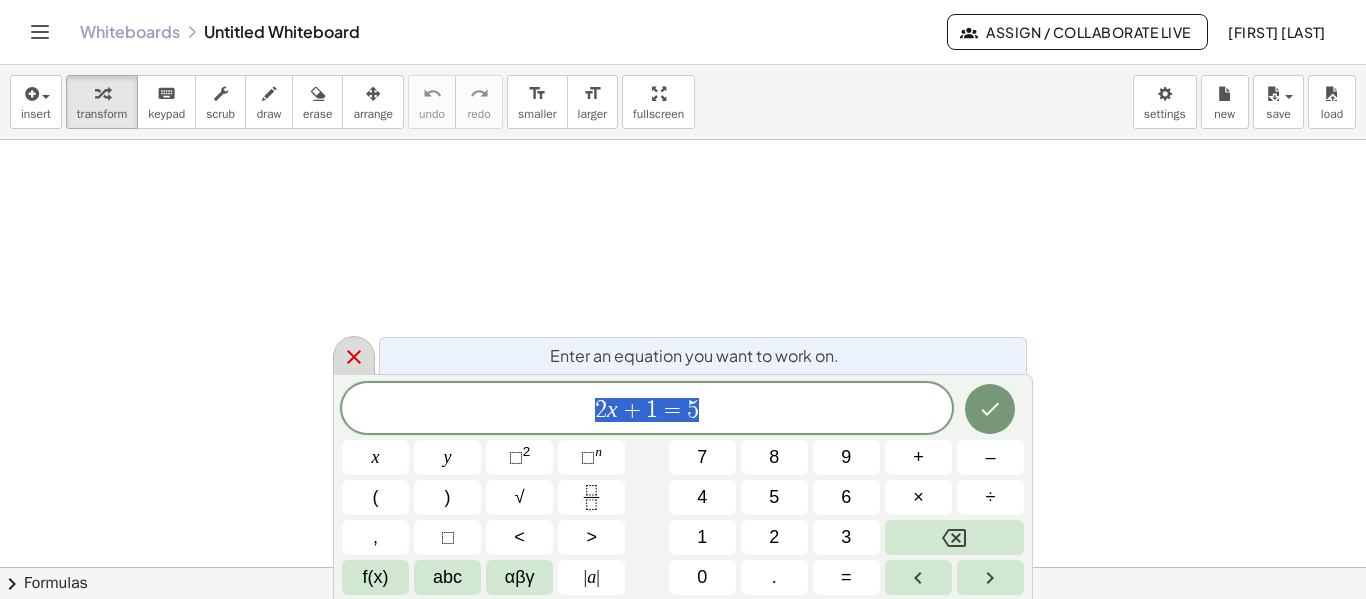 click at bounding box center [354, 355] 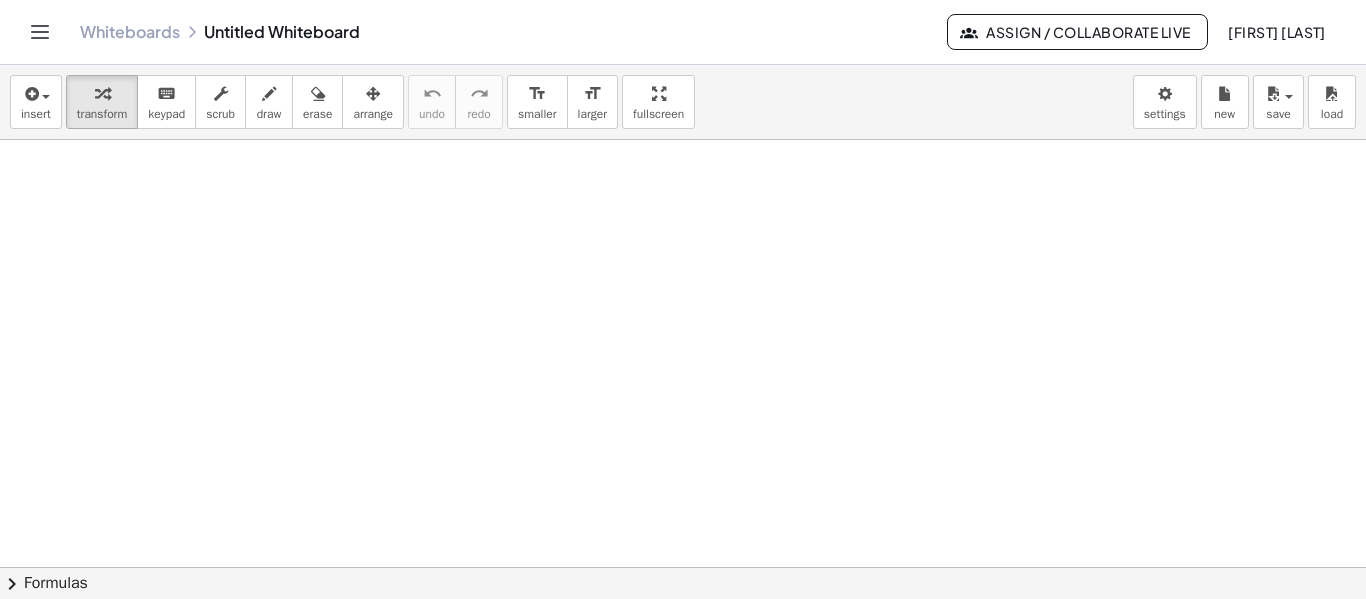 click on "insert select one: Math Expression Function Text Youtube Video Graphing Geometry Geometry 3D transform keyboard keypad scrub draw erase arrange undo undo redo redo format_size smaller format_size larger fullscreen load   save new settings" at bounding box center (683, 102) 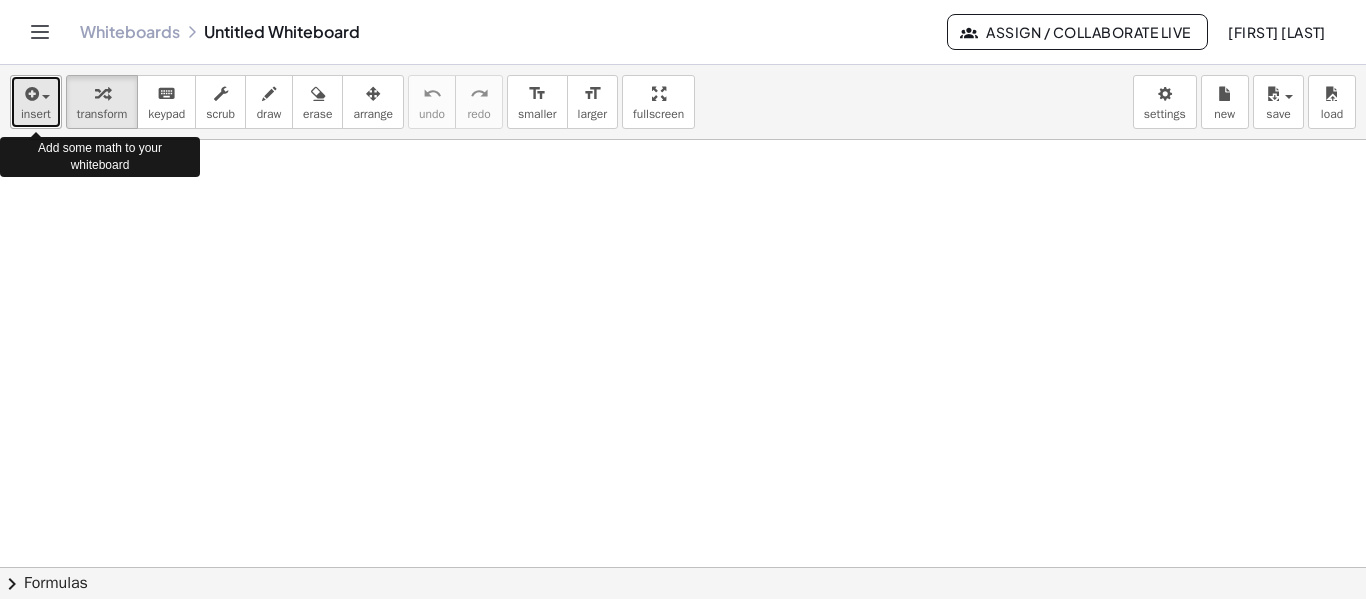 click on "insert" at bounding box center [36, 114] 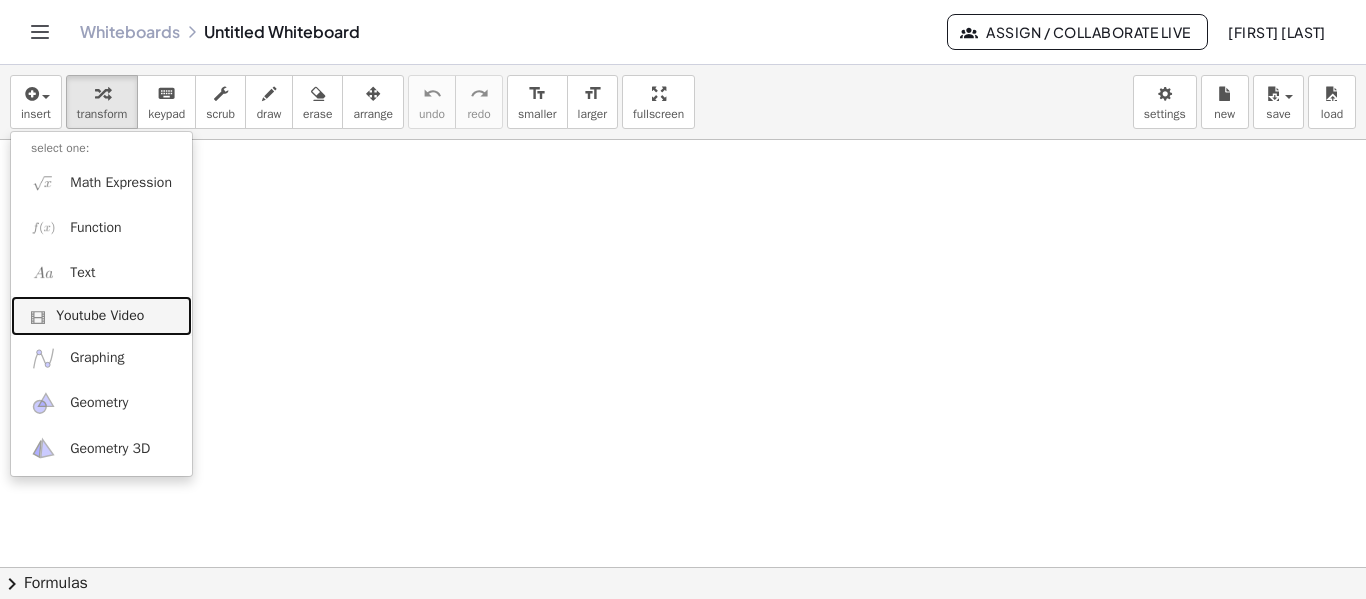click on "Youtube Video" at bounding box center [100, 316] 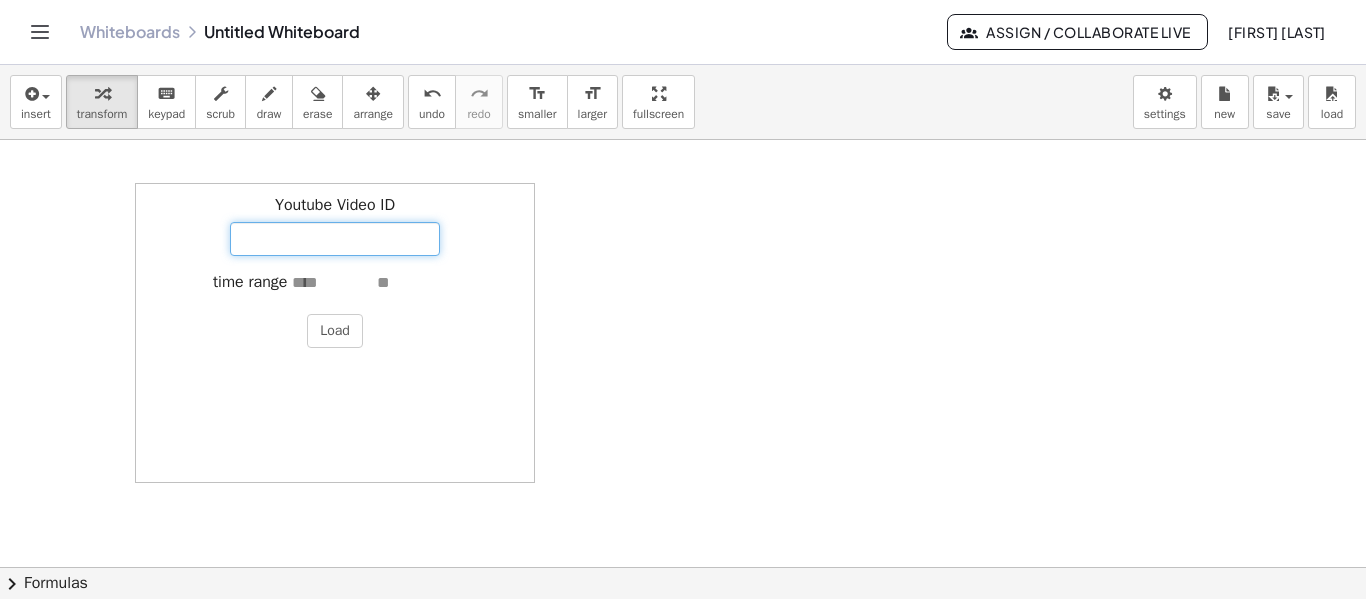 paste on "**********" 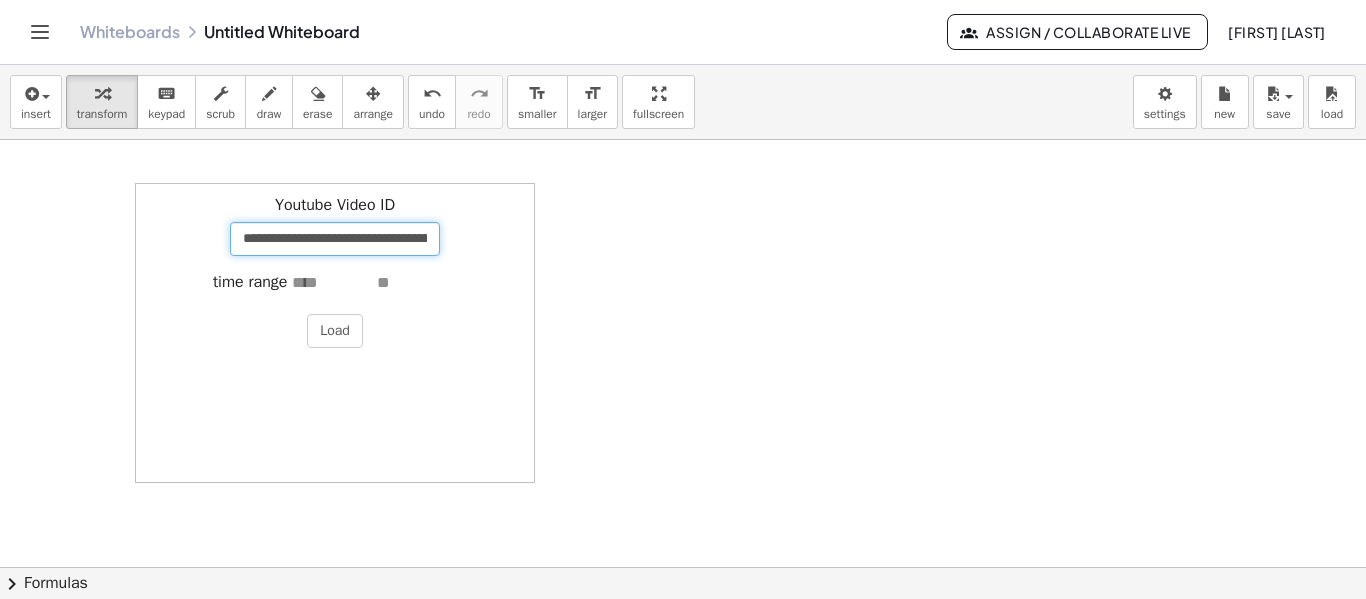 scroll, scrollTop: 0, scrollLeft: 118, axis: horizontal 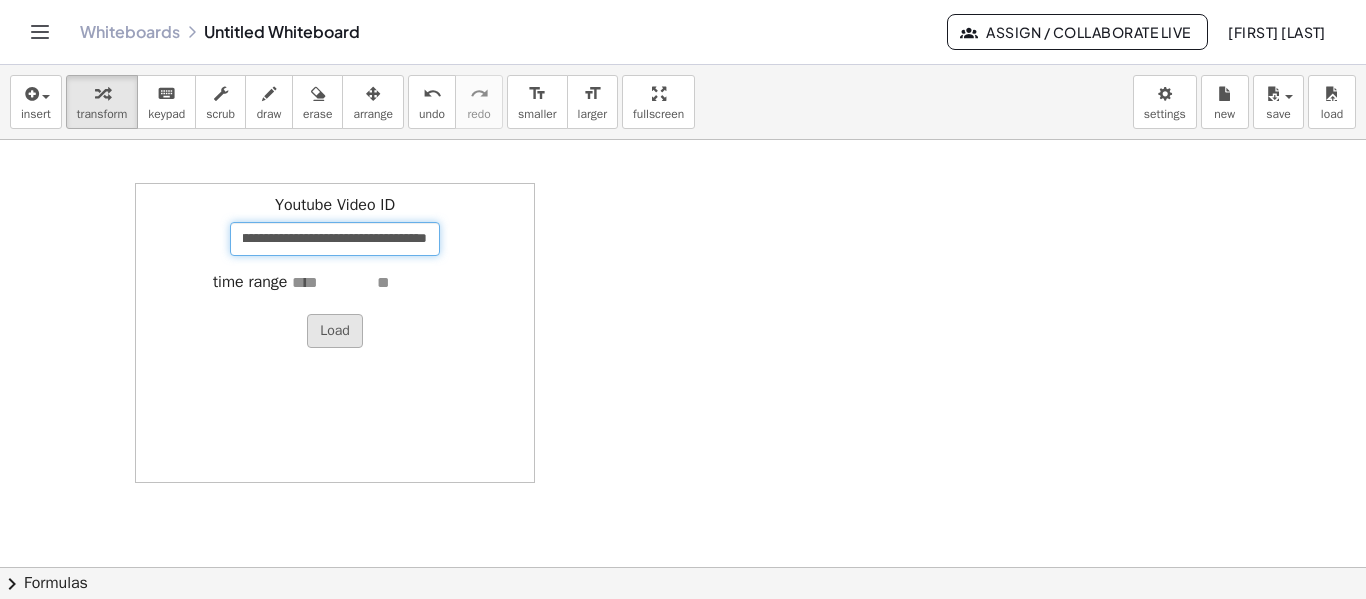 type on "**********" 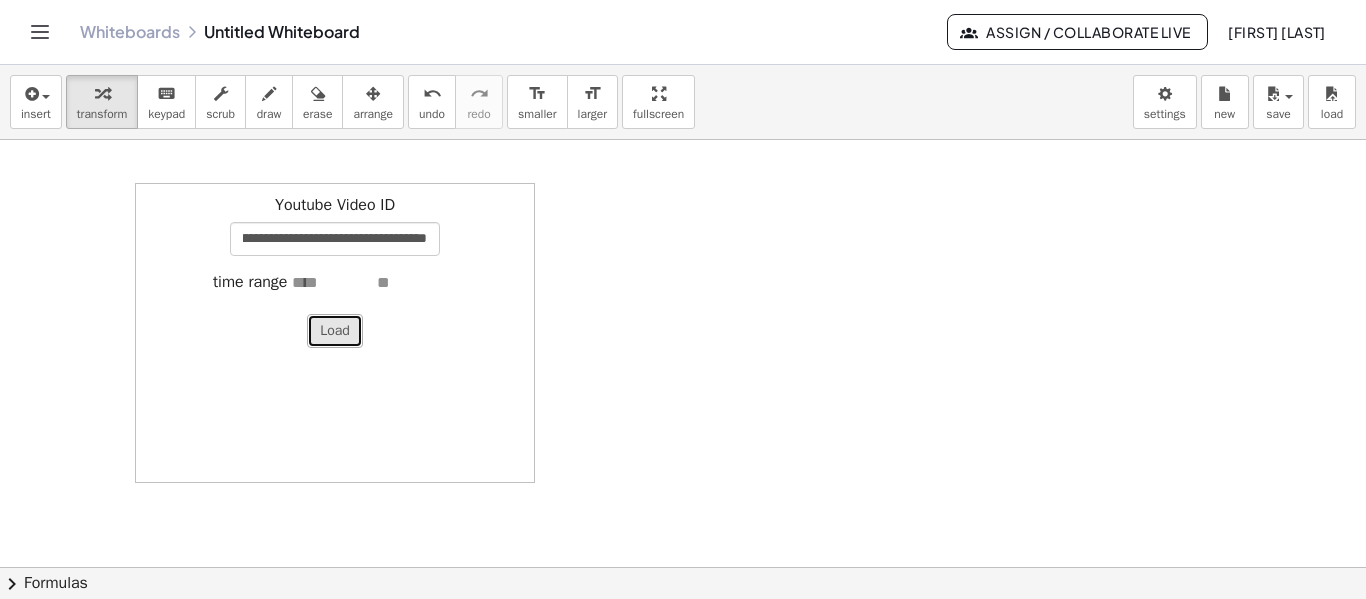 click on "Load" at bounding box center (335, 331) 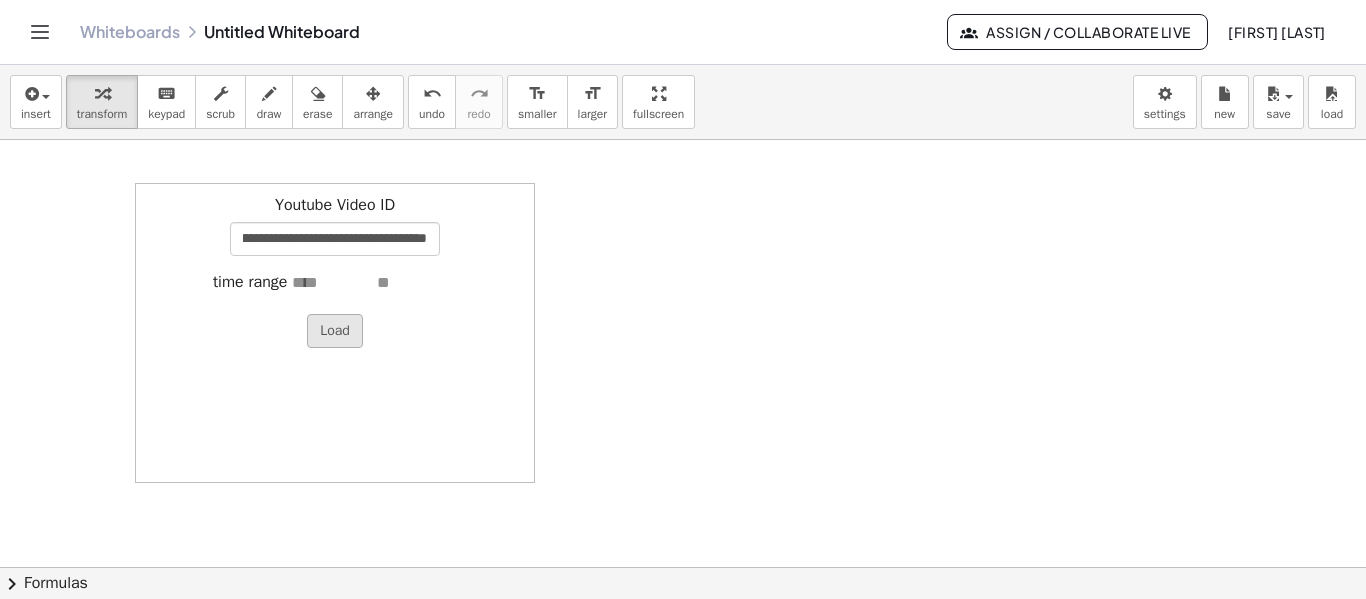 scroll, scrollTop: 0, scrollLeft: 0, axis: both 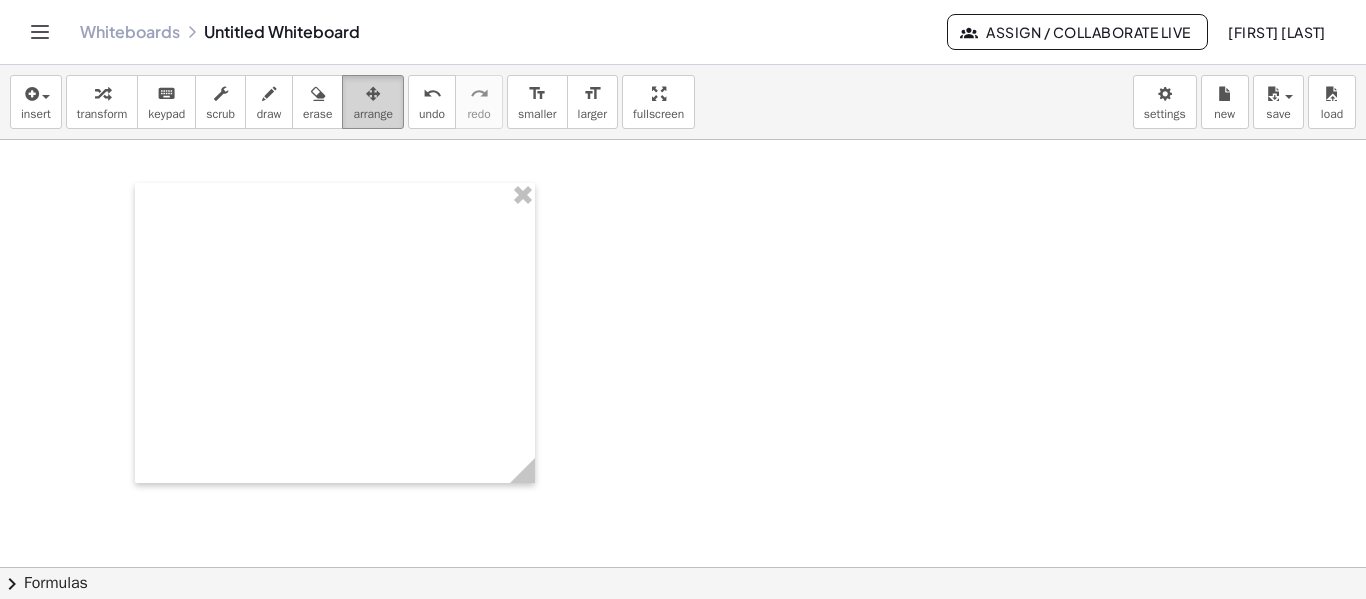 click on "arrange" at bounding box center [373, 114] 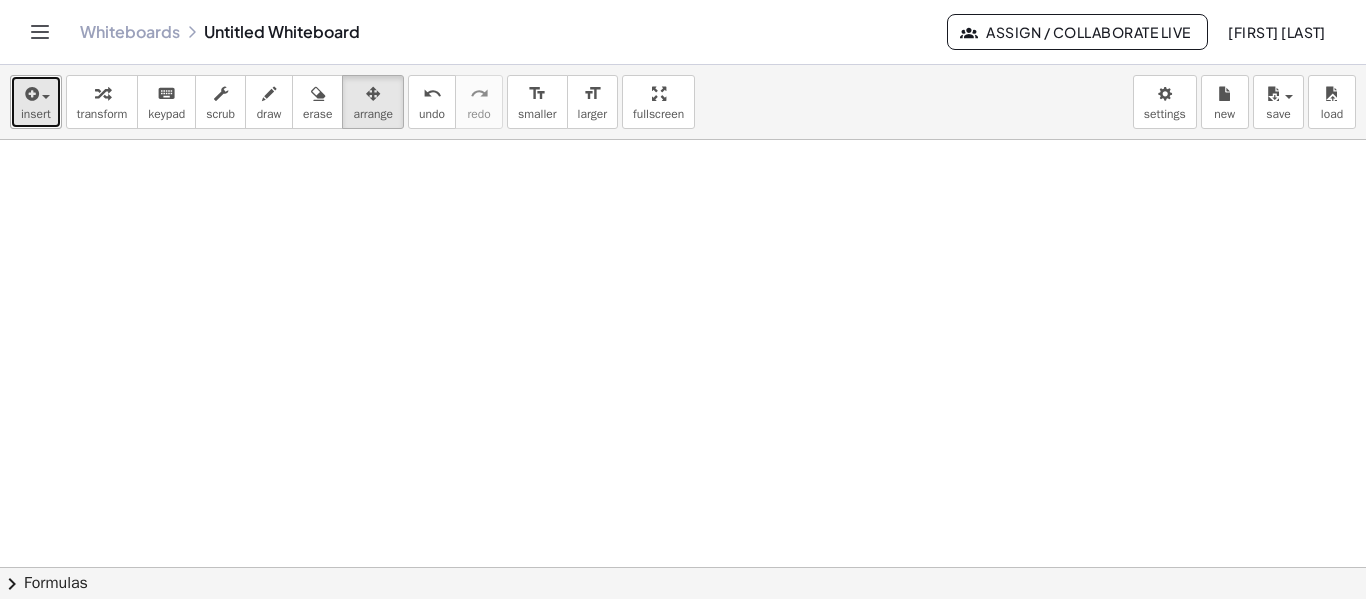 click on "insert" at bounding box center (36, 102) 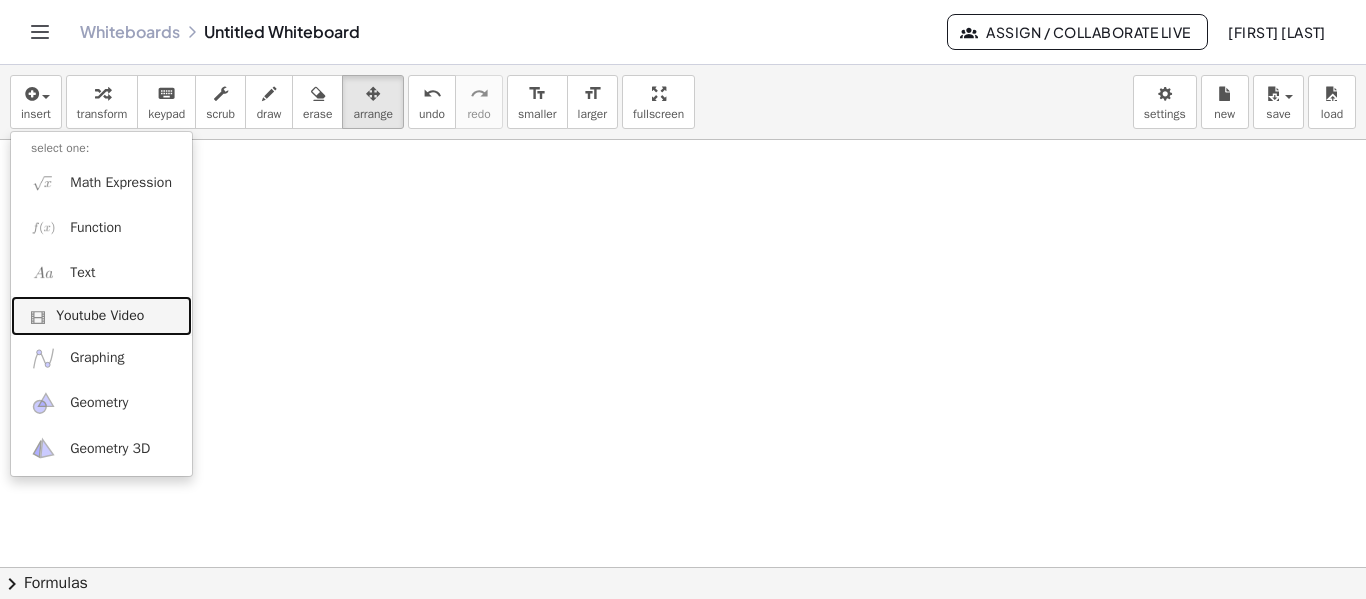 click on "Youtube Video" at bounding box center [100, 316] 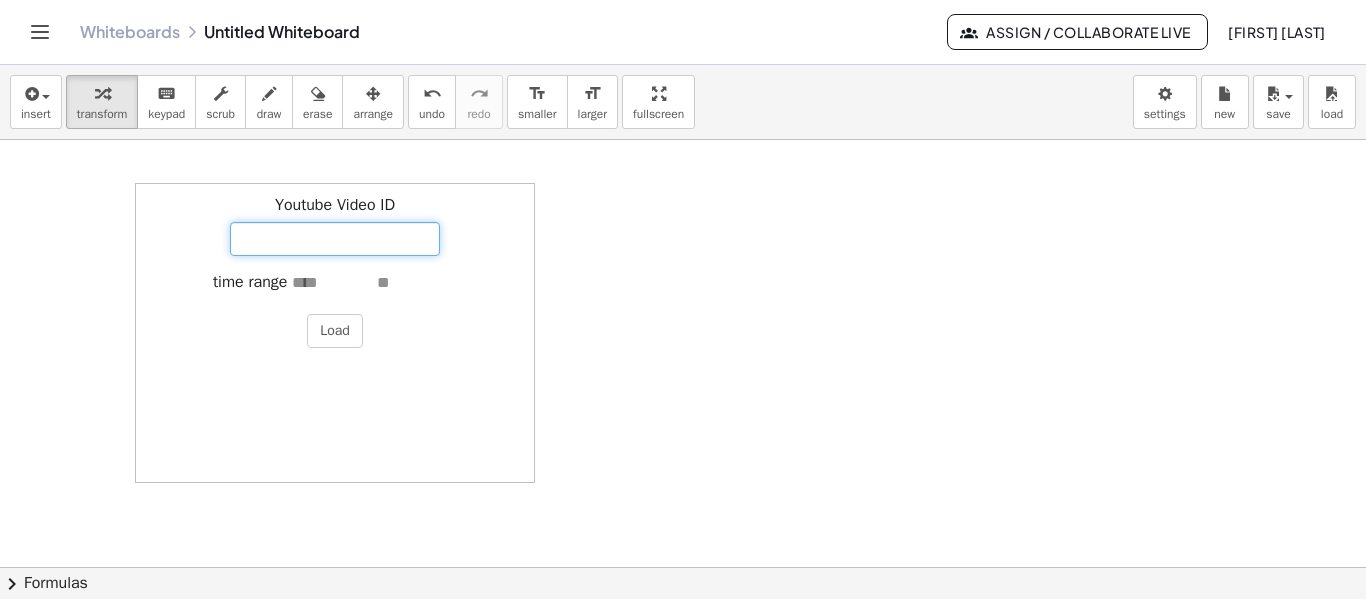 paste on "**********" 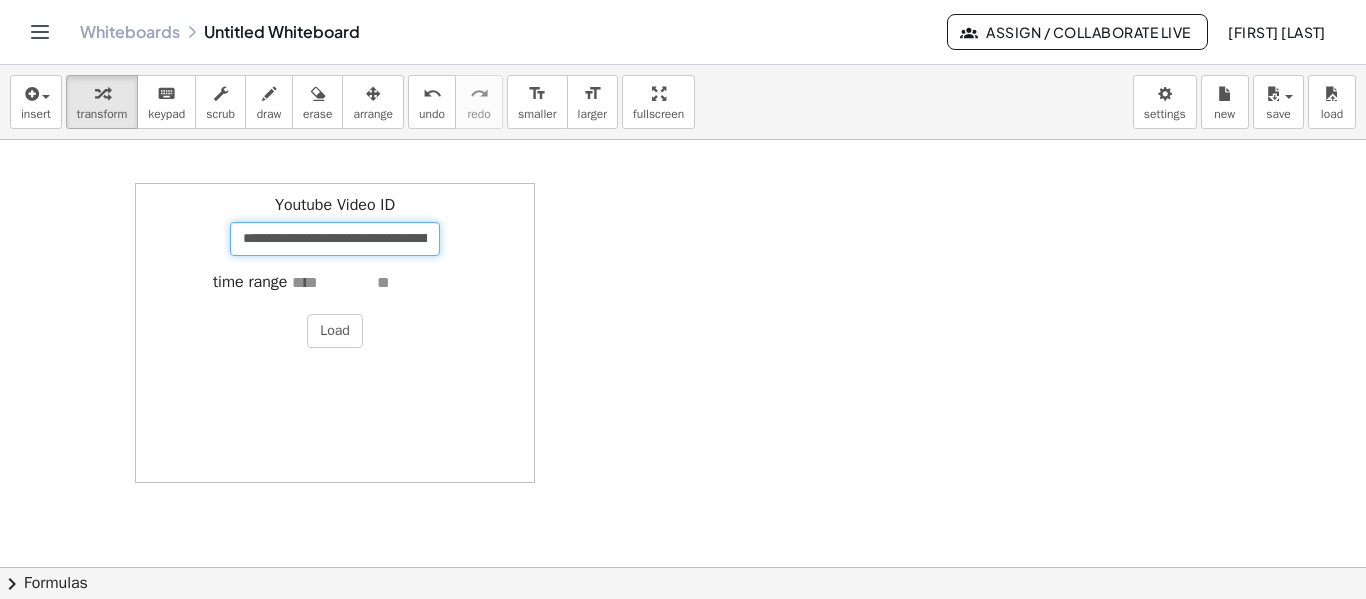 scroll, scrollTop: 0, scrollLeft: 118, axis: horizontal 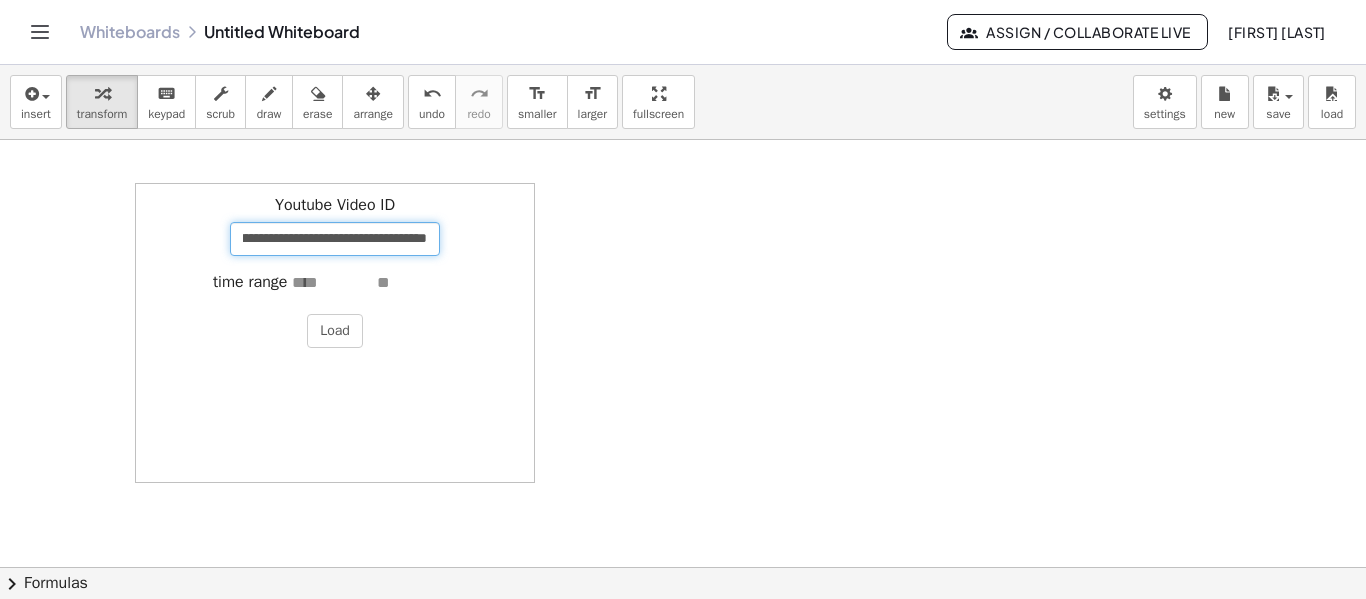 type on "**********" 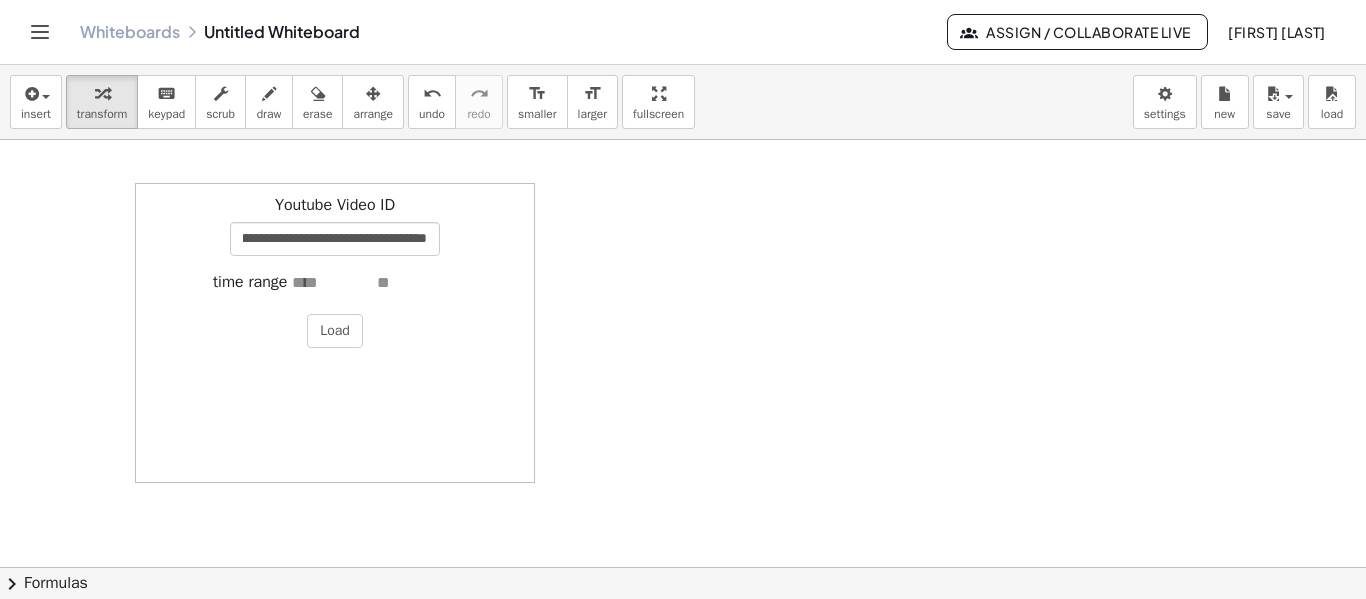 scroll, scrollTop: 0, scrollLeft: 0, axis: both 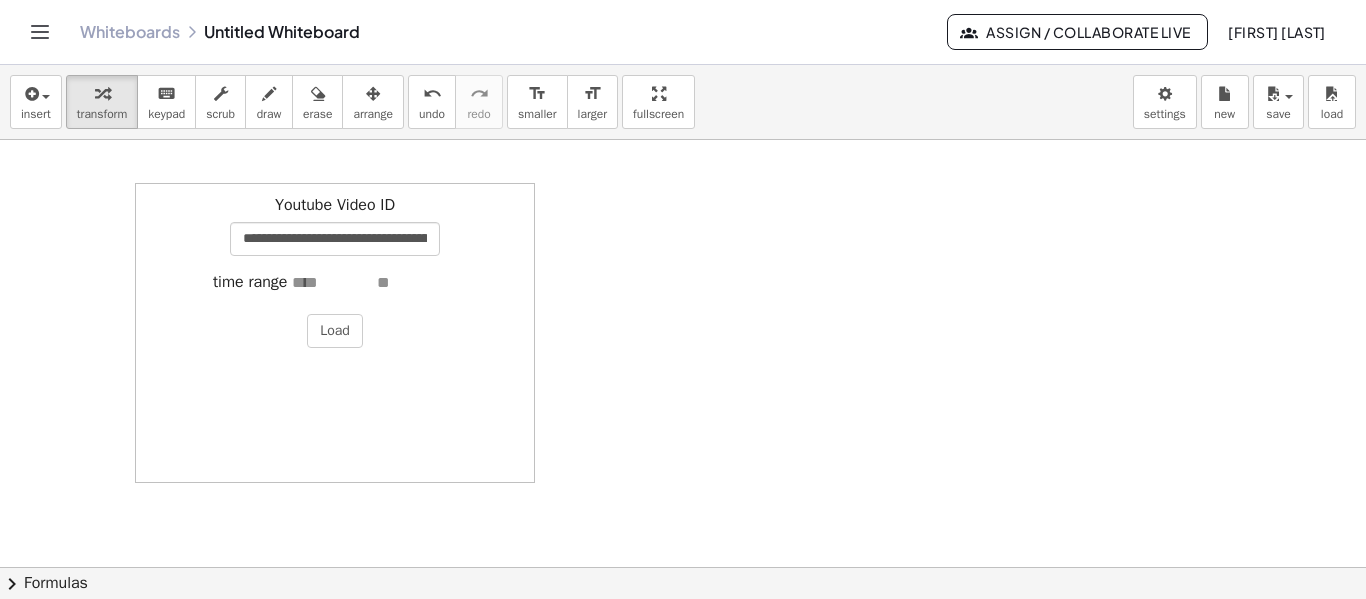 click at bounding box center (332, 283) 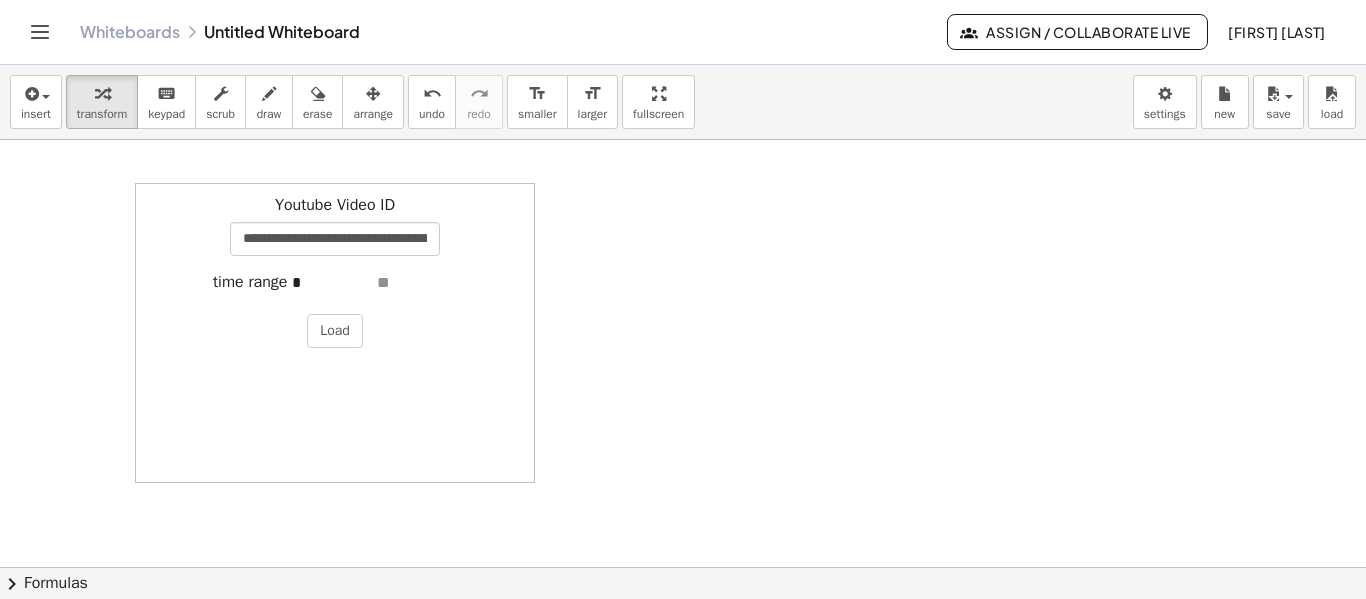 type on "*" 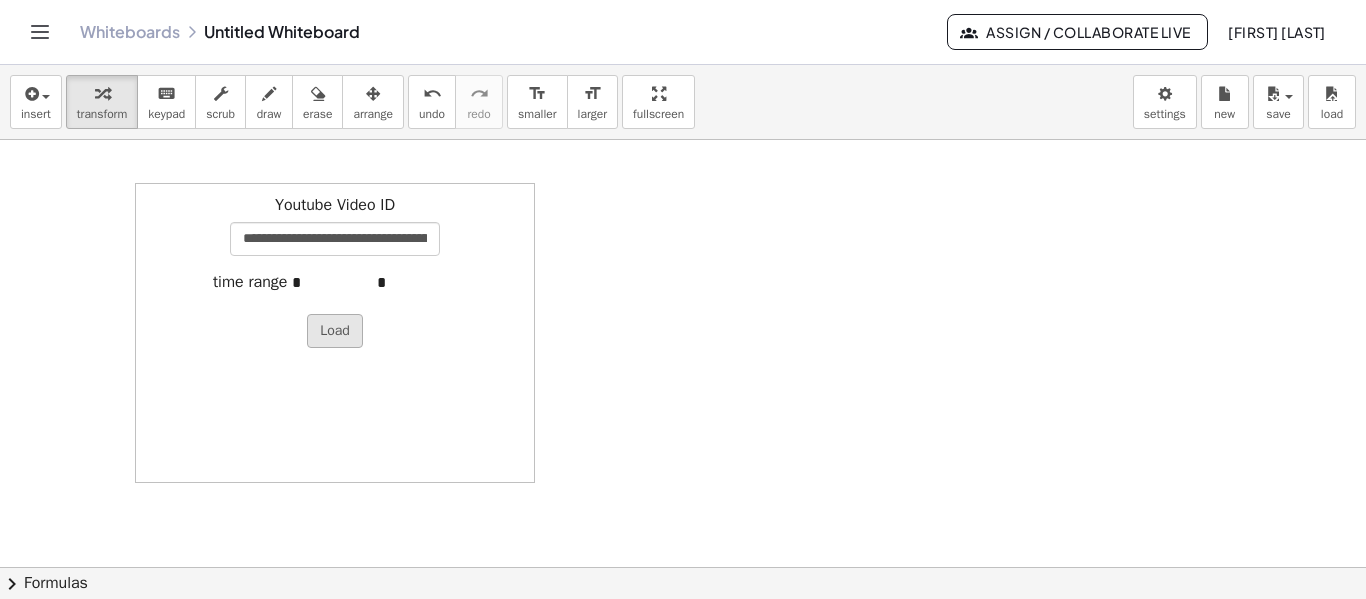 type on "*" 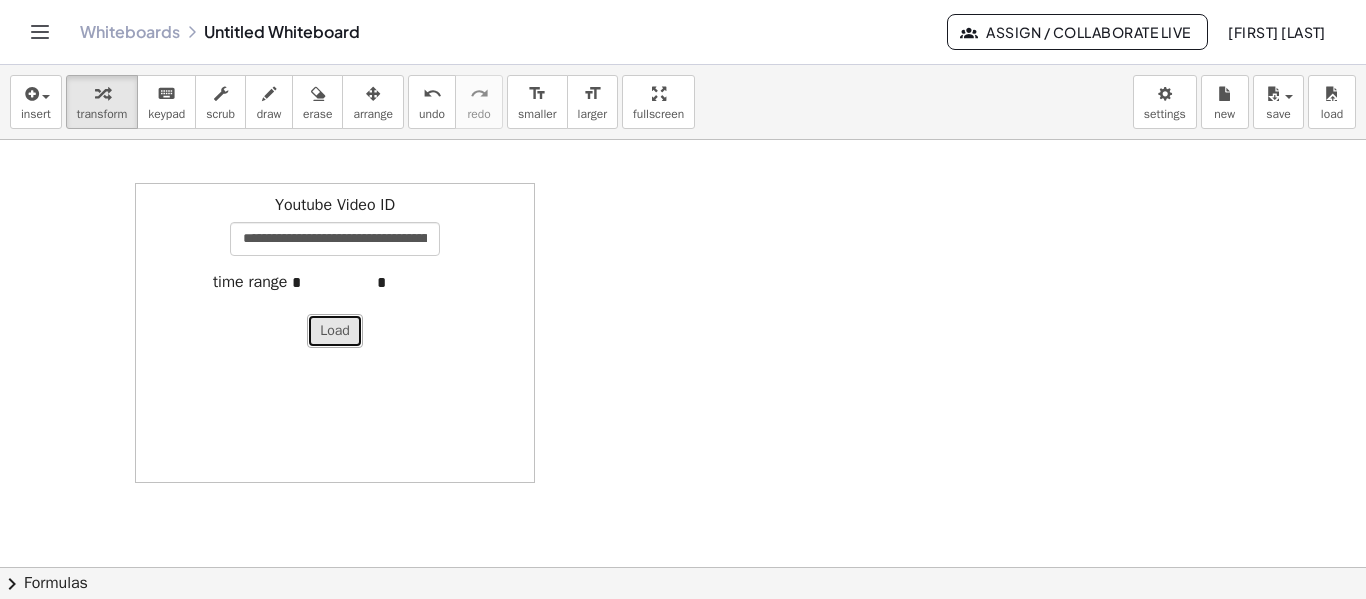 click on "Load" at bounding box center (335, 331) 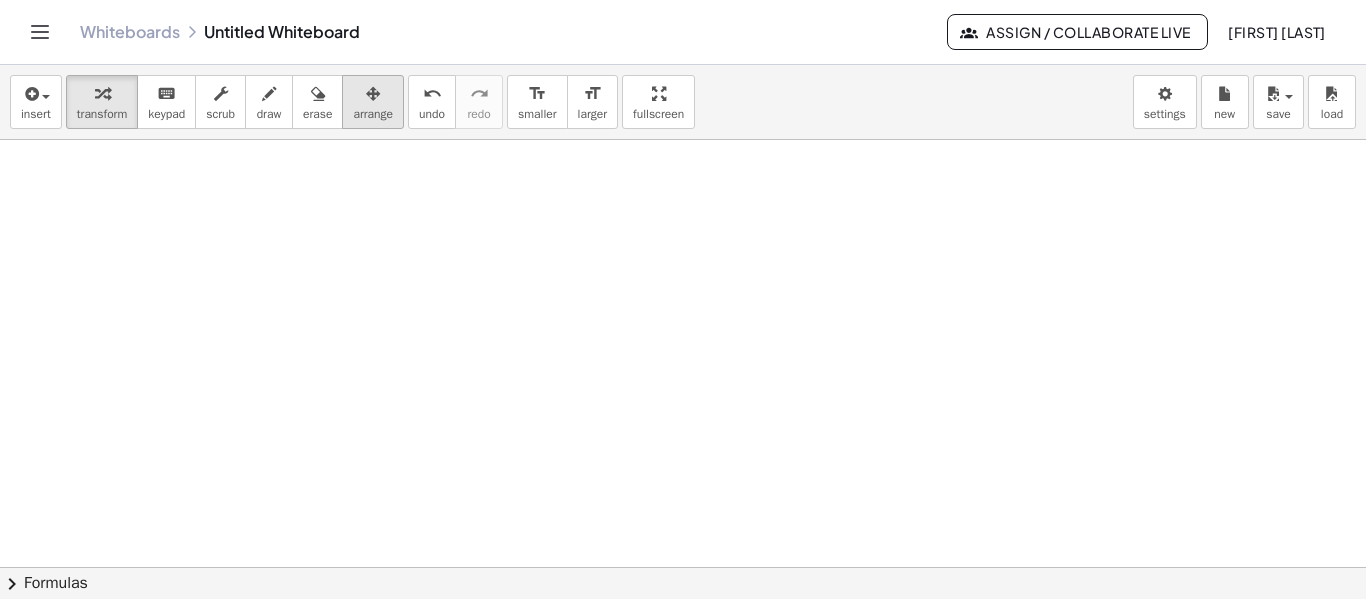 click at bounding box center [373, 93] 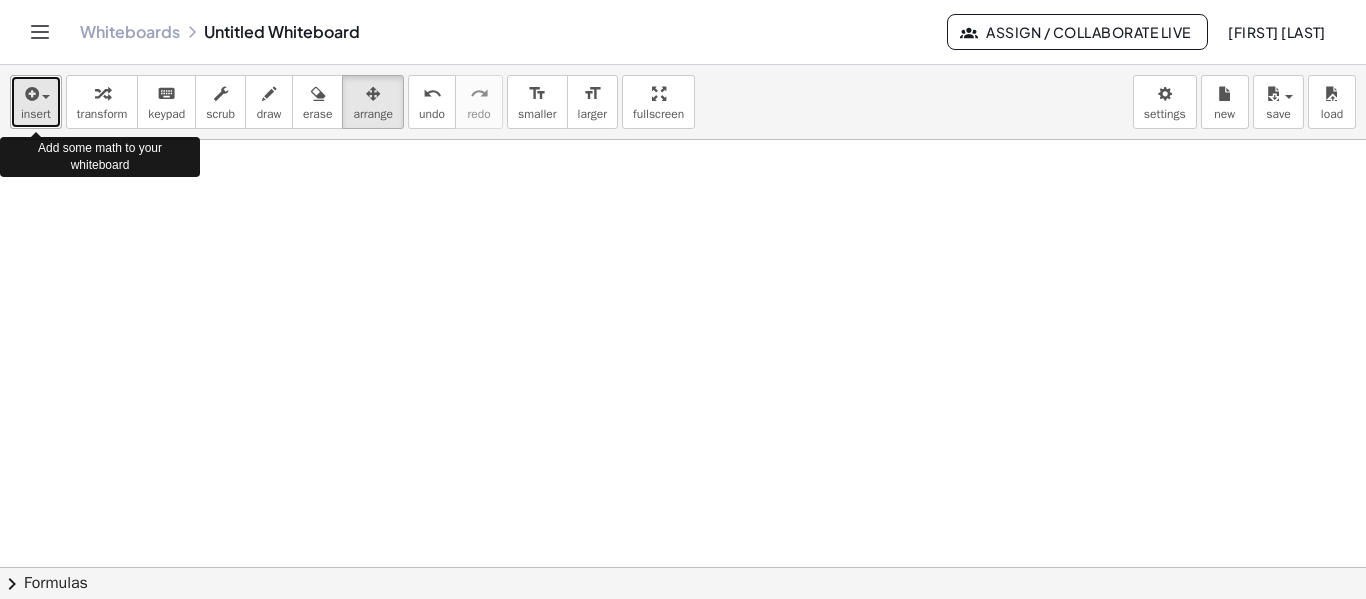 click at bounding box center (36, 93) 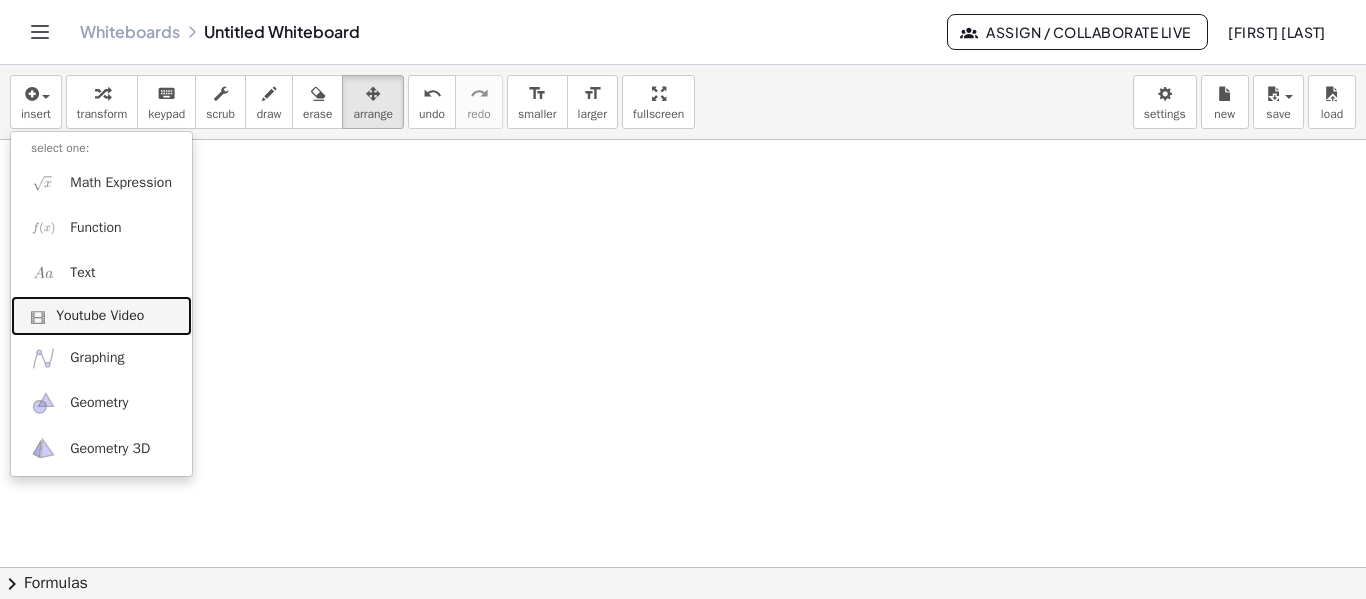 click on "Youtube Video" at bounding box center [100, 316] 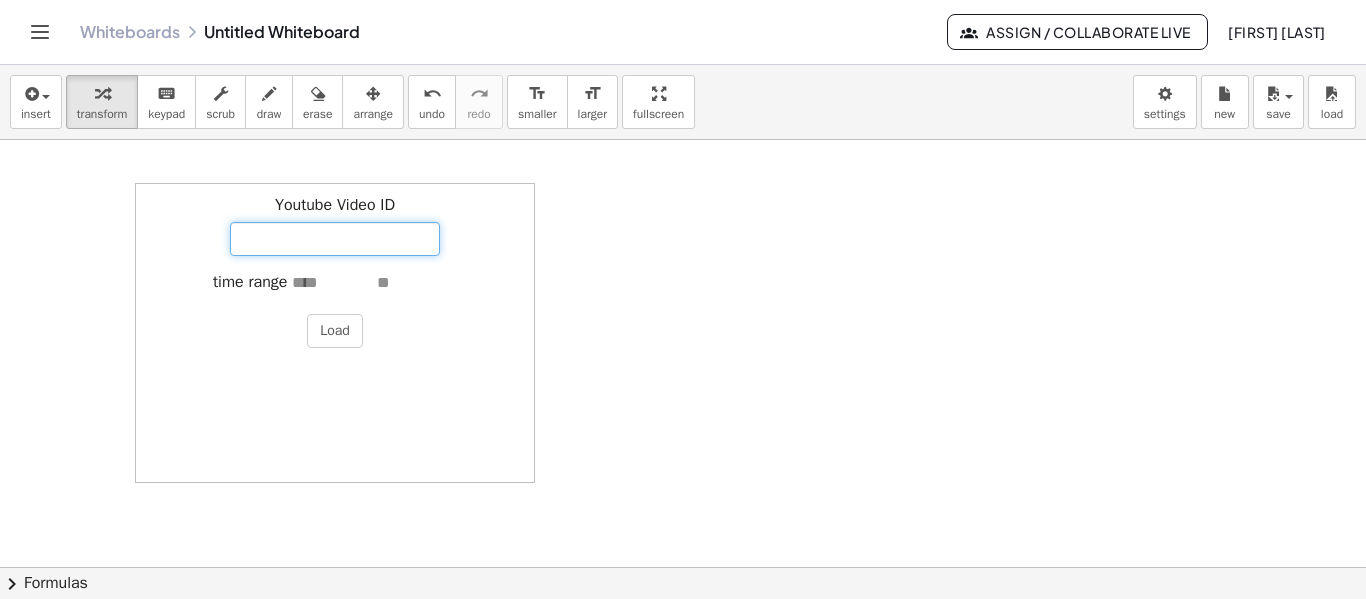 paste on "**********" 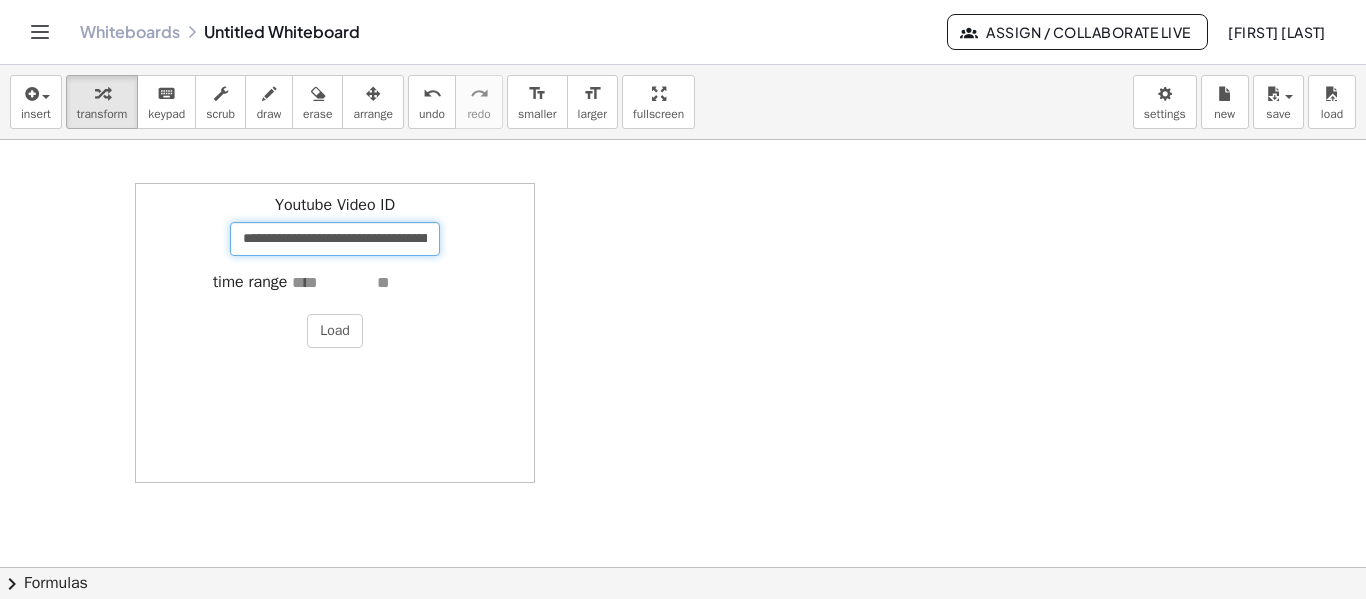 scroll, scrollTop: 0, scrollLeft: 118, axis: horizontal 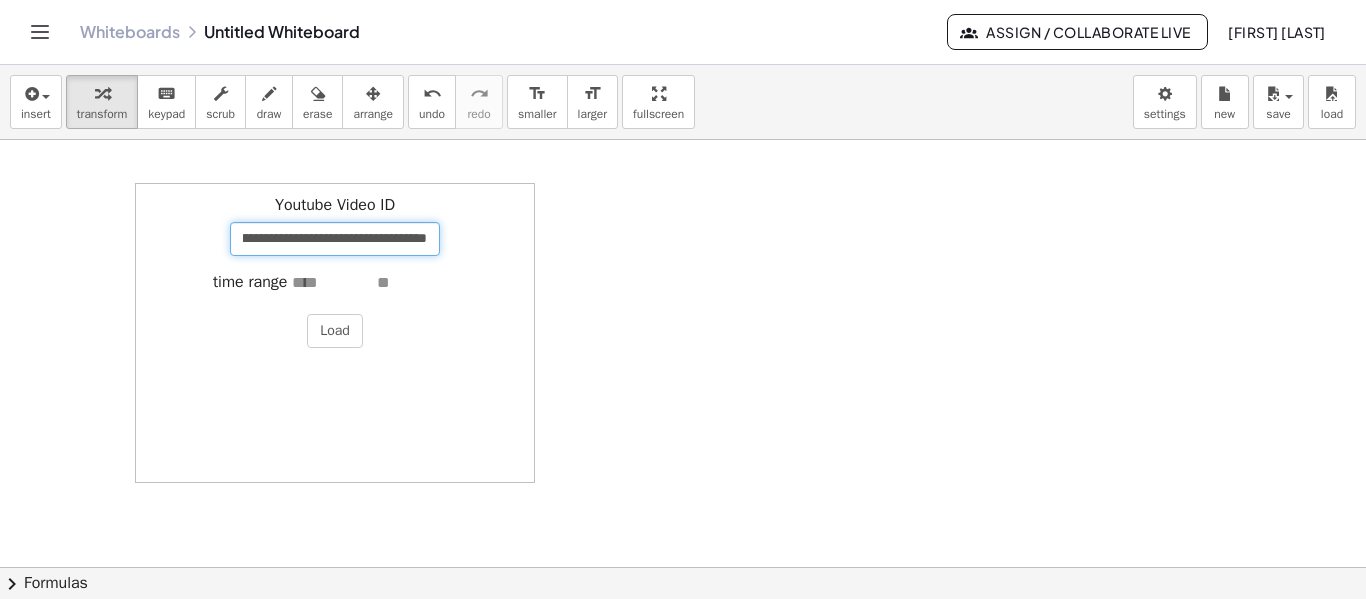 type on "**********" 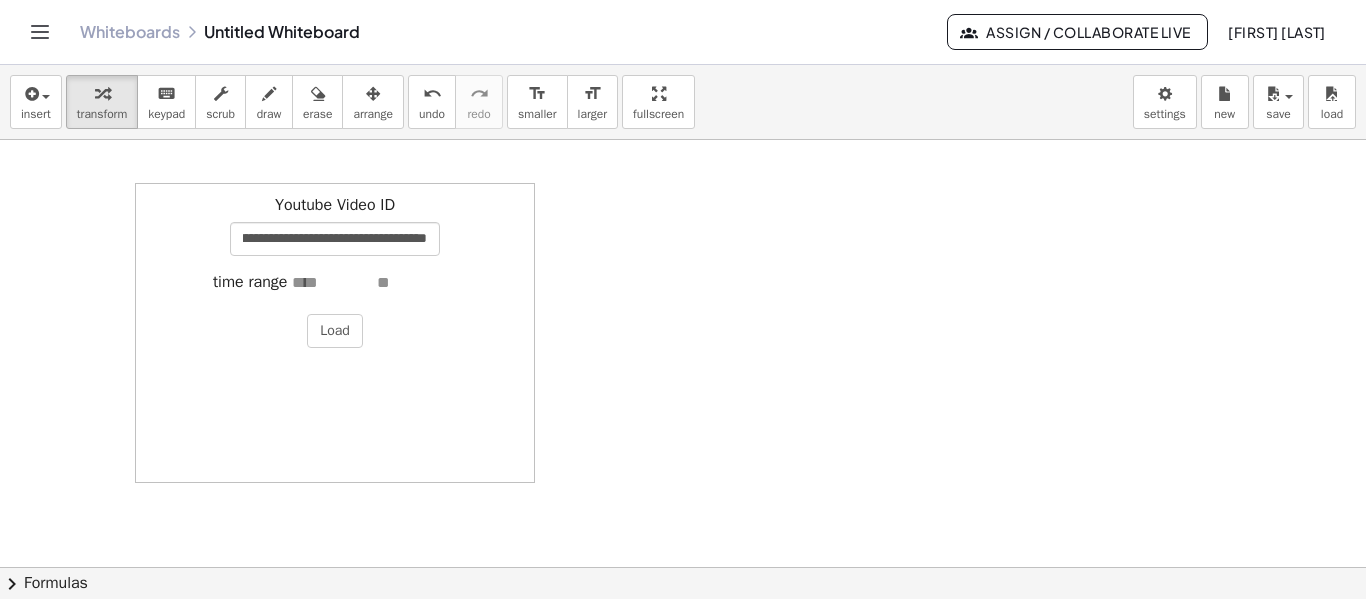 scroll, scrollTop: 0, scrollLeft: 0, axis: both 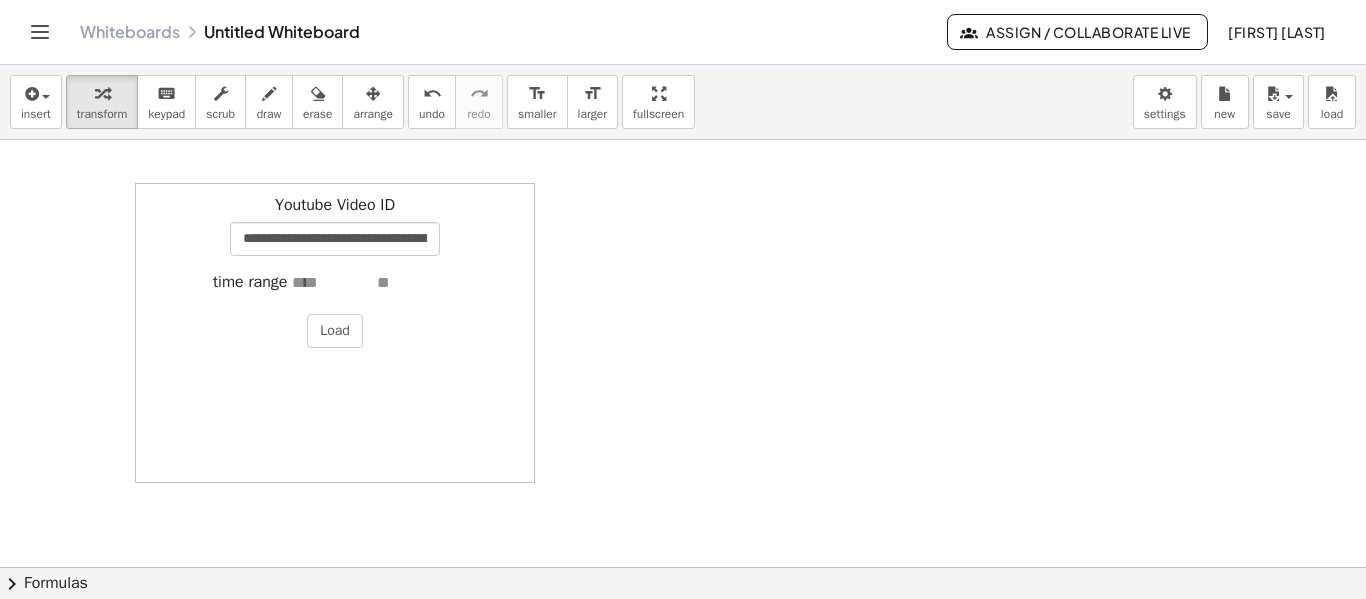 click at bounding box center (332, 283) 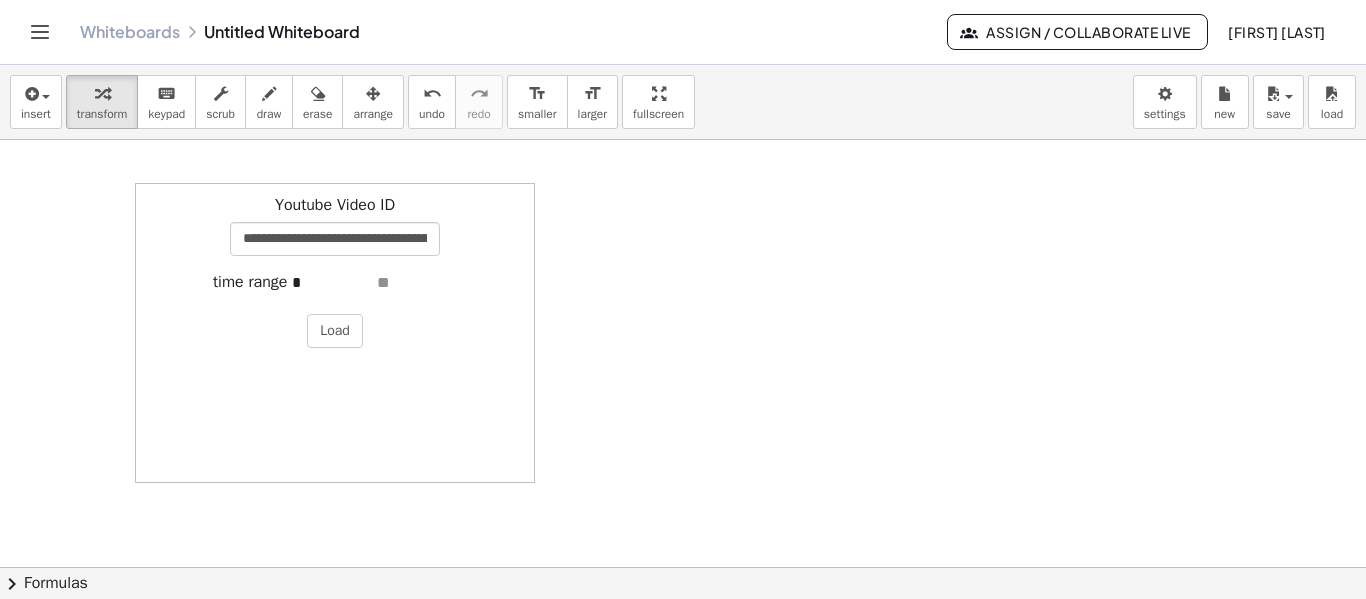 type on "*" 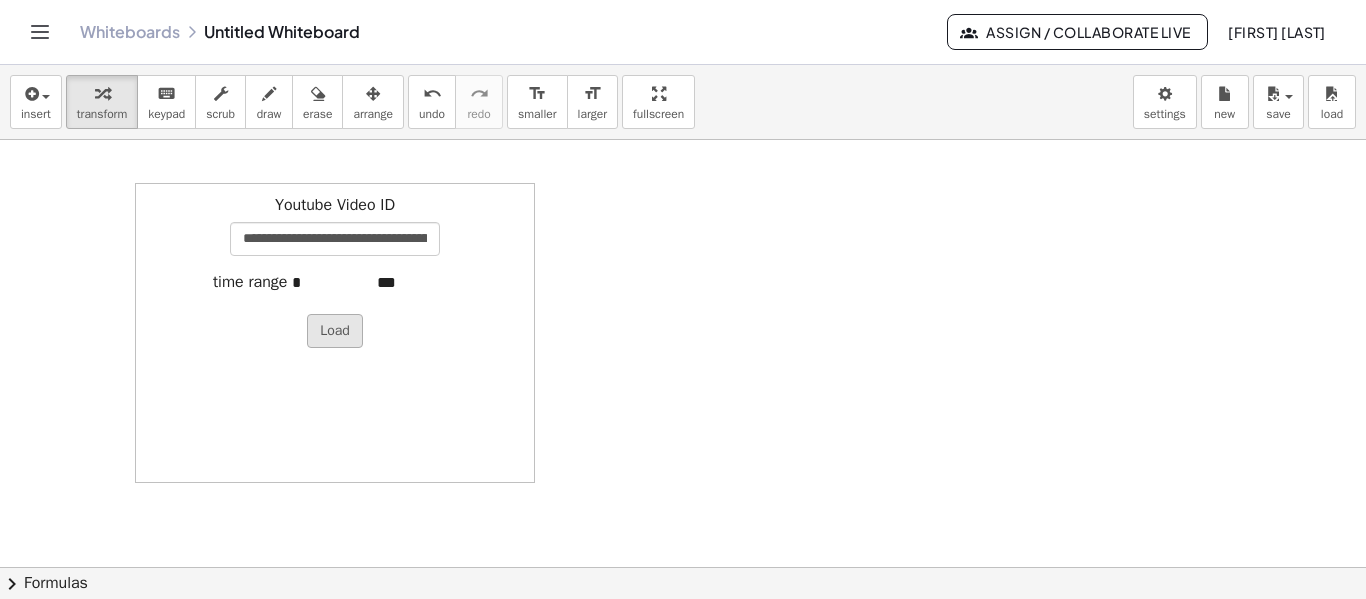type on "***" 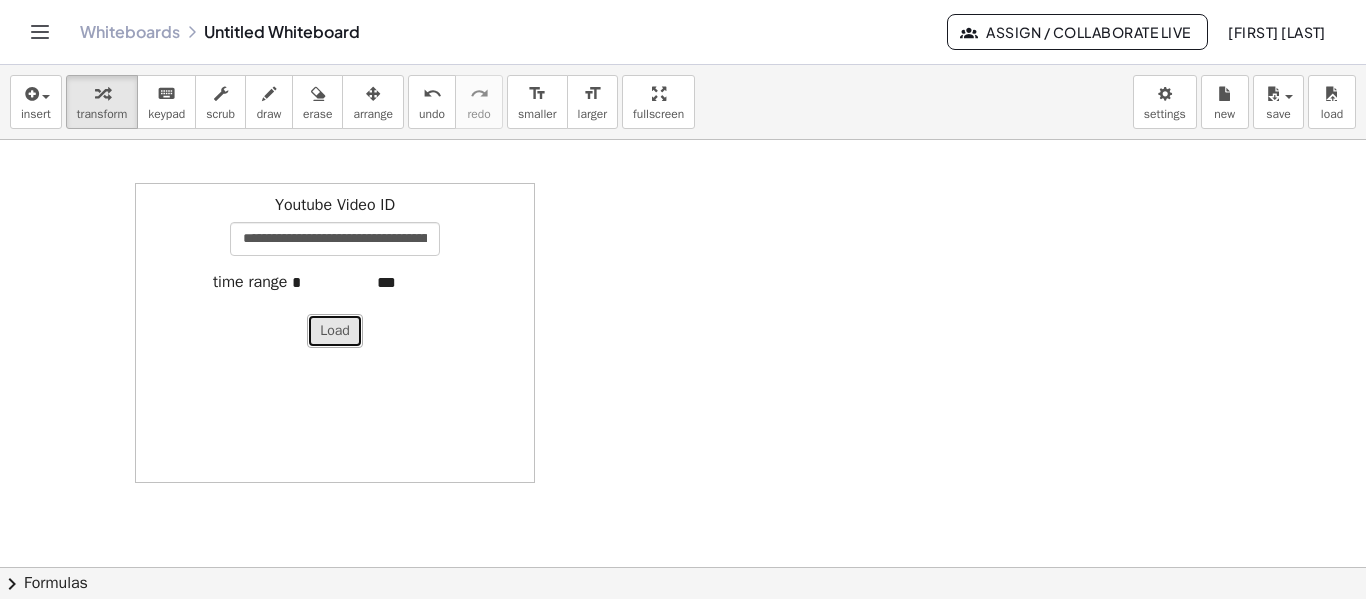 click on "Load" at bounding box center [335, 331] 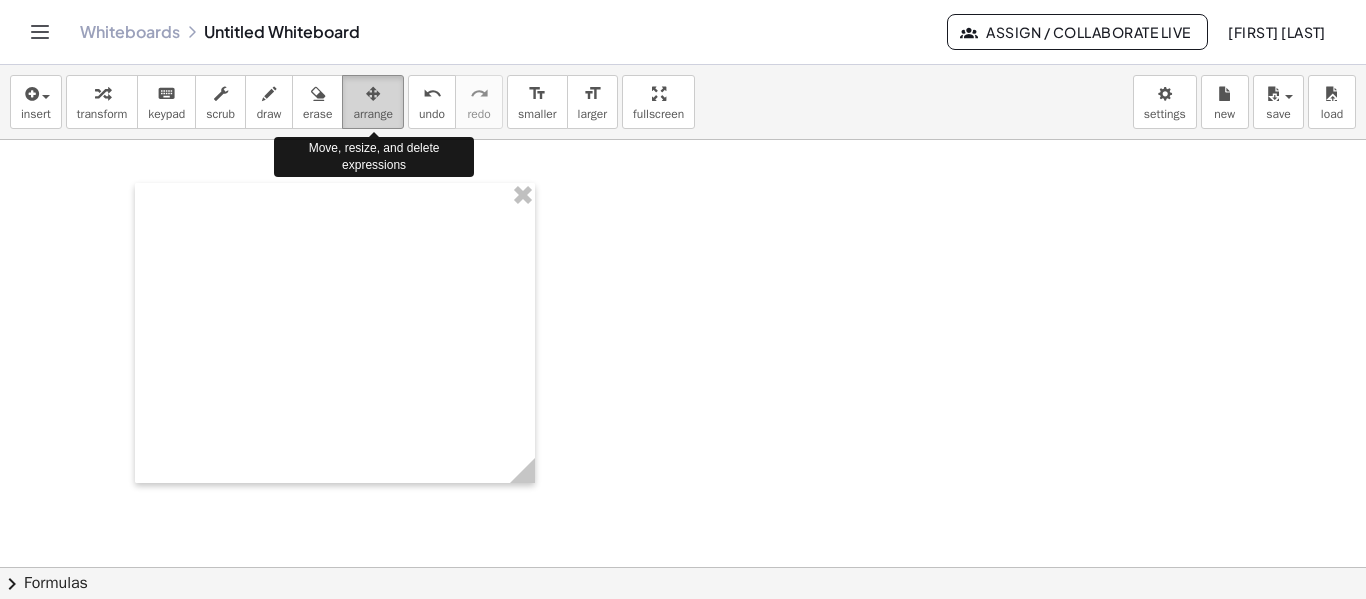 click on "arrange" at bounding box center (373, 114) 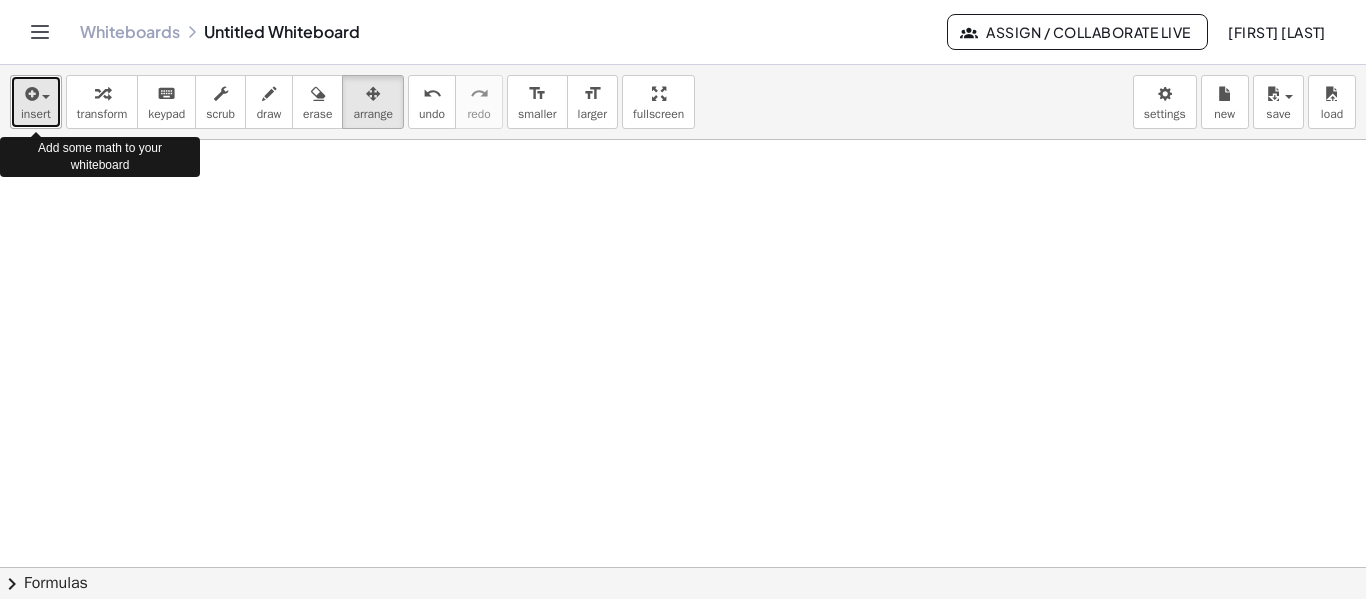 click at bounding box center (30, 94) 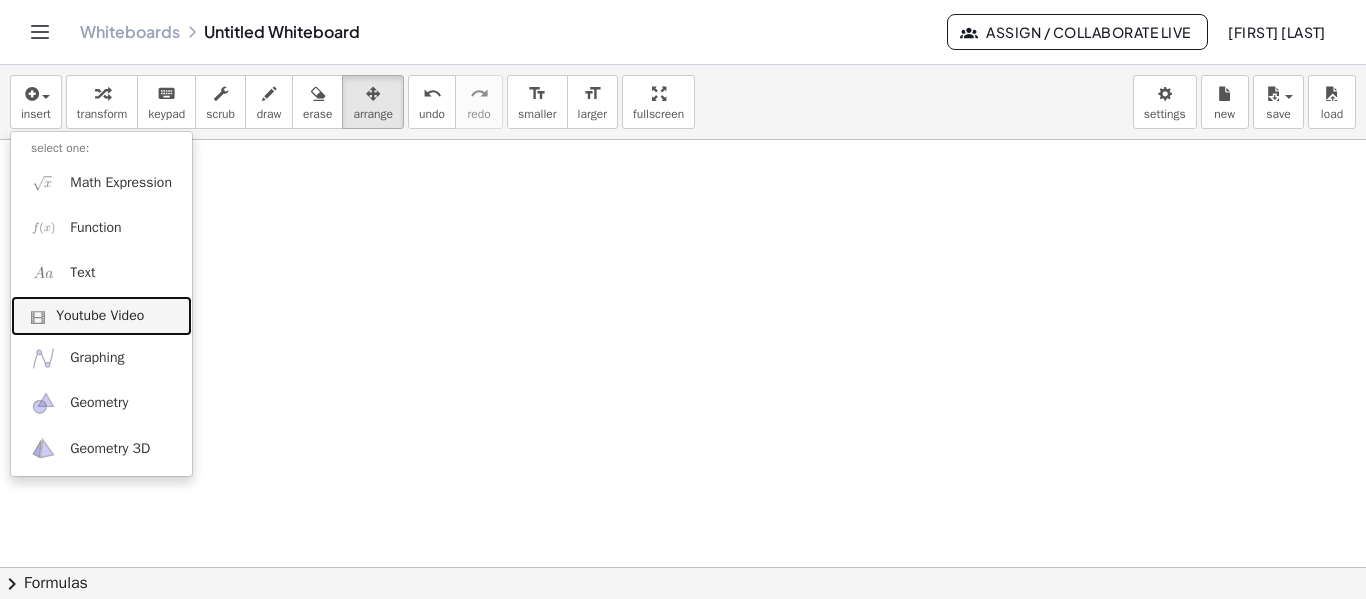 click on "Youtube Video" at bounding box center (100, 316) 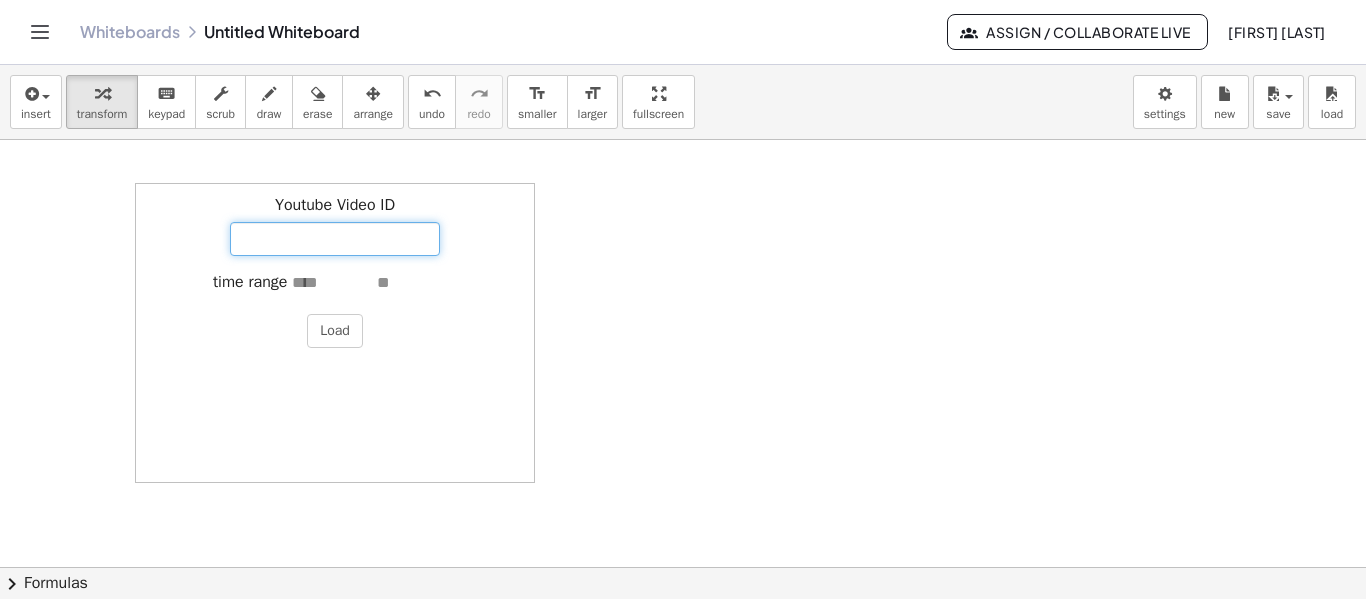 paste on "**********" 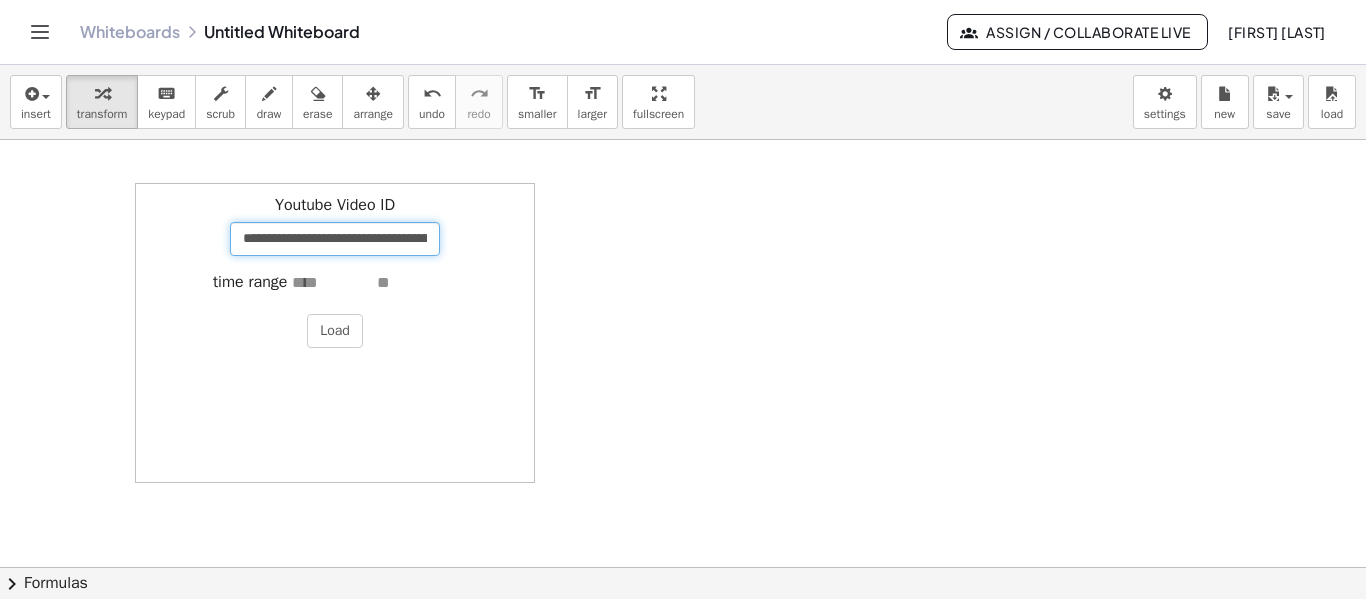 scroll, scrollTop: 0, scrollLeft: 118, axis: horizontal 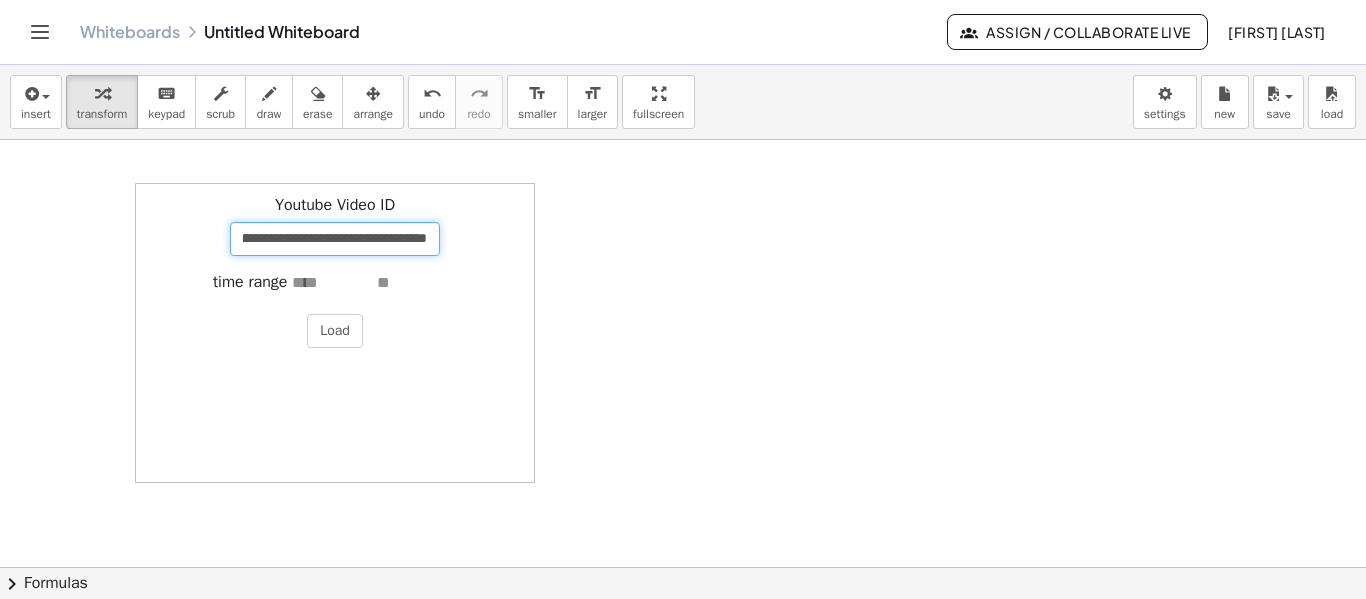type on "**********" 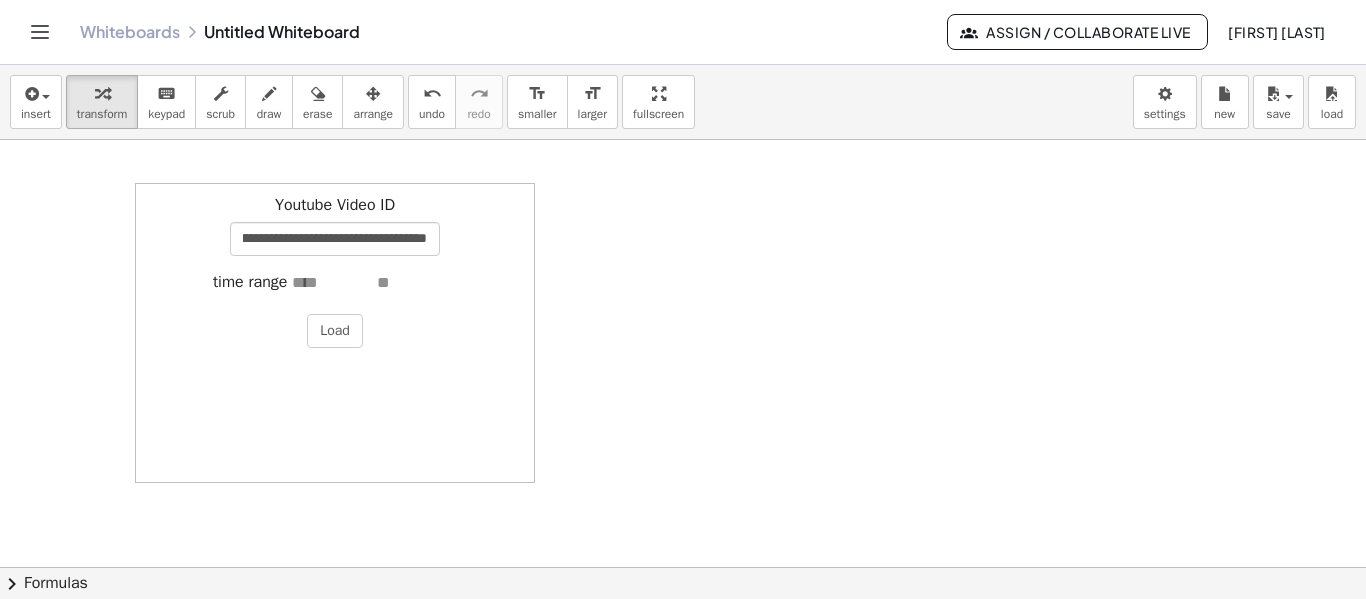 scroll, scrollTop: 0, scrollLeft: 0, axis: both 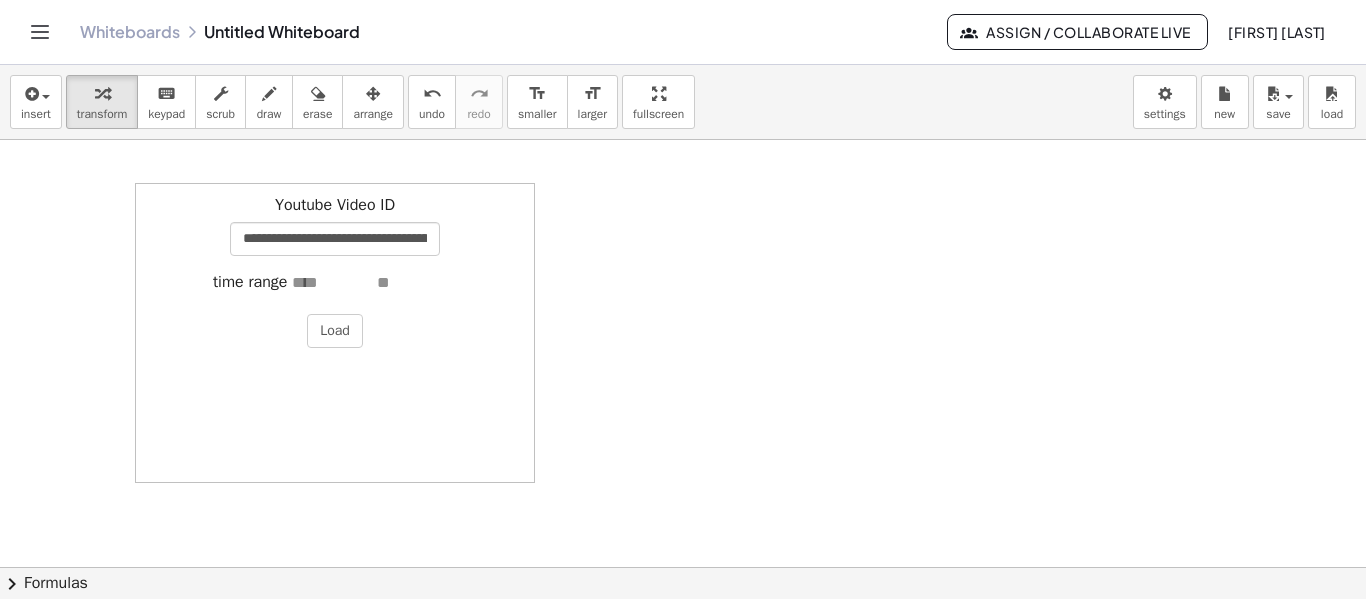 click at bounding box center (332, 283) 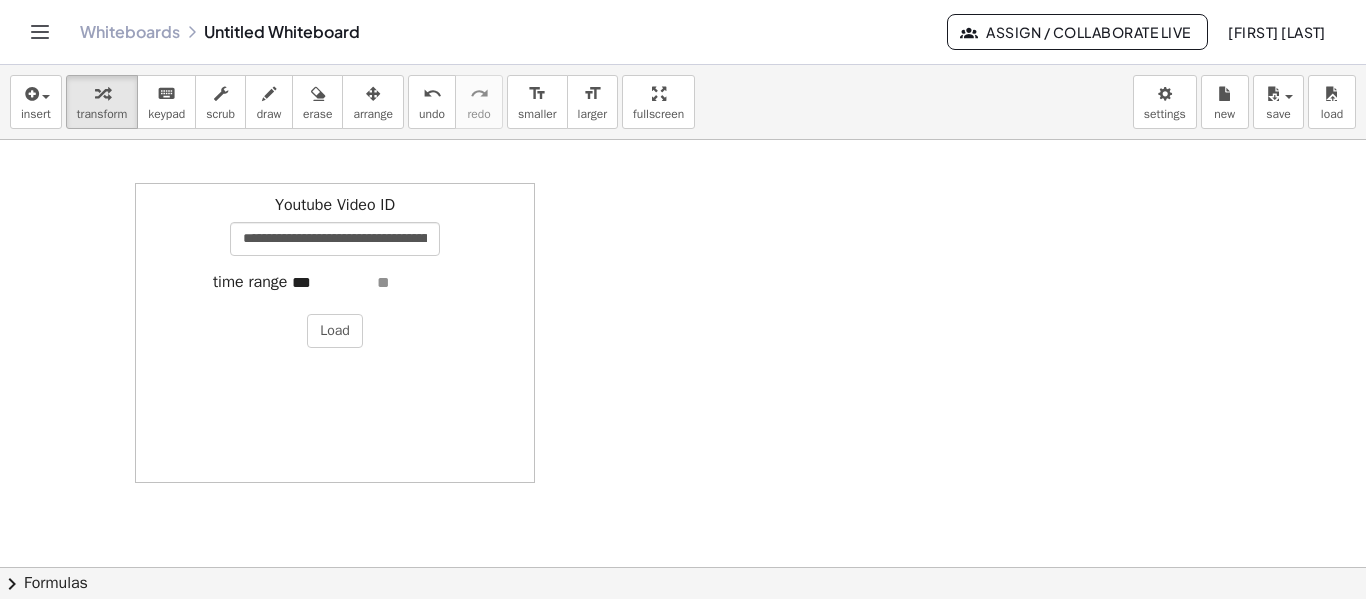 type on "***" 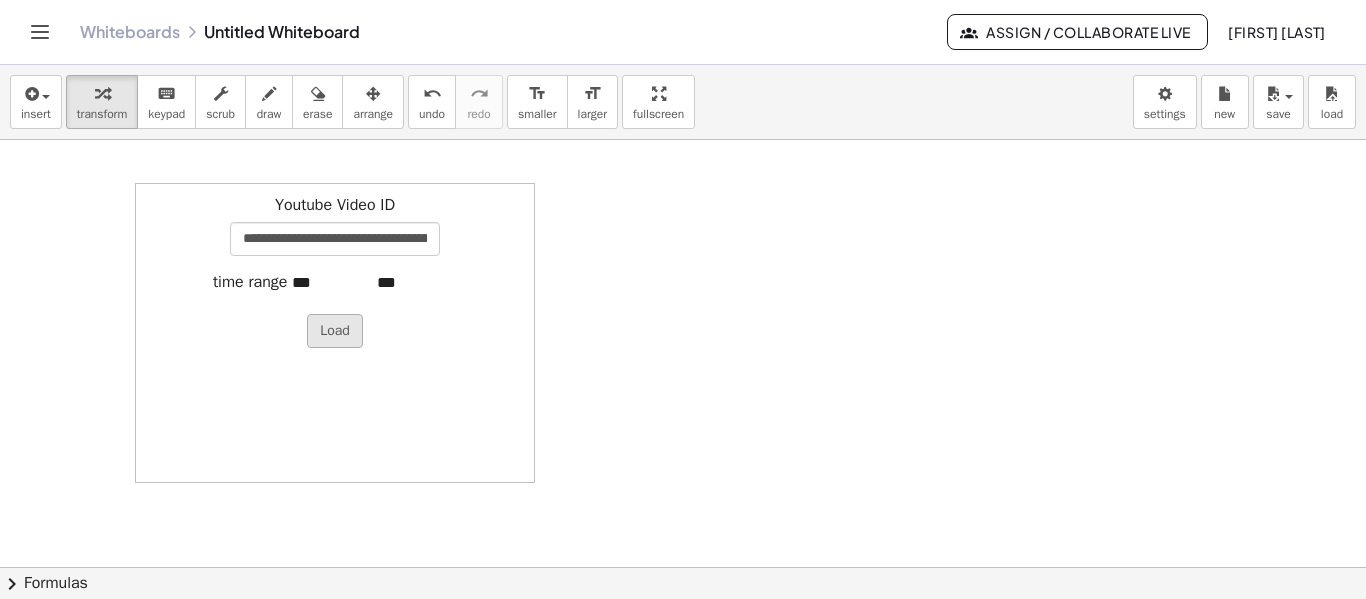 type on "***" 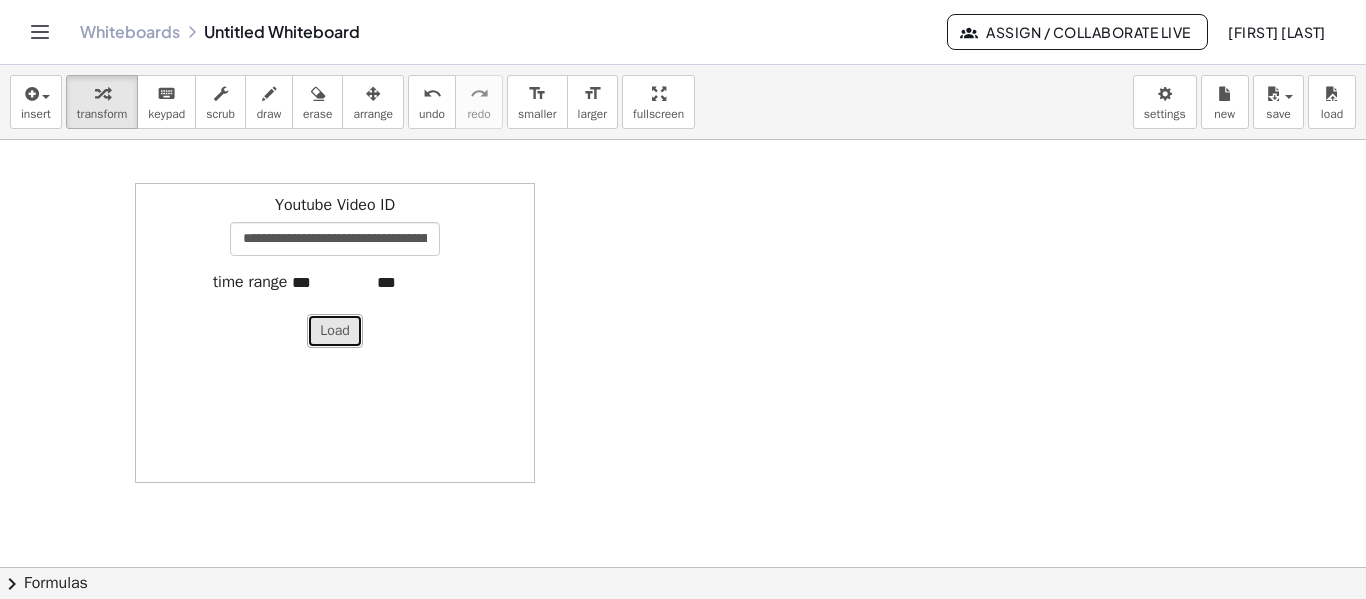 click on "Load" at bounding box center (335, 331) 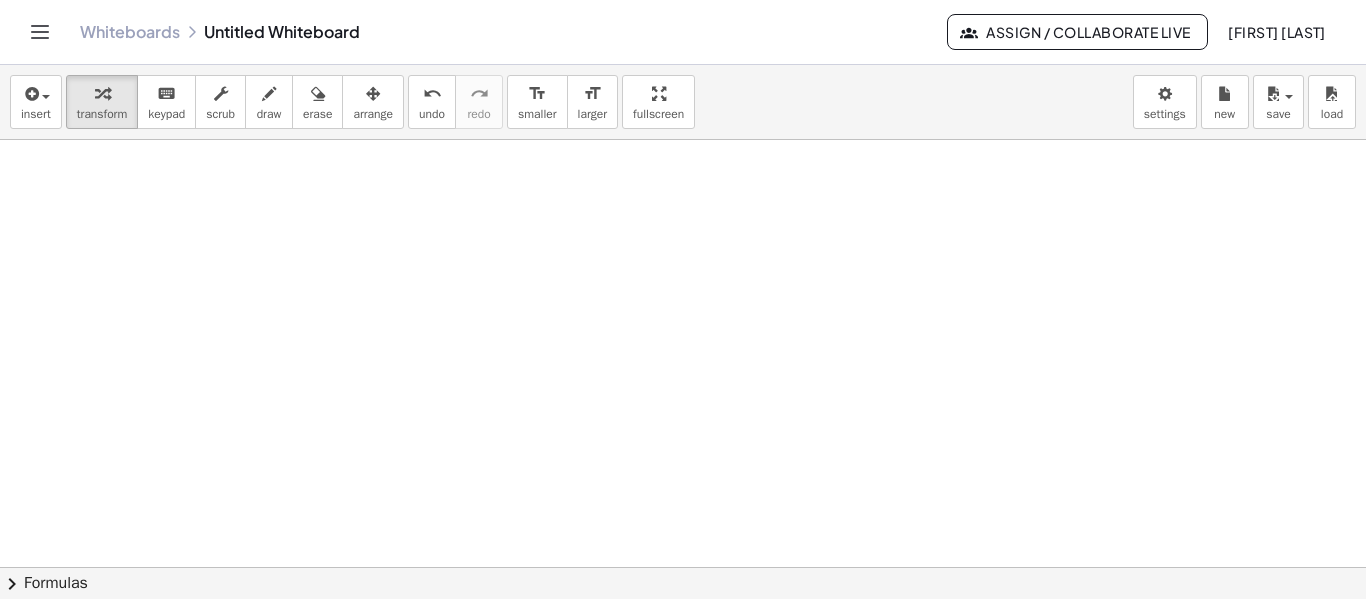 click at bounding box center [683, 632] 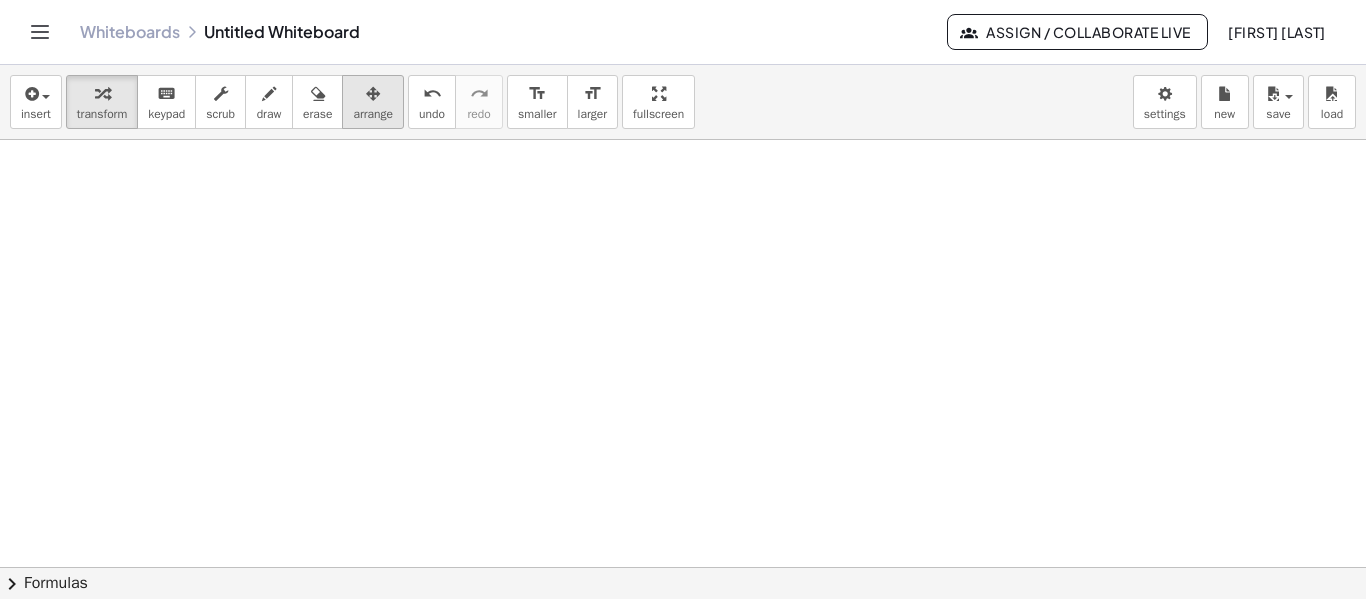 click on "arrange" at bounding box center [373, 102] 